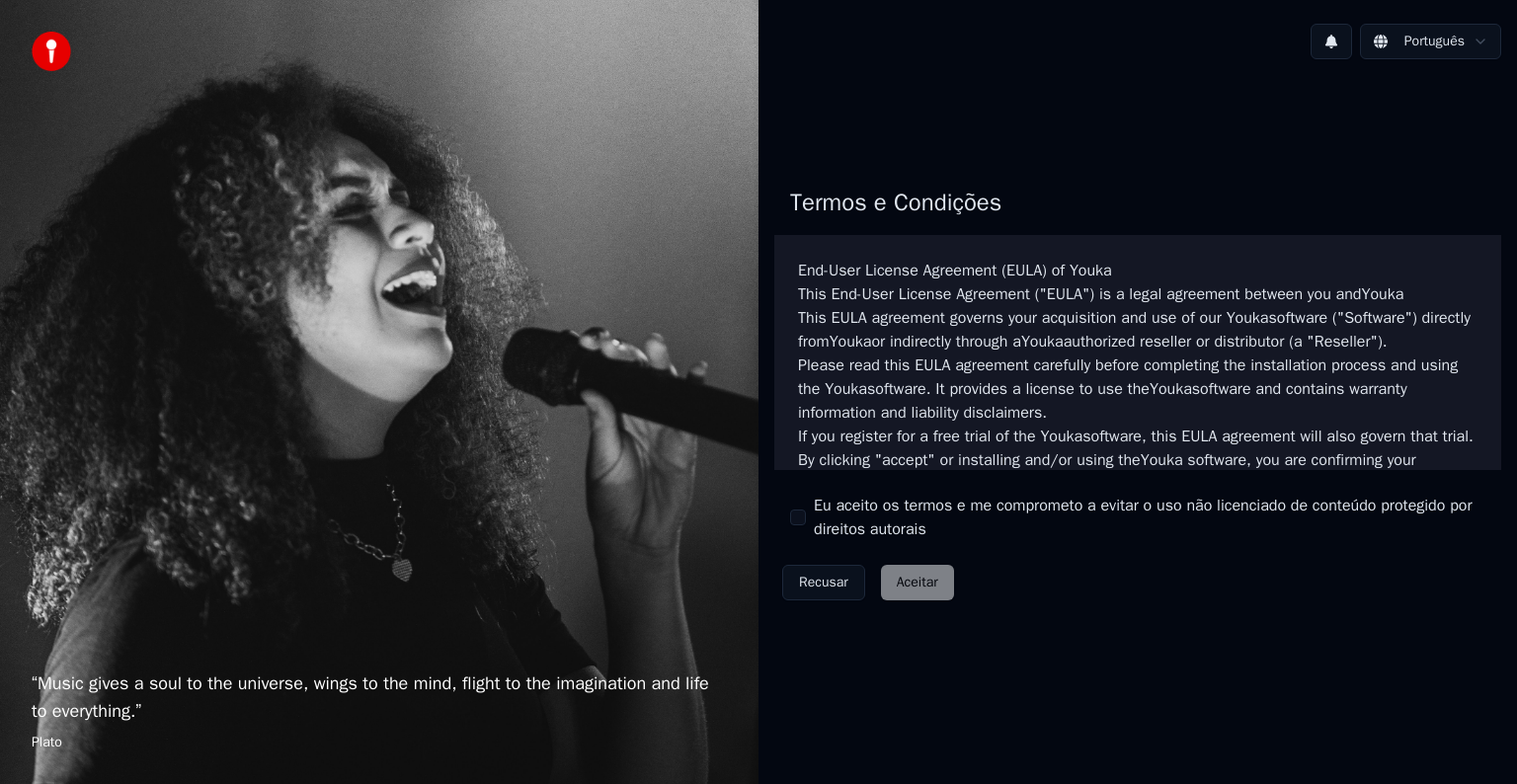 scroll, scrollTop: 0, scrollLeft: 0, axis: both 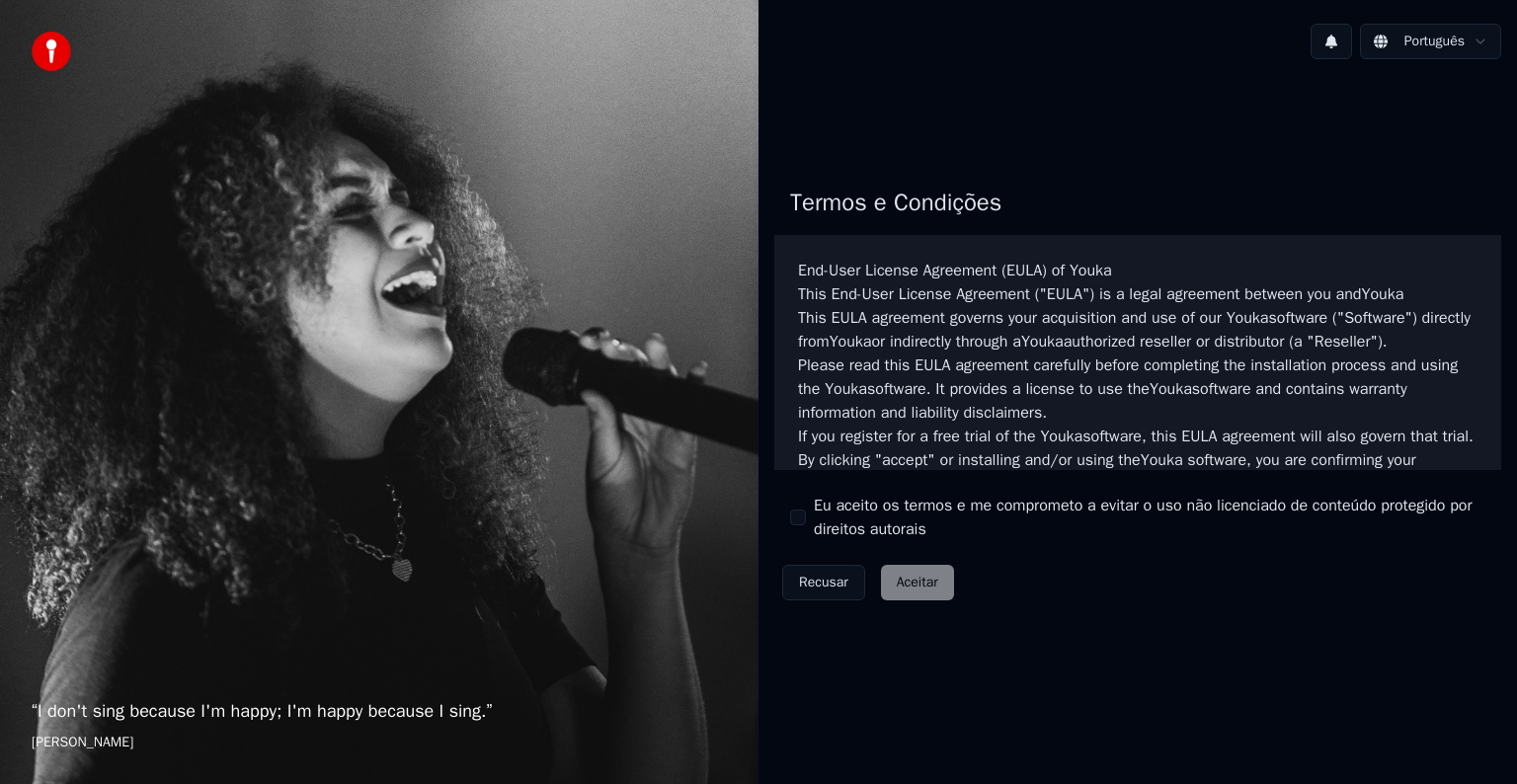click on "Recusar Aceitar" at bounding box center [868, 583] 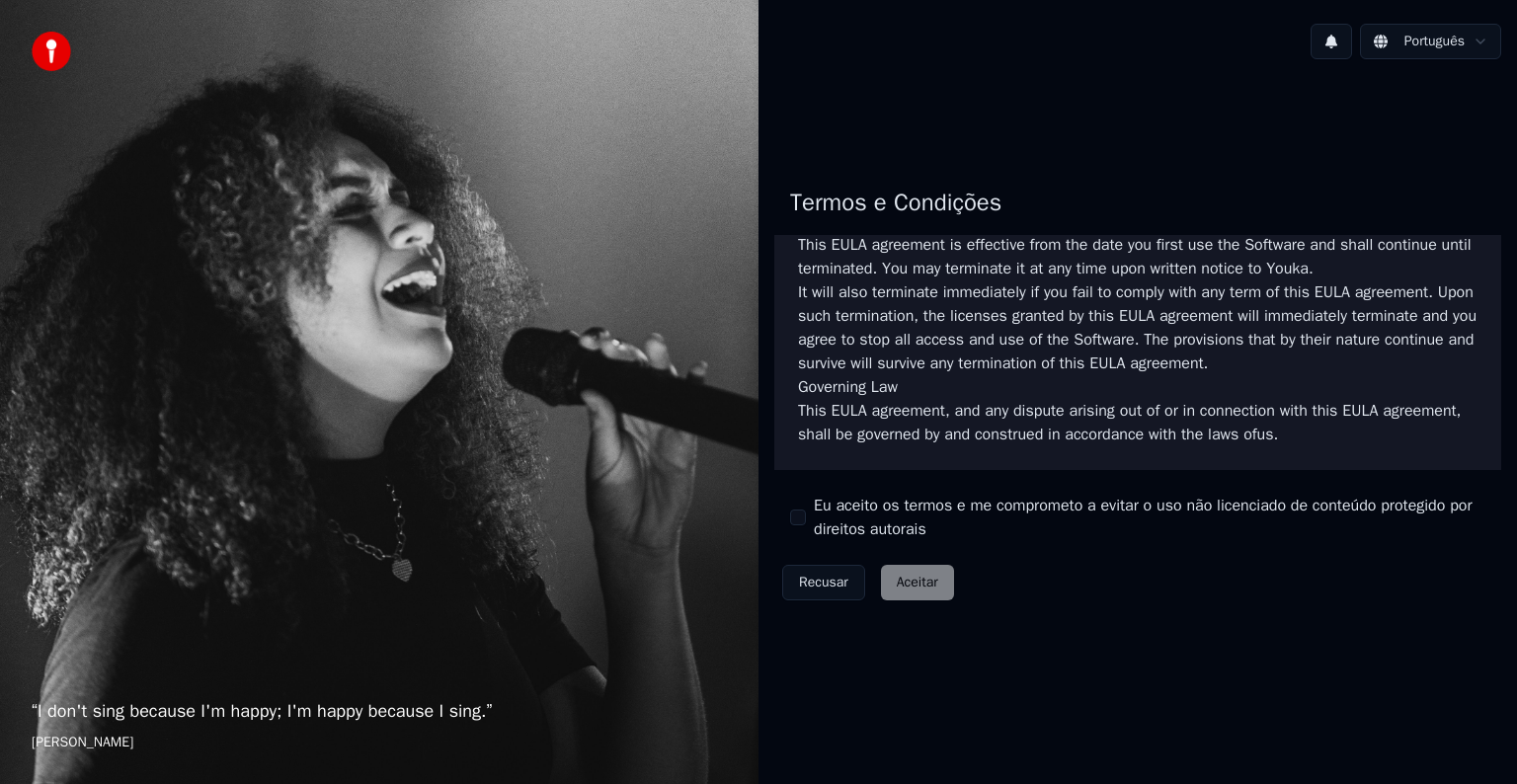 click on "This [PERSON_NAME] agreement, and any dispute arising out of or in connection with this [PERSON_NAME] agreement, shall be governed by and construed in accordance with the laws of  us ." at bounding box center (1138, 423) 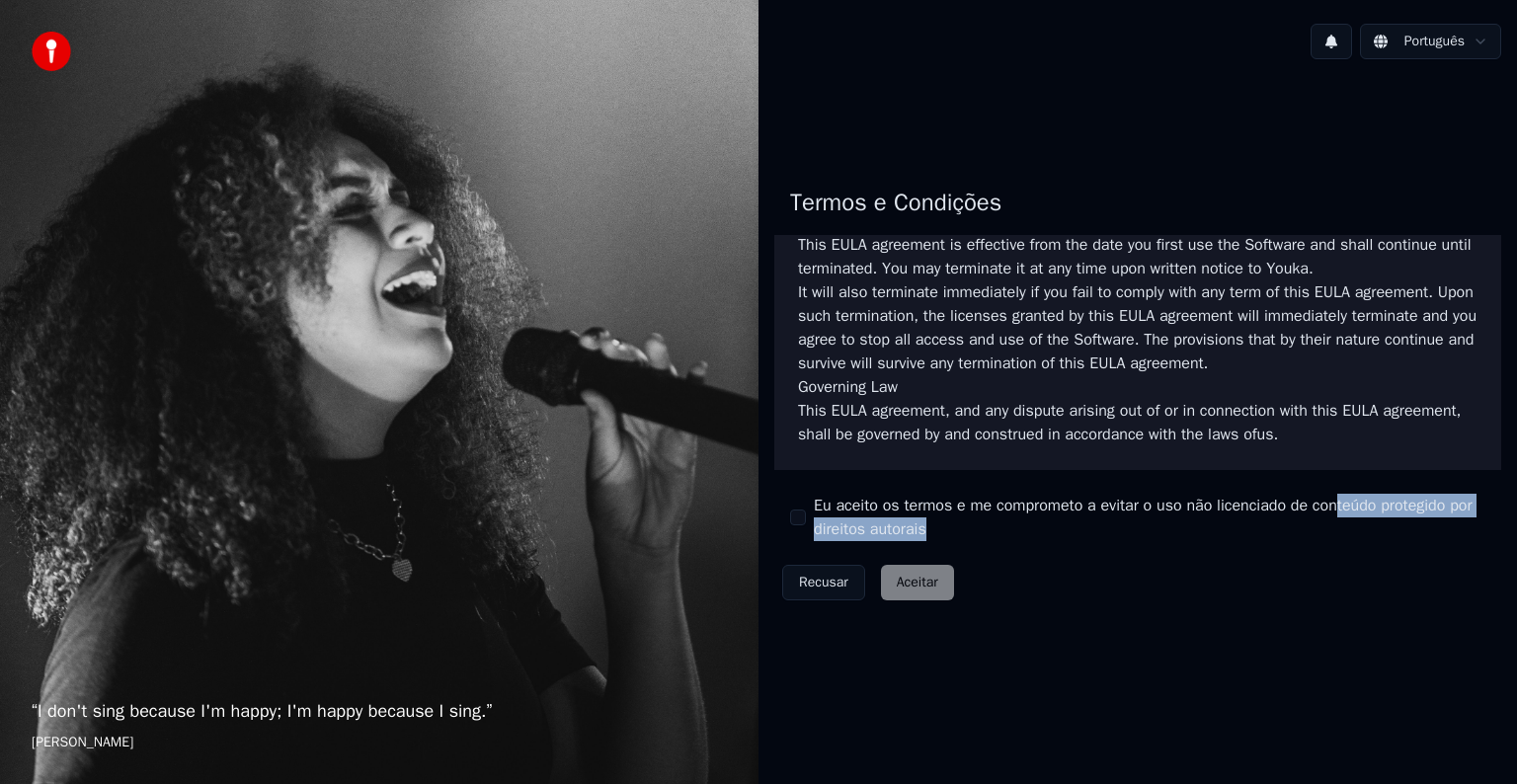 drag, startPoint x: 1339, startPoint y: 510, endPoint x: 1140, endPoint y: 517, distance: 199.12308 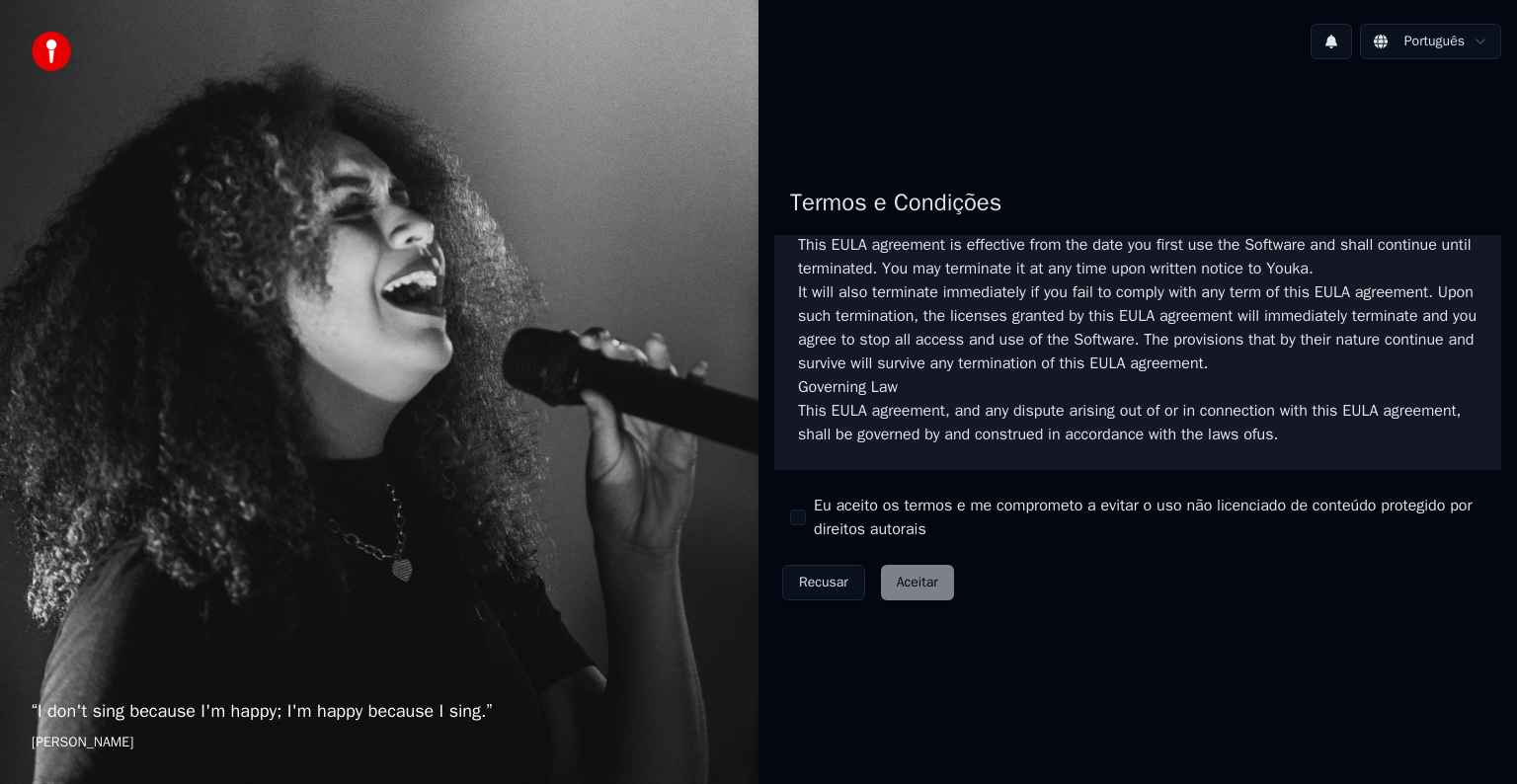 click on "Recusar Aceitar" at bounding box center [868, 583] 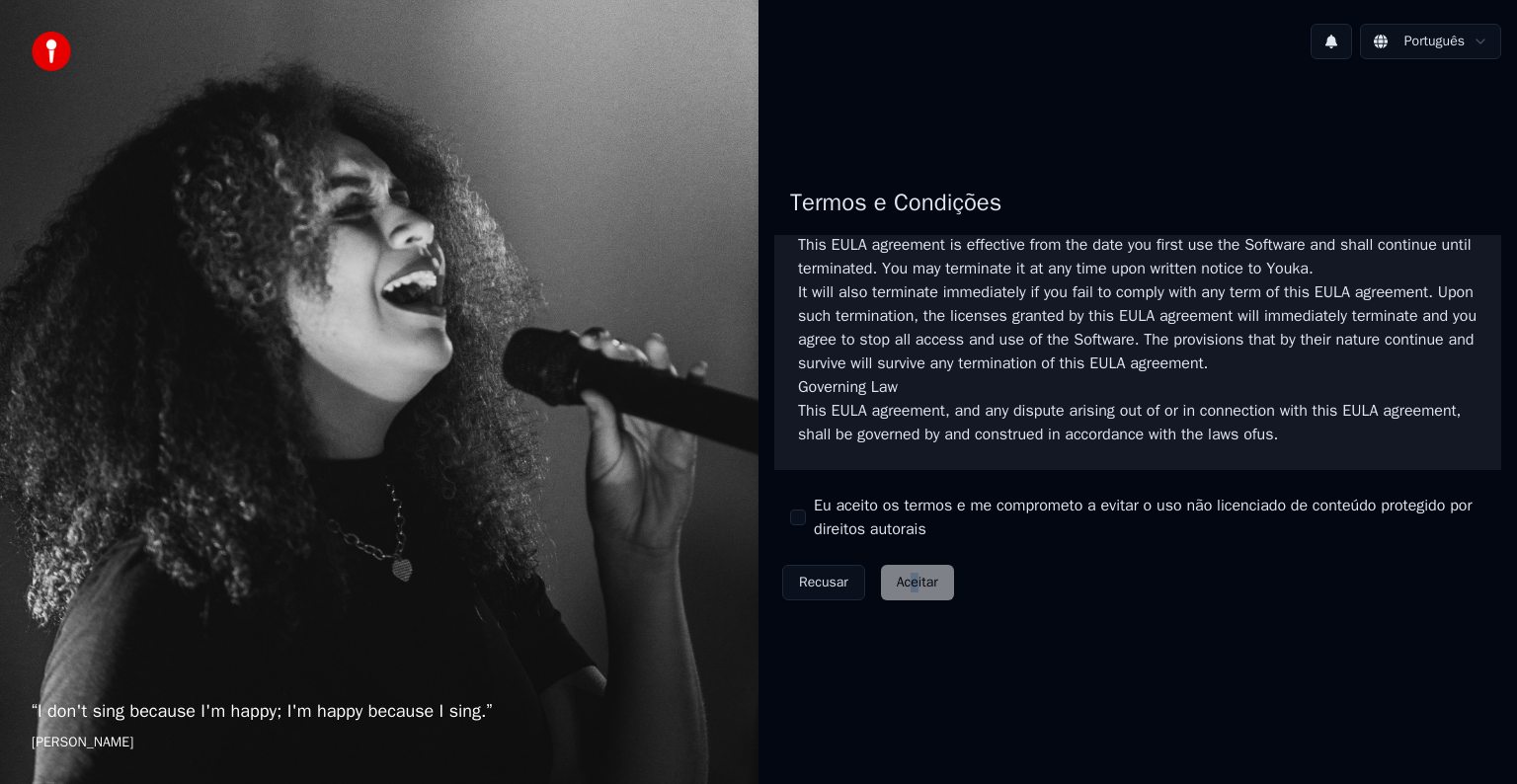 click on "Recusar Aceitar" at bounding box center (868, 583) 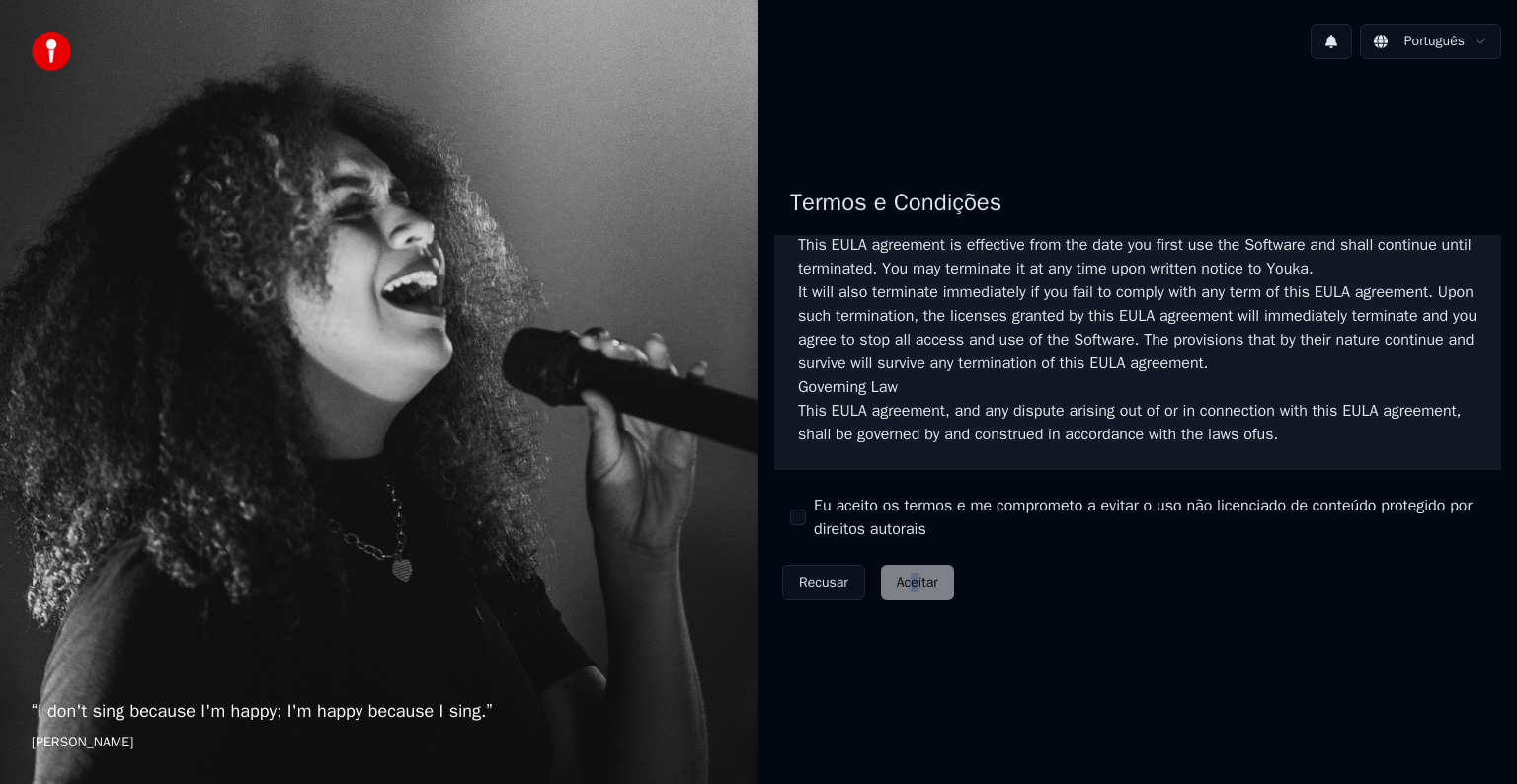click on "Eu aceito os termos e me comprometo a evitar o uso não licenciado de conteúdo protegido por direitos autorais" at bounding box center [798, 517] 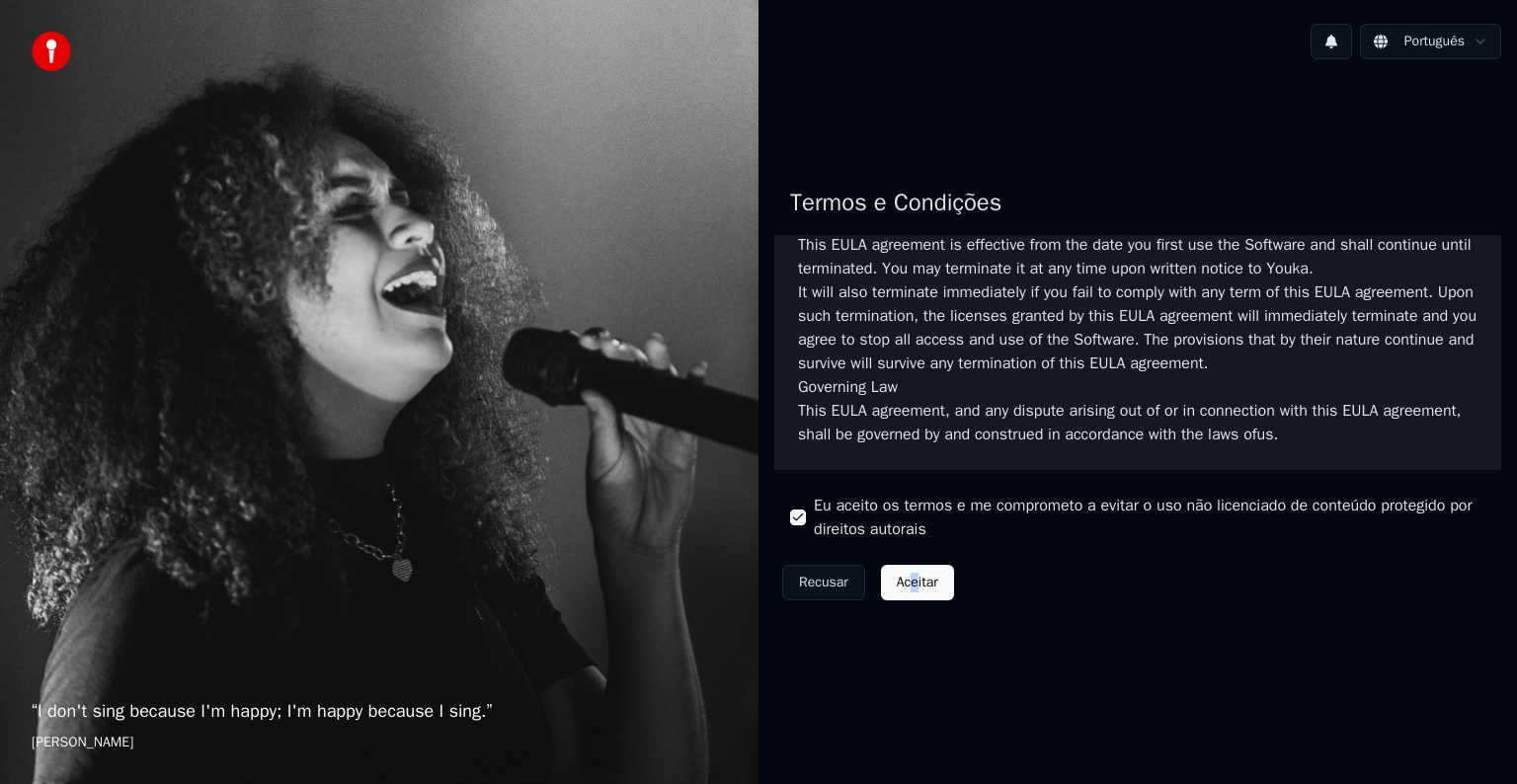 click on "Aceitar" at bounding box center [918, 583] 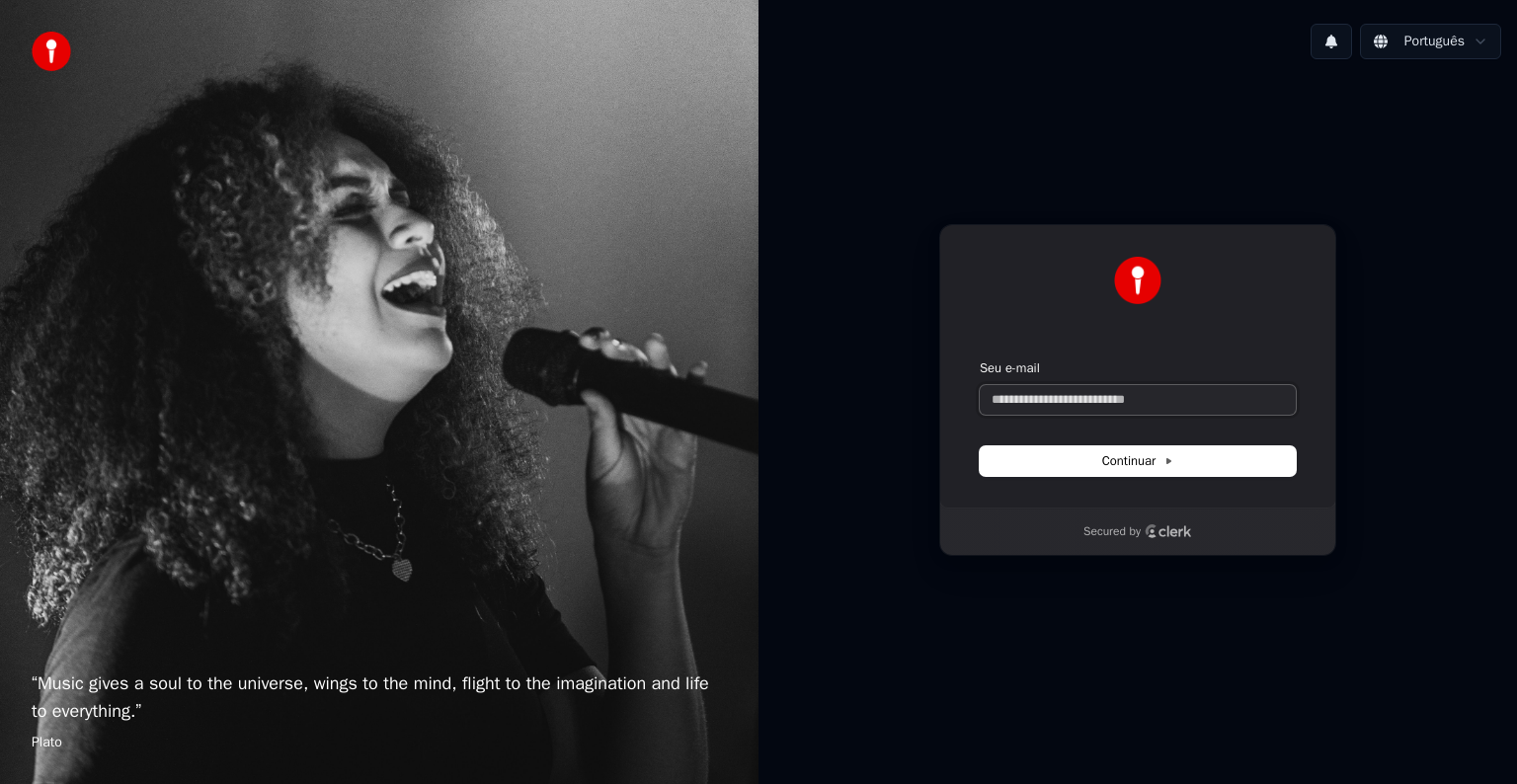 click on "Seu e-mail" at bounding box center (1138, 400) 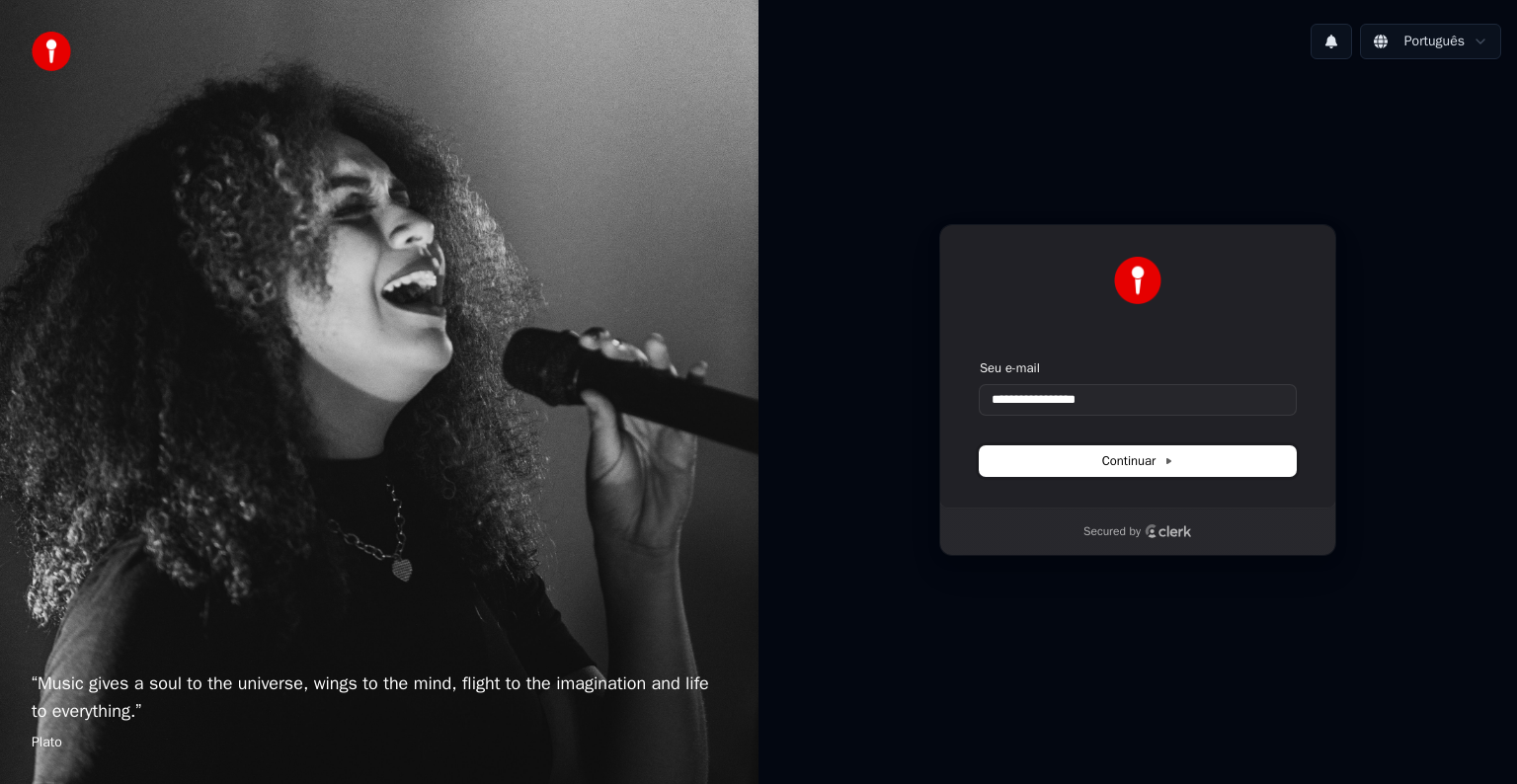 click on "Continuar" at bounding box center (1138, 461) 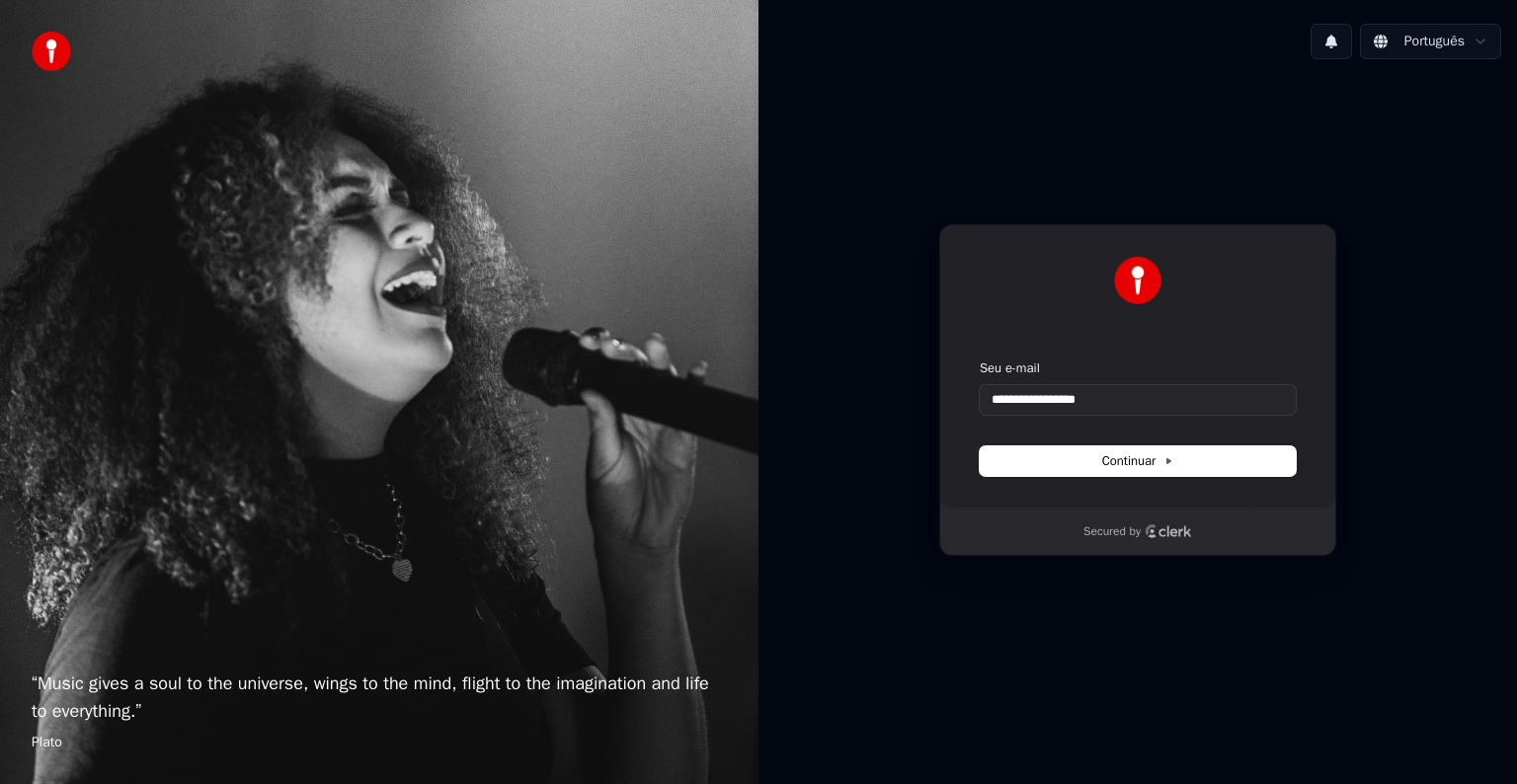 type on "**********" 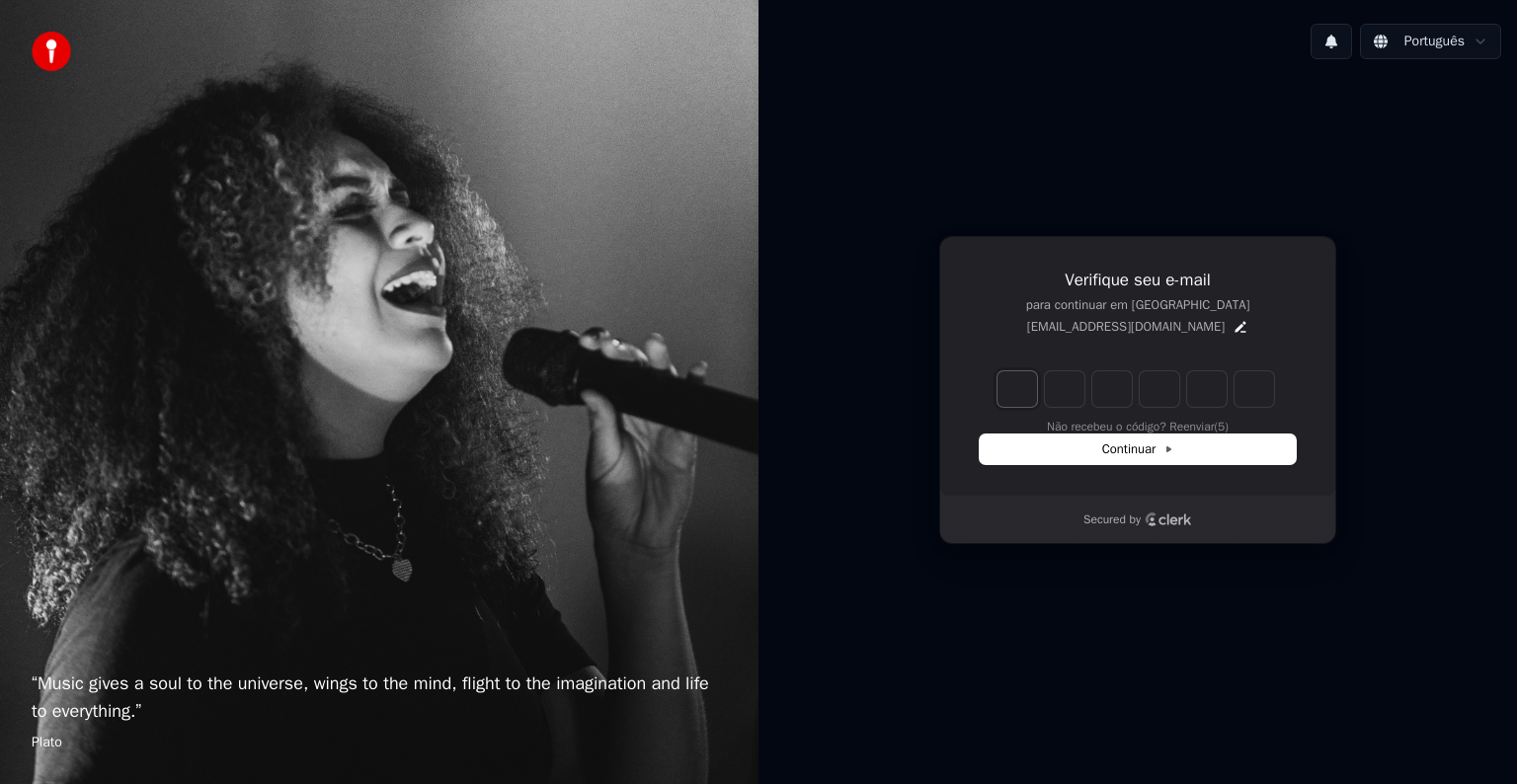 type on "*" 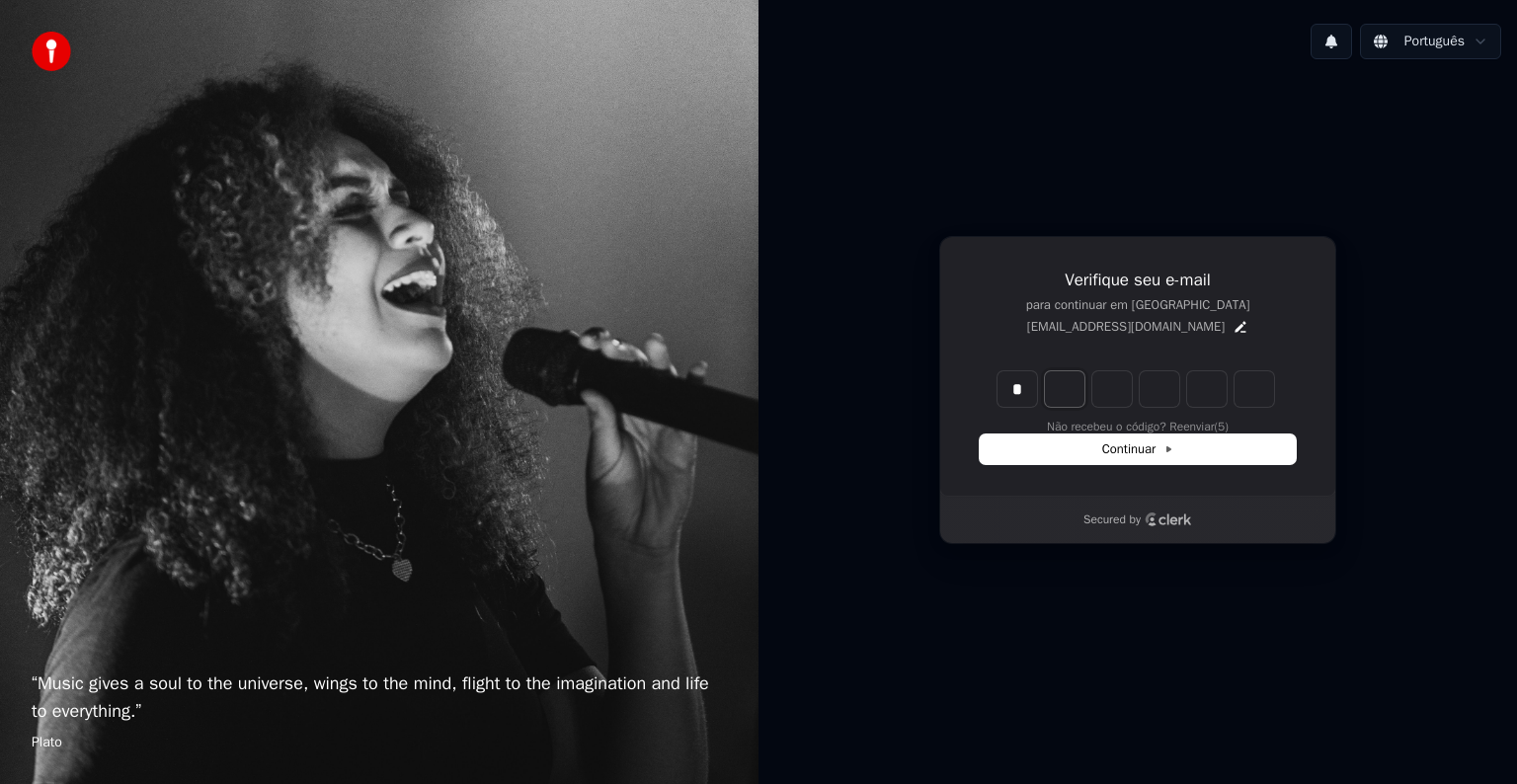 type on "*" 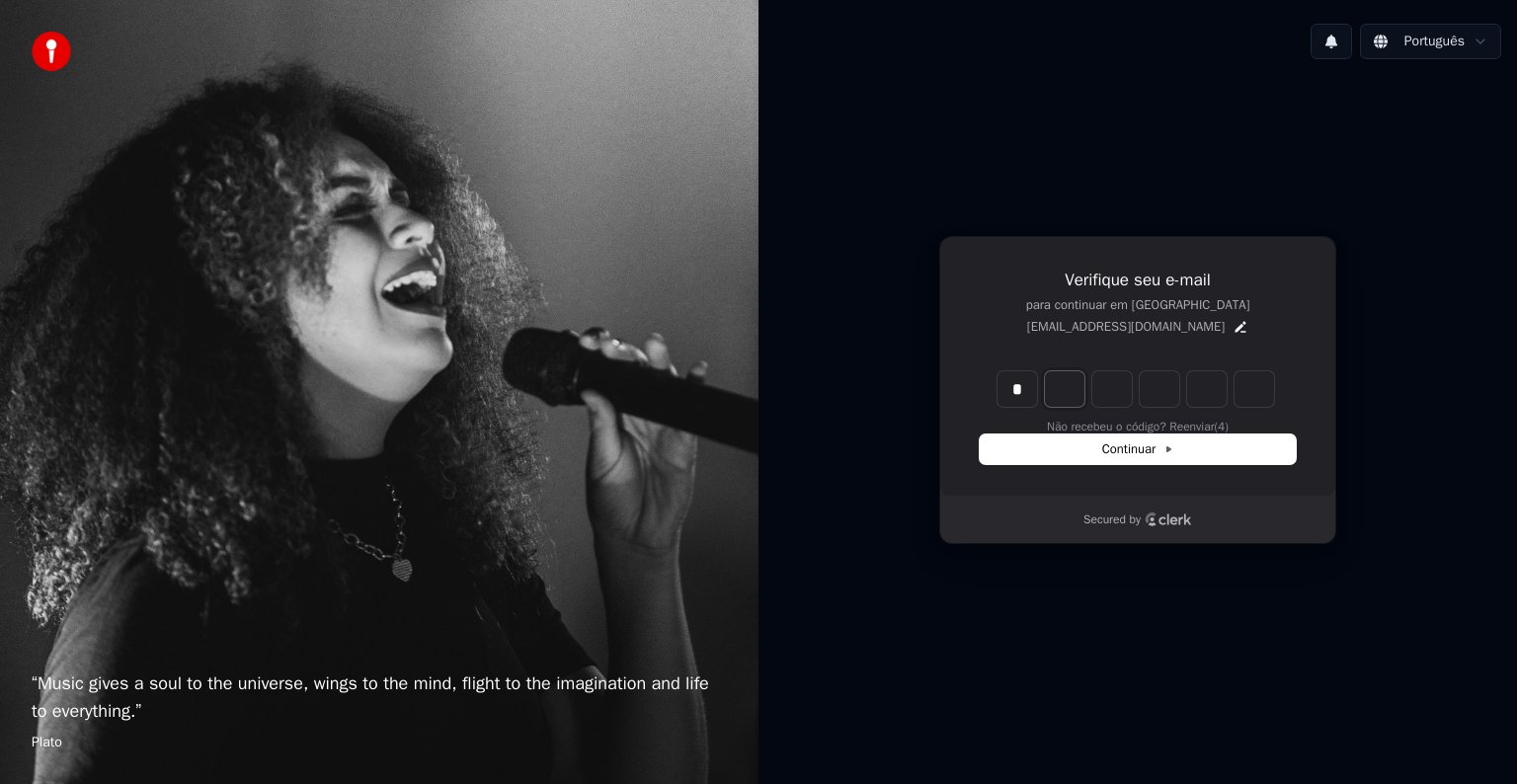type on "*" 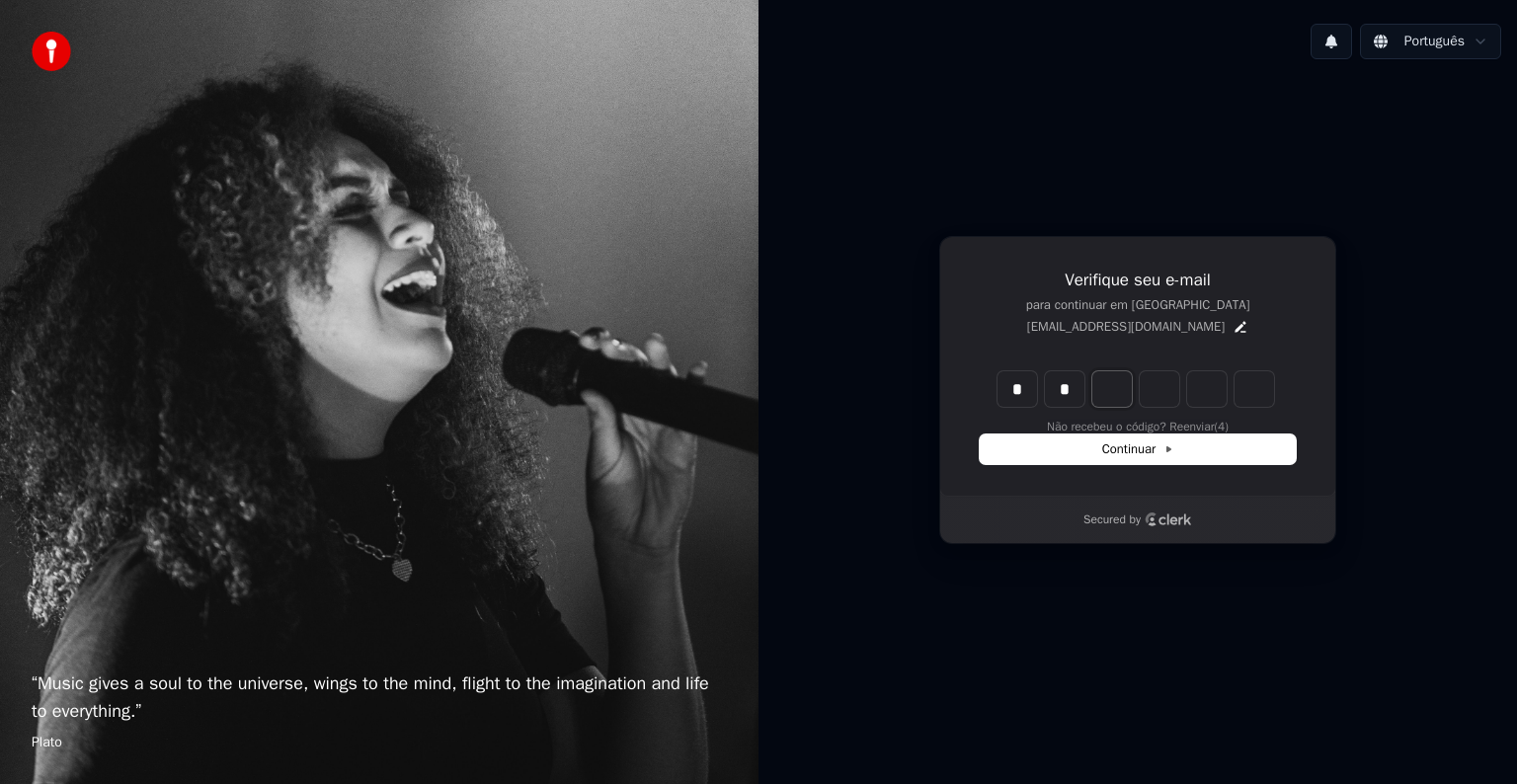 type on "**" 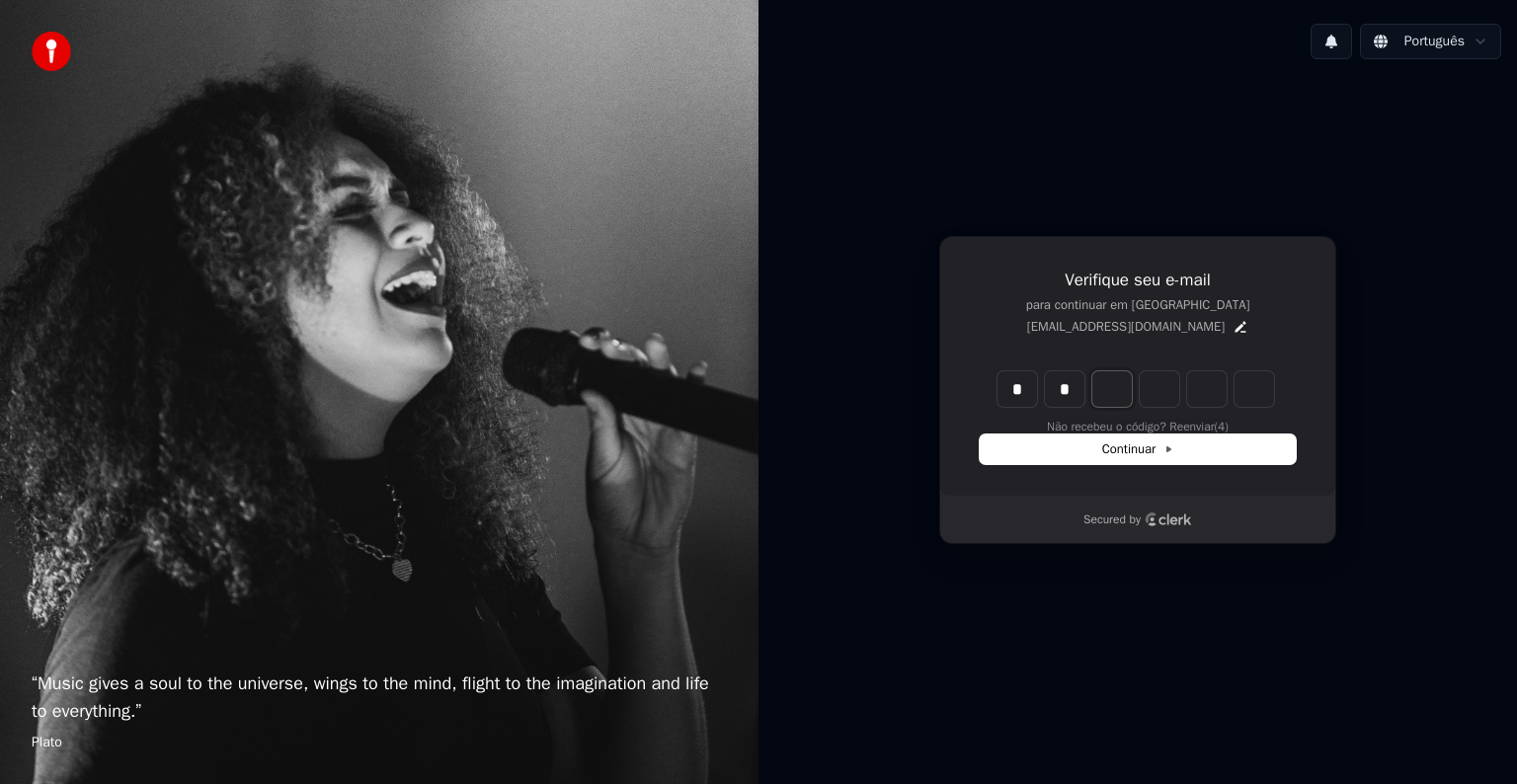 type on "*" 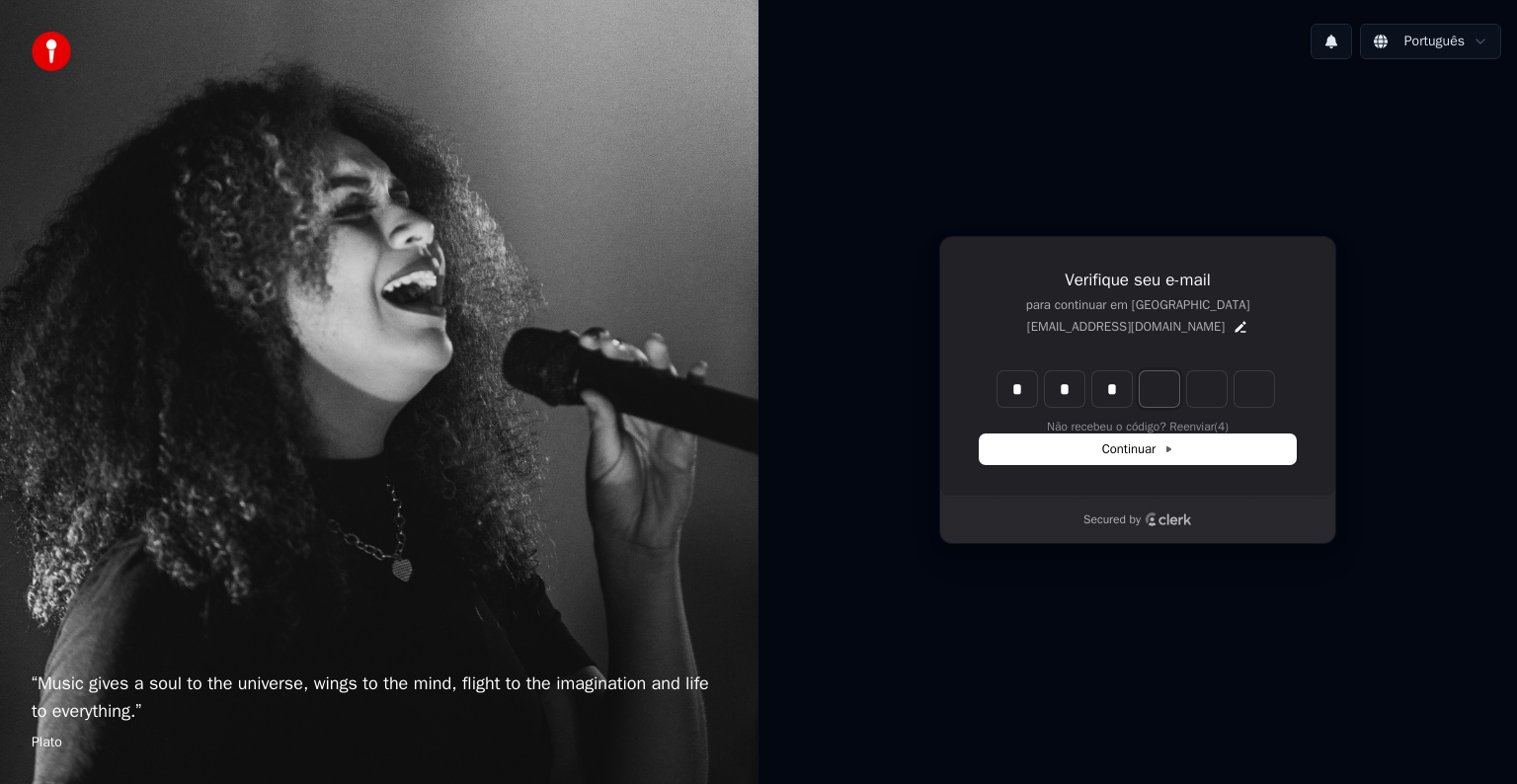 type on "***" 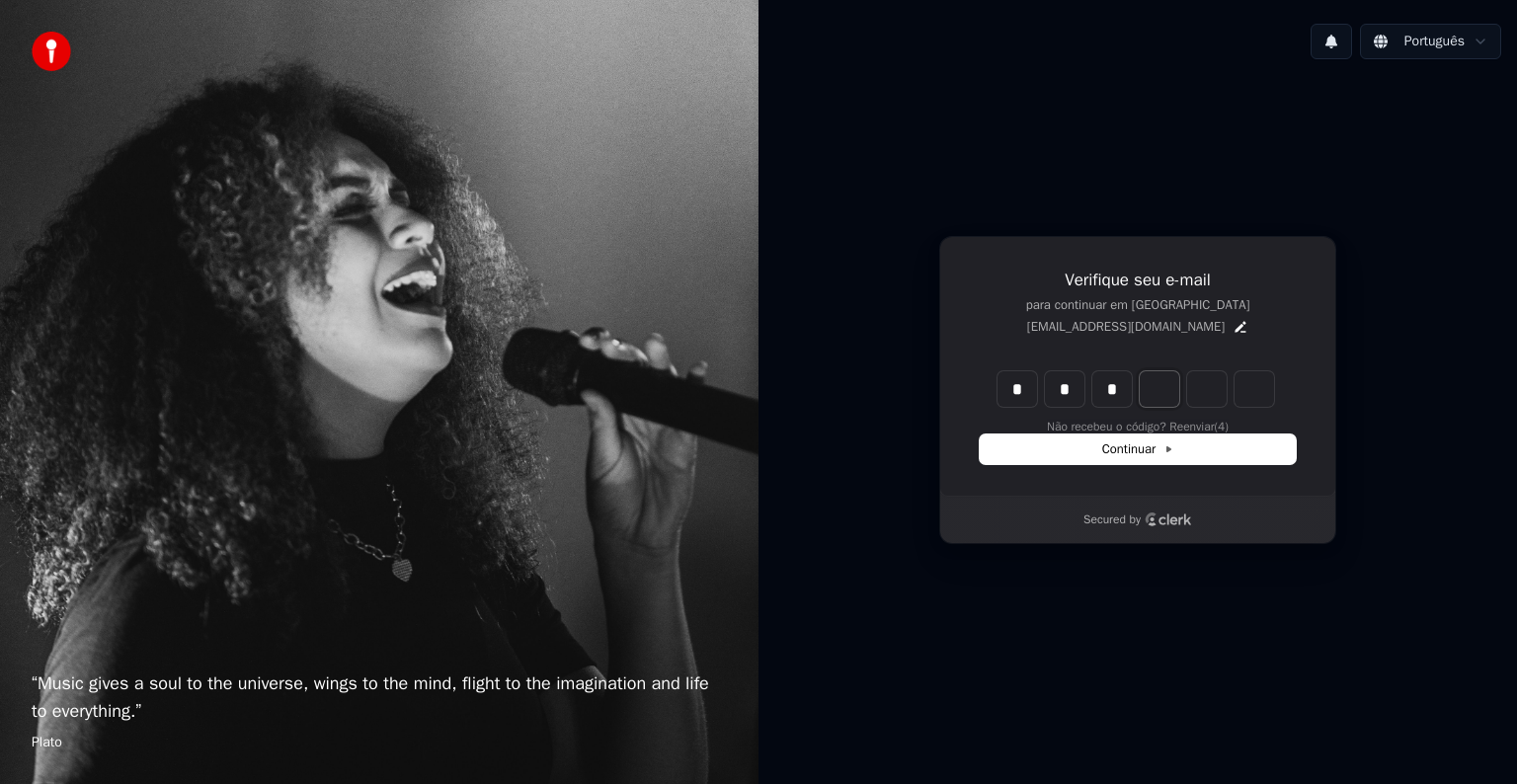type on "*" 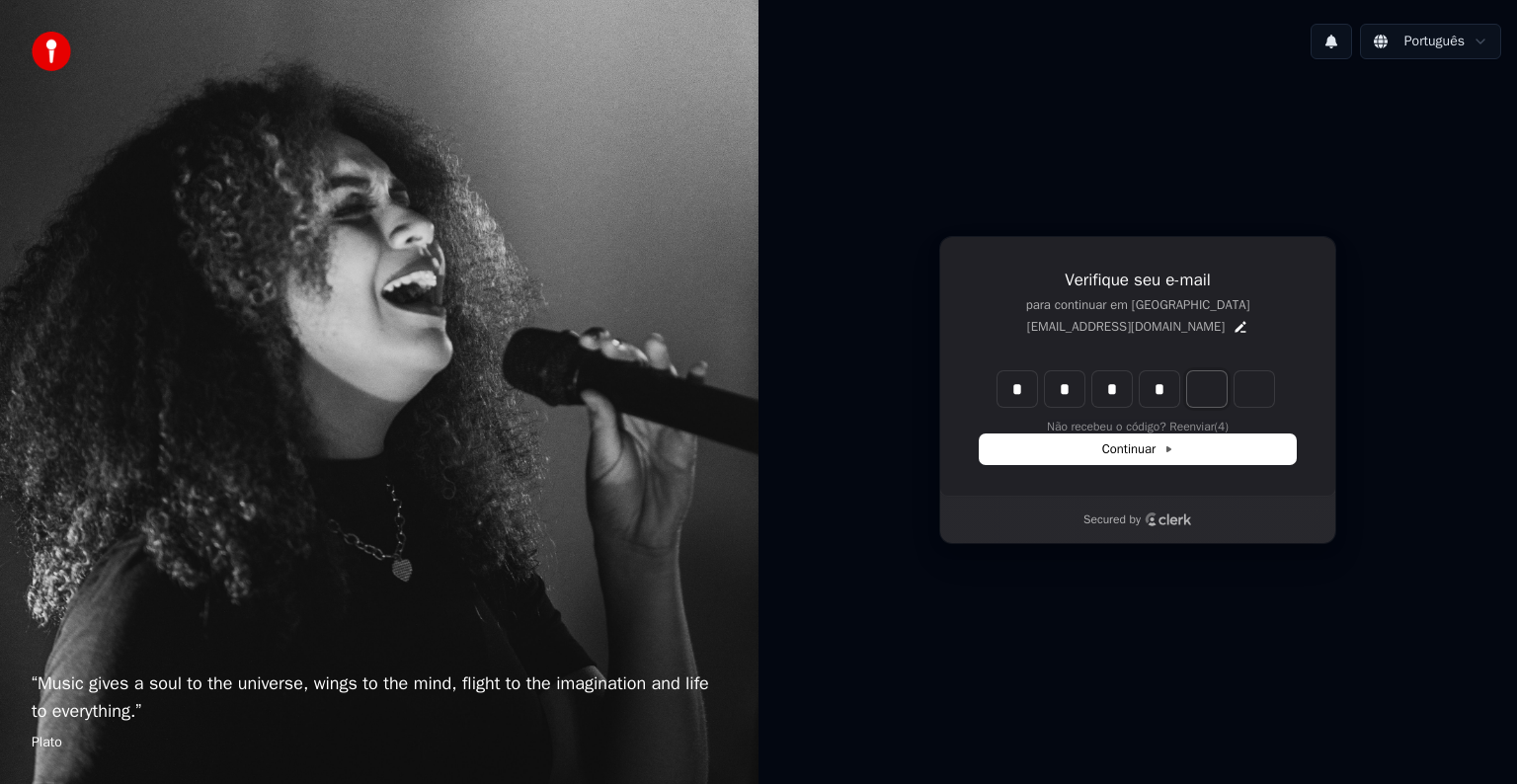 type on "****" 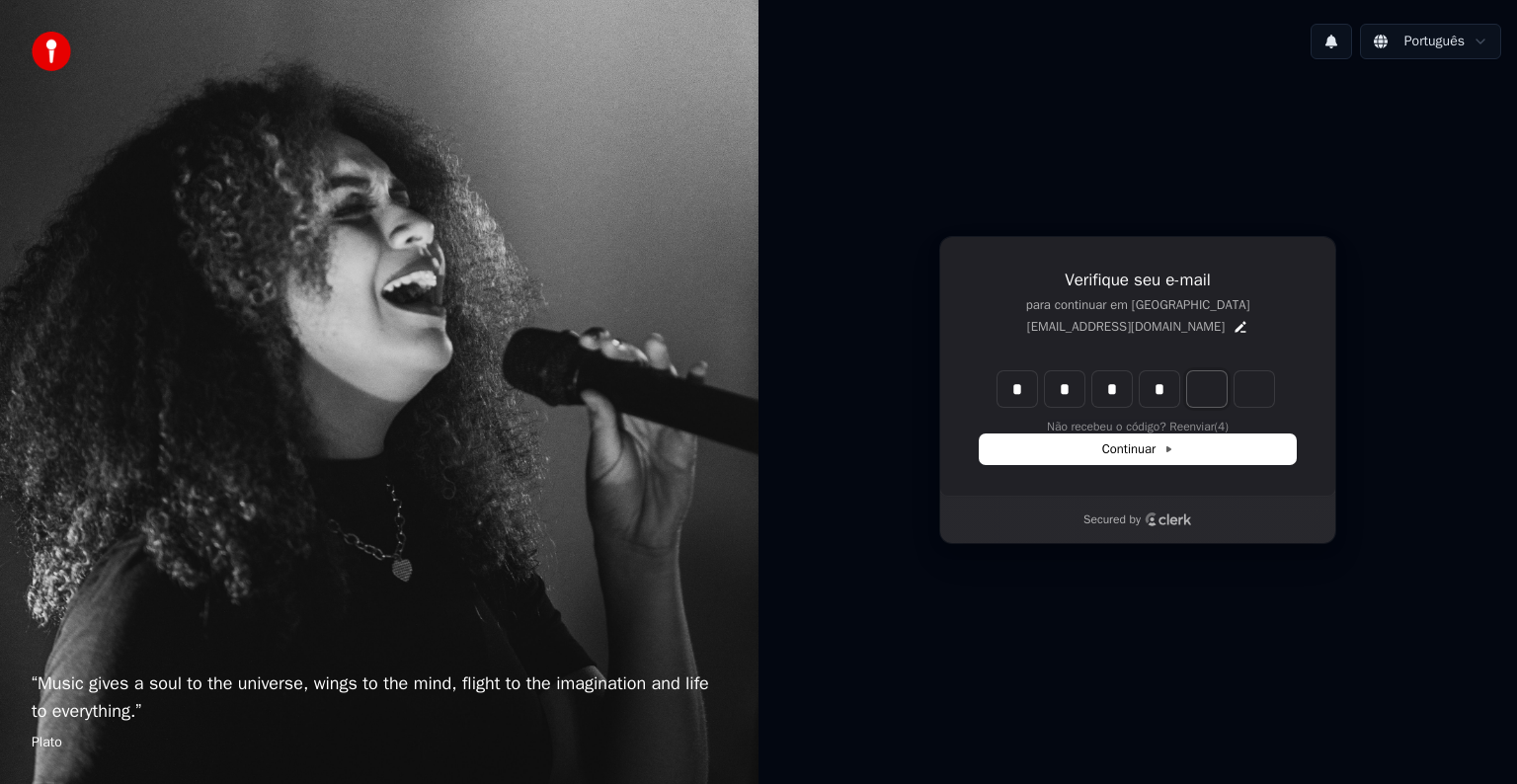 type on "*" 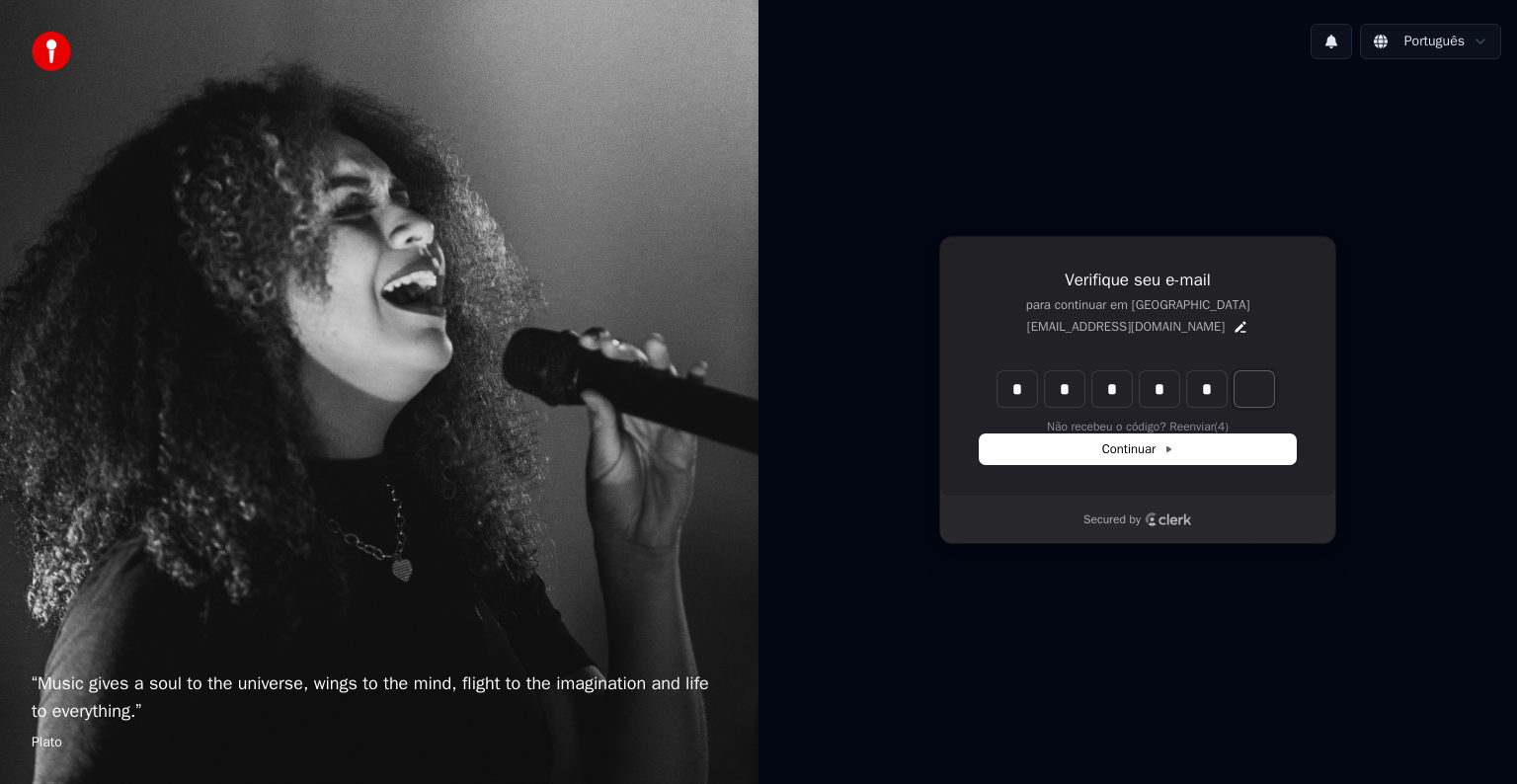 type on "******" 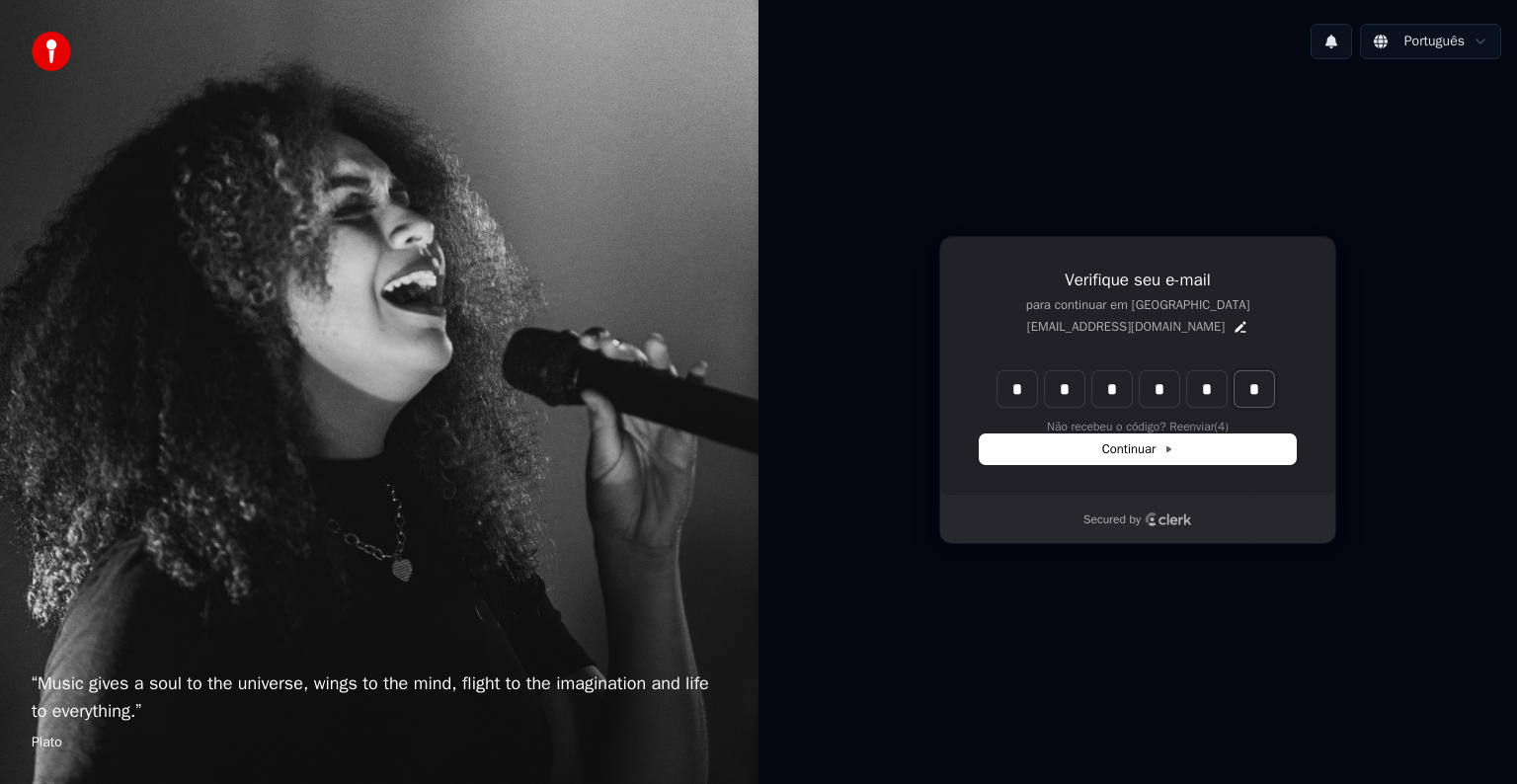 type on "*" 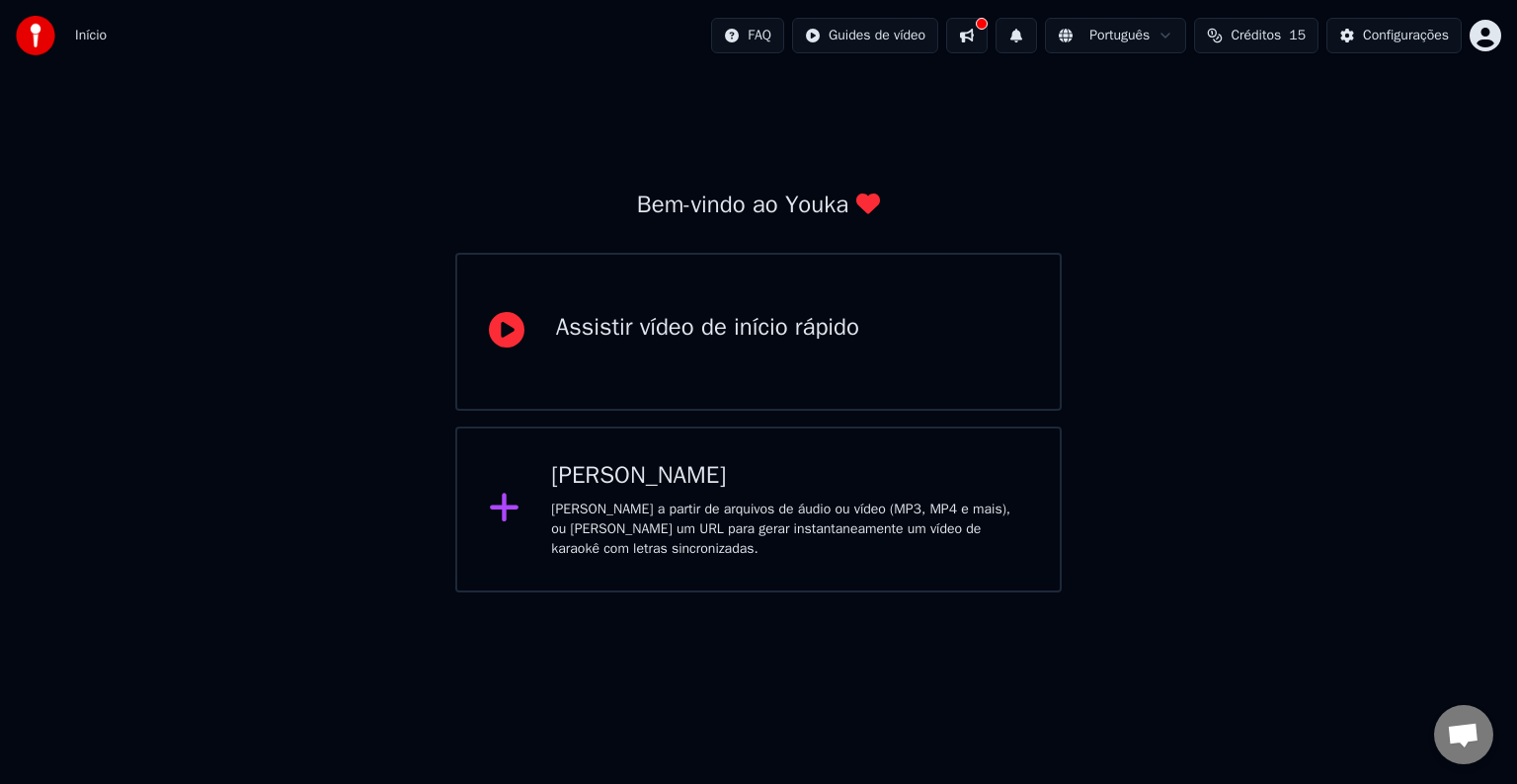 click on "[PERSON_NAME] a partir de arquivos de áudio ou vídeo (MP3, MP4 e mais), ou [PERSON_NAME] um URL para gerar instantaneamente um vídeo de karaokê com letras sincronizadas." at bounding box center [789, 529] 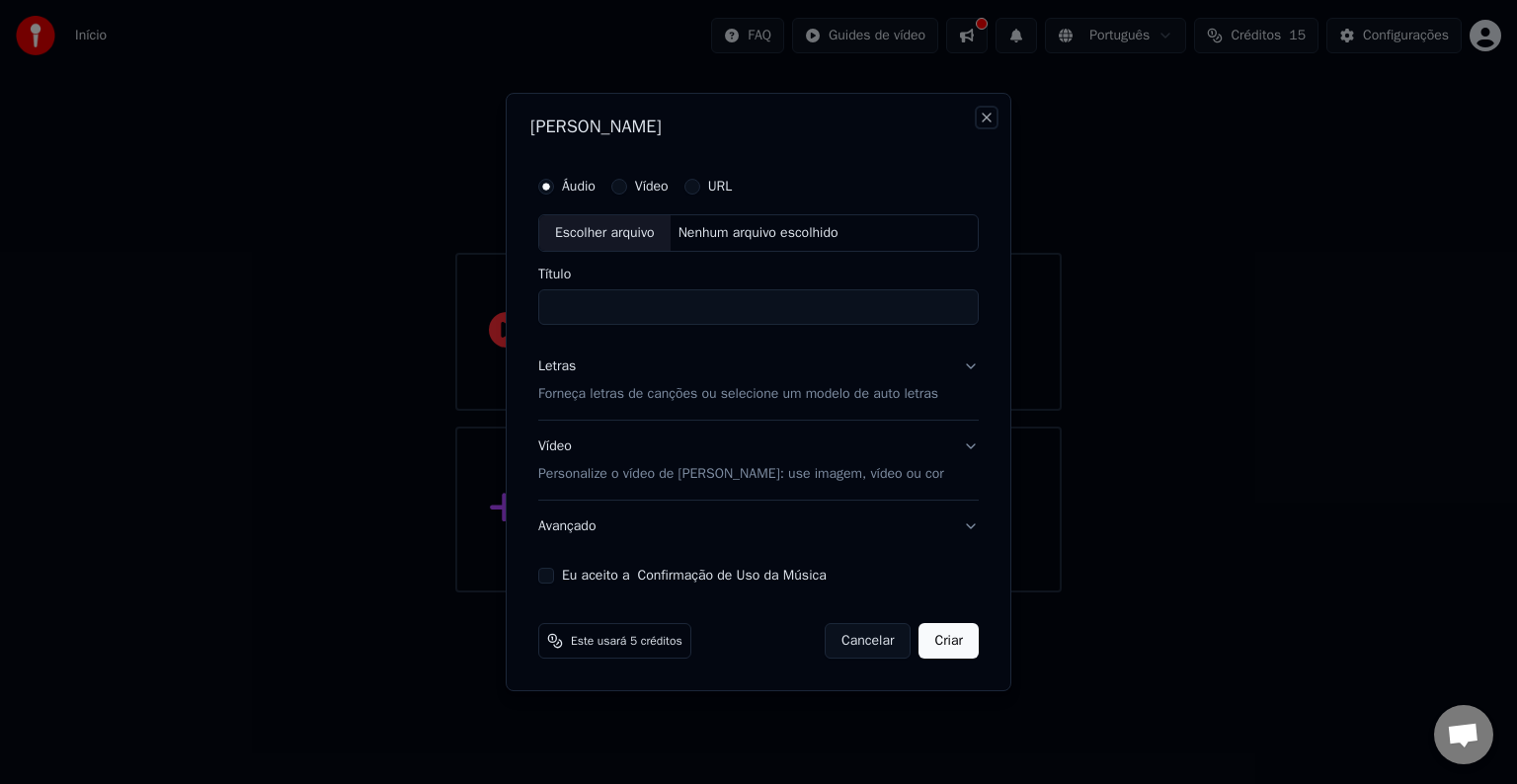 click on "Close" at bounding box center [987, 118] 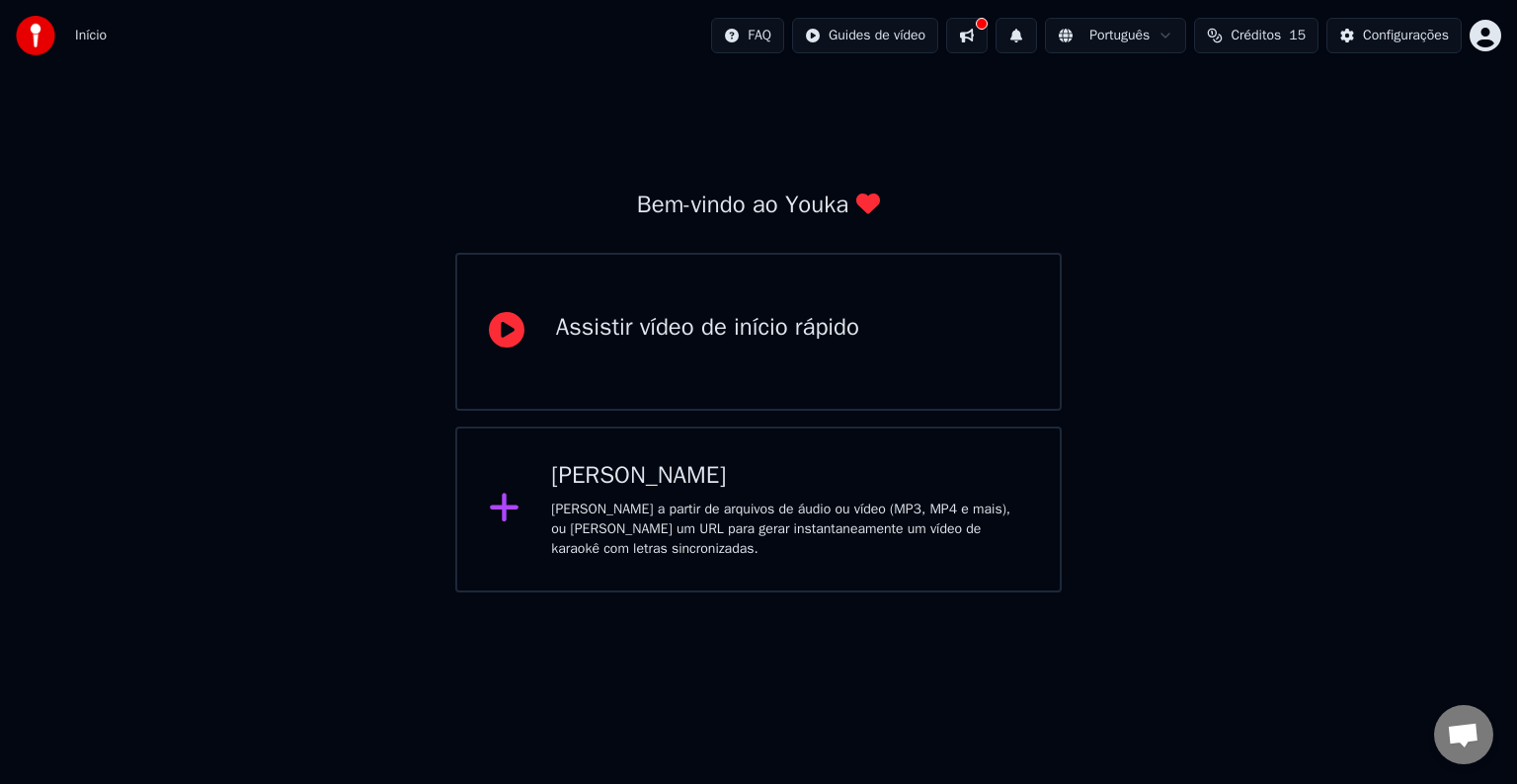 click on "[PERSON_NAME] a partir de arquivos de áudio ou vídeo (MP3, MP4 e mais), ou [PERSON_NAME] um URL para gerar instantaneamente um vídeo de karaokê com letras sincronizadas." at bounding box center [789, 529] 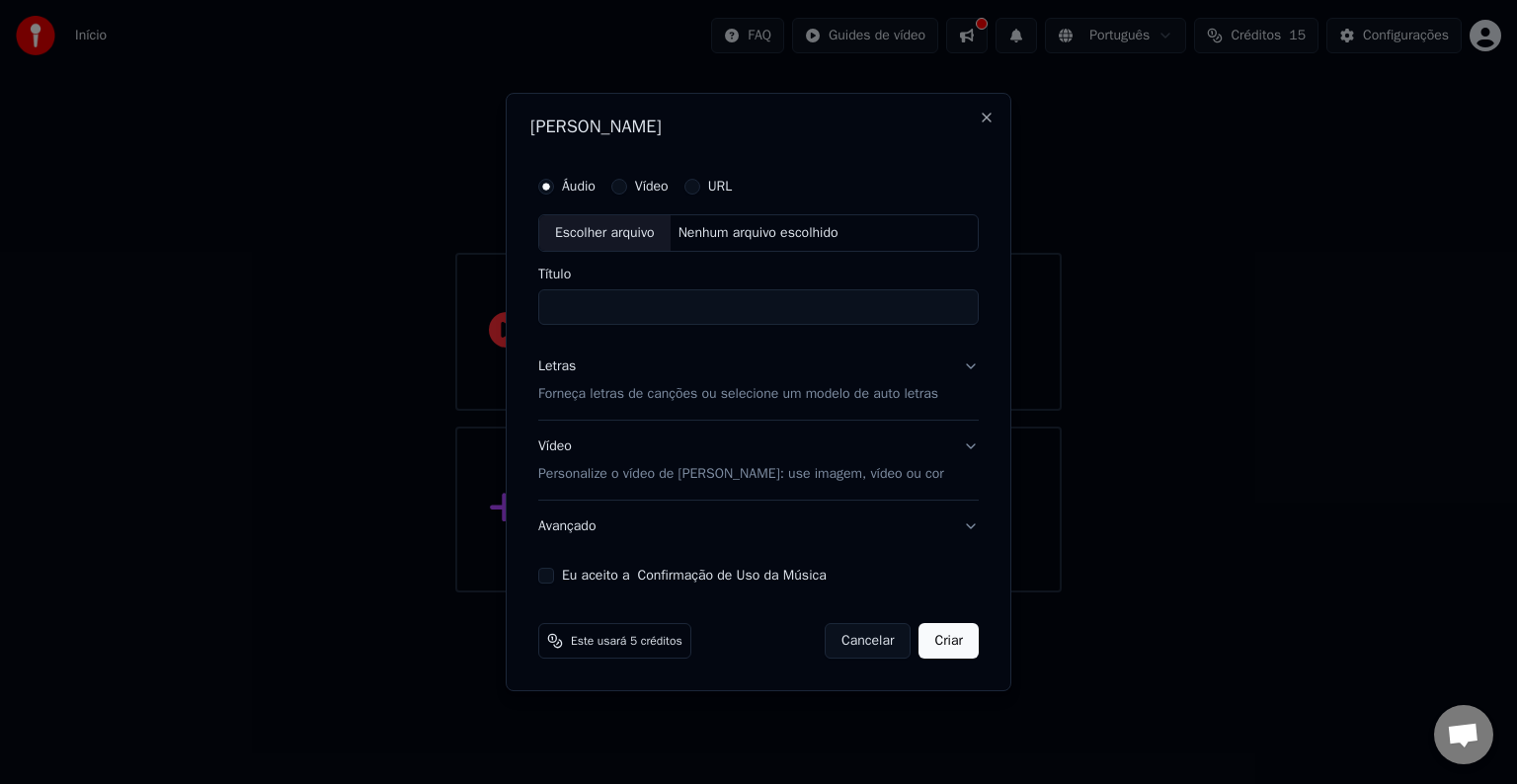 click on "URL" at bounding box center [720, 187] 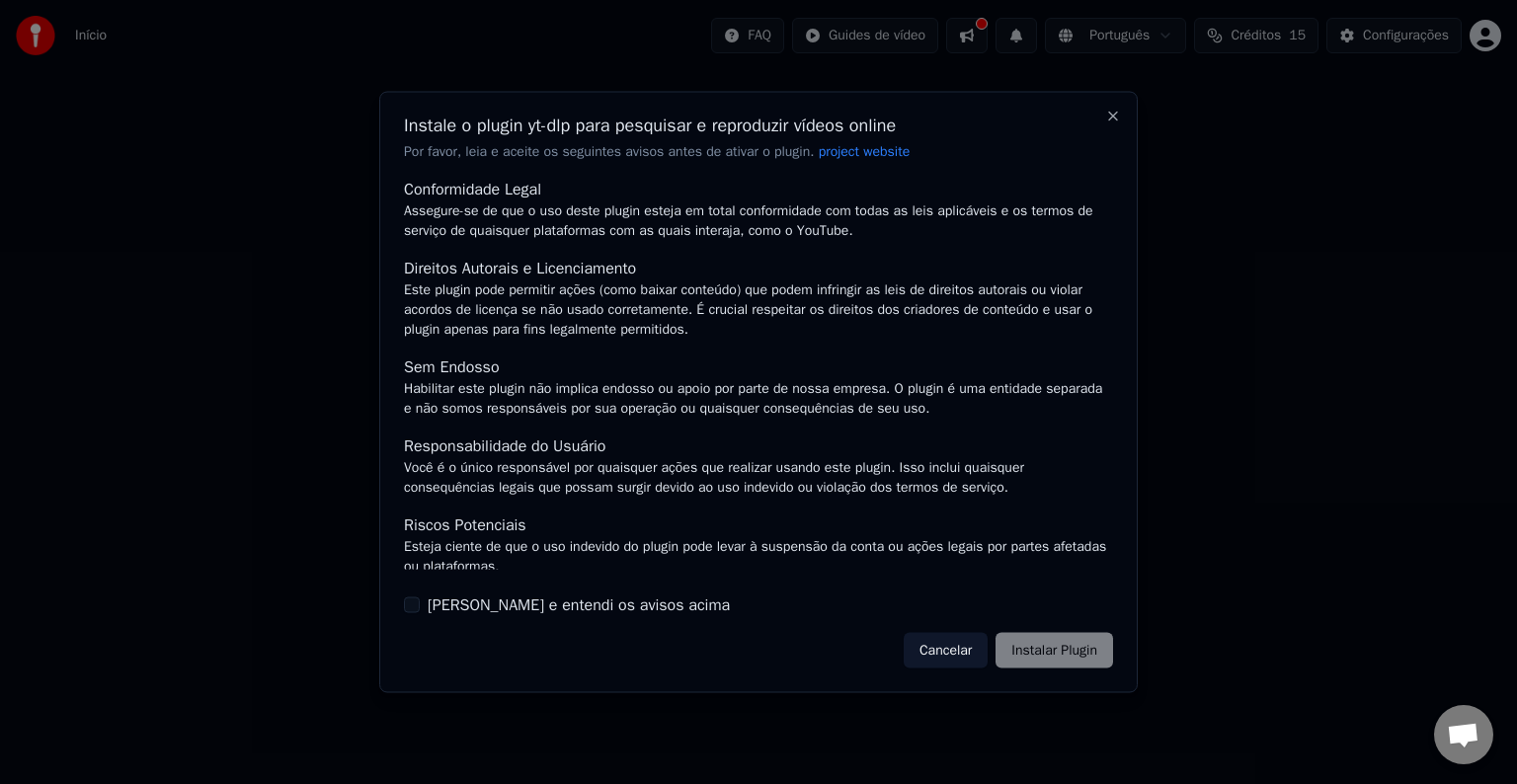 click on "[PERSON_NAME] e entendi os avisos acima" at bounding box center [412, 604] 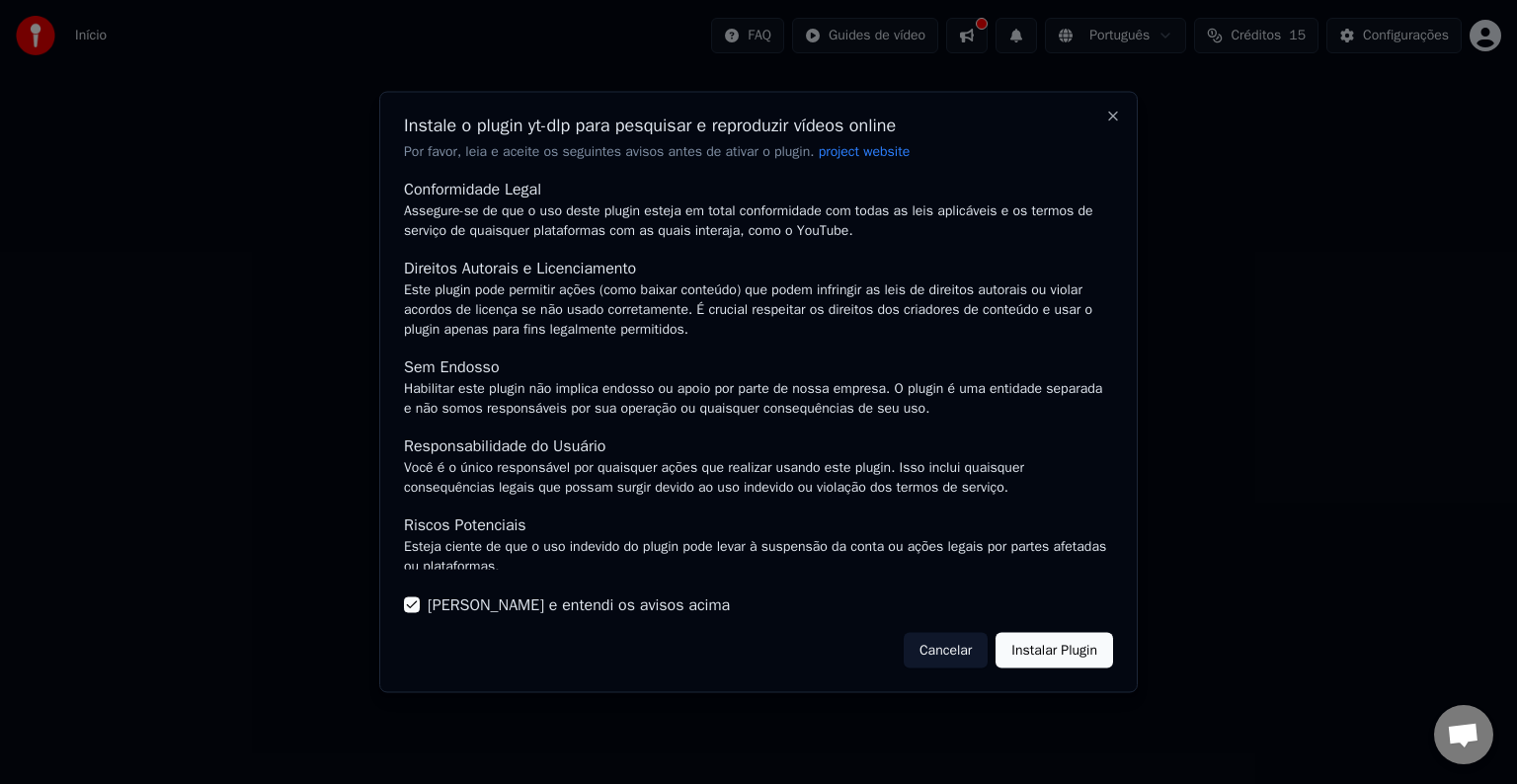 click on "Instalar Plugin" at bounding box center (1054, 650) 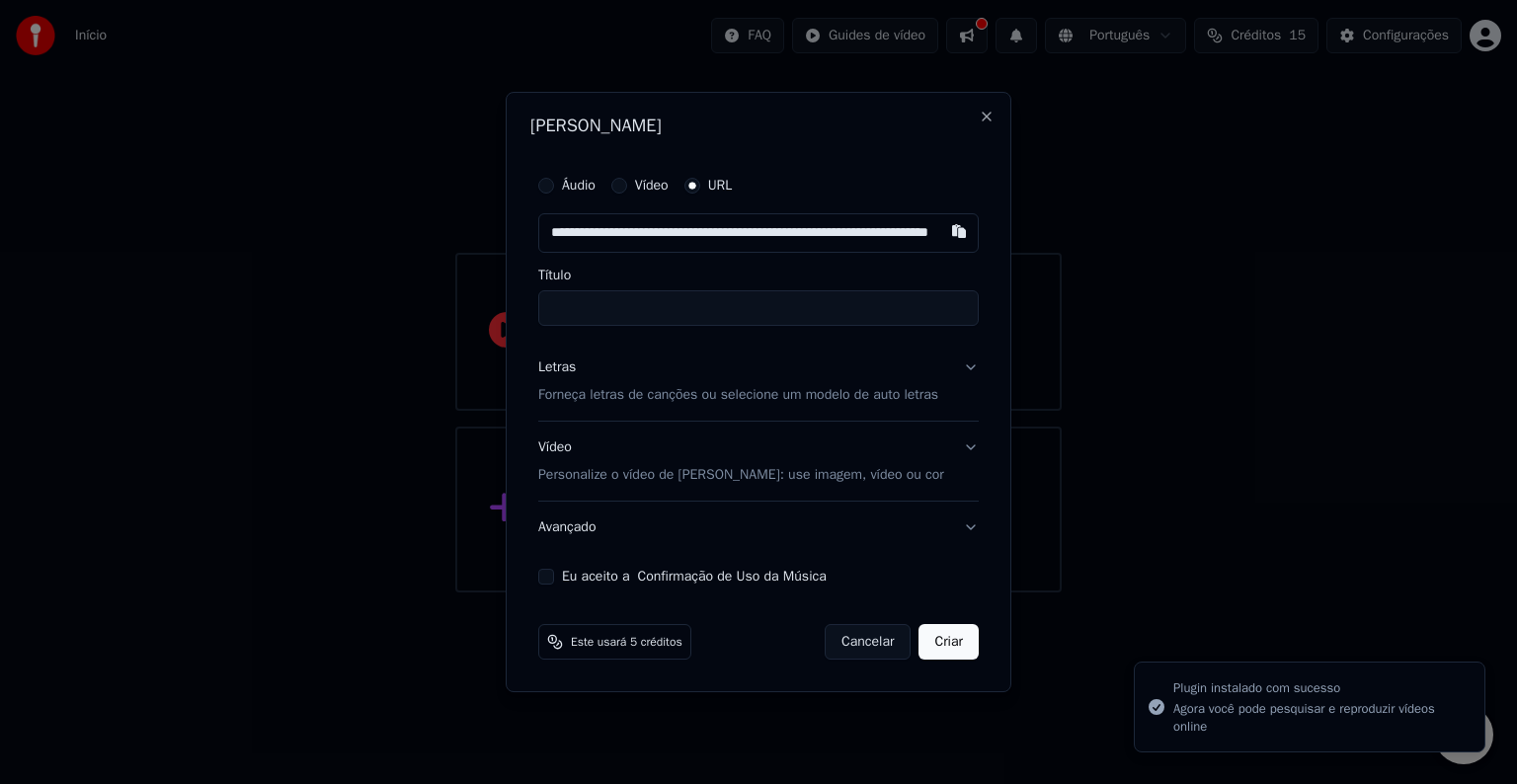 scroll, scrollTop: 0, scrollLeft: 131, axis: horizontal 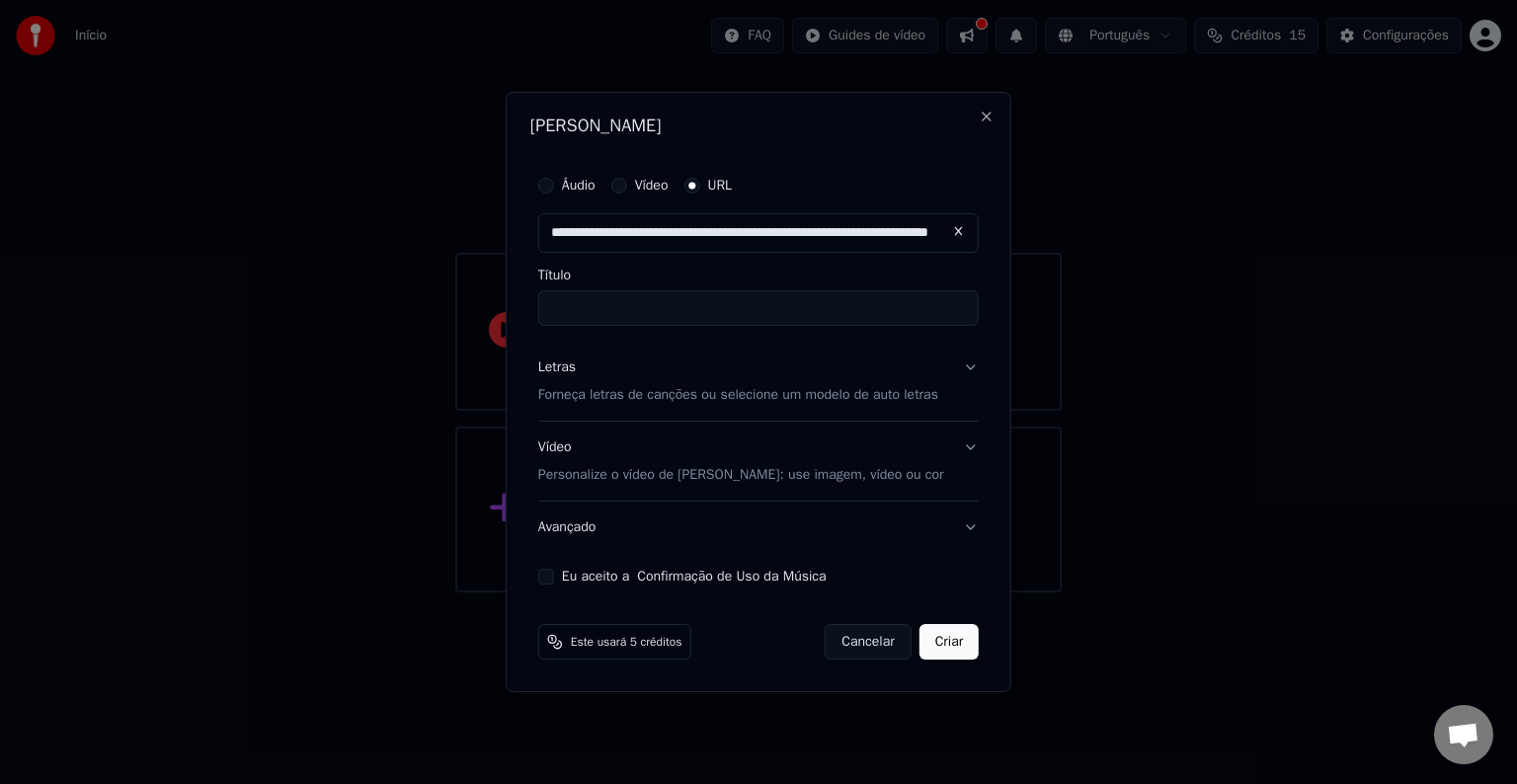 type on "**********" 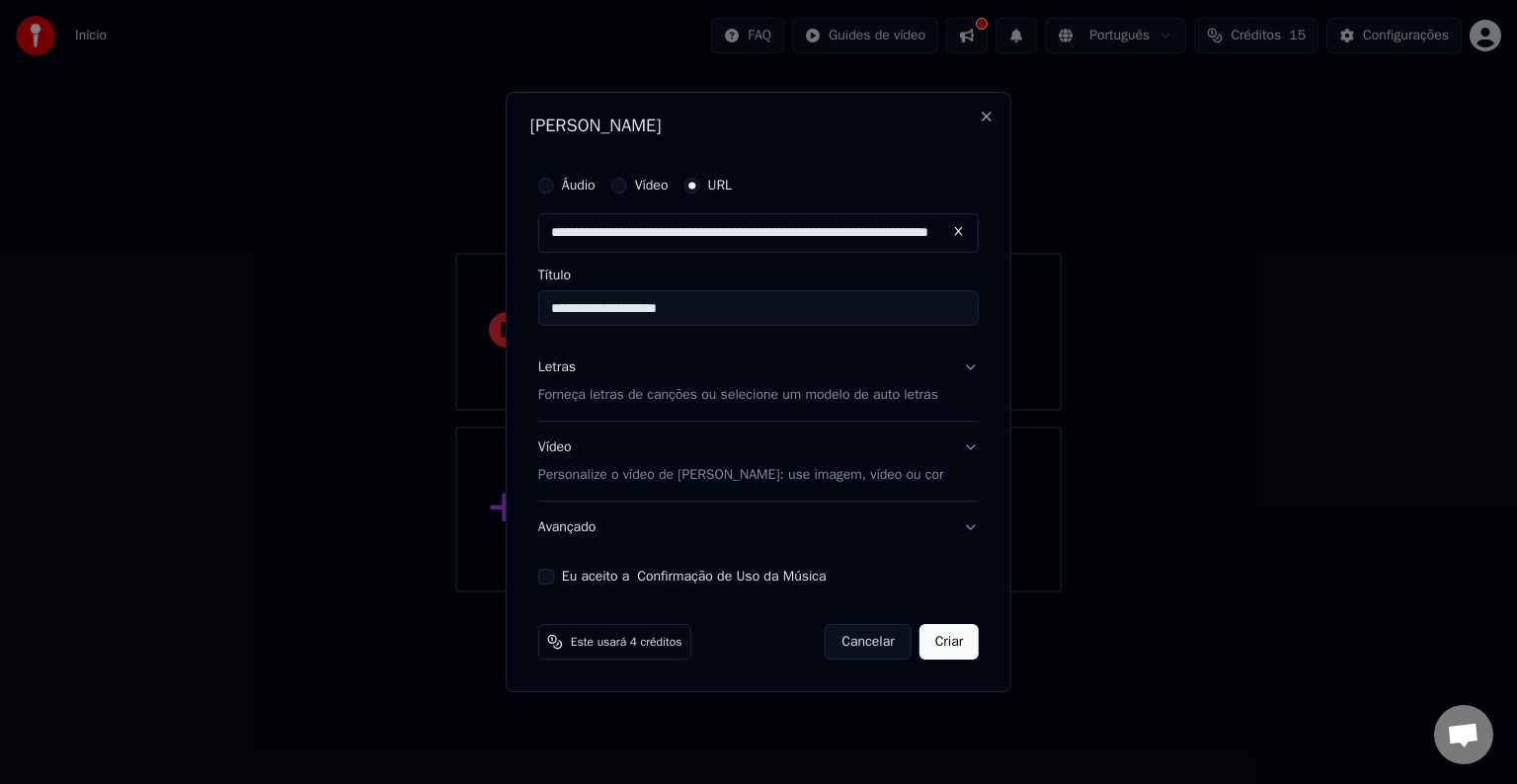 scroll, scrollTop: 0, scrollLeft: 0, axis: both 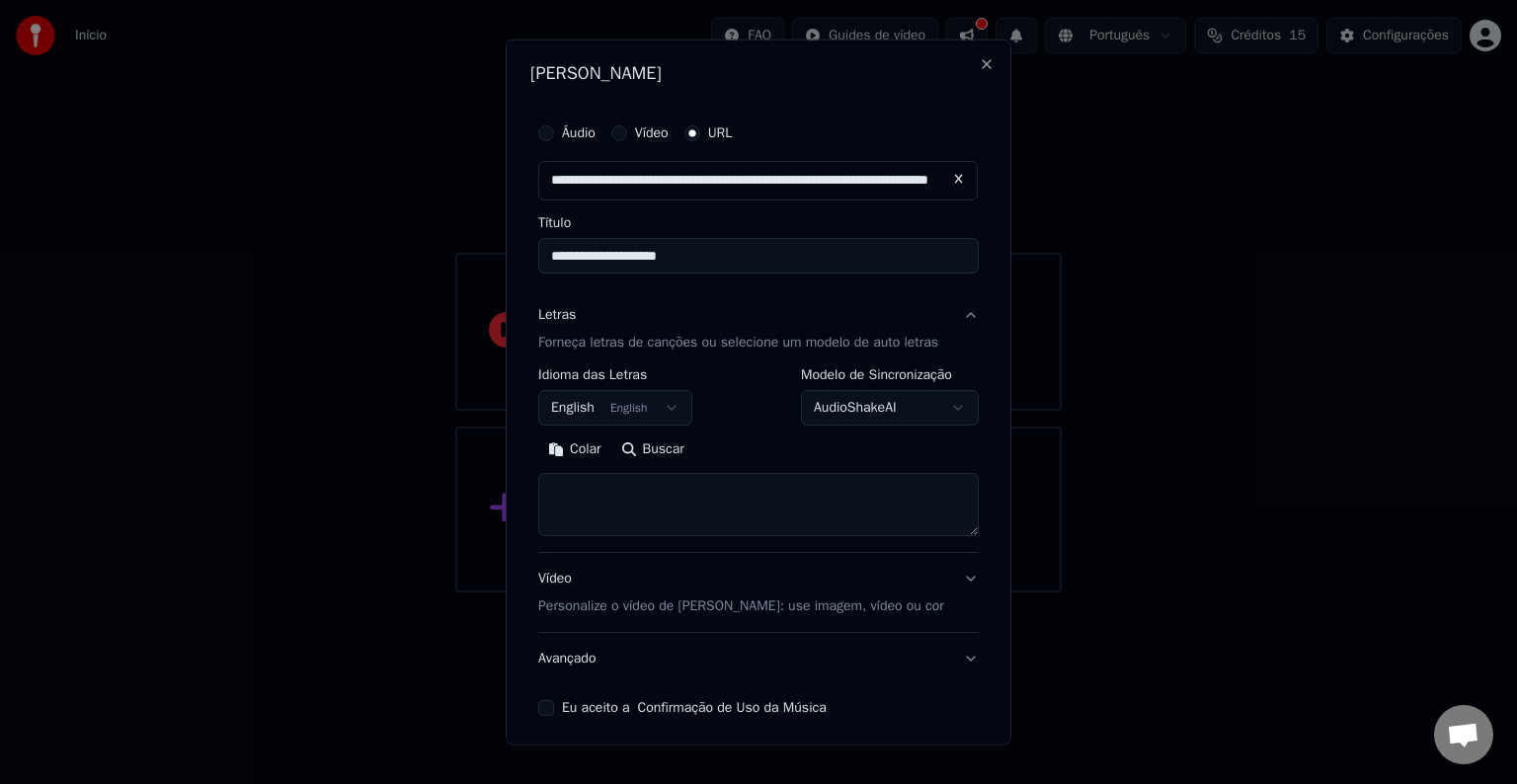 click on "**********" at bounding box center (758, 296) 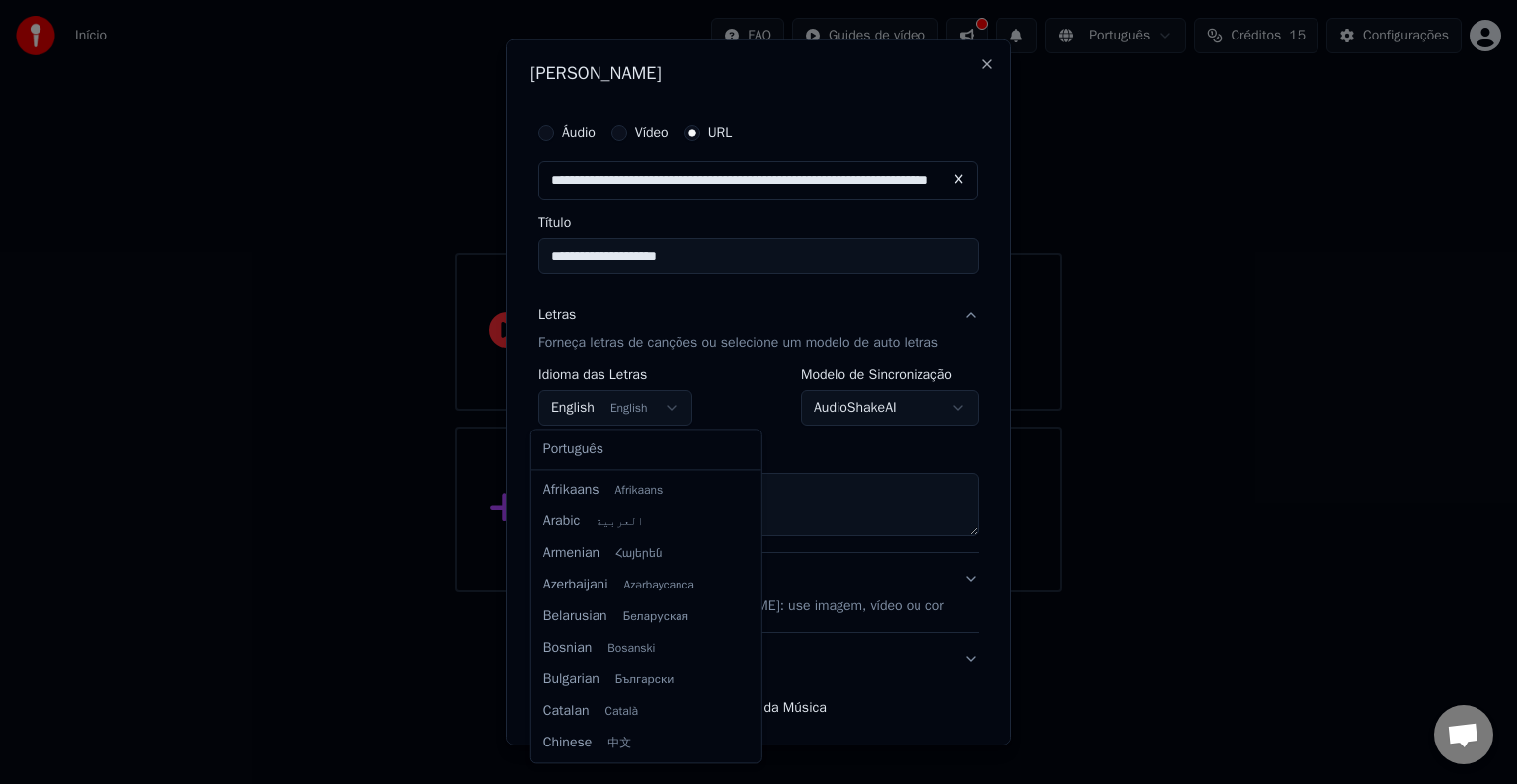scroll, scrollTop: 158, scrollLeft: 0, axis: vertical 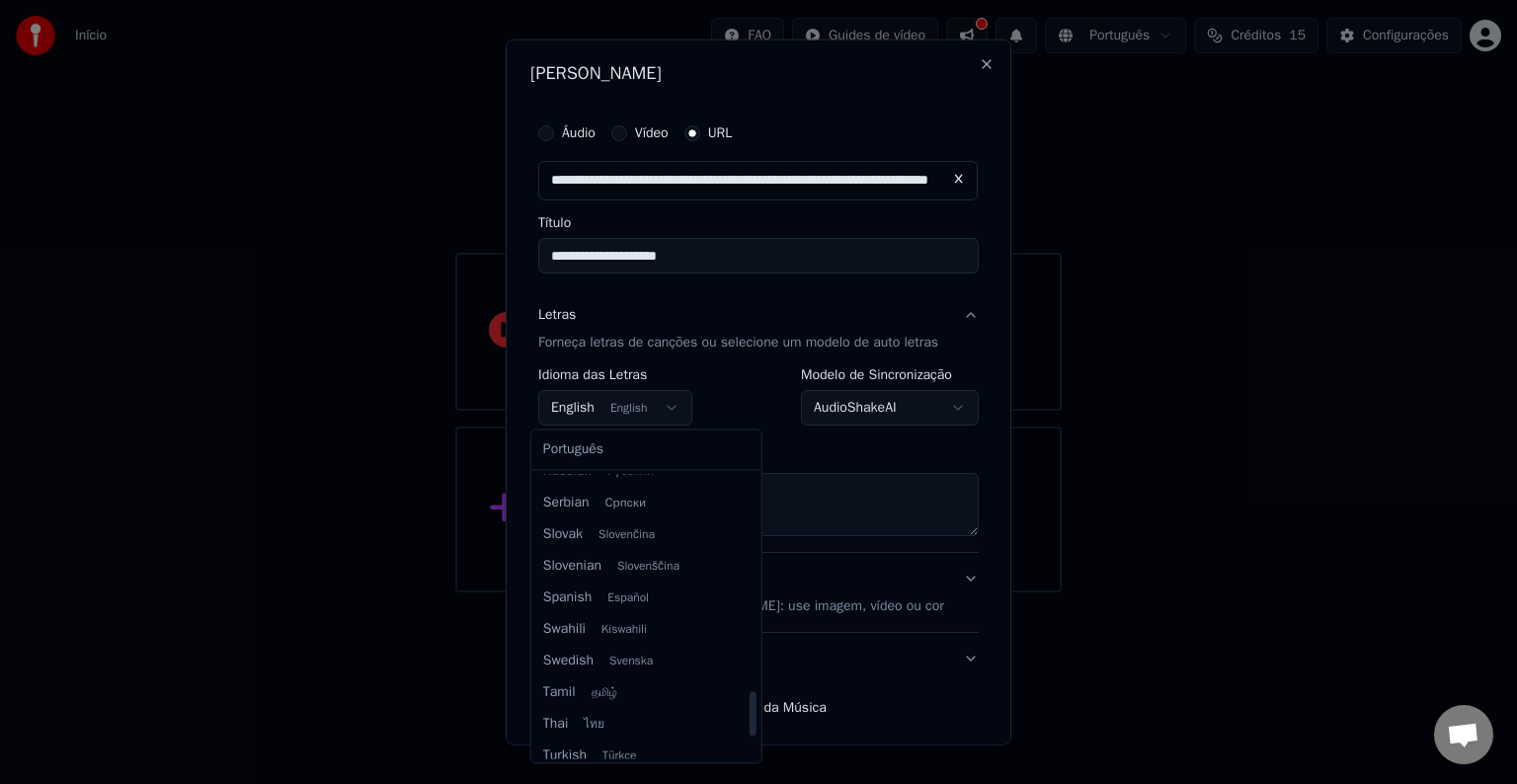 drag, startPoint x: 754, startPoint y: 675, endPoint x: 728, endPoint y: 702, distance: 37.48333 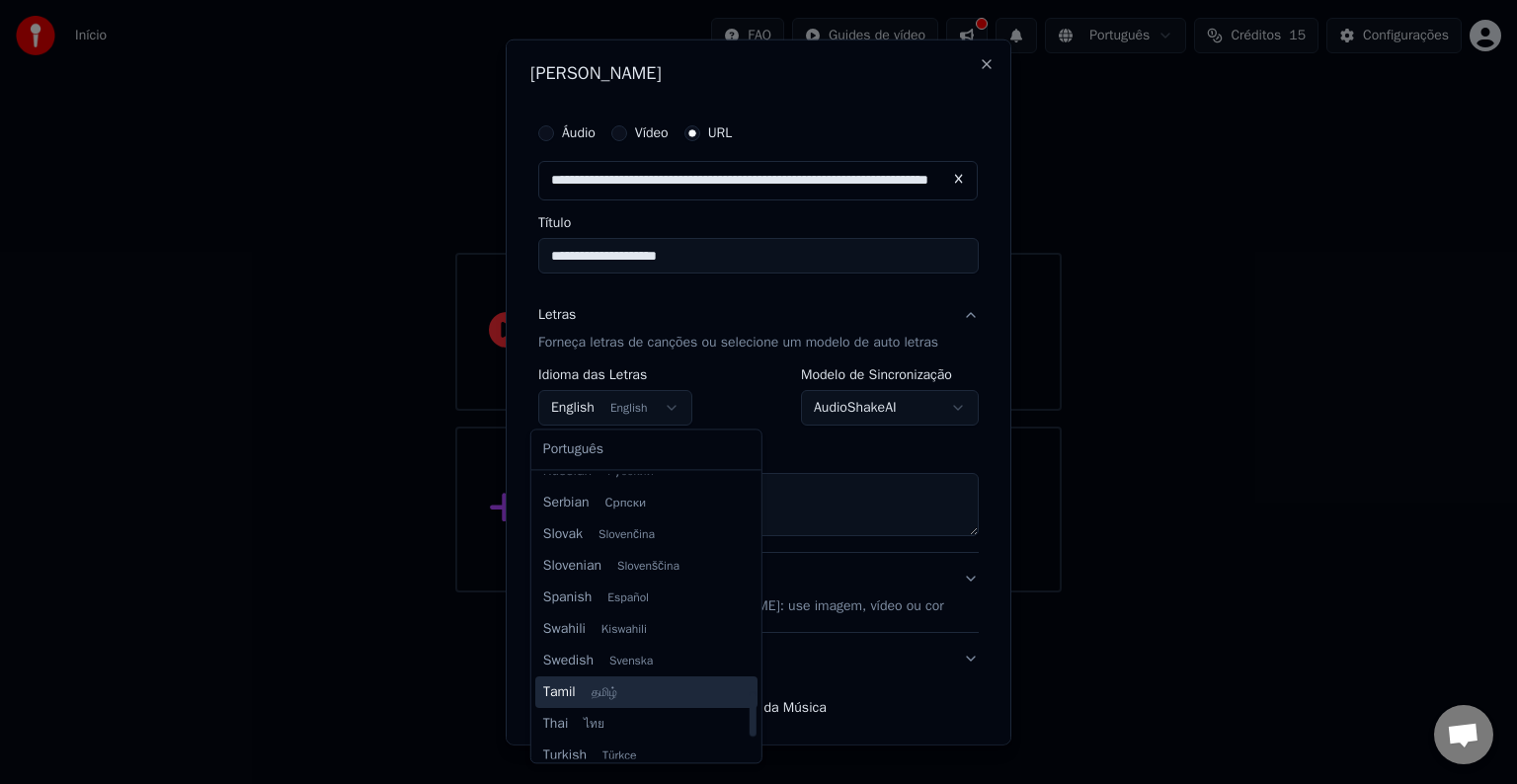 scroll, scrollTop: 1381, scrollLeft: 0, axis: vertical 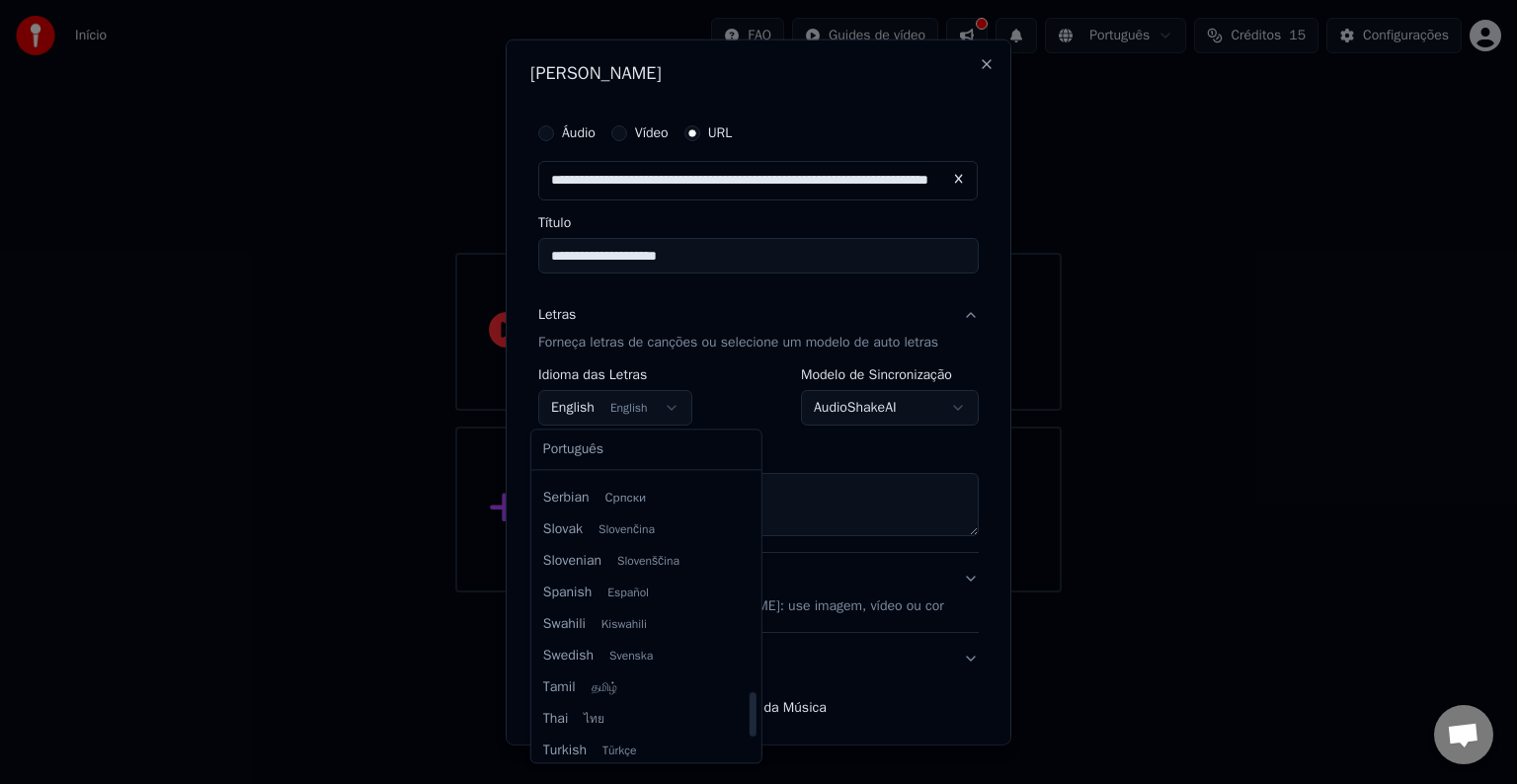 select on "**" 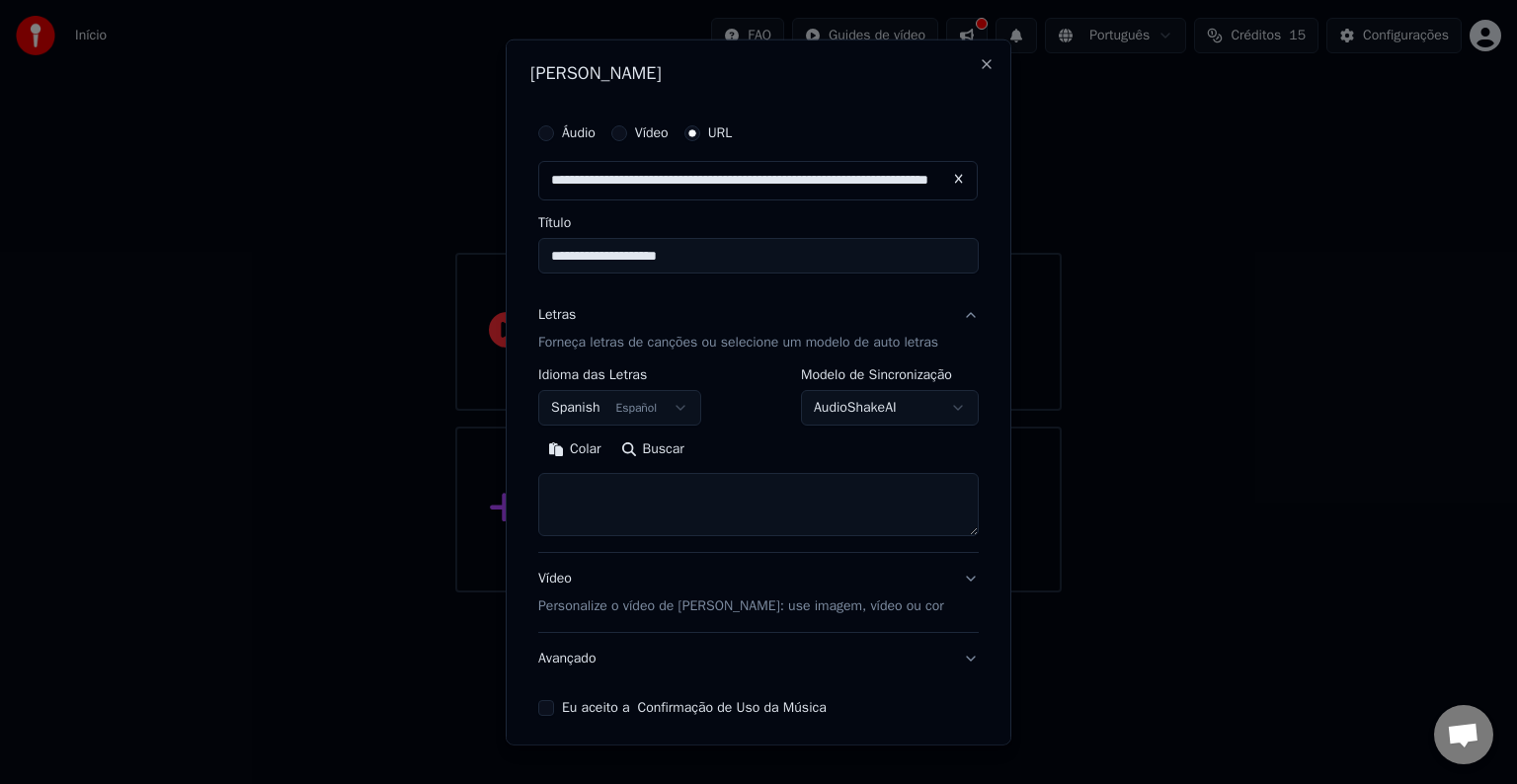 click on "Colar" at bounding box center [575, 449] 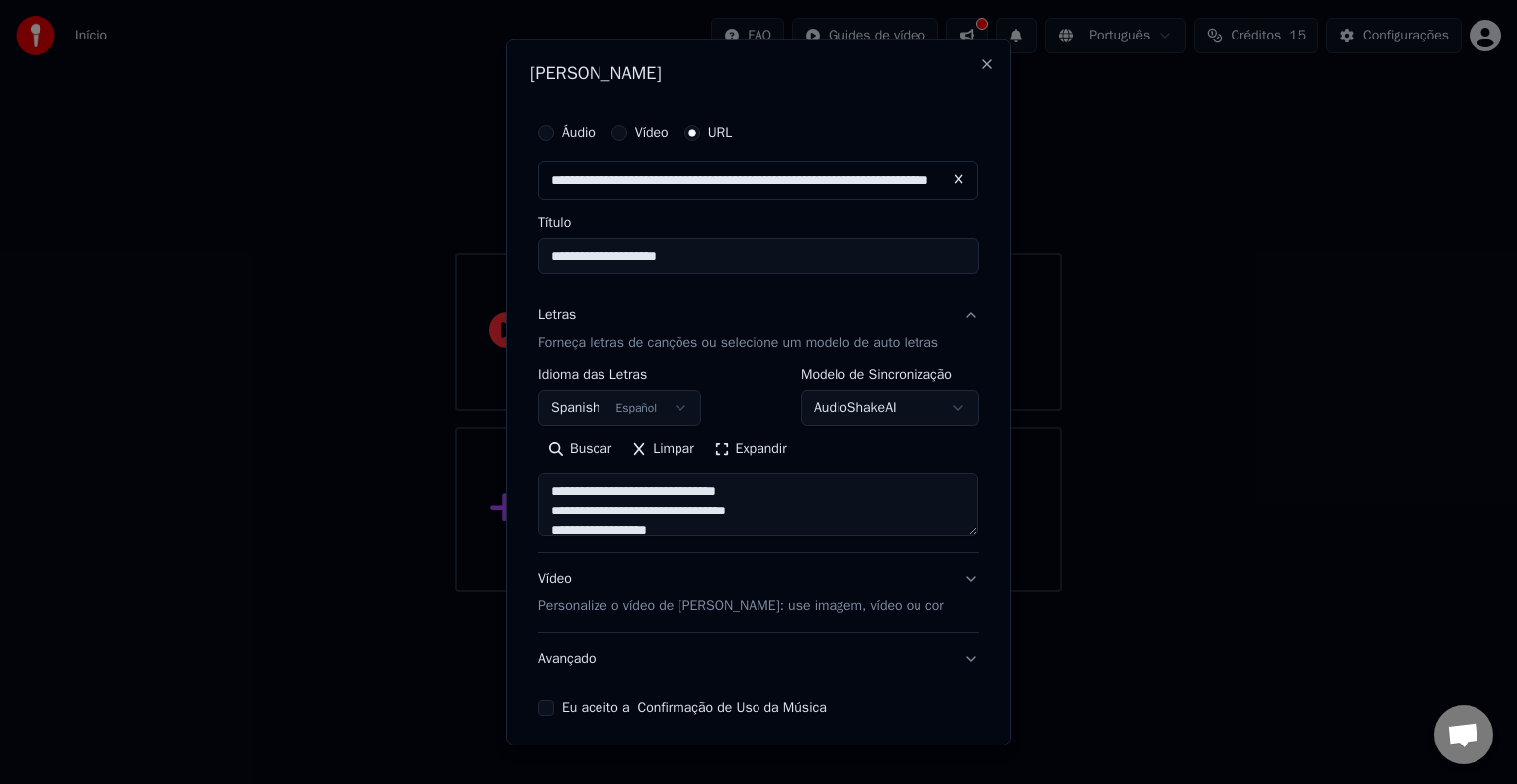 type on "**********" 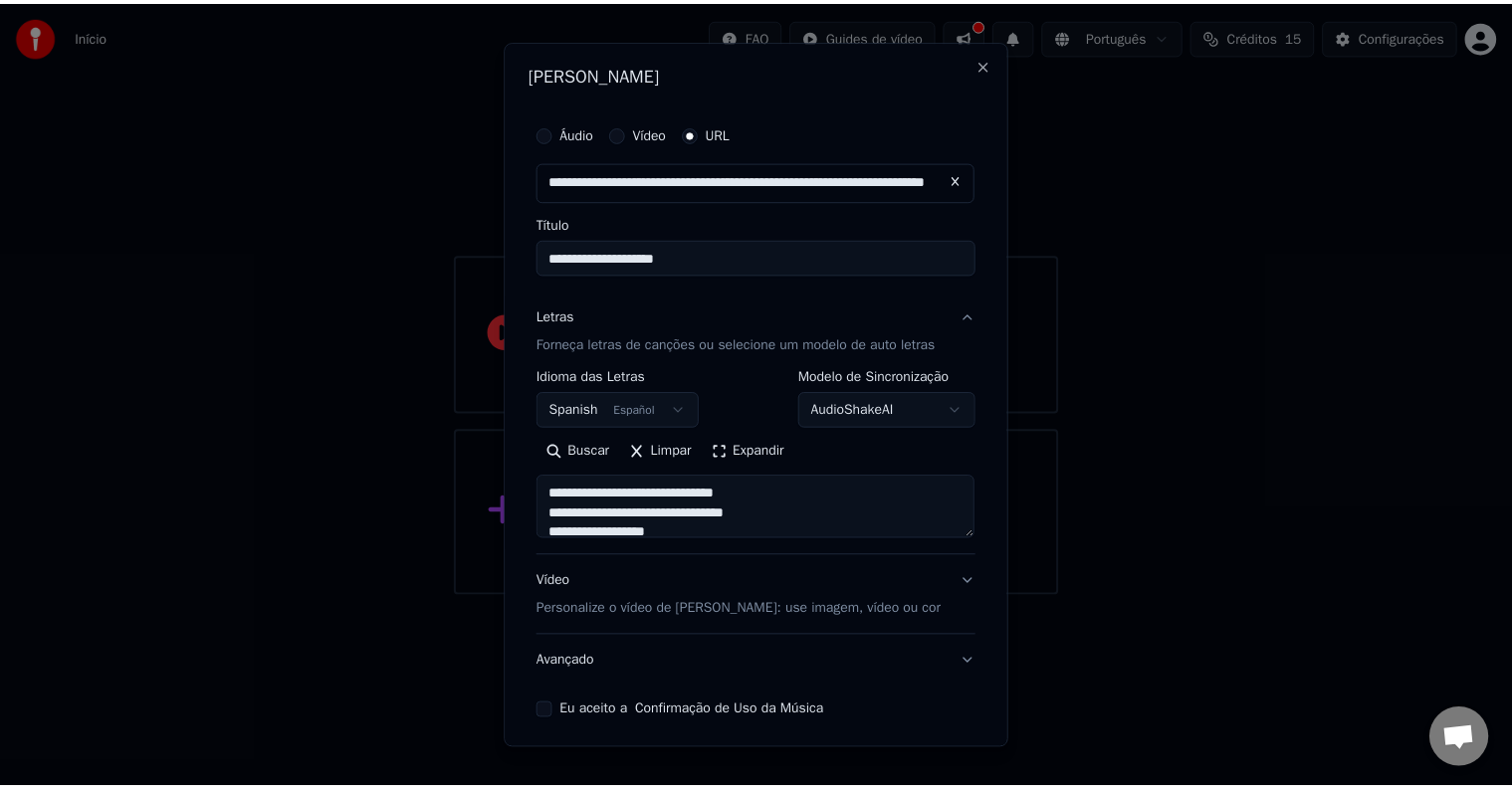 scroll, scrollTop: 78, scrollLeft: 0, axis: vertical 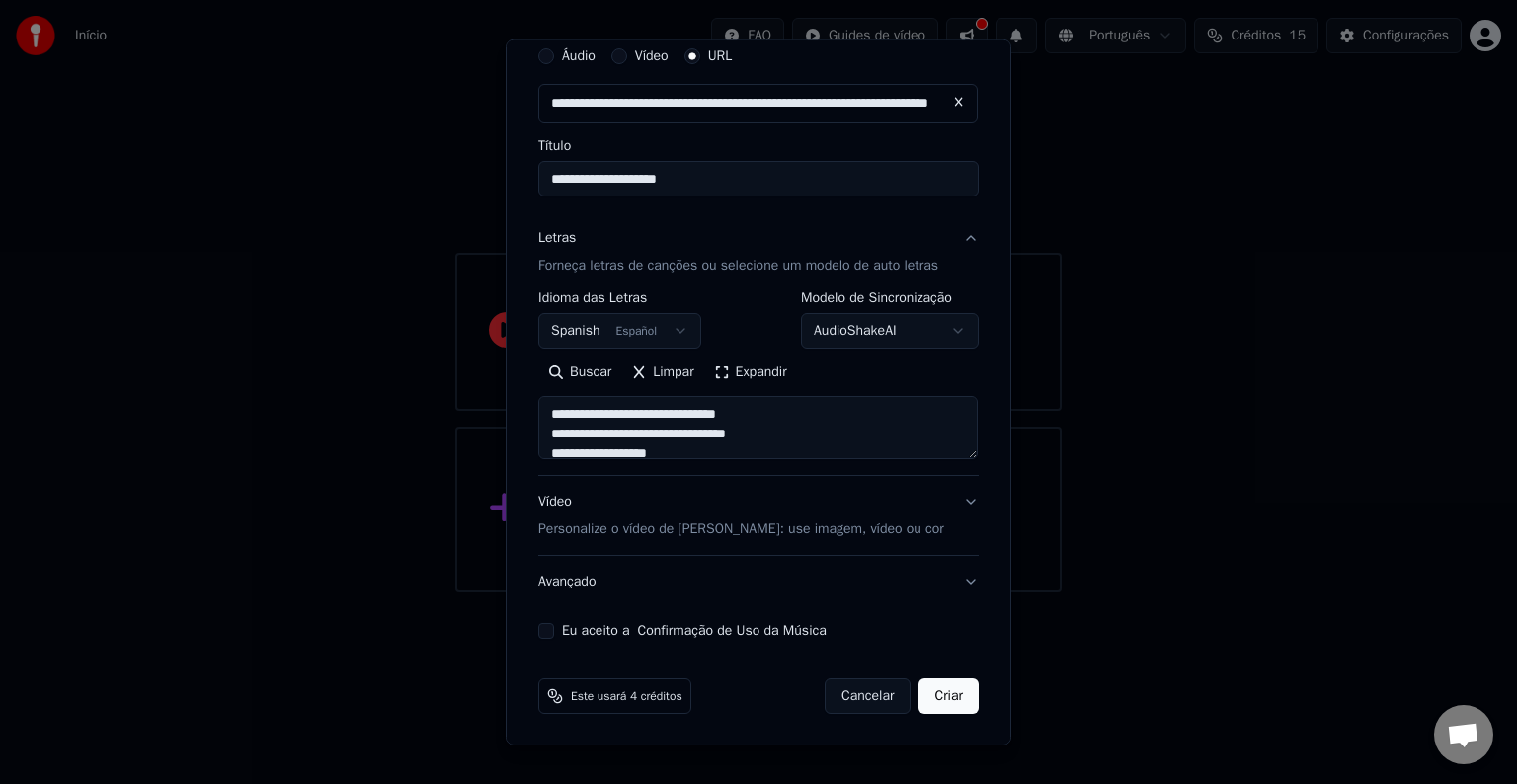 click on "Eu aceito a   Confirmação de Uso da Música" at bounding box center [546, 631] 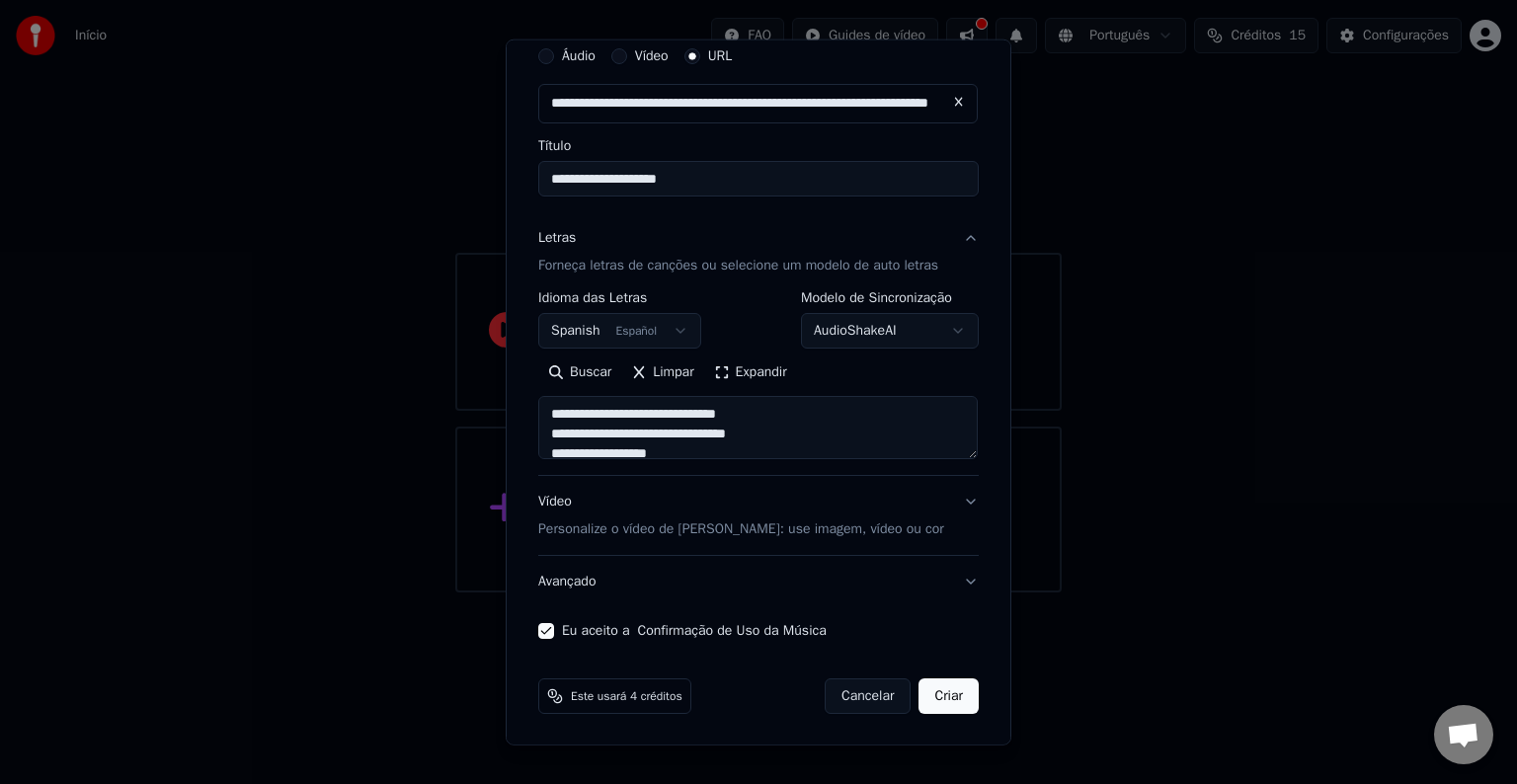 click on "Criar" at bounding box center (948, 696) 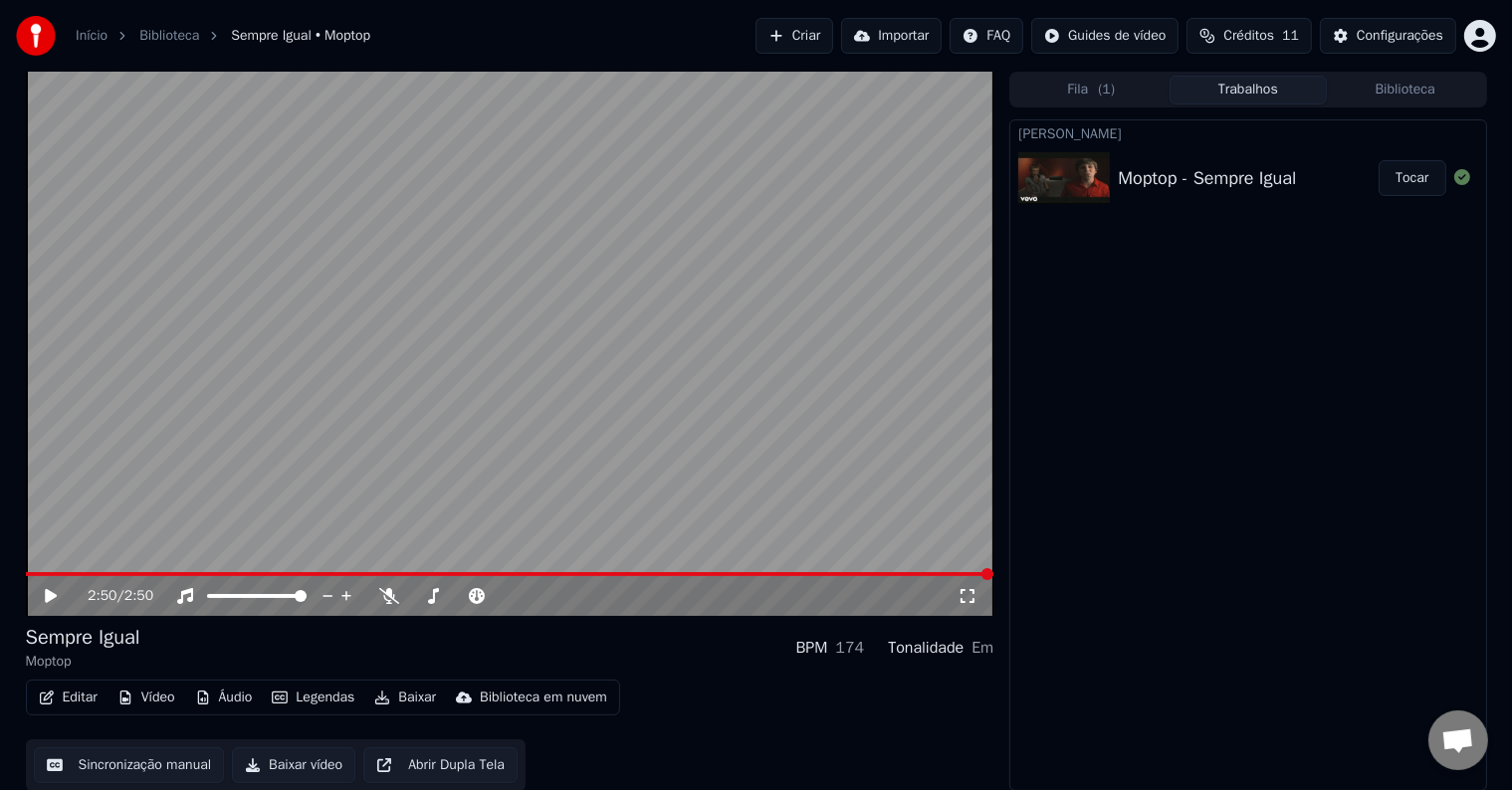 click on "2:50  /  2:50" at bounding box center (523, 596) 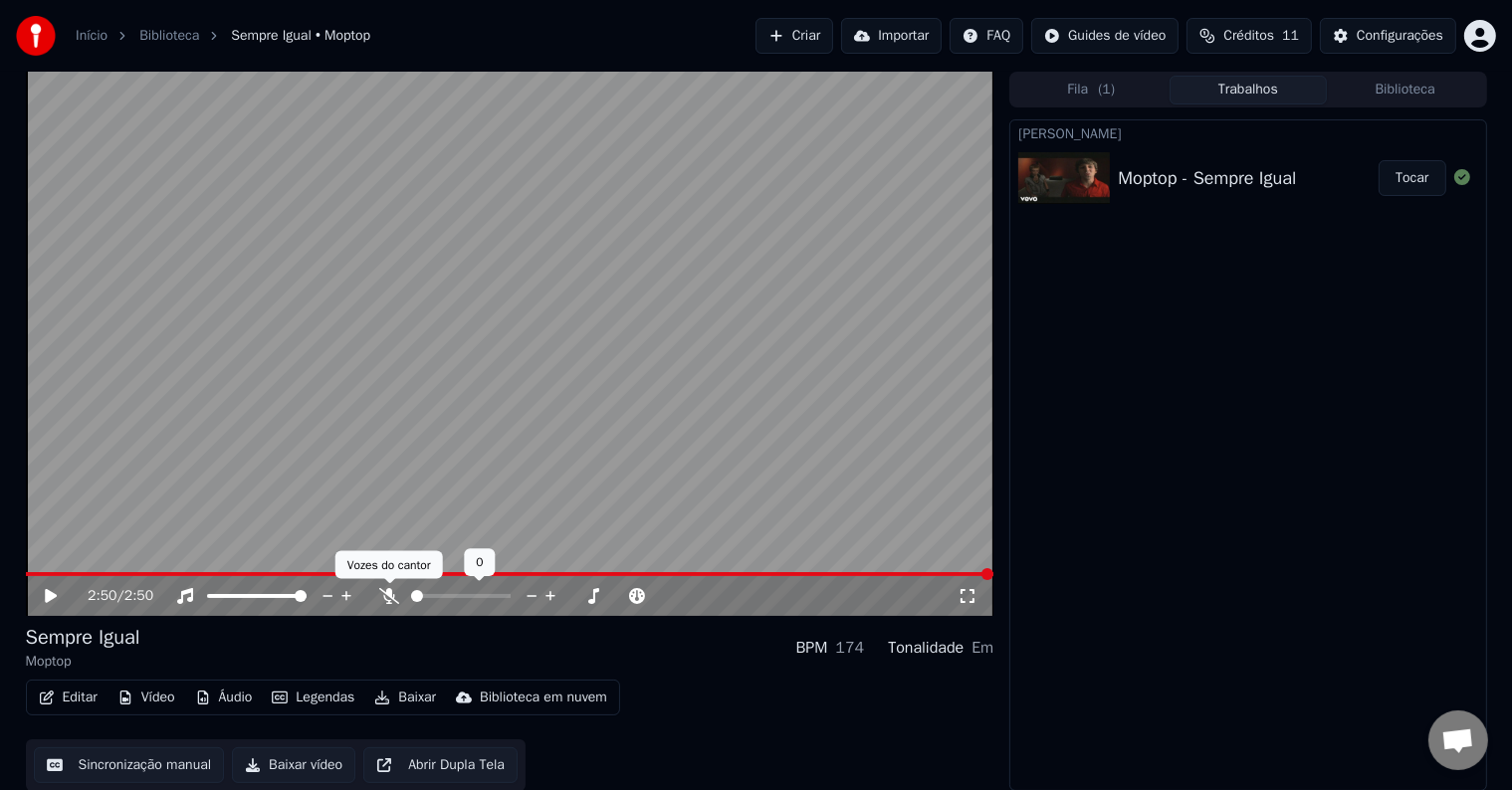 click 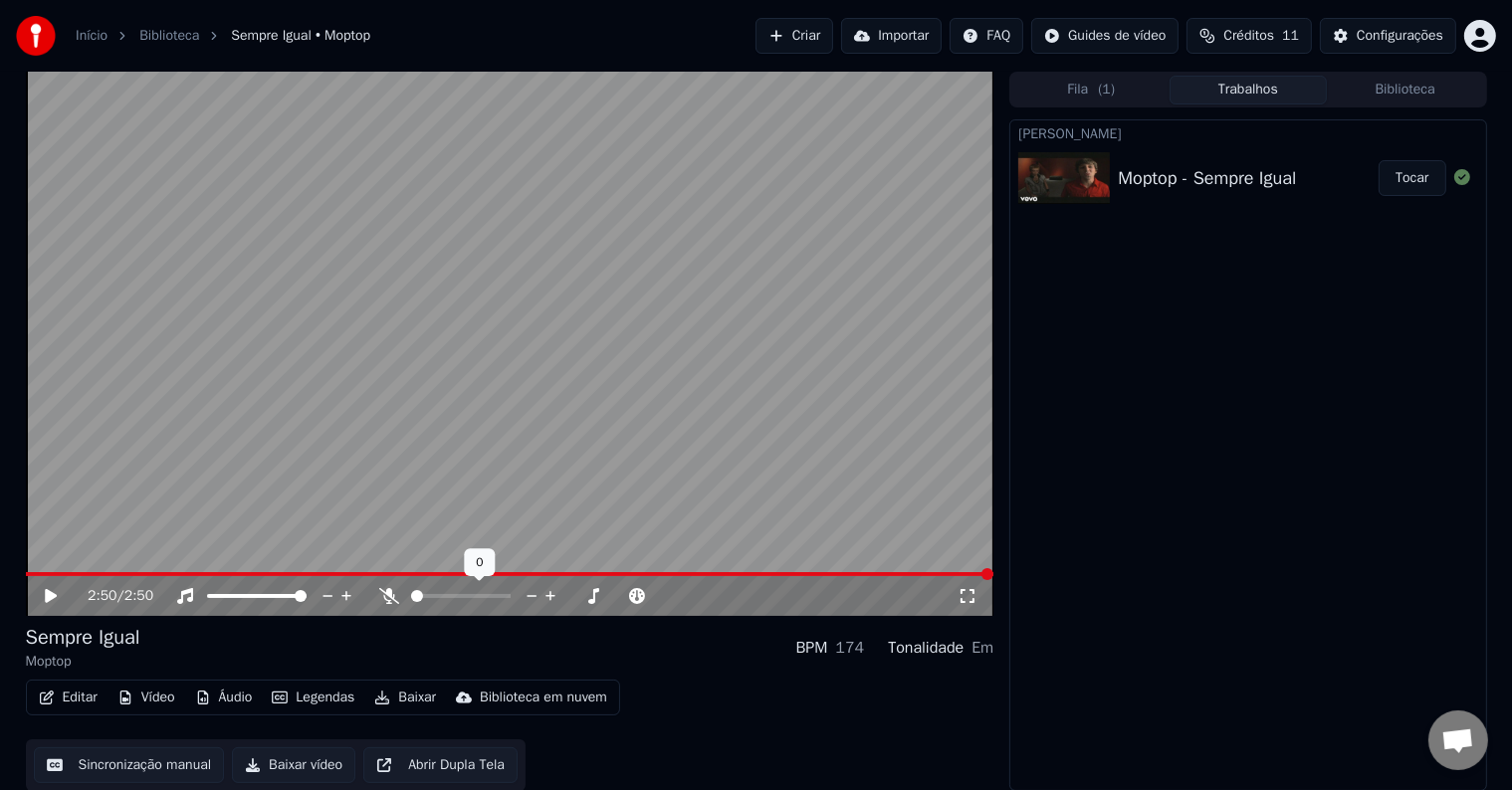 click at bounding box center (417, 596) 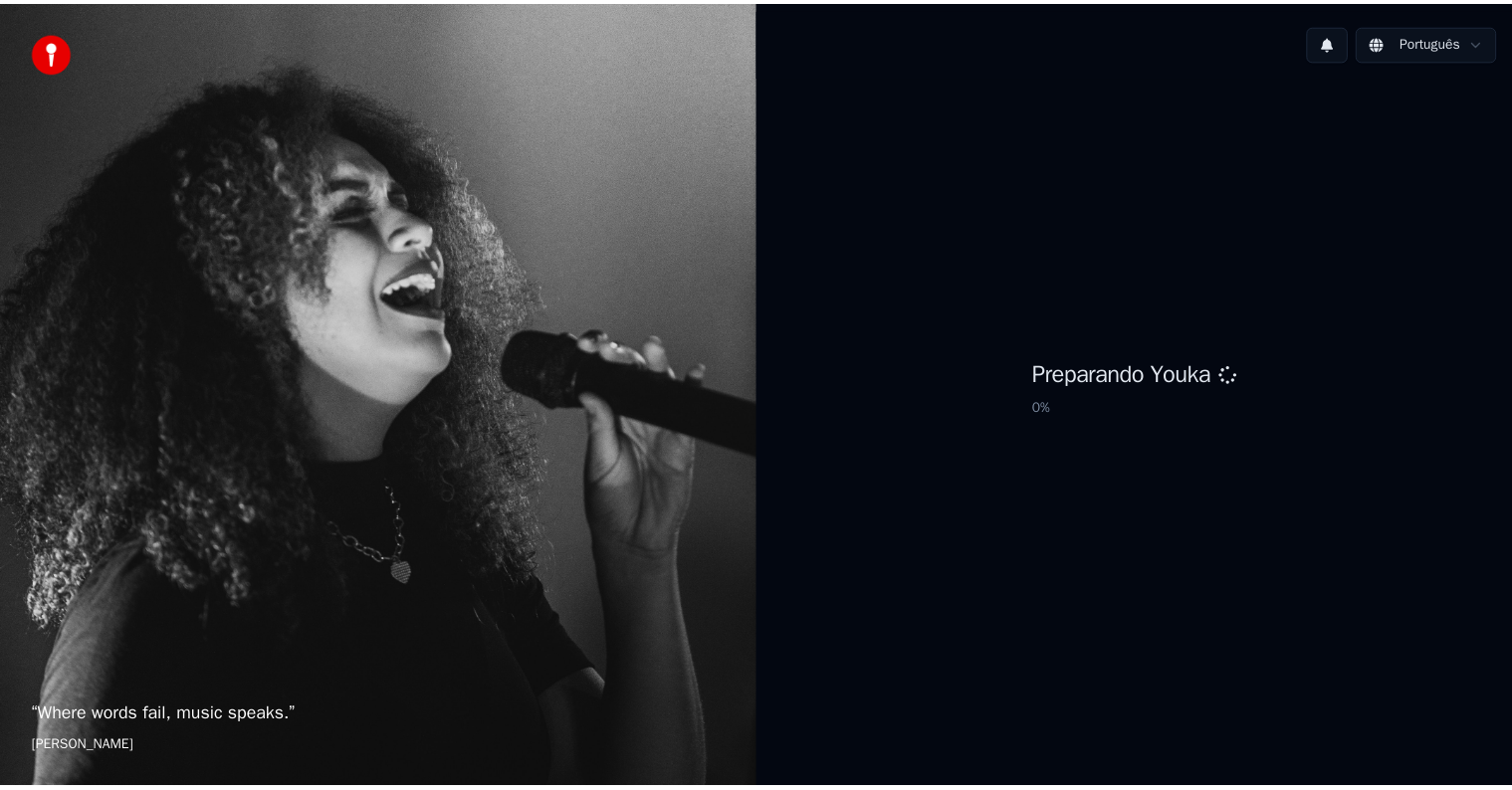 scroll, scrollTop: 0, scrollLeft: 0, axis: both 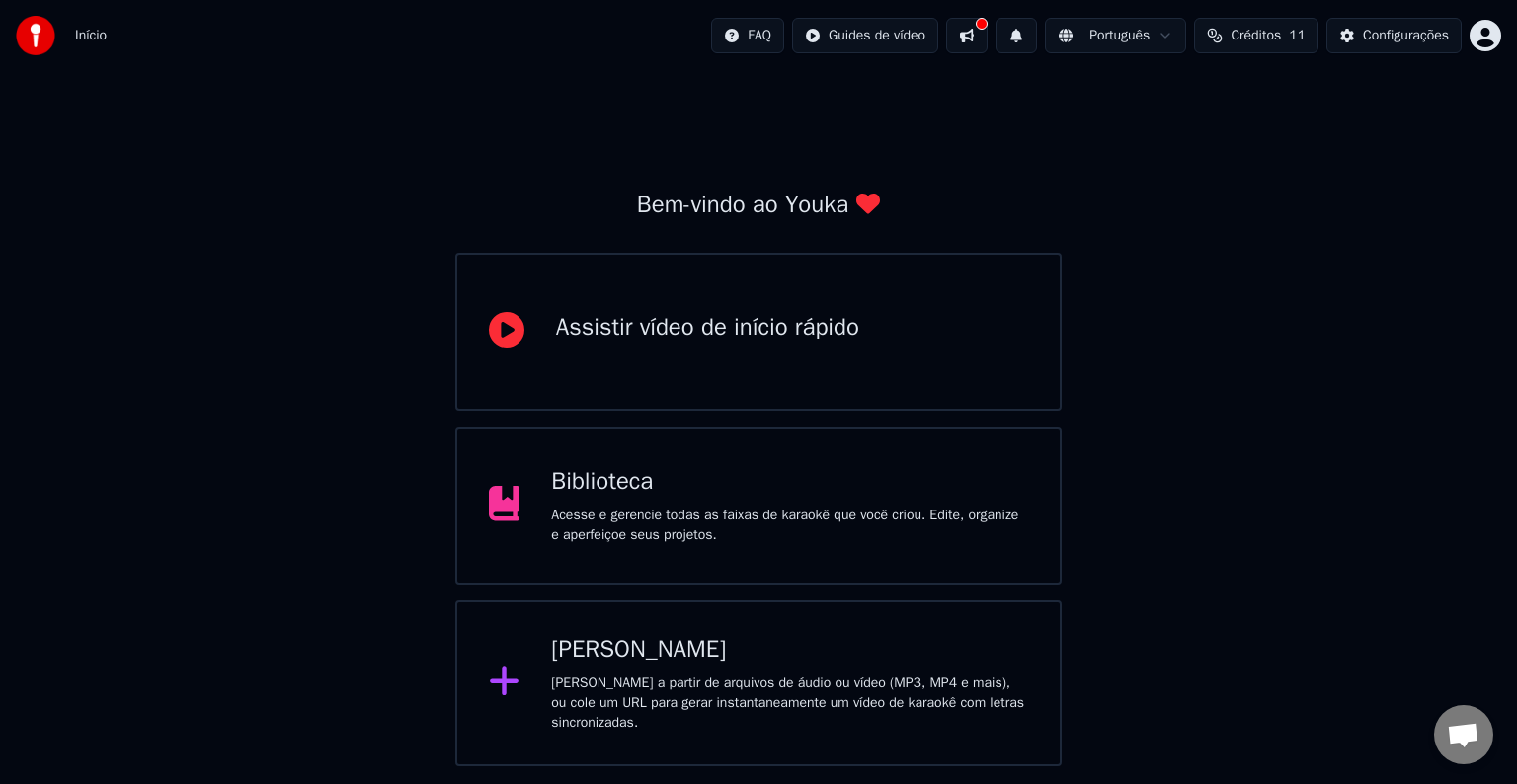 click on "Acesse e gerencie todas as faixas de karaokê que você criou. Edite, organize e aperfeiçoe seus projetos." at bounding box center [789, 525] 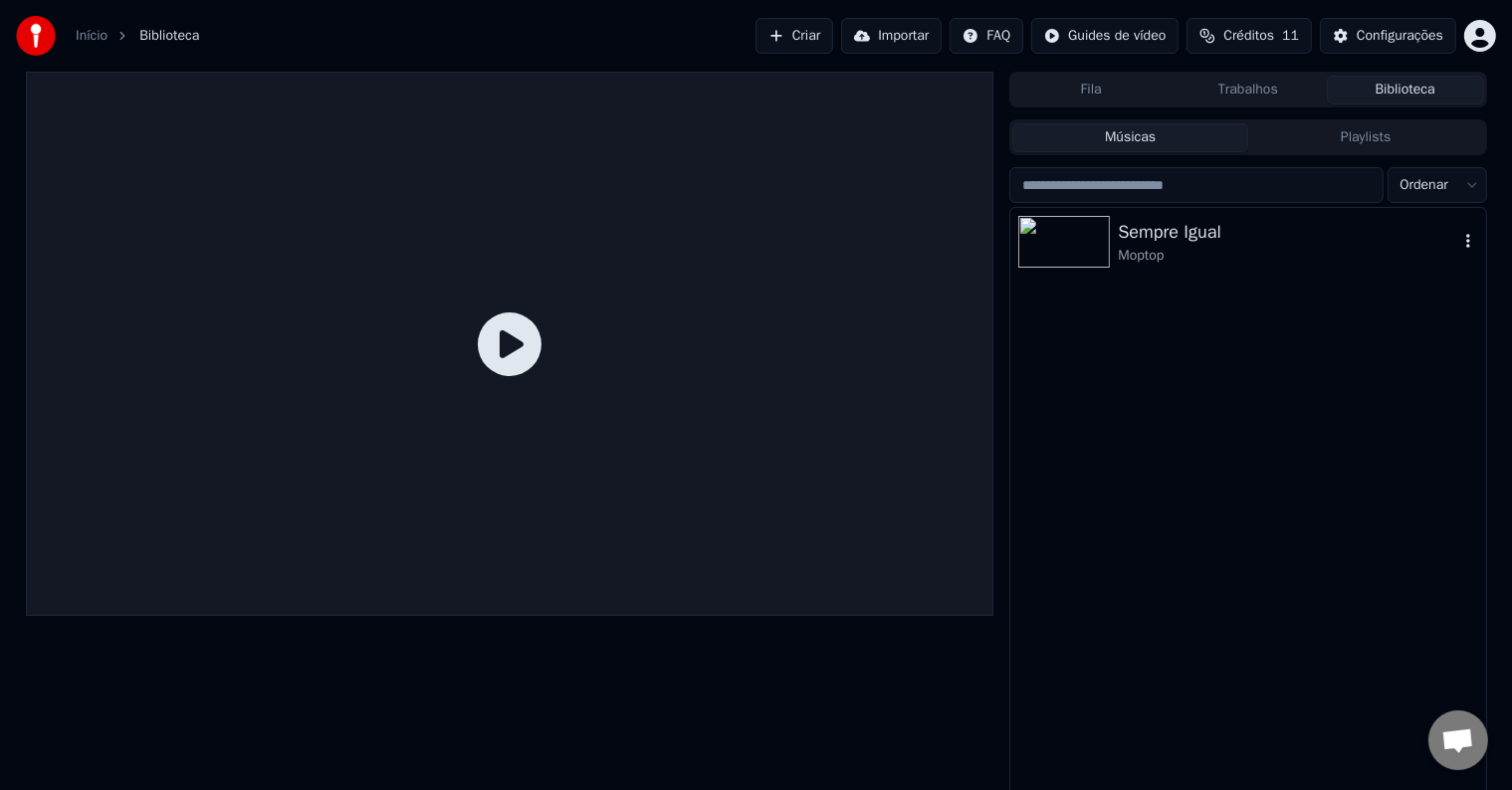 click on "Moptop" at bounding box center [1287, 256] 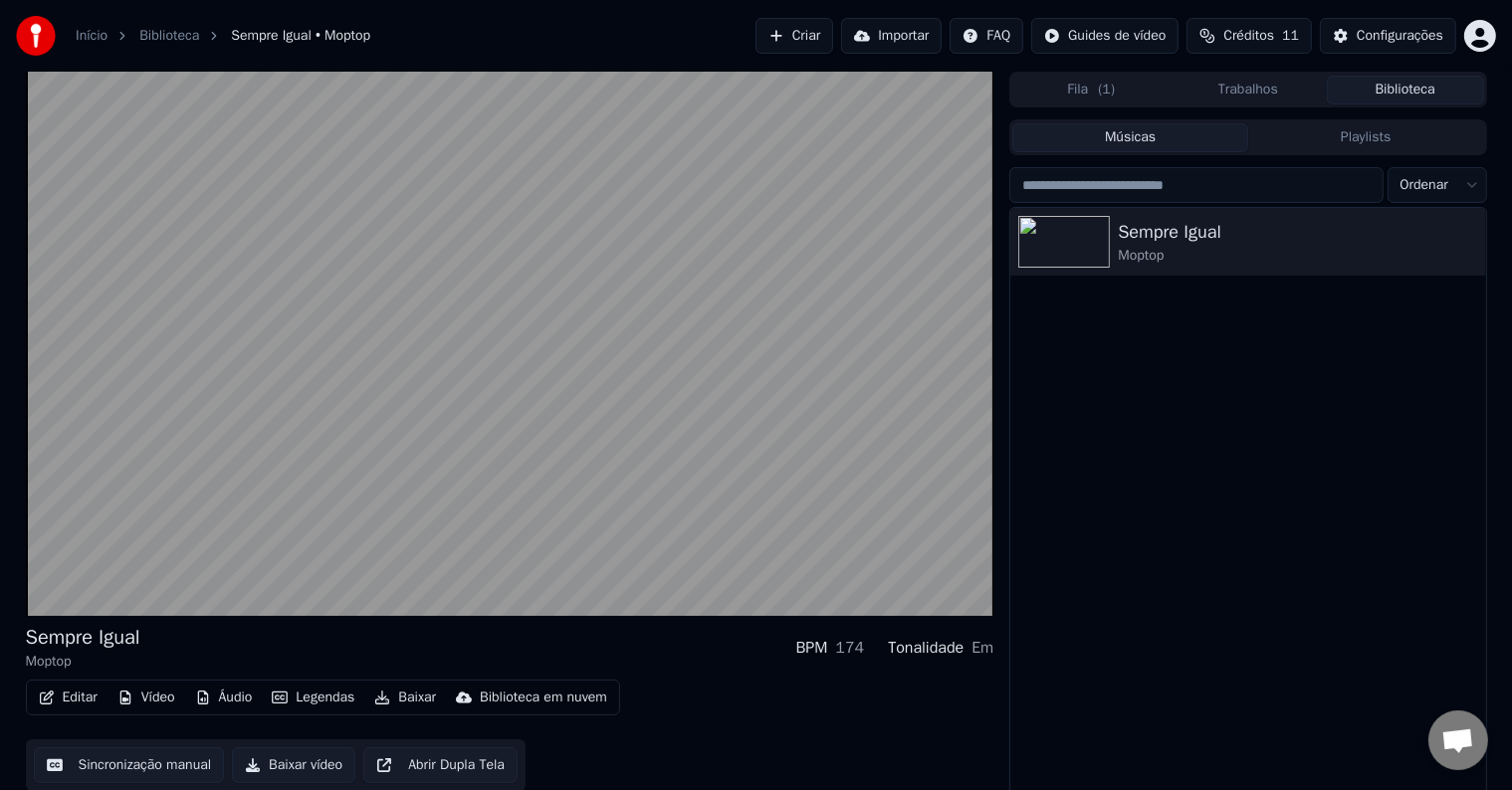 scroll, scrollTop: 9, scrollLeft: 0, axis: vertical 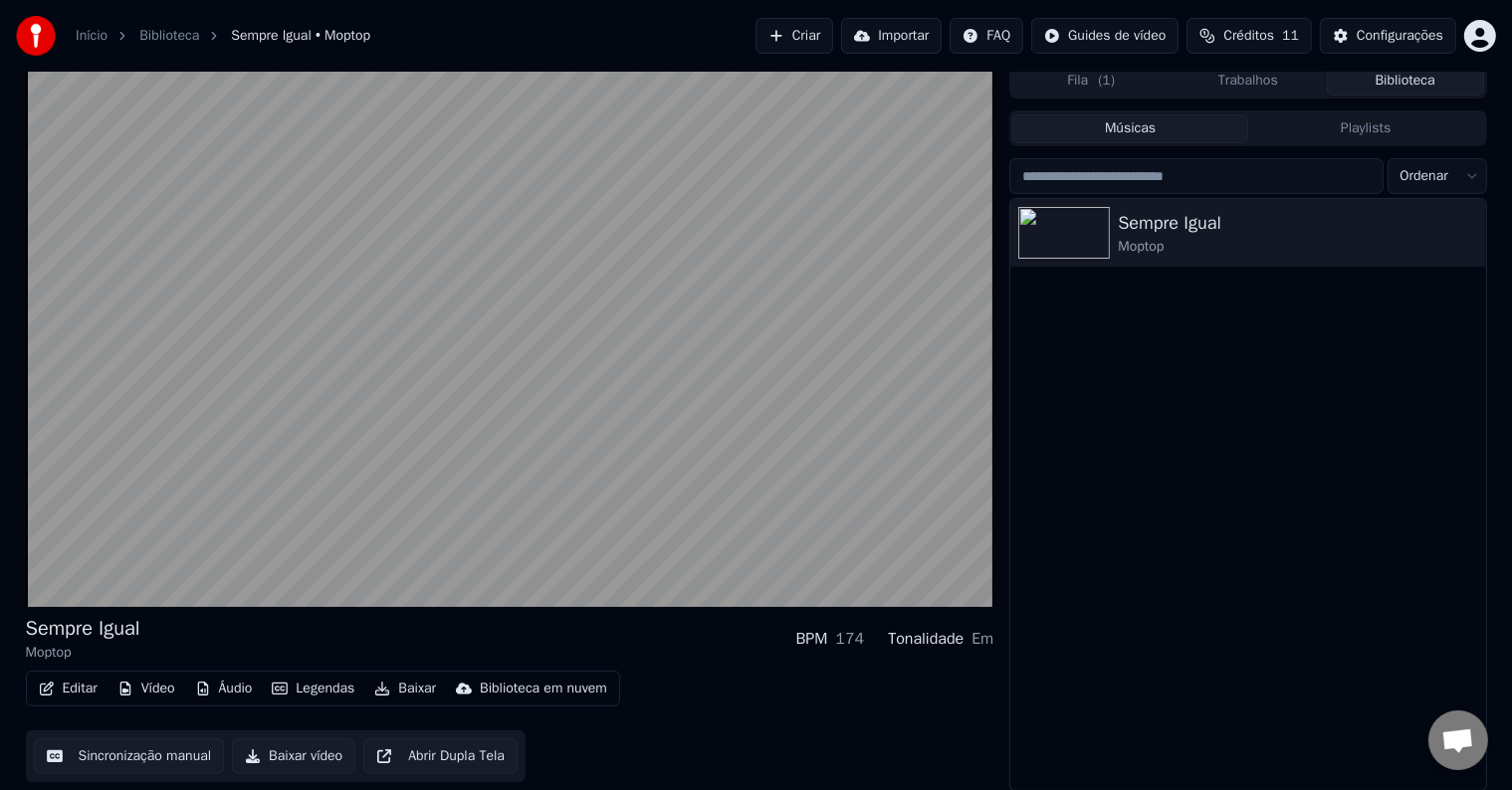 click on "Baixar" at bounding box center [405, 689] 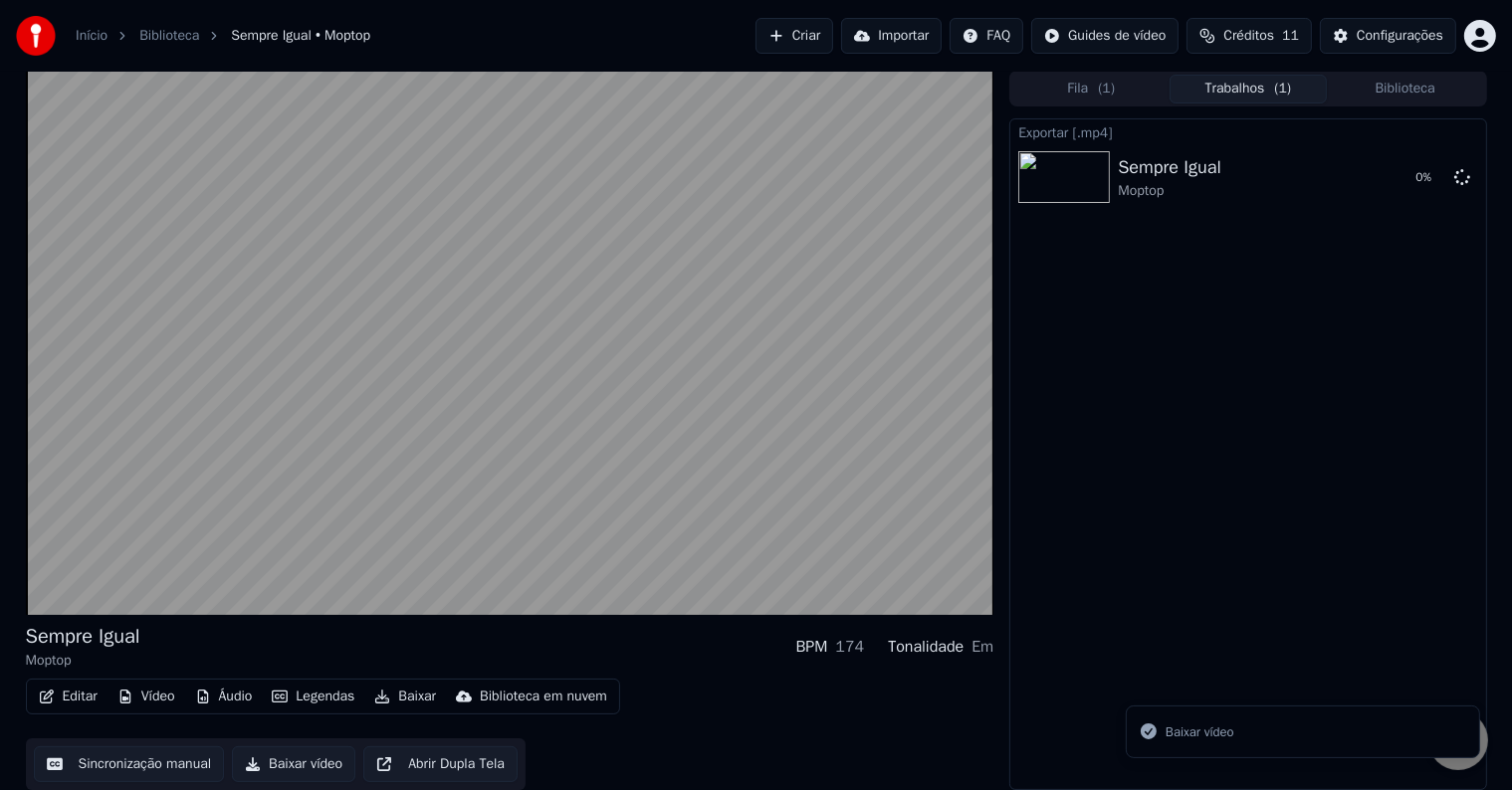 scroll, scrollTop: 1, scrollLeft: 0, axis: vertical 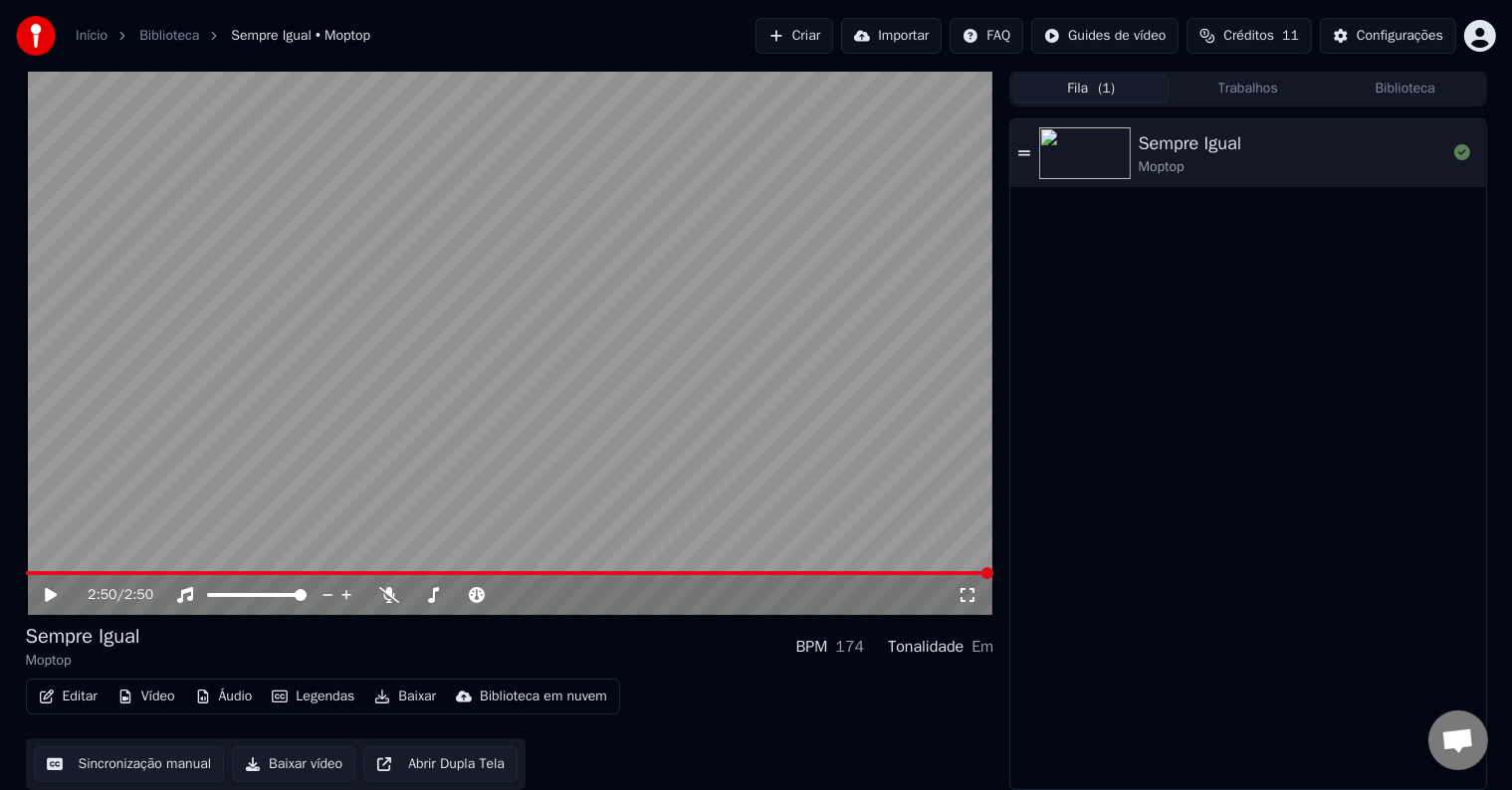 click on "Fila ( 1 )" at bounding box center (1091, 89) 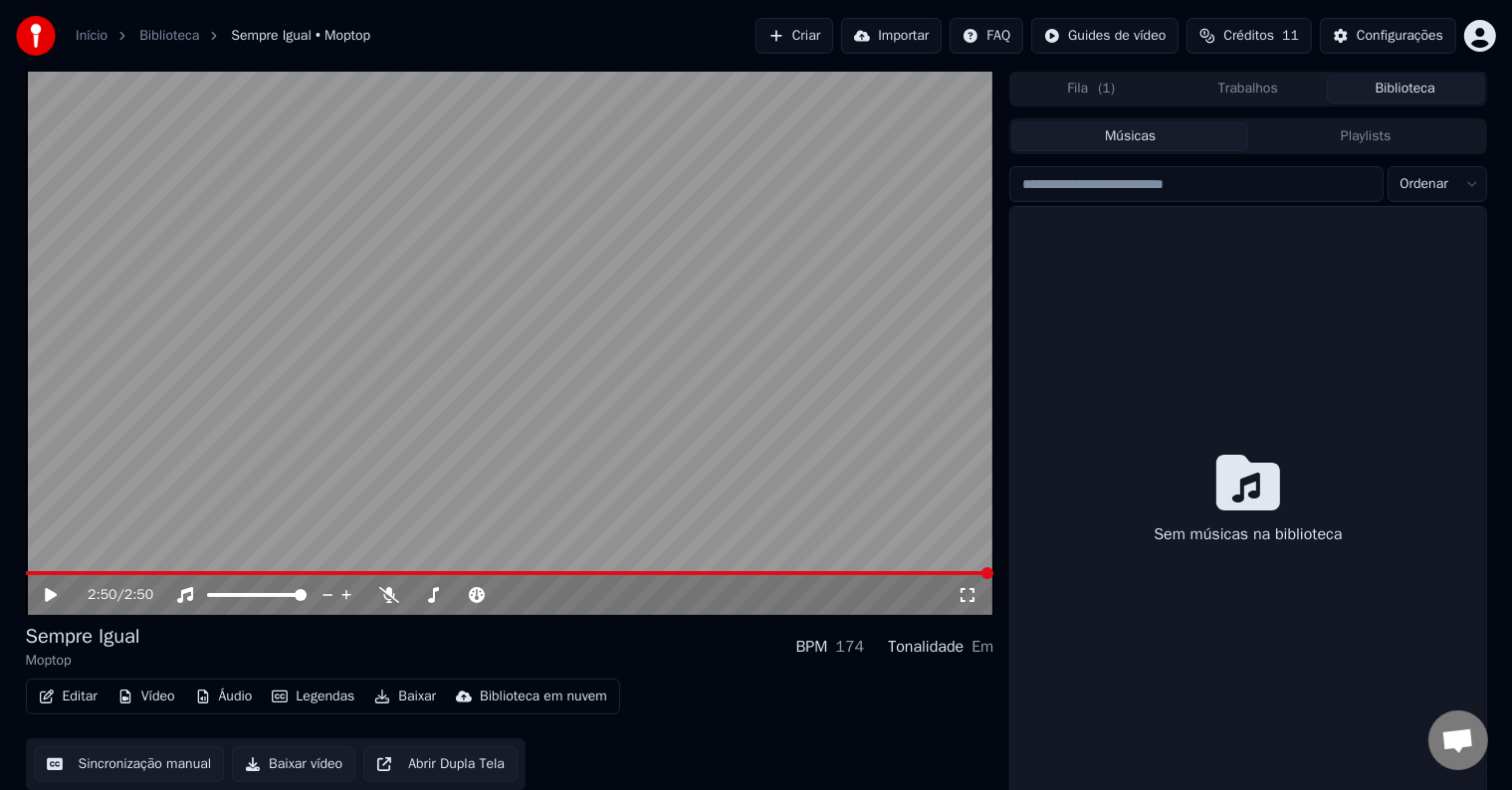 click on "Biblioteca" at bounding box center [1405, 89] 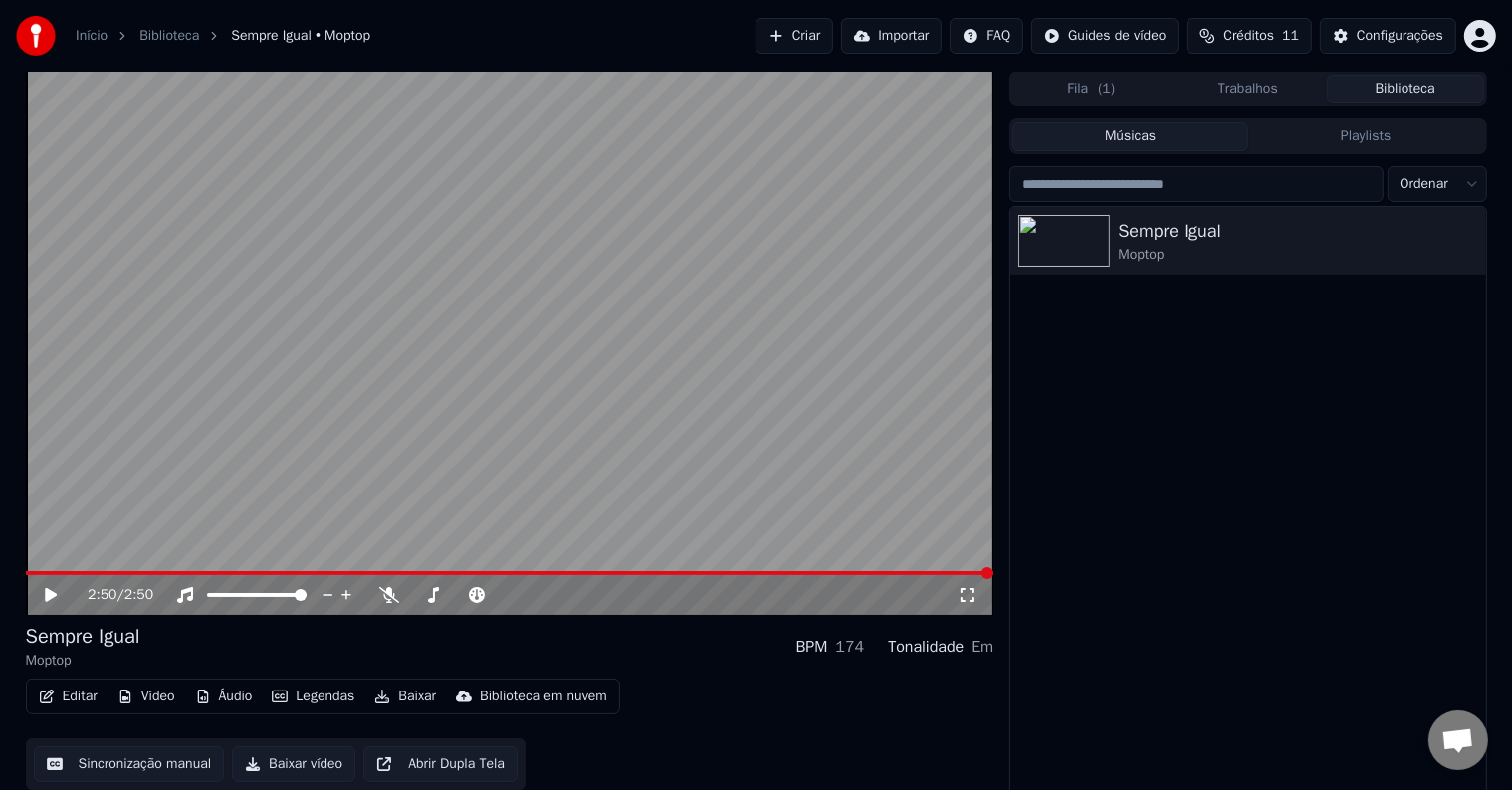 click on "Trabalhos" at bounding box center (1248, 89) 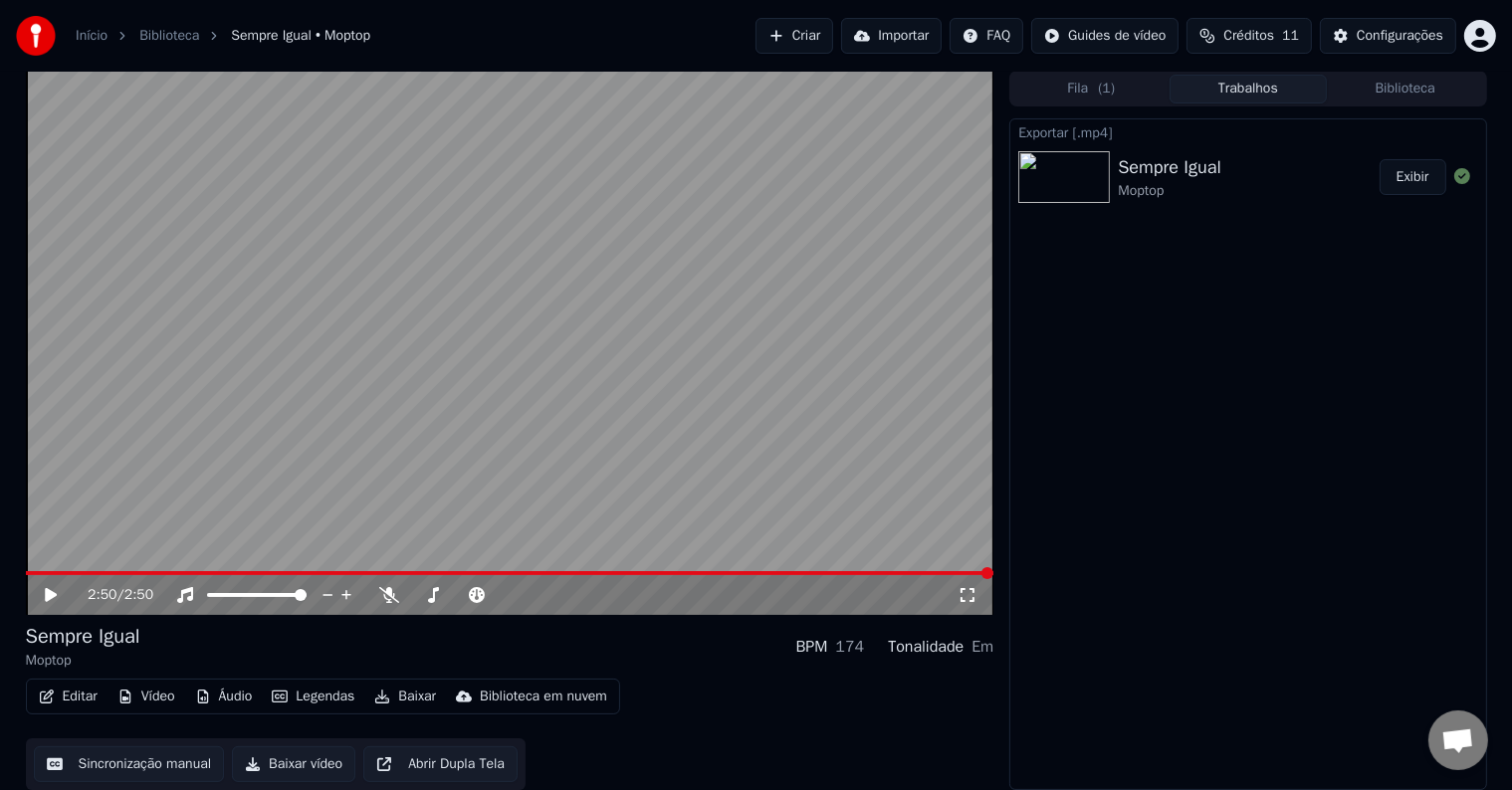 click on "Exibir" at bounding box center [1412, 177] 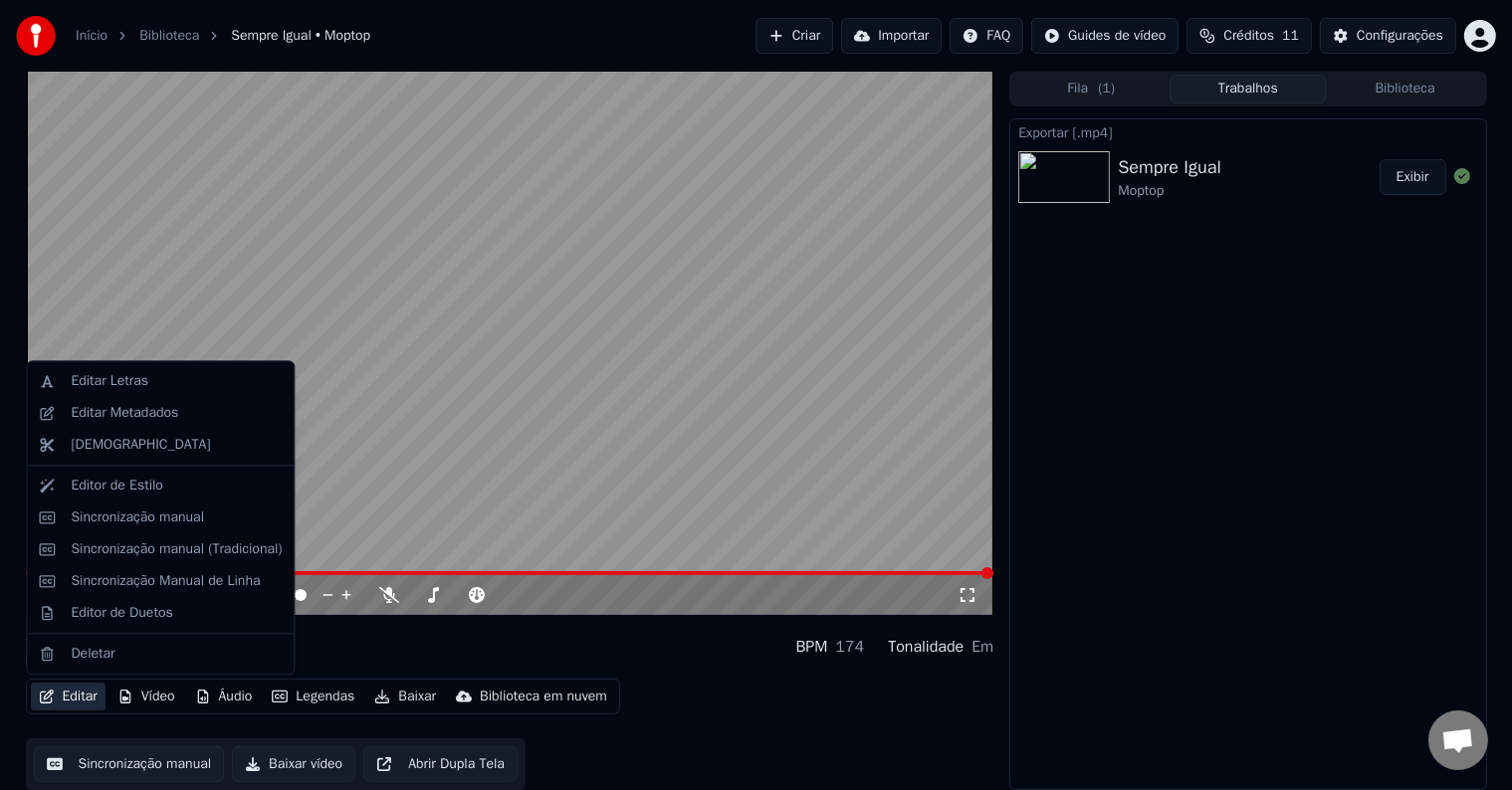 click on "Editar" at bounding box center (68, 696) 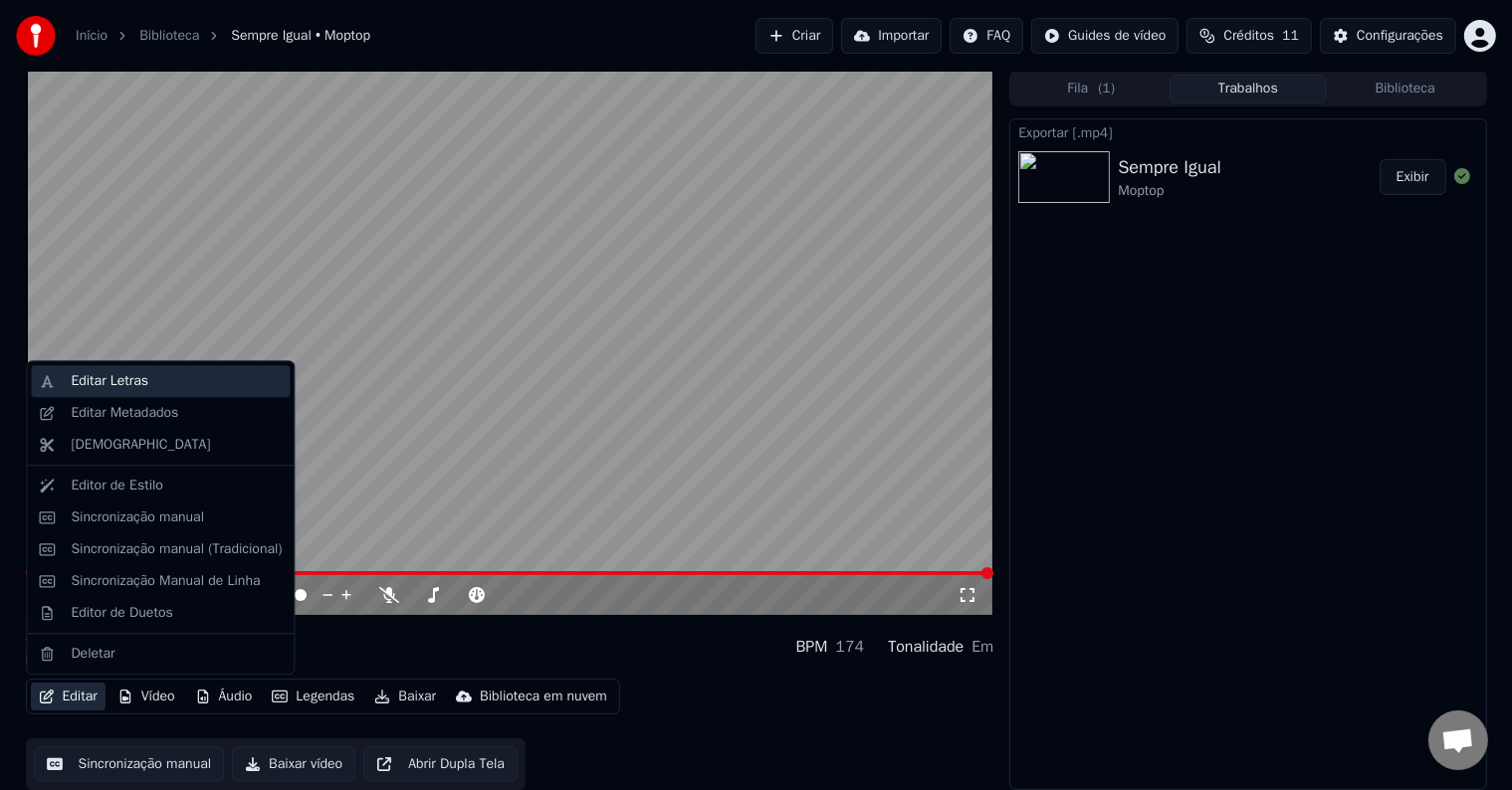 click on "Editar Letras" at bounding box center (109, 381) 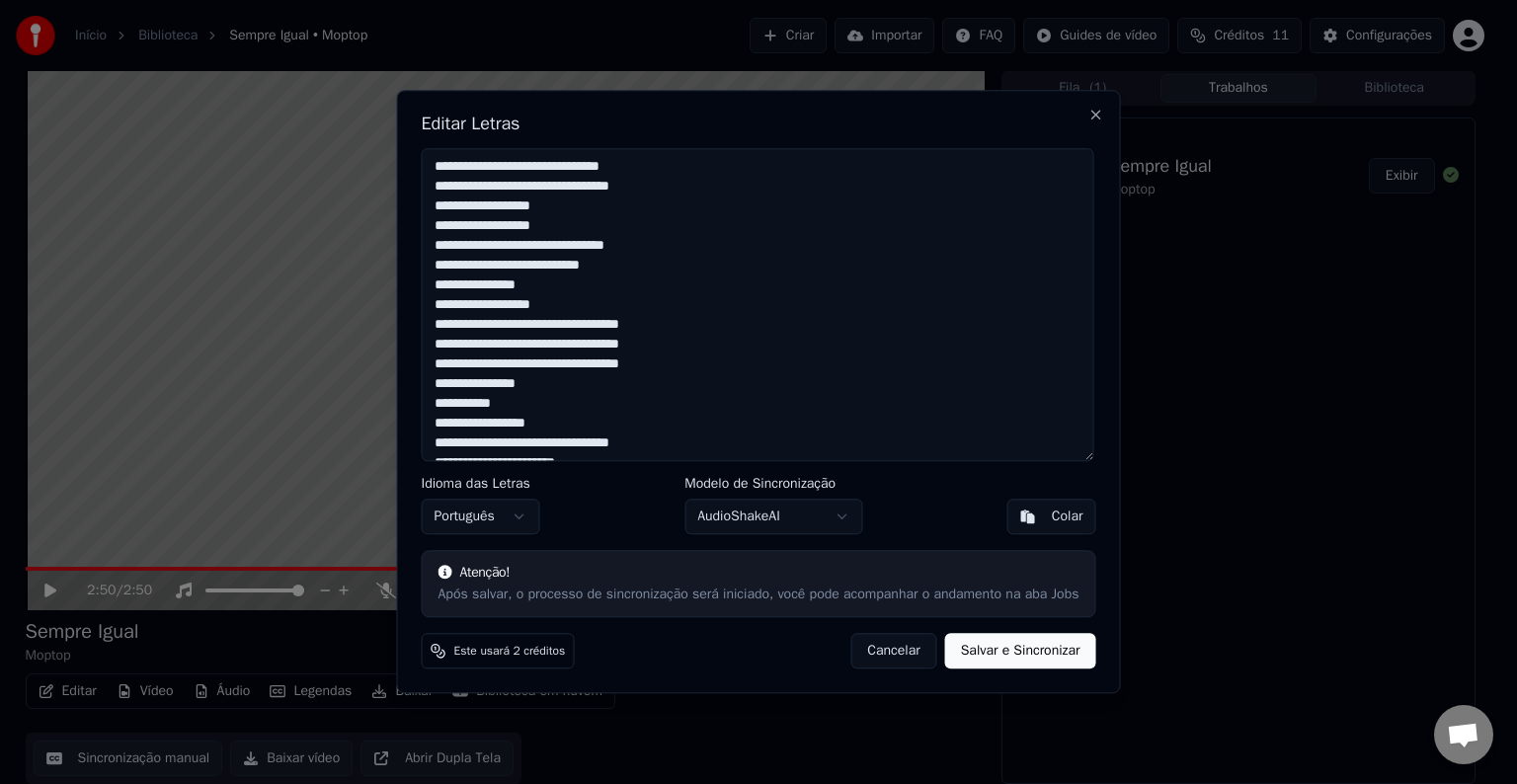 click on "Cancelar" at bounding box center [893, 652] 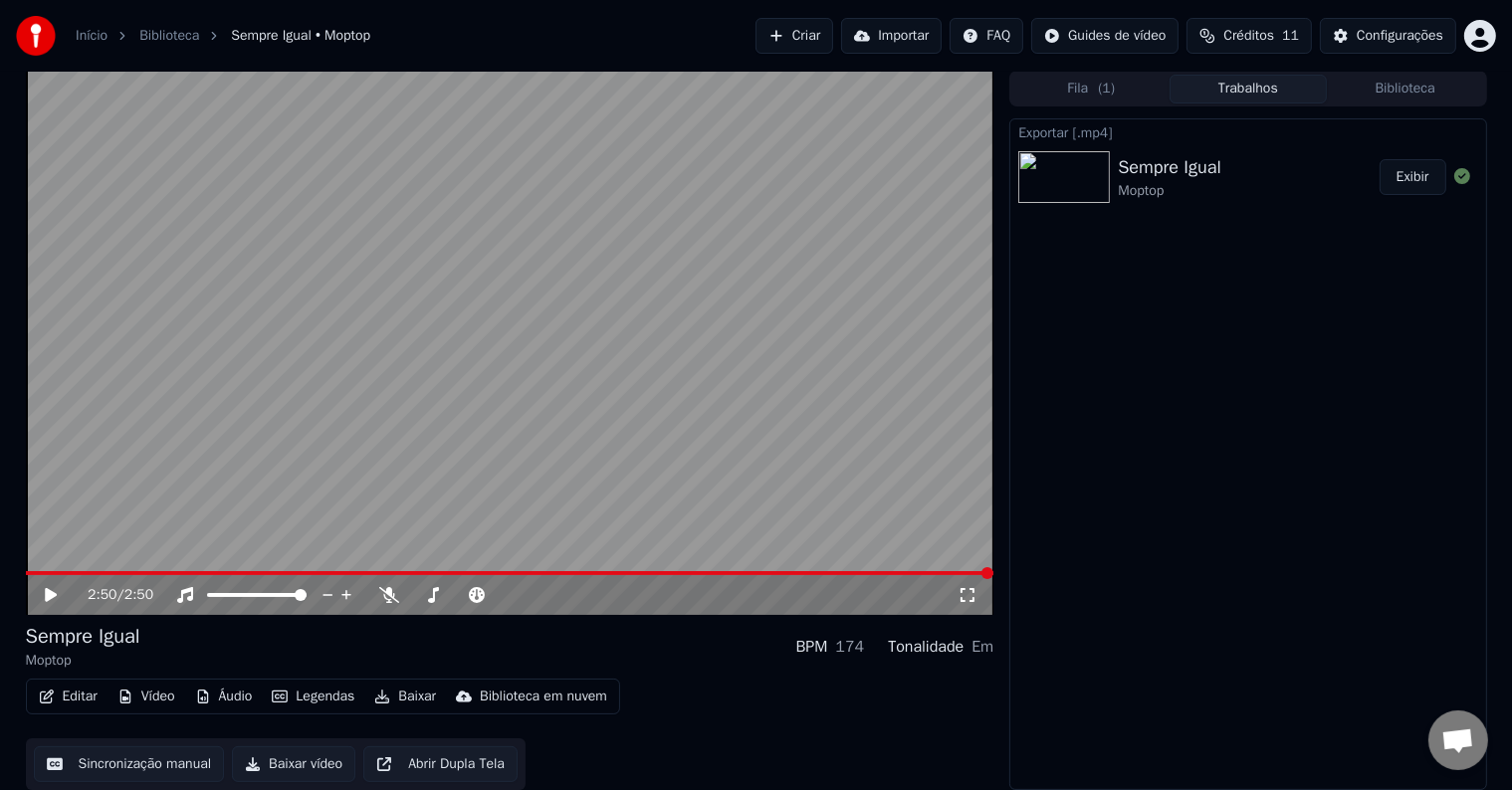click on "Editar" at bounding box center (68, 696) 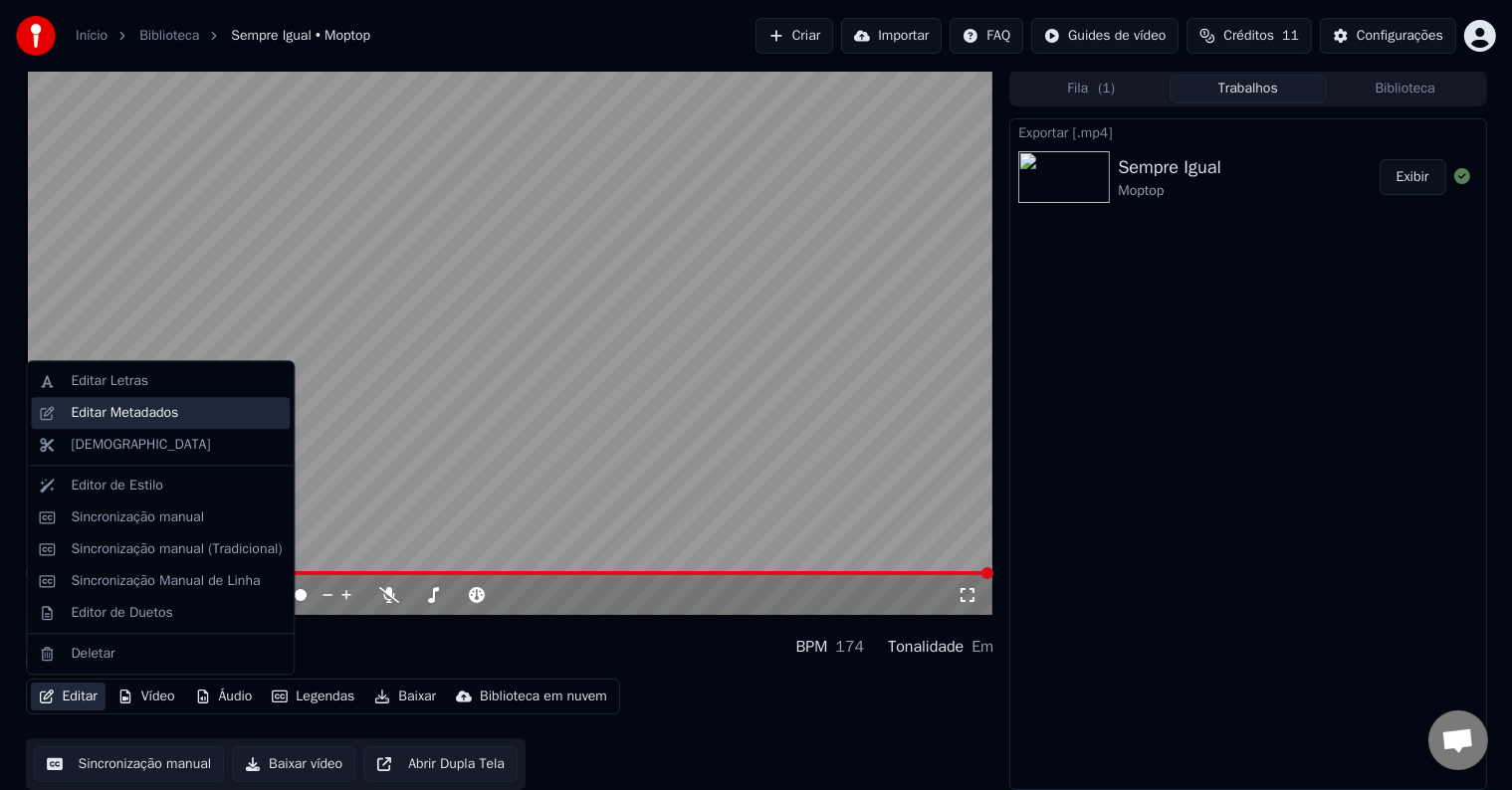 click on "Editar Metadados" at bounding box center [124, 413] 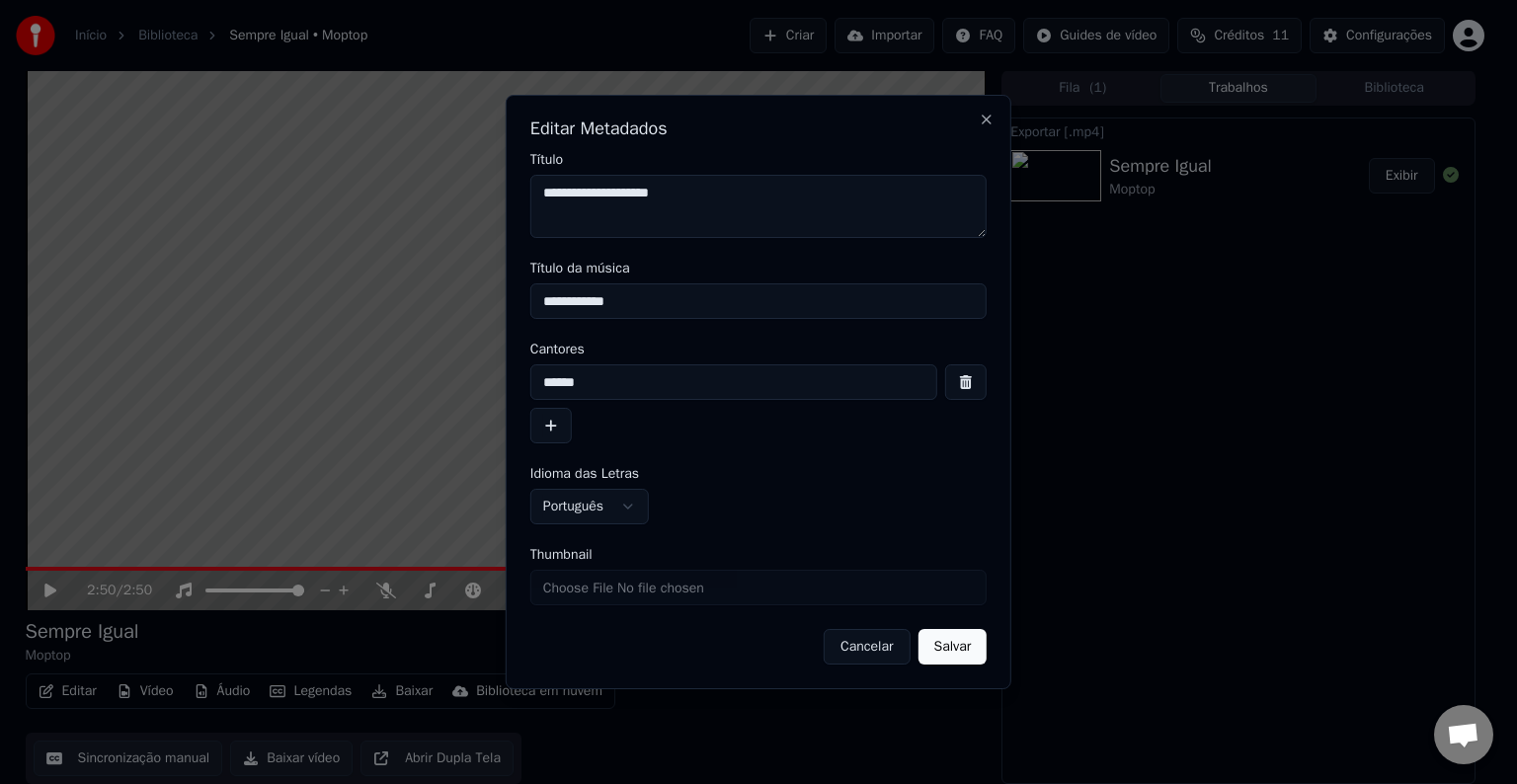 click on "Cancelar" at bounding box center [866, 647] 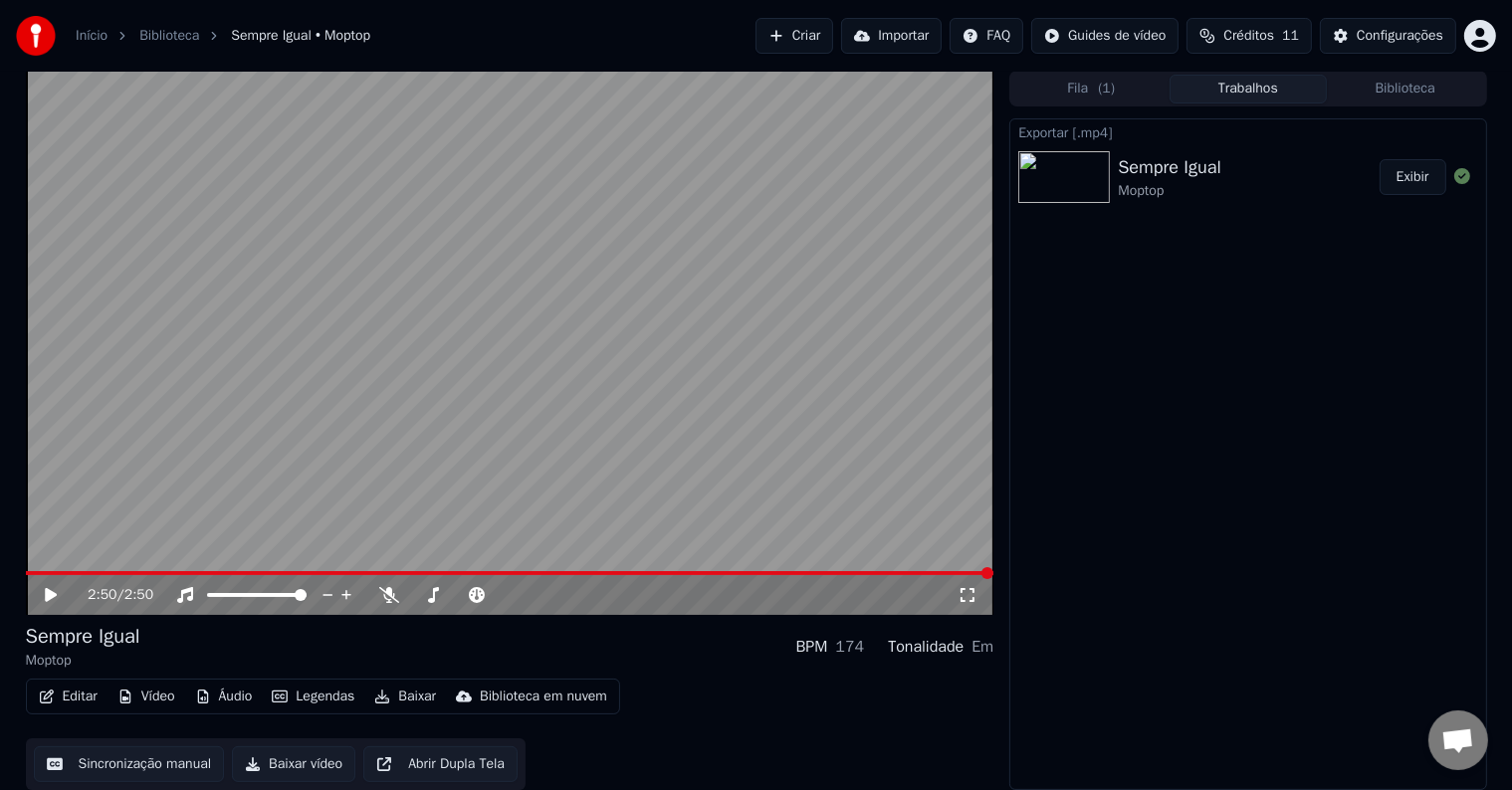 click on "Editar" at bounding box center (68, 696) 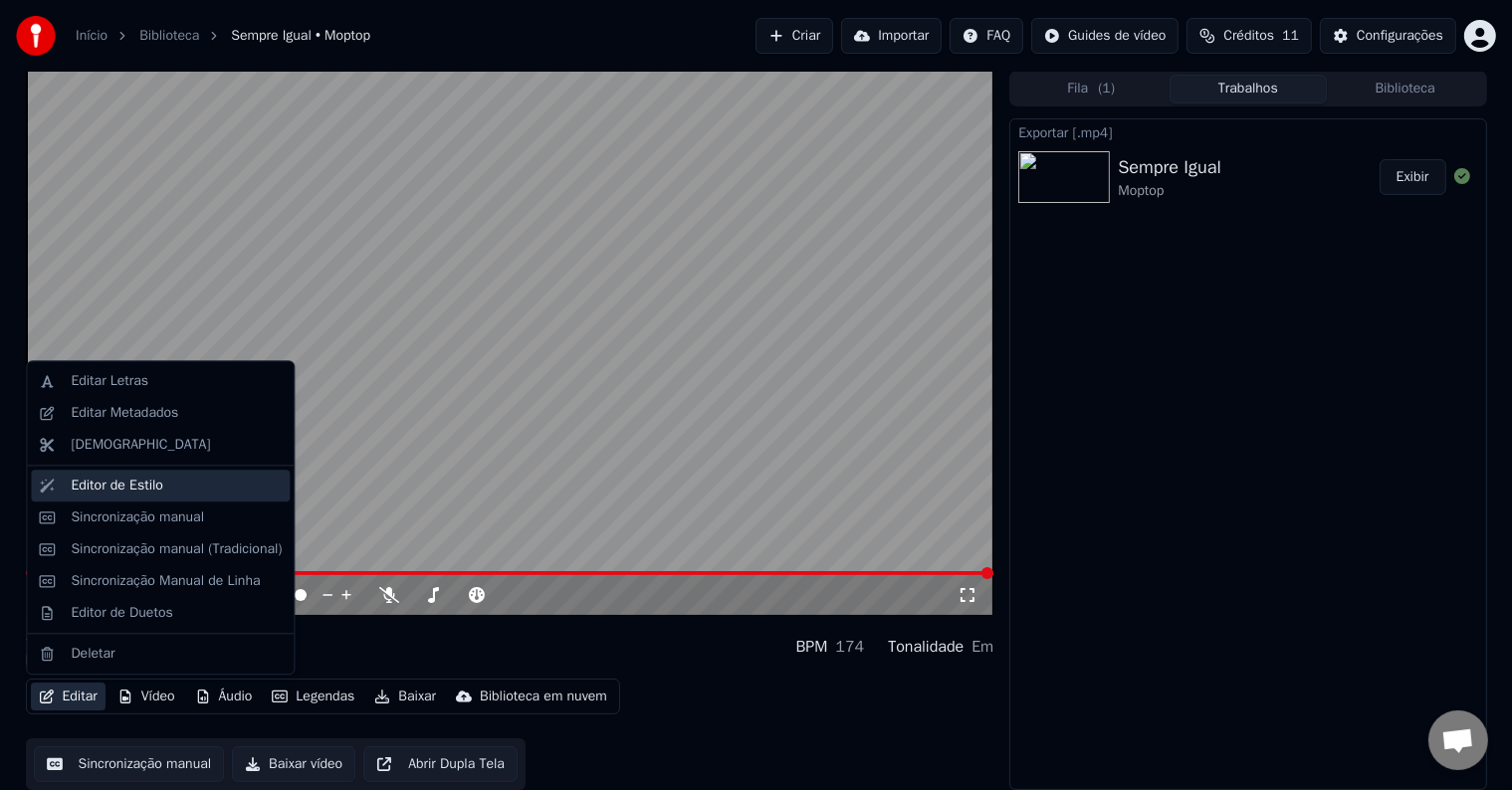 click on "Editor de Estilo" at bounding box center [116, 486] 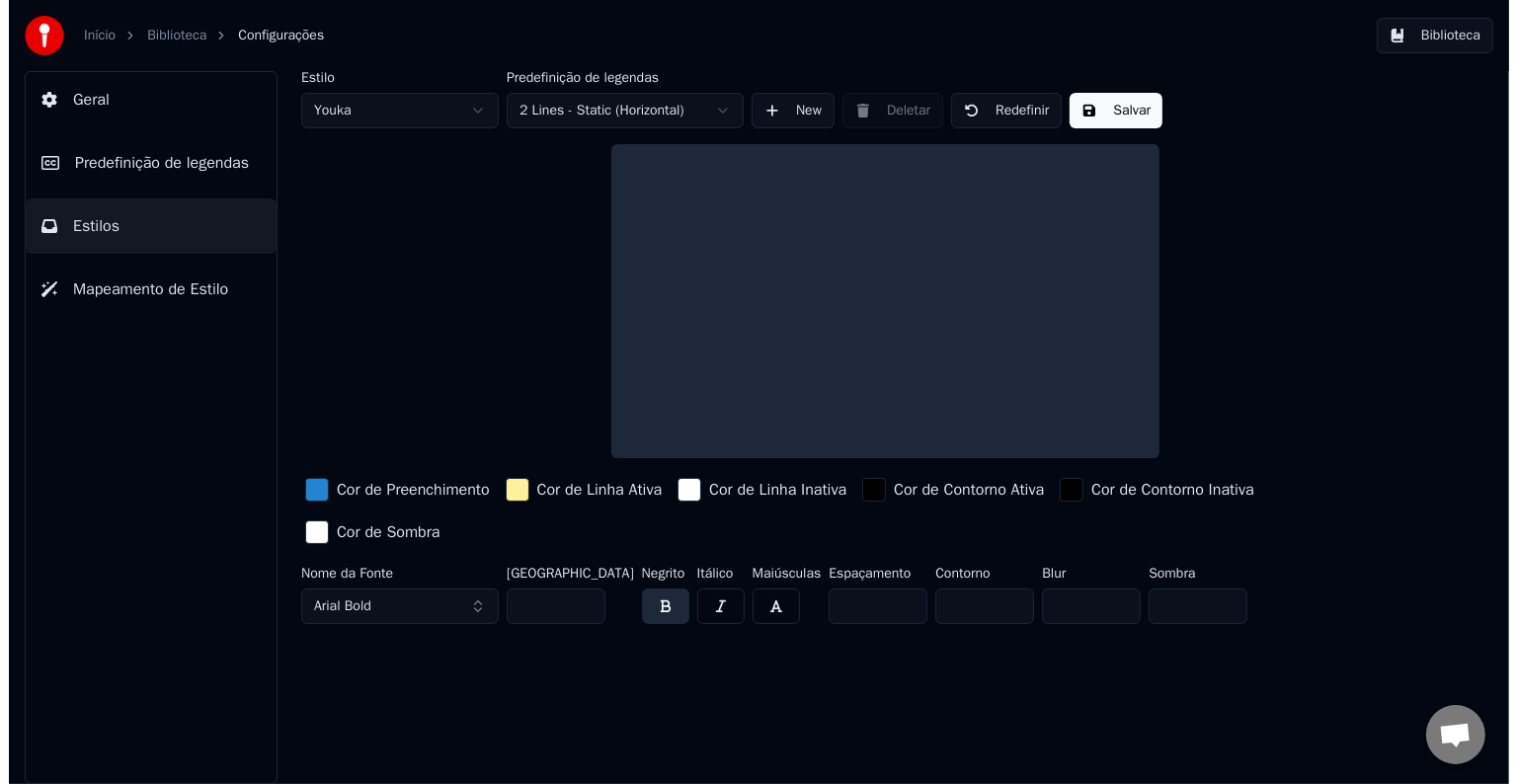 scroll, scrollTop: 0, scrollLeft: 0, axis: both 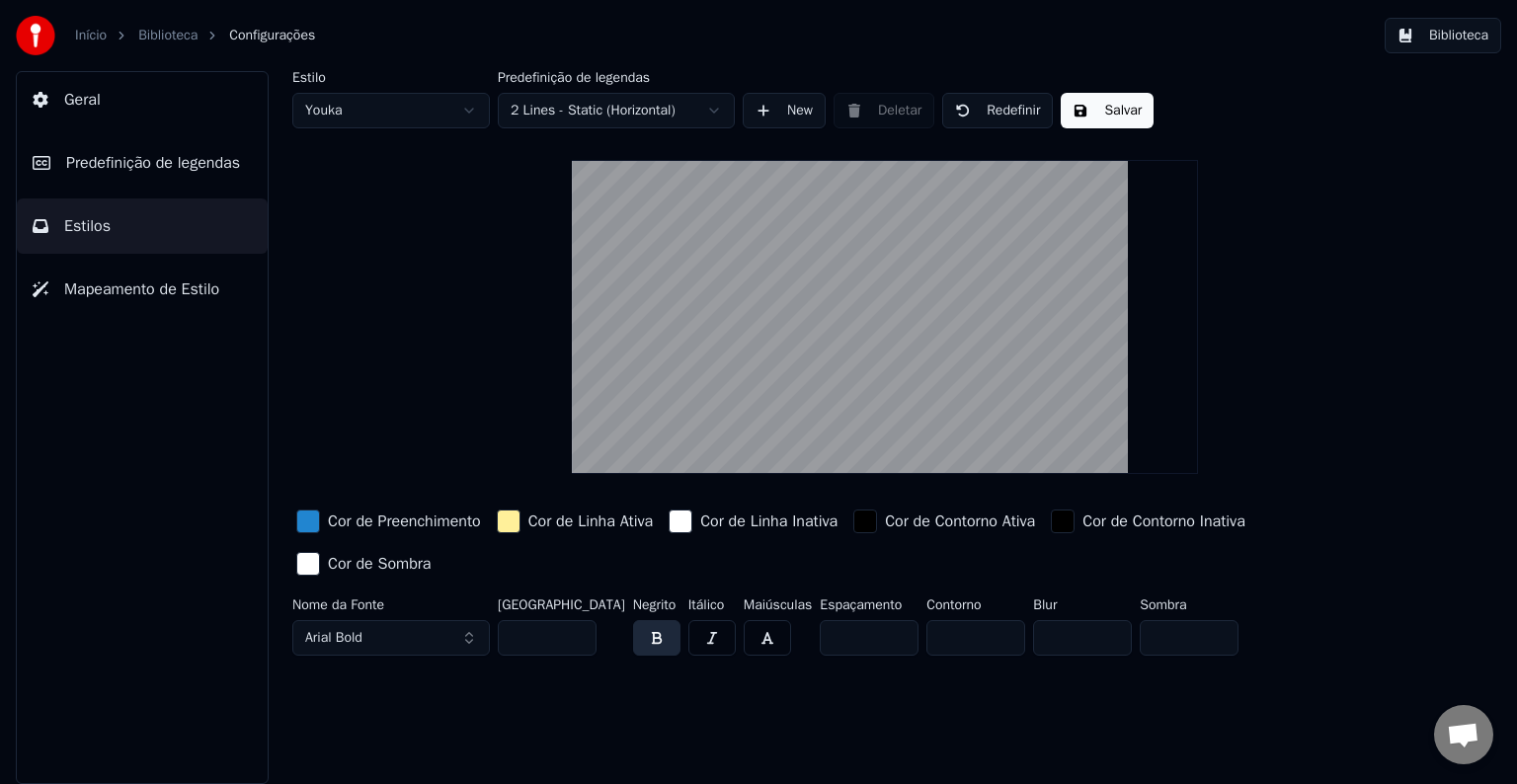click at bounding box center (308, 521) 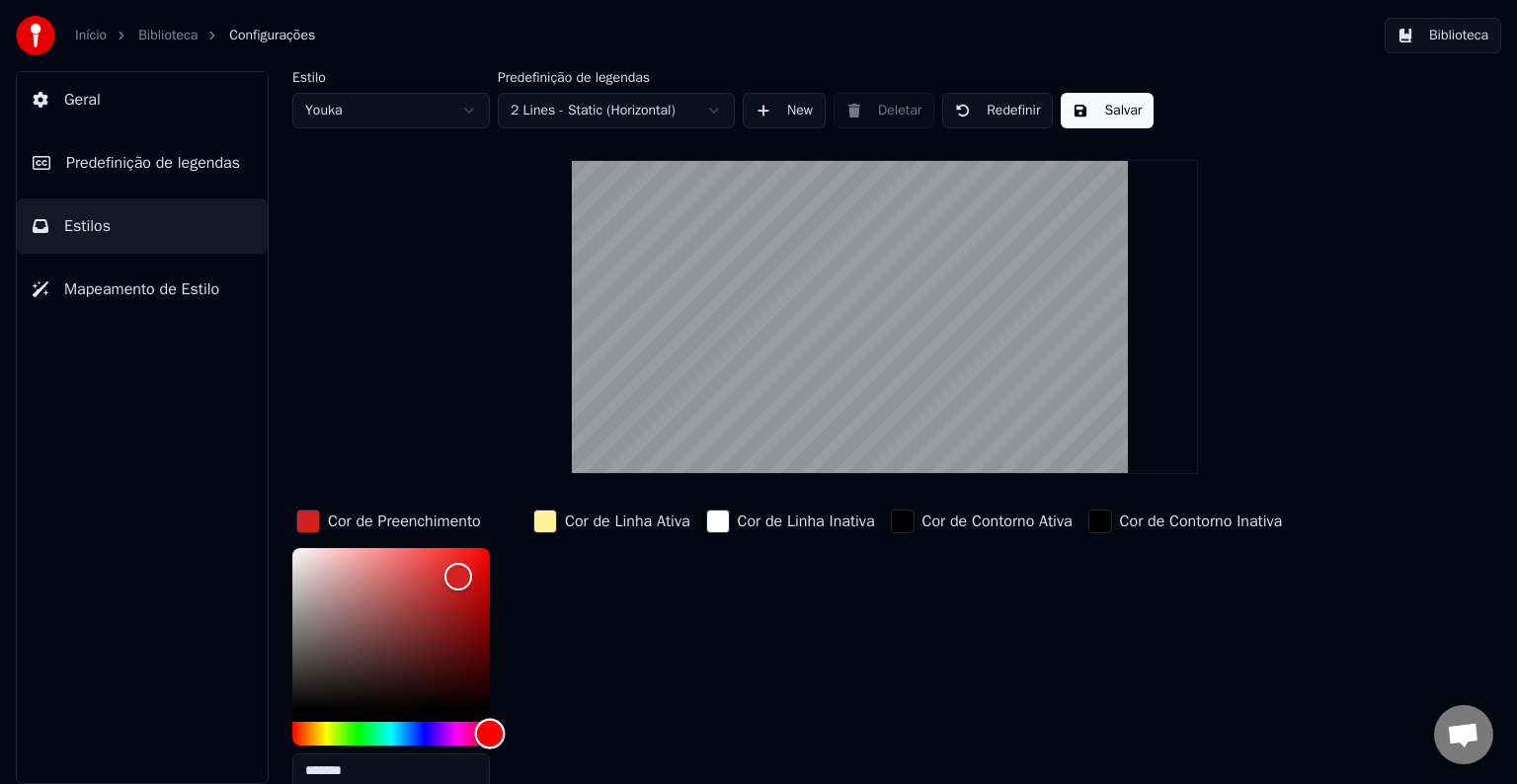 type on "*******" 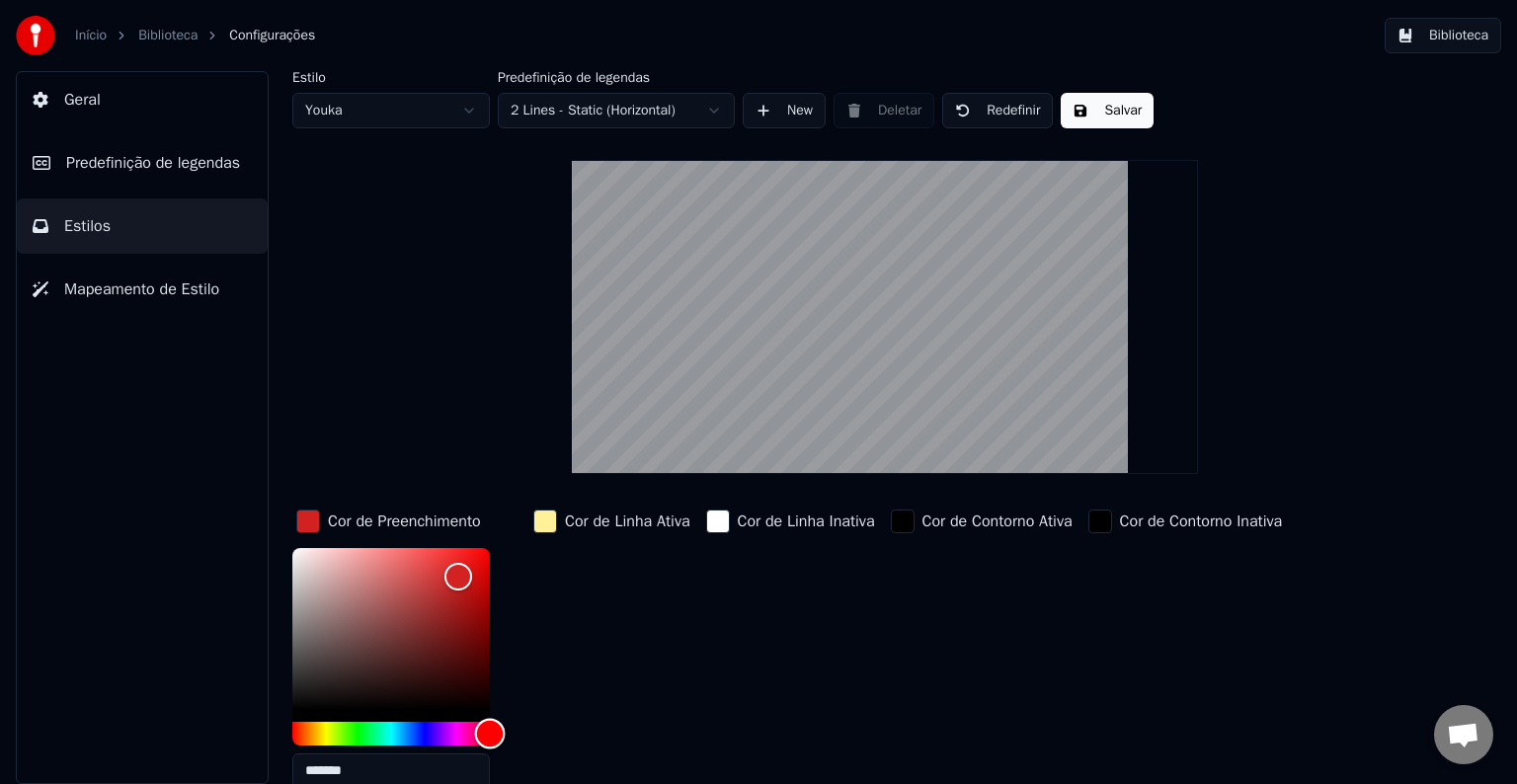 drag, startPoint x: 491, startPoint y: 735, endPoint x: 504, endPoint y: 734, distance: 13.038405 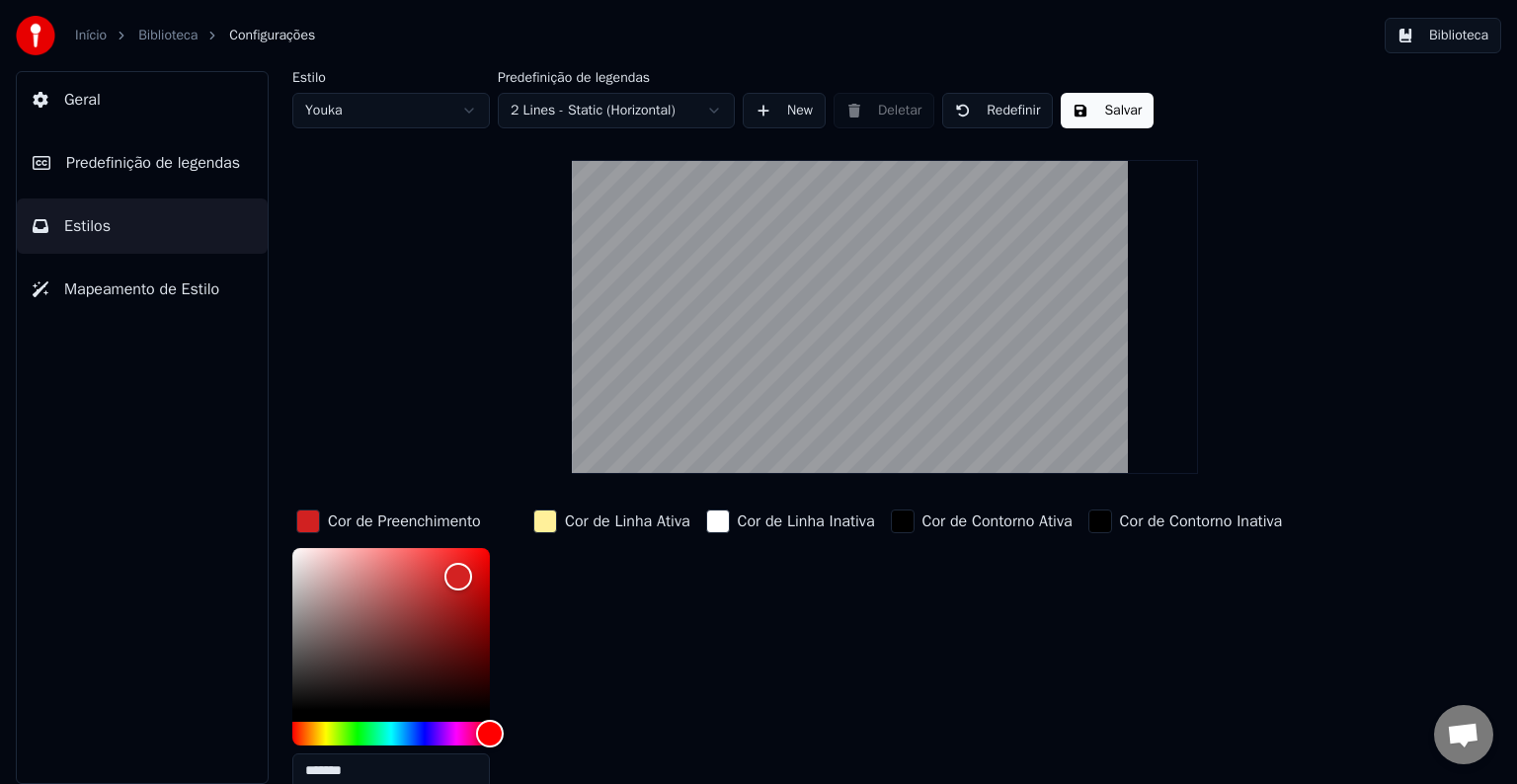 click on "Salvar" at bounding box center (1107, 111) 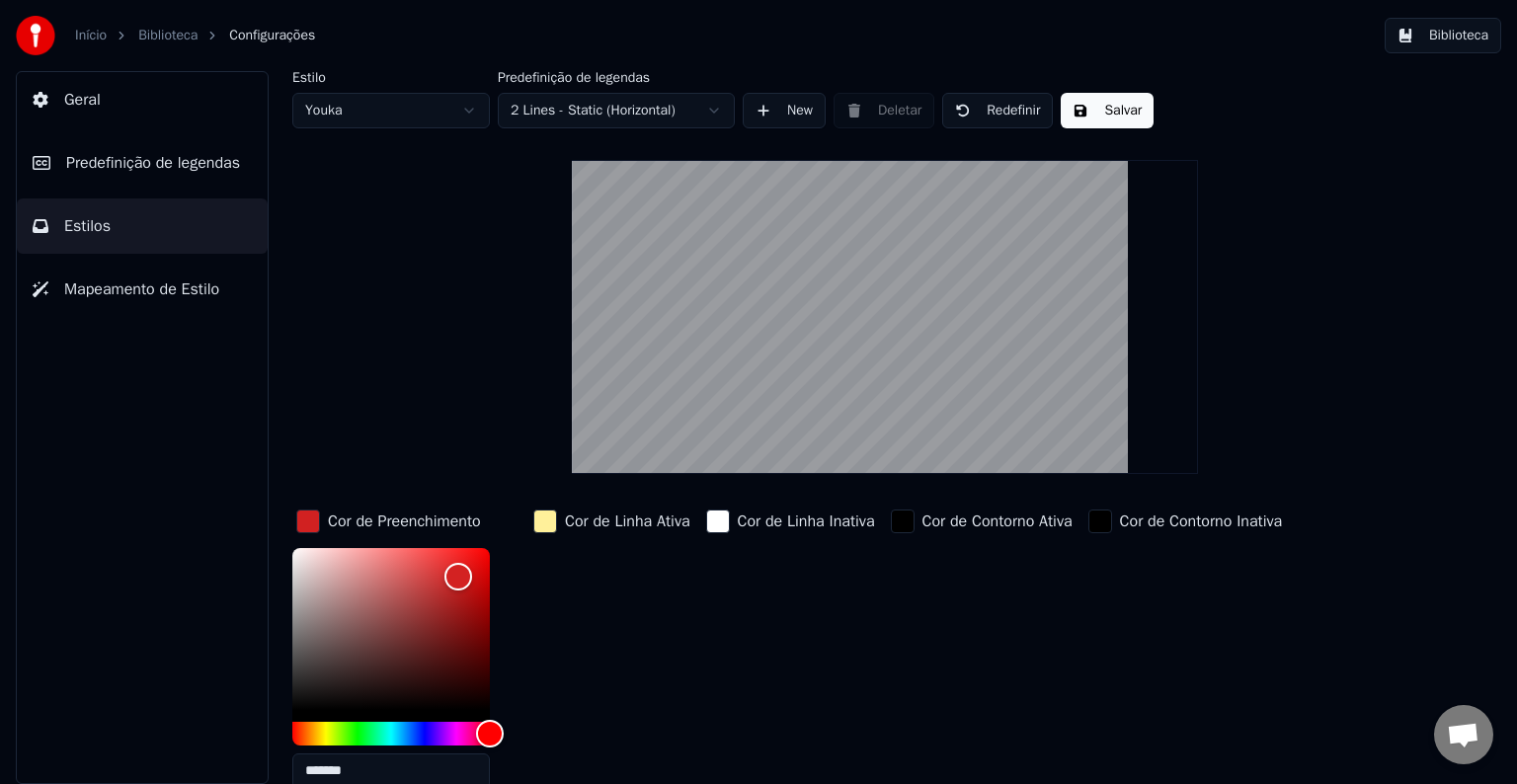 click on "Salvar" at bounding box center [1107, 111] 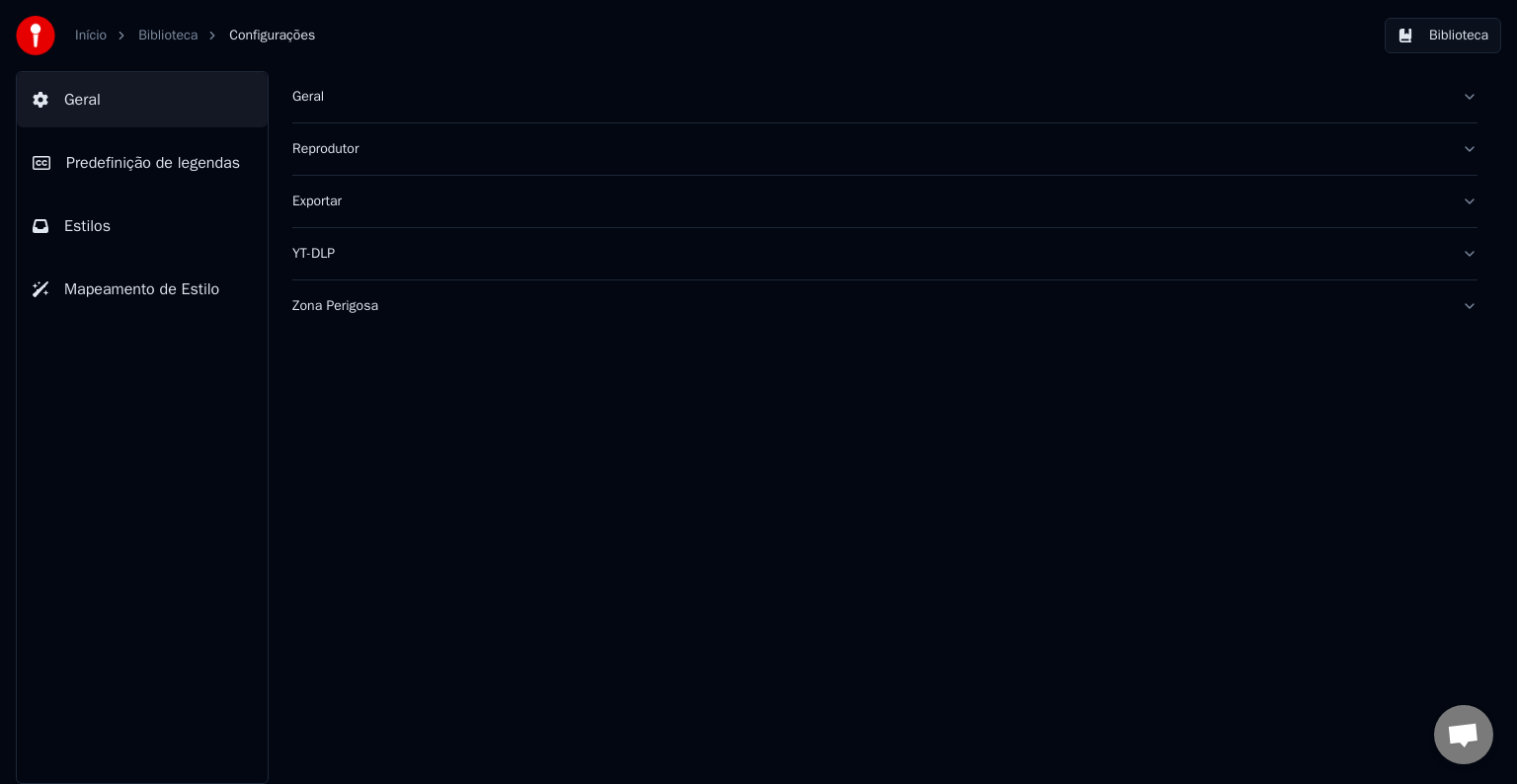 click on "Predefinição de legendas" at bounding box center (153, 163) 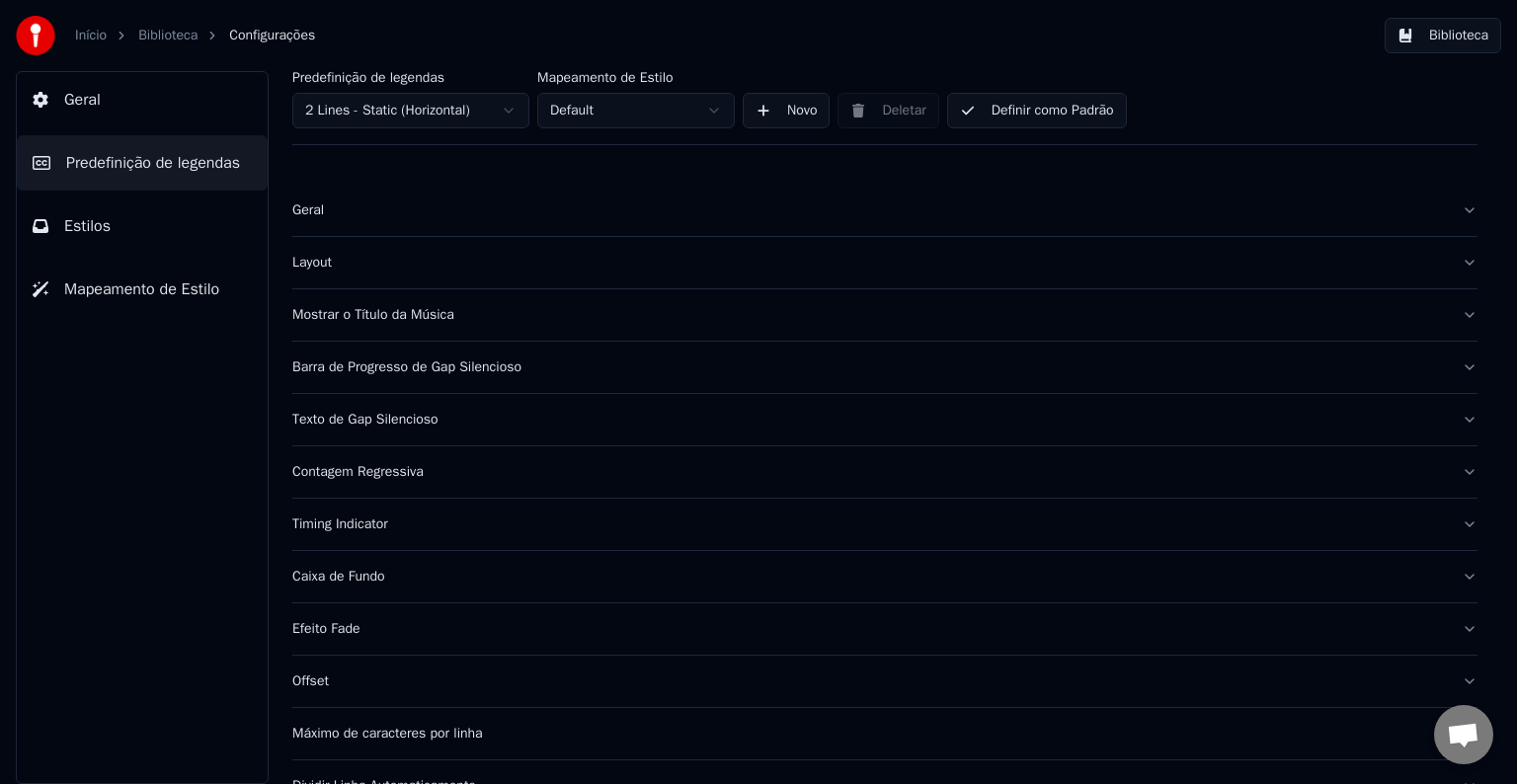 click on "Estilos" at bounding box center (87, 226) 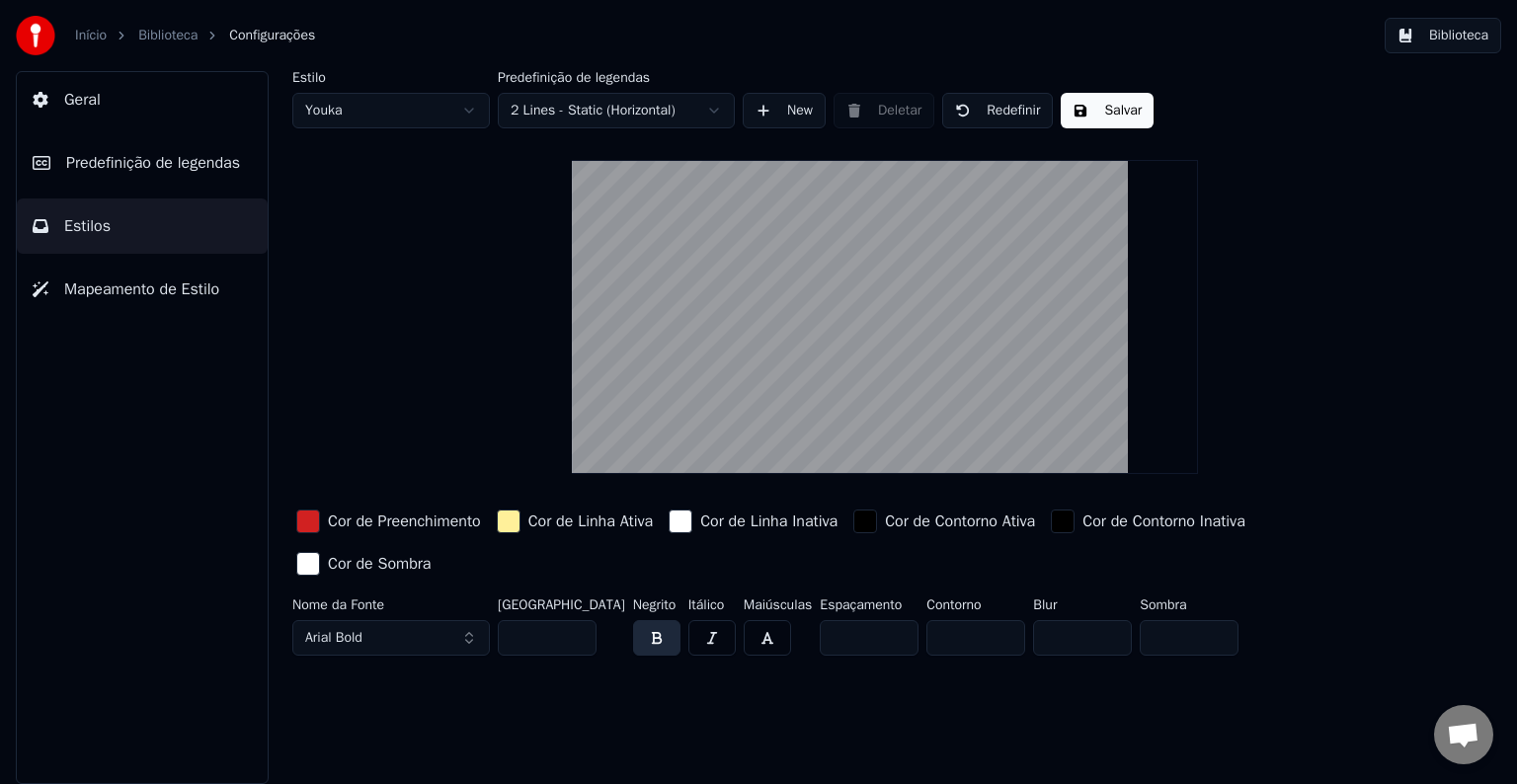 click on "Mapeamento de Estilo" at bounding box center [141, 289] 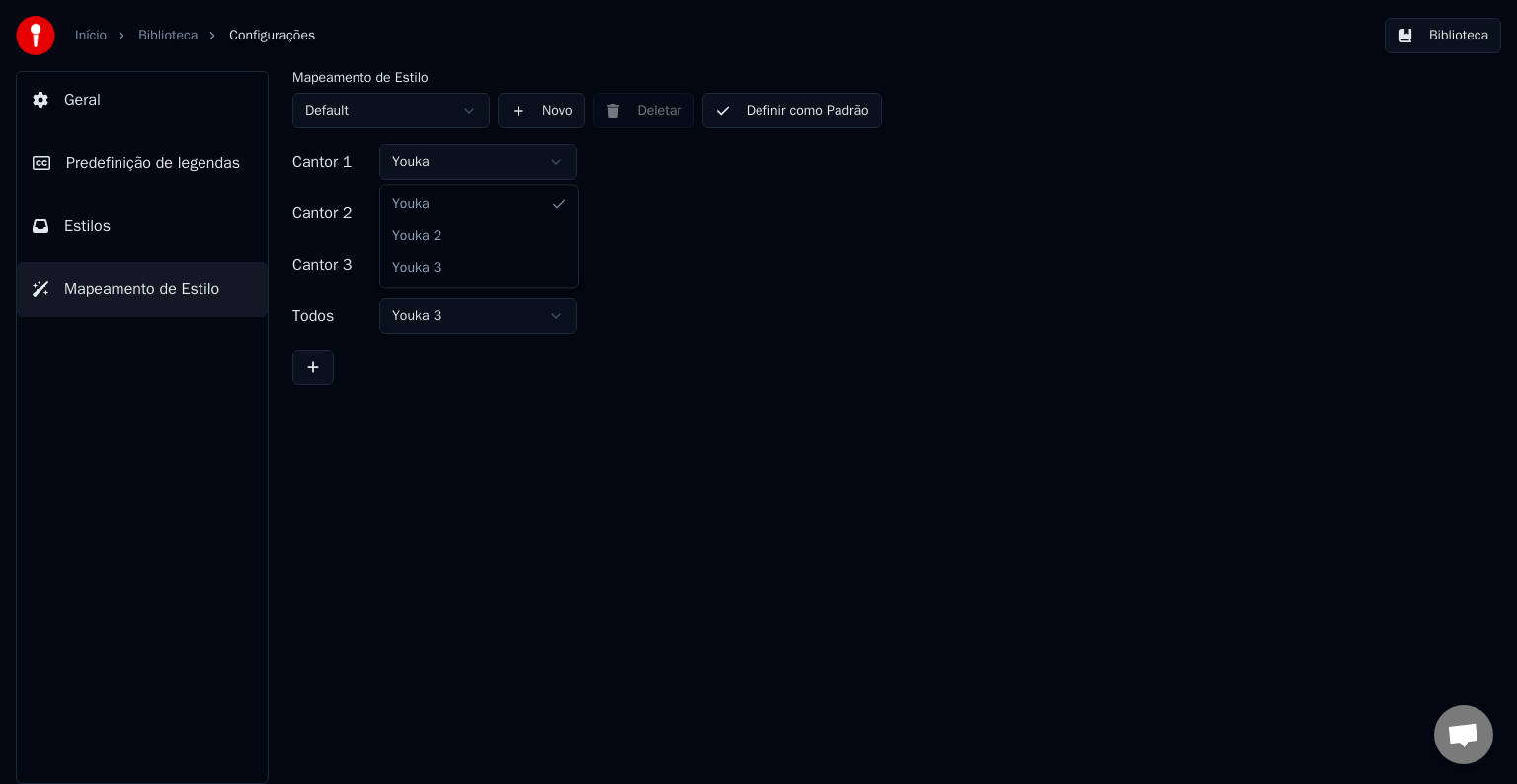 click on "Início Biblioteca Configurações Biblioteca Geral Predefinição de legendas Estilos Mapeamento de Estilo Mapeamento de Estilo Default Novo Deletar Definir como Padrão Cantor   1 Youka Cantor   2 Youka 2 Cantor   3 Youka 3 Todos Youka 3 Youka Youka 2 Youka 3" at bounding box center (758, 392) 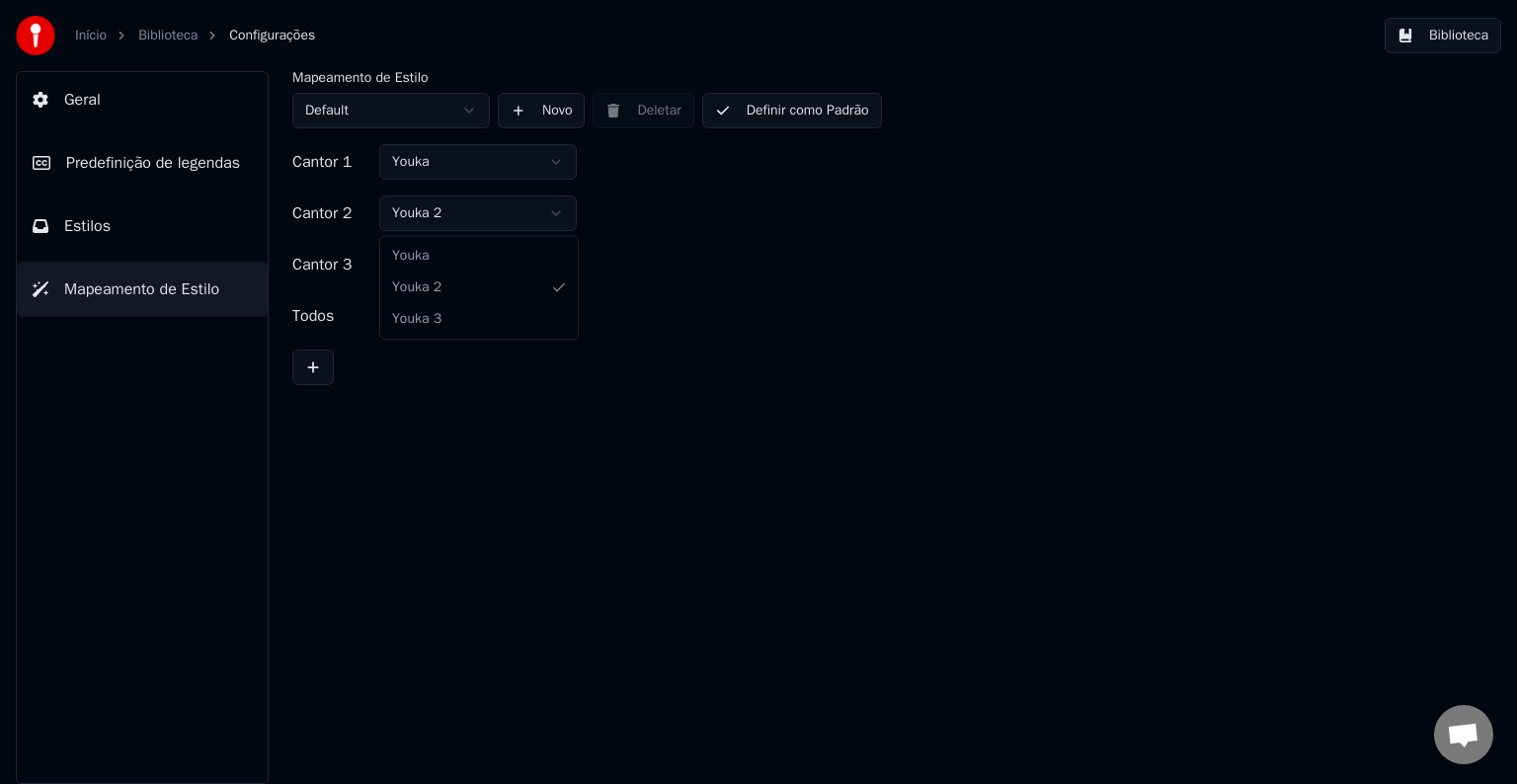 click on "Início Biblioteca Configurações Biblioteca Geral Predefinição de legendas Estilos Mapeamento de Estilo Mapeamento de Estilo Default Novo Deletar Definir como Padrão Cantor   1 Youka Cantor   2 Youka 2 Cantor   3 Youka 3 Todos Youka 3 Youka Youka 2 Youka 3" at bounding box center (758, 392) 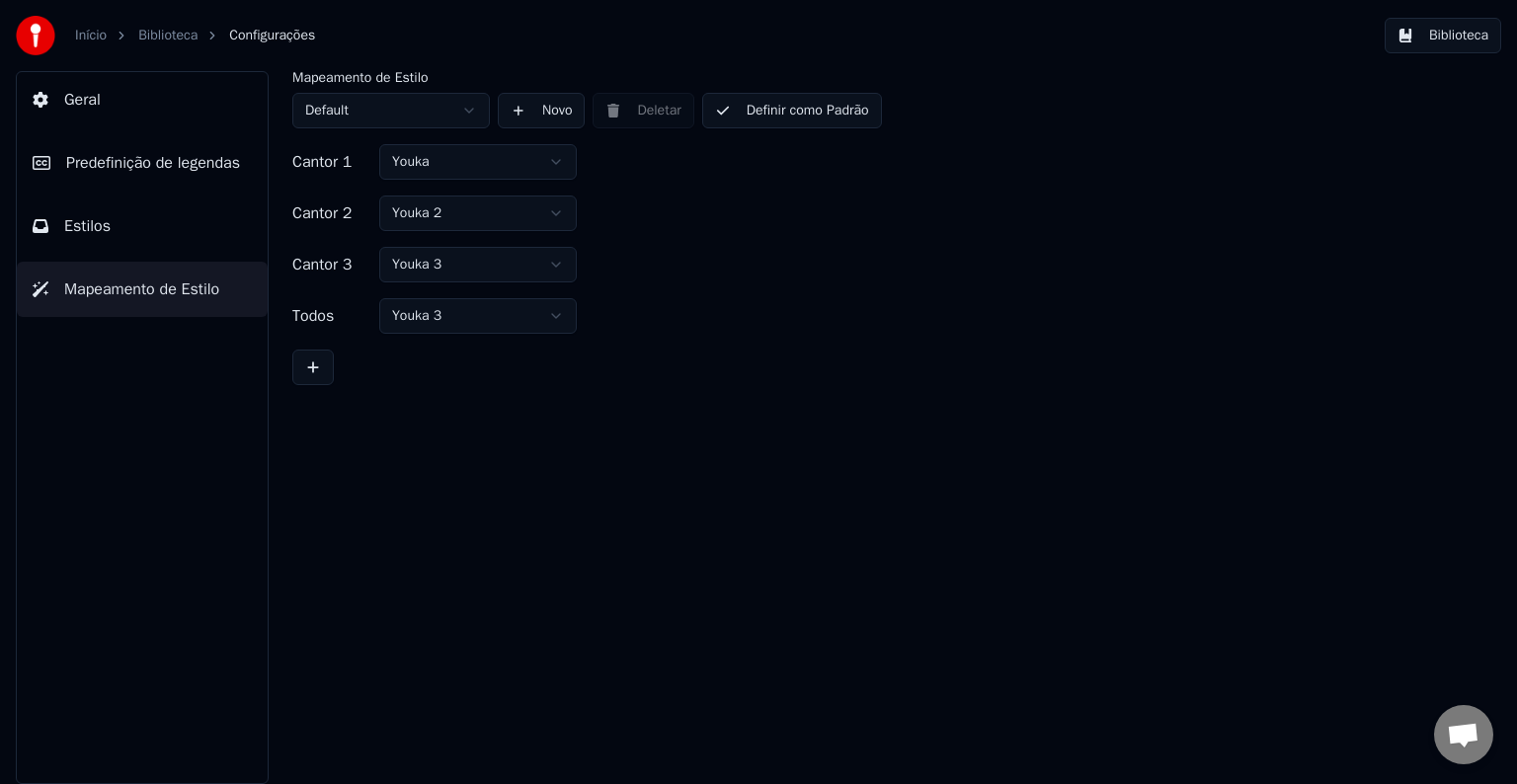 click on "Início Biblioteca Configurações Biblioteca Geral Predefinição de legendas Estilos Mapeamento de Estilo Mapeamento de Estilo Default Novo Deletar Definir como Padrão Cantor   1 Youka Cantor   2 Youka 2 Cantor   3 Youka 3 Todos Youka 3" at bounding box center (758, 392) 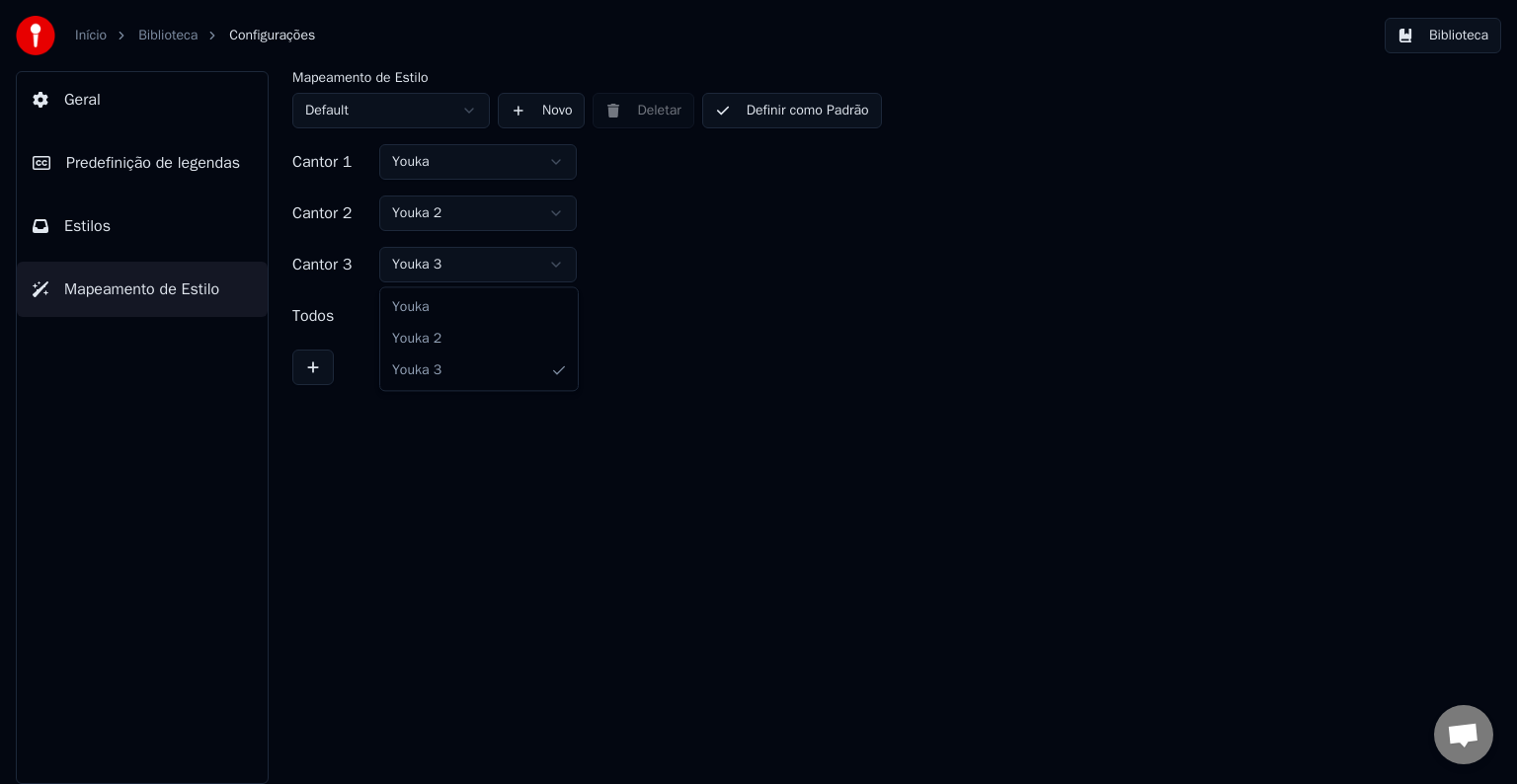 click on "Início Biblioteca Configurações Biblioteca Geral Predefinição de legendas Estilos Mapeamento de Estilo Mapeamento de Estilo Default Novo Deletar Definir como Padrão Cantor   1 Youka Cantor   2 Youka 2 Cantor   3 Youka 3 Todos Youka 3 Youka Youka 2 Youka 3" at bounding box center (758, 392) 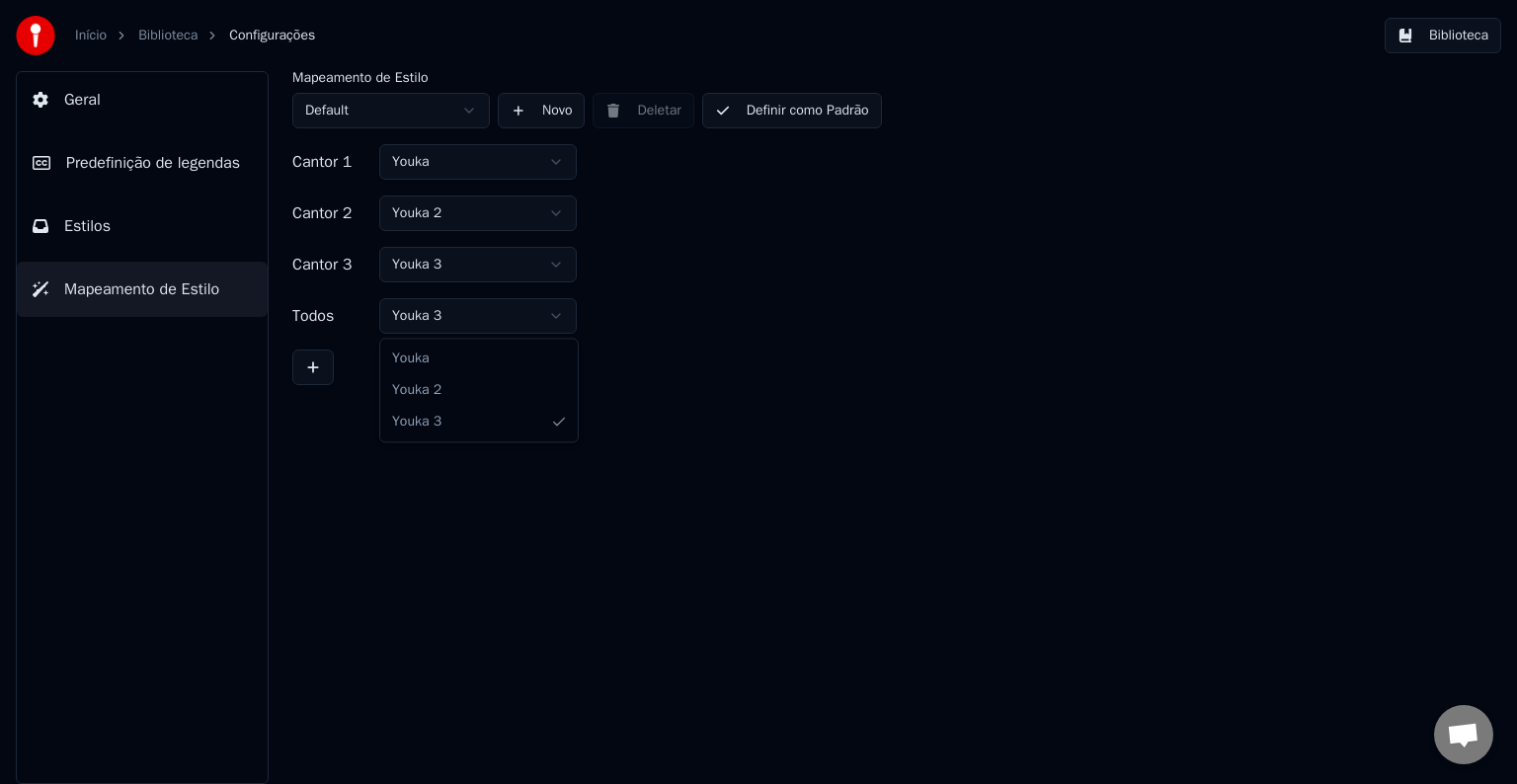 click on "Início Biblioteca Configurações Biblioteca Geral Predefinição de legendas Estilos Mapeamento de Estilo Mapeamento de Estilo Default Novo Deletar Definir como Padrão Cantor   1 Youka Cantor   2 Youka 2 Cantor   3 Youka 3 Todos Youka 3 Youka Youka 2 Youka 3" at bounding box center (758, 392) 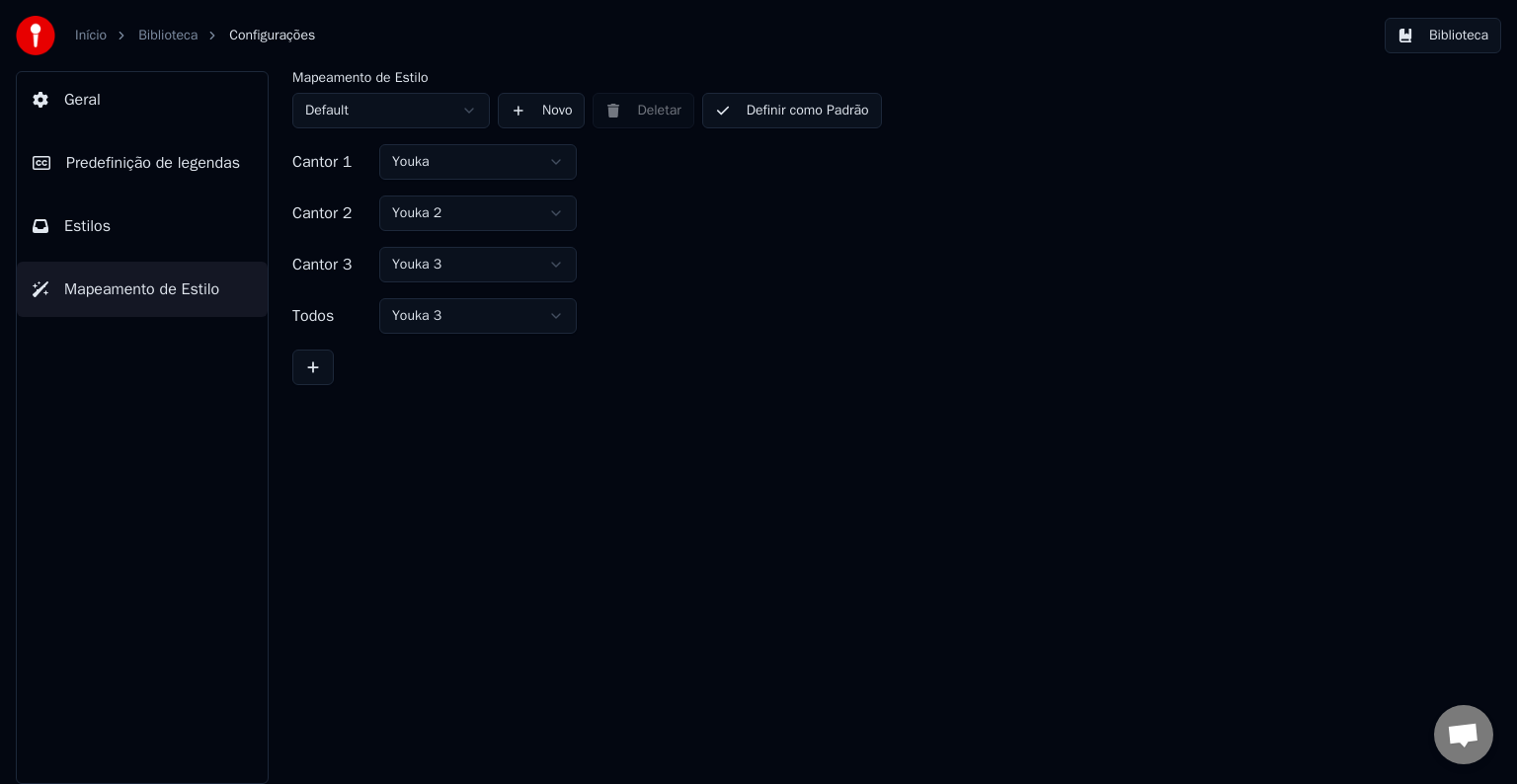 click on "Início Biblioteca Configurações Biblioteca Geral Predefinição de legendas Estilos Mapeamento de Estilo Mapeamento de Estilo Default Novo Deletar Definir como Padrão Cantor   1 Youka Cantor   2 Youka 2 Cantor   3 Youka 3 Todos Youka 3" at bounding box center (758, 392) 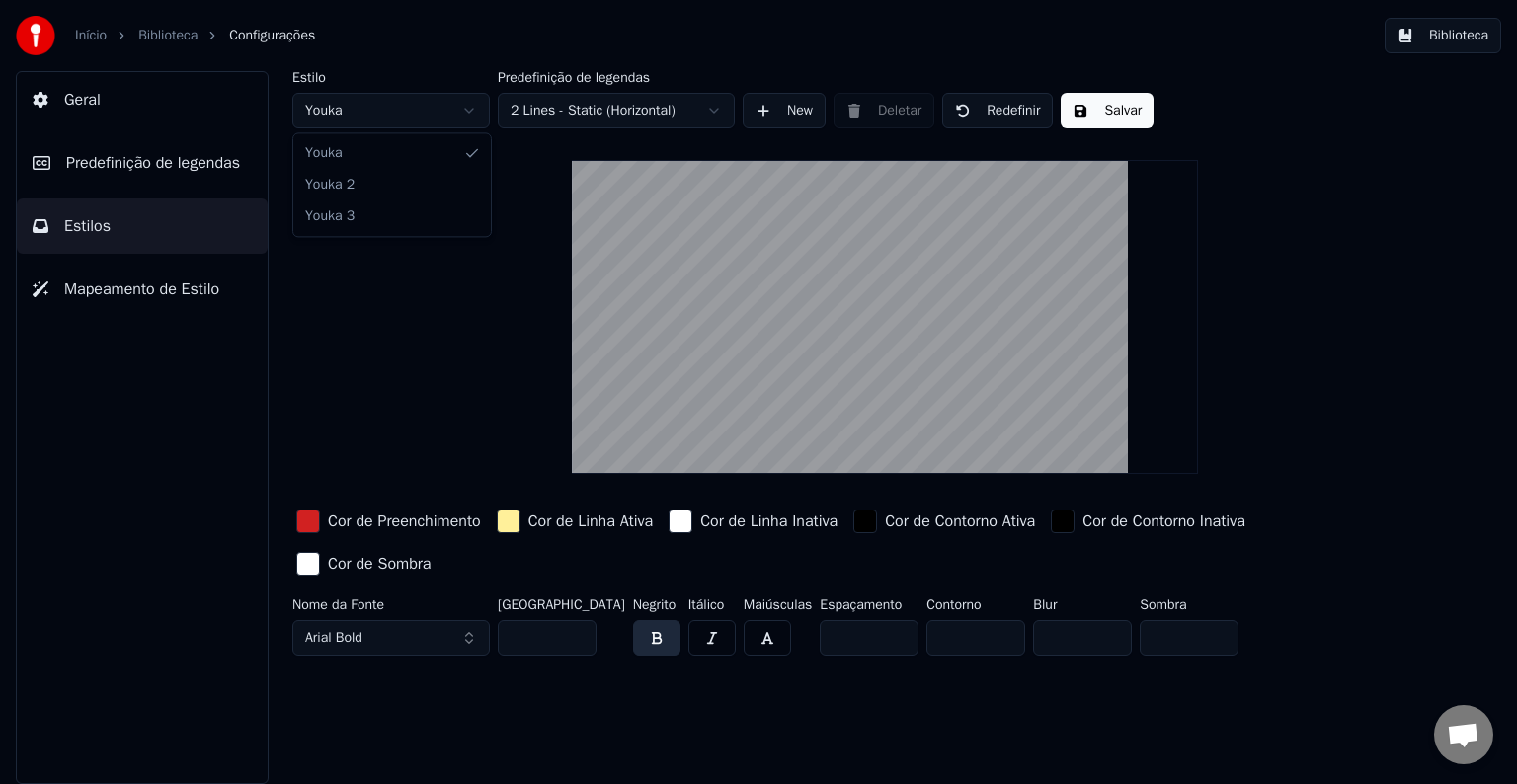 click on "Início Biblioteca Configurações Biblioteca Geral Predefinição de legendas Estilos Mapeamento de Estilo Estilo Youka Predefinição de legendas 2 Lines - Static (Horizontal) New Deletar Redefinir Salvar Cor de Preenchimento Cor de Linha Ativa Cor de Linha Inativa Cor de Contorno Ativa Cor de Contorno Inativa Cor de Sombra Nome da Fonte Arial Bold Tamanho da Fonte ** Negrito Itálico Maiúsculas Espaçamento * Contorno * Blur * Sombra * Youka Youka 2 Youka 3" at bounding box center (758, 392) 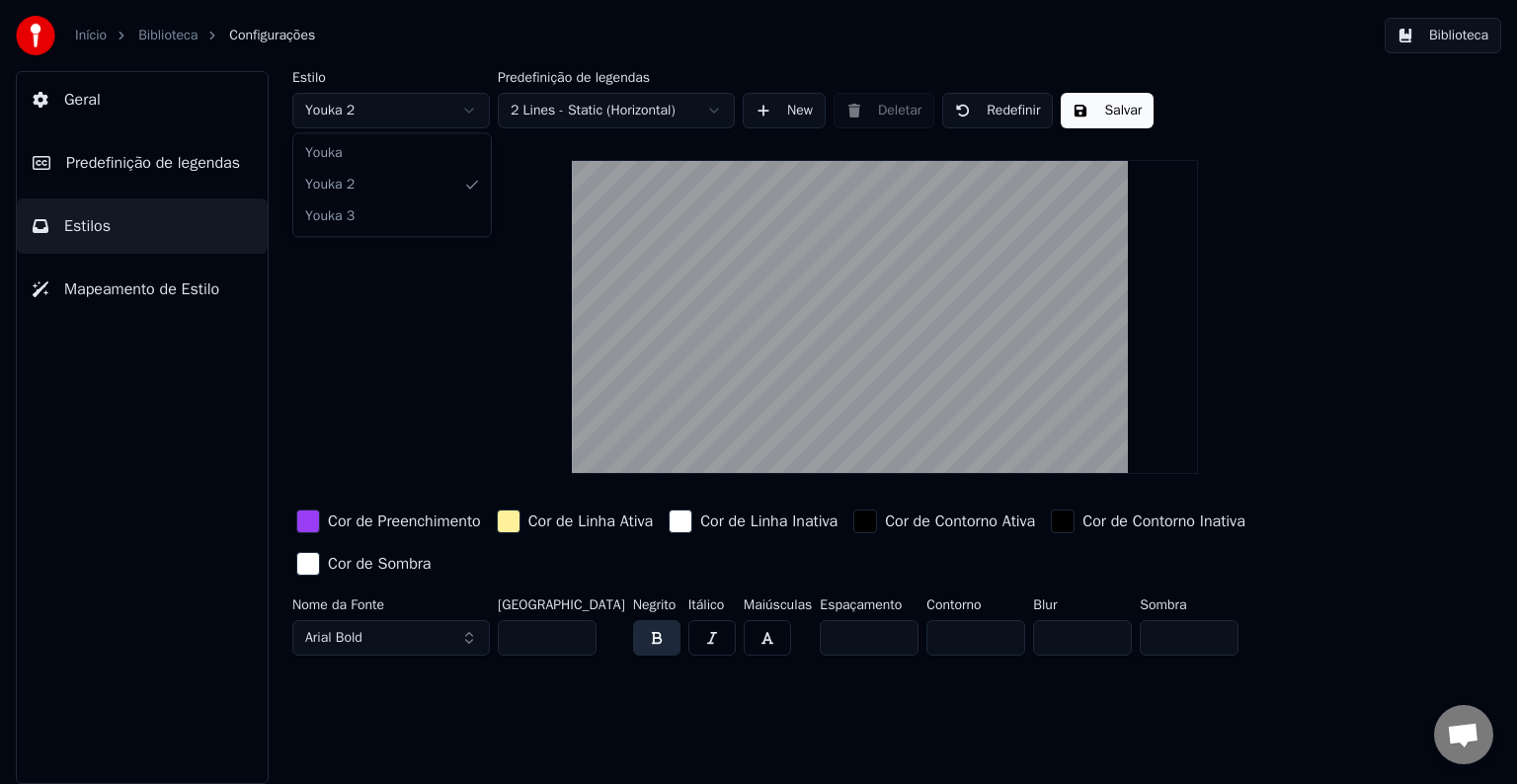 click on "Início Biblioteca Configurações Biblioteca Geral Predefinição de legendas Estilos Mapeamento de Estilo Estilo Youka 2 Predefinição de legendas 2 Lines - Static (Horizontal) New Deletar Redefinir Salvar Cor de Preenchimento Cor de Linha Ativa Cor de Linha Inativa Cor de Contorno Ativa Cor de Contorno Inativa Cor de Sombra Nome da Fonte Arial Bold Tamanho da Fonte ** Negrito Itálico Maiúsculas Espaçamento * Contorno * Blur * Sombra * Youka Youka 2 Youka 3" at bounding box center (758, 392) 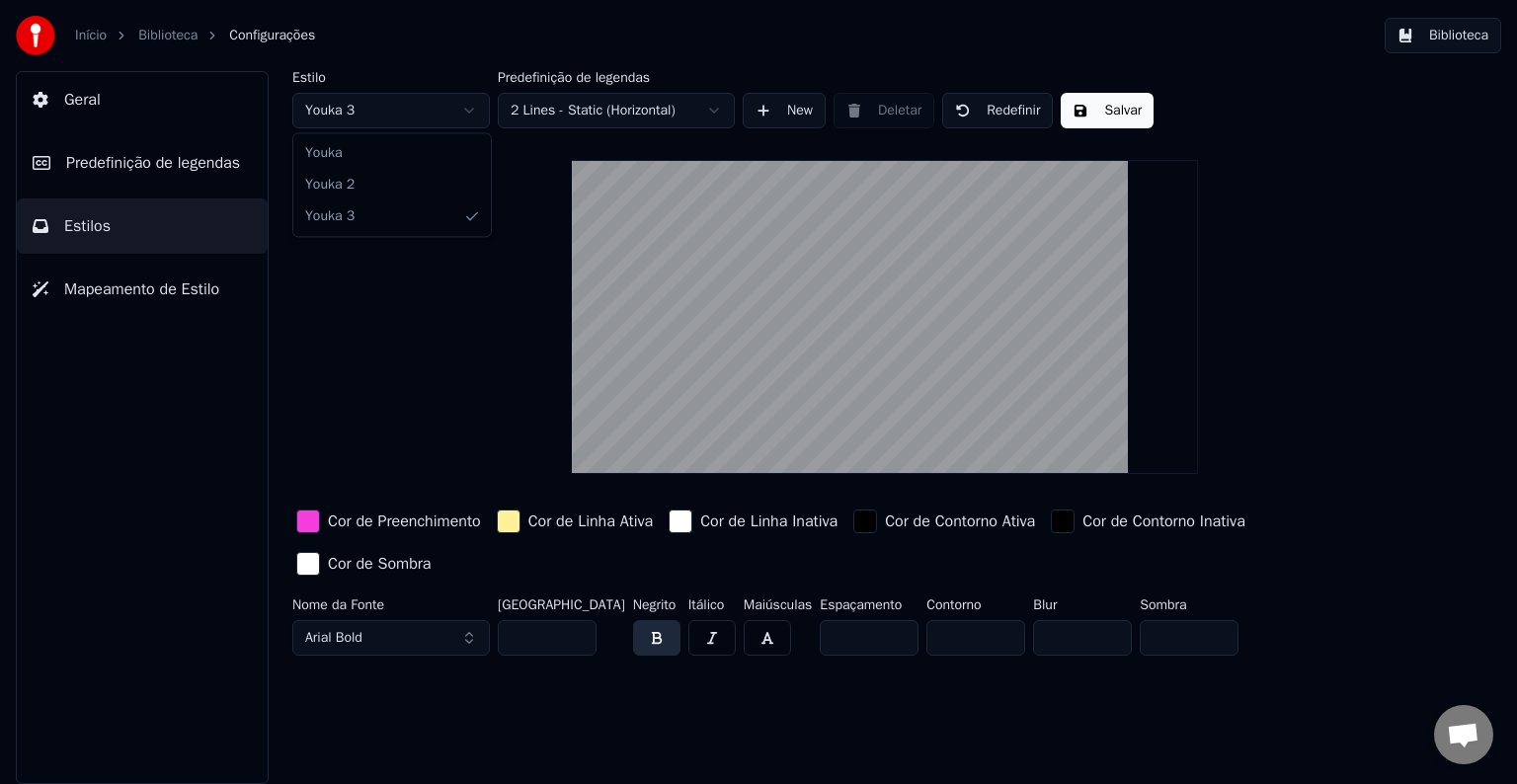 click on "Início Biblioteca Configurações Biblioteca Geral Predefinição de legendas Estilos Mapeamento de Estilo Estilo Youka 3 Predefinição de legendas 2 Lines - Static (Horizontal) New Deletar Redefinir Salvar Cor de Preenchimento Cor de Linha Ativa Cor de Linha Inativa Cor de Contorno Ativa Cor de Contorno Inativa Cor de Sombra Nome da Fonte Arial Bold Tamanho da Fonte ** Negrito Itálico Maiúsculas Espaçamento * Contorno * Blur * Sombra * Youka Youka 2 Youka 3" at bounding box center (758, 392) 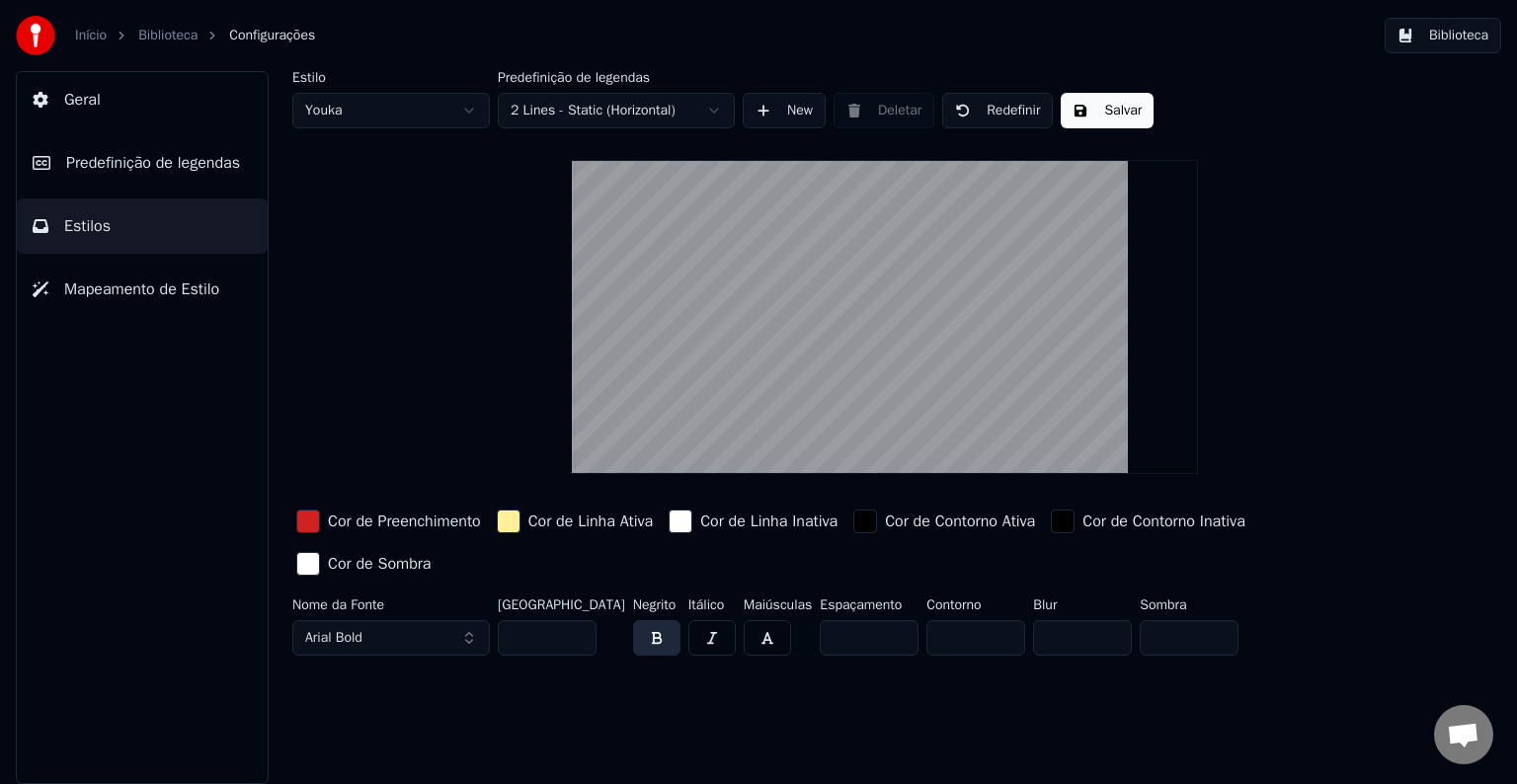 click on "Início Biblioteca Configurações Biblioteca Geral Predefinição de legendas Estilos Mapeamento de Estilo Estilo Youka Predefinição de legendas 2 Lines - Static (Horizontal) New Deletar Redefinir Salvar Cor de Preenchimento Cor de Linha Ativa Cor de Linha Inativa Cor de Contorno Ativa Cor de Contorno Inativa Cor de Sombra Nome da Fonte Arial Bold Tamanho da Fonte ** Negrito Itálico Maiúsculas Espaçamento * Contorno * Blur * Sombra *" at bounding box center [758, 392] 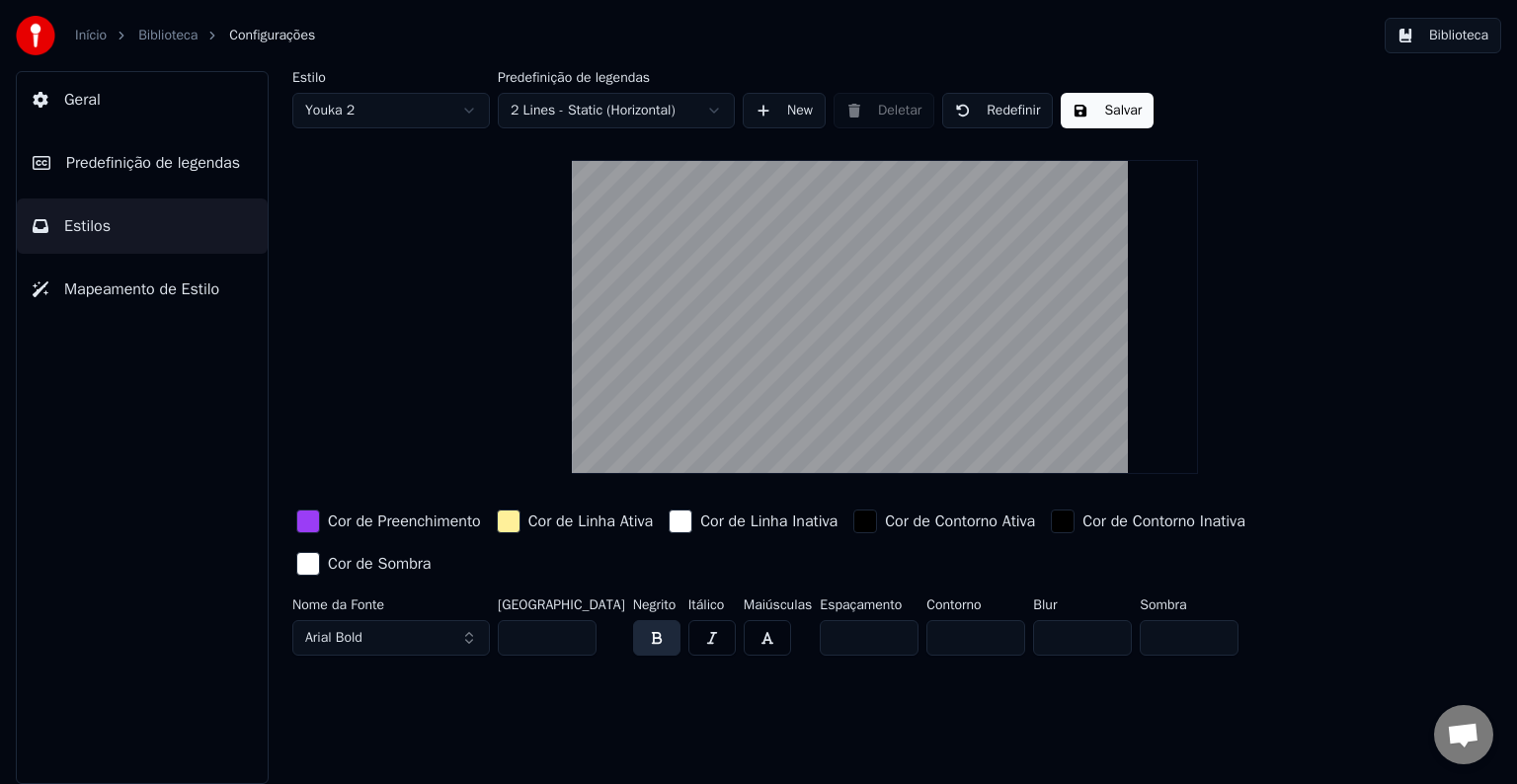 click at bounding box center [308, 521] 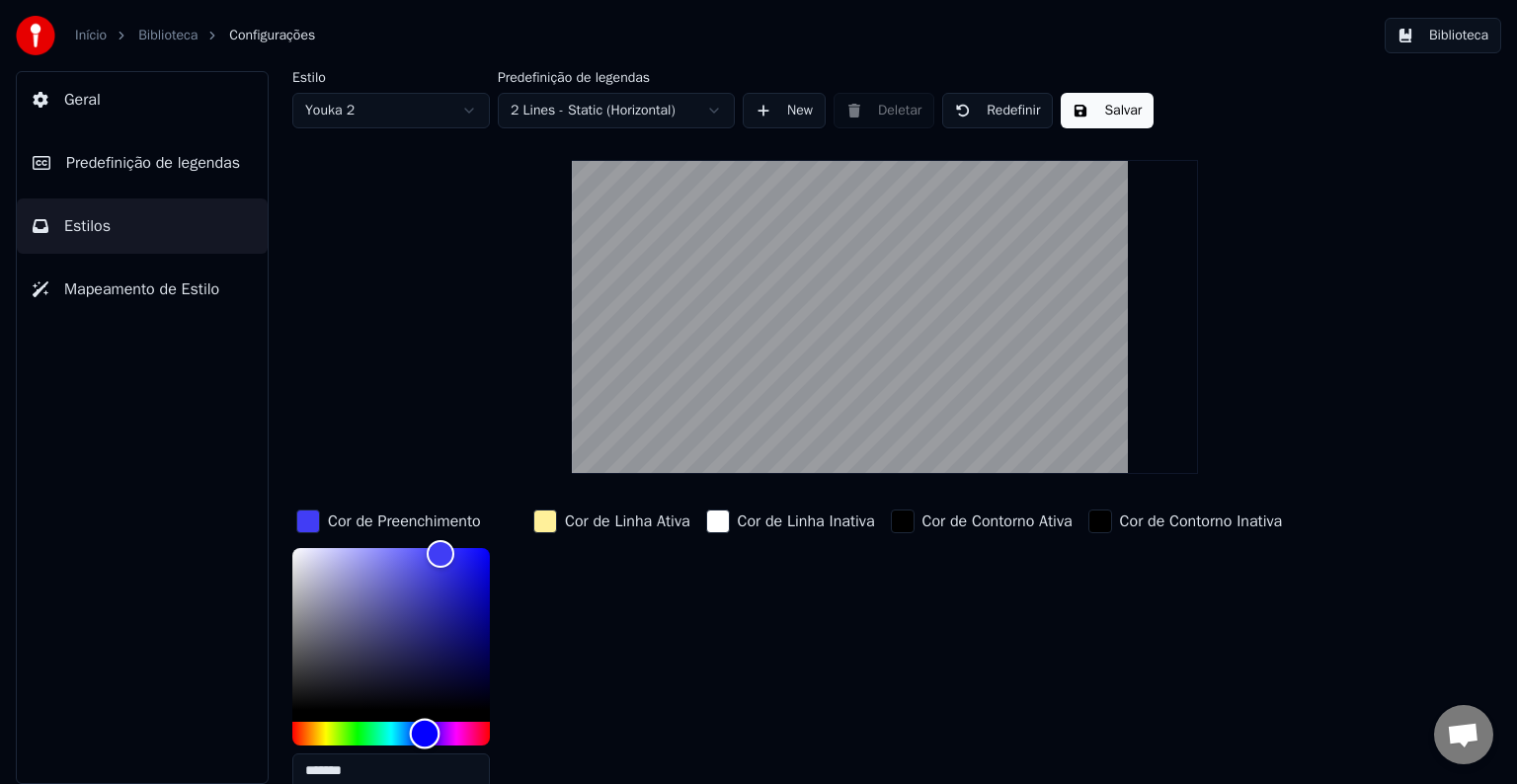 drag, startPoint x: 467, startPoint y: 736, endPoint x: 425, endPoint y: 739, distance: 42.107007 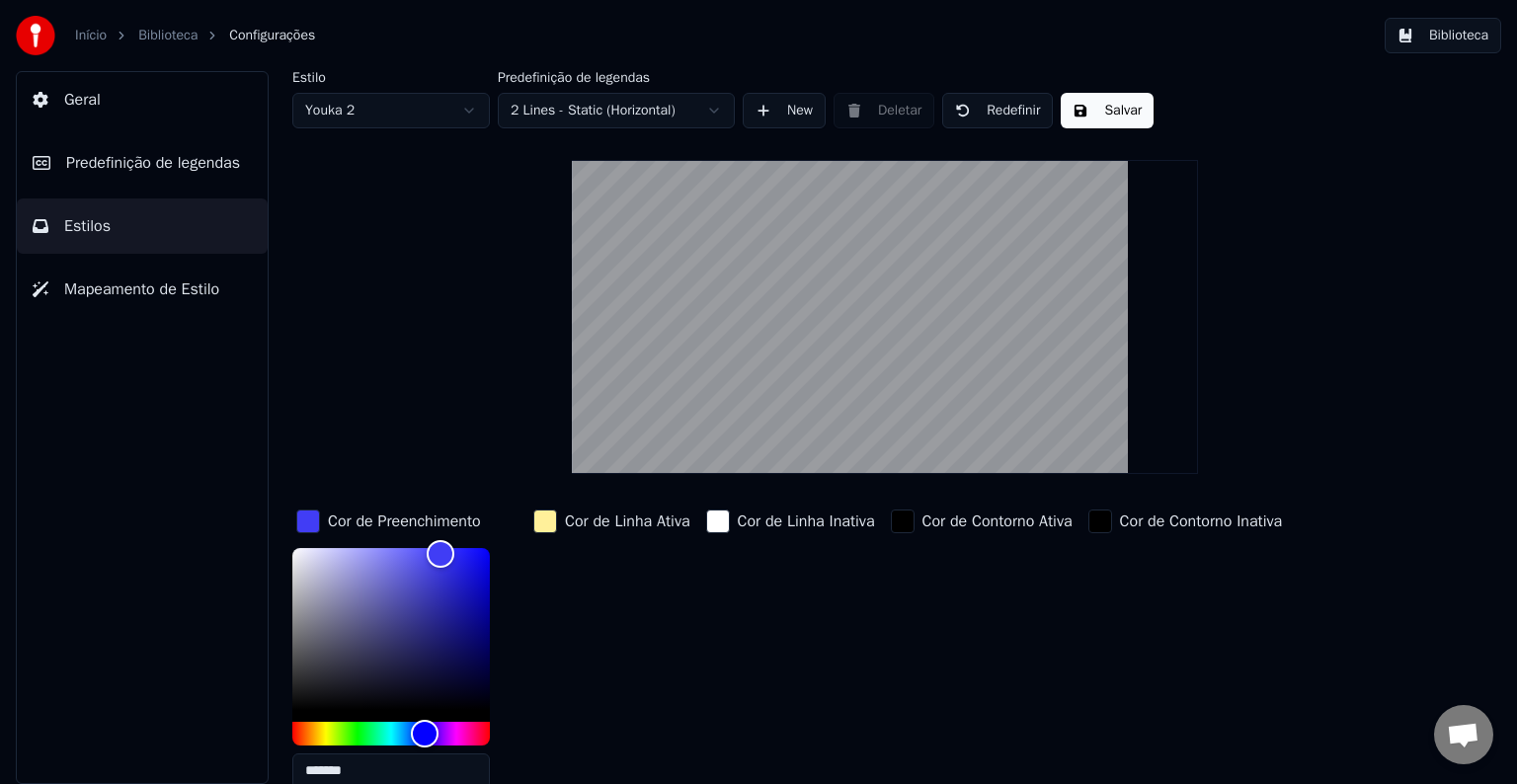 click on "Início Biblioteca Configurações Biblioteca Geral Predefinição de legendas Estilos Mapeamento de Estilo Estilo Youka 2 Predefinição de legendas 2 Lines - Static (Horizontal) New Deletar Redefinir Salvar Cor de Preenchimento ******* Cor de Linha Ativa Cor de Linha Inativa Cor de Contorno Ativa Cor de Contorno Inativa Cor de Sombra Nome da Fonte Arial Bold Tamanho da Fonte ** Negrito Itálico Maiúsculas Espaçamento * Contorno * Blur * Sombra *" at bounding box center (758, 392) 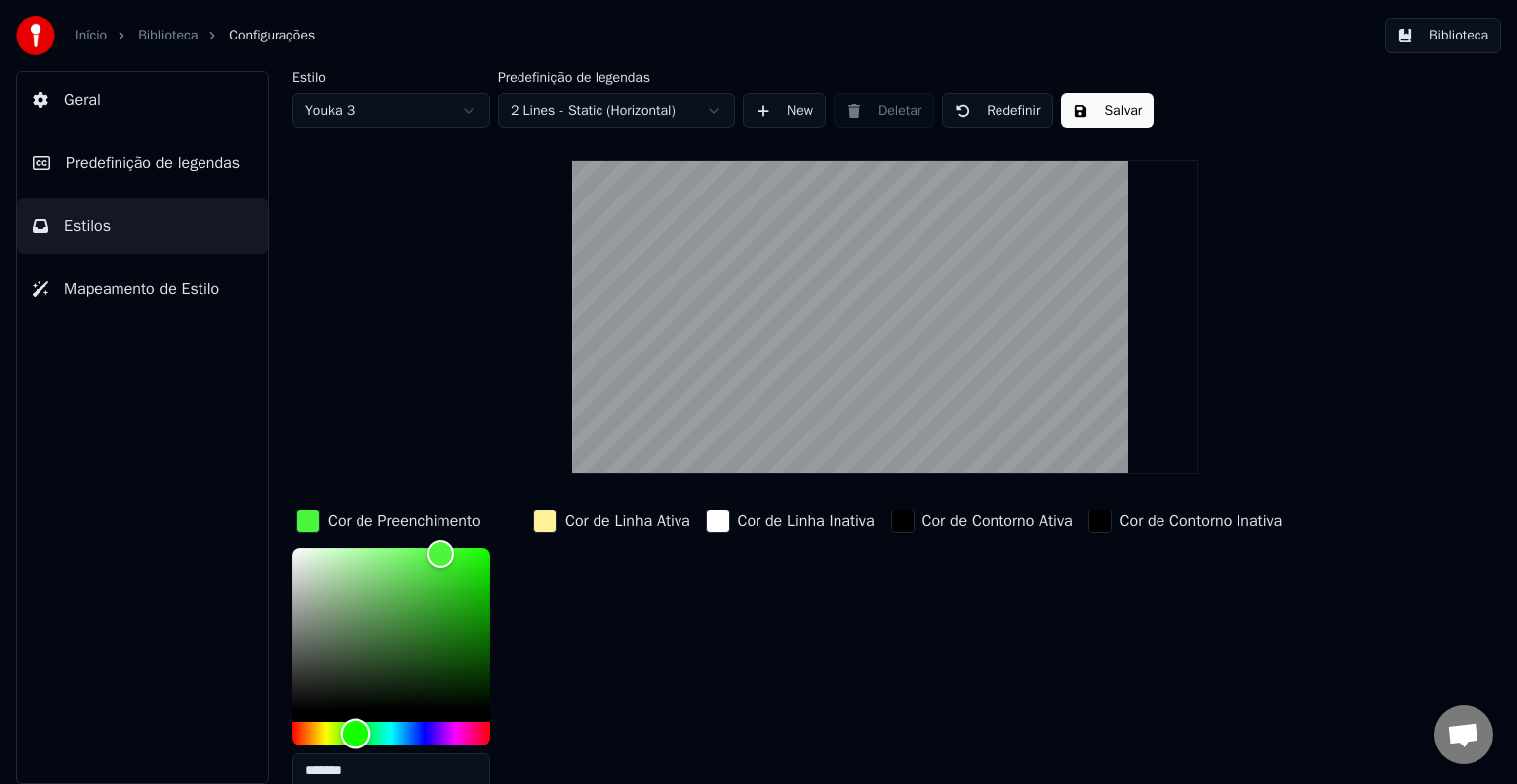 drag, startPoint x: 466, startPoint y: 733, endPoint x: 348, endPoint y: 732, distance: 118.004237 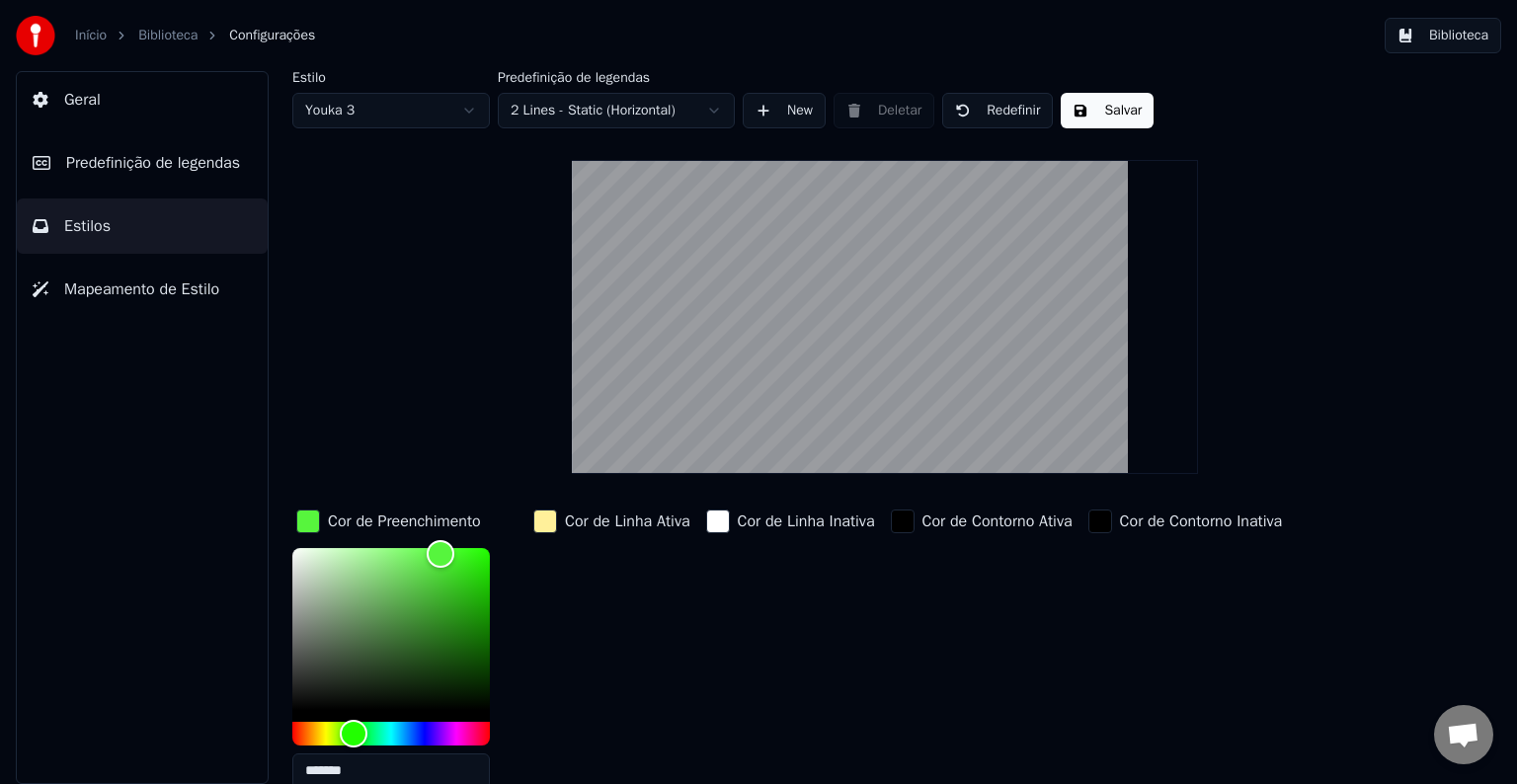 click on "Início Biblioteca Configurações Biblioteca Geral Predefinição de legendas Estilos Mapeamento de Estilo Estilo Youka 3 Predefinição de legendas 2 Lines - Static (Horizontal) New Deletar Redefinir Salvar Cor de Preenchimento ******* Cor de Linha Ativa Cor de Linha Inativa Cor de Contorno Ativa Cor de Contorno Inativa Cor de Sombra Nome da Fonte Arial Bold Tamanho da Fonte ** Negrito Itálico Maiúsculas Espaçamento * Contorno * Blur * Sombra *" at bounding box center [758, 392] 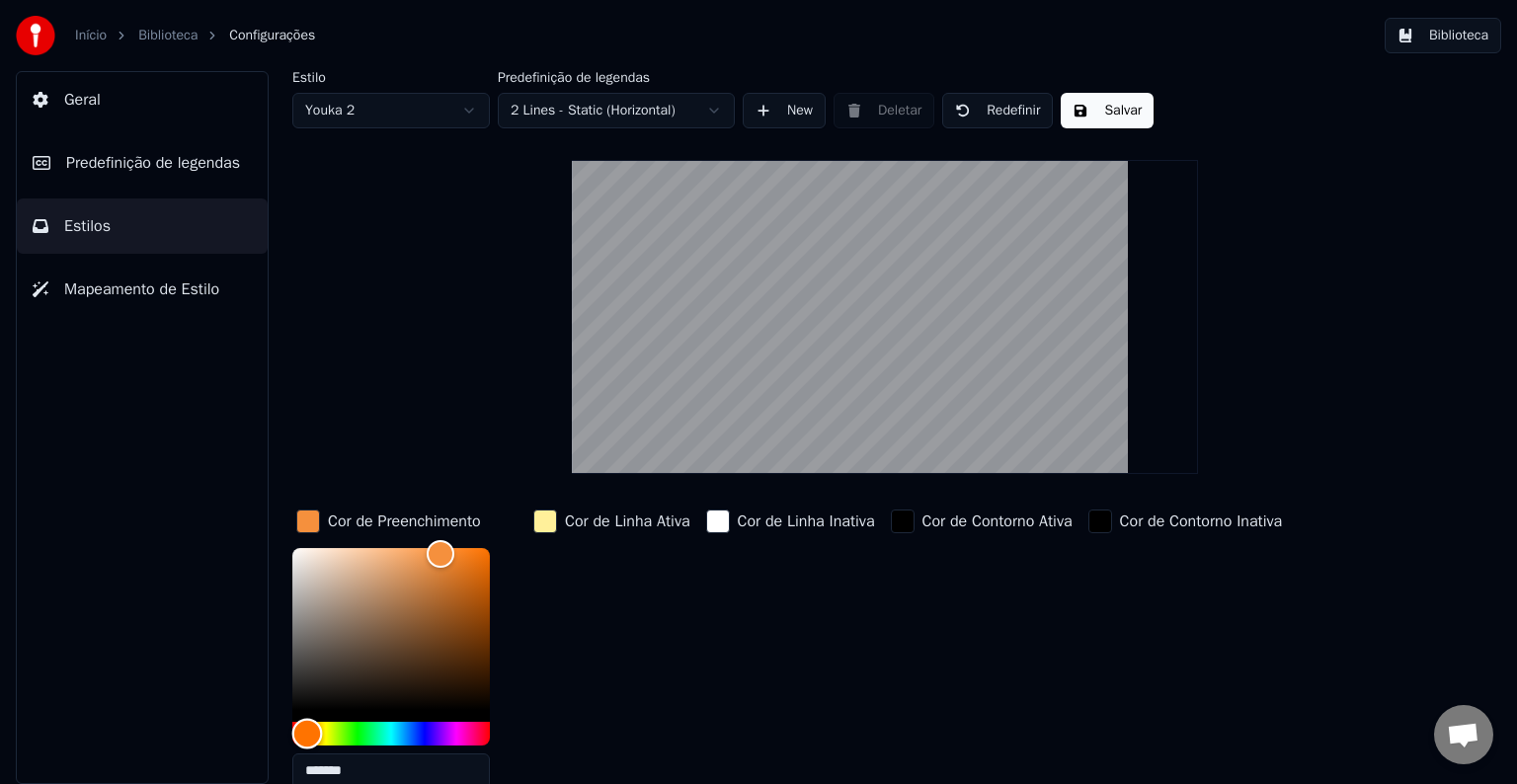 drag, startPoint x: 427, startPoint y: 737, endPoint x: 307, endPoint y: 738, distance: 120.004167 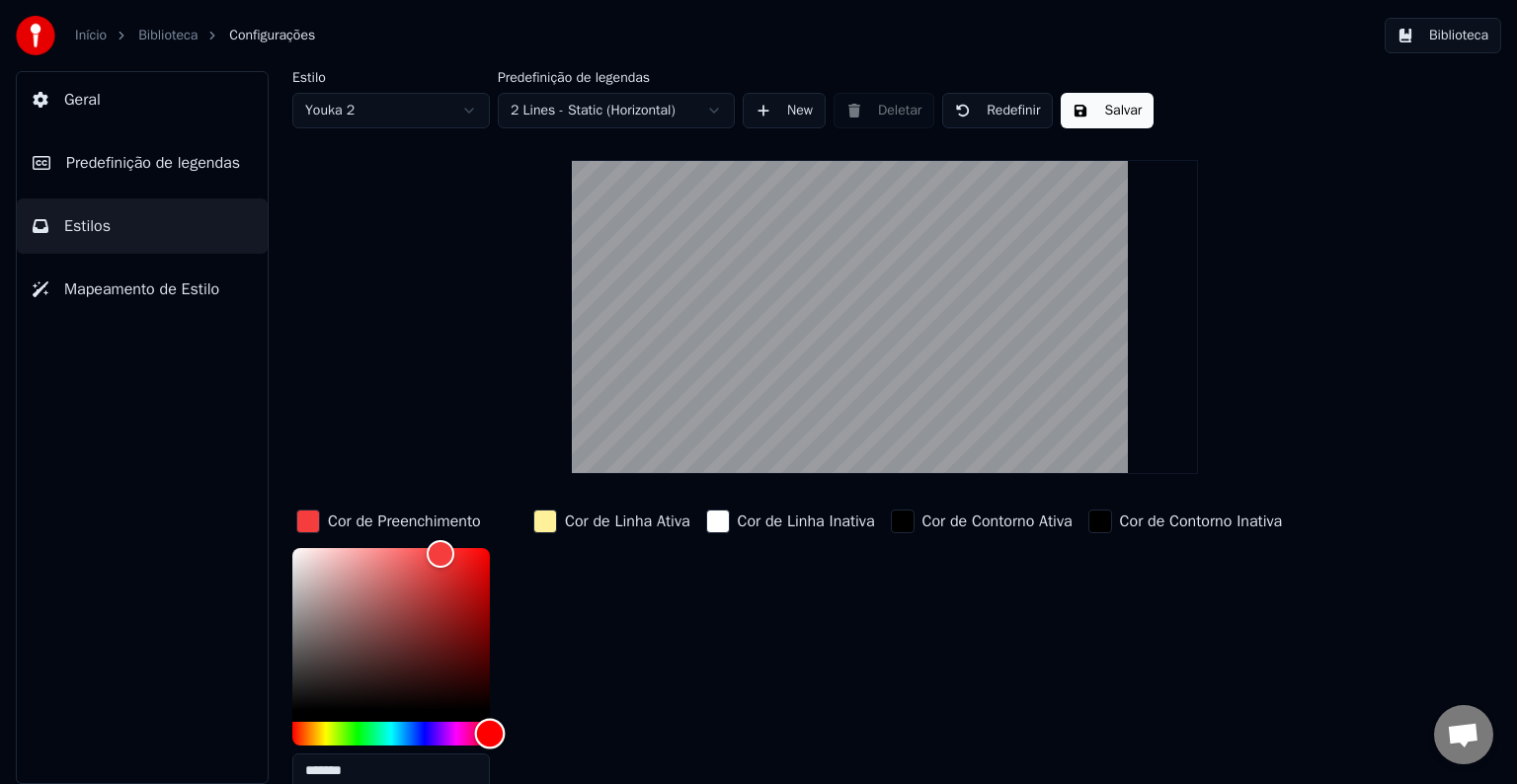 drag, startPoint x: 302, startPoint y: 731, endPoint x: 556, endPoint y: 745, distance: 254.38553 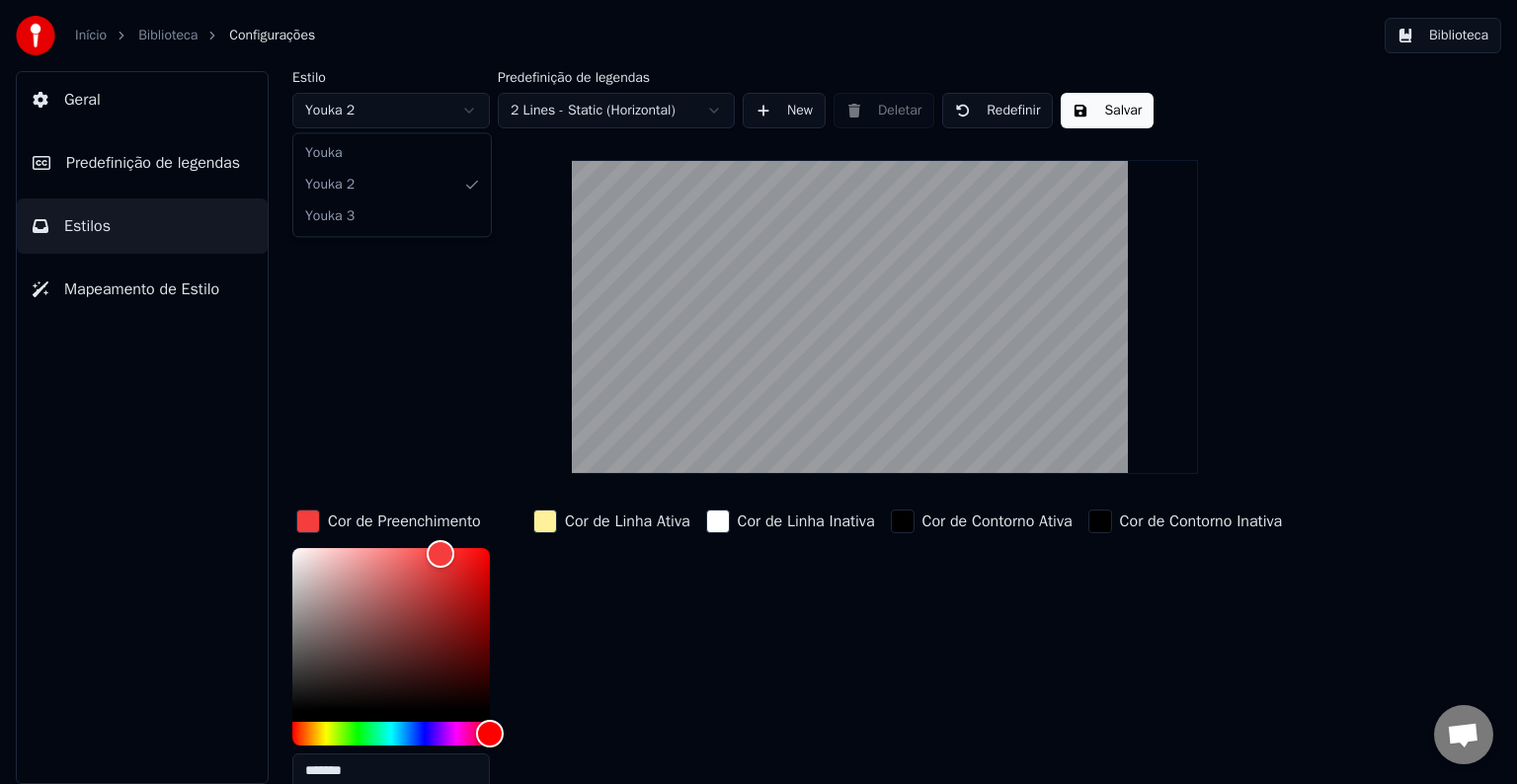 click on "Início Biblioteca Configurações Biblioteca Geral Predefinição de legendas Estilos Mapeamento de Estilo Estilo Youka 2 Predefinição de legendas 2 Lines - Static (Horizontal) New Deletar Redefinir Salvar Cor de Preenchimento ******* Cor de Linha Ativa Cor de Linha Inativa Cor de Contorno Ativa Cor de Contorno Inativa Cor de Sombra Nome da Fonte Arial Bold Tamanho da Fonte ** Negrito Itálico Maiúsculas Espaçamento * Contorno * Blur * Sombra * Youka Youka 2 Youka 3" at bounding box center [758, 392] 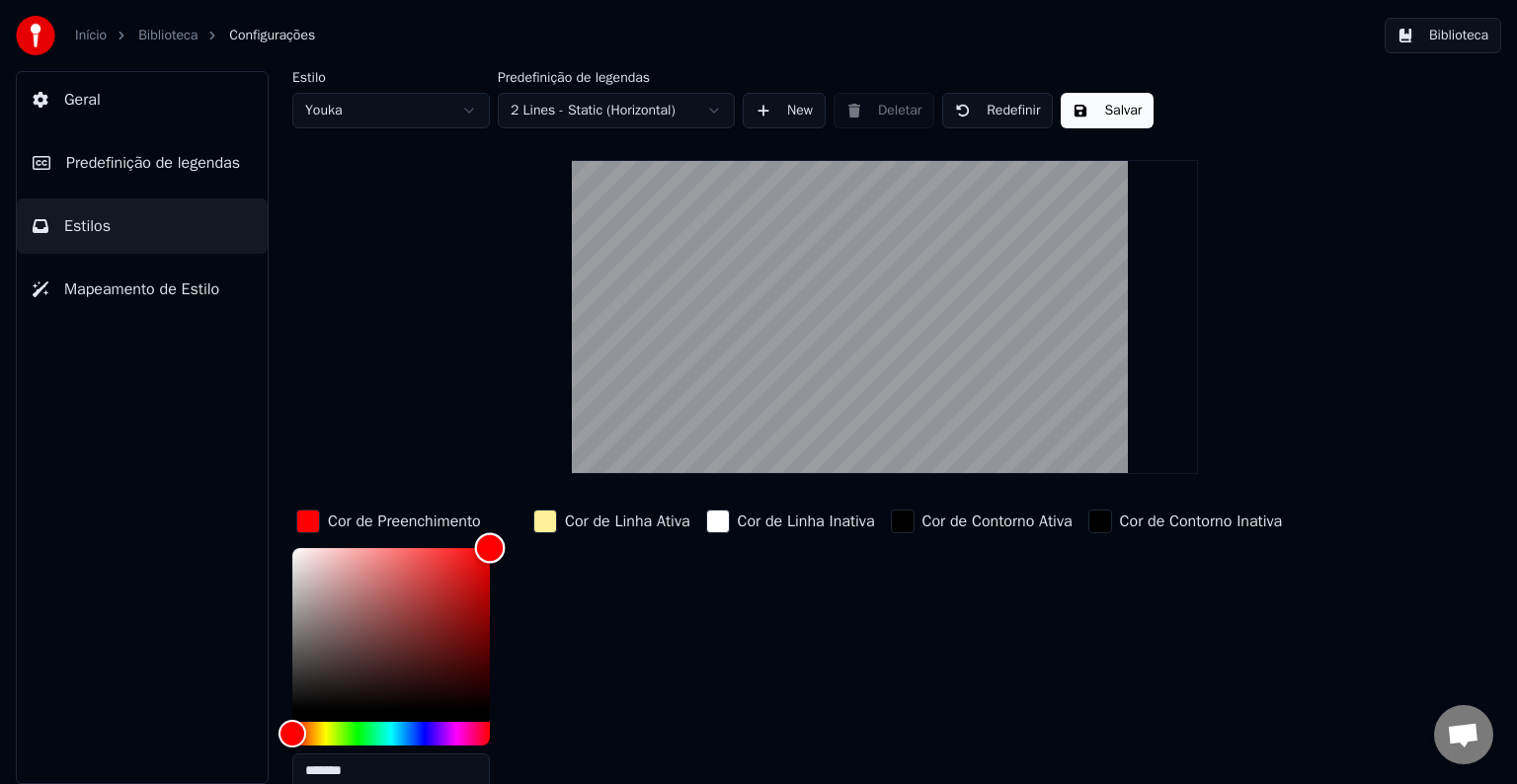 drag, startPoint x: 458, startPoint y: 570, endPoint x: 522, endPoint y: 507, distance: 89.80535 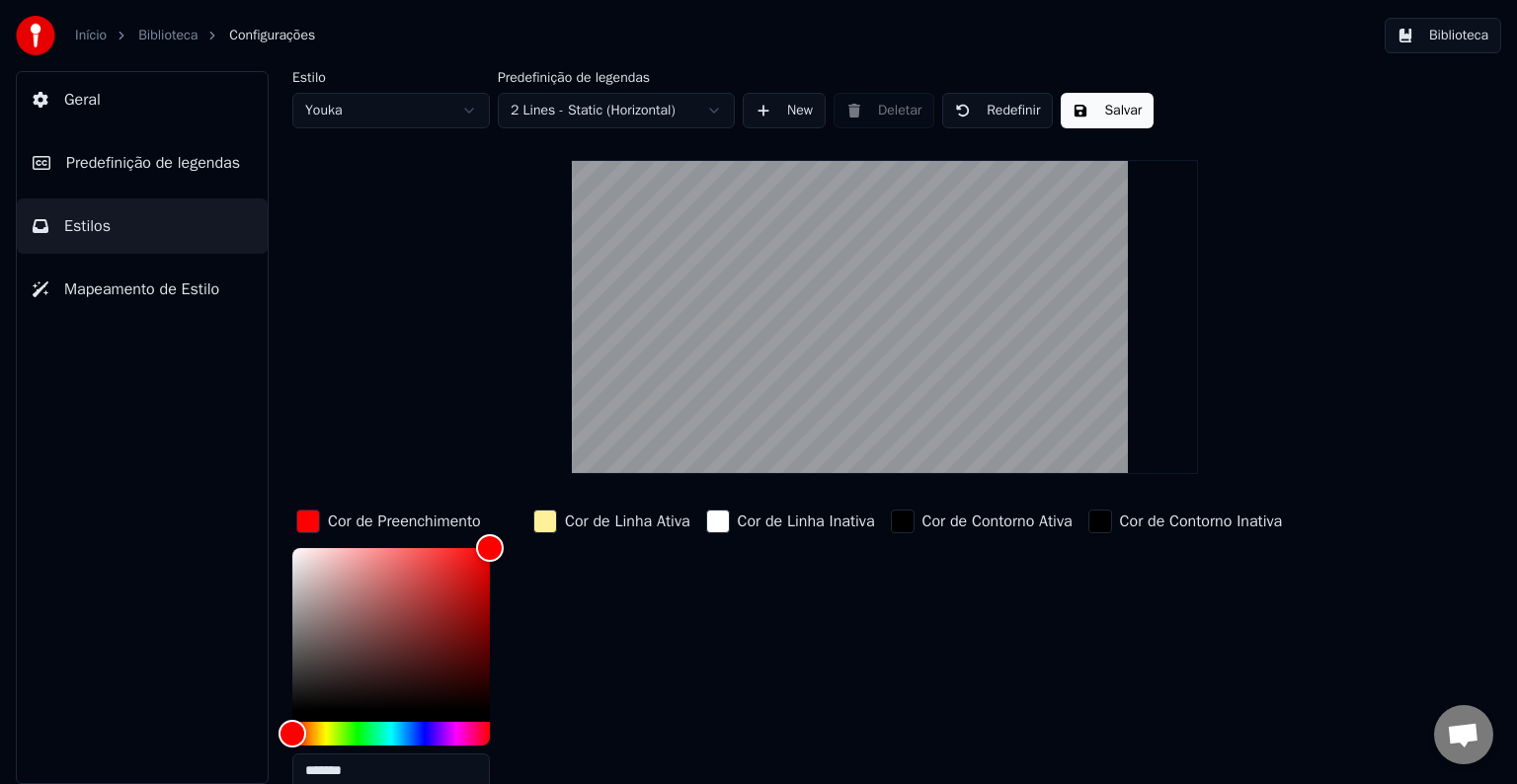 click on "Início Biblioteca Configurações Biblioteca Geral Predefinição de legendas Estilos Mapeamento de Estilo Estilo Youka Predefinição de legendas 2 Lines - Static (Horizontal) New Deletar Redefinir Salvar Cor de Preenchimento ******* Cor de Linha Ativa Cor de Linha Inativa Cor de Contorno Ativa Cor de Contorno Inativa Cor de Sombra Nome da Fonte Arial Bold Tamanho da Fonte ** Negrito Itálico Maiúsculas Espaçamento * Contorno * Blur * Sombra *" at bounding box center (758, 392) 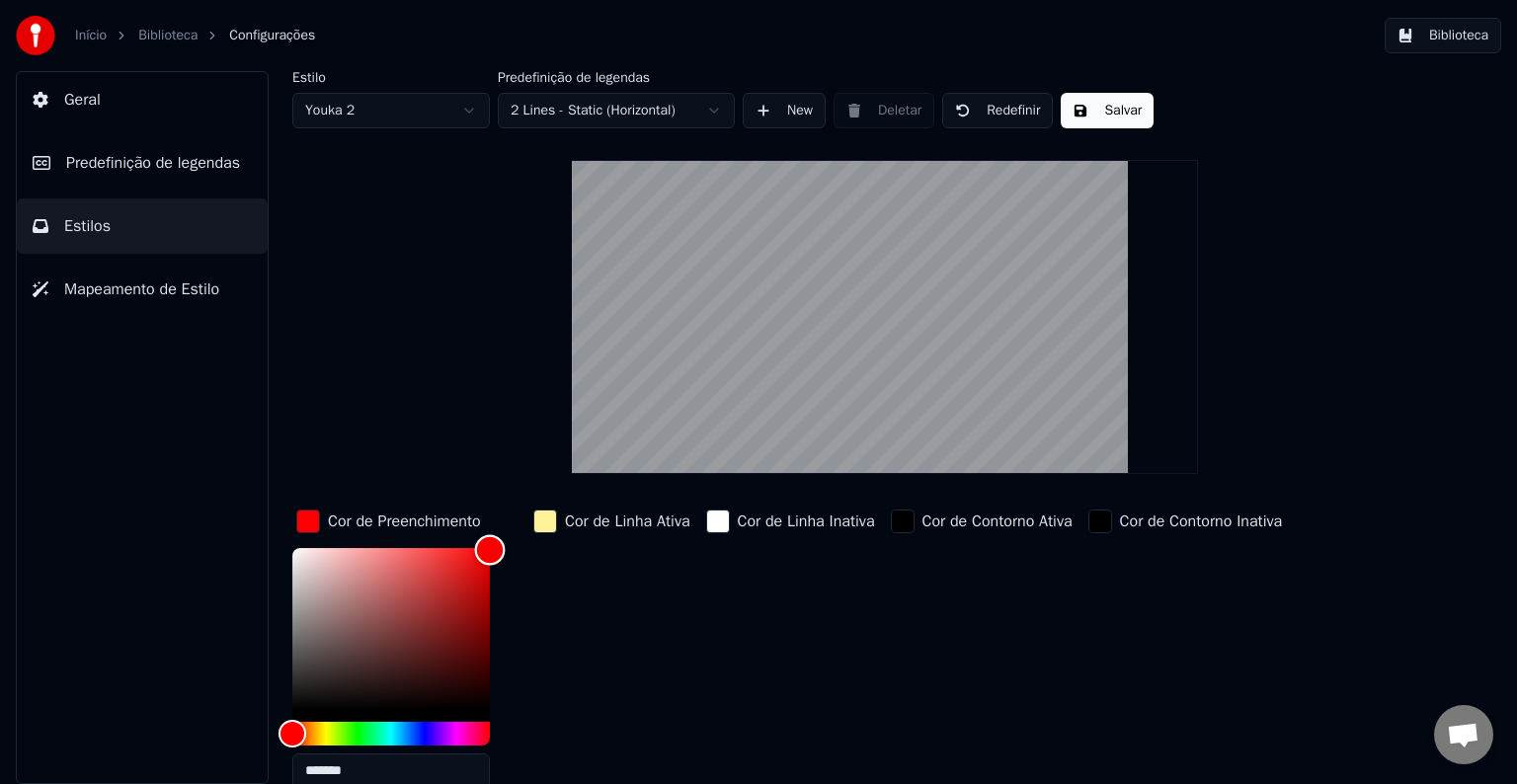 type on "*******" 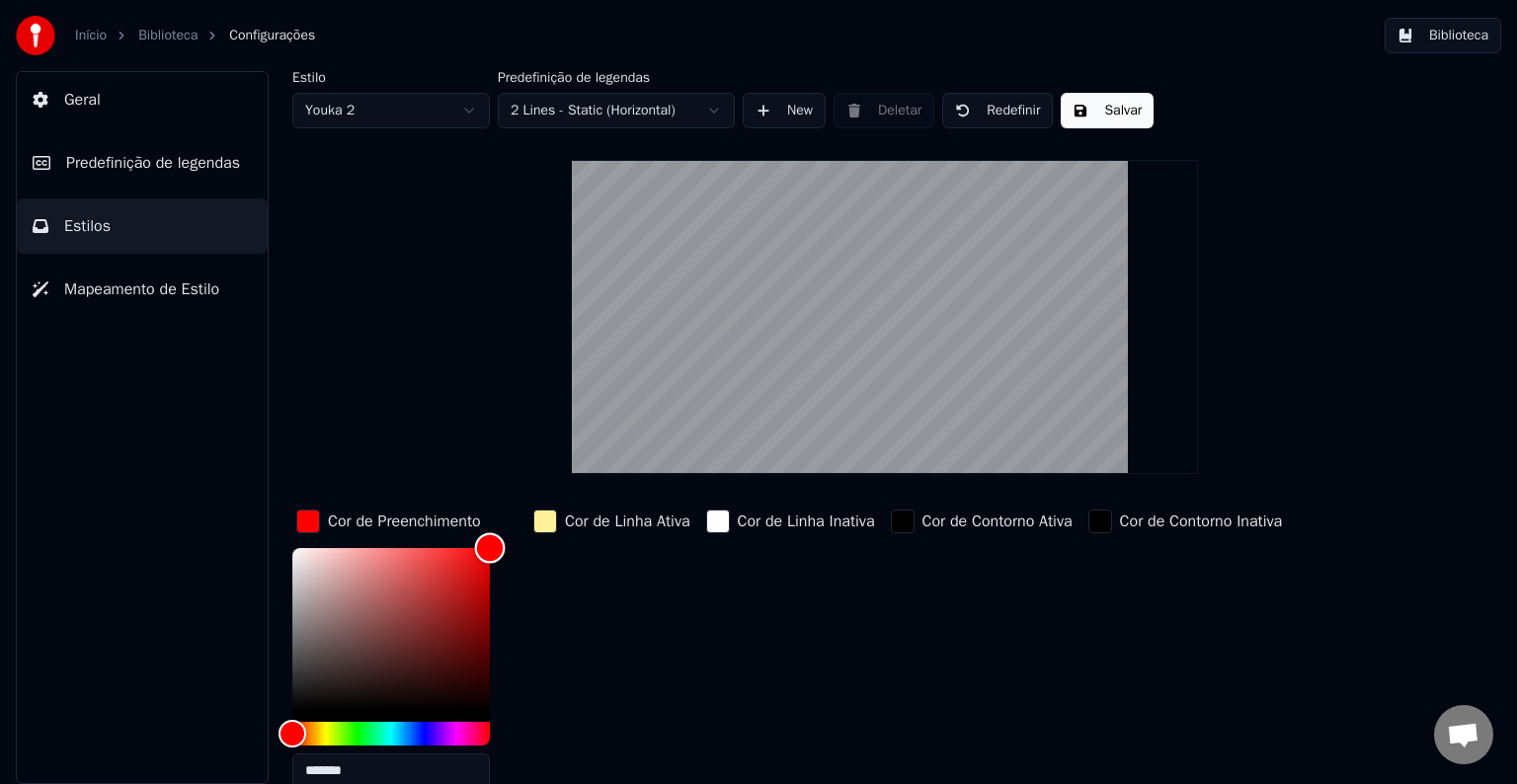 drag, startPoint x: 441, startPoint y: 560, endPoint x: 542, endPoint y: 545, distance: 102.10779 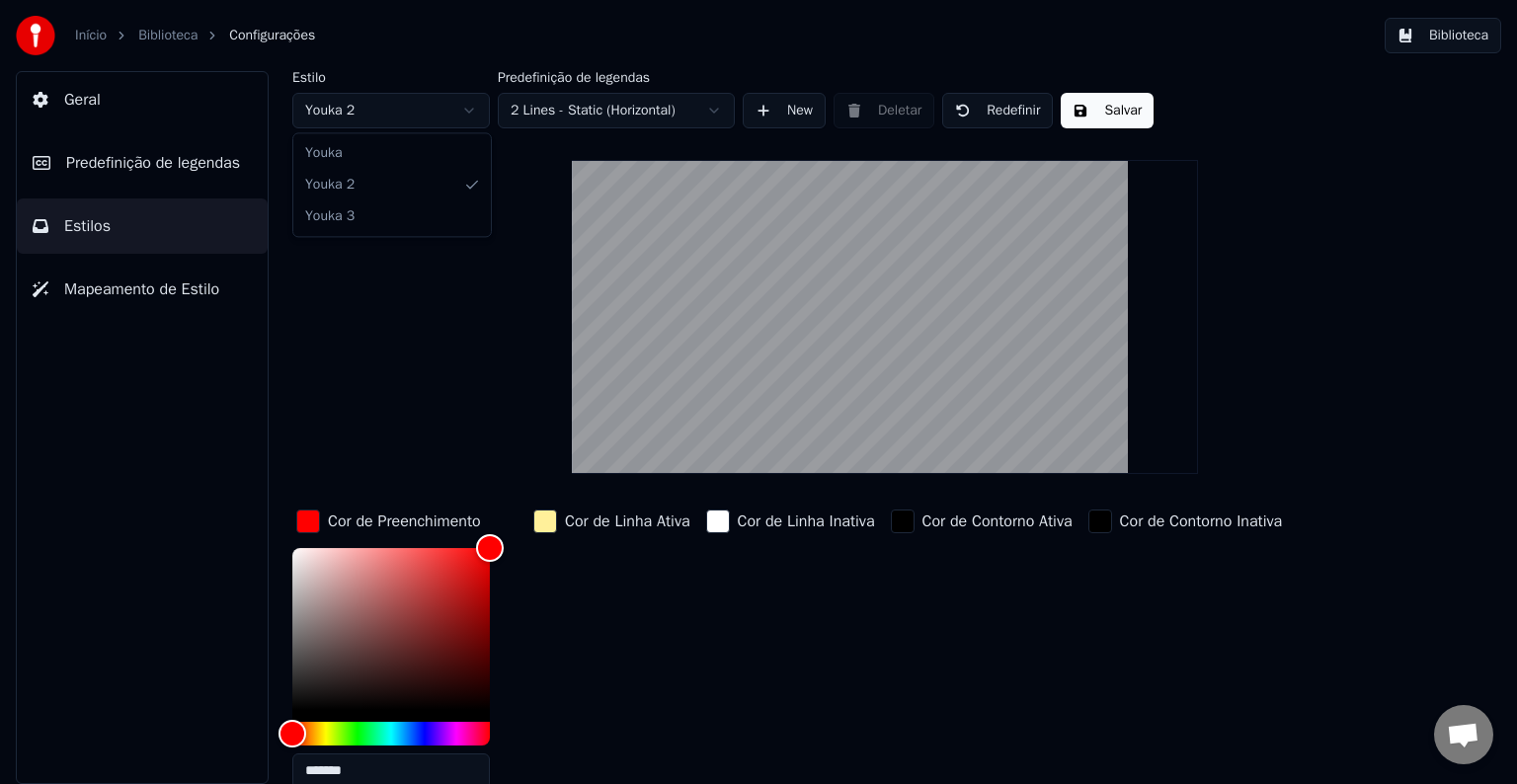 click on "Início Biblioteca Configurações Biblioteca Geral Predefinição de legendas Estilos Mapeamento de Estilo Estilo Youka 2 Predefinição de legendas 2 Lines - Static (Horizontal) New Deletar Redefinir Salvar Cor de Preenchimento ******* Cor de Linha Ativa Cor de Linha Inativa Cor de Contorno Ativa Cor de Contorno Inativa Cor de Sombra Nome da Fonte Arial Bold Tamanho da Fonte ** Negrito Itálico Maiúsculas Espaçamento * Contorno * Blur * Sombra * Youka Youka 2 Youka 3" at bounding box center [758, 392] 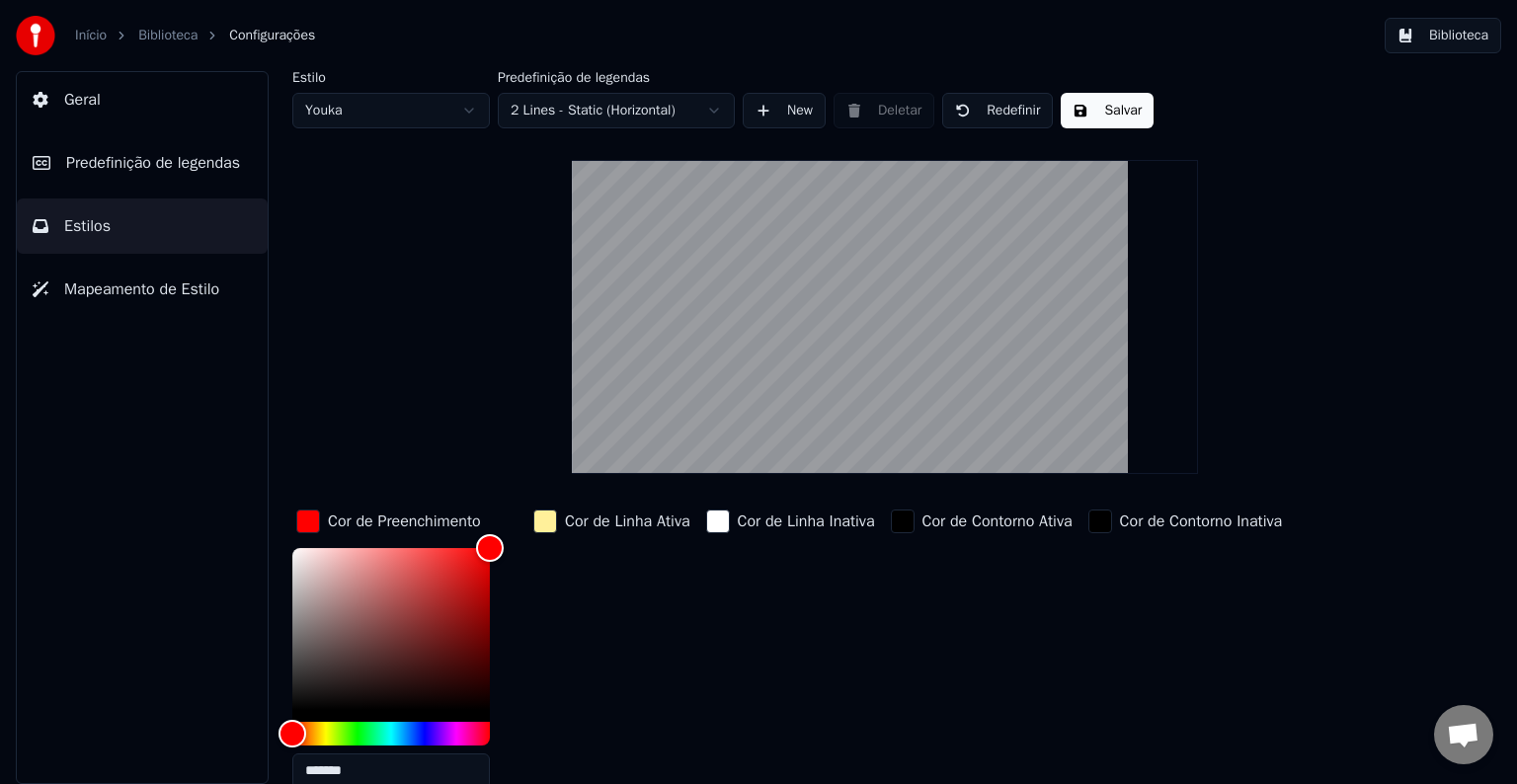 click on "Início Biblioteca Configurações Biblioteca Geral Predefinição de legendas Estilos Mapeamento de Estilo Estilo Youka Predefinição de legendas 2 Lines - Static (Horizontal) New Deletar Redefinir Salvar Cor de Preenchimento ******* Cor de Linha Ativa Cor de Linha Inativa Cor de Contorno Ativa Cor de Contorno Inativa Cor de Sombra Nome da Fonte Arial Bold Tamanho da Fonte ** Negrito Itálico Maiúsculas Espaçamento * Contorno * Blur * Sombra *" at bounding box center (758, 392) 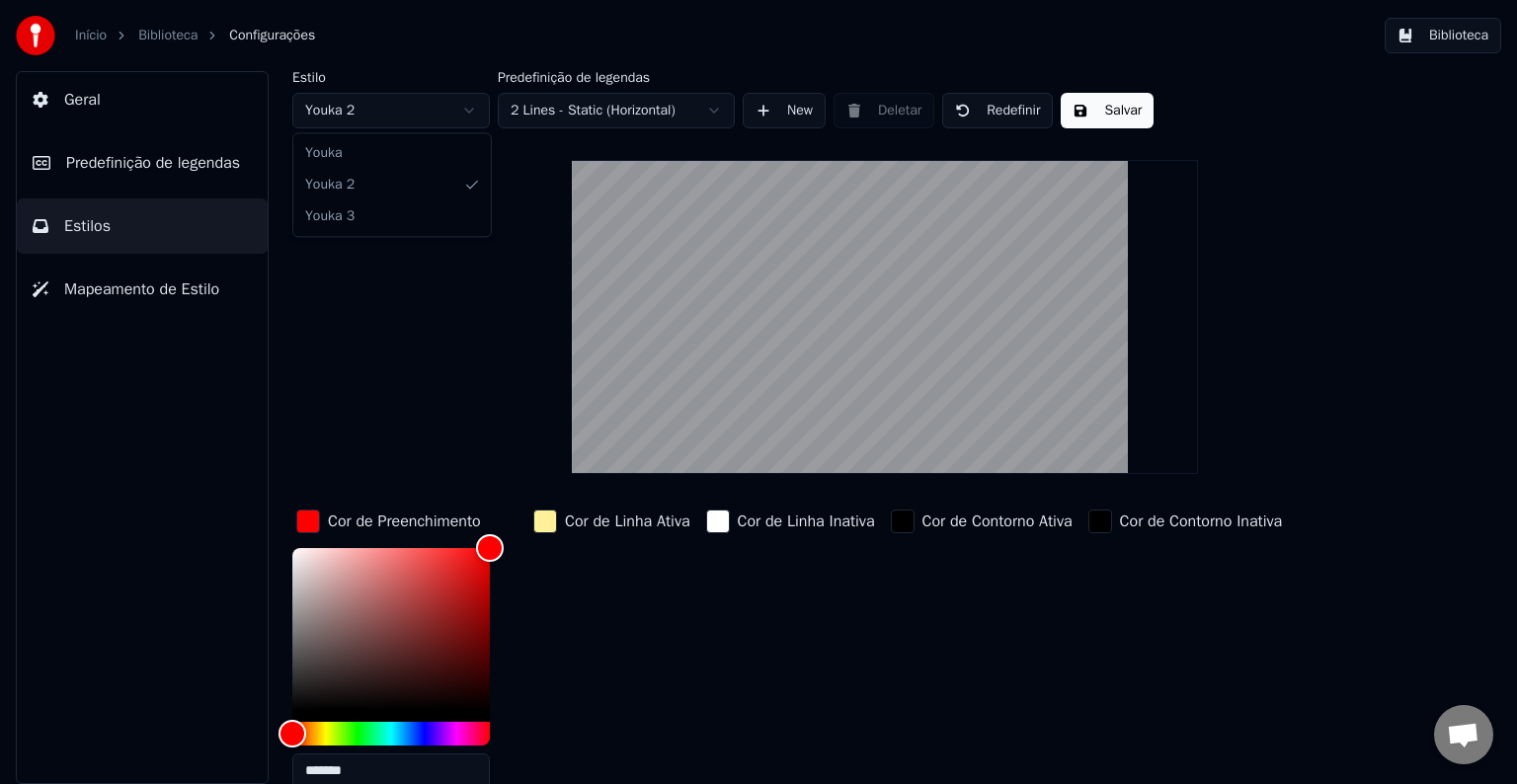 click on "Início Biblioteca Configurações Biblioteca Geral Predefinição de legendas Estilos Mapeamento de Estilo Estilo Youka 2 Predefinição de legendas 2 Lines - Static (Horizontal) New Deletar Redefinir Salvar Cor de Preenchimento ******* Cor de Linha Ativa Cor de Linha Inativa Cor de Contorno Ativa Cor de Contorno Inativa Cor de Sombra Nome da Fonte Arial Bold Tamanho da Fonte ** Negrito Itálico Maiúsculas Espaçamento * Contorno * Blur * Sombra * Youka Youka 2 Youka 3" at bounding box center [758, 392] 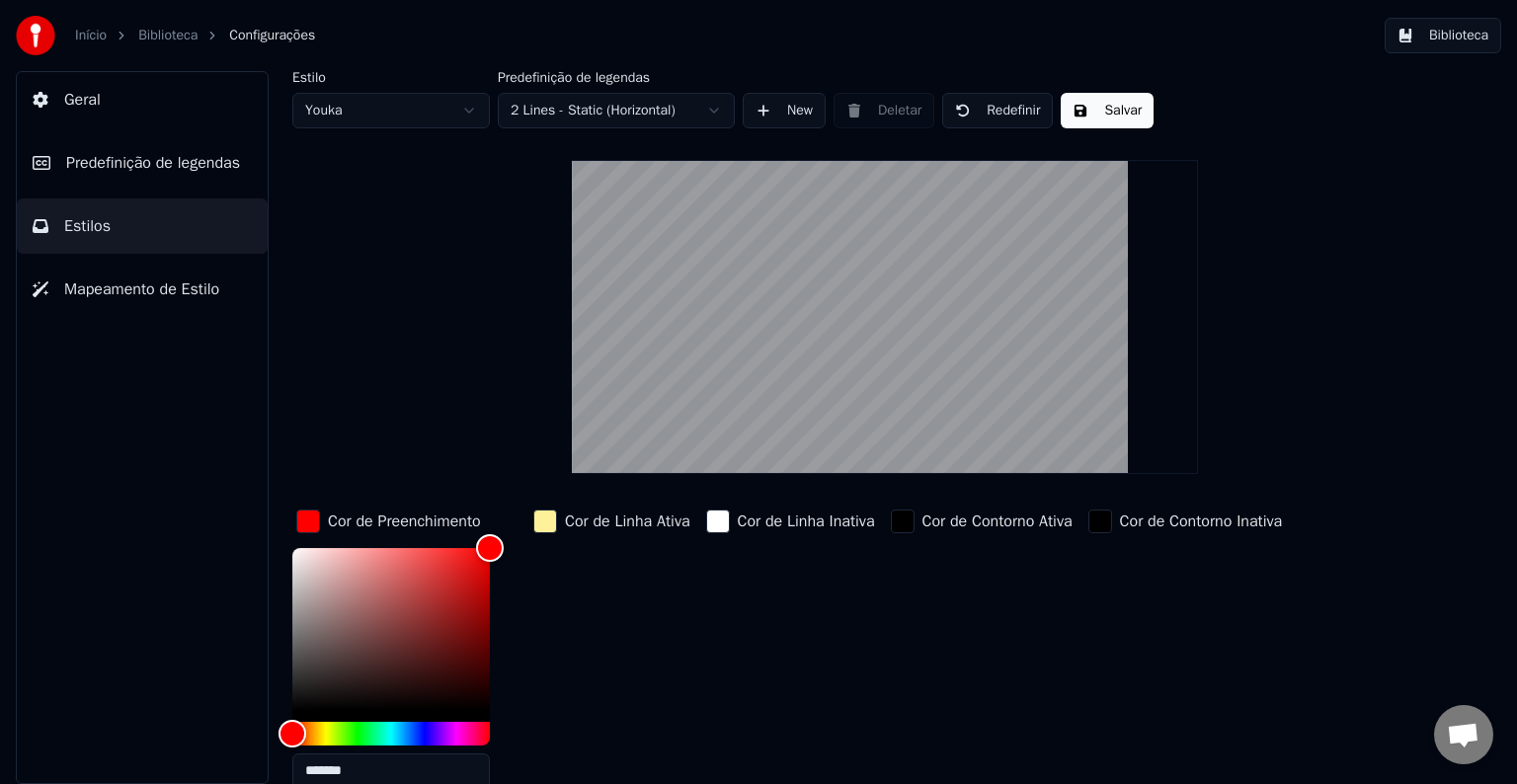 click at bounding box center [545, 521] 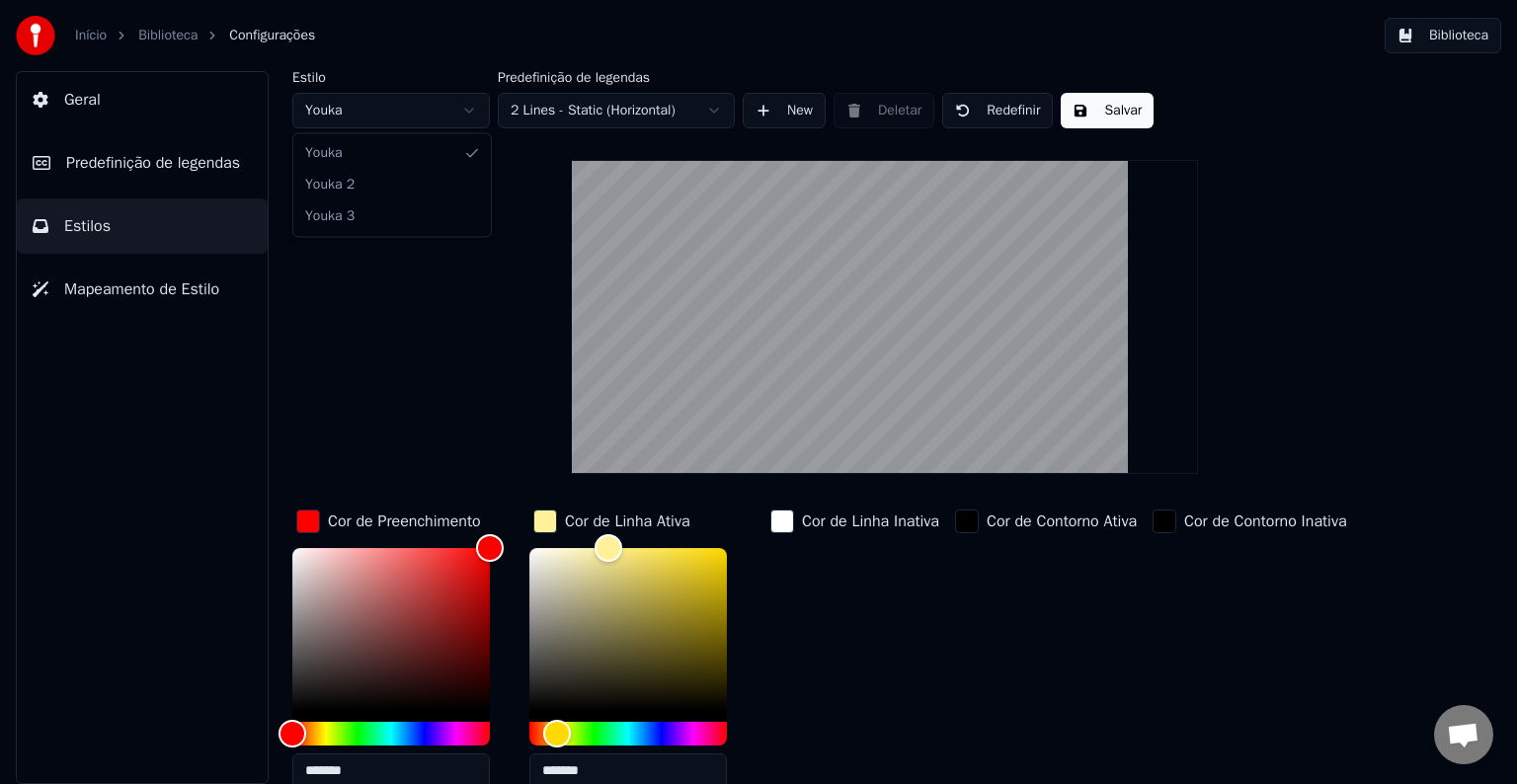 click on "Início Biblioteca Configurações Biblioteca Geral Predefinição de legendas Estilos Mapeamento de Estilo Estilo Youka Predefinição de legendas 2 Lines - Static (Horizontal) New Deletar Redefinir Salvar Cor de Preenchimento ******* Cor de Linha Ativa ******* Cor de Linha Inativa Cor de Contorno Ativa Cor de Contorno Inativa Cor de Sombra Nome da Fonte Arial Bold Tamanho da Fonte ** Negrito Itálico Maiúsculas Espaçamento * Contorno * Blur * Sombra * Youka Youka 2 Youka 3" at bounding box center (758, 392) 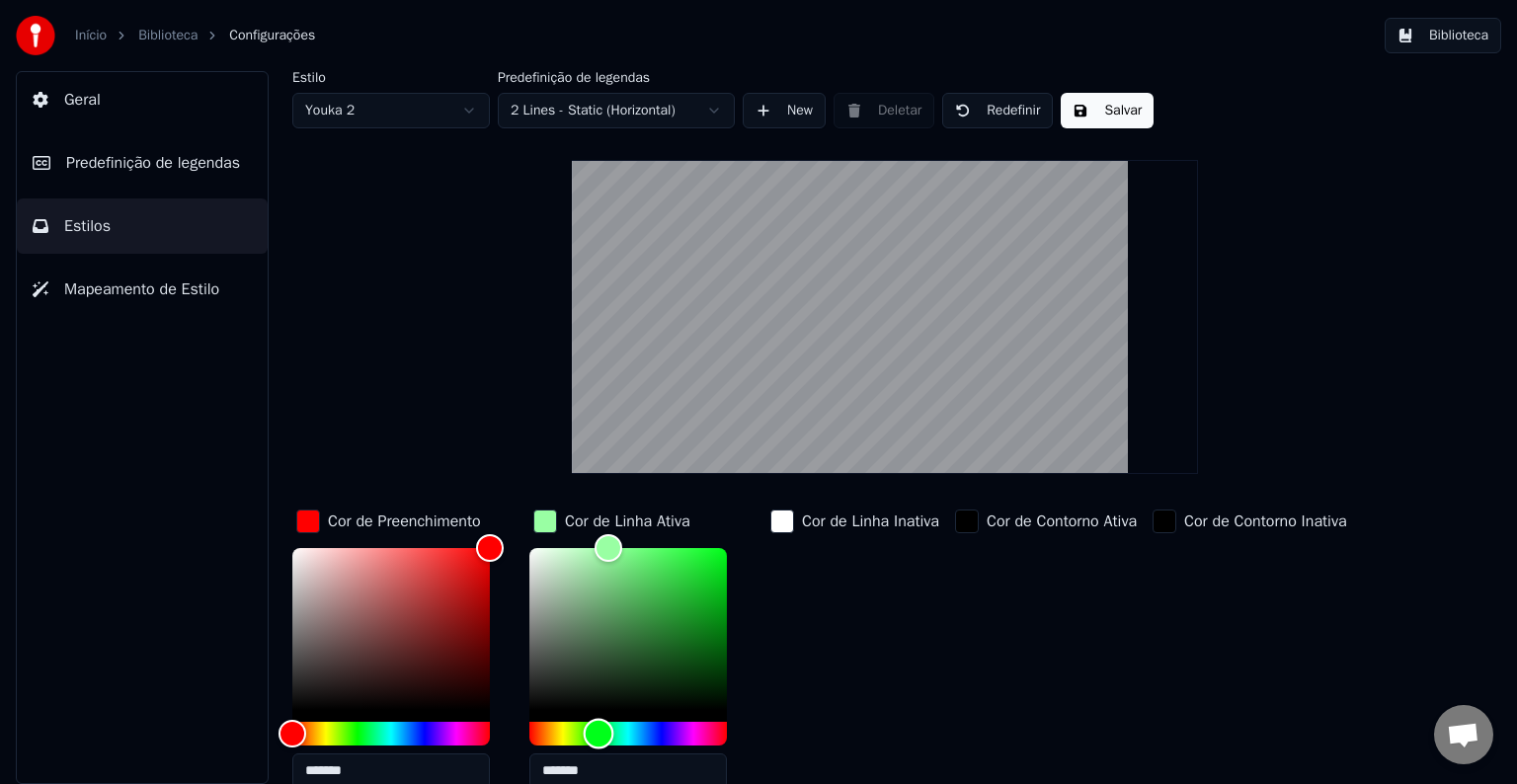 type on "*******" 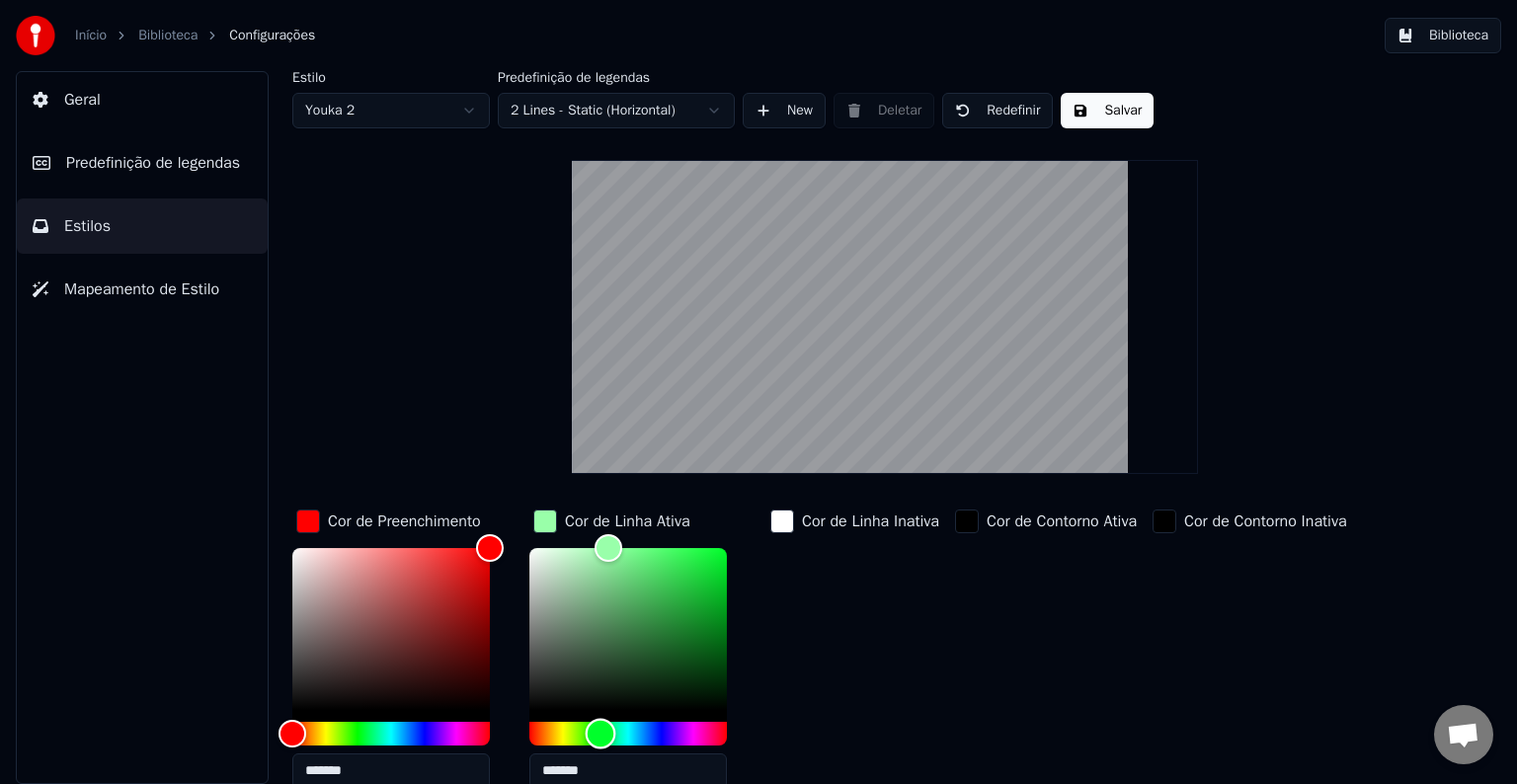 drag, startPoint x: 561, startPoint y: 731, endPoint x: 600, endPoint y: 733, distance: 39.05125 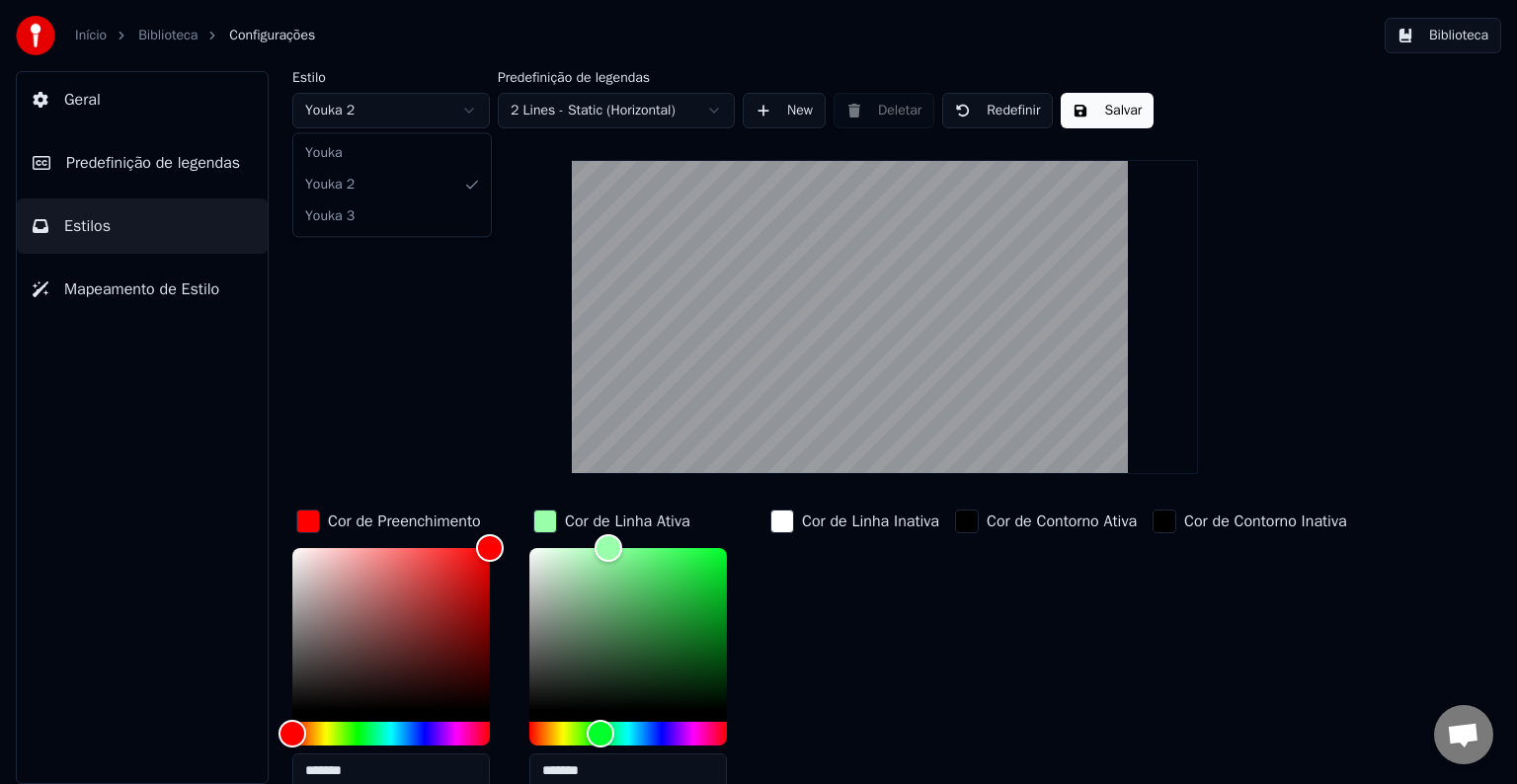 click on "Início Biblioteca Configurações Biblioteca Geral Predefinição de legendas Estilos Mapeamento de Estilo Estilo Youka 2 Predefinição de legendas 2 Lines - Static (Horizontal) New Deletar Redefinir Salvar Cor de Preenchimento ******* Cor de Linha Ativa ******* Cor de Linha Inativa Cor de Contorno Ativa Cor de Contorno Inativa Cor de Sombra Nome da Fonte Arial Bold Tamanho da Fonte ** Negrito Itálico Maiúsculas Espaçamento * Contorno * Blur * Sombra * Youka Youka 2 Youka 3" at bounding box center (758, 392) 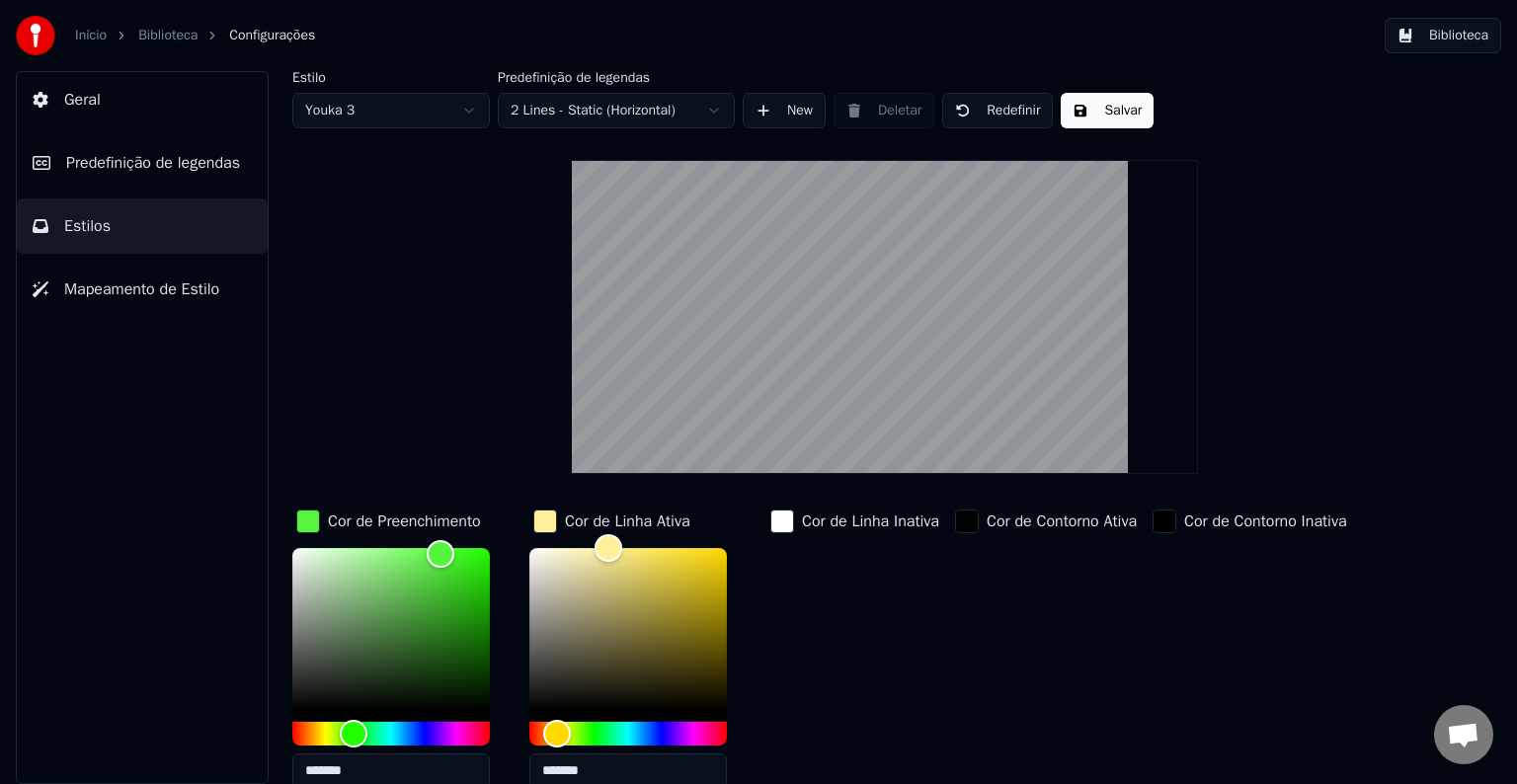 click on "Início Biblioteca Configurações Biblioteca Geral Predefinição de legendas Estilos Mapeamento de Estilo Estilo Youka 3 Predefinição de legendas 2 Lines - Static (Horizontal) New Deletar Redefinir Salvar Cor de Preenchimento ******* Cor de Linha Ativa ******* Cor de Linha Inativa Cor de Contorno Ativa Cor de Contorno Inativa Cor de Sombra Nome da Fonte Arial Bold Tamanho da Fonte ** Negrito Itálico Maiúsculas Espaçamento * Contorno * Blur * Sombra *" at bounding box center [758, 392] 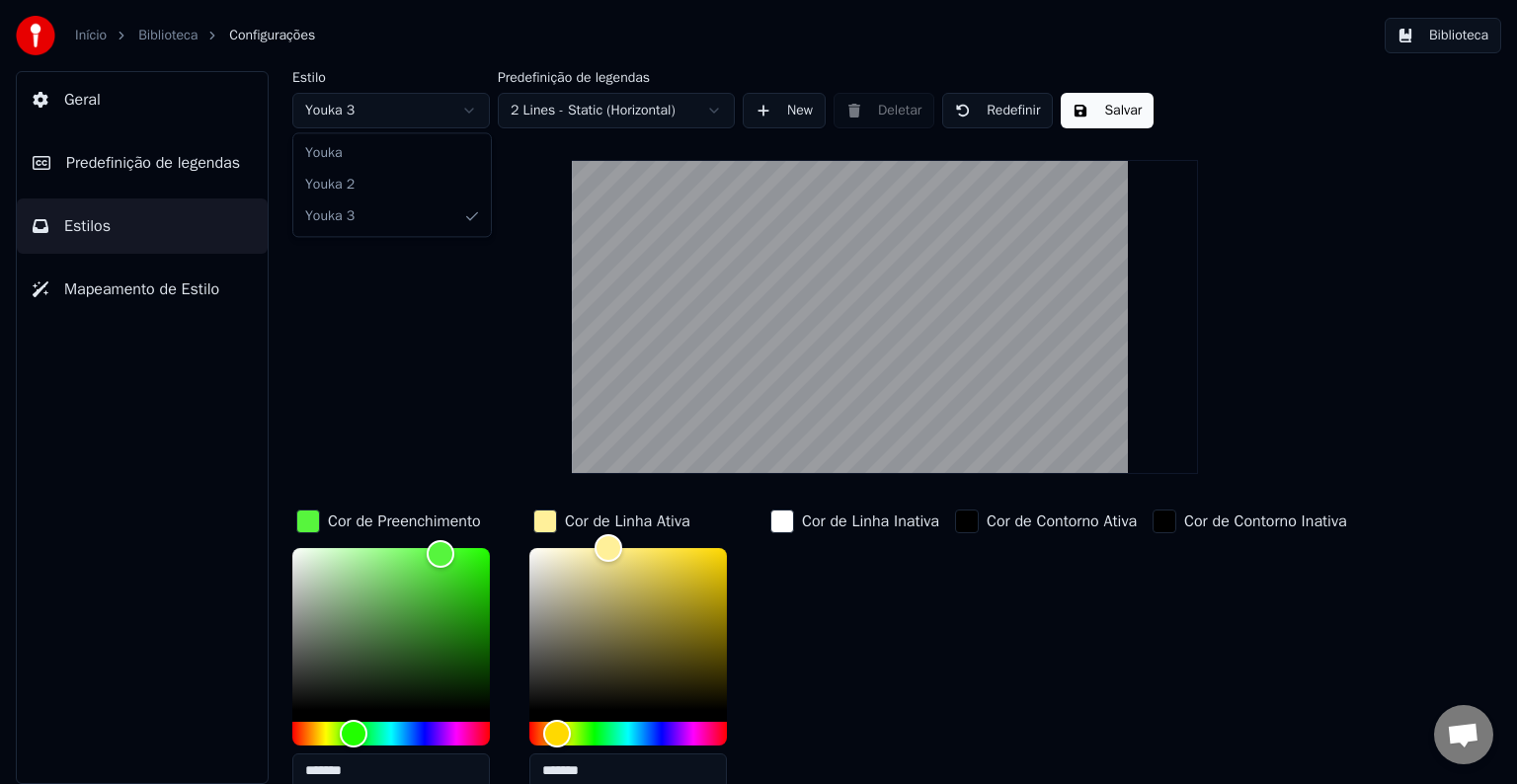 type on "*******" 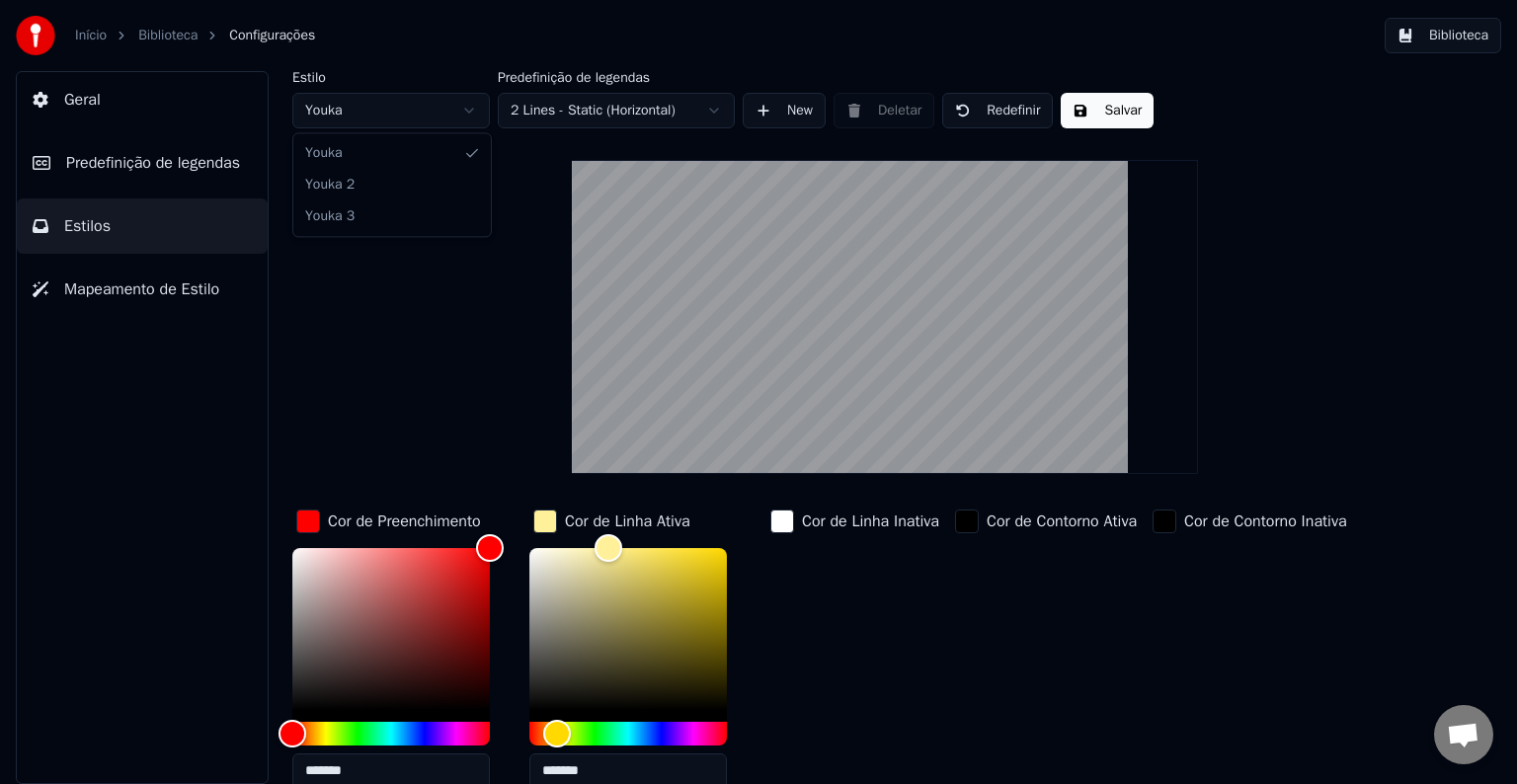 click on "Início Biblioteca Configurações Biblioteca Geral Predefinição de legendas Estilos Mapeamento de Estilo Estilo Youka Predefinição de legendas 2 Lines - Static (Horizontal) New Deletar Redefinir Salvar Cor de Preenchimento ******* Cor de Linha Ativa ******* Cor de Linha Inativa Cor de Contorno Ativa Cor de Contorno Inativa Cor de Sombra Nome da Fonte Arial Bold Tamanho da Fonte ** Negrito Itálico Maiúsculas Espaçamento * Contorno * Blur * Sombra * Youka Youka 2 Youka 3" at bounding box center [758, 392] 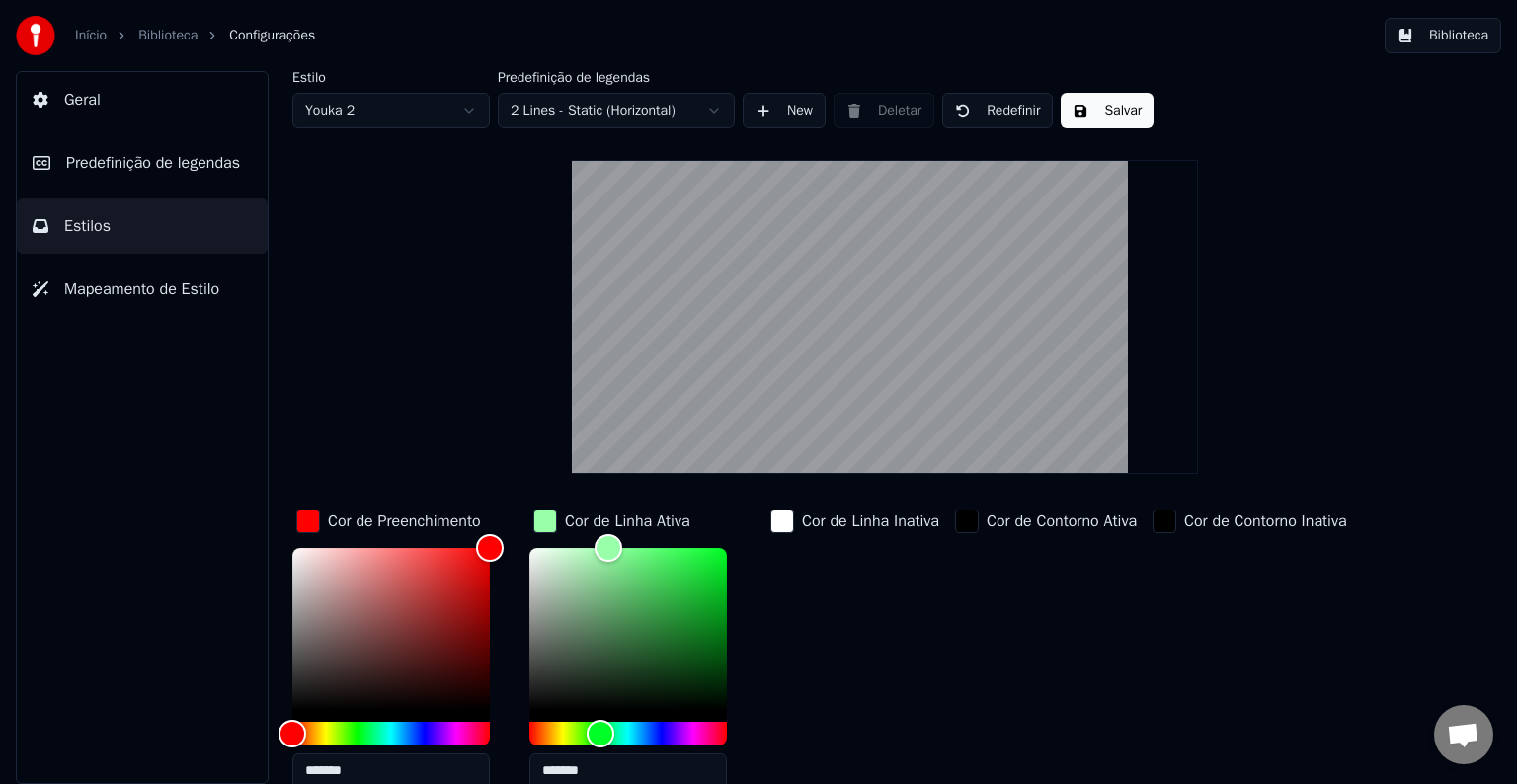 click on "Início Biblioteca Configurações Biblioteca Geral Predefinição de legendas Estilos Mapeamento de Estilo Estilo Youka 2 Predefinição de legendas 2 Lines - Static (Horizontal) New Deletar Redefinir Salvar Cor de Preenchimento ******* Cor de Linha Ativa ******* Cor de Linha Inativa Cor de Contorno Ativa Cor de Contorno Inativa Cor de Sombra Nome da Fonte Arial Bold Tamanho da Fonte ** Negrito Itálico Maiúsculas Espaçamento * Contorno * Blur * Sombra *" at bounding box center (758, 392) 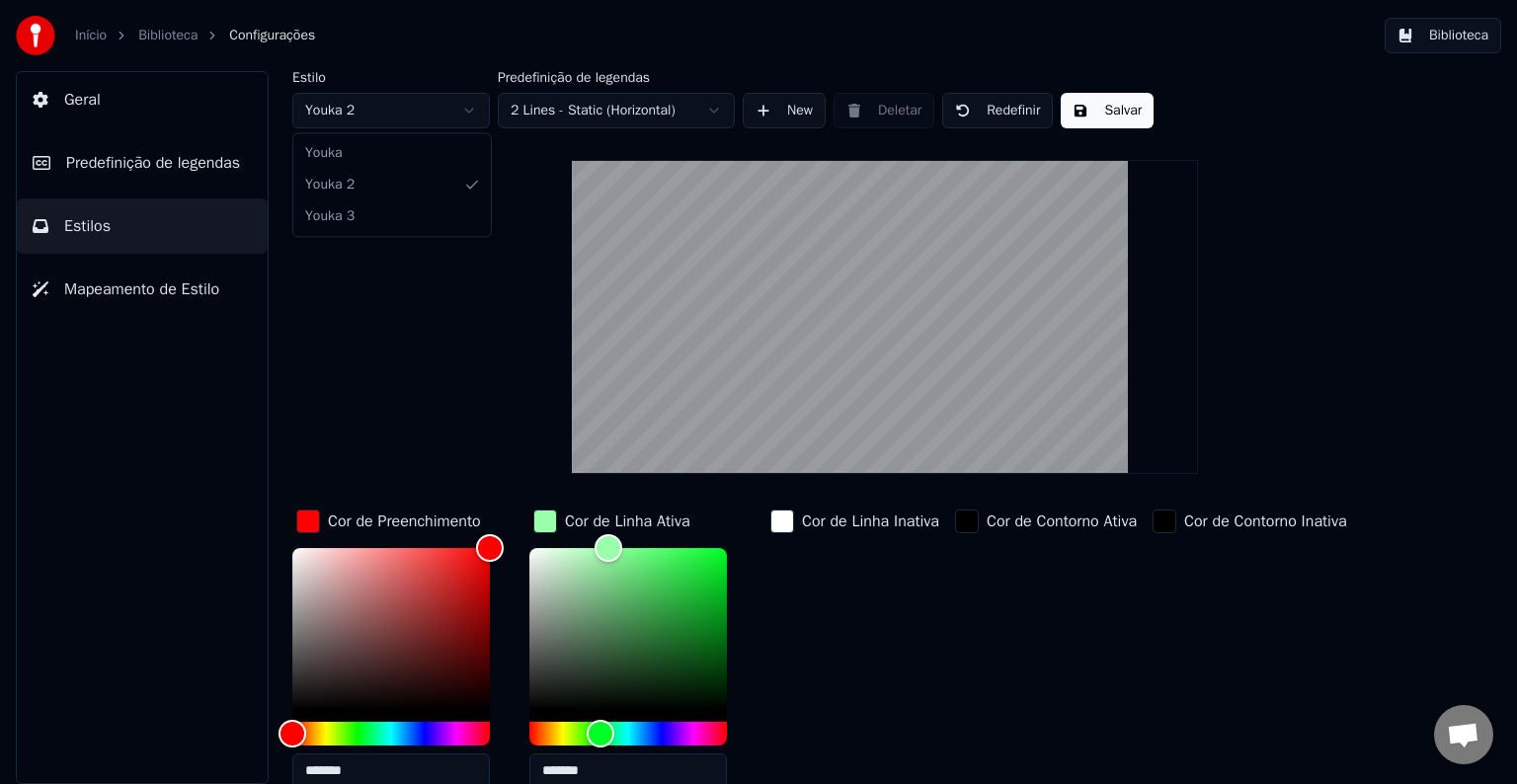 type on "*******" 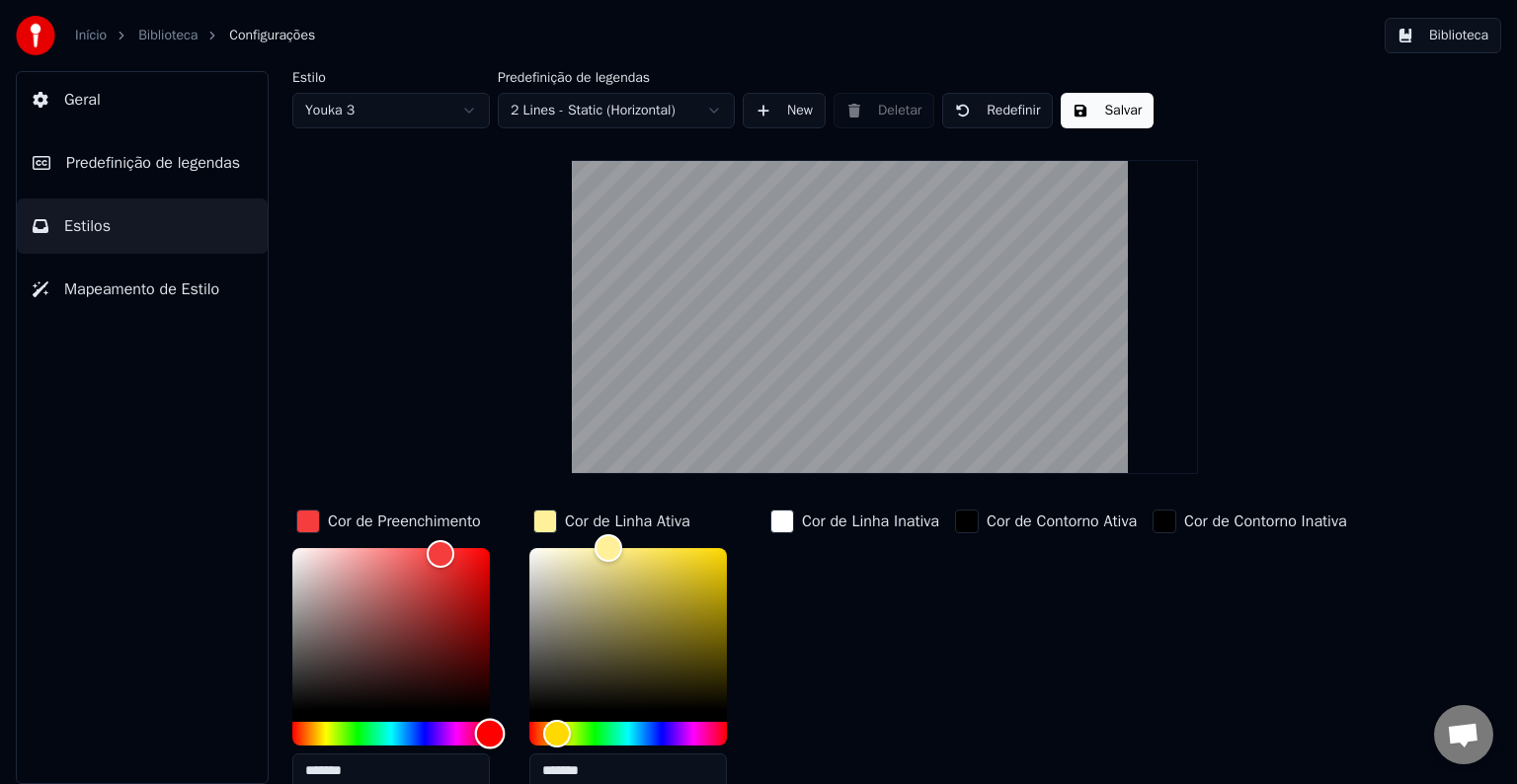 drag, startPoint x: 355, startPoint y: 719, endPoint x: 514, endPoint y: 701, distance: 160.01562 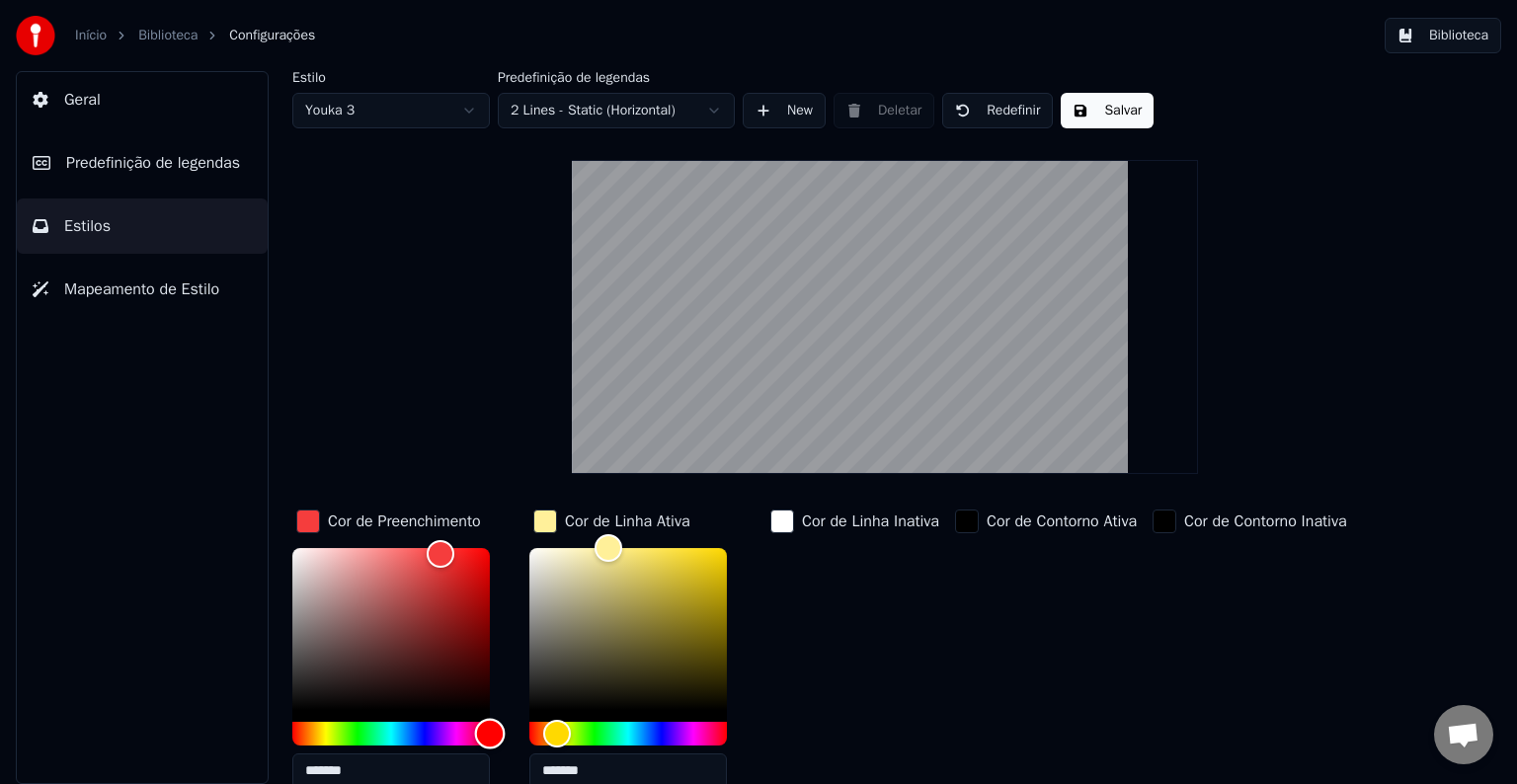 click on "Cor de Preenchimento ******* Cor de Linha Ativa ******* Cor de Linha Inativa Cor de Contorno Ativa Cor de Contorno Inativa Cor de Sombra" at bounding box center (823, 676) 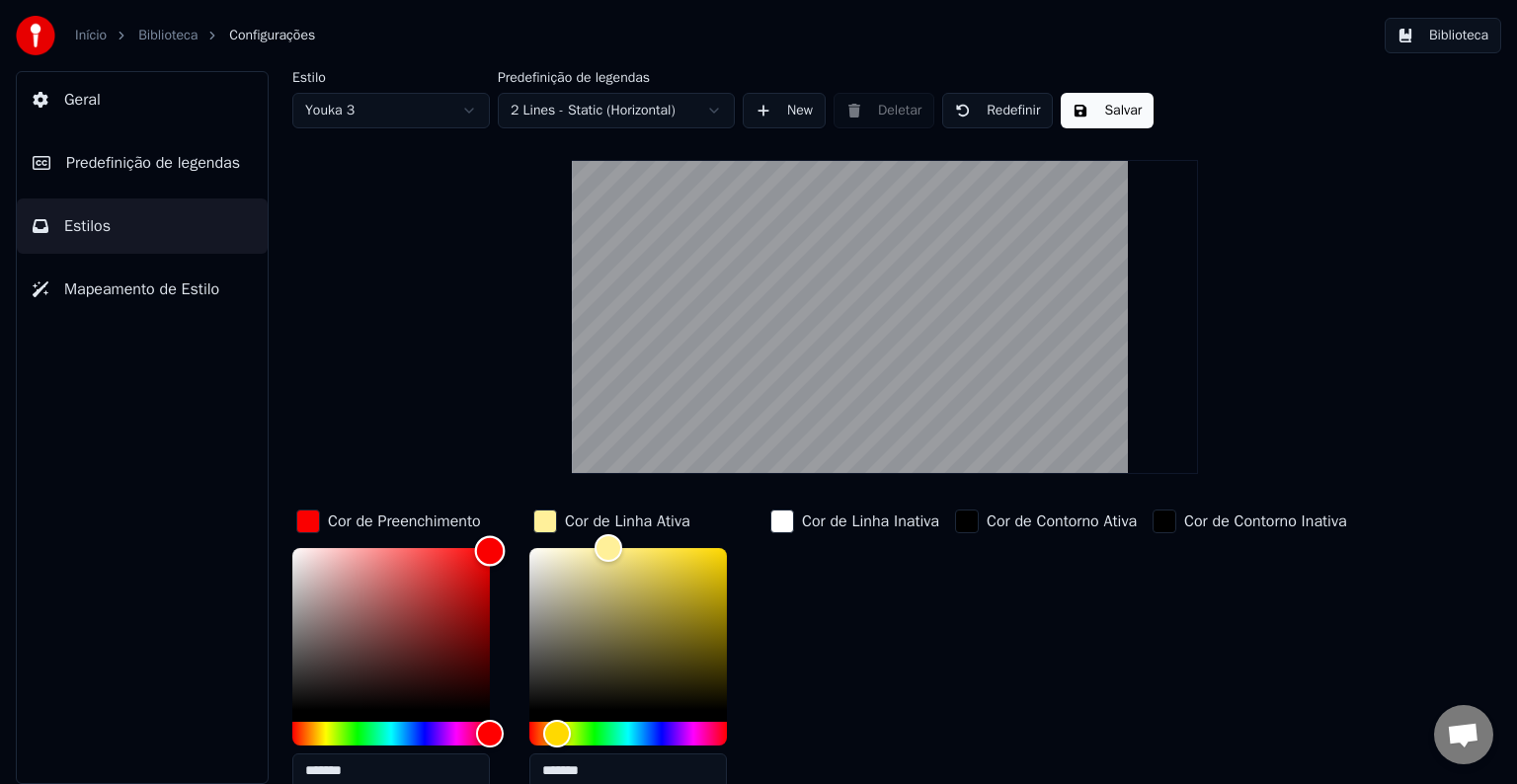 drag, startPoint x: 439, startPoint y: 551, endPoint x: 529, endPoint y: 549, distance: 90.022219 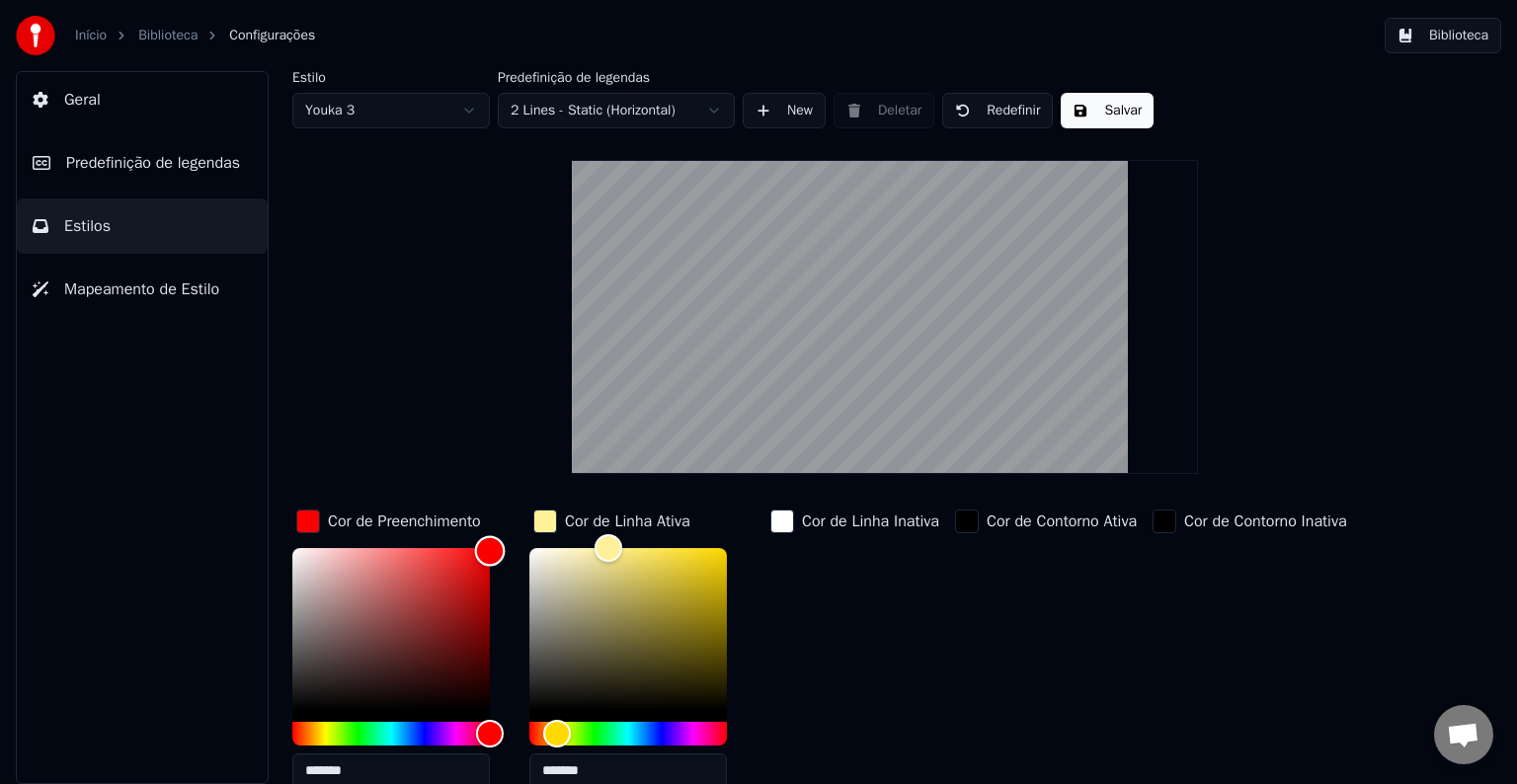 click on "Cor de Preenchimento ******* Cor de Linha Ativa ******* Cor de Linha Inativa Cor de Contorno Ativa Cor de Contorno Inativa Cor de Sombra" at bounding box center [823, 676] 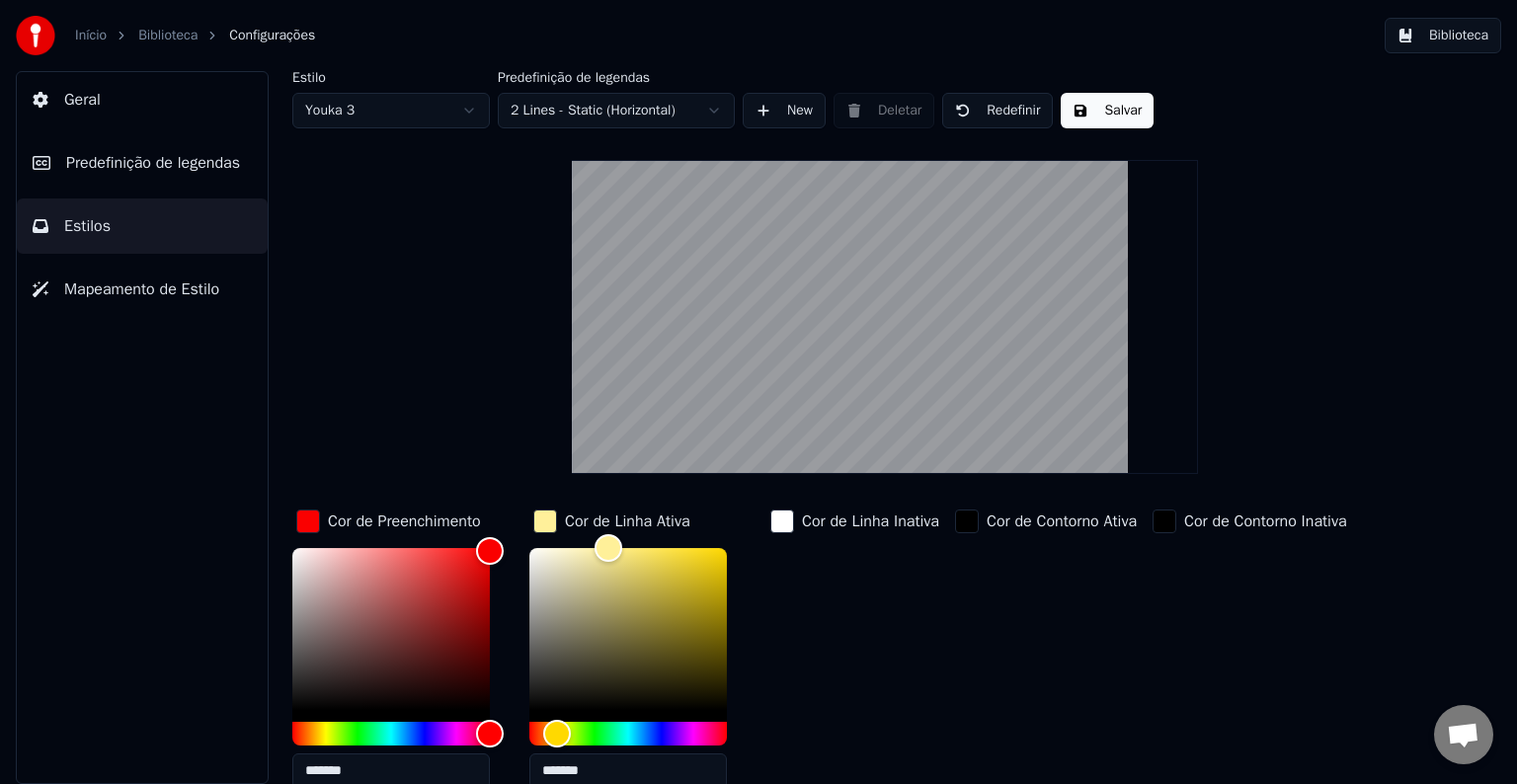 click on "Início Biblioteca Configurações Biblioteca Geral Predefinição de legendas Estilos Mapeamento de Estilo Estilo Youka 3 Predefinição de legendas 2 Lines - Static (Horizontal) New Deletar Redefinir Salvar Cor de Preenchimento ******* Cor de Linha Ativa ******* Cor de Linha Inativa Cor de Contorno Ativa Cor de Contorno Inativa Cor de Sombra Nome da Fonte Arial Bold Tamanho da Fonte ** Negrito Itálico Maiúsculas Espaçamento * Contorno * Blur * Sombra *" at bounding box center [758, 392] 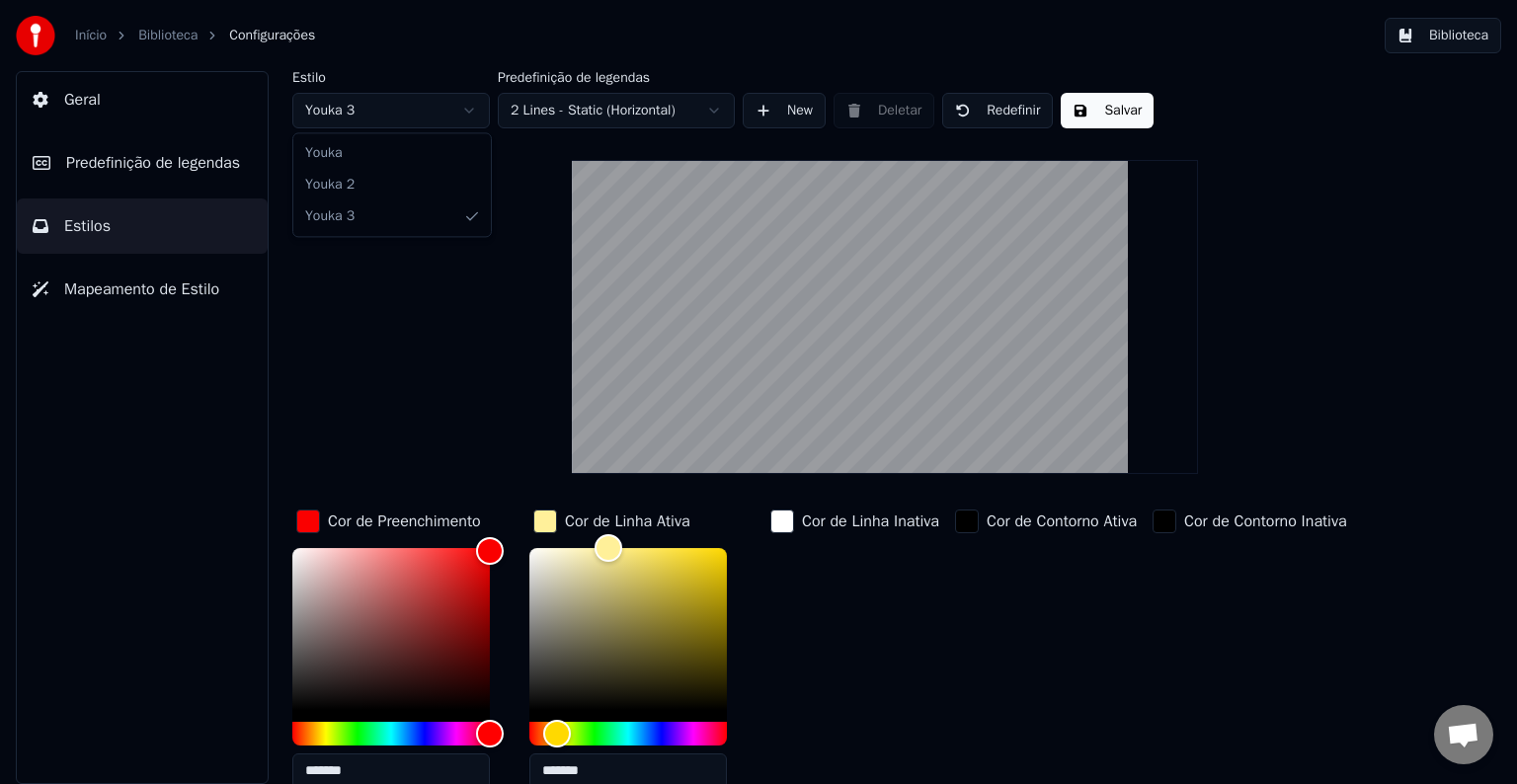type on "*******" 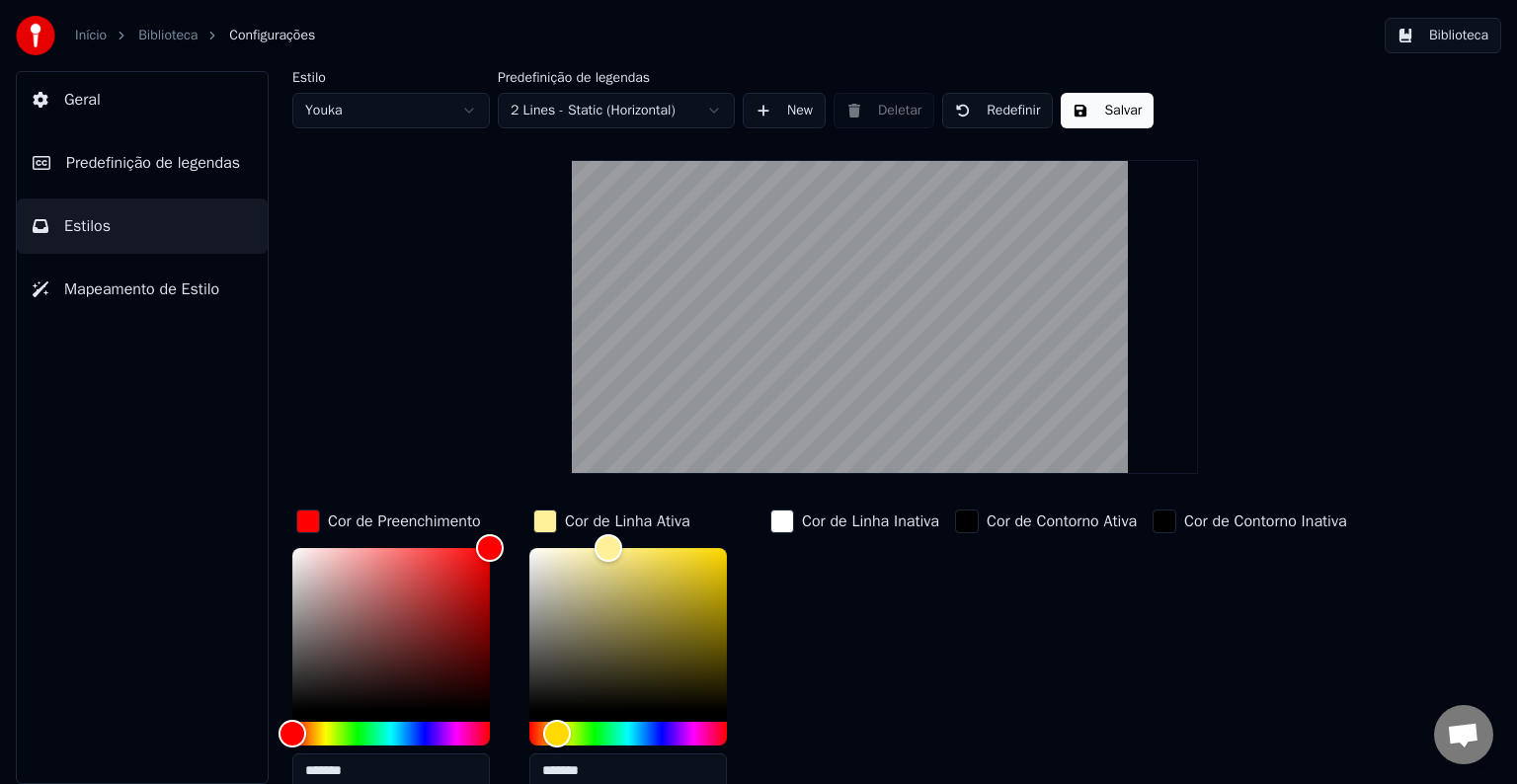 click on "Início Biblioteca Configurações Biblioteca Geral Predefinição de legendas Estilos Mapeamento de Estilo Estilo Youka Predefinição de legendas 2 Lines - Static (Horizontal) New Deletar Redefinir Salvar Cor de Preenchimento ******* Cor de Linha Ativa ******* Cor de Linha Inativa Cor de Contorno Ativa Cor de Contorno Inativa Cor de Sombra Nome da Fonte Arial Bold Tamanho da Fonte ** Negrito Itálico Maiúsculas Espaçamento * Contorno * Blur * Sombra *" at bounding box center [758, 392] 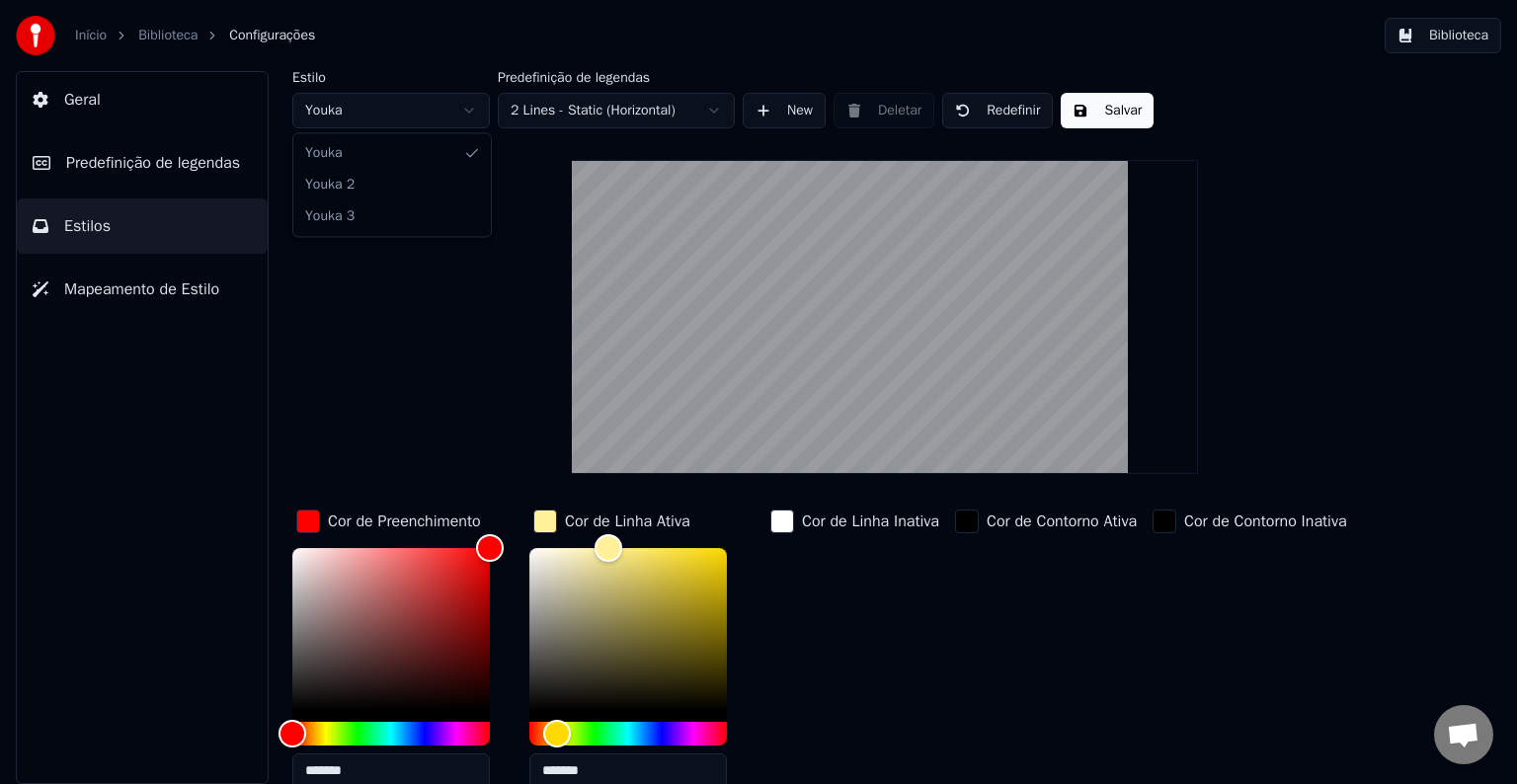 type on "*******" 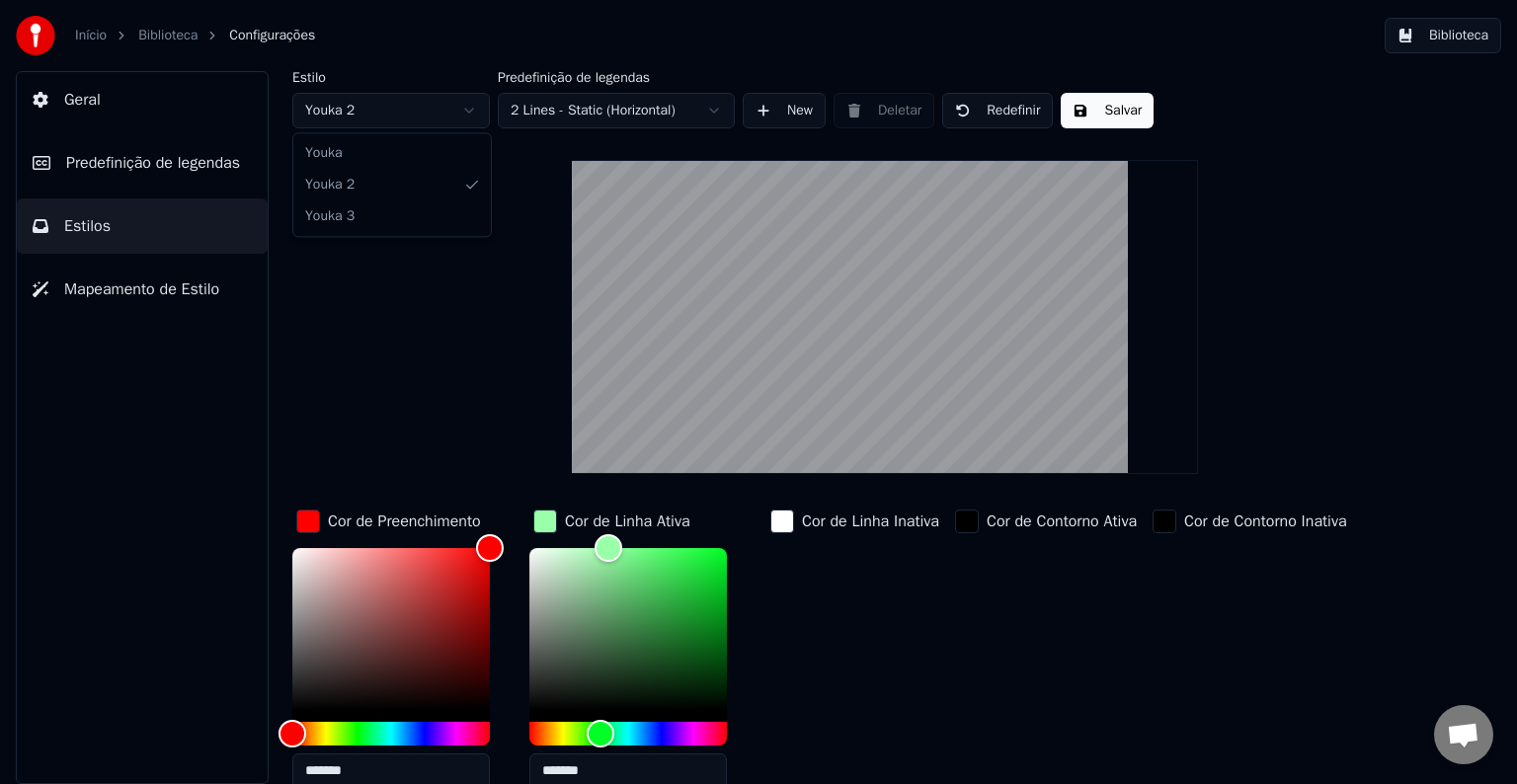 click on "Início Biblioteca Configurações Biblioteca Geral Predefinição de legendas Estilos Mapeamento de Estilo Estilo Youka 2 Predefinição de legendas 2 Lines - Static (Horizontal) New Deletar Redefinir Salvar Cor de Preenchimento ******* Cor de Linha Ativa ******* Cor de Linha Inativa Cor de Contorno Ativa Cor de Contorno Inativa Cor de Sombra Nome da Fonte Arial Bold Tamanho da Fonte ** Negrito Itálico Maiúsculas Espaçamento * Contorno * Blur * Sombra * Youka Youka 2 Youka 3" at bounding box center (758, 392) 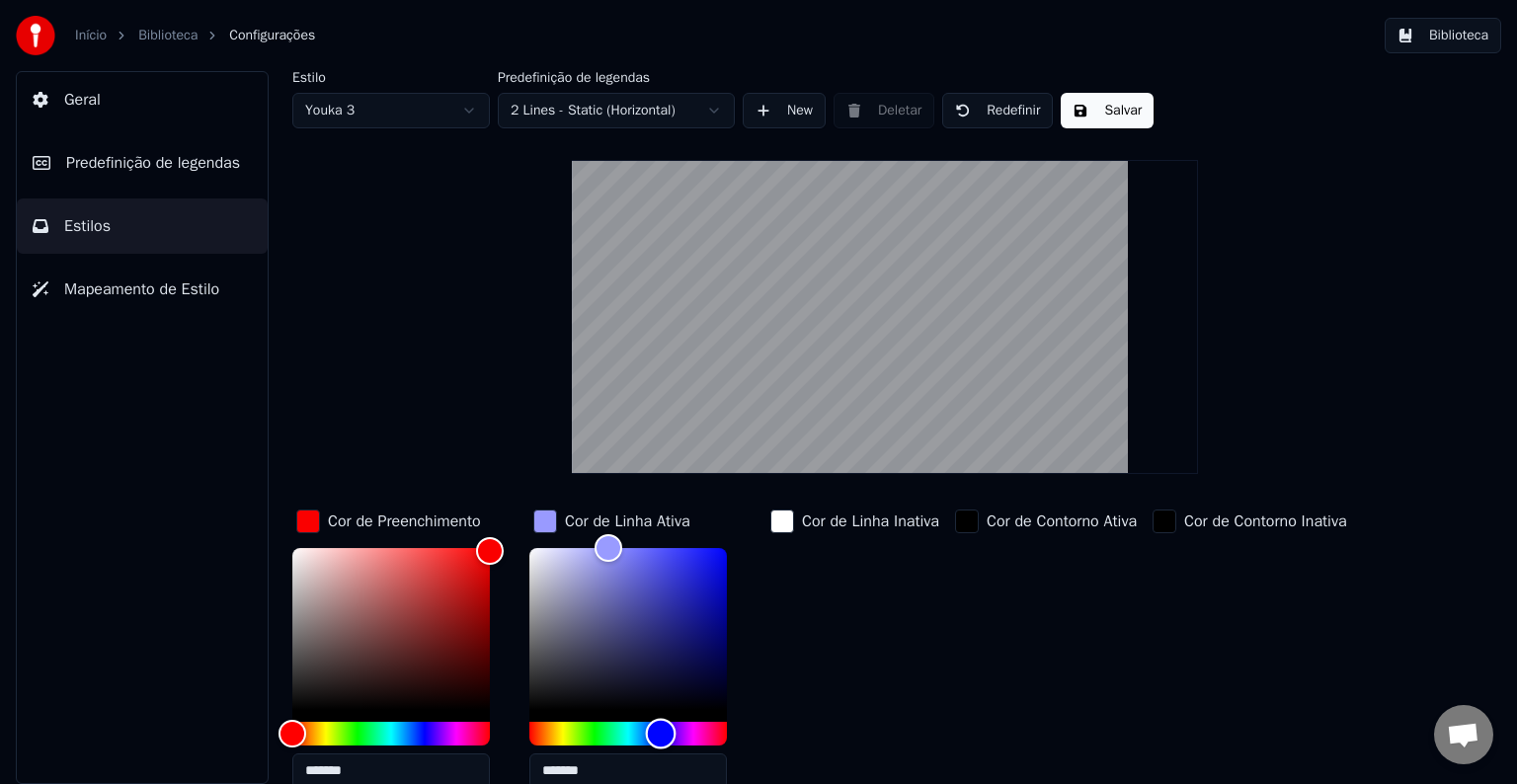 type on "*******" 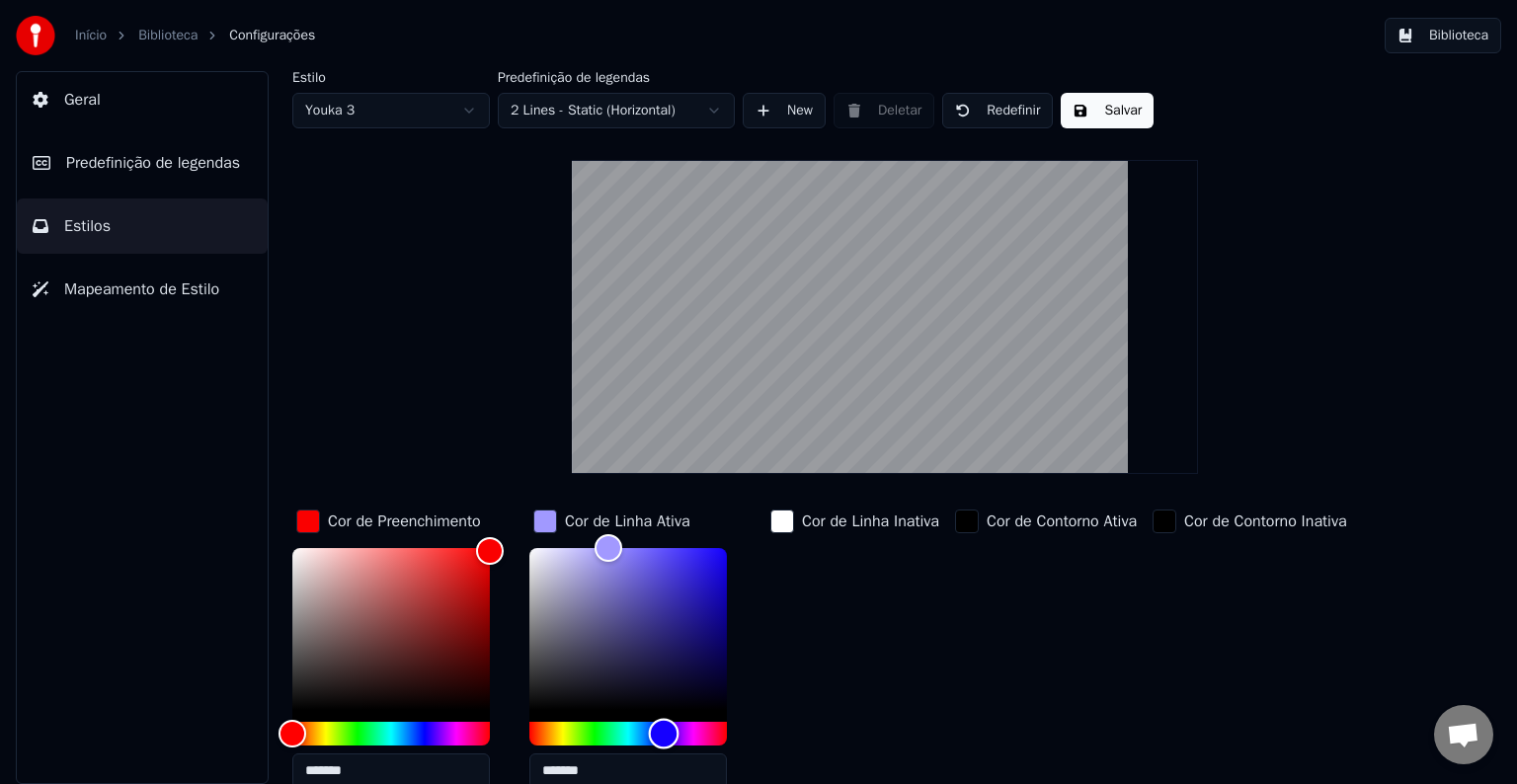 drag, startPoint x: 557, startPoint y: 739, endPoint x: 664, endPoint y: 739, distance: 107 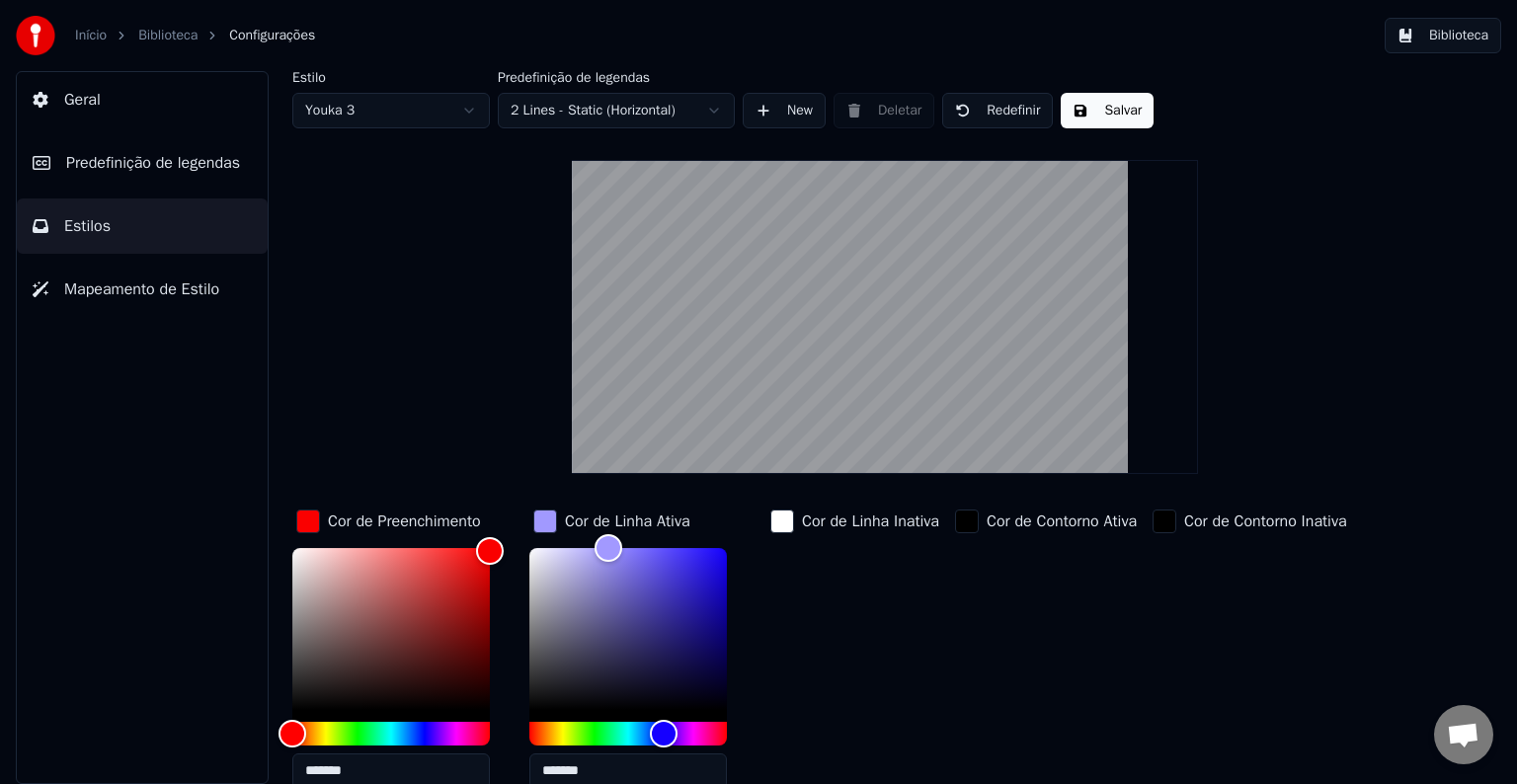 click on "Salvar" at bounding box center (1107, 111) 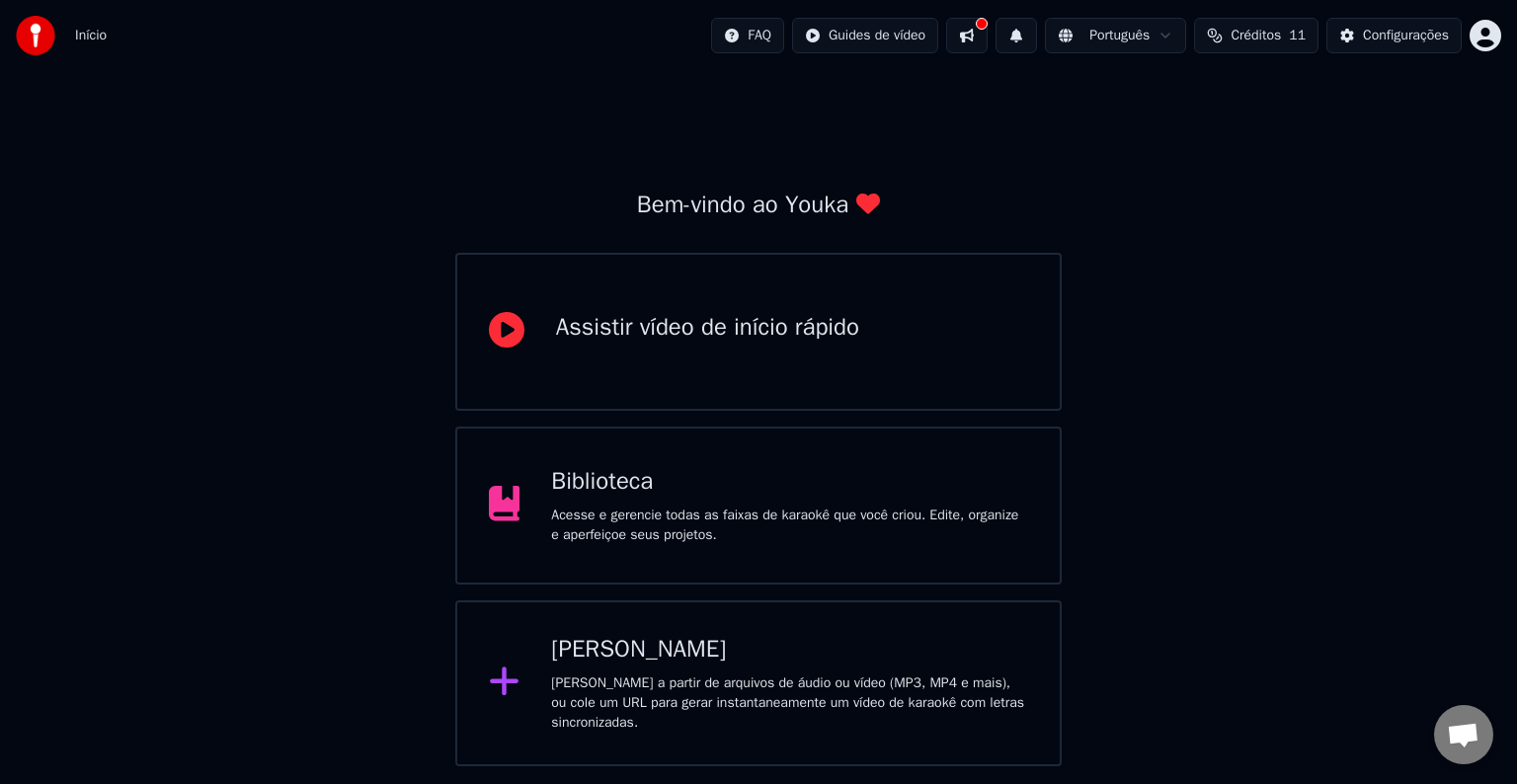 click on "Acesse e gerencie todas as faixas de karaokê que você criou. Edite, organize e aperfeiçoe seus projetos." at bounding box center (789, 525) 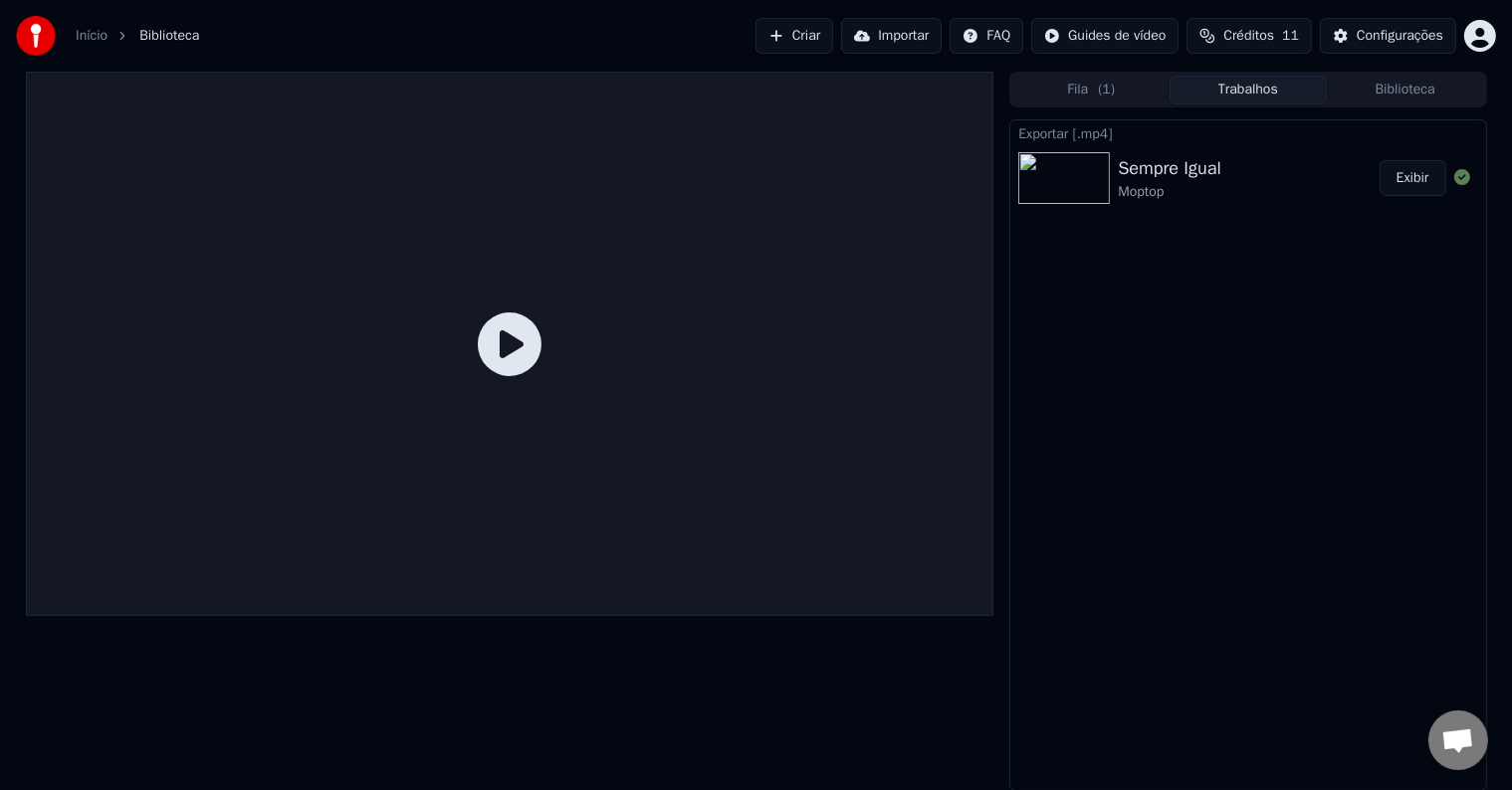 click 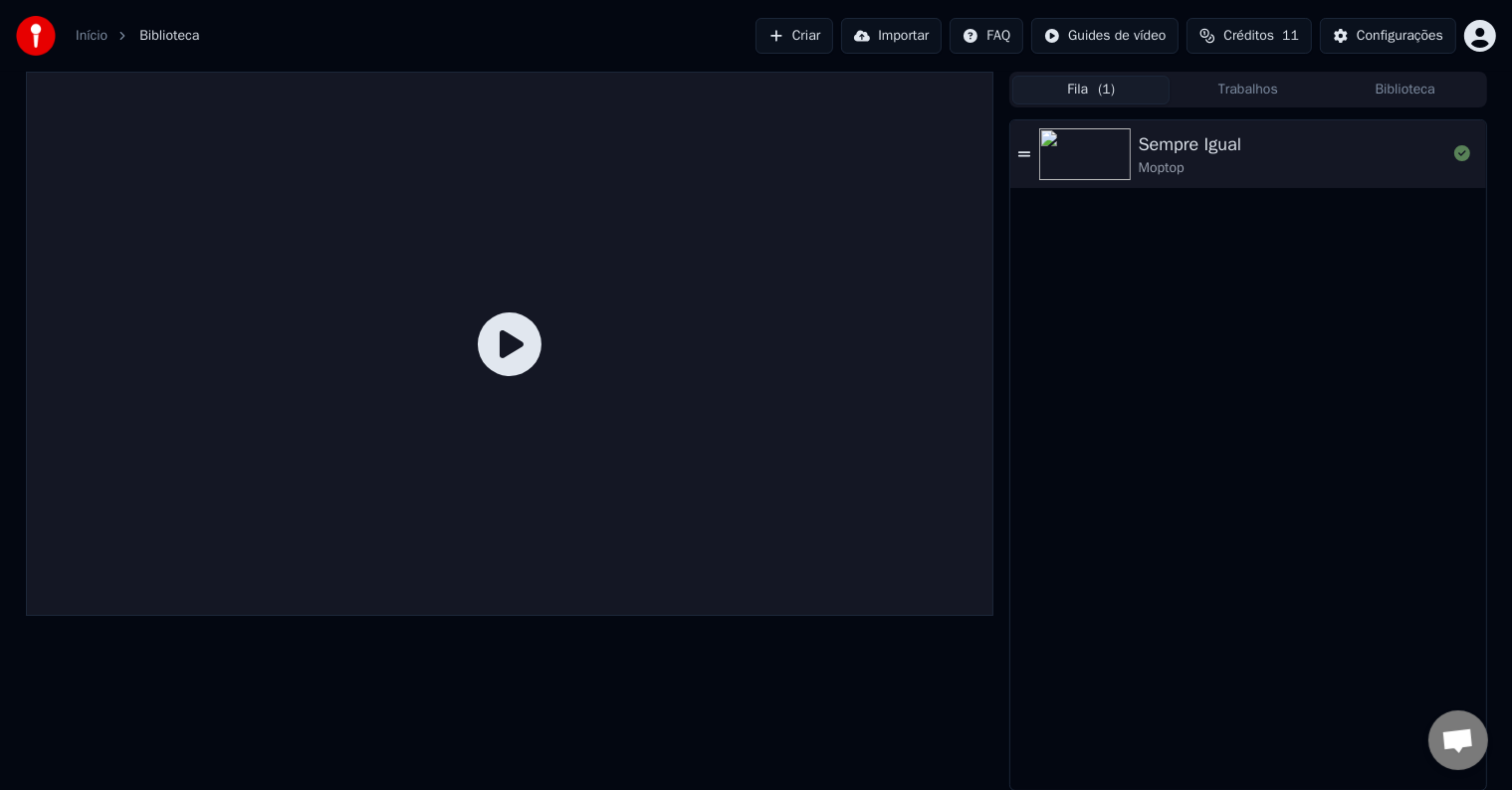 click on "Fila ( 1 )" at bounding box center [1091, 90] 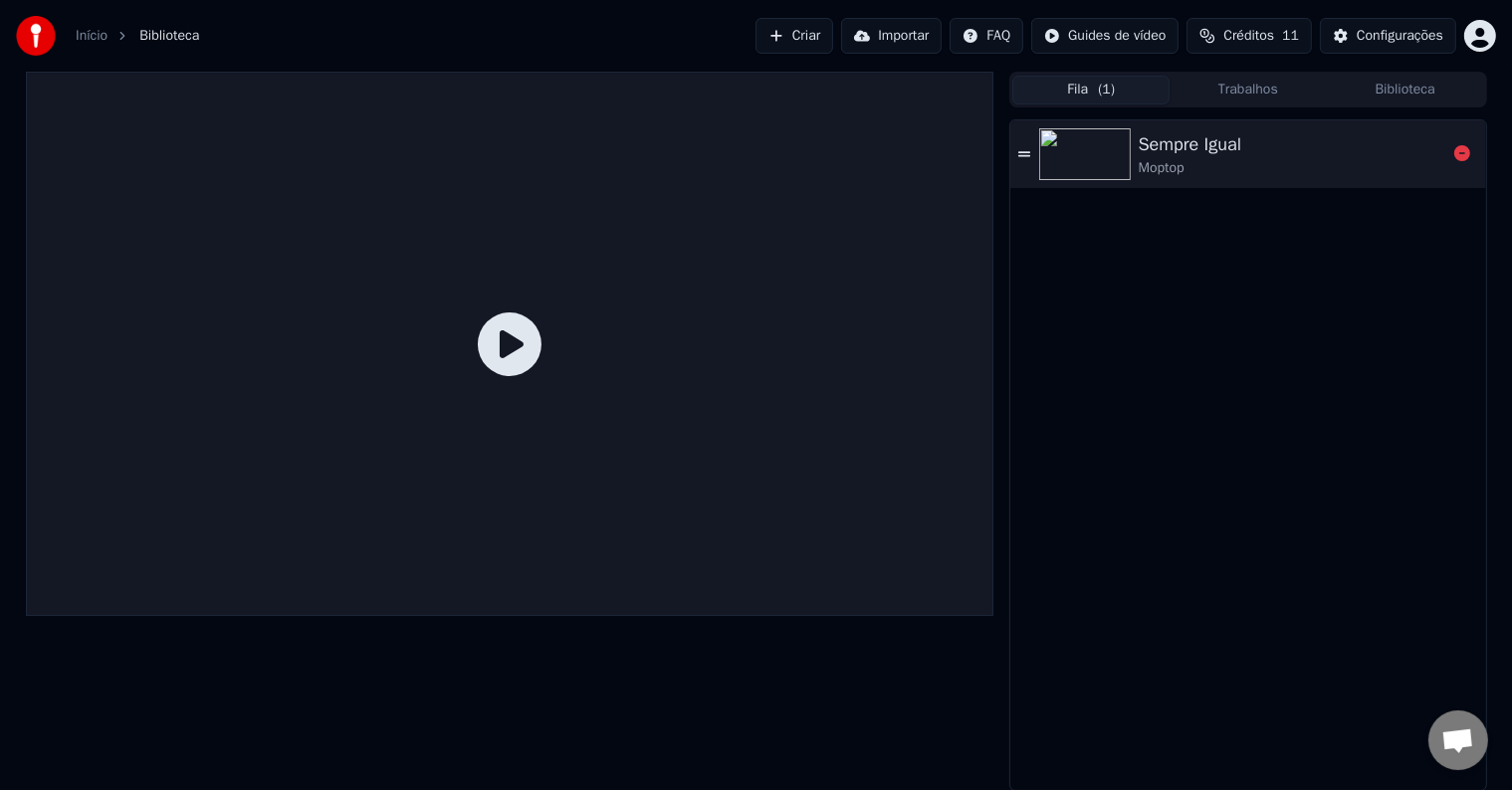 click at bounding box center [1085, 154] 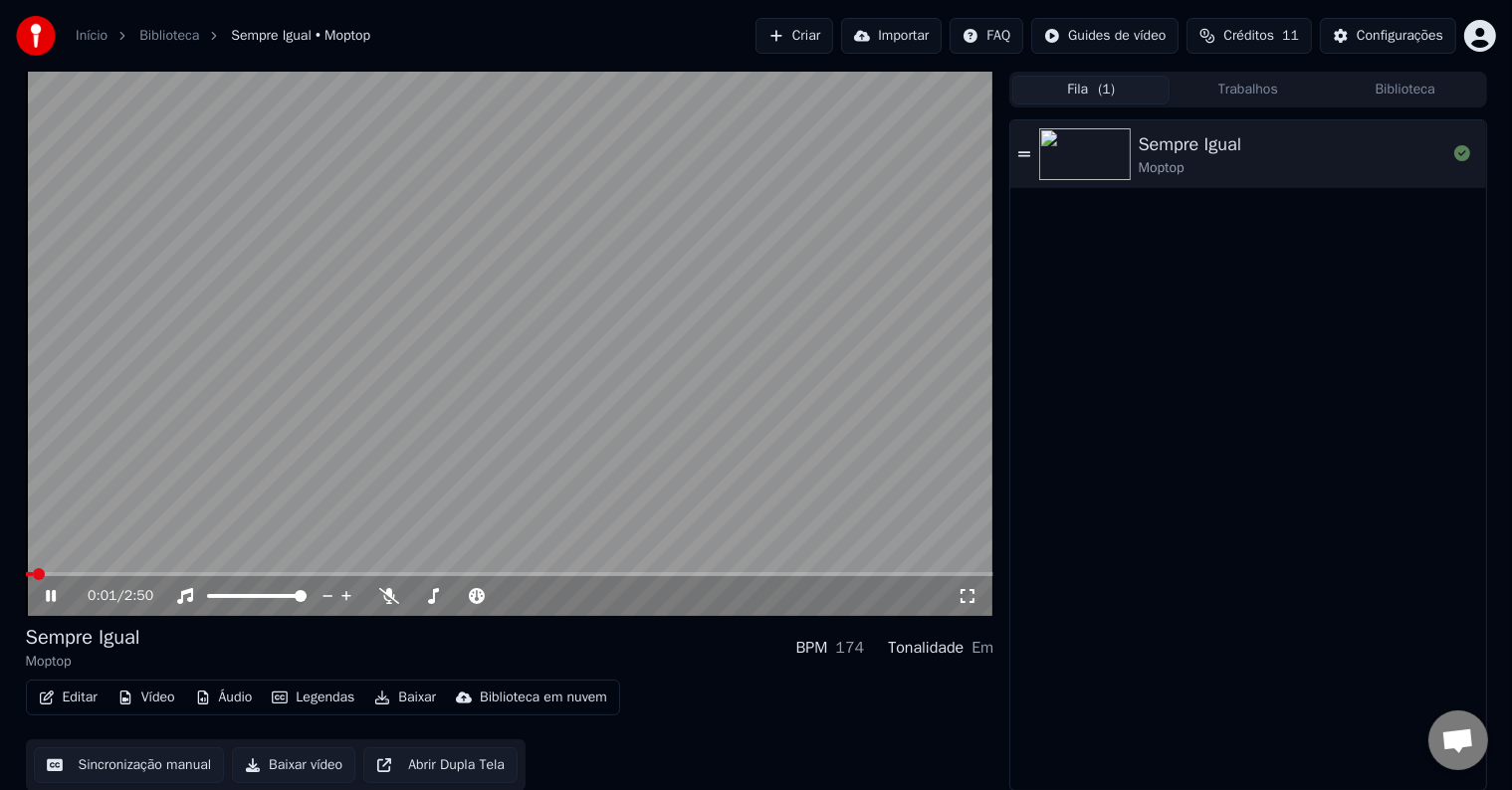 click at bounding box center (510, 343) 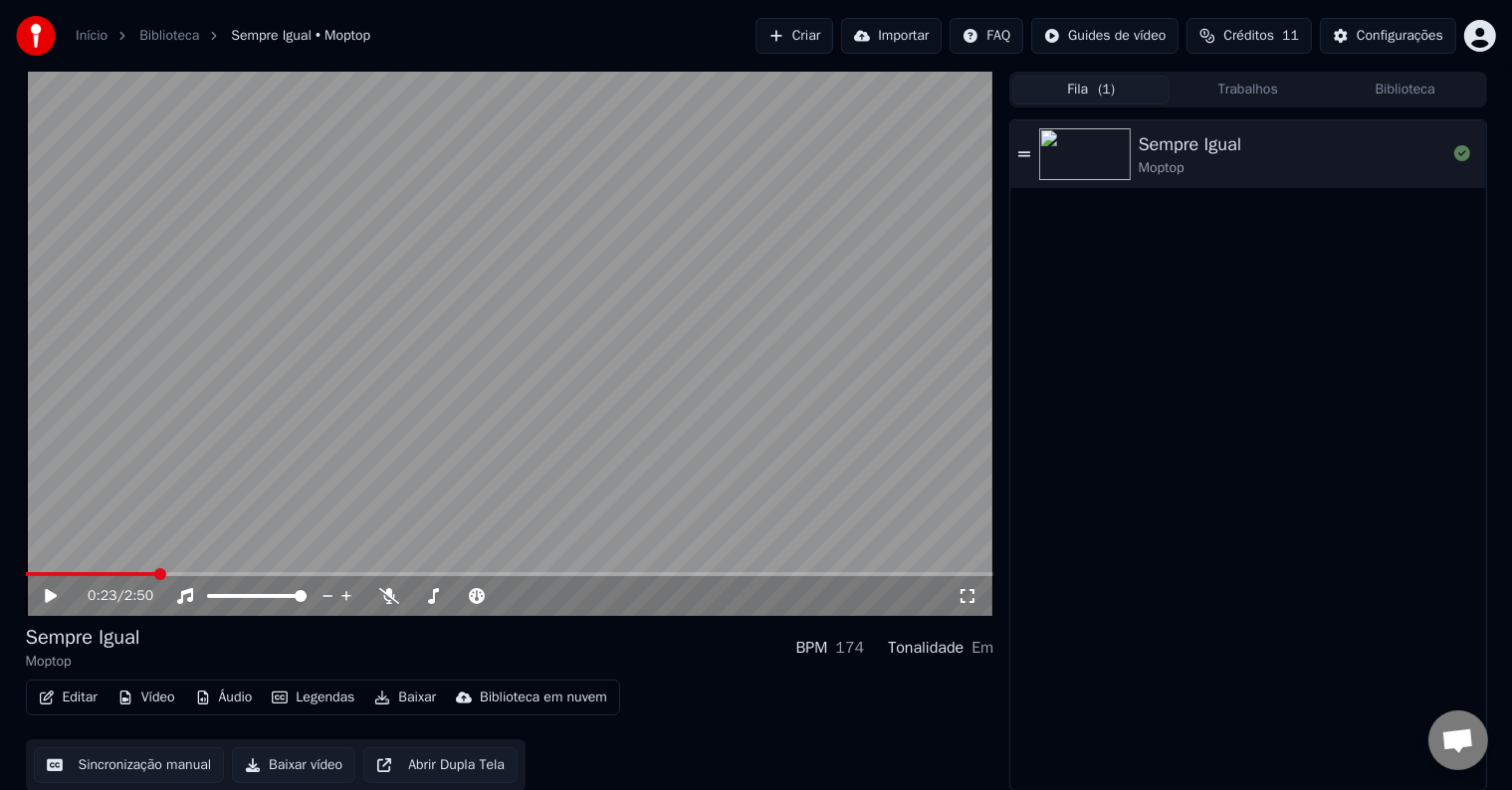 click at bounding box center (510, 574) 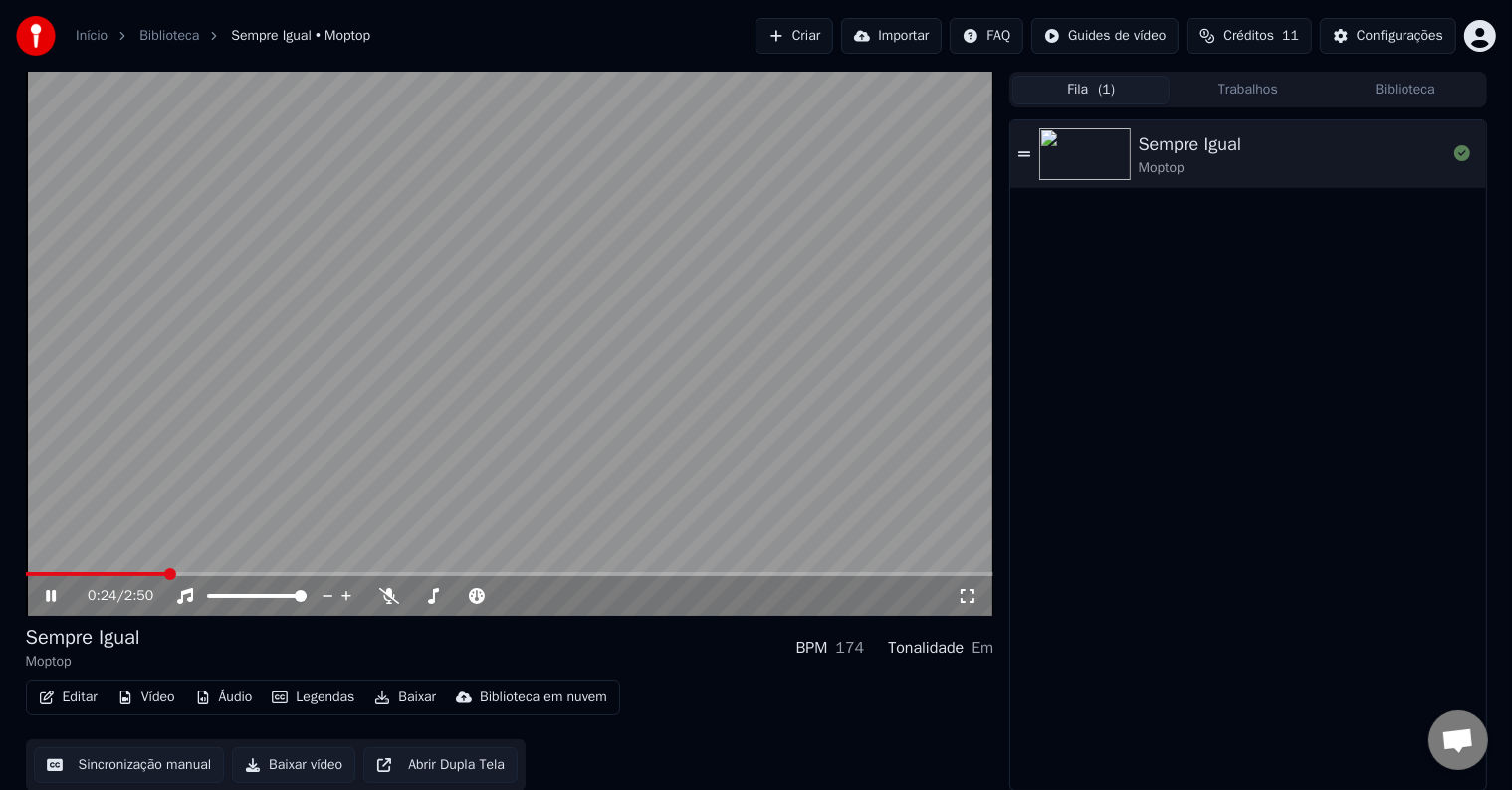 click at bounding box center (510, 574) 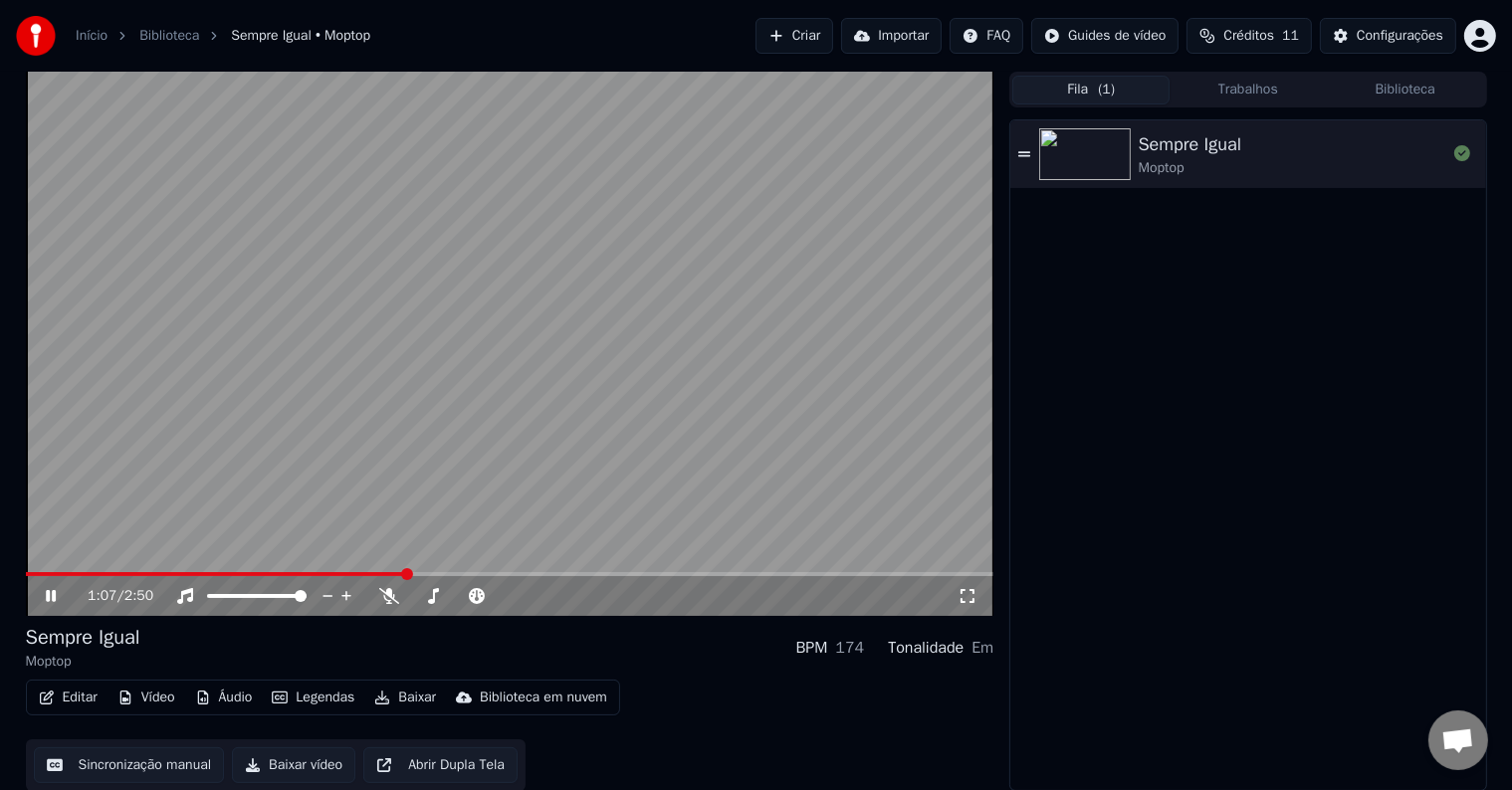 click at bounding box center [510, 343] 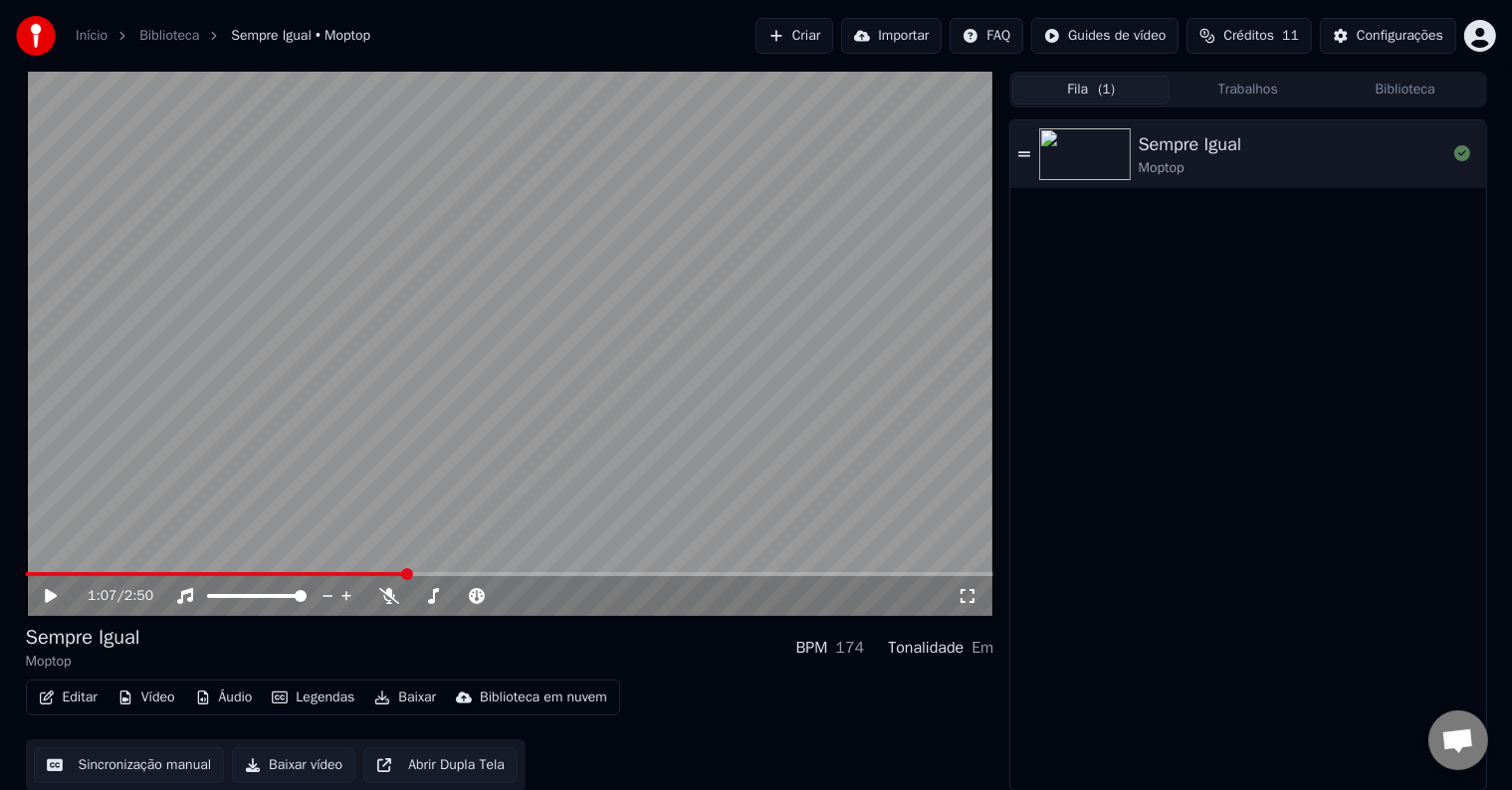 click on "Início" at bounding box center [92, 36] 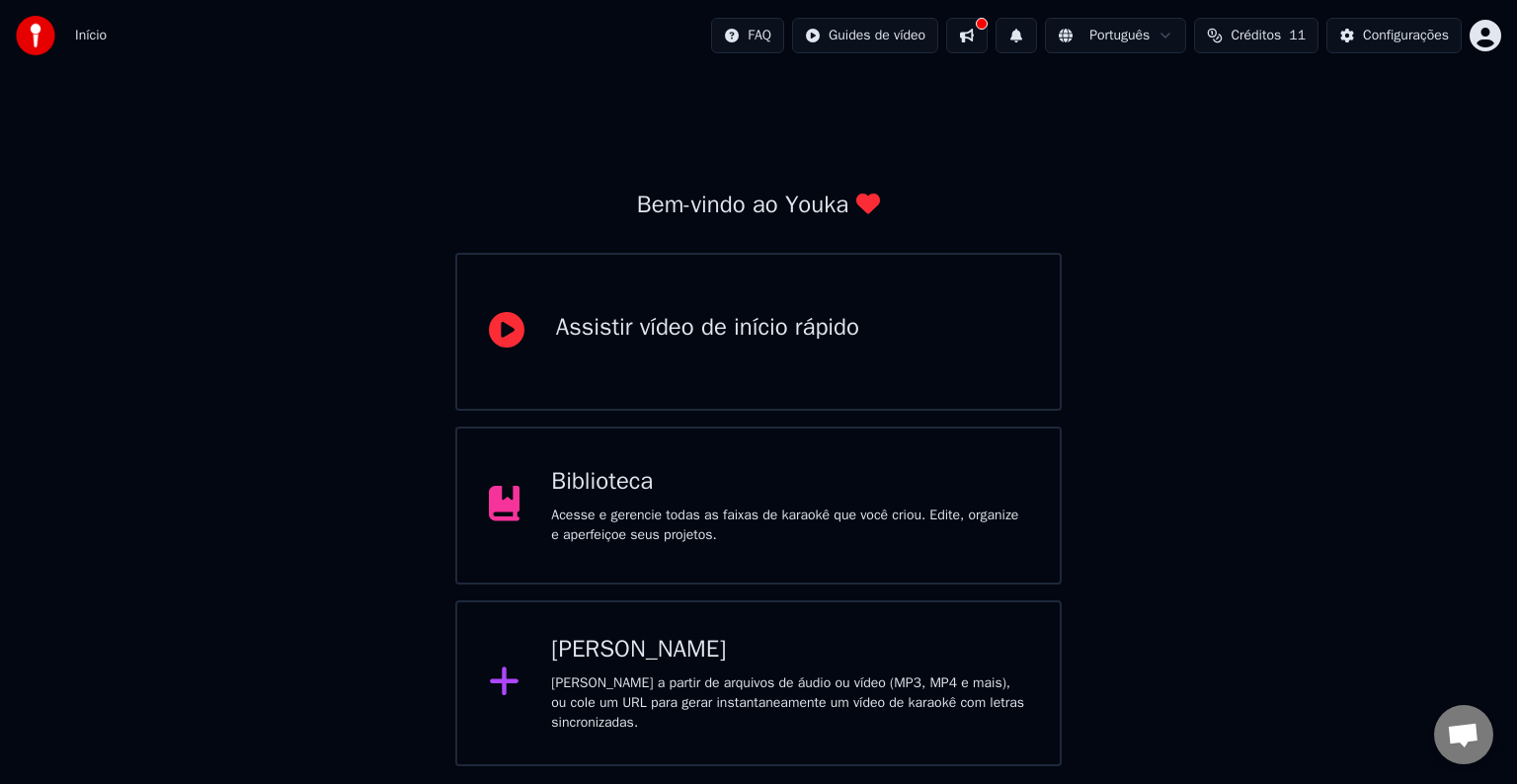 click on "Criar Karaokê Crie karaokê a partir de arquivos de áudio ou vídeo (MP3, MP4 e mais), ou cole um URL para gerar instantaneamente um vídeo de karaokê com letras sincronizadas." at bounding box center (789, 683) 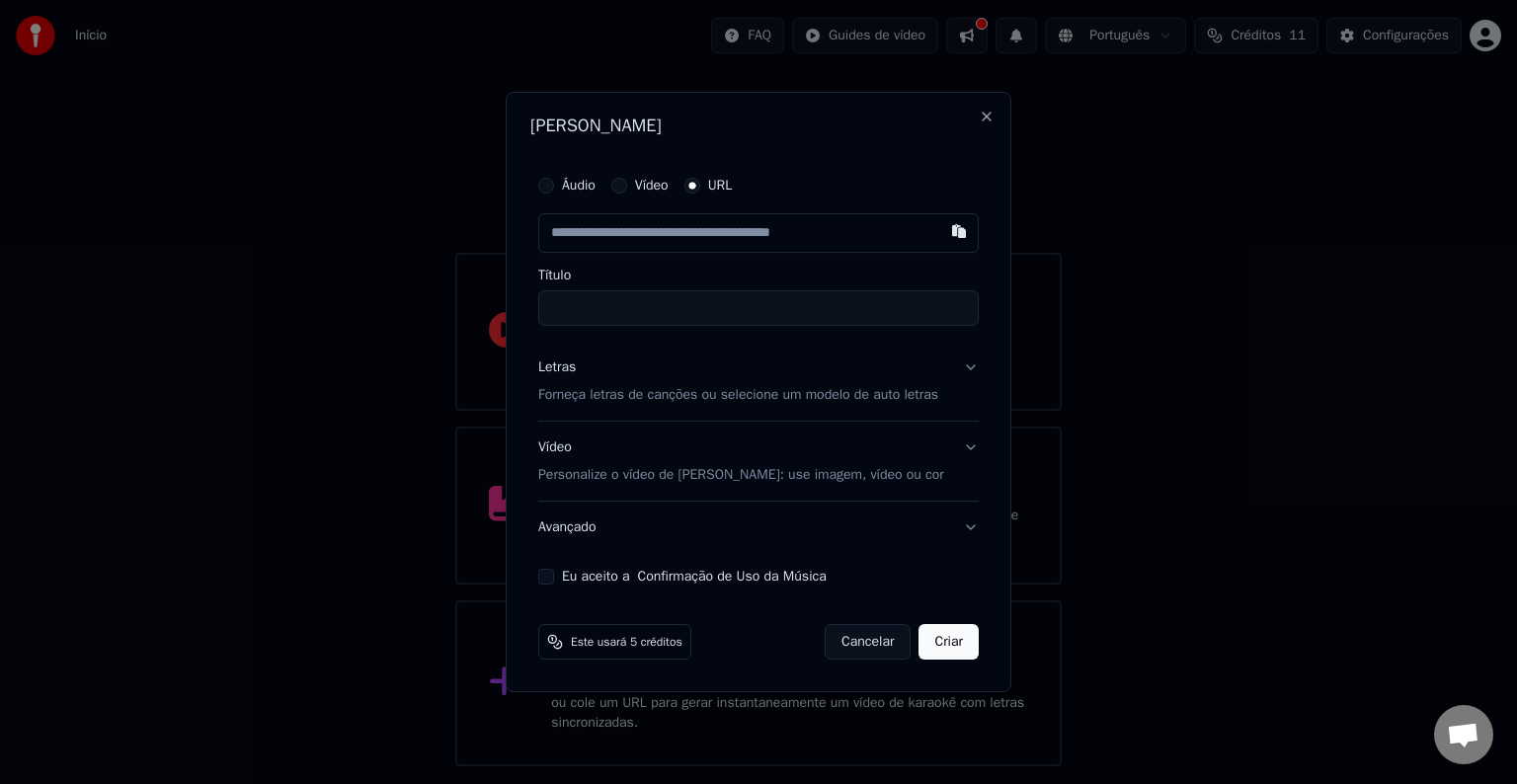 click on "URL" at bounding box center (720, 186) 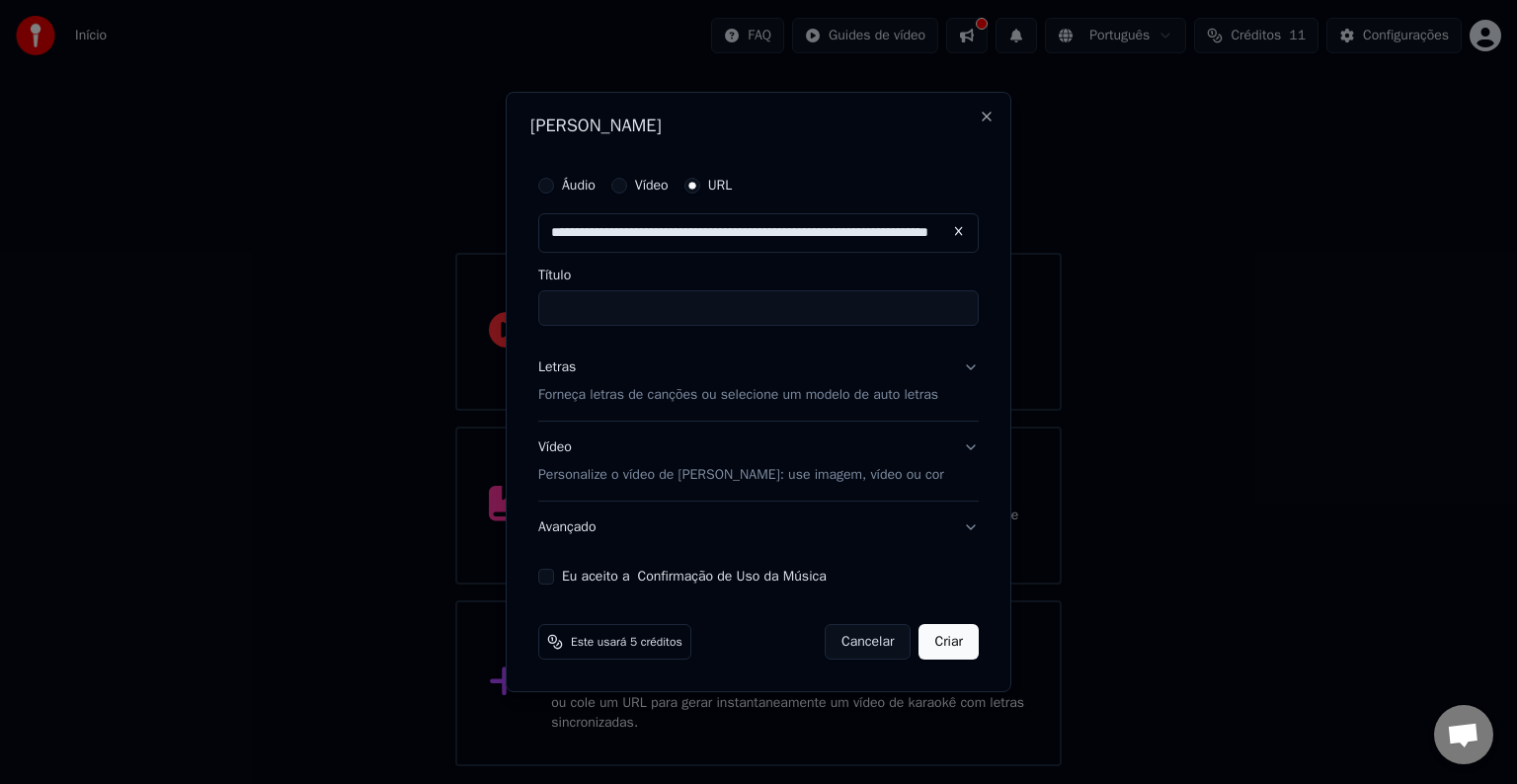 scroll, scrollTop: 0, scrollLeft: 124, axis: horizontal 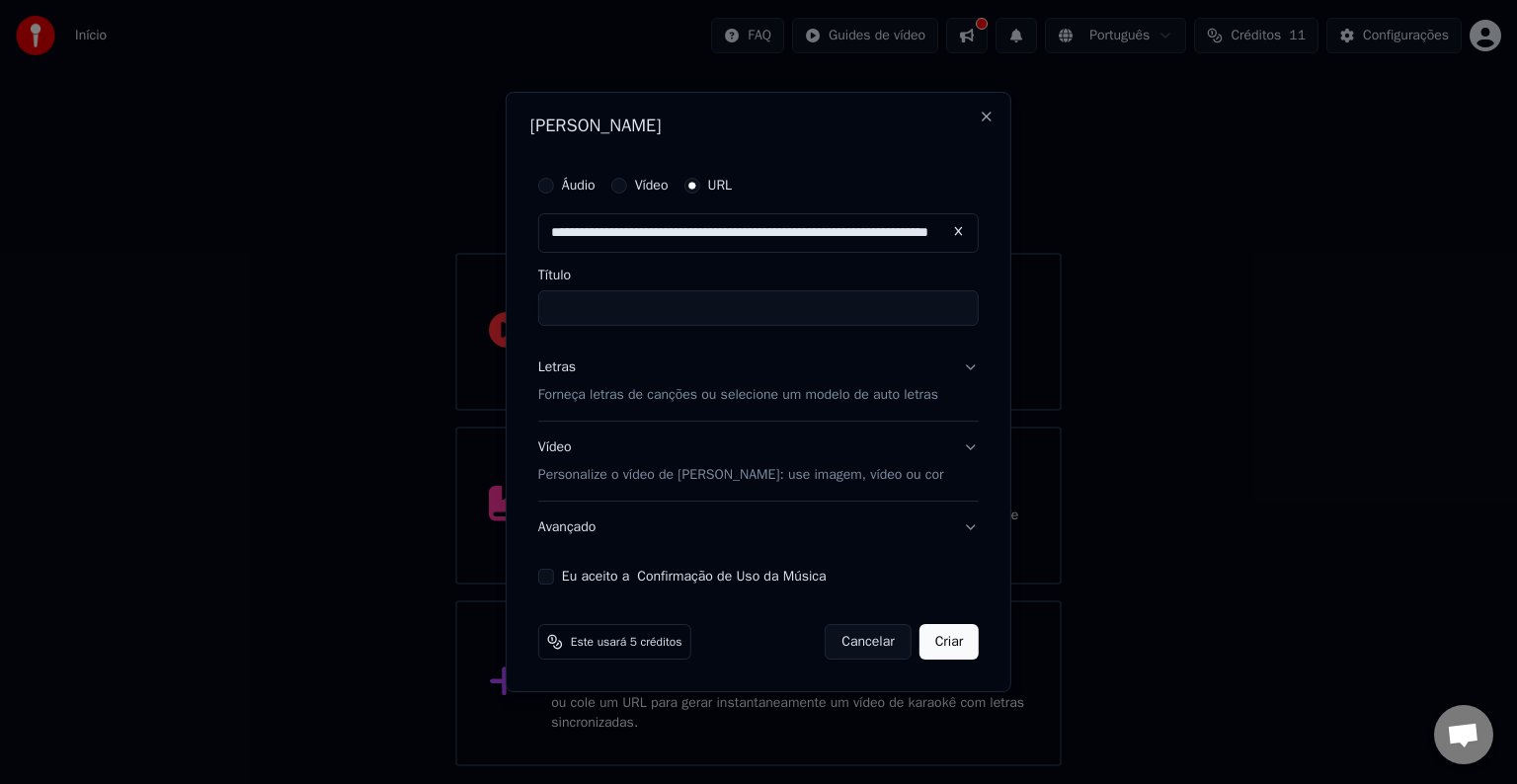type on "**********" 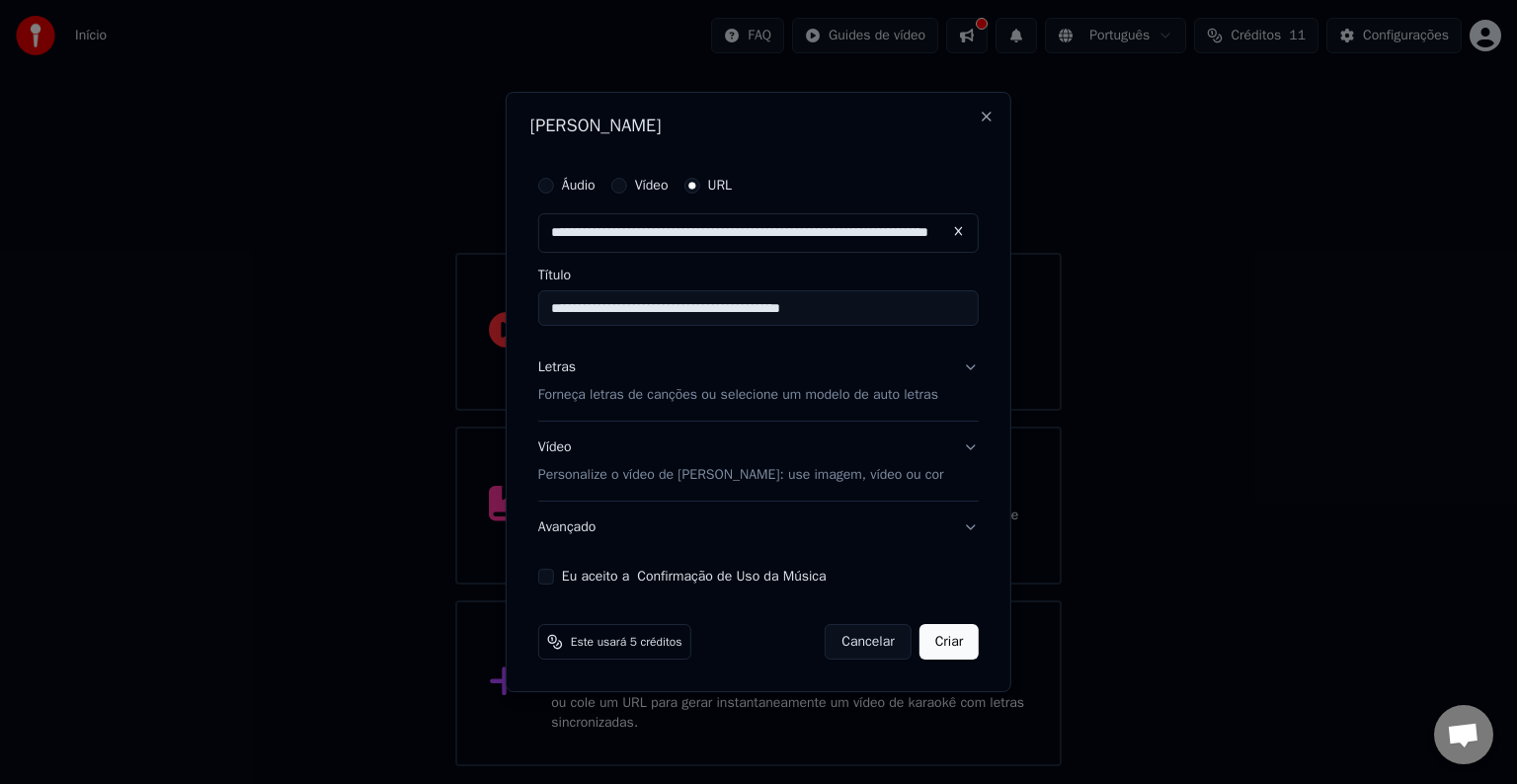 type on "**********" 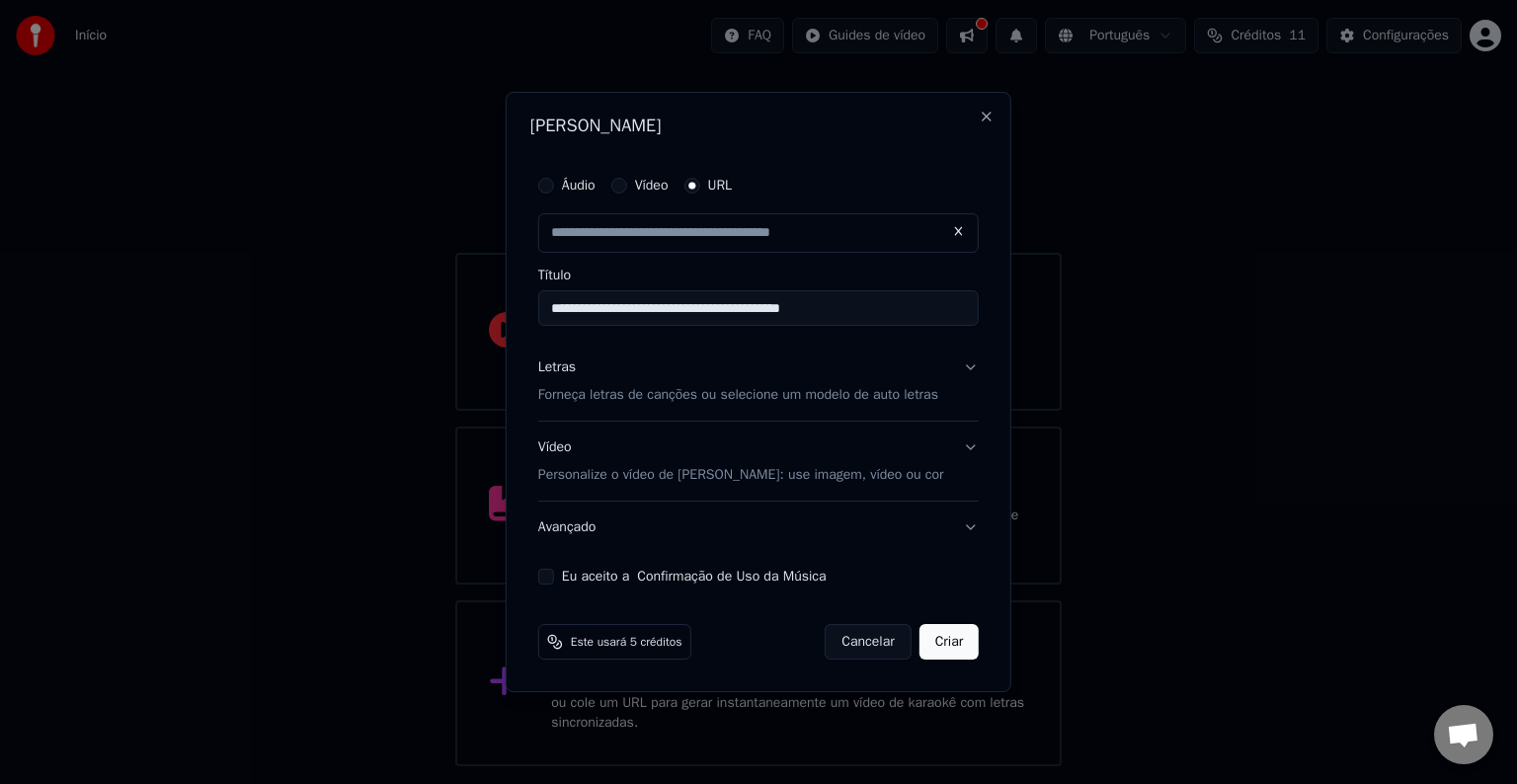 scroll, scrollTop: 0, scrollLeft: 0, axis: both 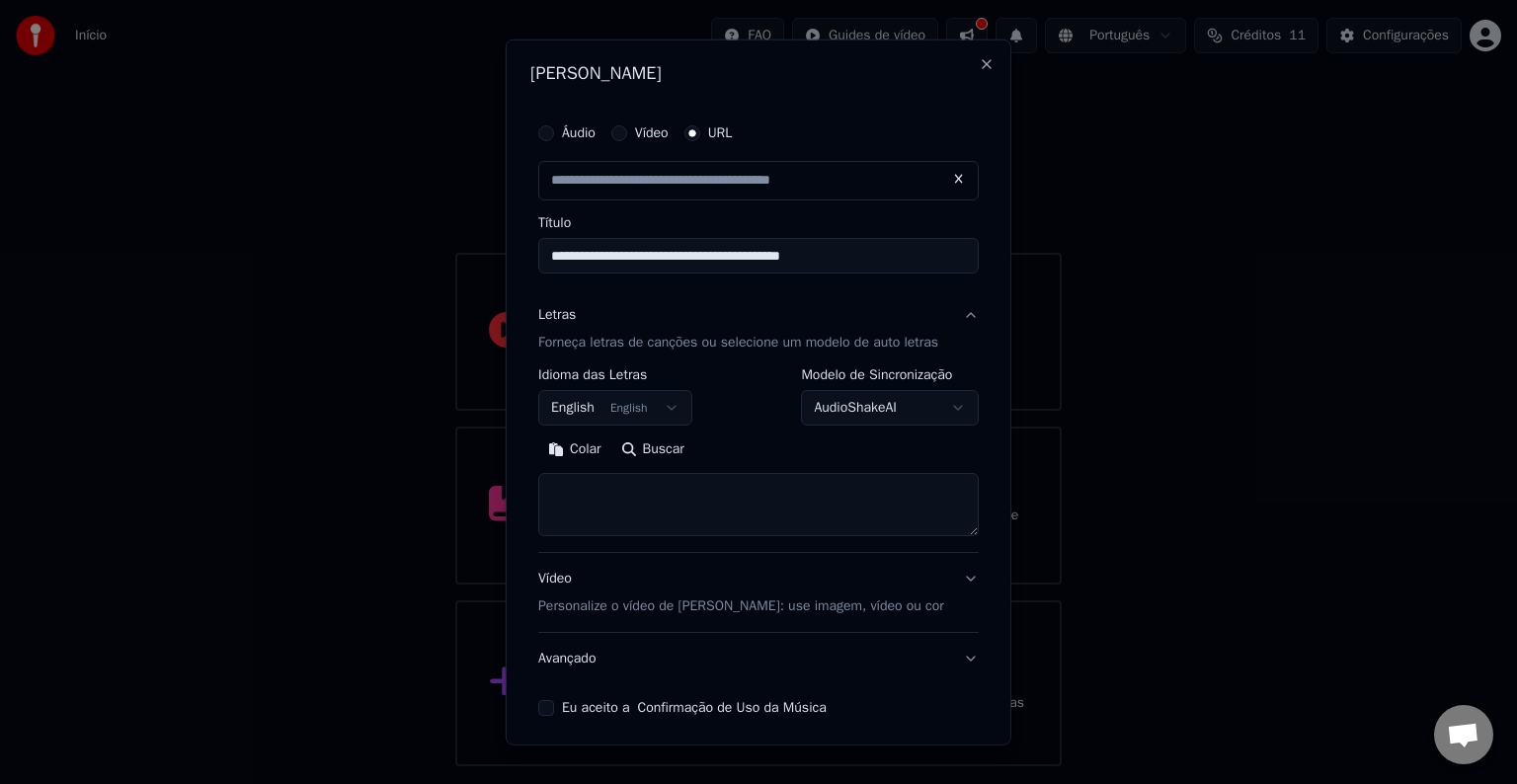 type on "**********" 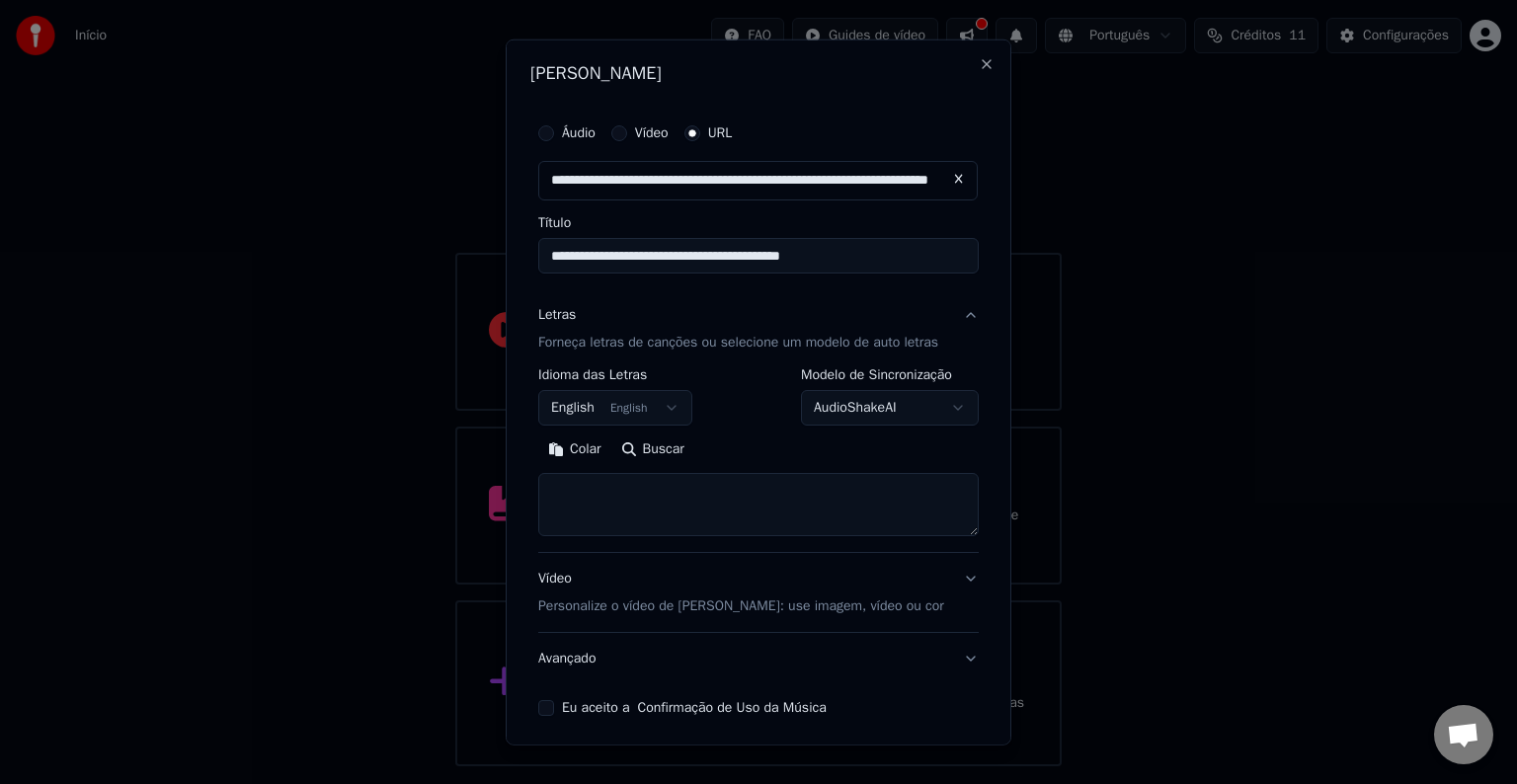 click at bounding box center (758, 505) 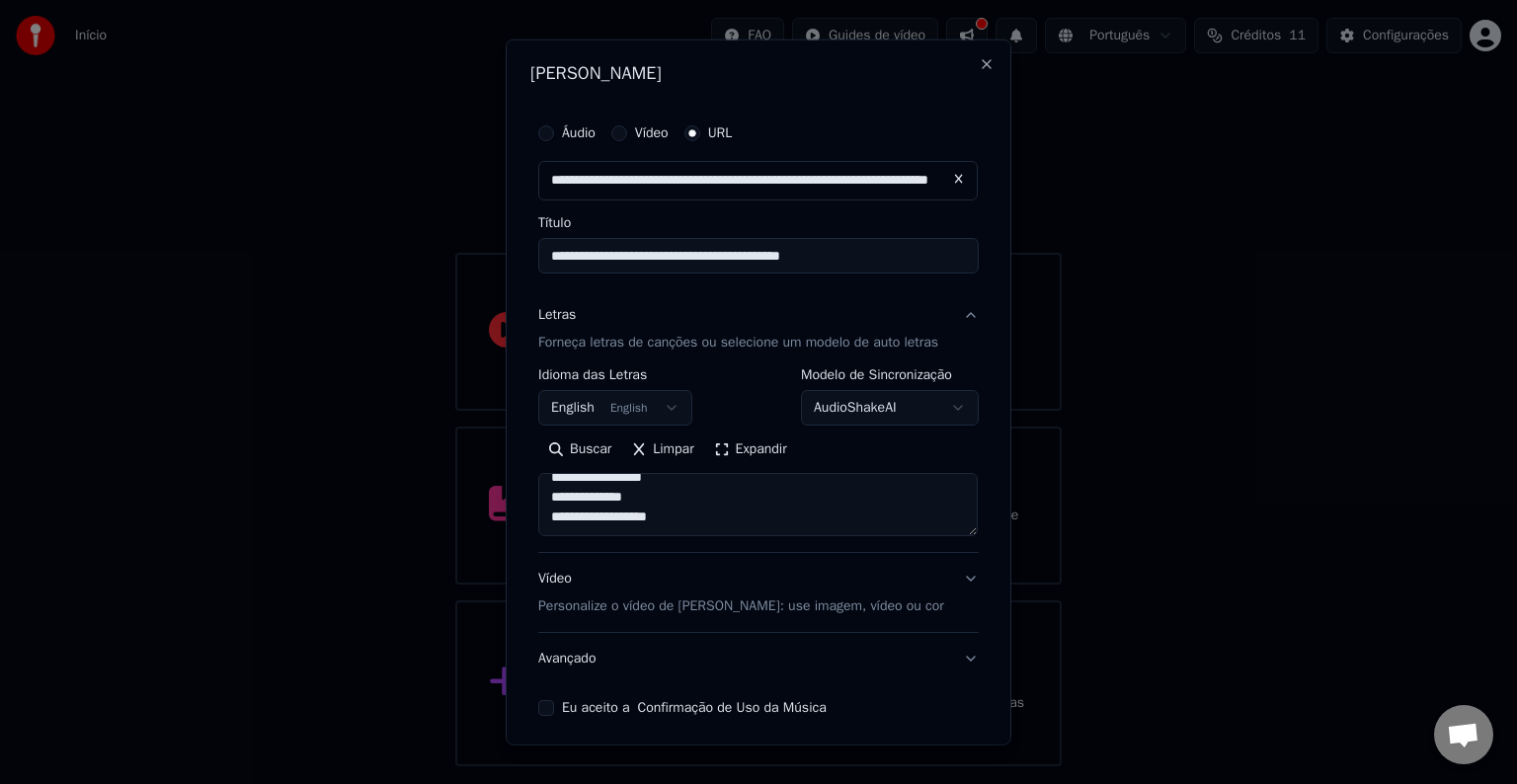 scroll, scrollTop: 1177, scrollLeft: 0, axis: vertical 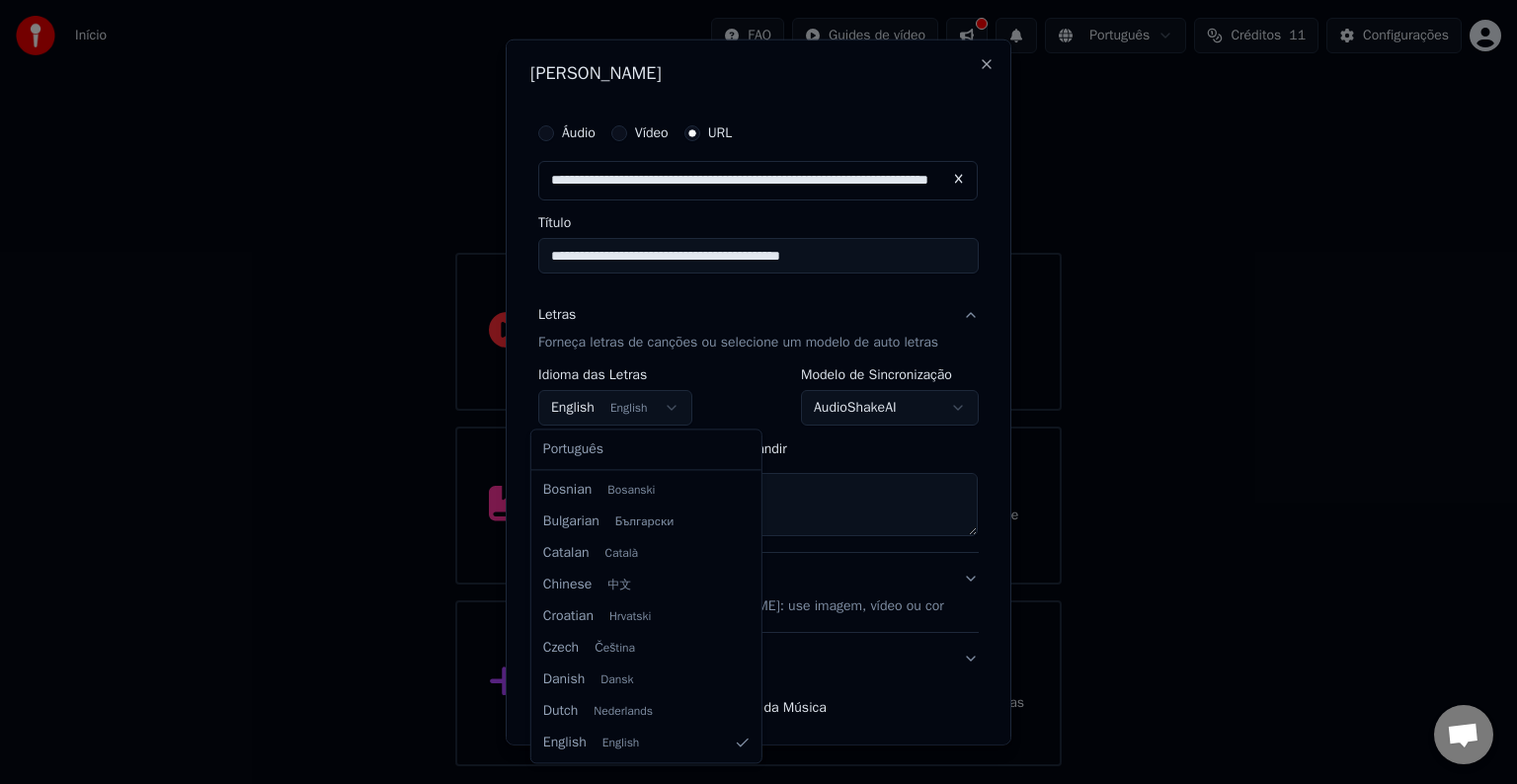 select on "**" 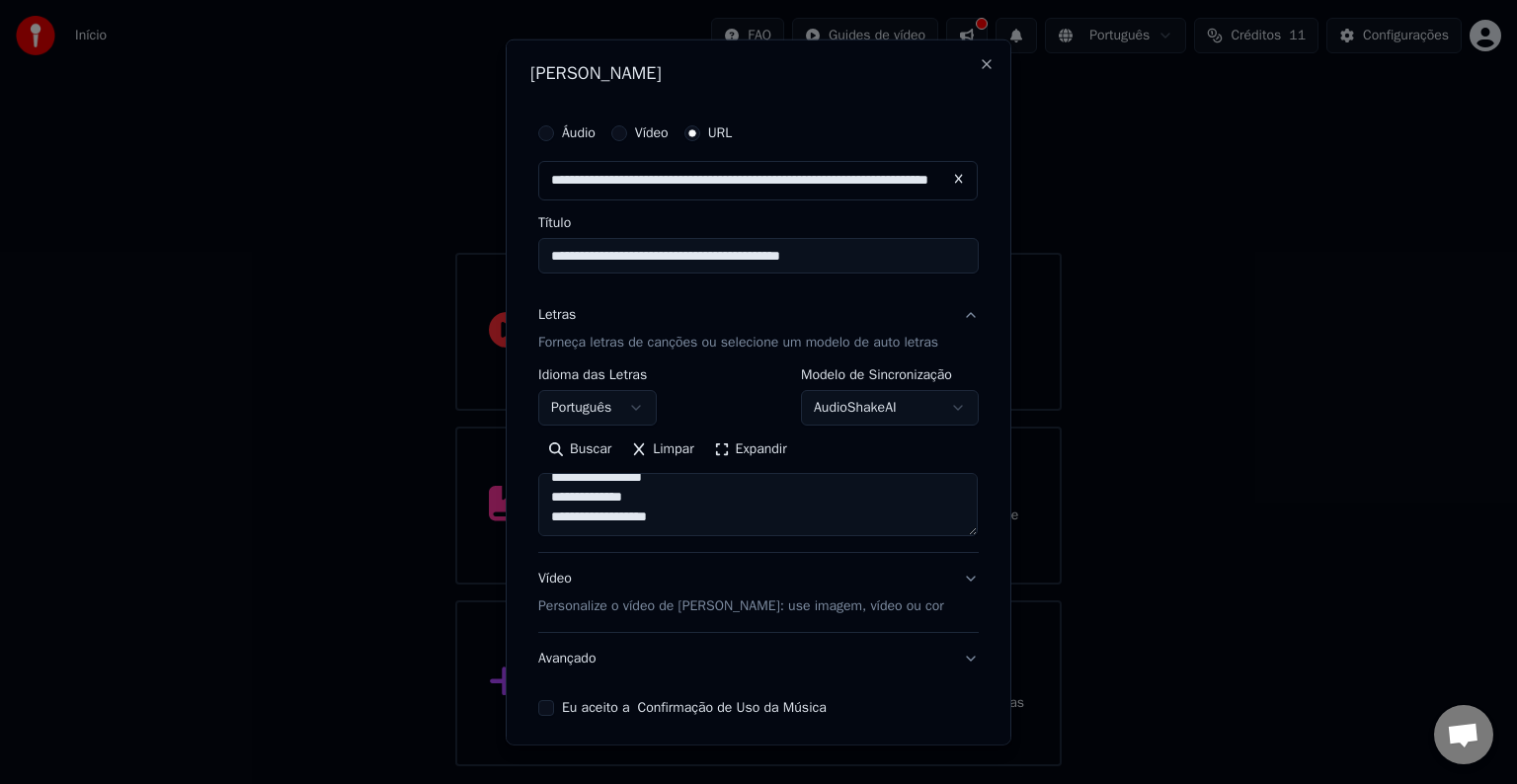 click on "Eu aceito a   Confirmação de Uso da Música" at bounding box center [546, 708] 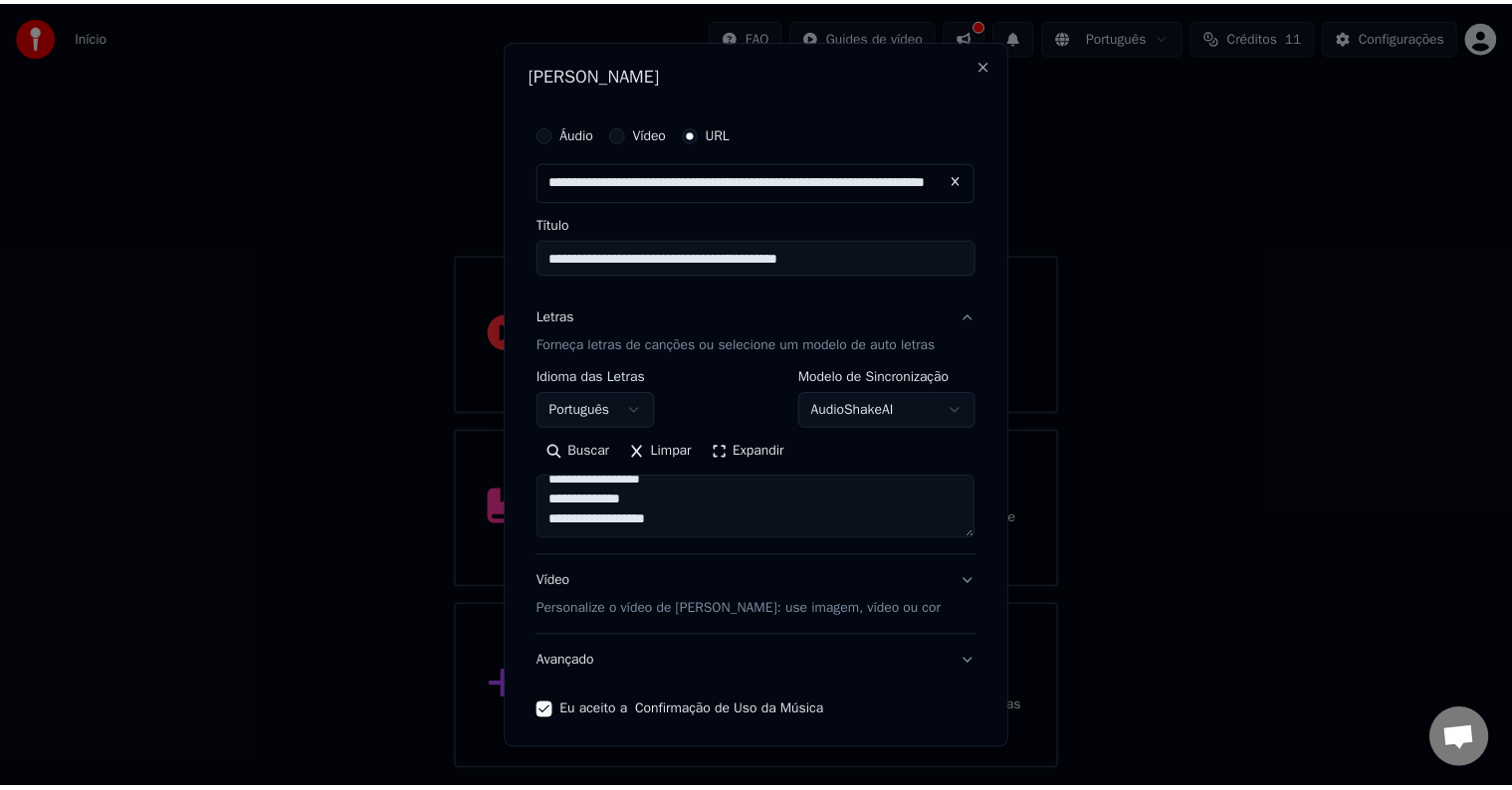 scroll, scrollTop: 78, scrollLeft: 0, axis: vertical 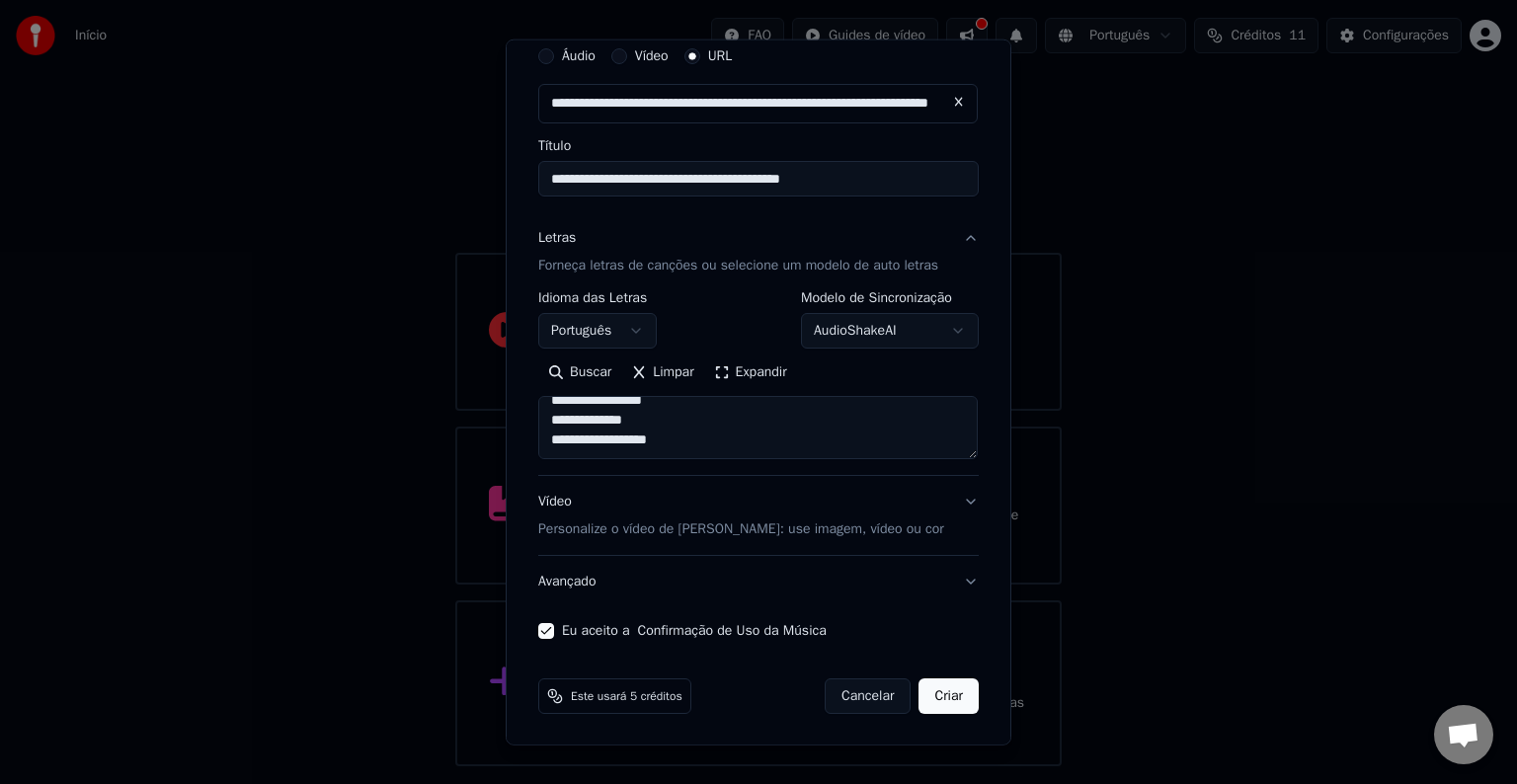 click on "Criar" at bounding box center [948, 696] 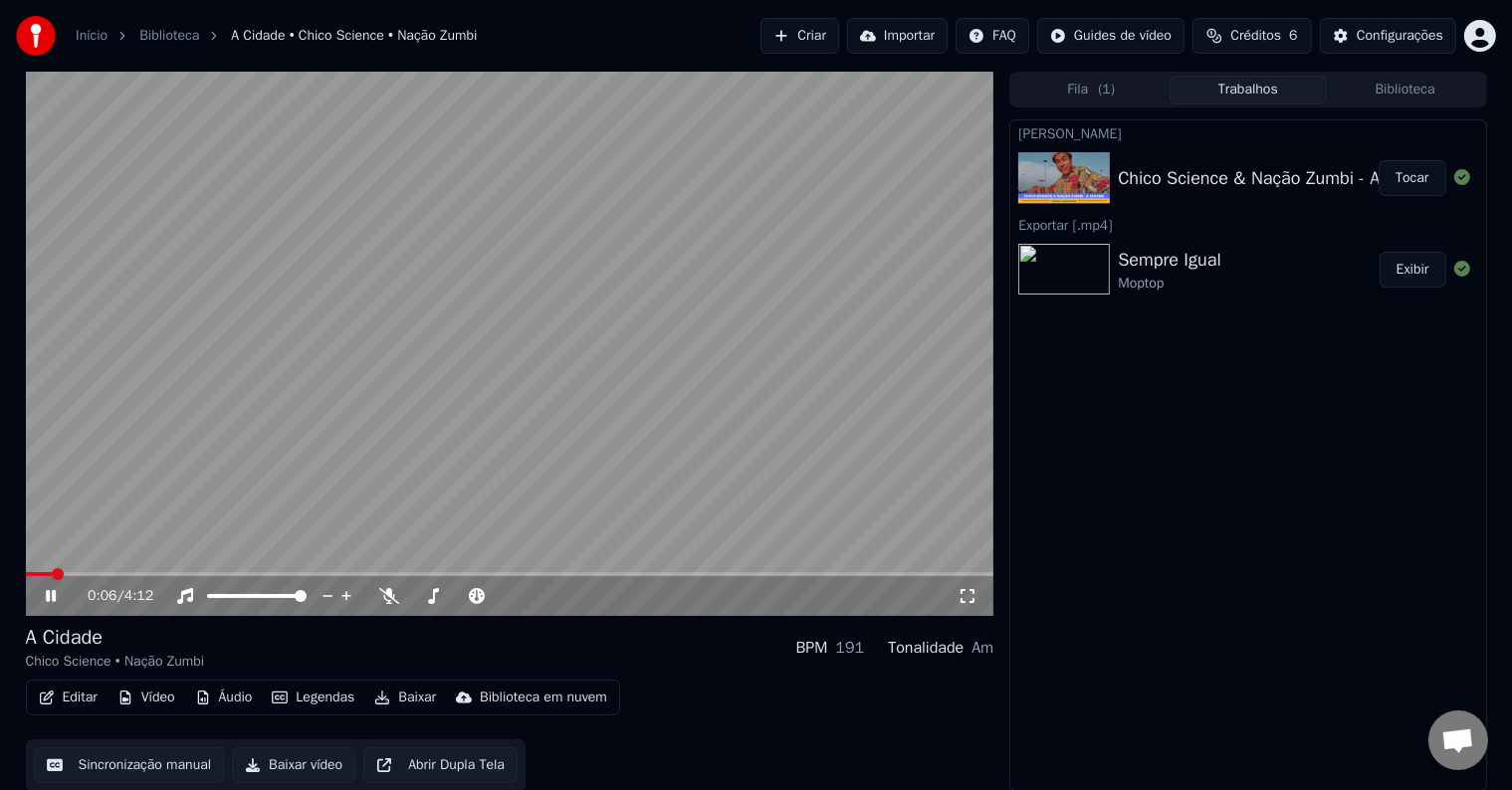 click 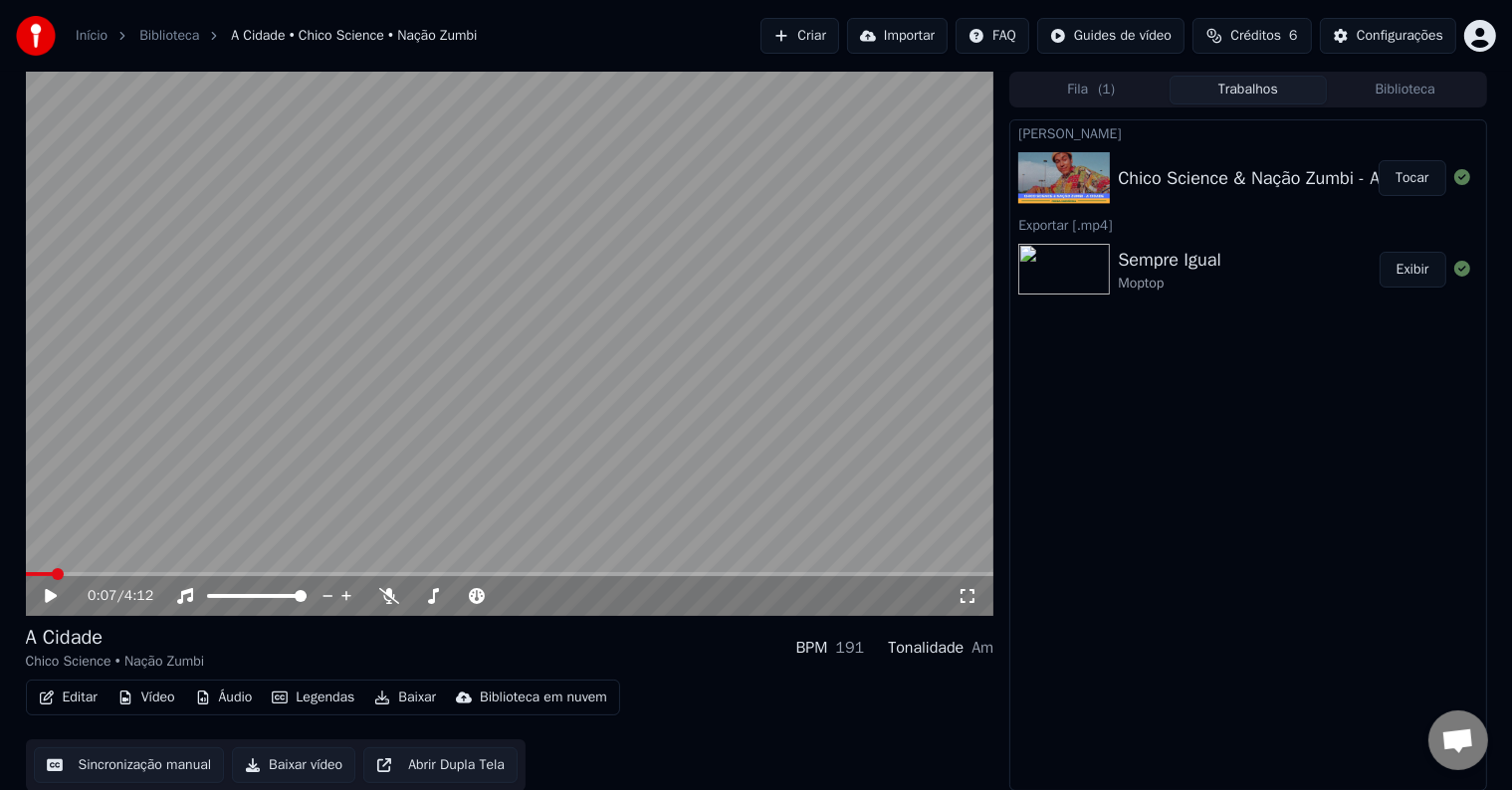 click at bounding box center (510, 343) 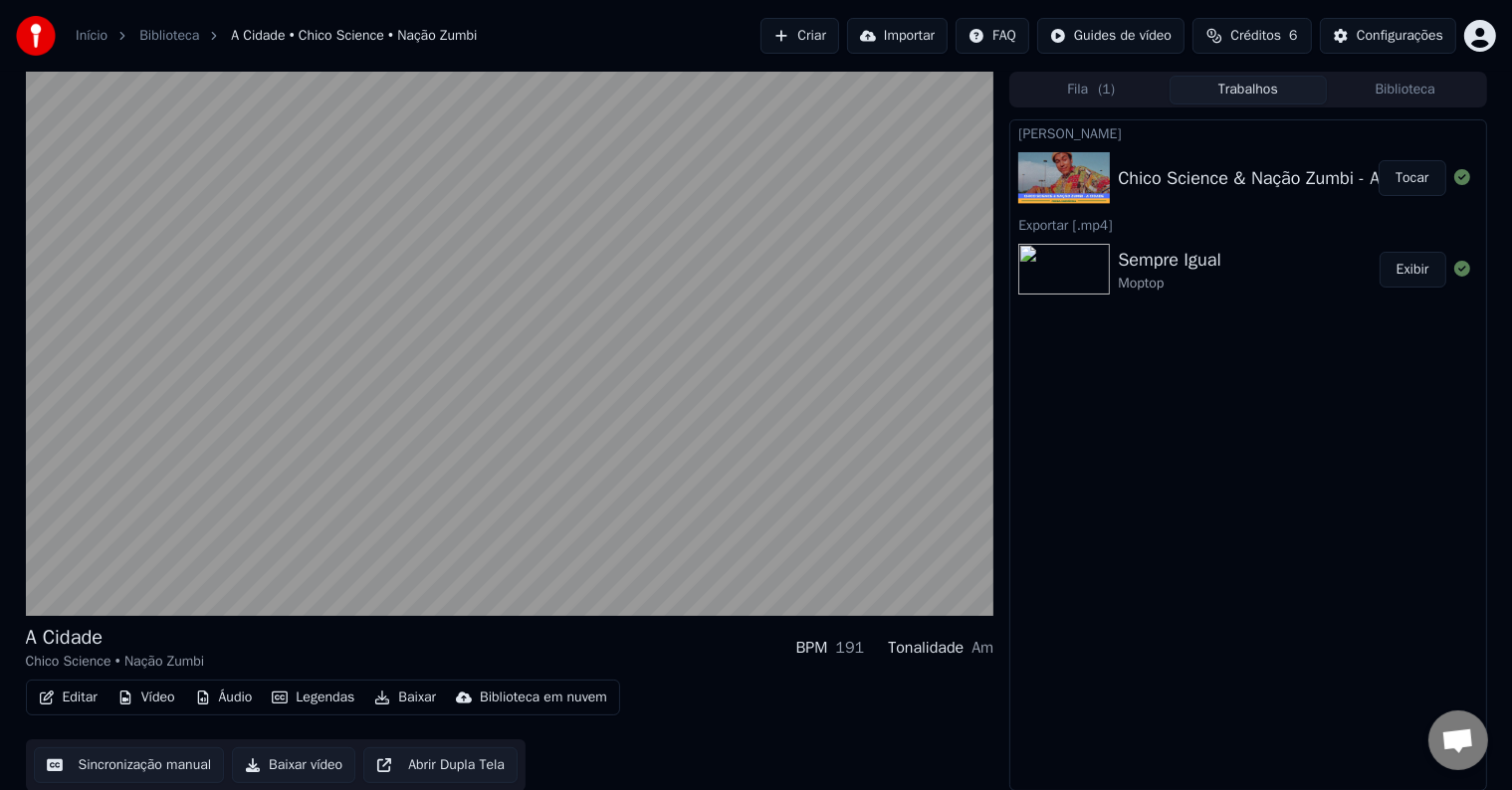 scroll, scrollTop: 1, scrollLeft: 0, axis: vertical 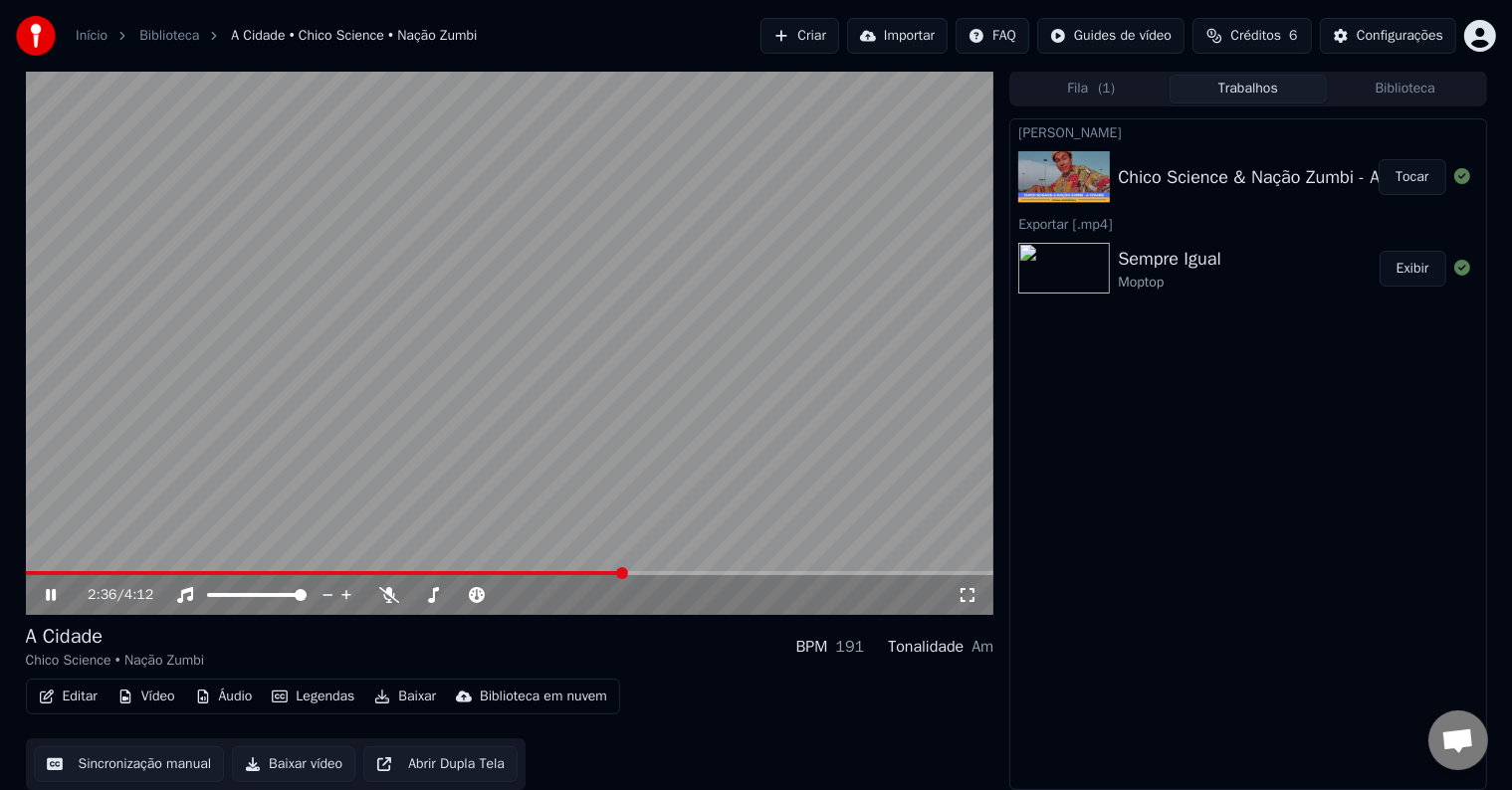click on "2:36  /  4:12" at bounding box center [510, 595] 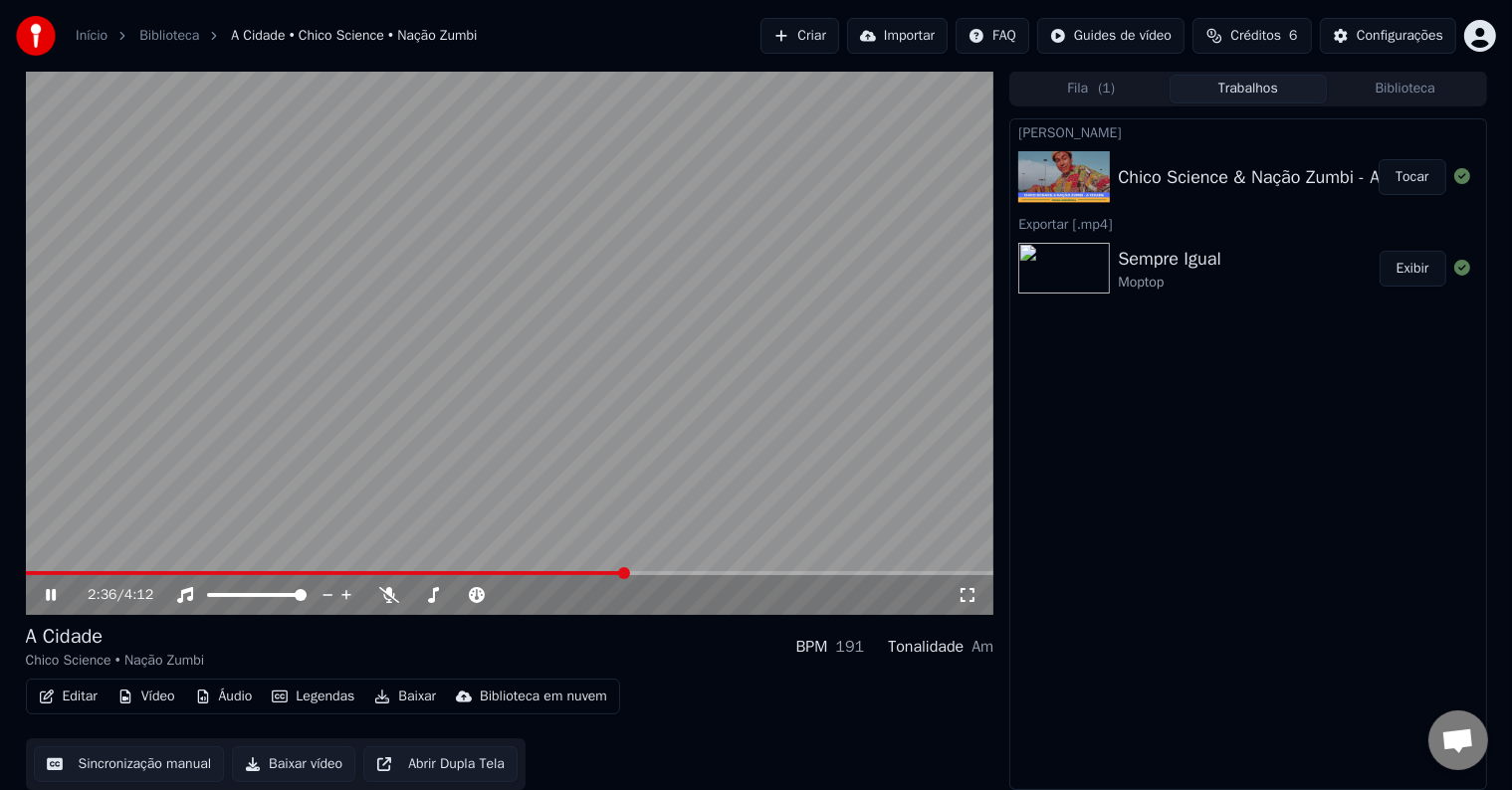 click at bounding box center [325, 573] 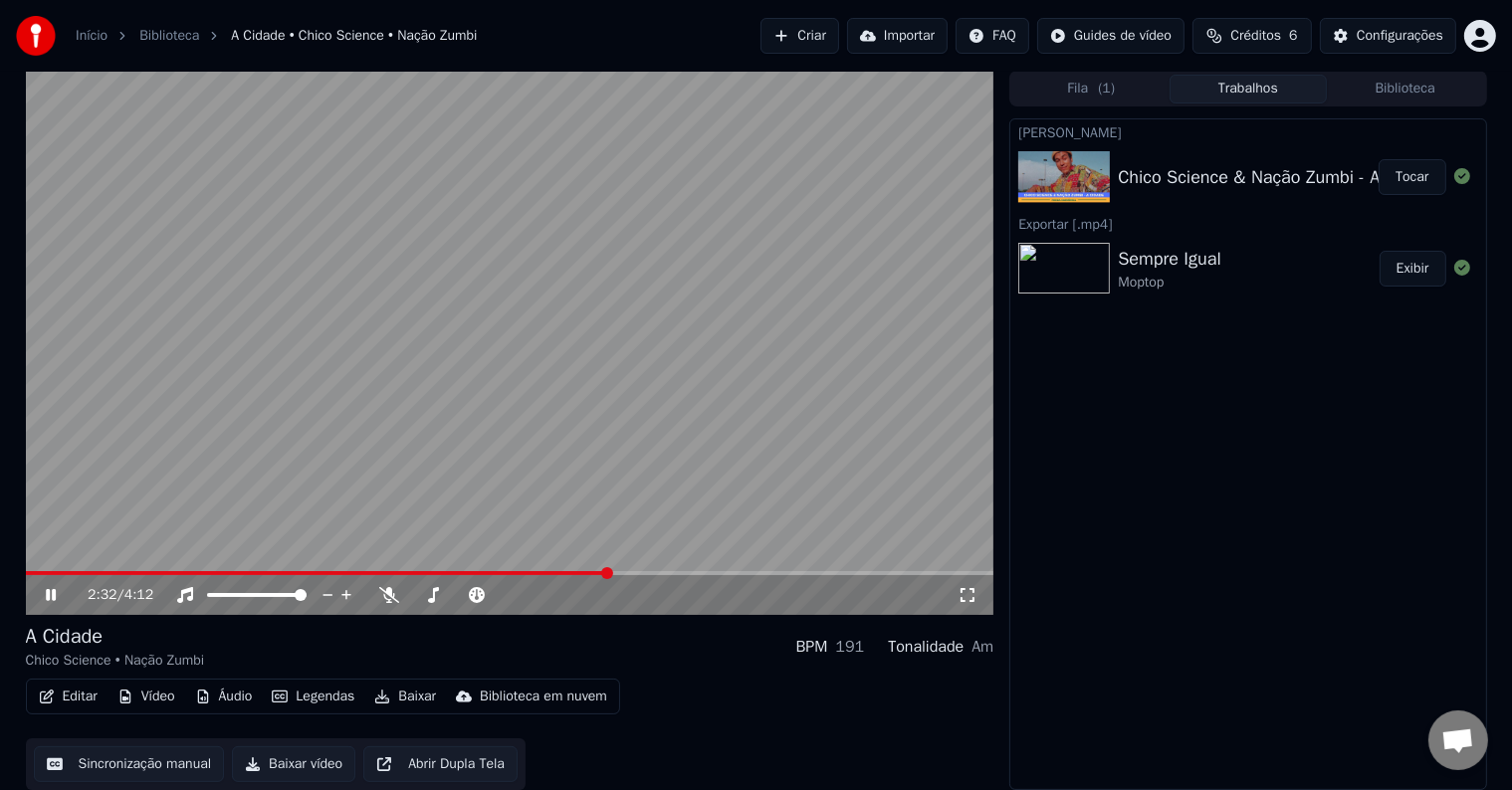 click at bounding box center (510, 342) 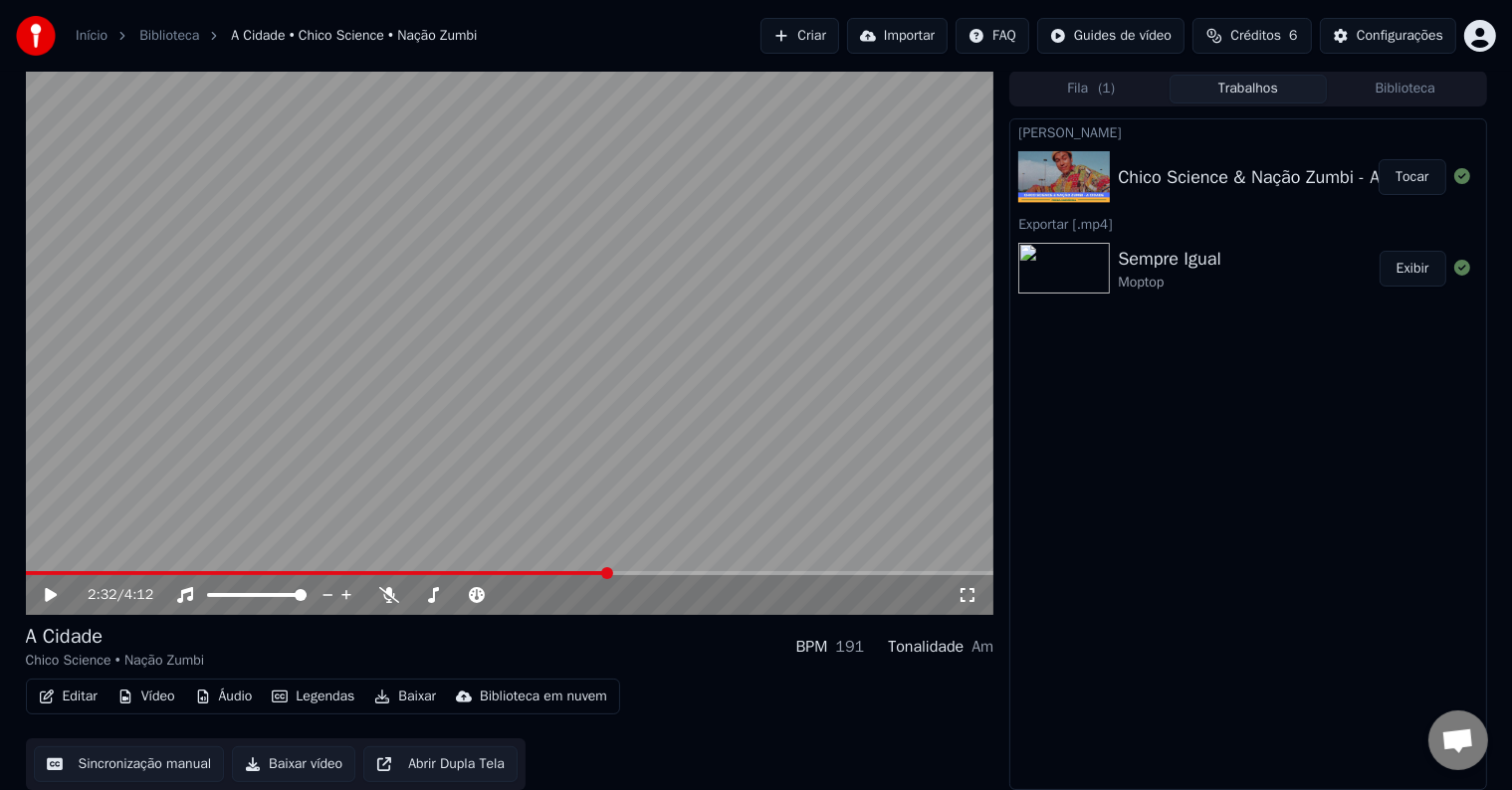 click at bounding box center (510, 342) 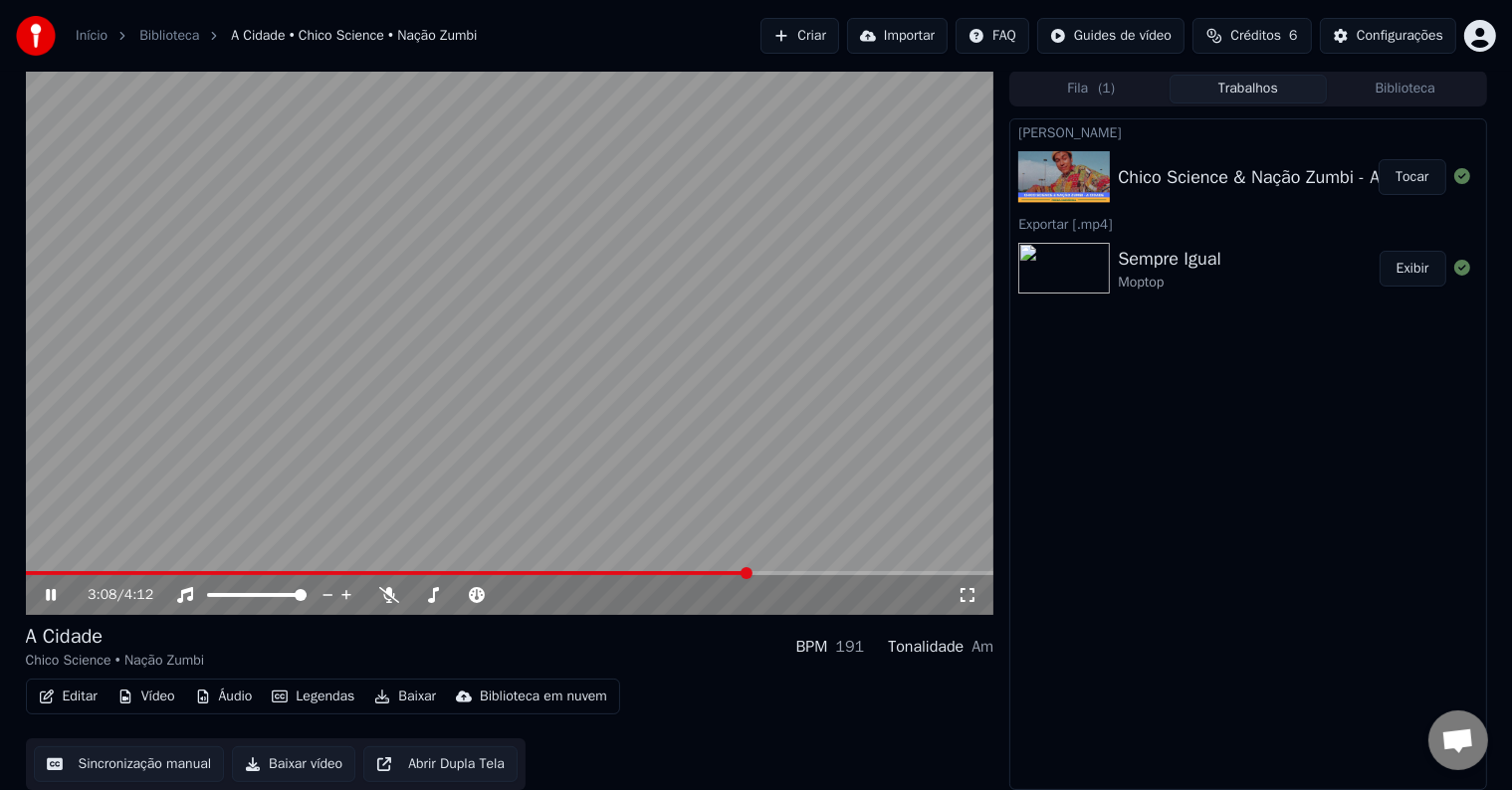 click at bounding box center (510, 573) 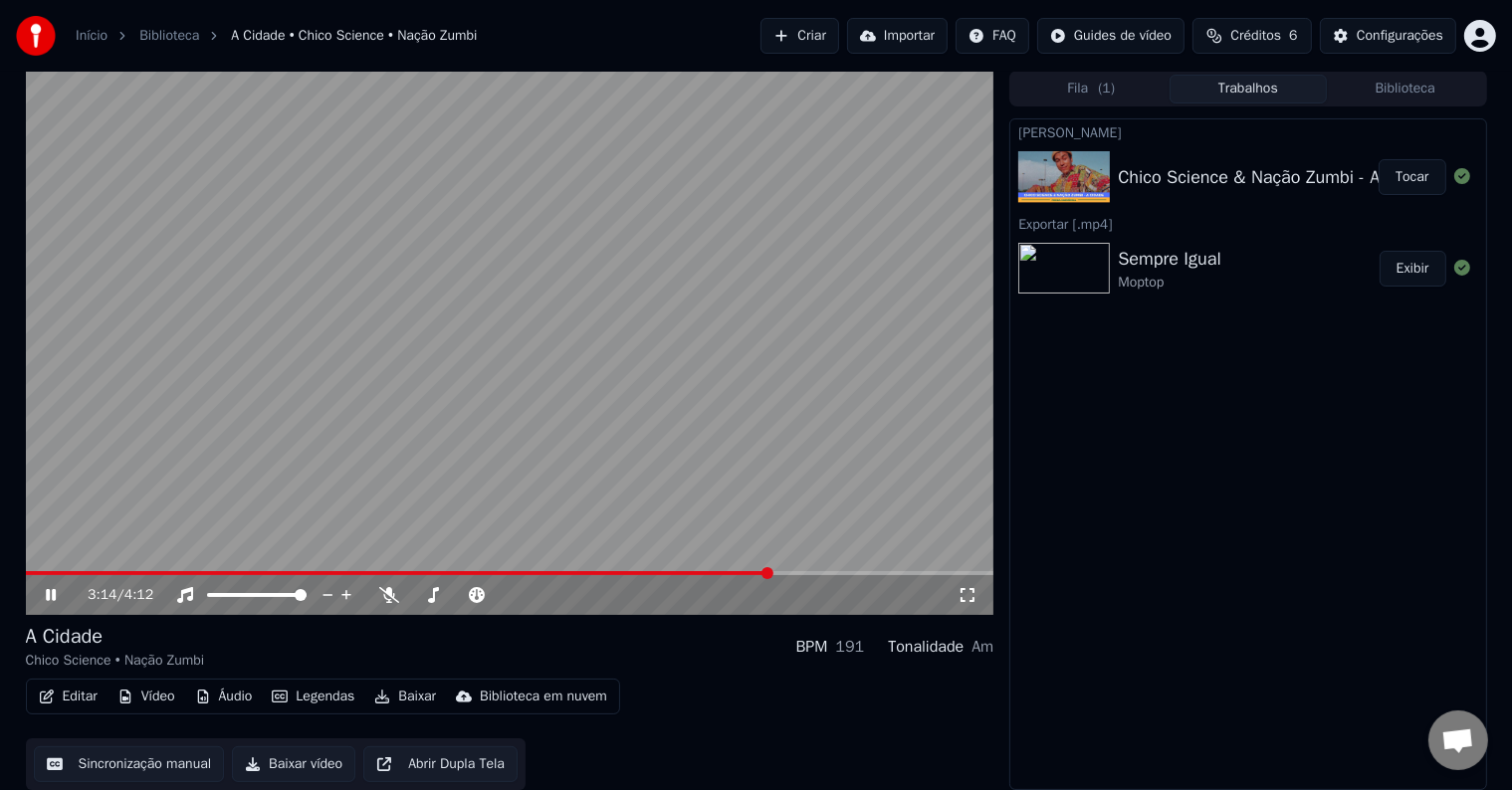 click at bounding box center (510, 342) 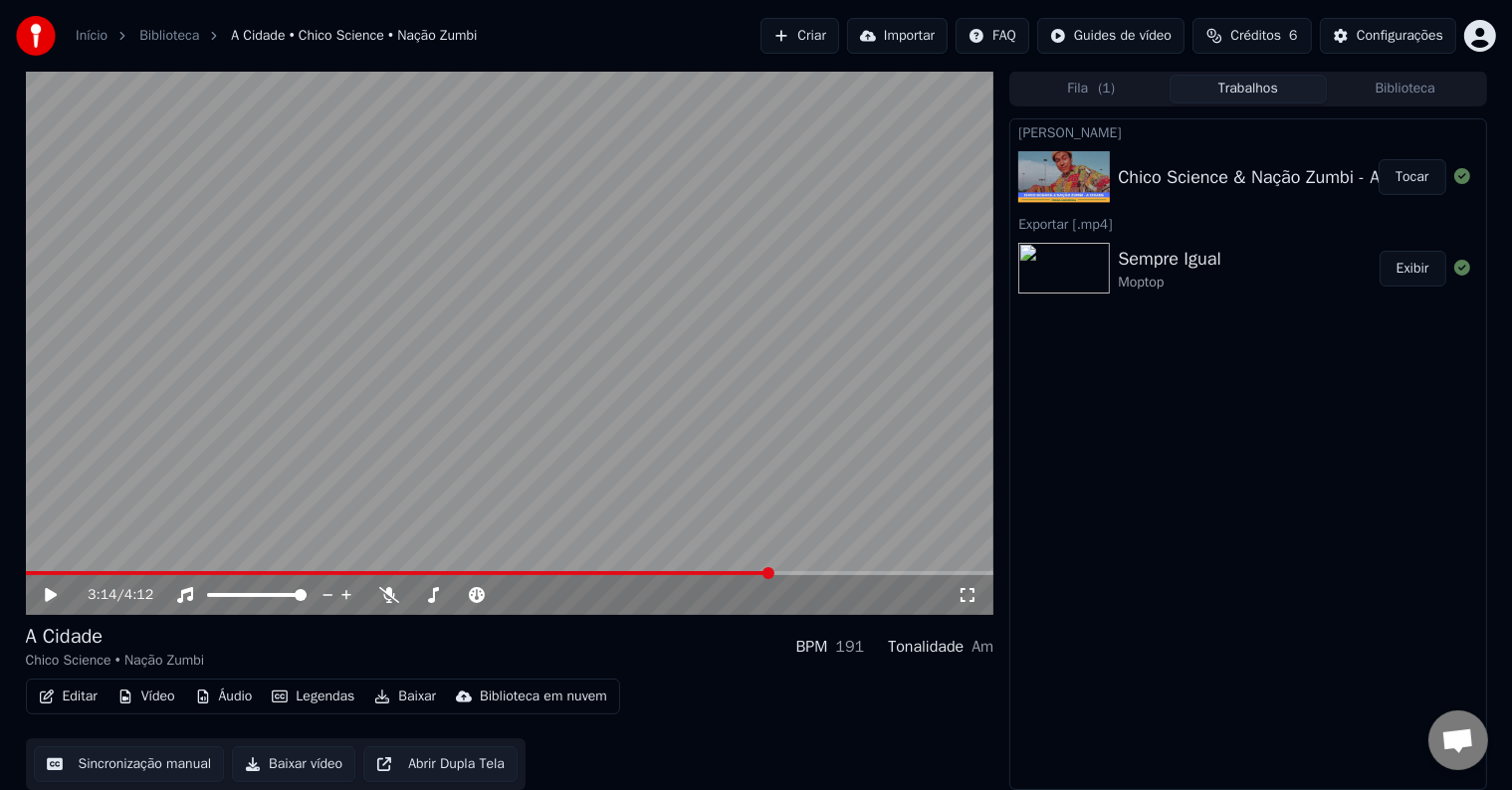 click at bounding box center [510, 342] 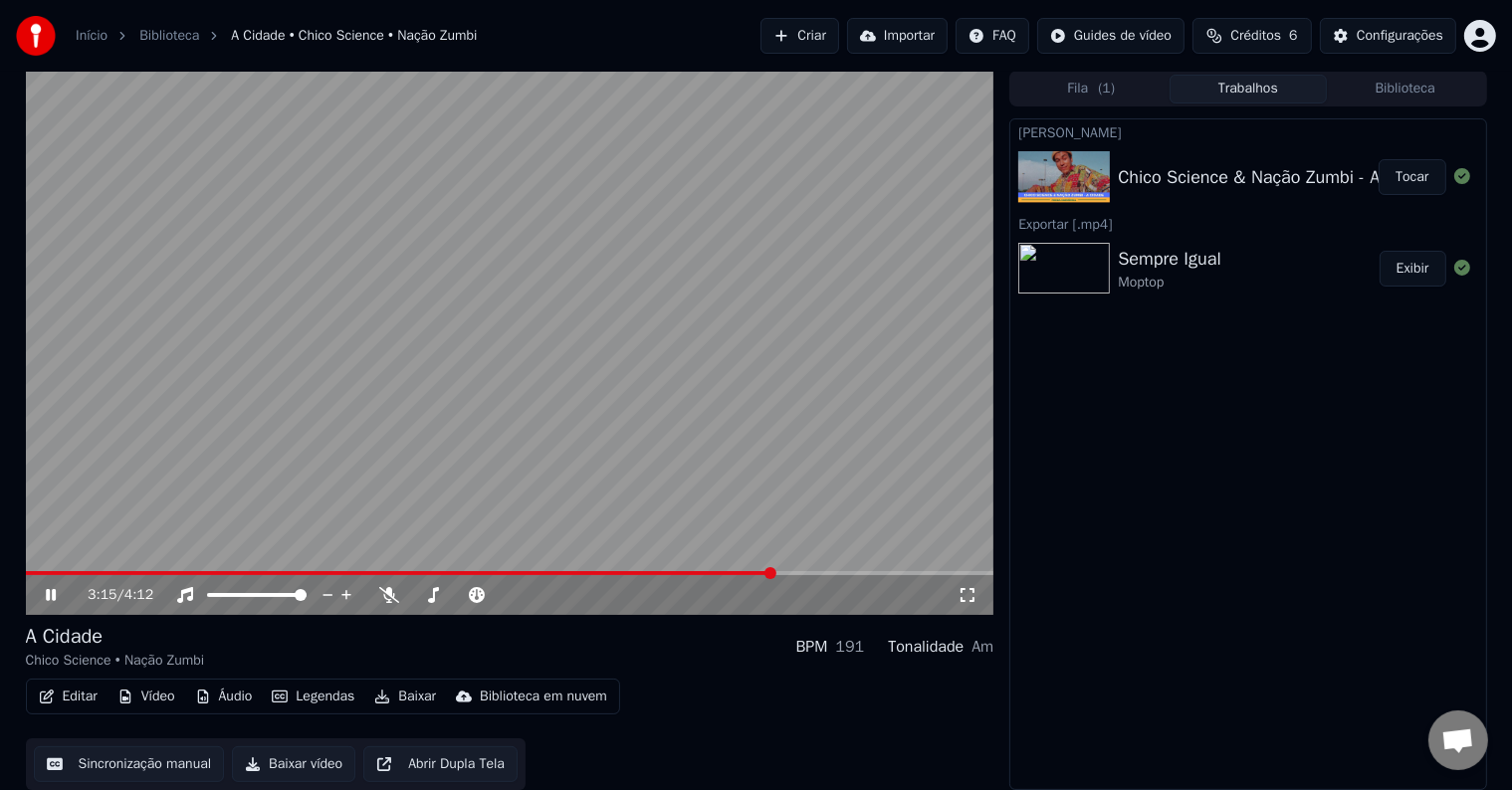 click at bounding box center [510, 573] 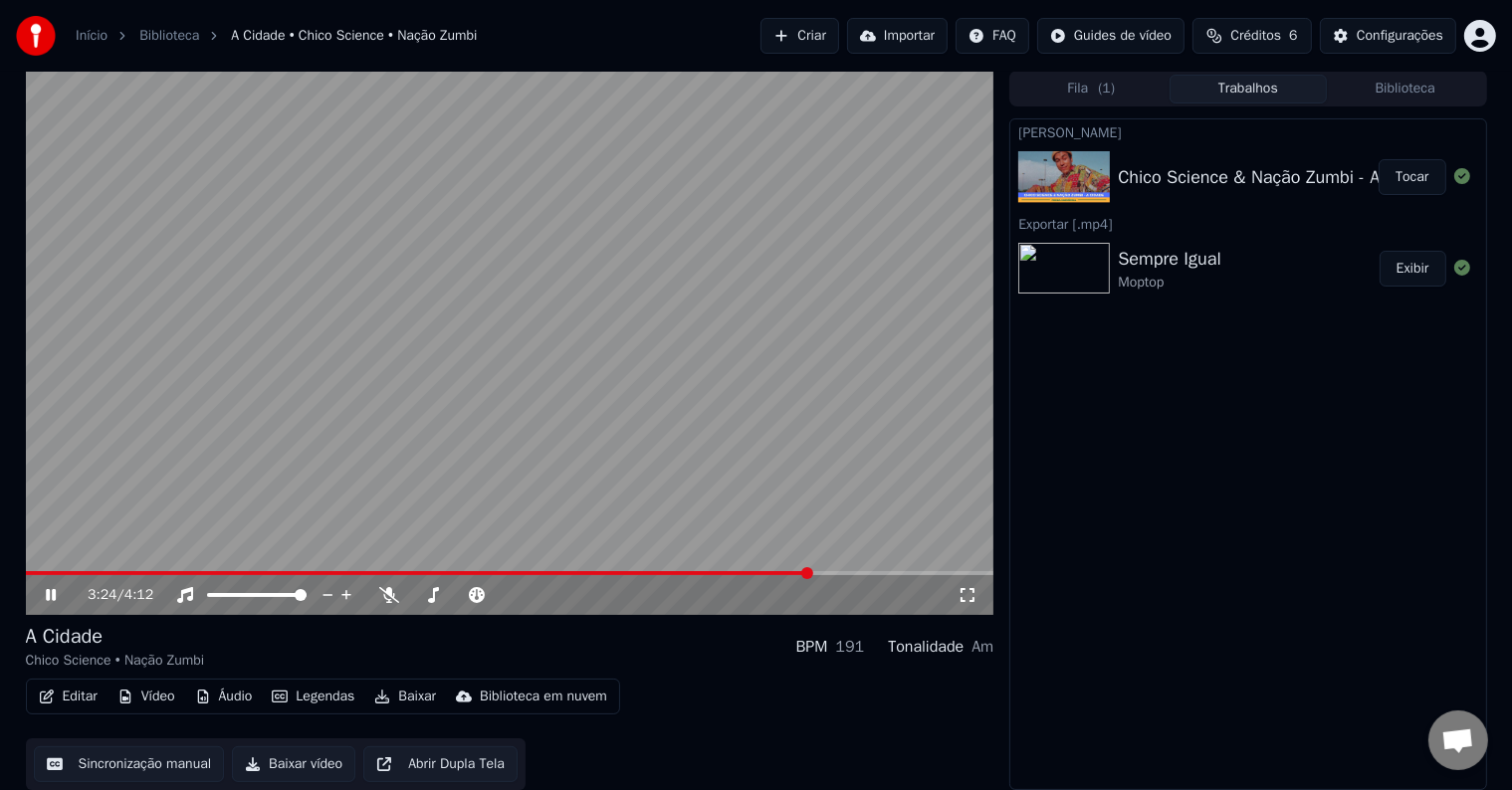 click at bounding box center [510, 573] 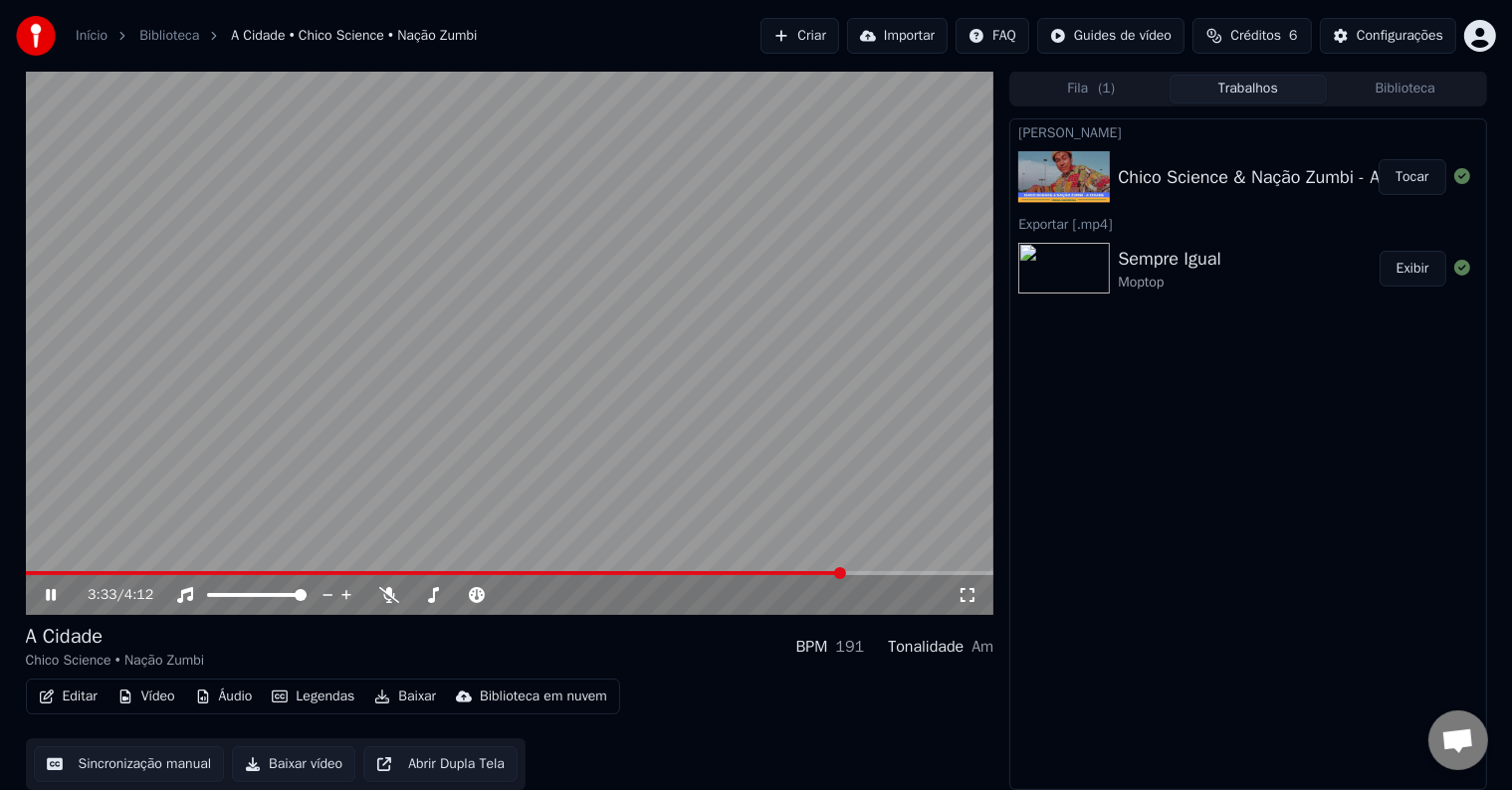 click on "3:33  /  4:12" at bounding box center [510, 595] 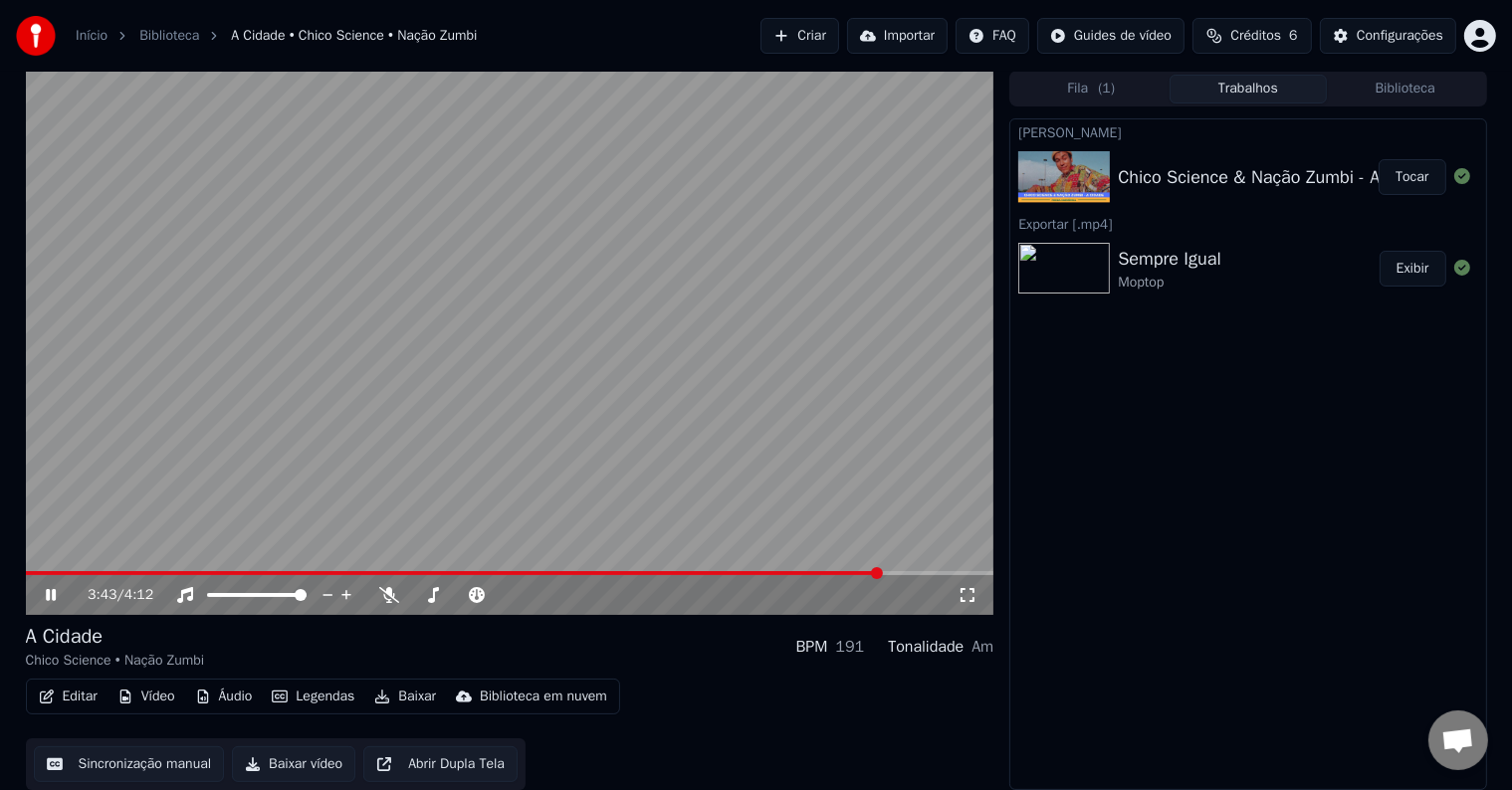 click at bounding box center (510, 573) 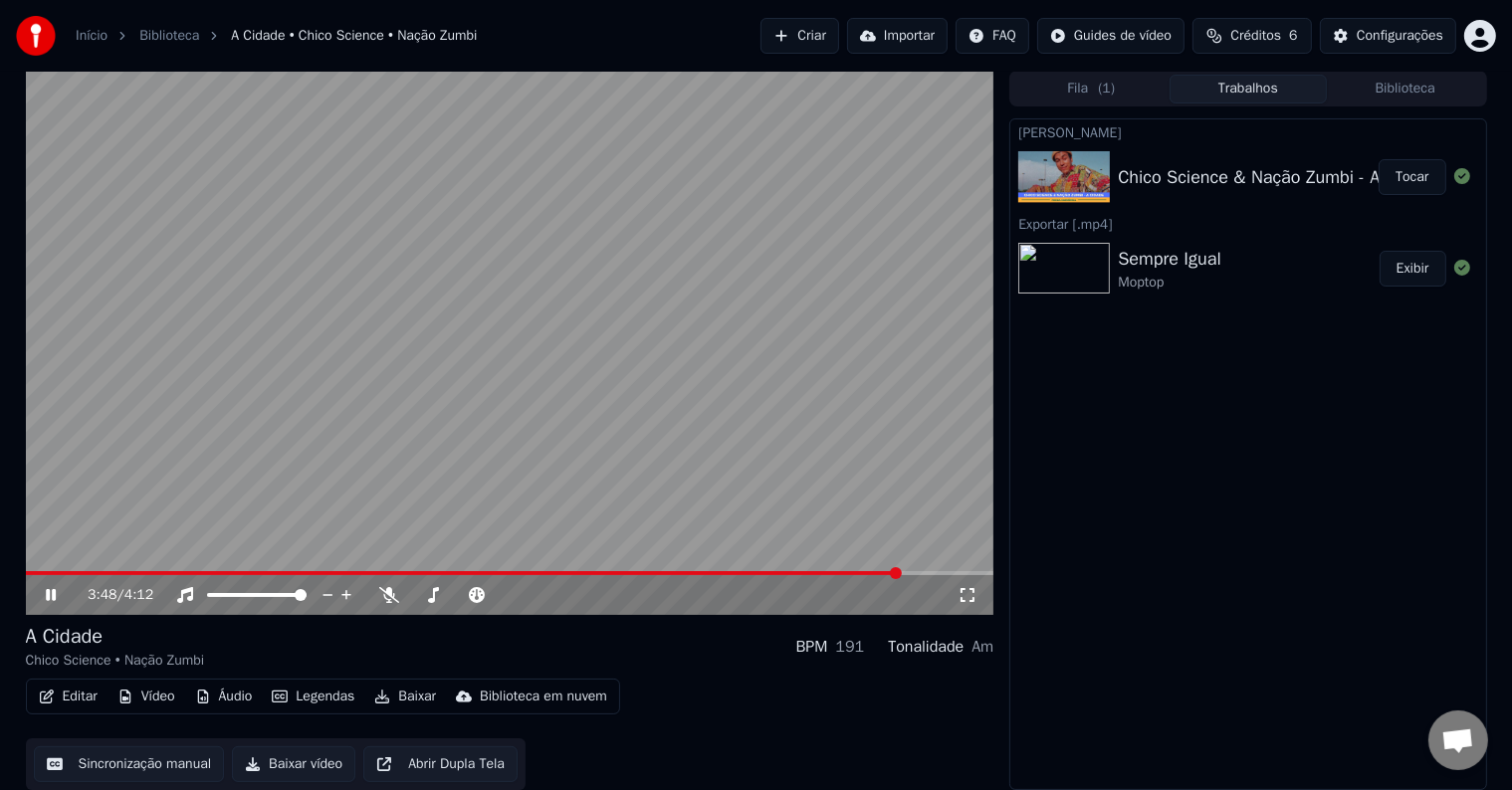 click at bounding box center (510, 573) 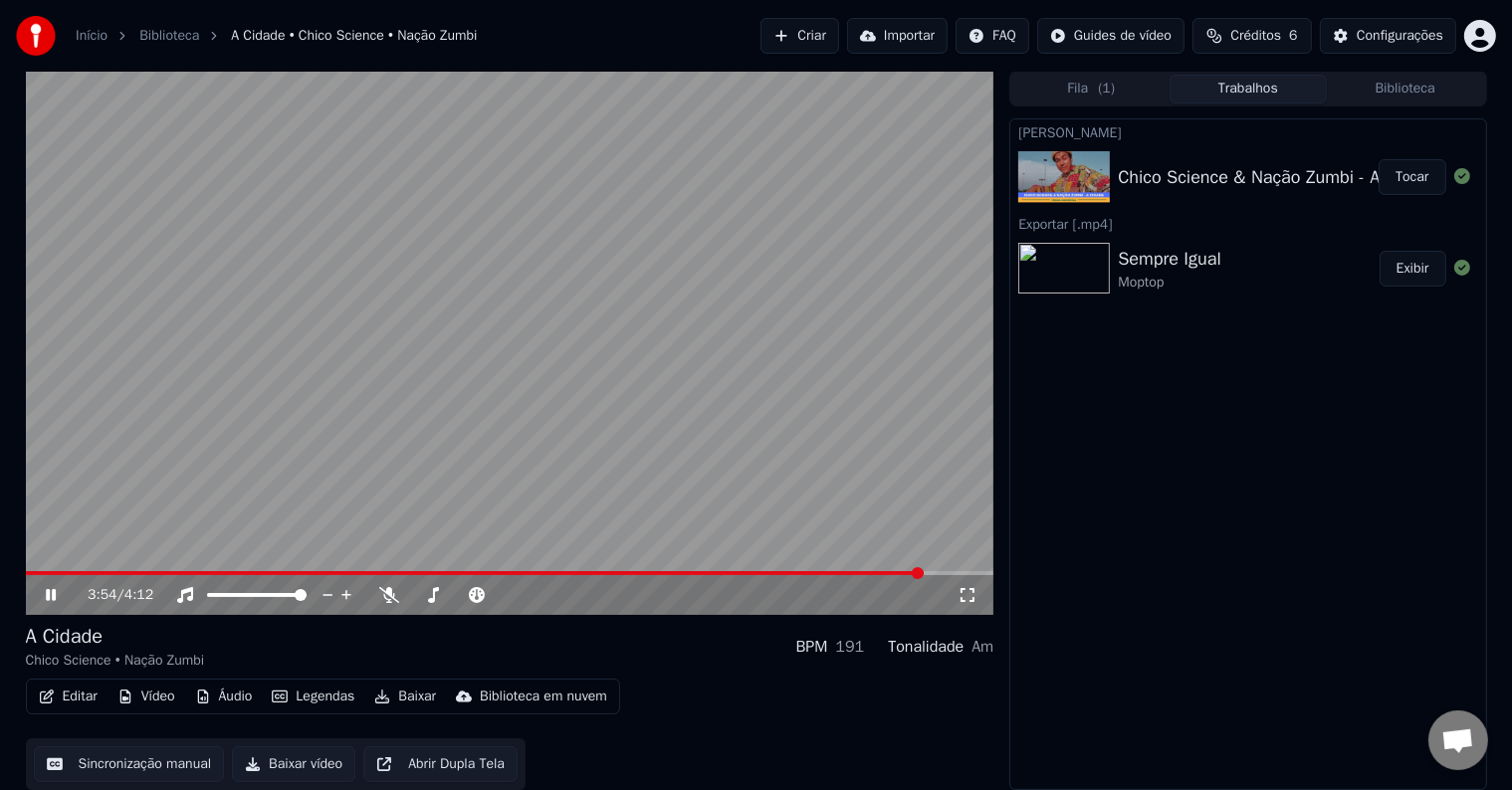 click at bounding box center (510, 573) 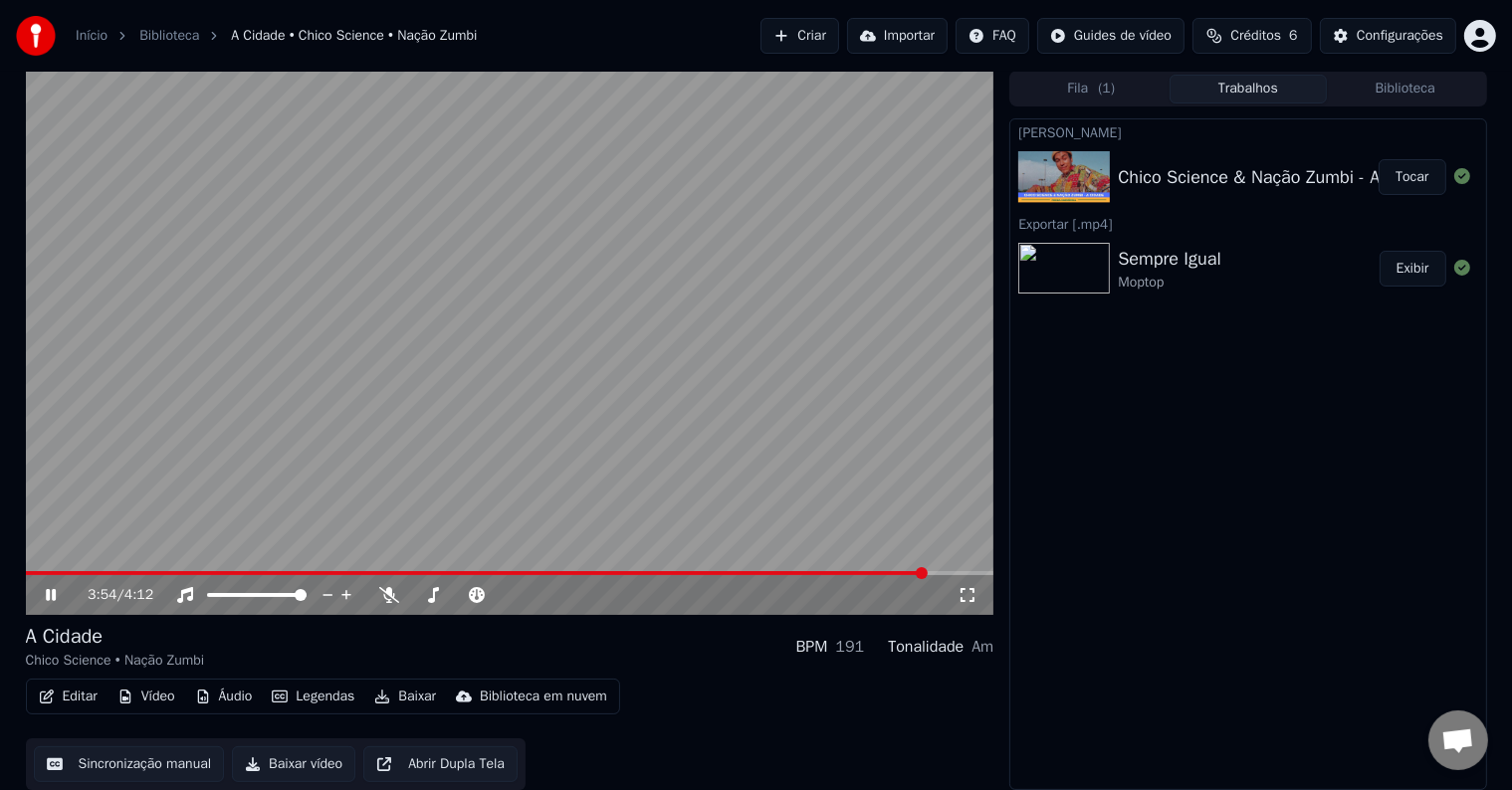click on "3:54  /  4:12" at bounding box center [510, 595] 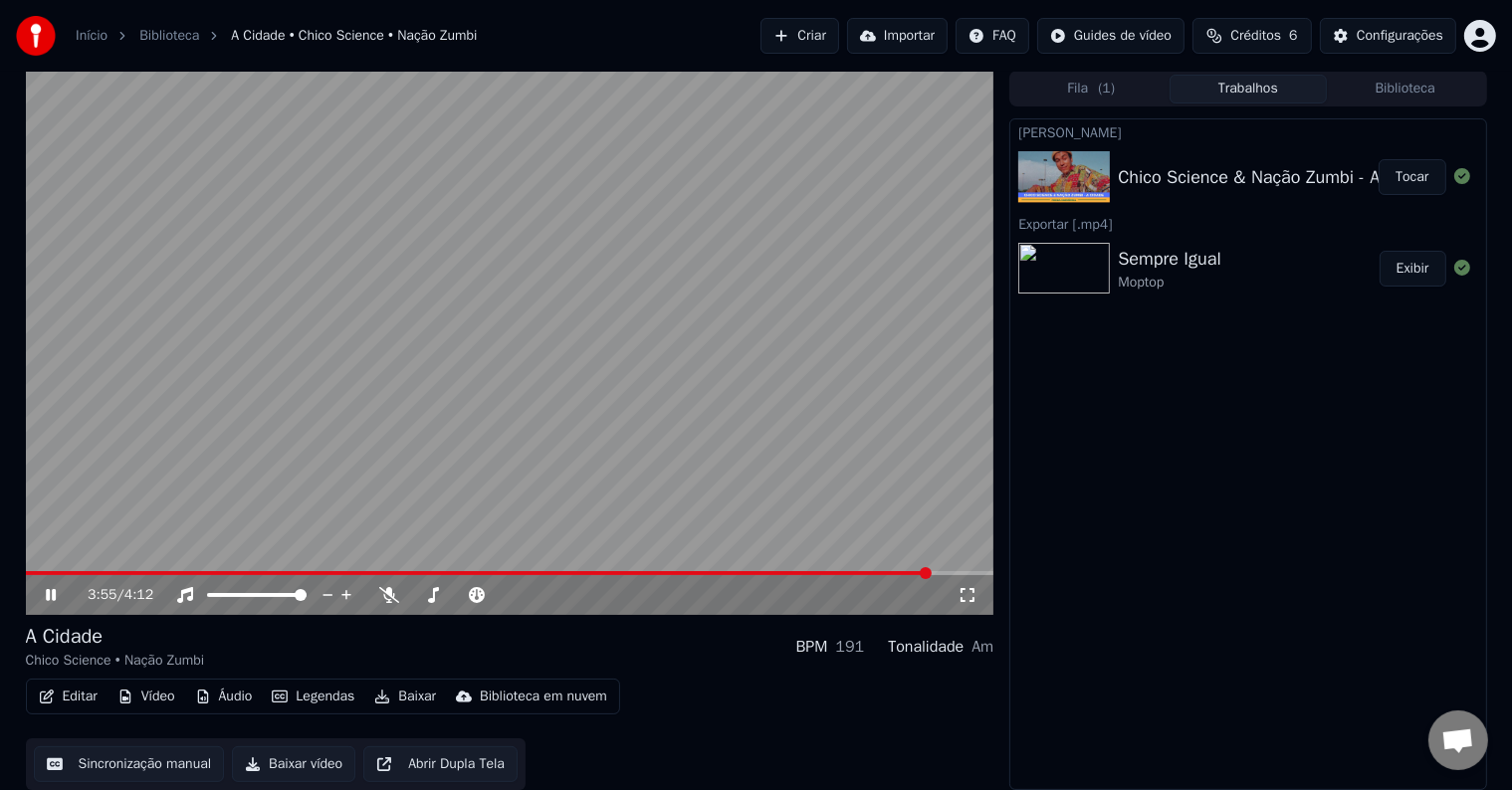 click at bounding box center (510, 573) 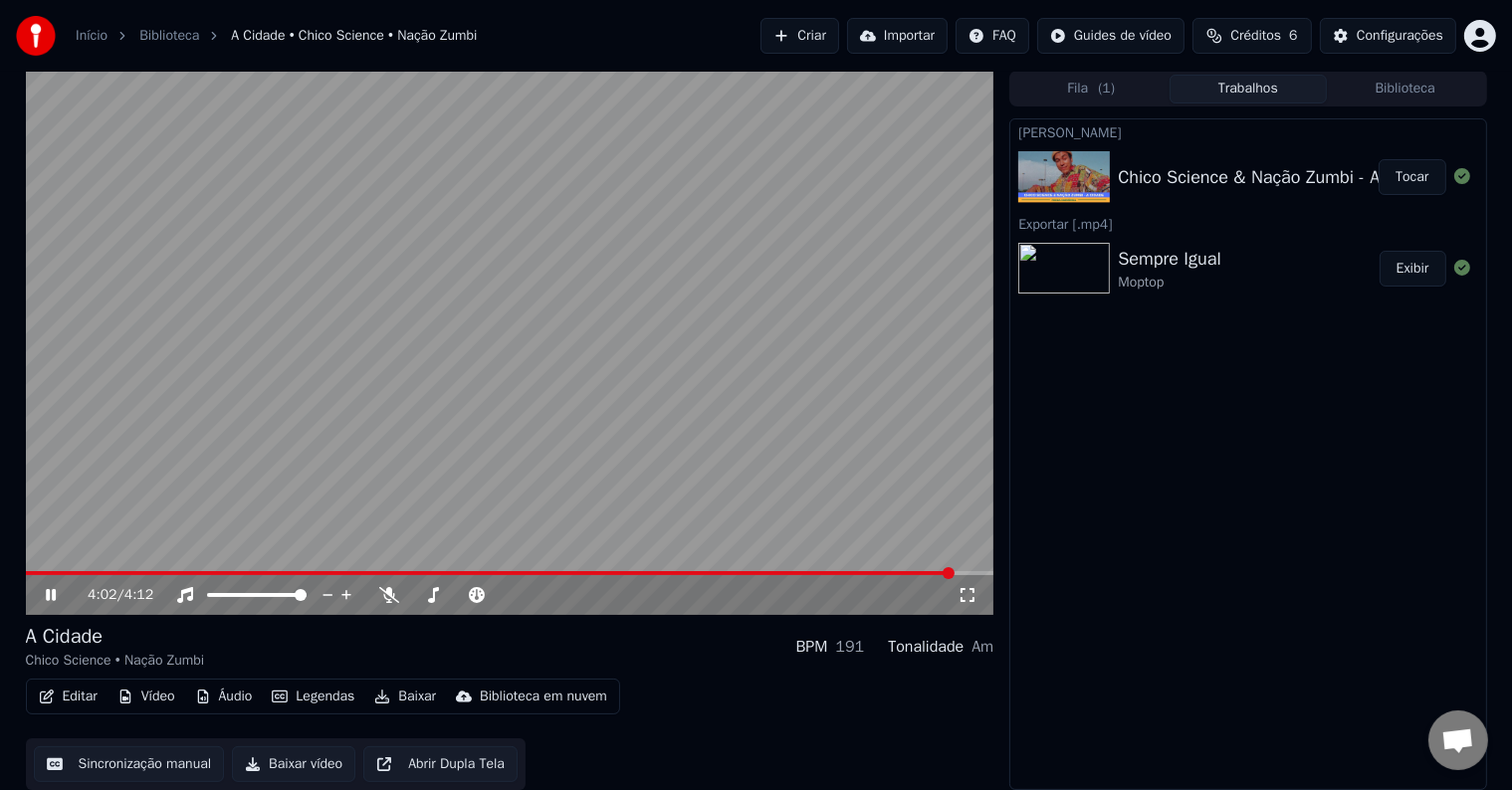 click at bounding box center [490, 573] 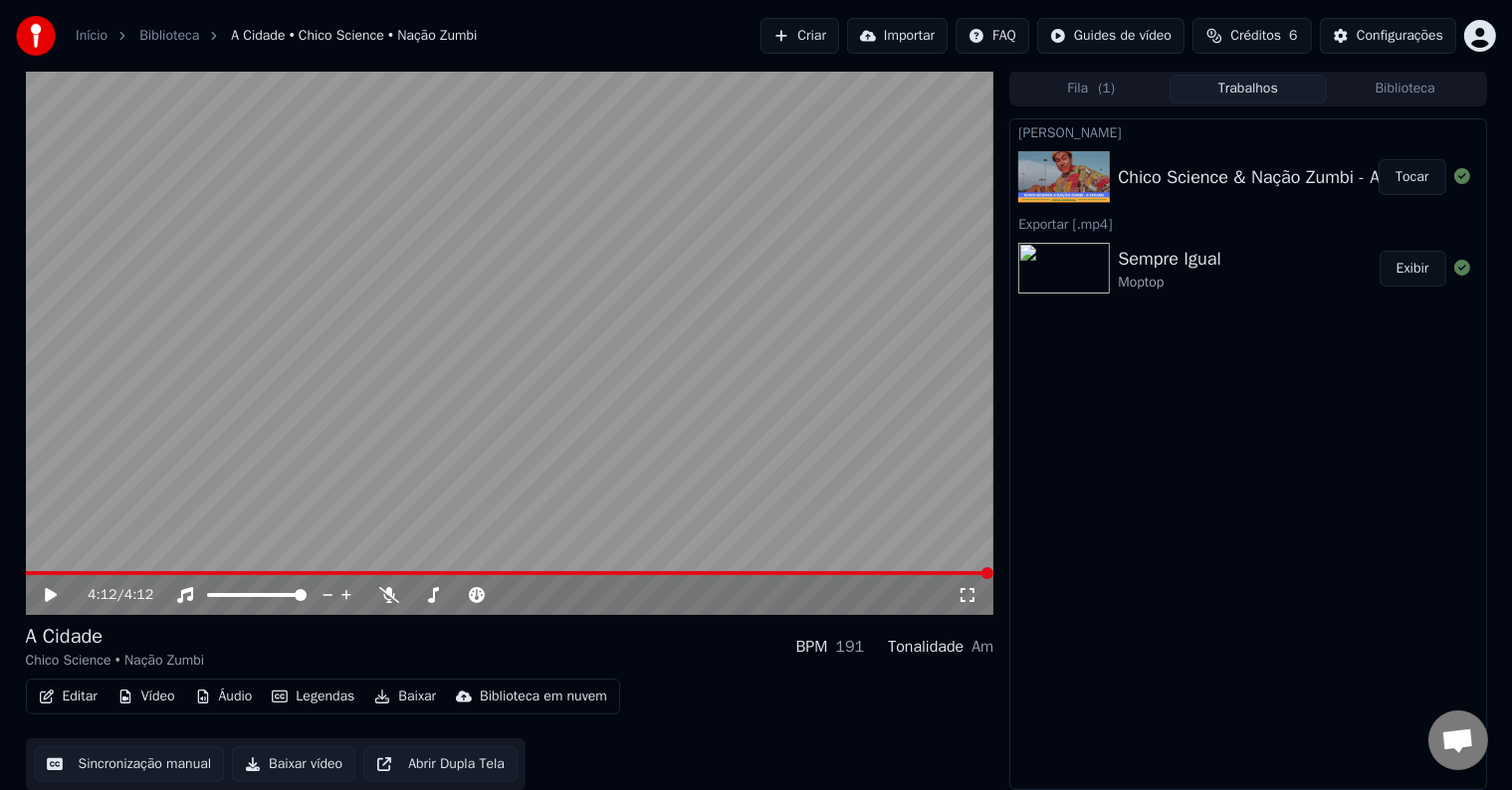 click on "Legendas" at bounding box center (313, 696) 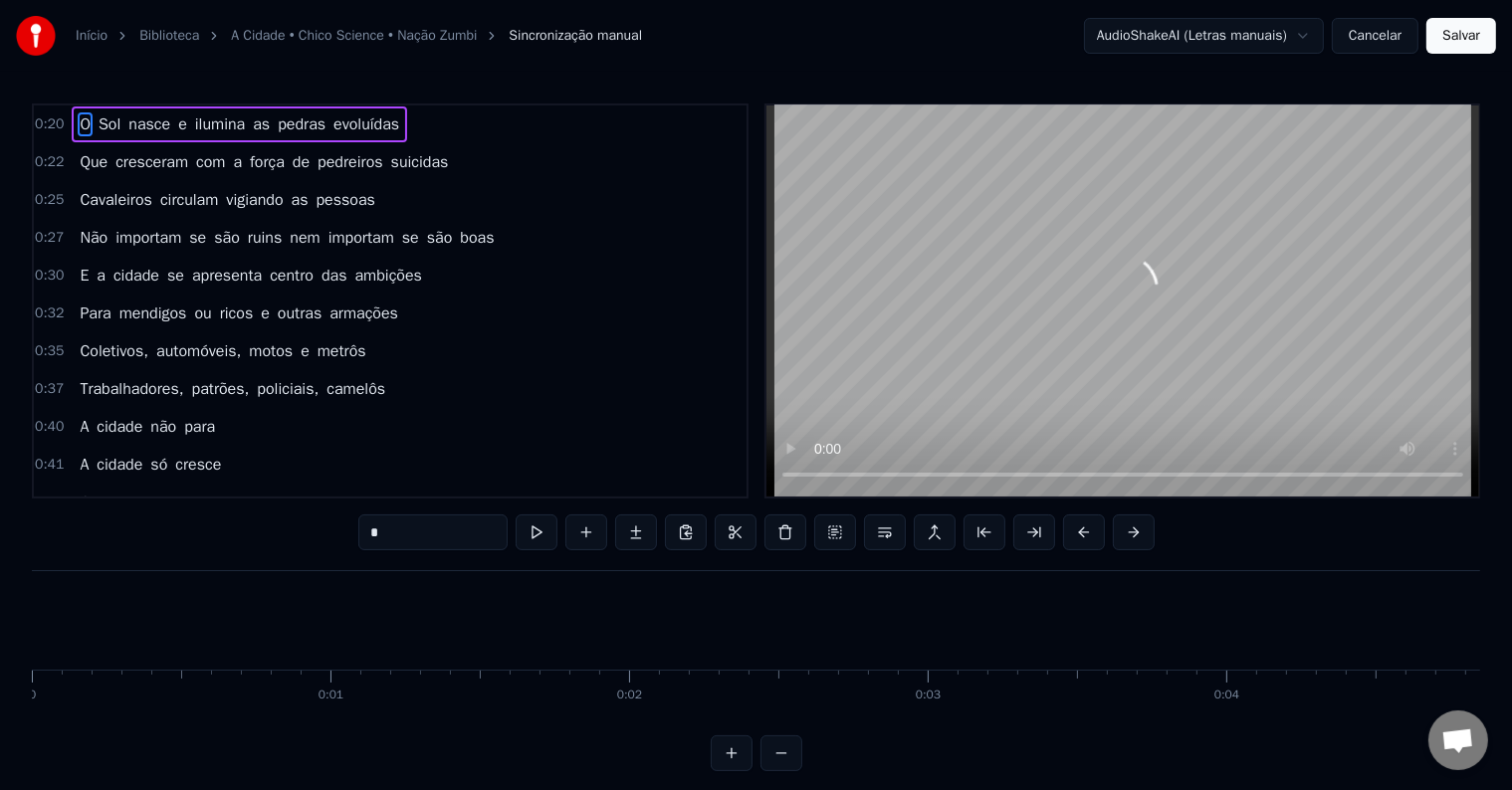 scroll, scrollTop: 0, scrollLeft: 5968, axis: horizontal 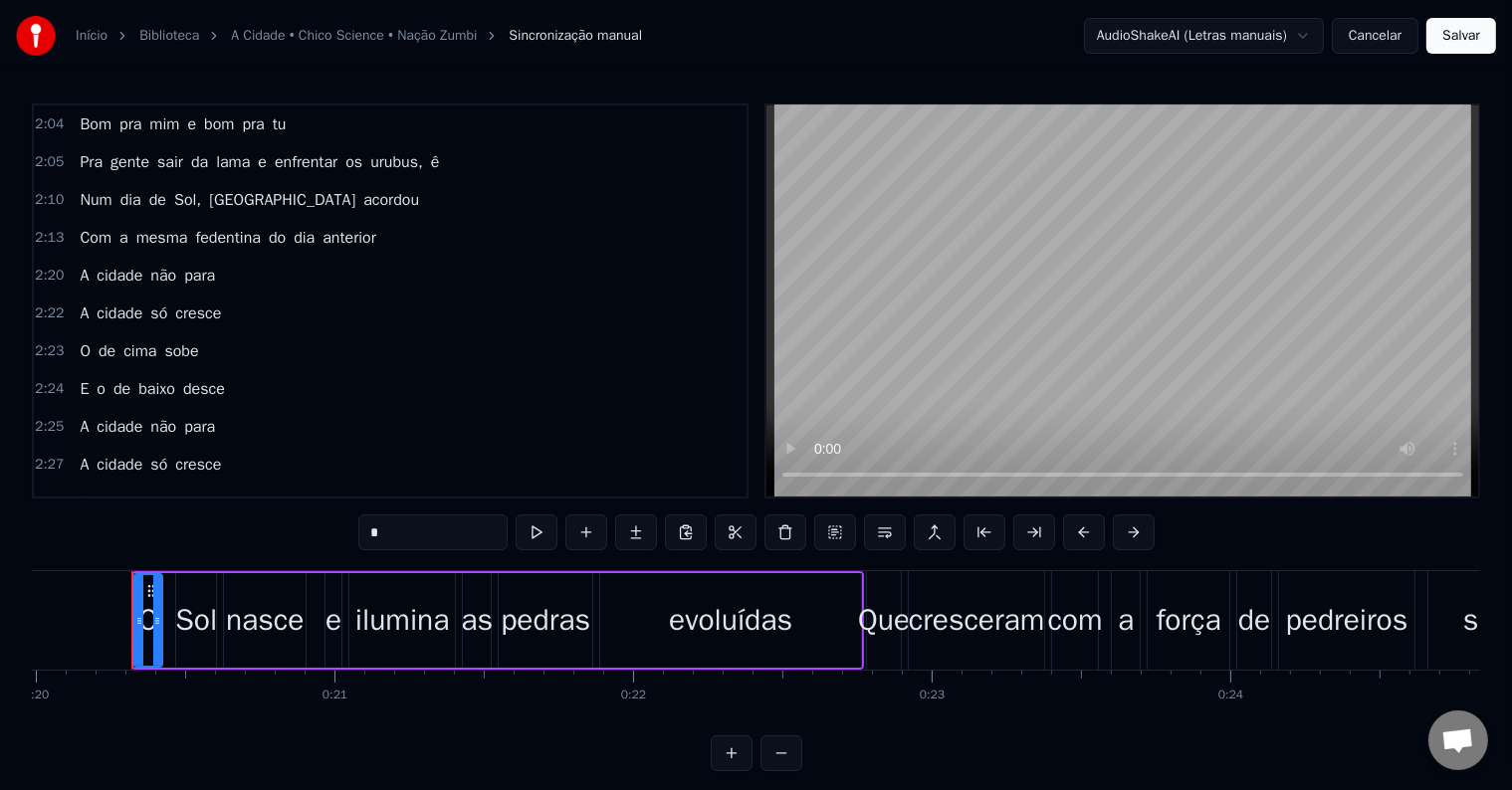 type 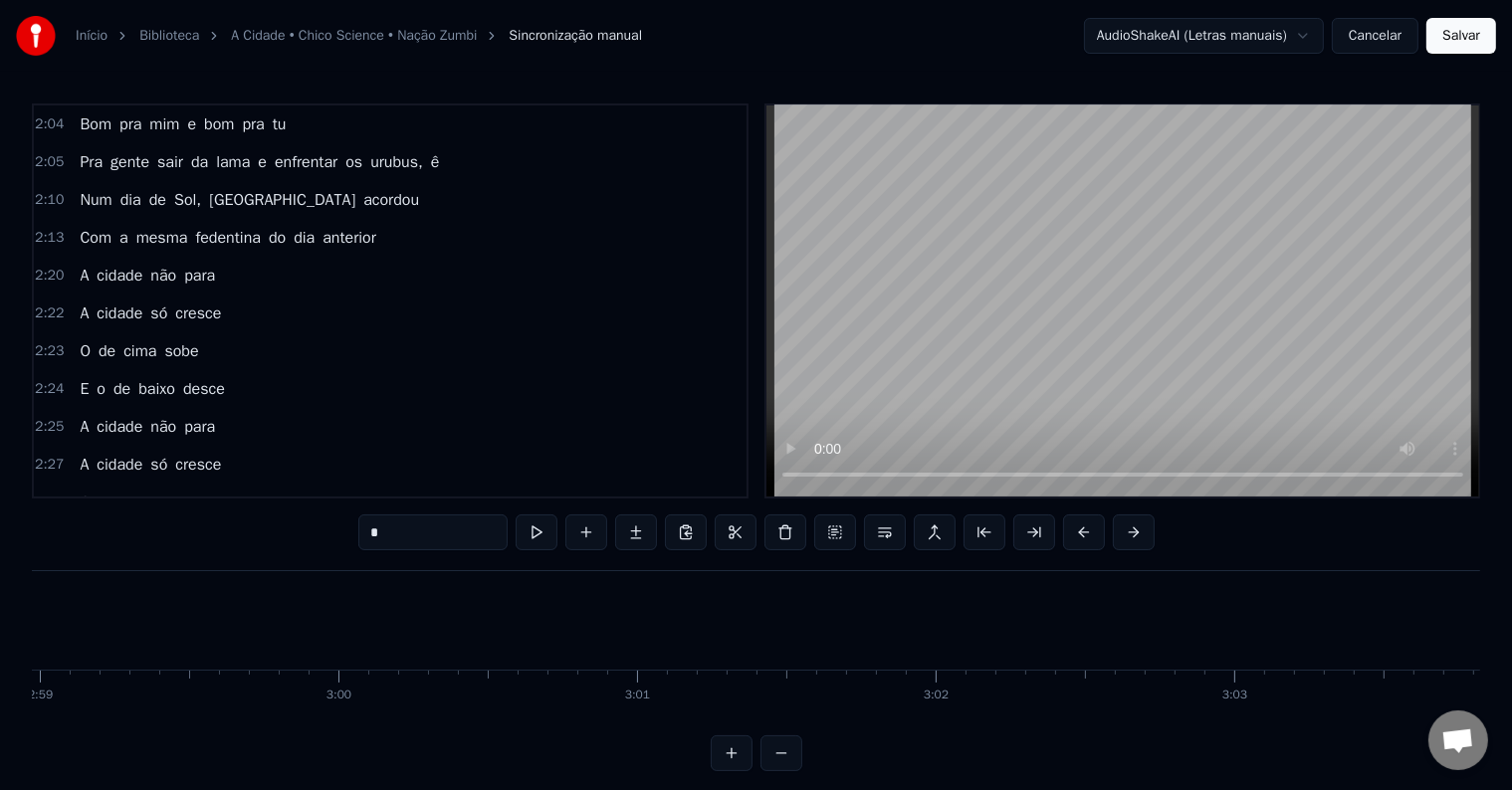 scroll, scrollTop: 0, scrollLeft: 46987, axis: horizontal 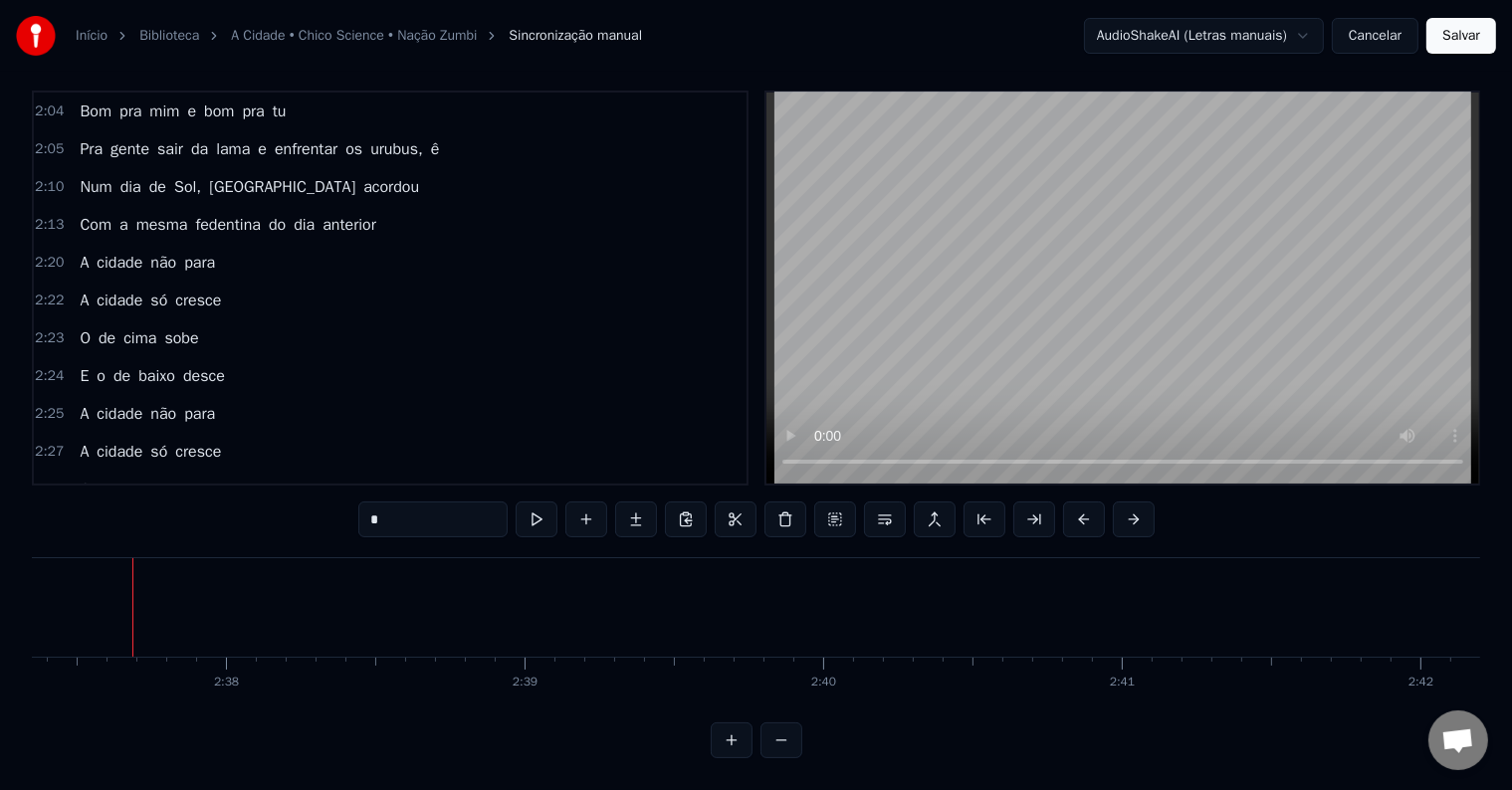 click at bounding box center (537, 519) 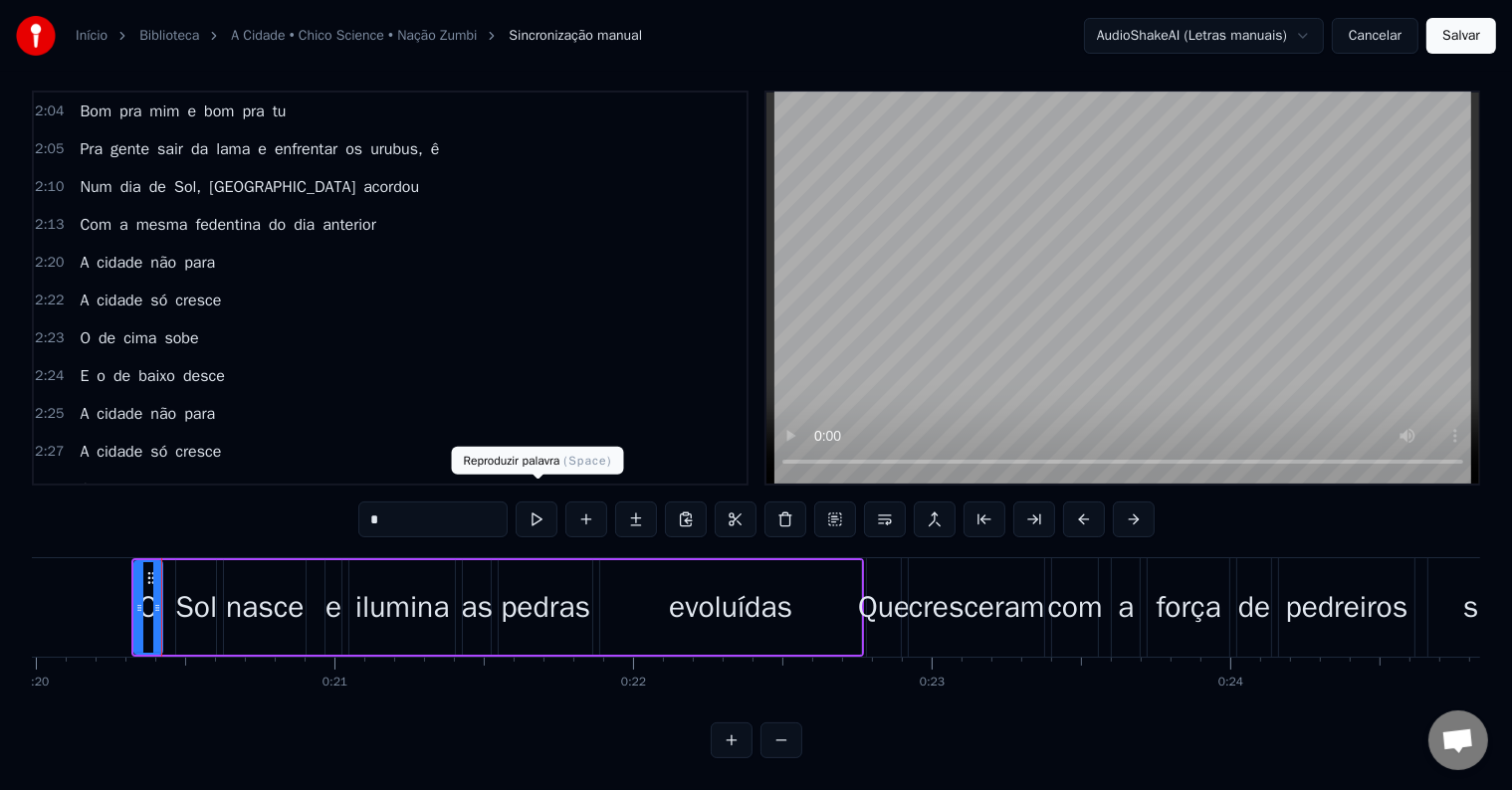 click at bounding box center (537, 519) 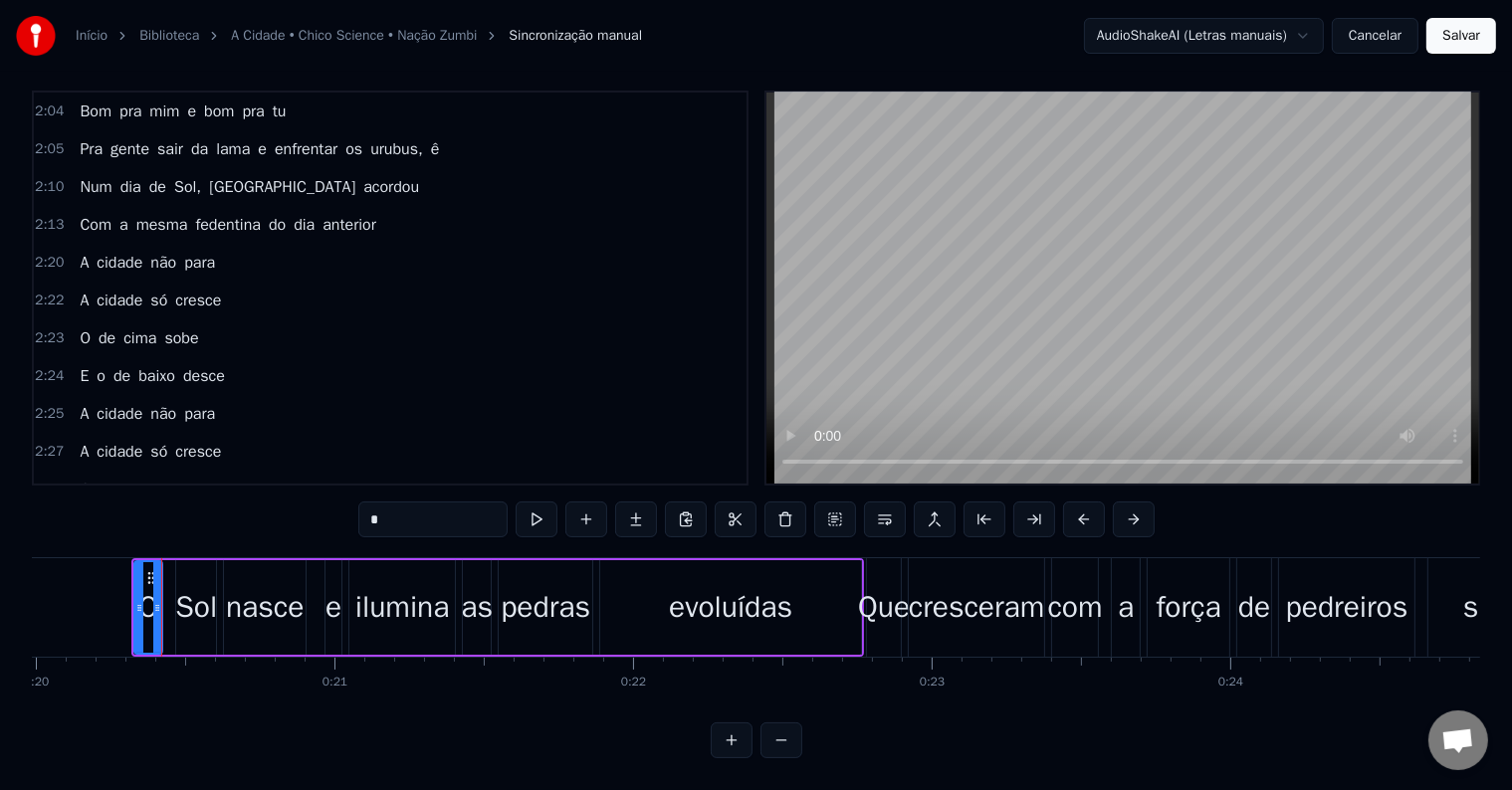 click at bounding box center (537, 519) 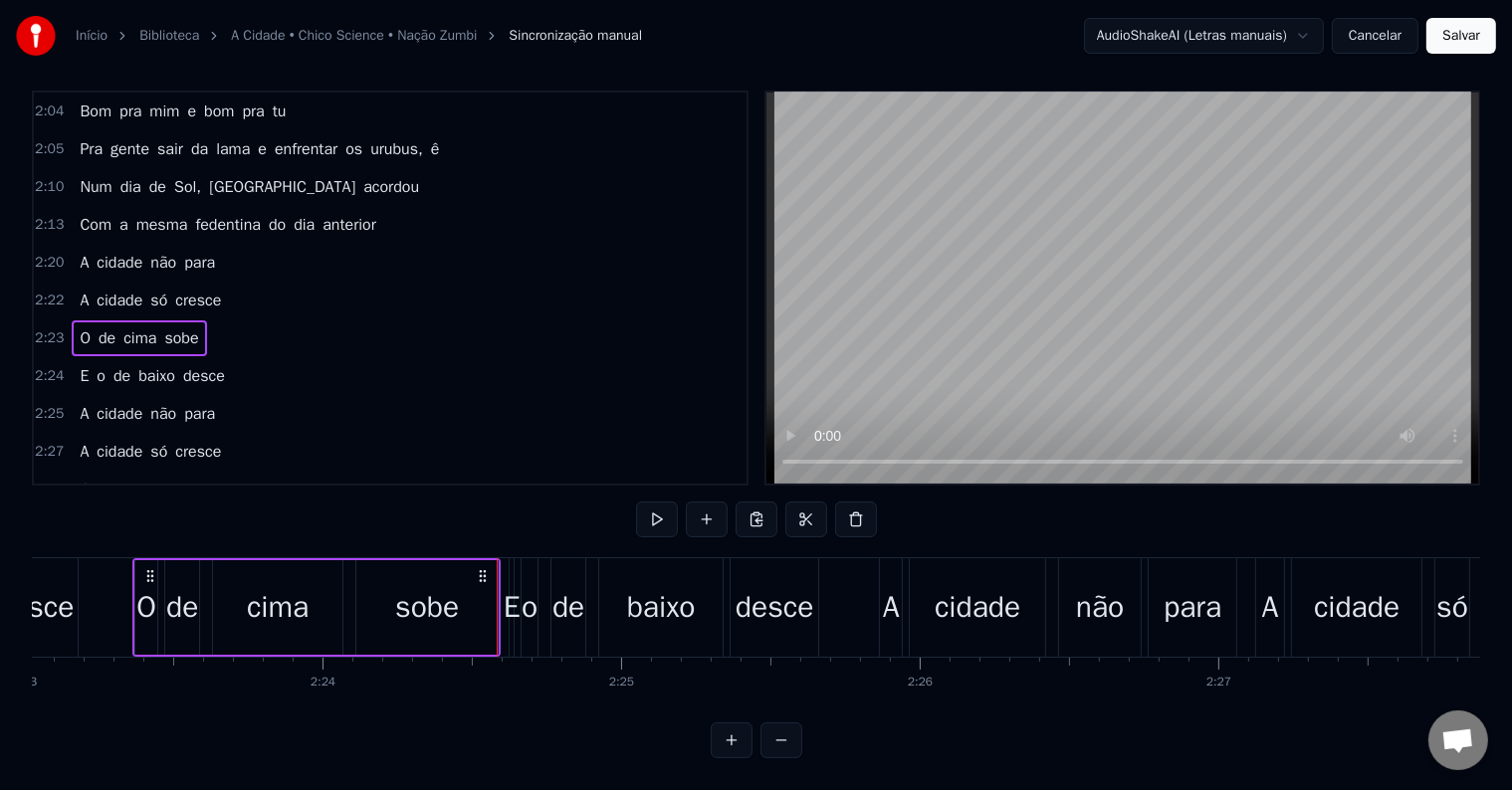 click on "baixo" at bounding box center (156, 376) 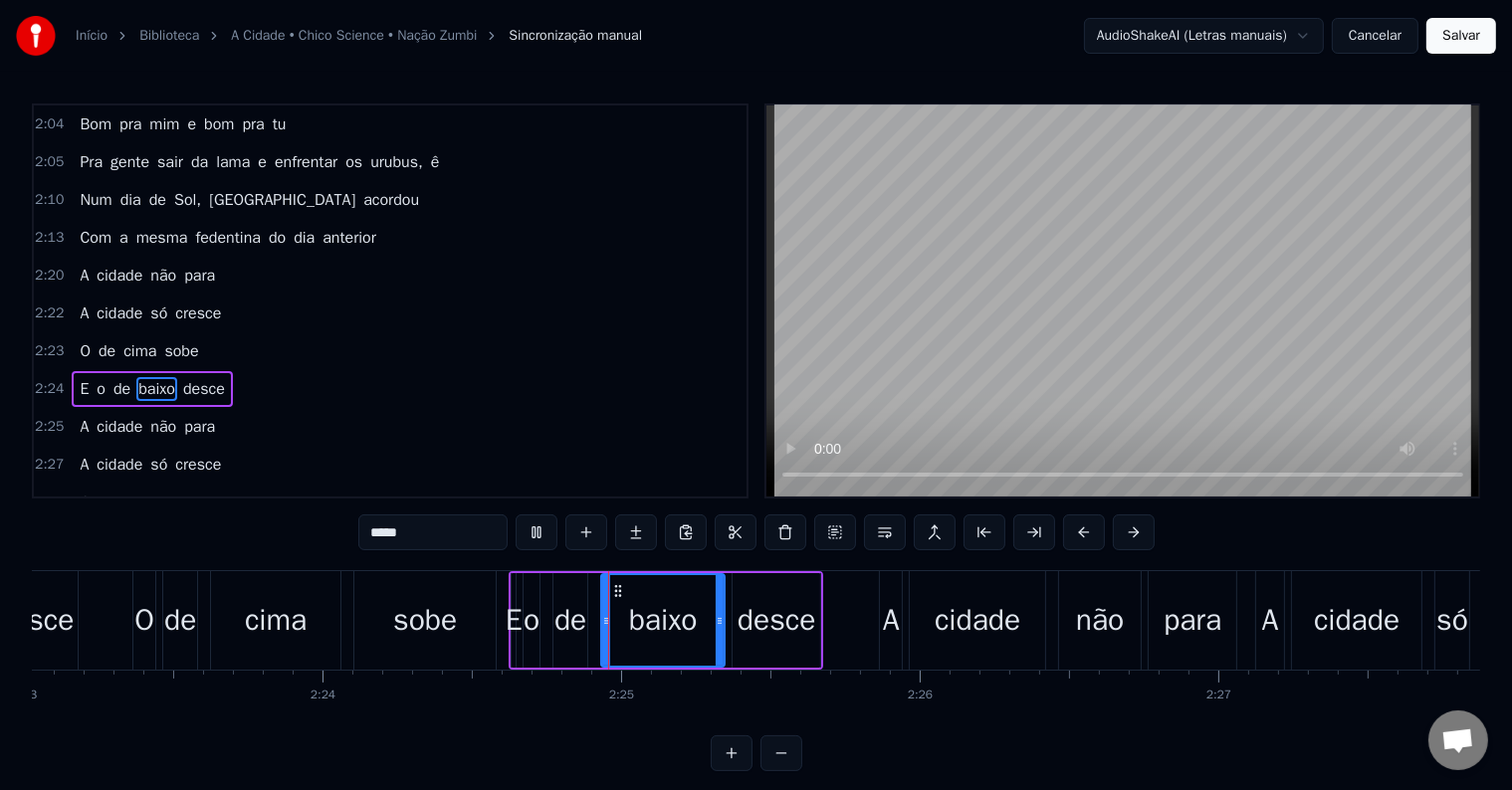 scroll, scrollTop: 30, scrollLeft: 0, axis: vertical 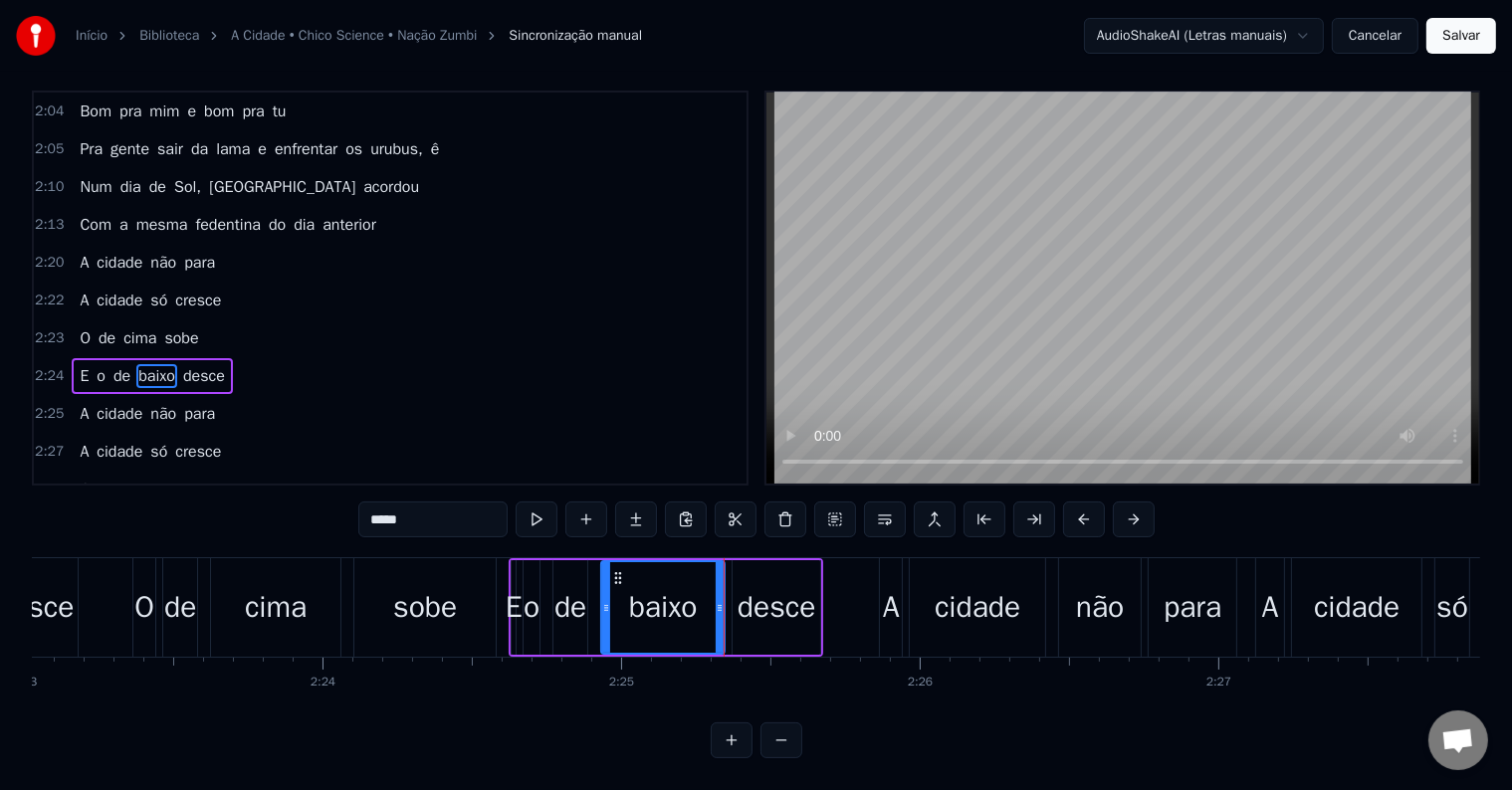 click on "sobe" at bounding box center (181, 490) 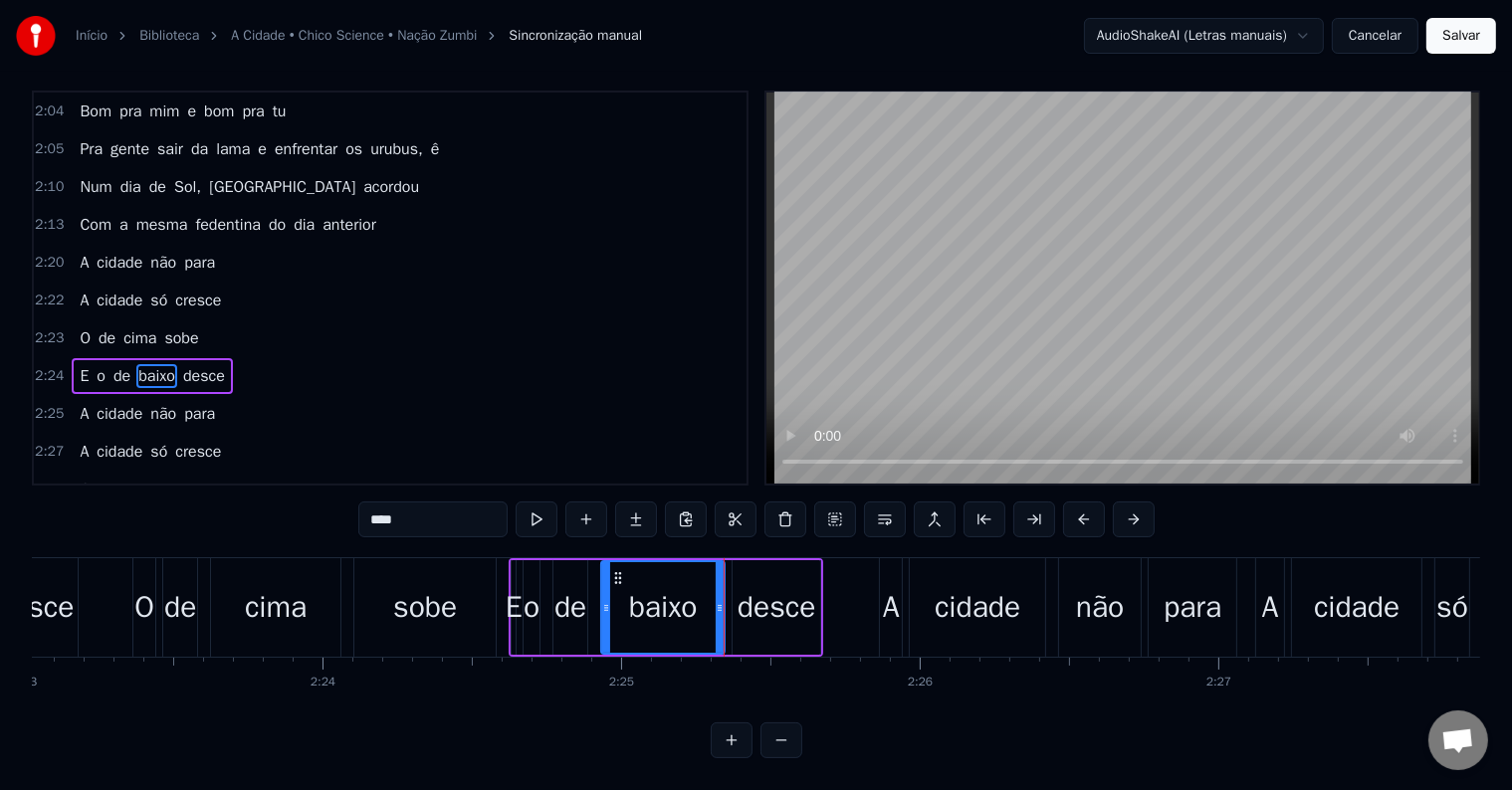 scroll, scrollTop: 0, scrollLeft: 44430, axis: horizontal 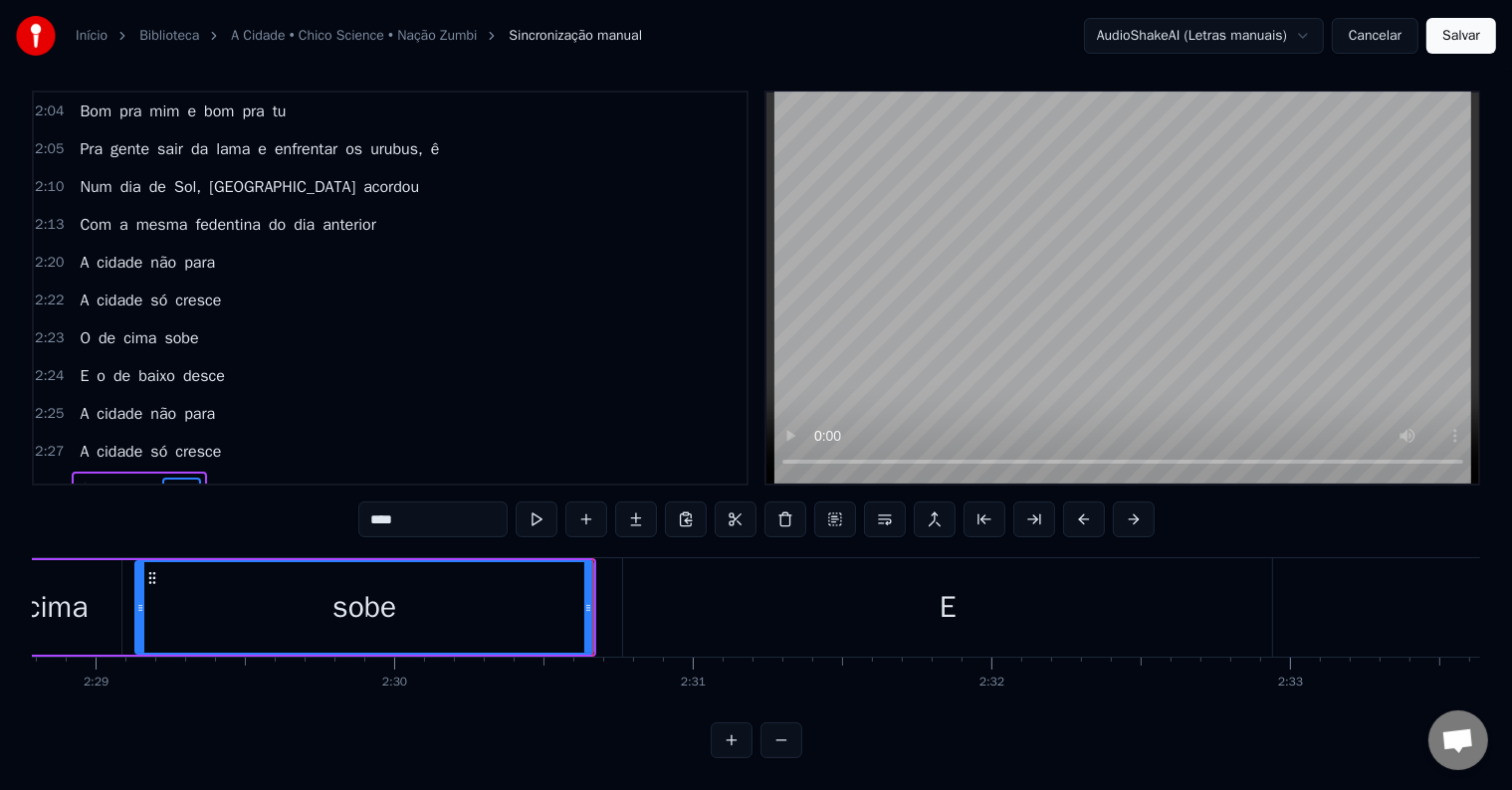 click on "E" at bounding box center [948, 607] 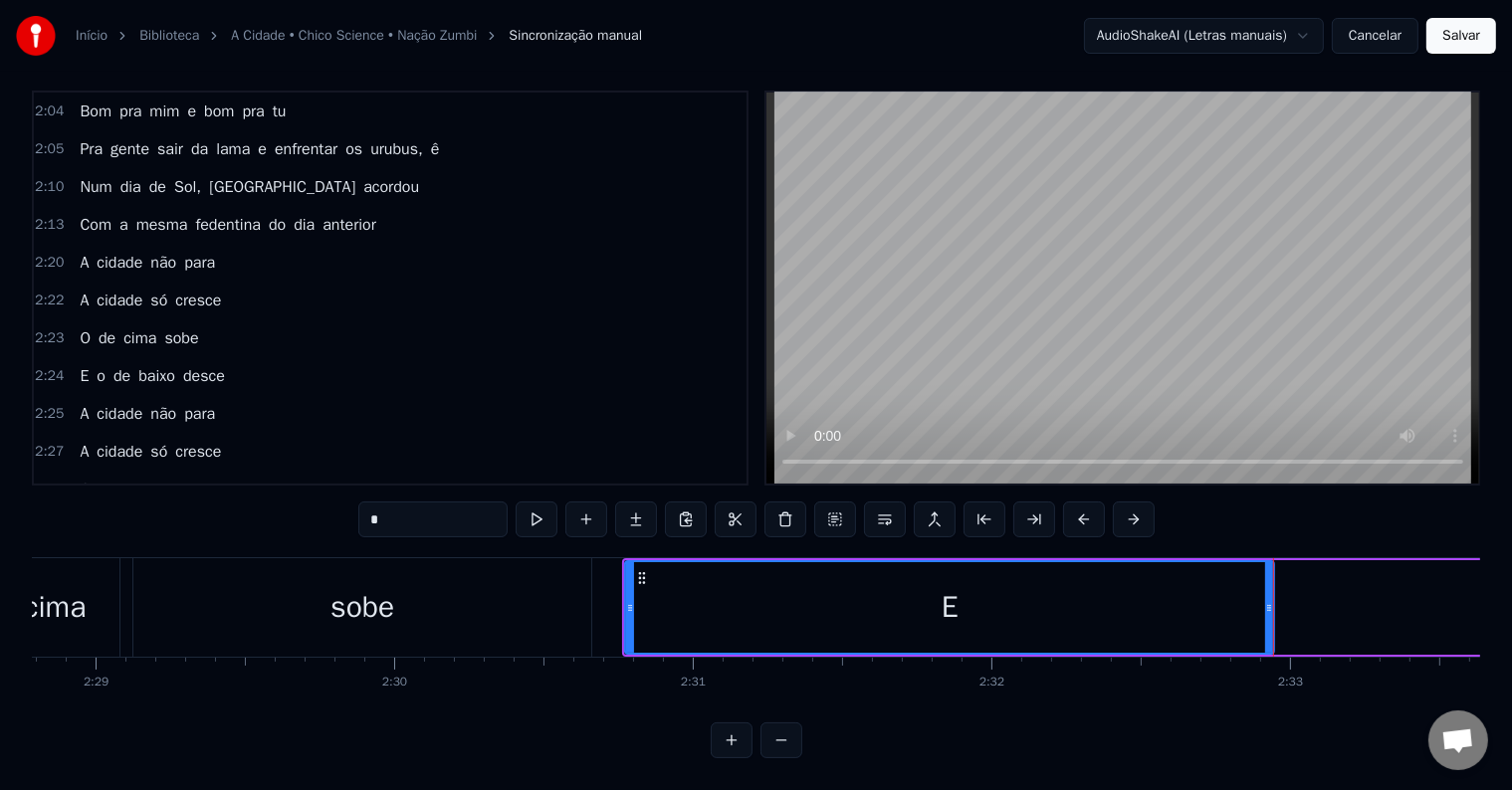 click on "sobe" at bounding box center (362, 607) 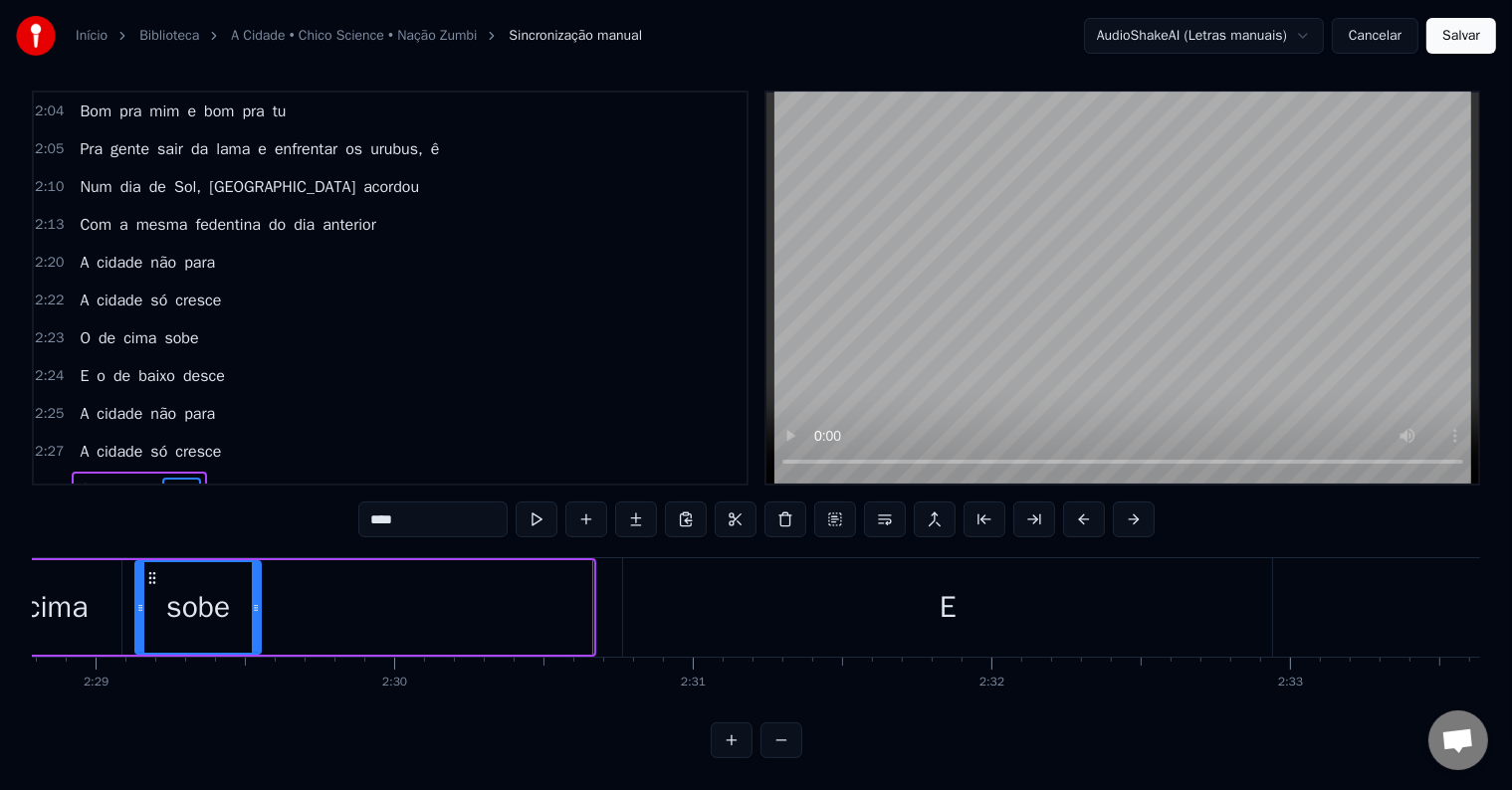 drag, startPoint x: 589, startPoint y: 572, endPoint x: 257, endPoint y: 563, distance: 332.12197 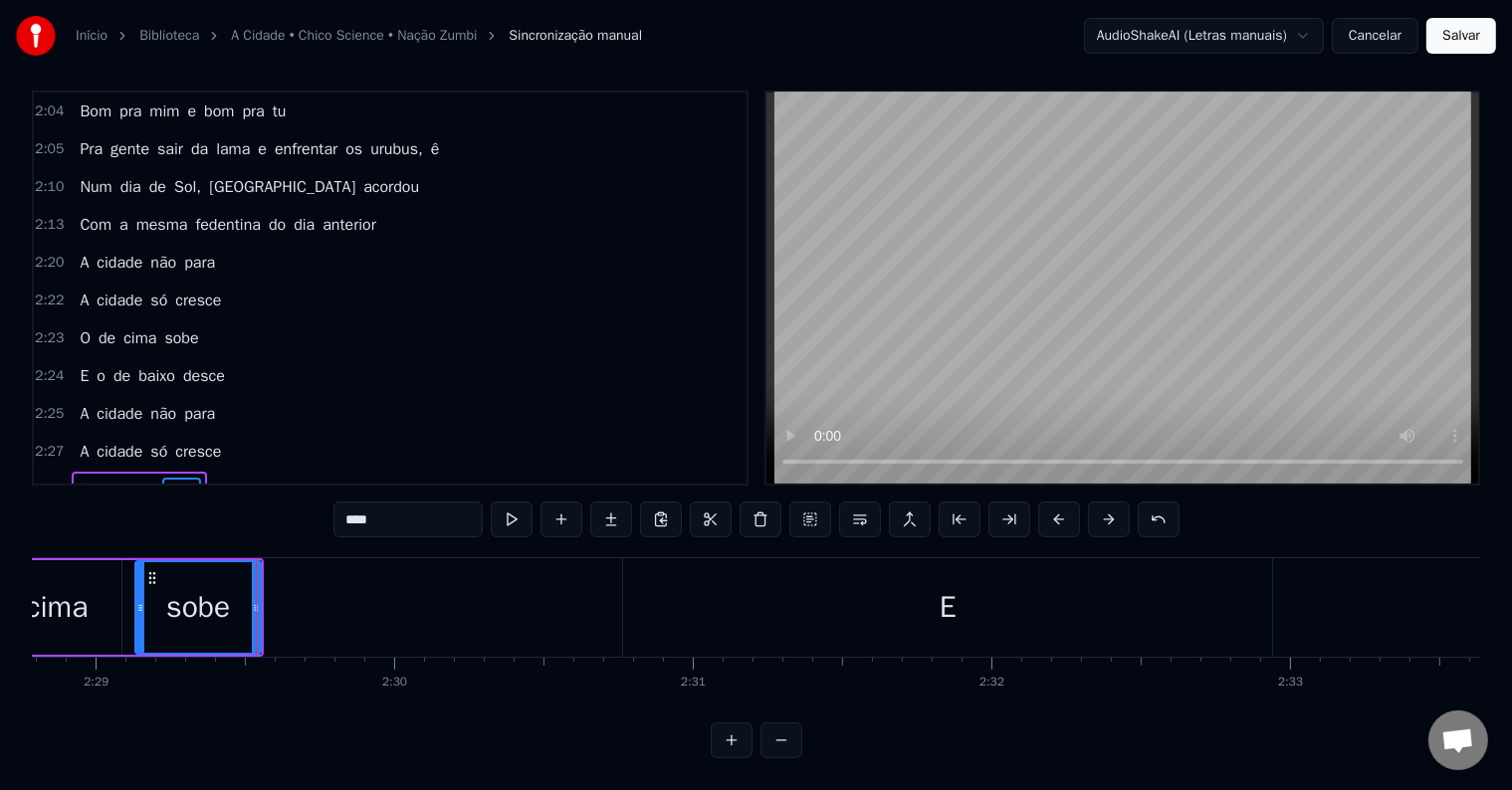 click on "O Sol nasce e ilumina as pedras evoluídas Que cresceram com a força de pedreiros suicidas Cavaleiros circulam vigiando as pessoas Não importam se são ruins nem importam se são boas E a cidade se apresenta centro das ambições Para mendigos ou ricos e outras armações Coletivos, automóveis, motos e metrôs Trabalhadores, patrões, policiais, camelôs A cidade não para A cidade só cresce O de cima sobe E o de baixo desce A cidade não para A cidade só cresce O de cima sobe E o de baixo desce A cidade se encontra prostituída Por aqueles que a usaram em busca de saída Ilusora de pessoas de outros lugares A cidade e sua fama vai além dos mares No meio da esperteza internacional A cidade até que não está tão mal E a situação sempre mais ou menos Sempre uns com mais e outros com menos A cidade não para A cidade só cresce O de cima sobe E o de baixo desce A cidade não para A cidade só cresce O de cima sobe E o de baixo desce Eu vou fazer uma embolada Um samba, um maracatu Tudo bem envenenado e" at bounding box center [-6706, 607] 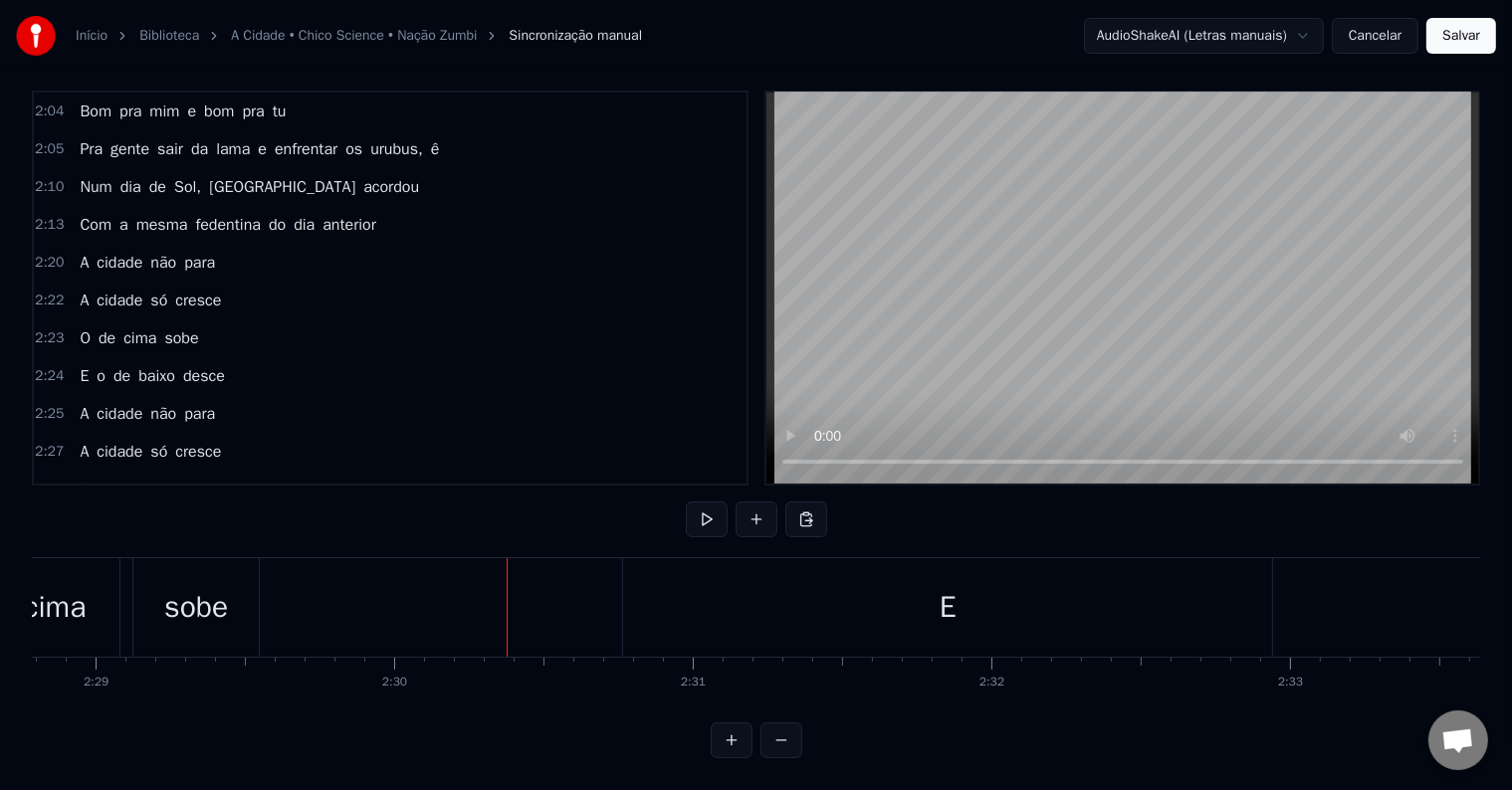 click on "E" at bounding box center (948, 607) 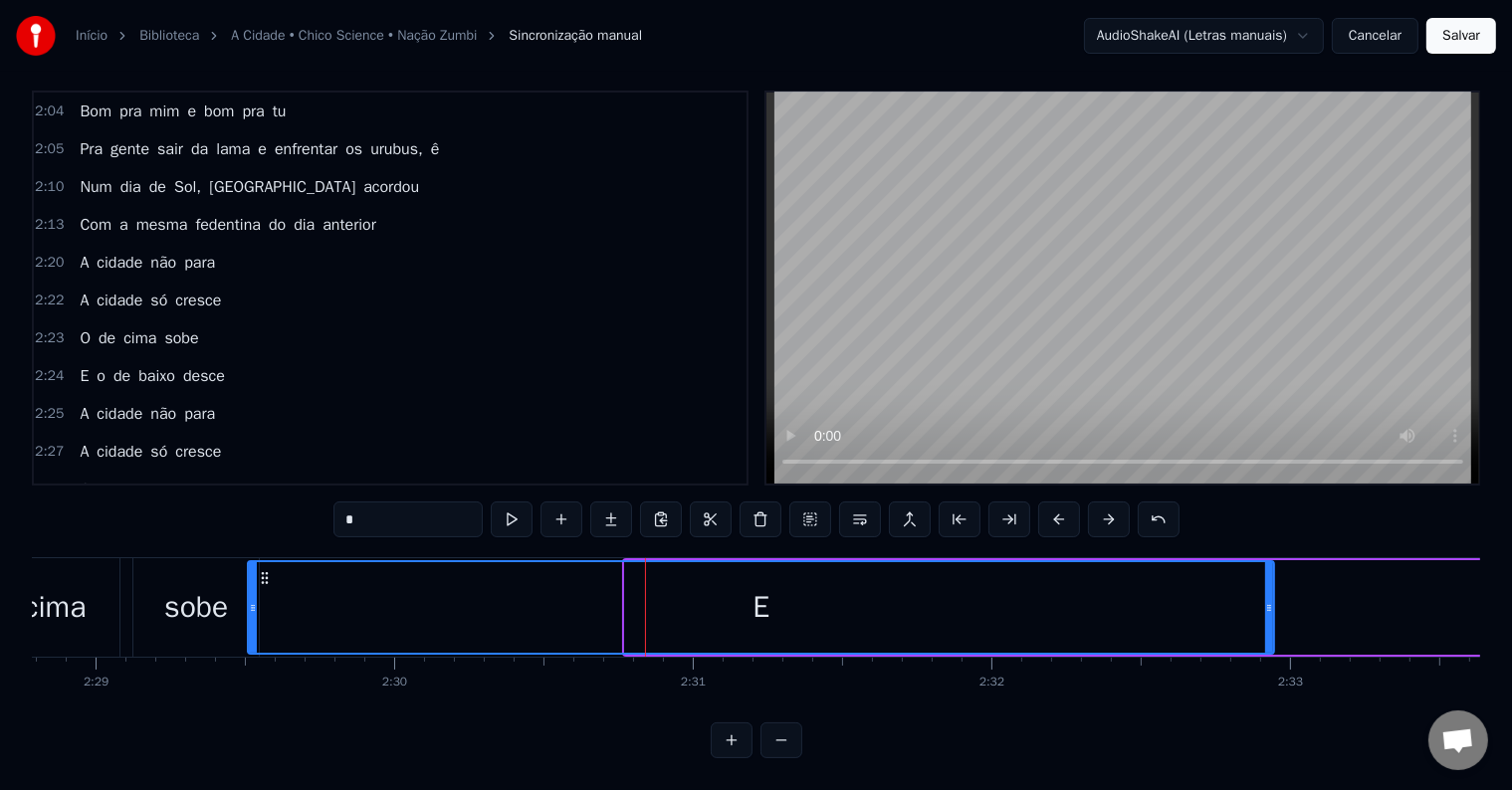 drag, startPoint x: 625, startPoint y: 570, endPoint x: 248, endPoint y: 579, distance: 377.10741 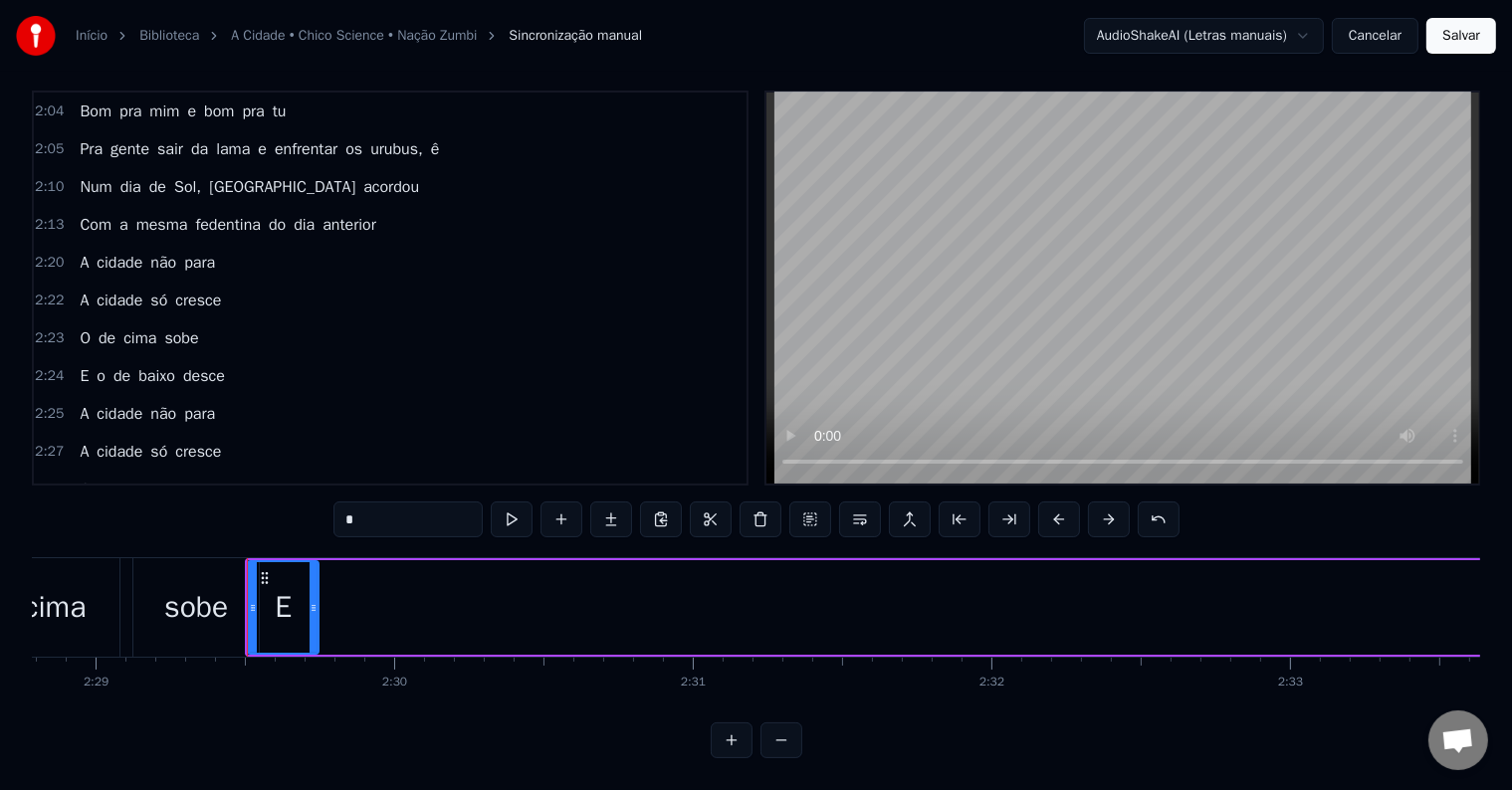 drag, startPoint x: 1266, startPoint y: 598, endPoint x: 311, endPoint y: 576, distance: 955.2534 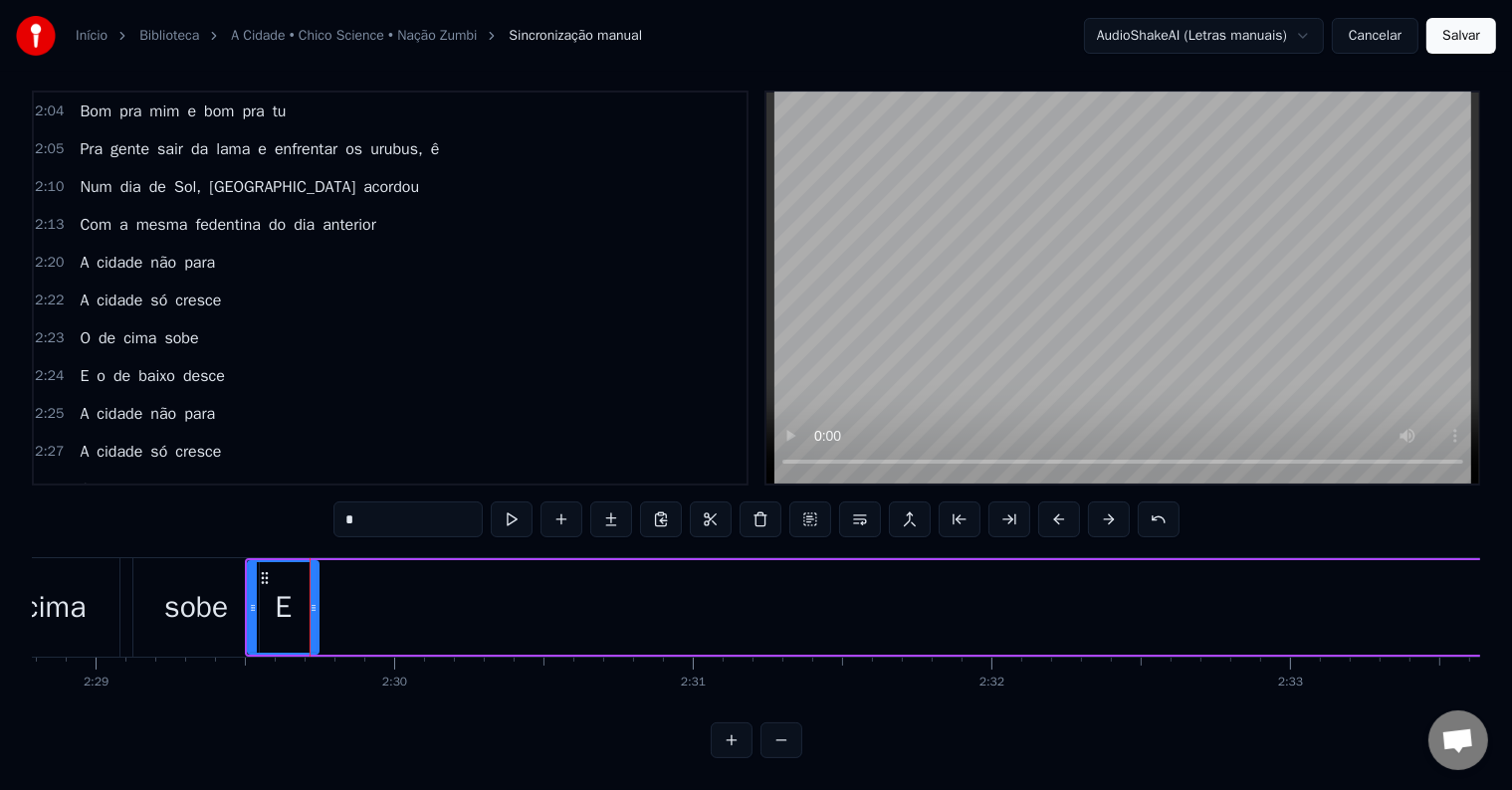 click on "E o de baixo desce" at bounding box center [14749, 607] 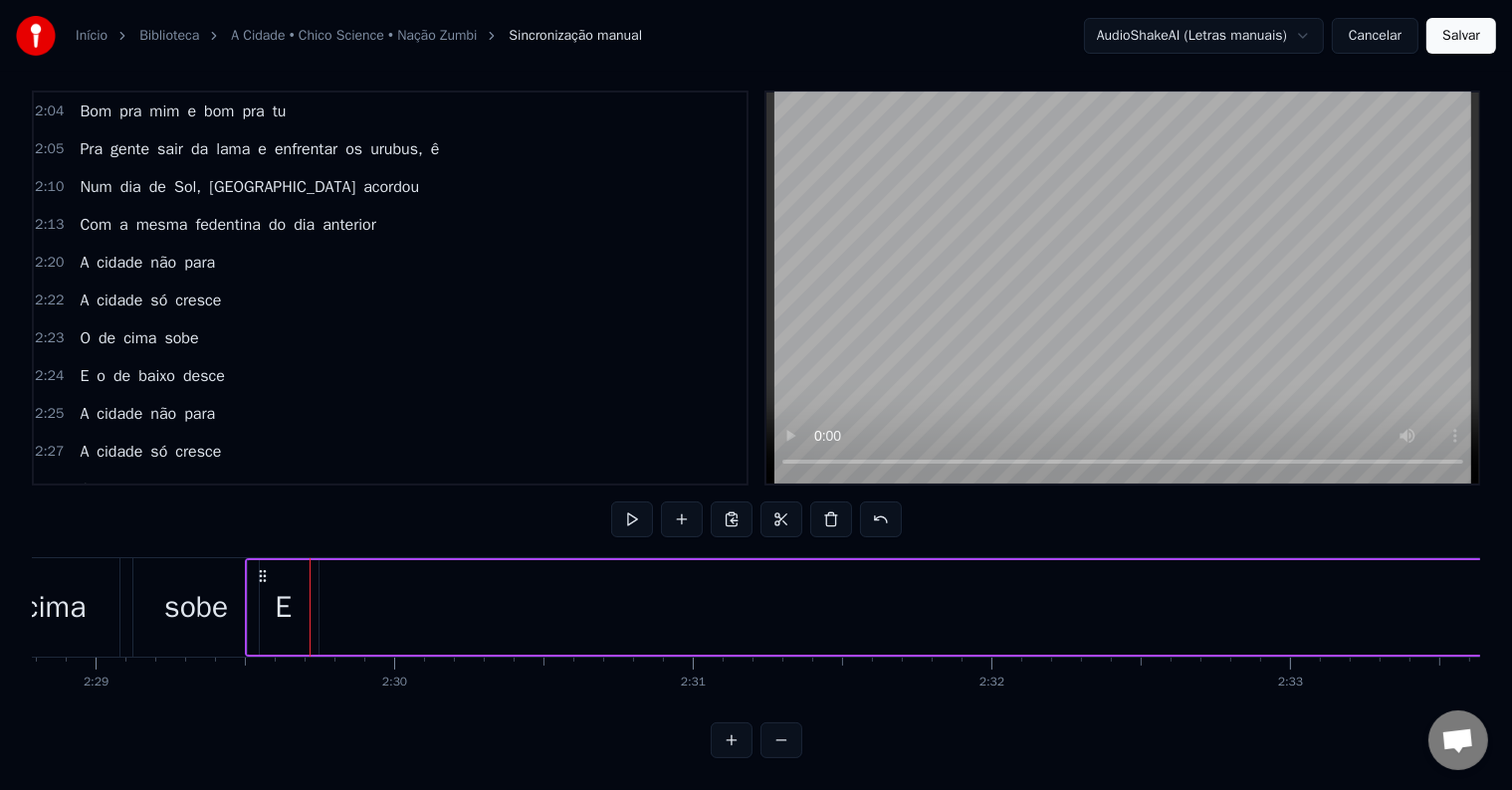 scroll, scrollTop: 0, scrollLeft: 45718, axis: horizontal 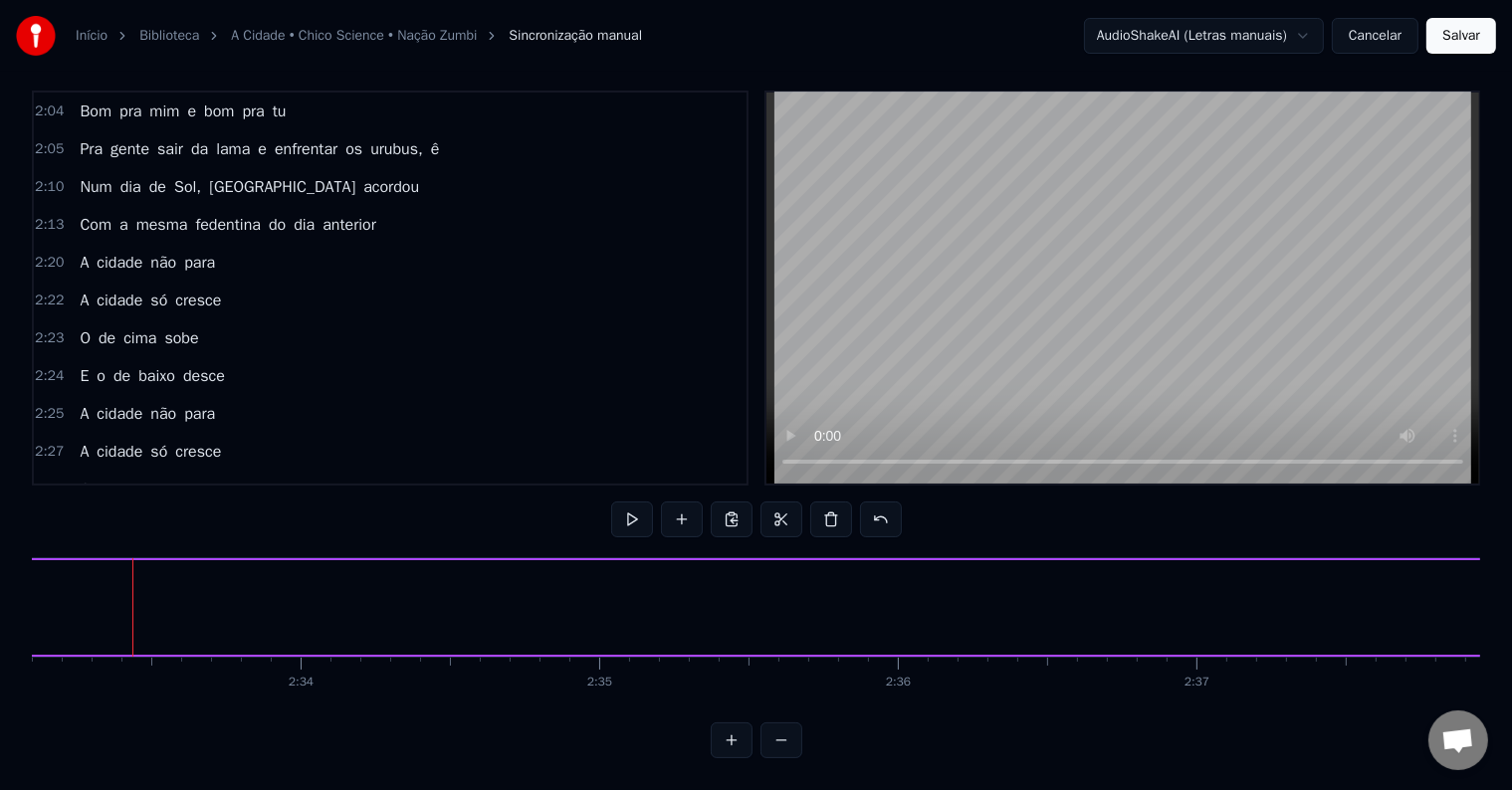 click on "o" at bounding box center [101, 527] 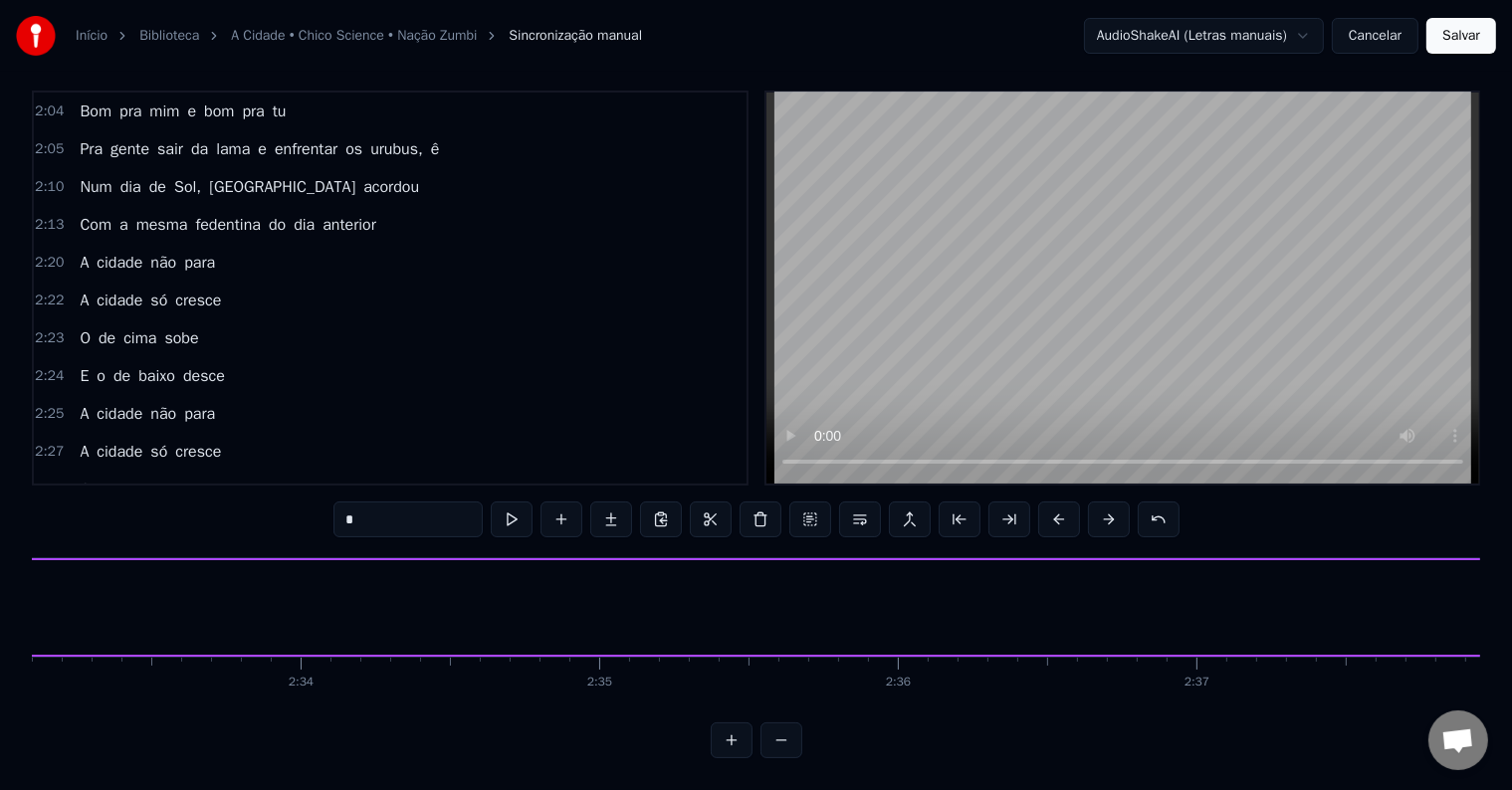 scroll, scrollTop: 0, scrollLeft: 72962, axis: horizontal 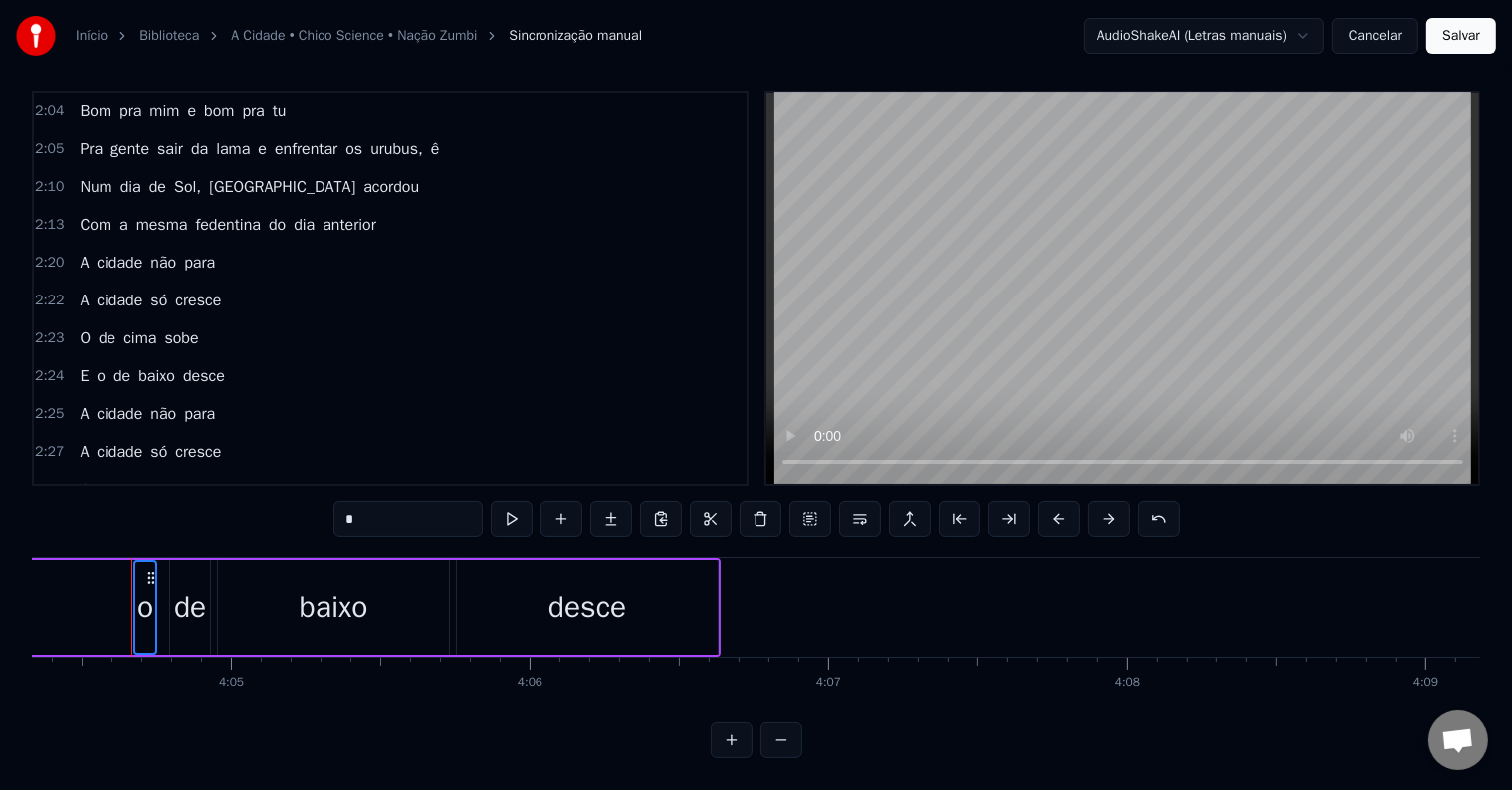 click on "de" at bounding box center (190, 607) 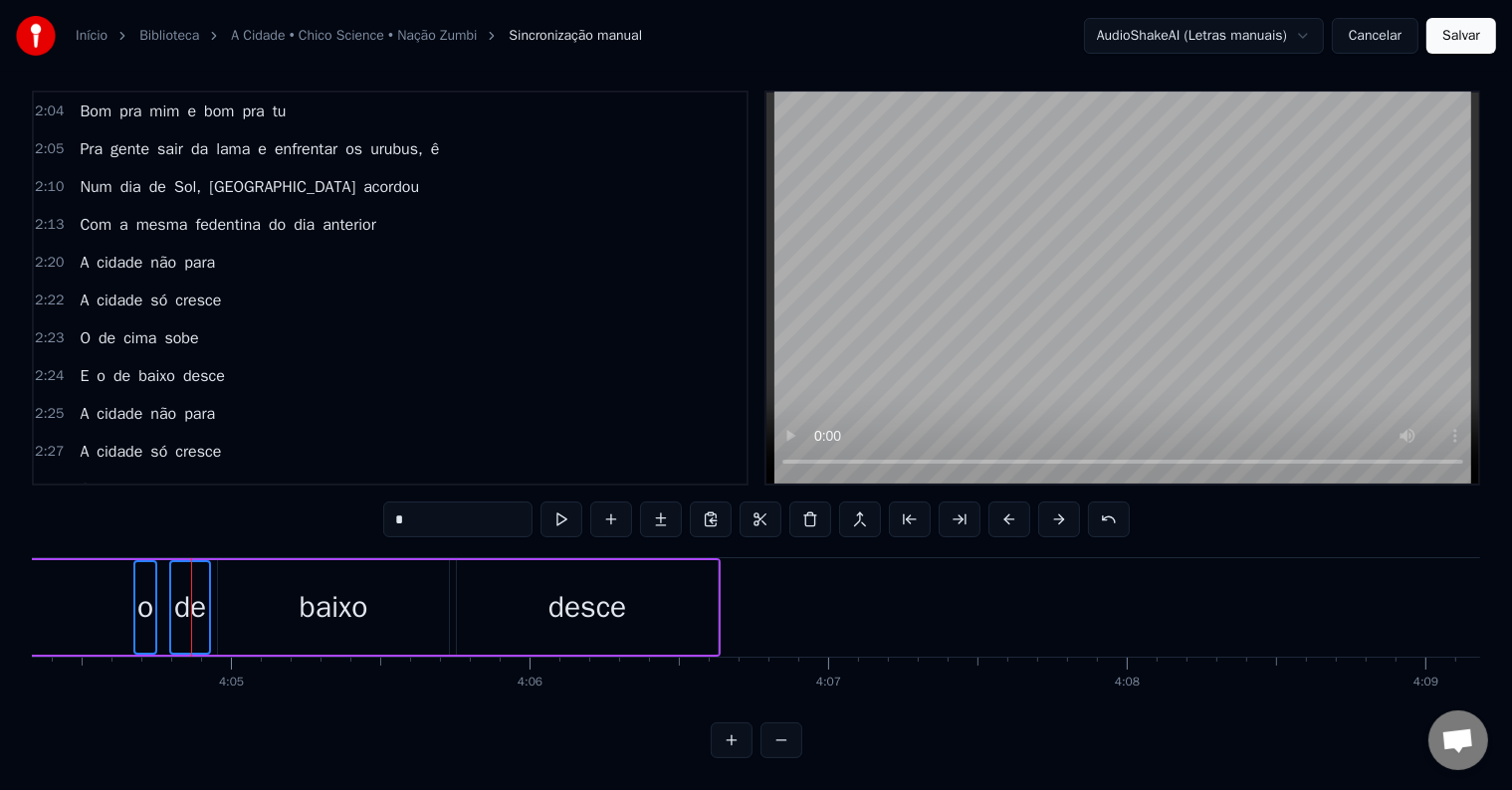 click on "baixo" at bounding box center [333, 607] 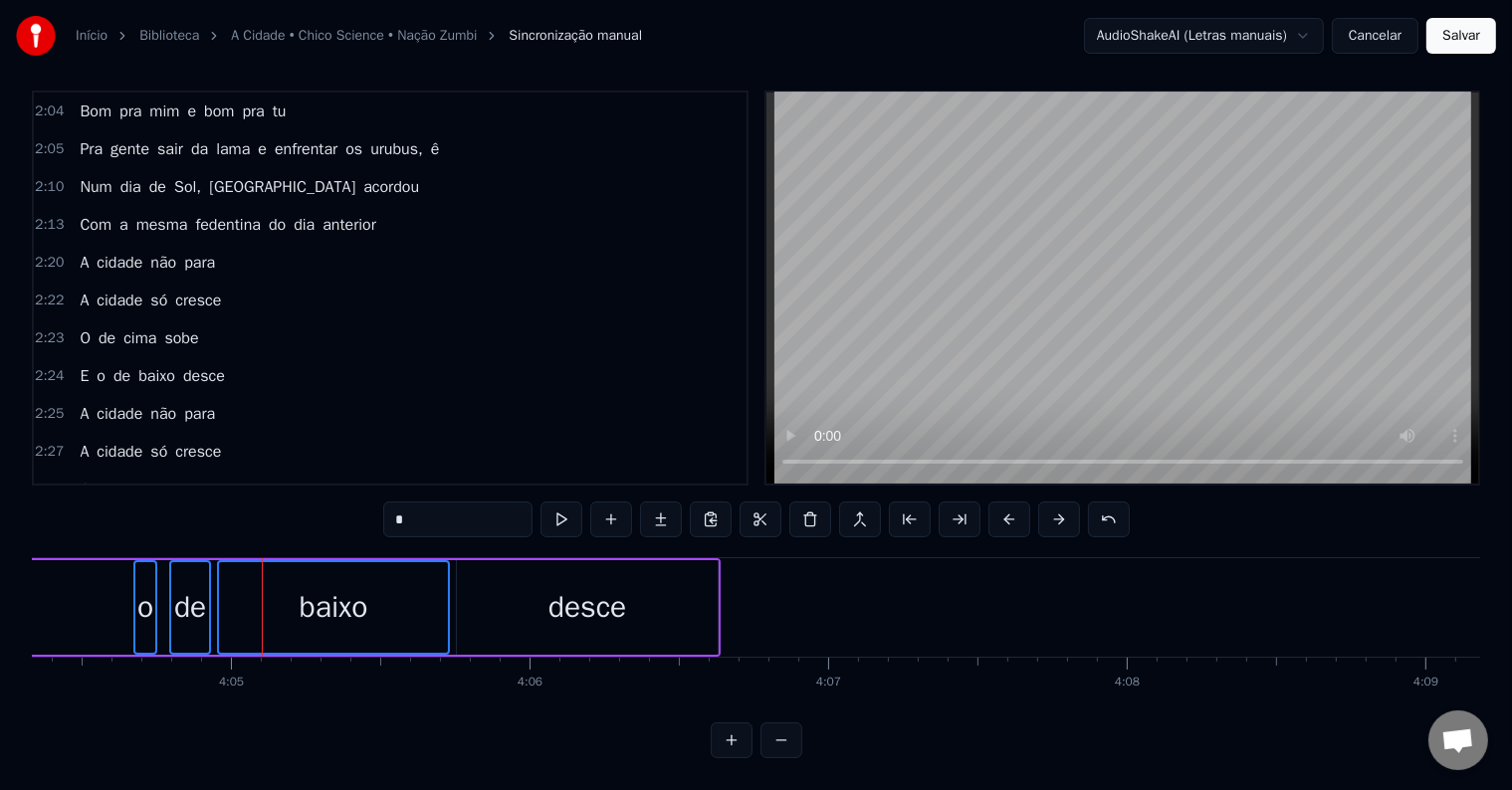 click on "desce" at bounding box center [587, 607] 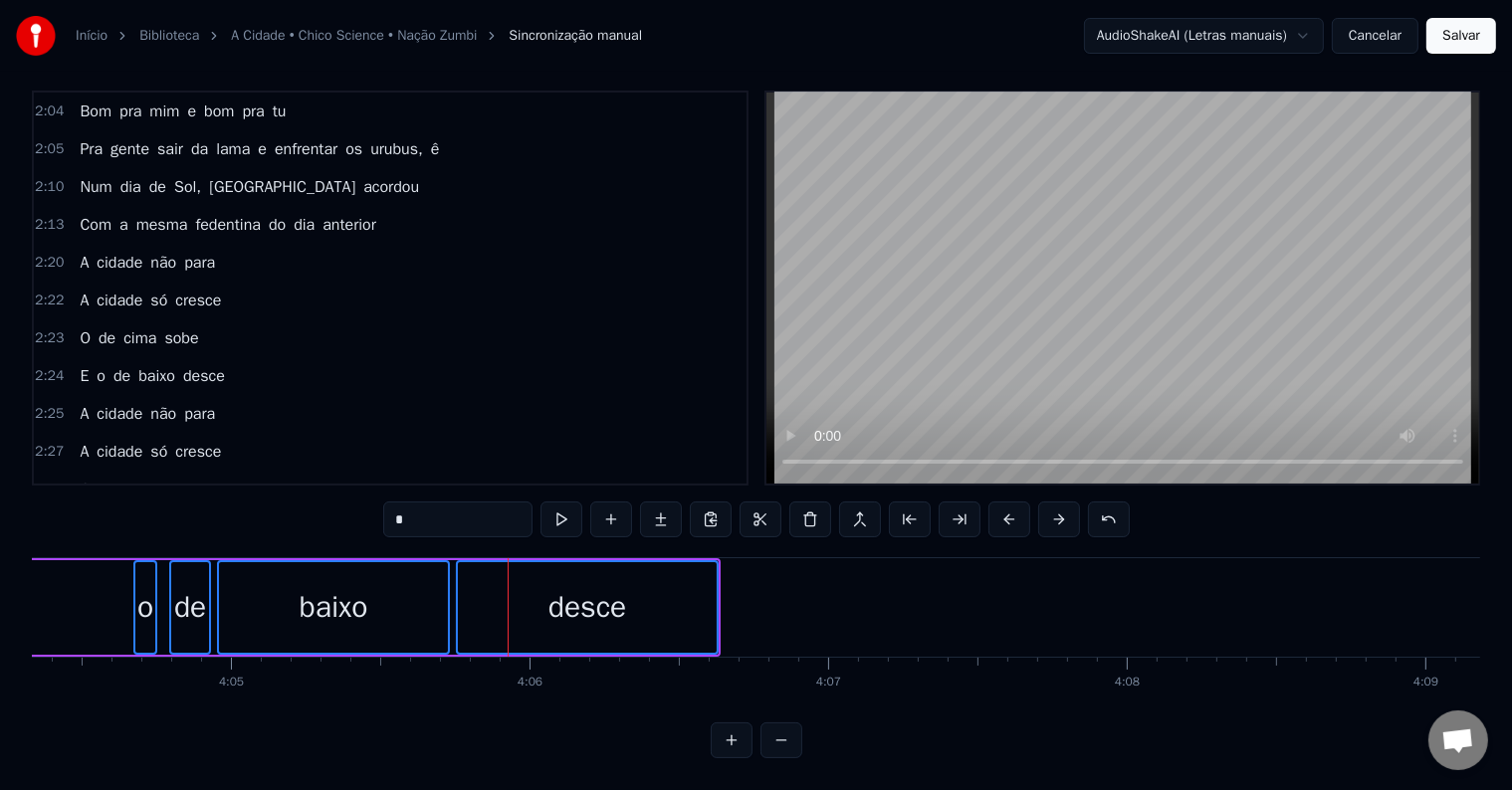 drag, startPoint x: 270, startPoint y: 613, endPoint x: 68, endPoint y: 621, distance: 202.15835 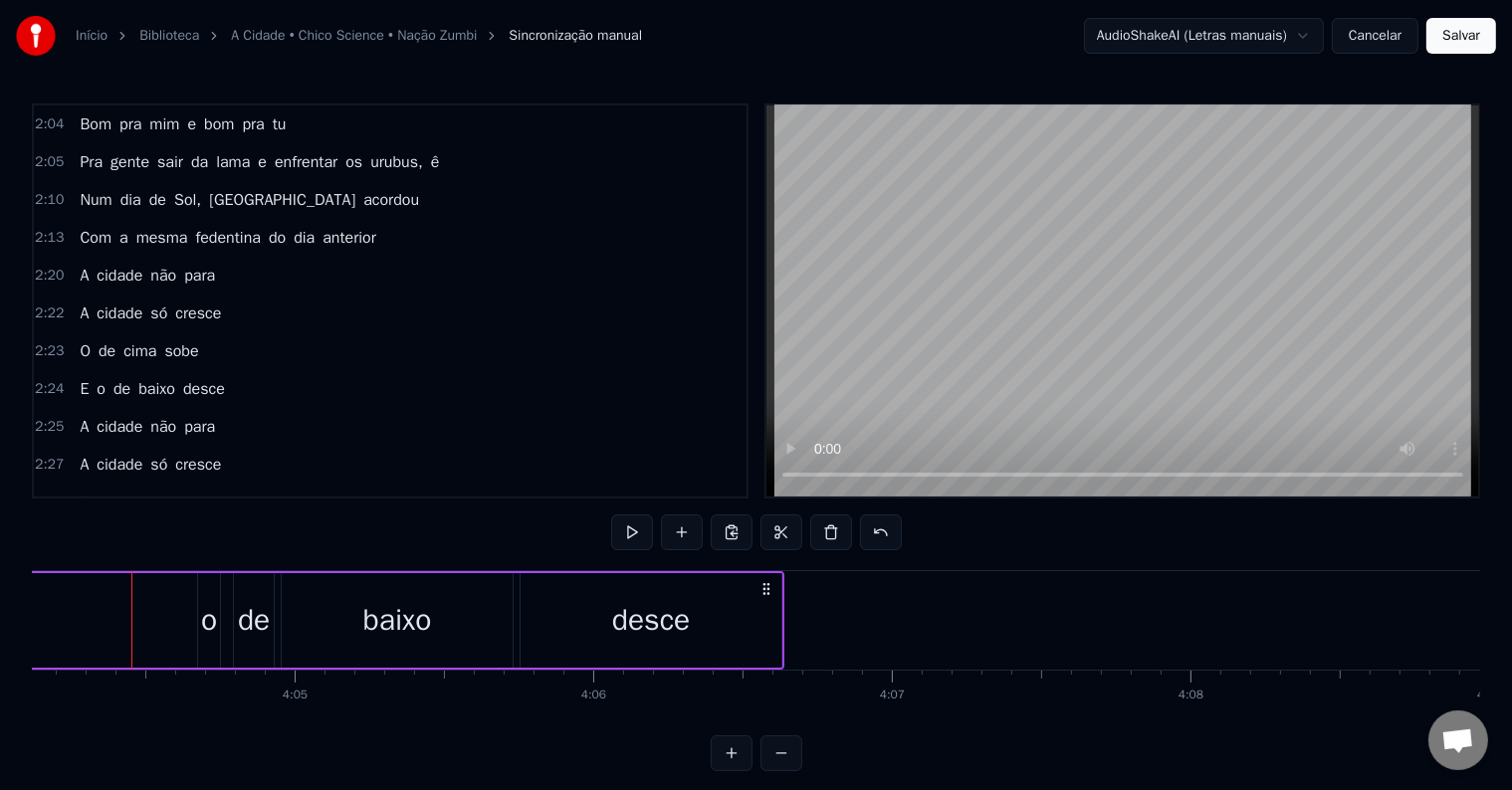 scroll, scrollTop: 30, scrollLeft: 0, axis: vertical 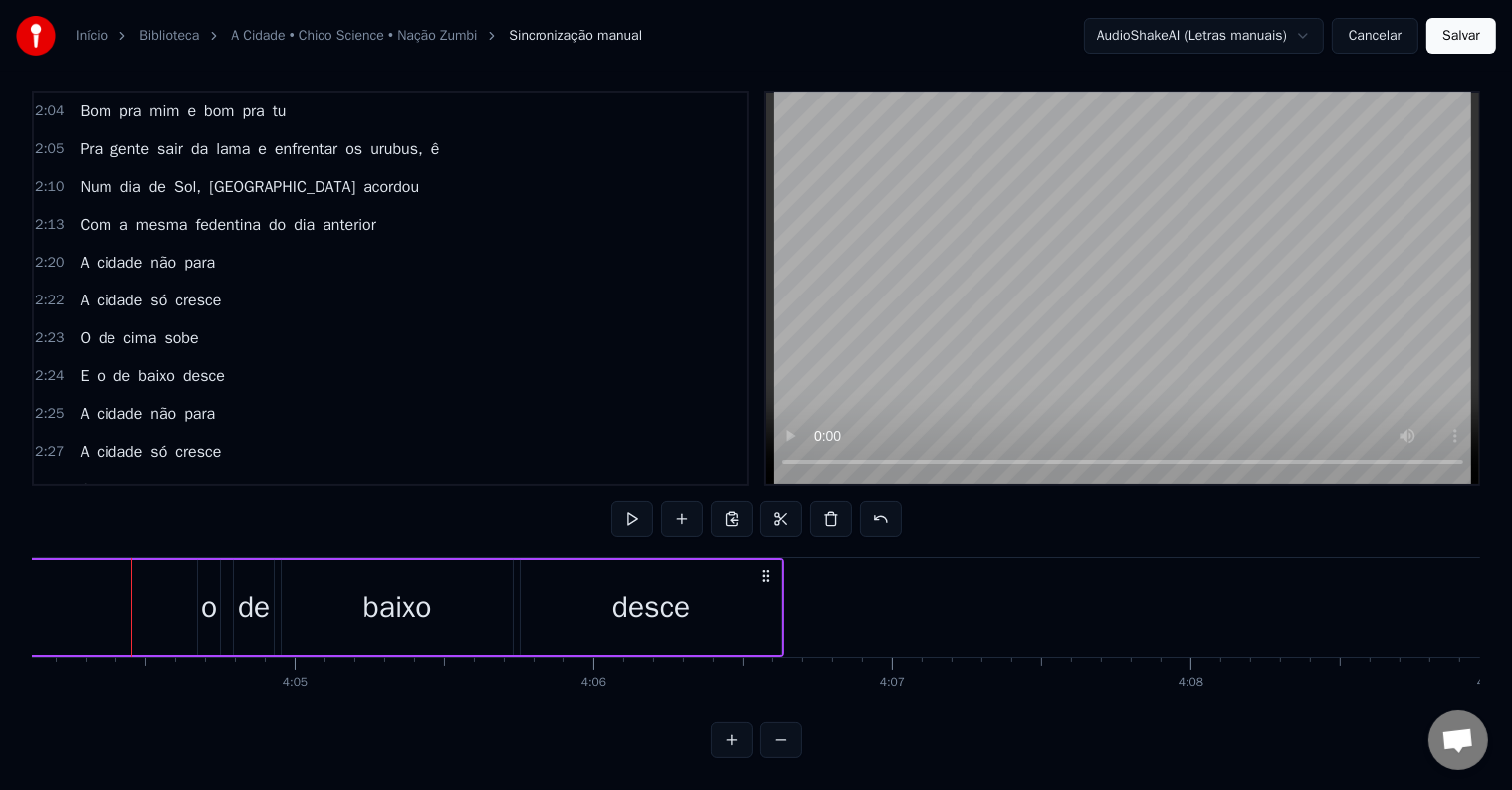 click on "E o de baixo desce" at bounding box center (-13719, 607) 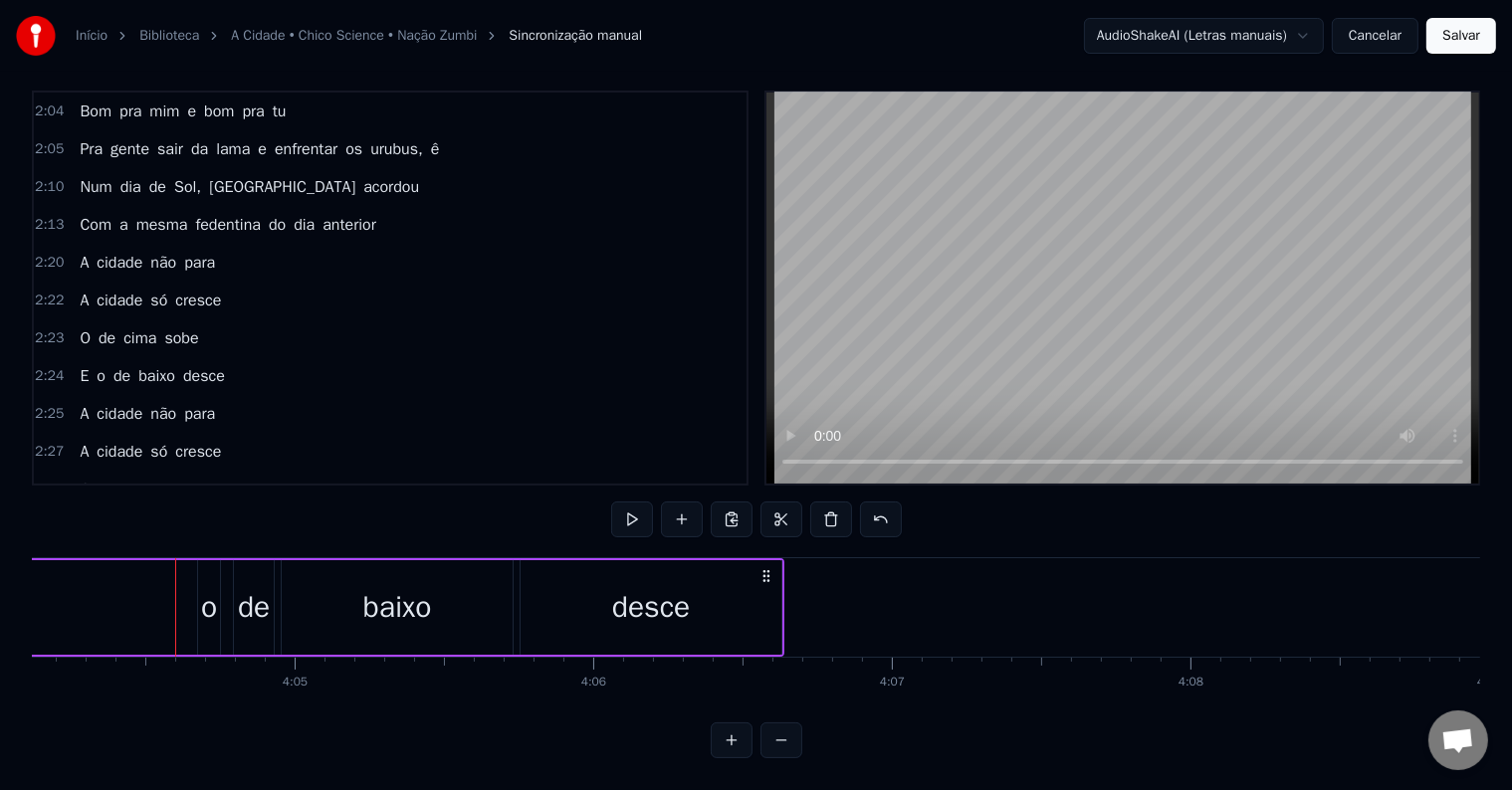 click on "o" at bounding box center [209, 607] 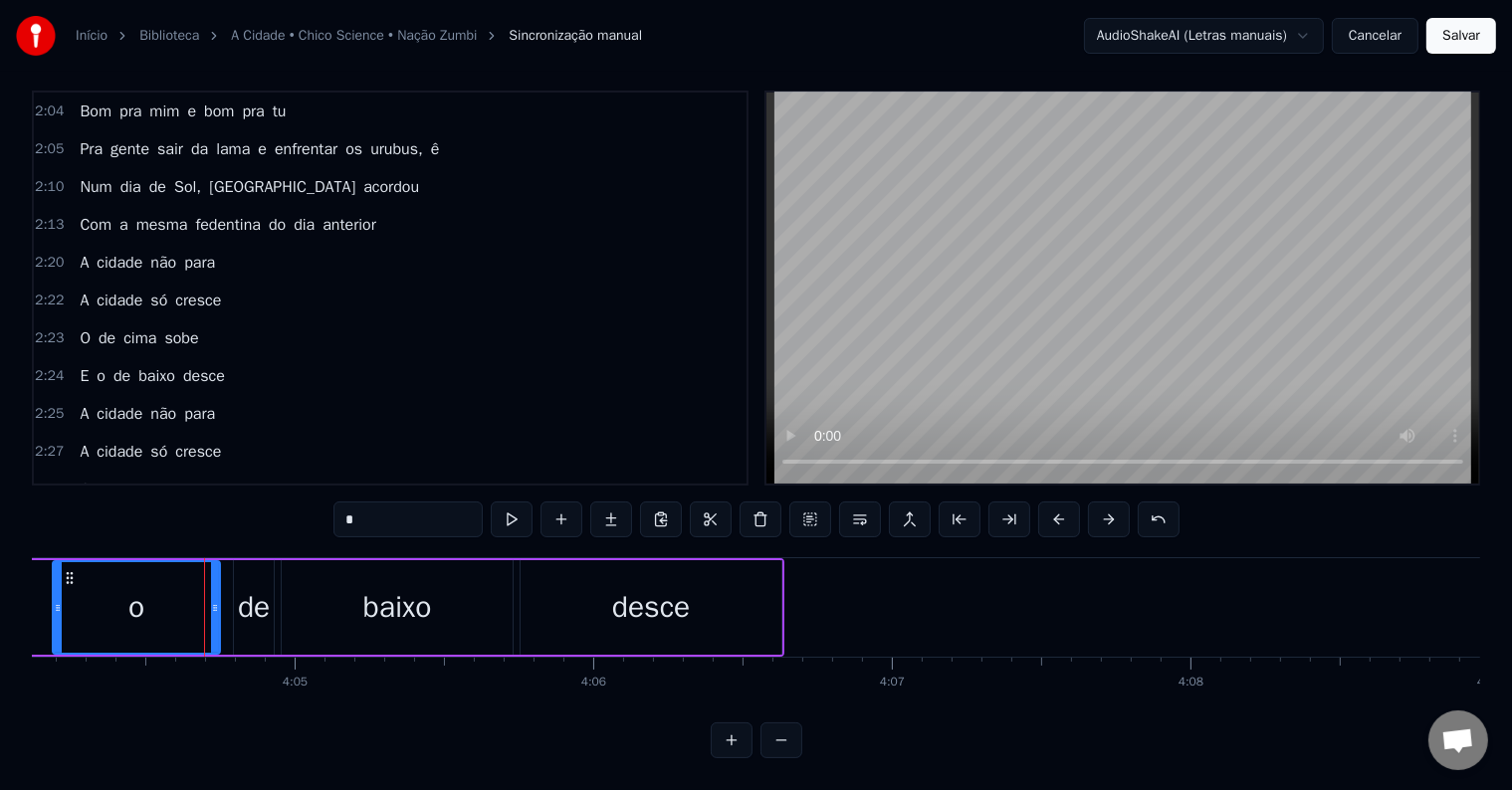 drag, startPoint x: 201, startPoint y: 604, endPoint x: 56, endPoint y: 605, distance: 145.00345 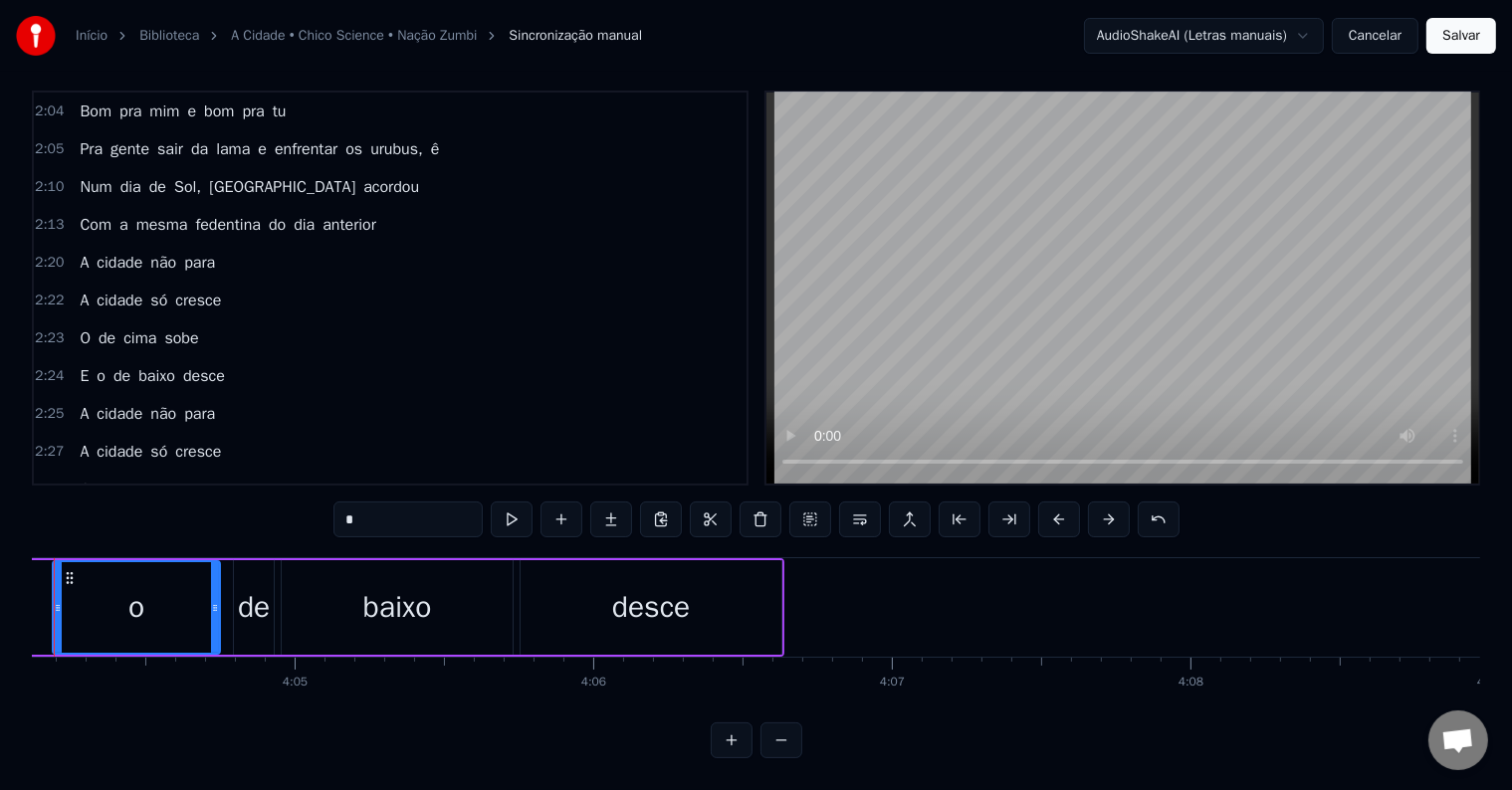 scroll, scrollTop: 0, scrollLeft: 72821, axis: horizontal 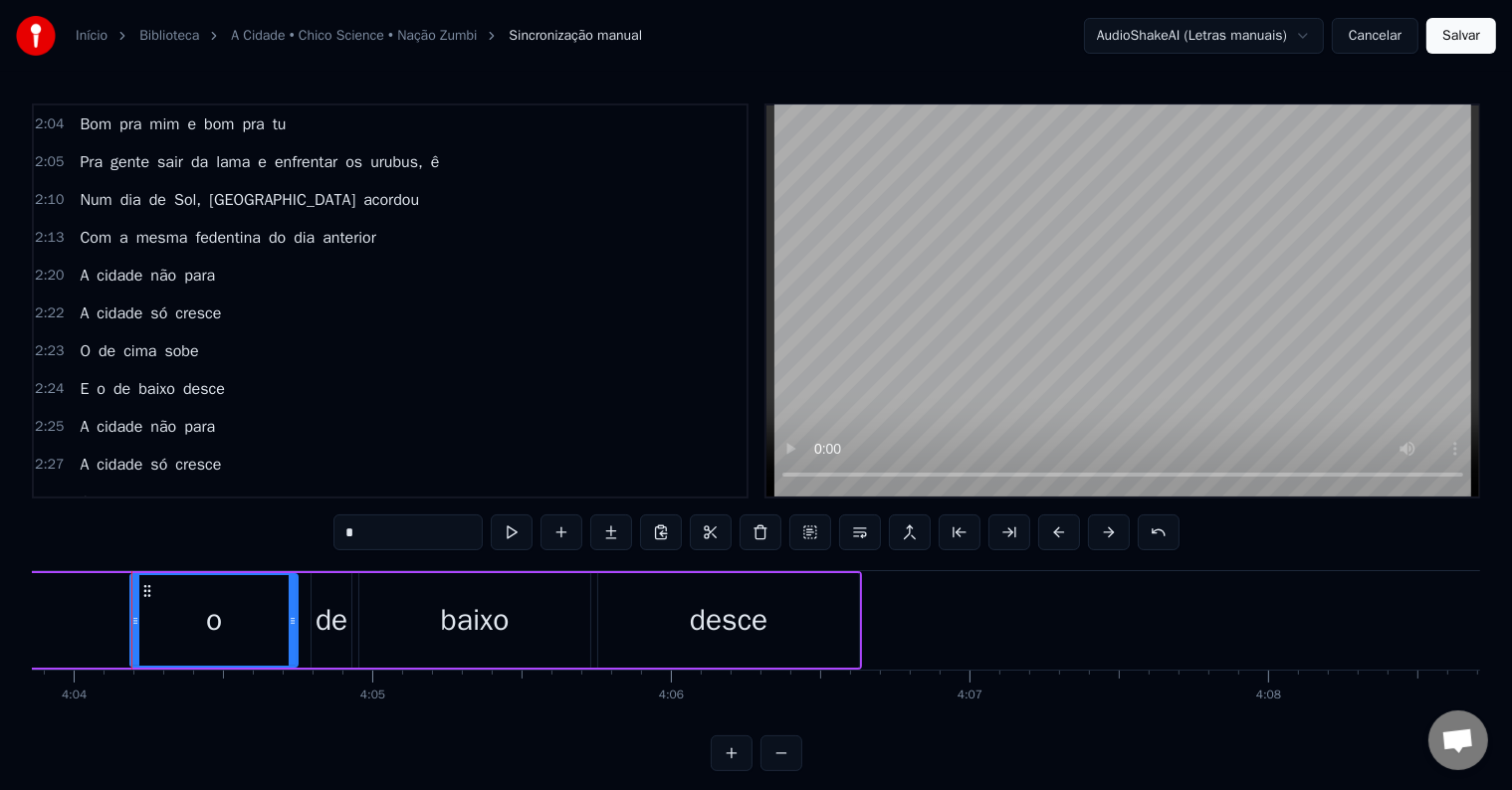 click at bounding box center (1059, 532) 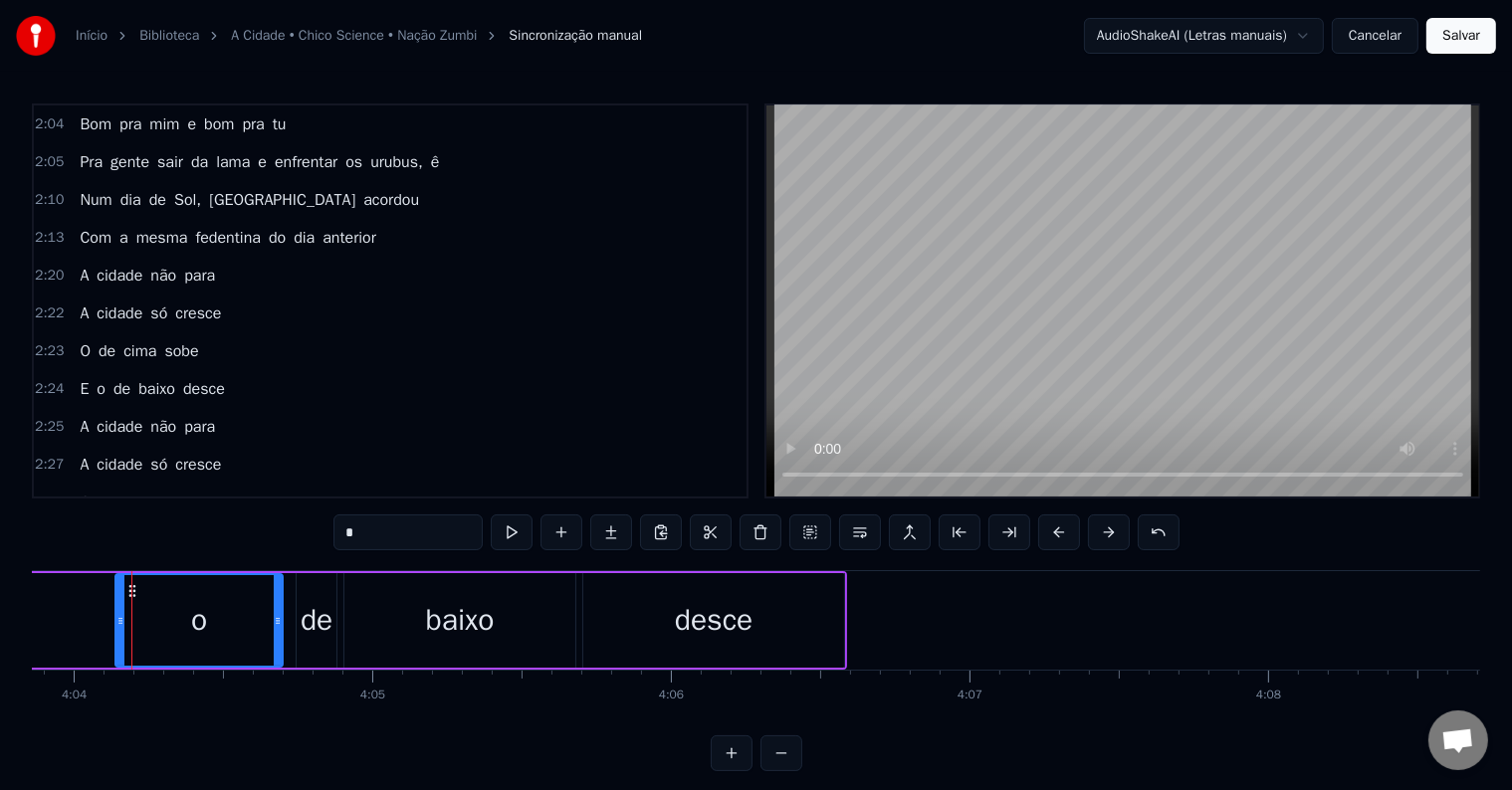 click at bounding box center (1059, 532) 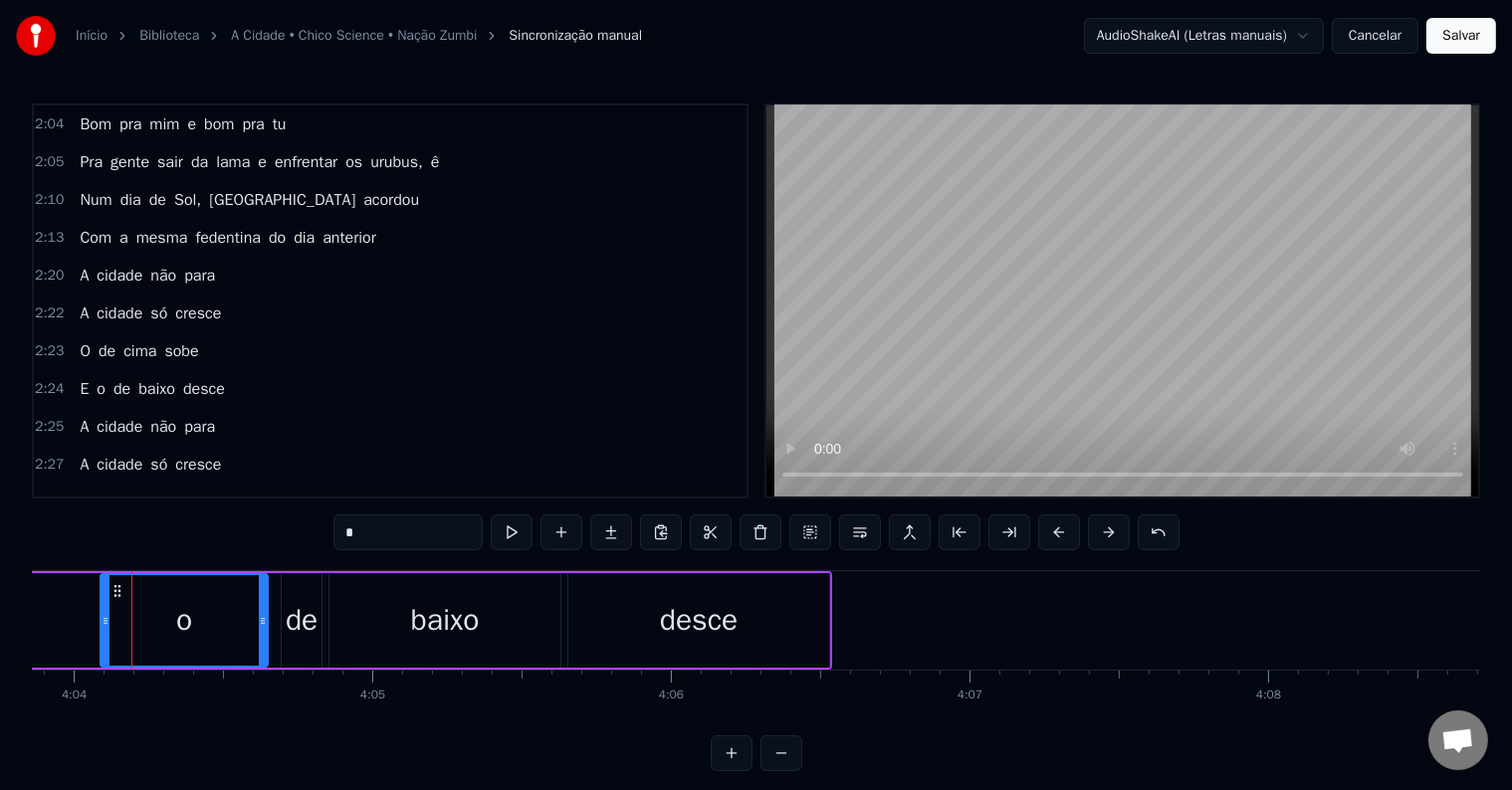 click at bounding box center (1059, 532) 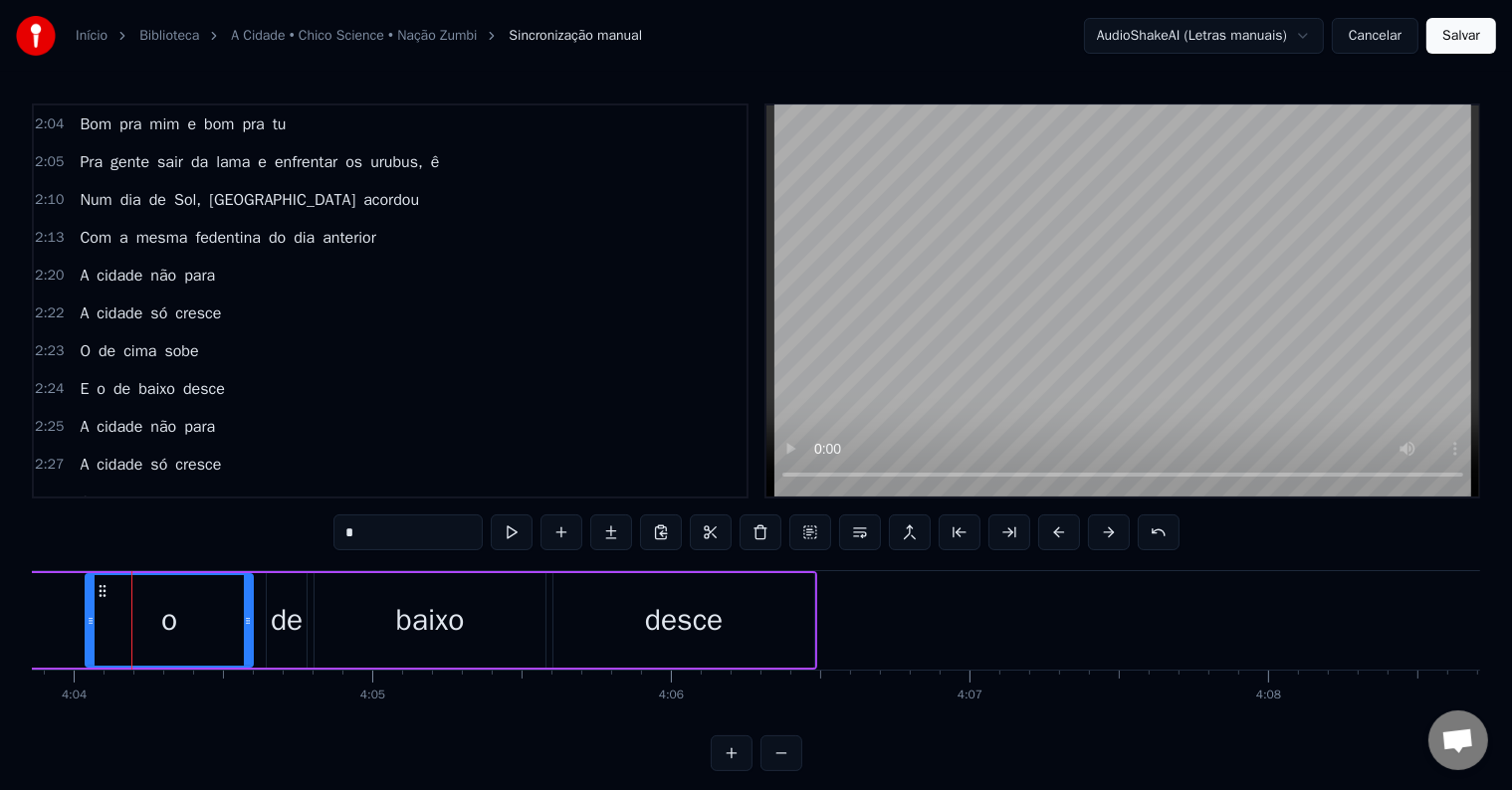 click at bounding box center (1059, 532) 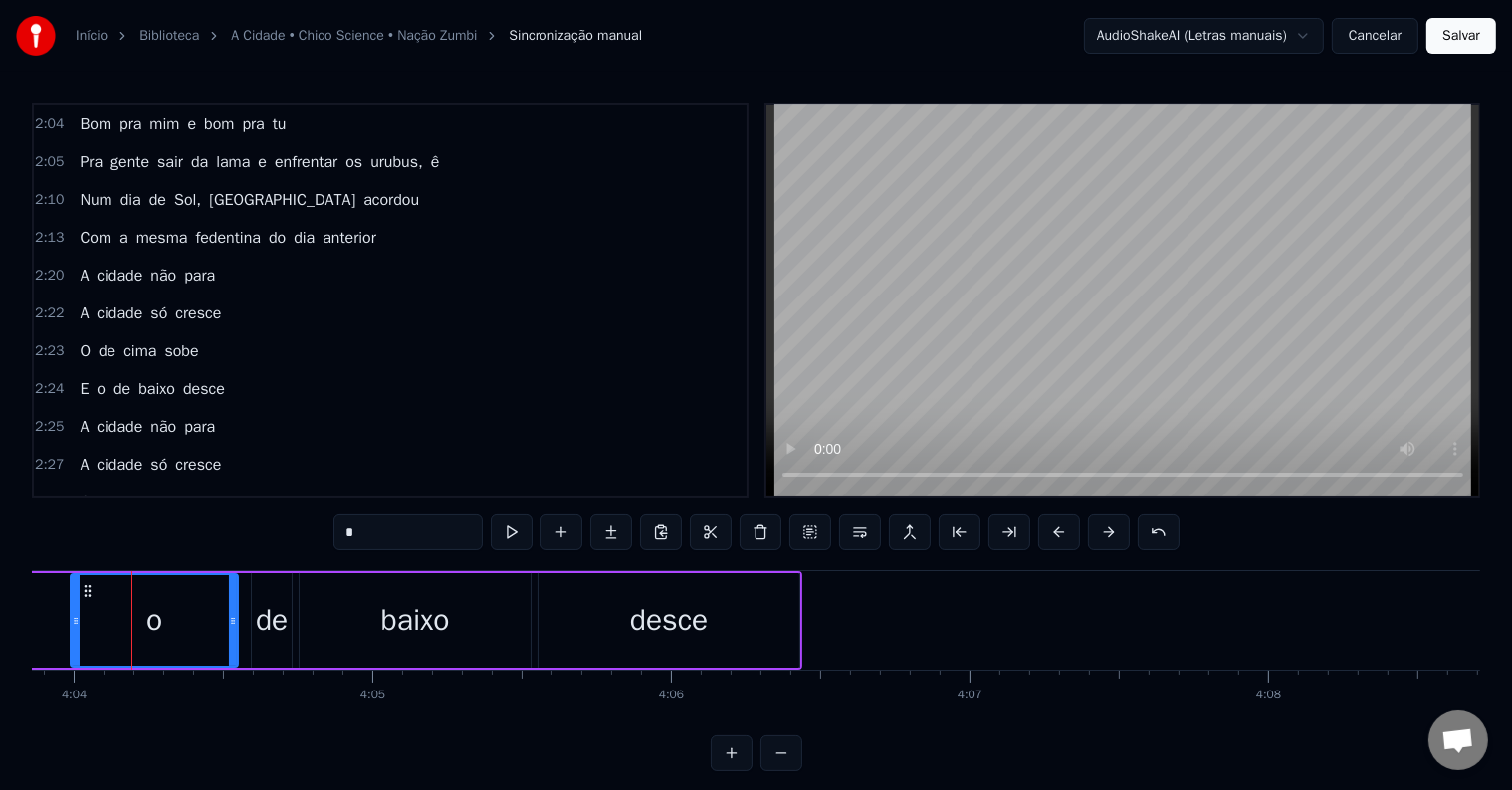 click at bounding box center (1059, 532) 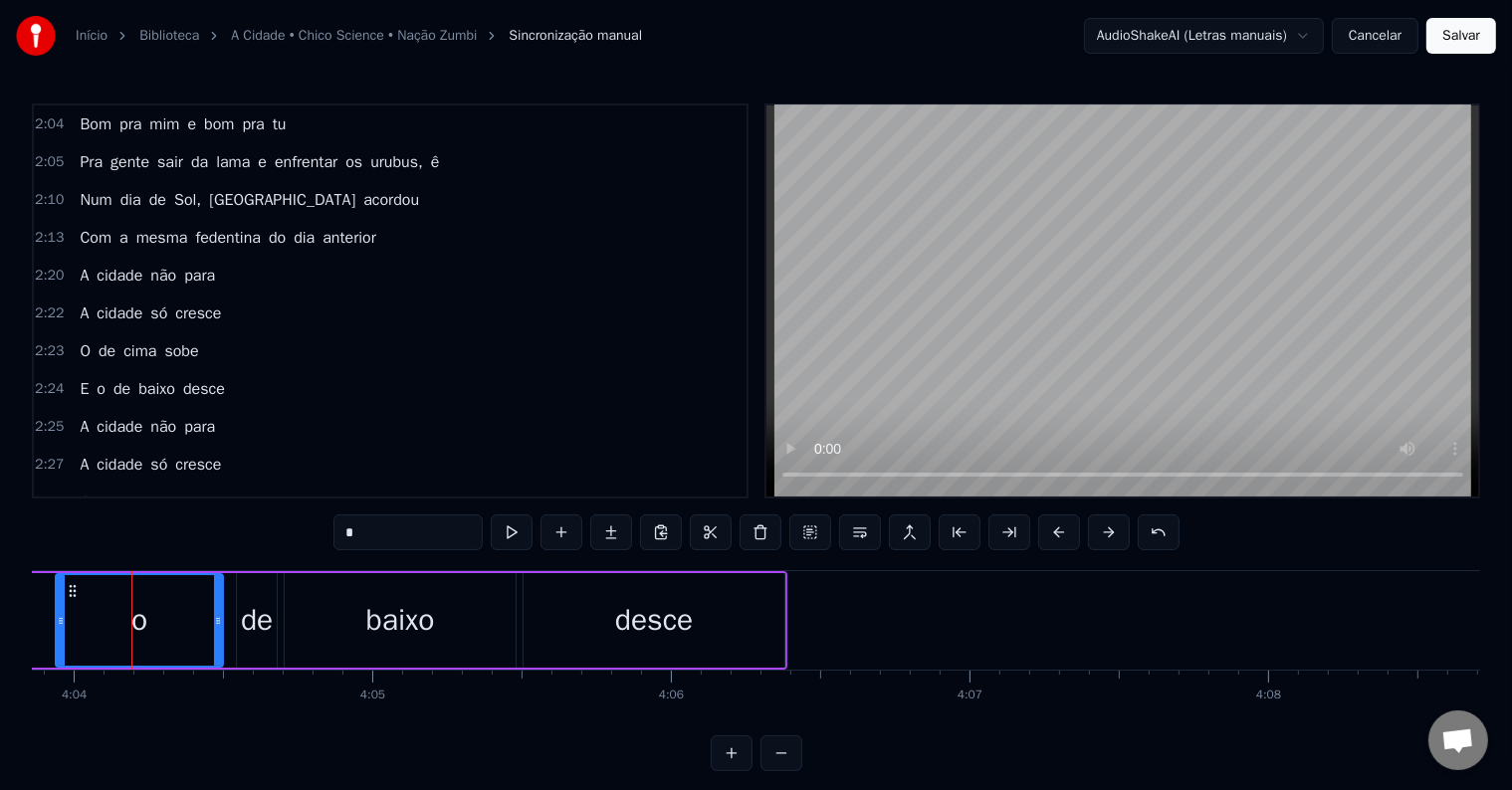 click at bounding box center [1059, 532] 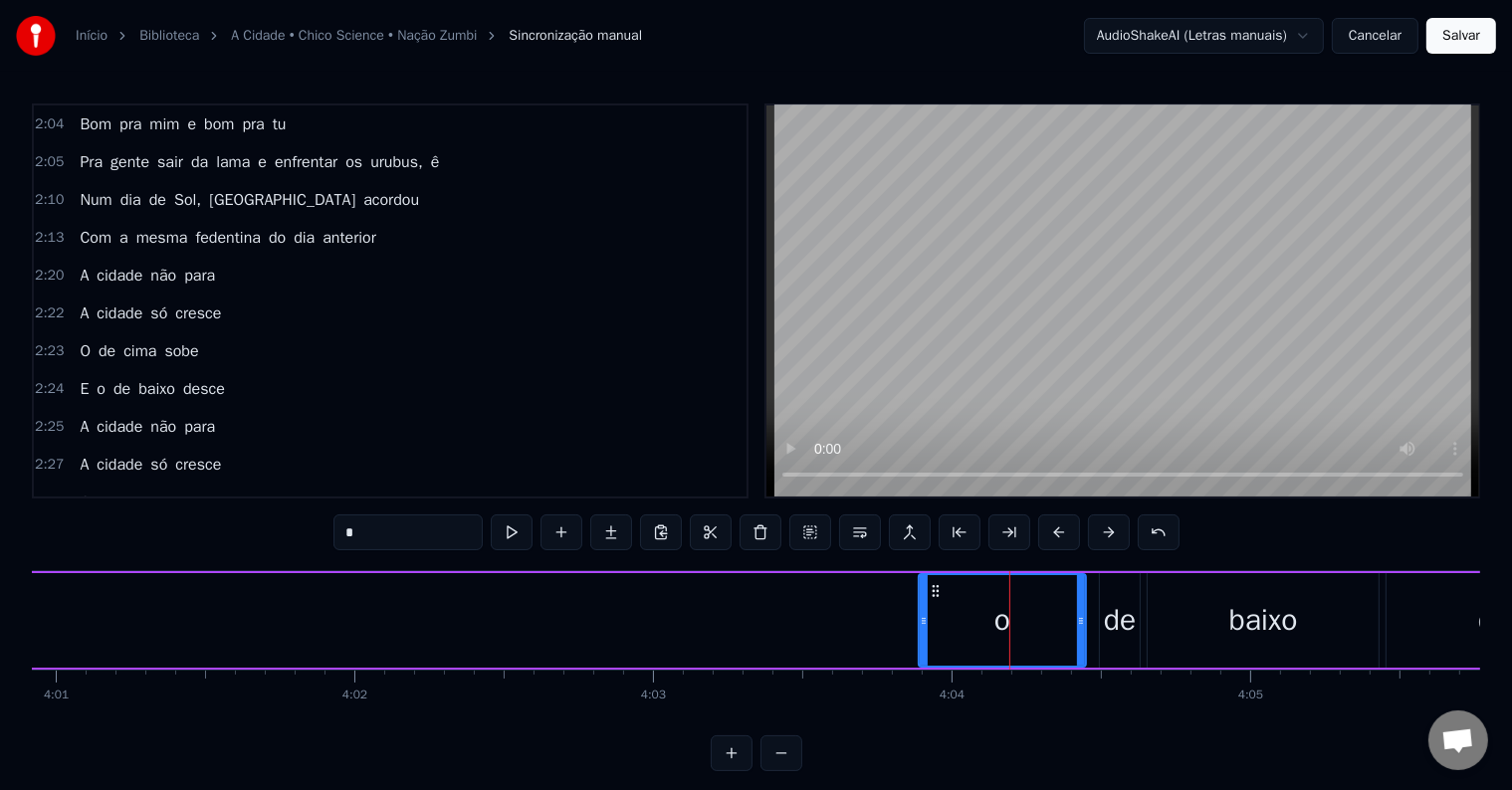 scroll, scrollTop: 0, scrollLeft: 71391, axis: horizontal 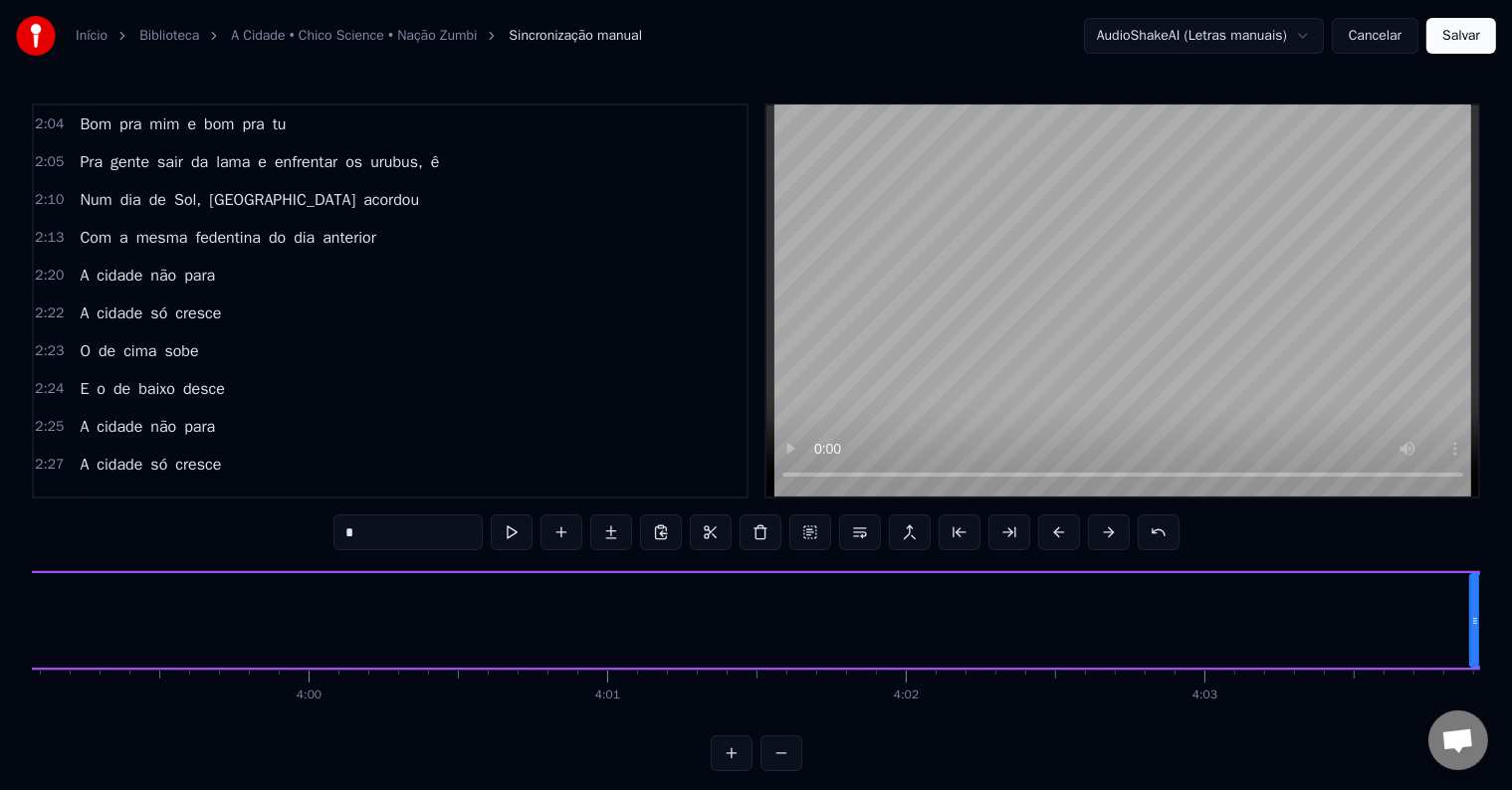 type 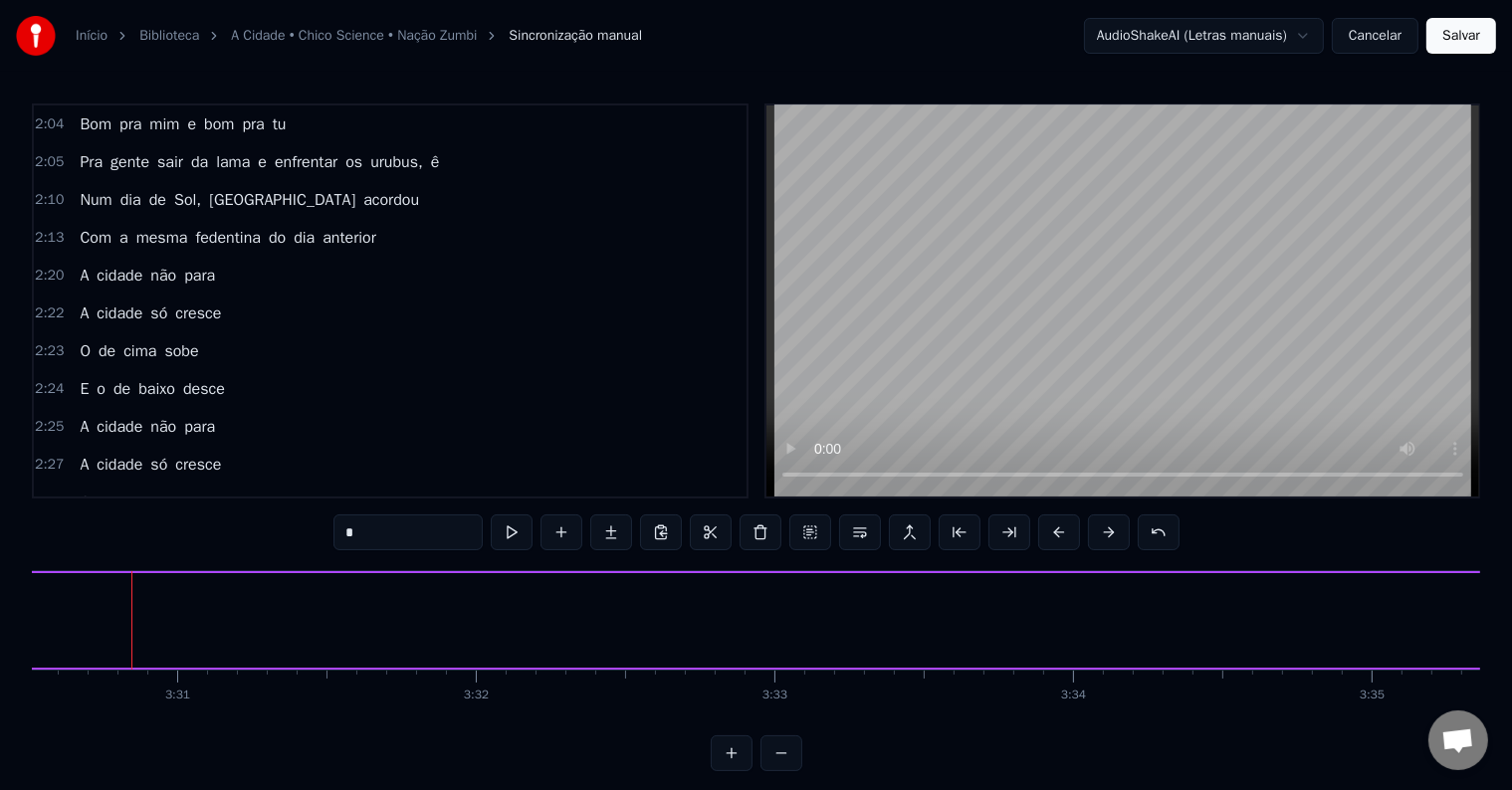 scroll, scrollTop: 0, scrollLeft: 51382, axis: horizontal 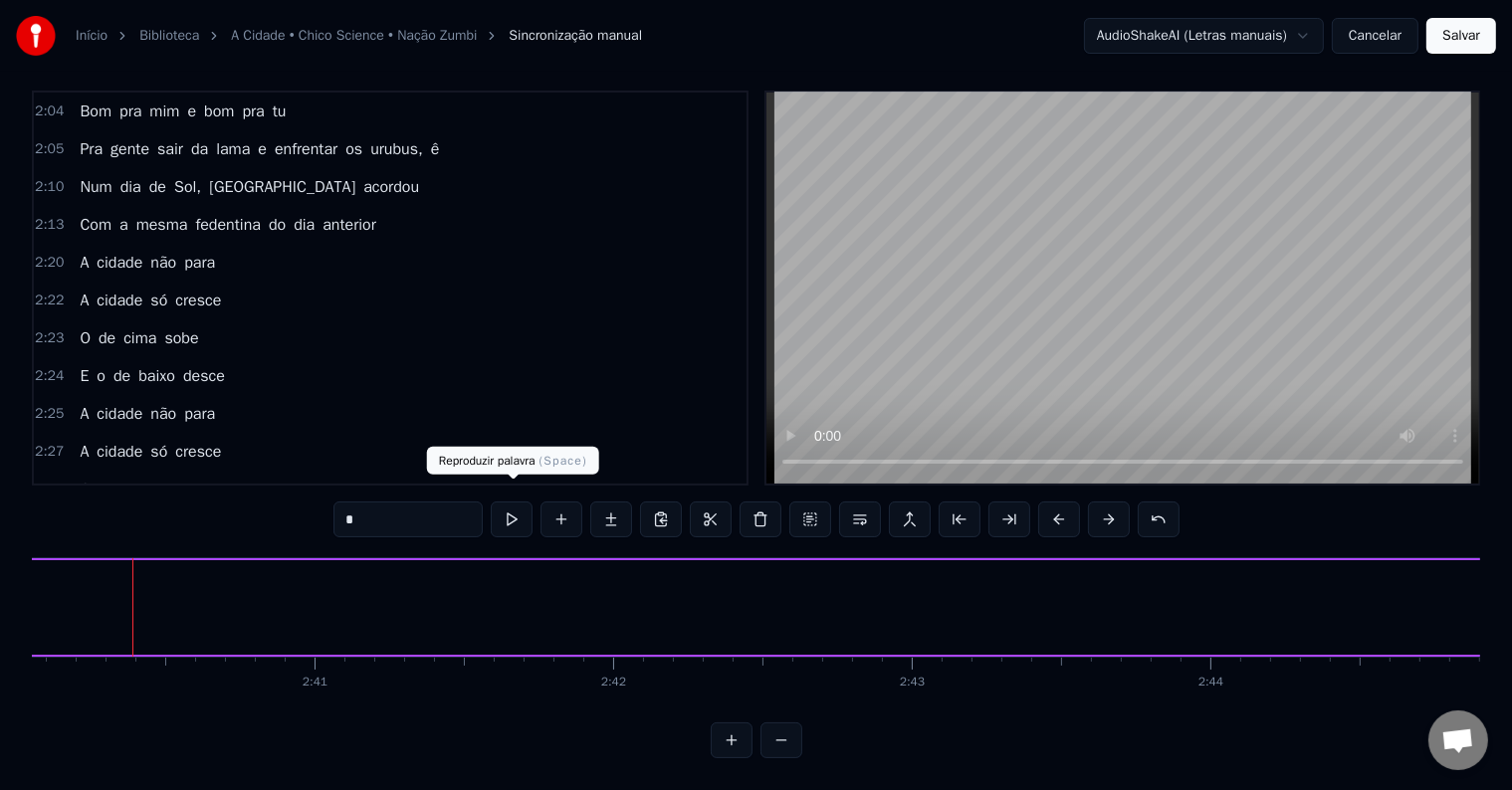 click at bounding box center (512, 519) 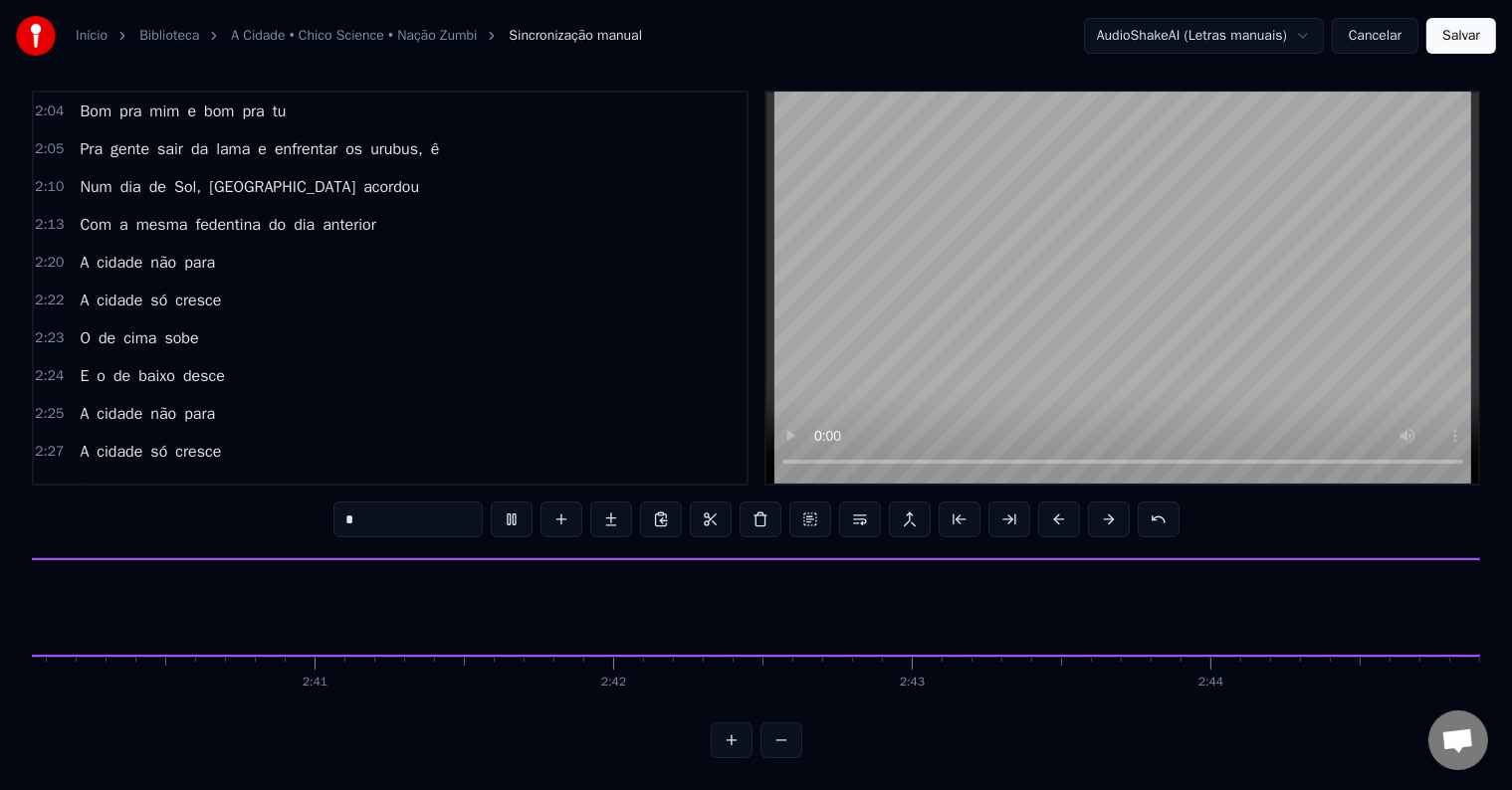 scroll, scrollTop: 0, scrollLeft: 72697, axis: horizontal 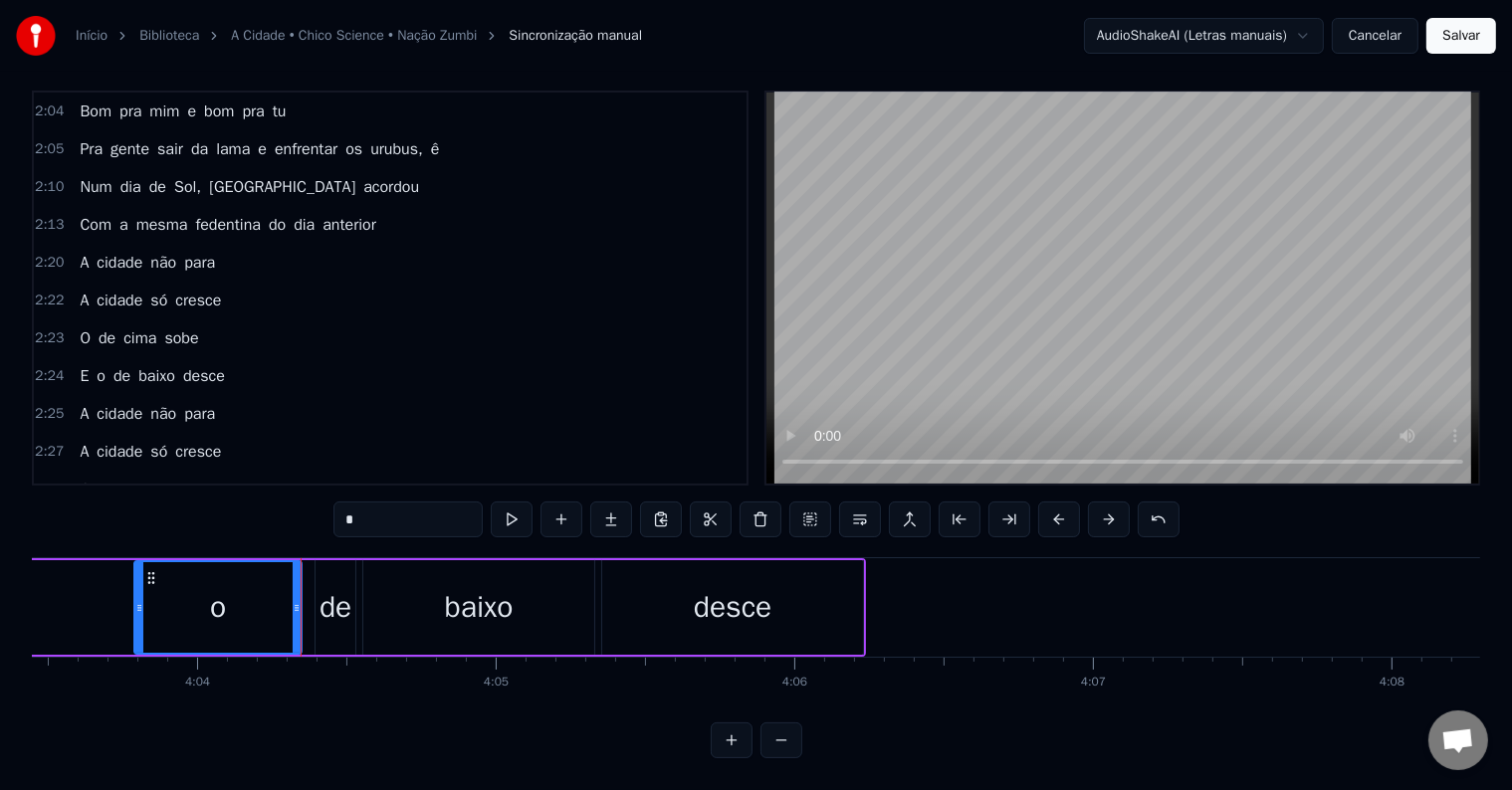 click on "Cancelar" at bounding box center [1375, 36] 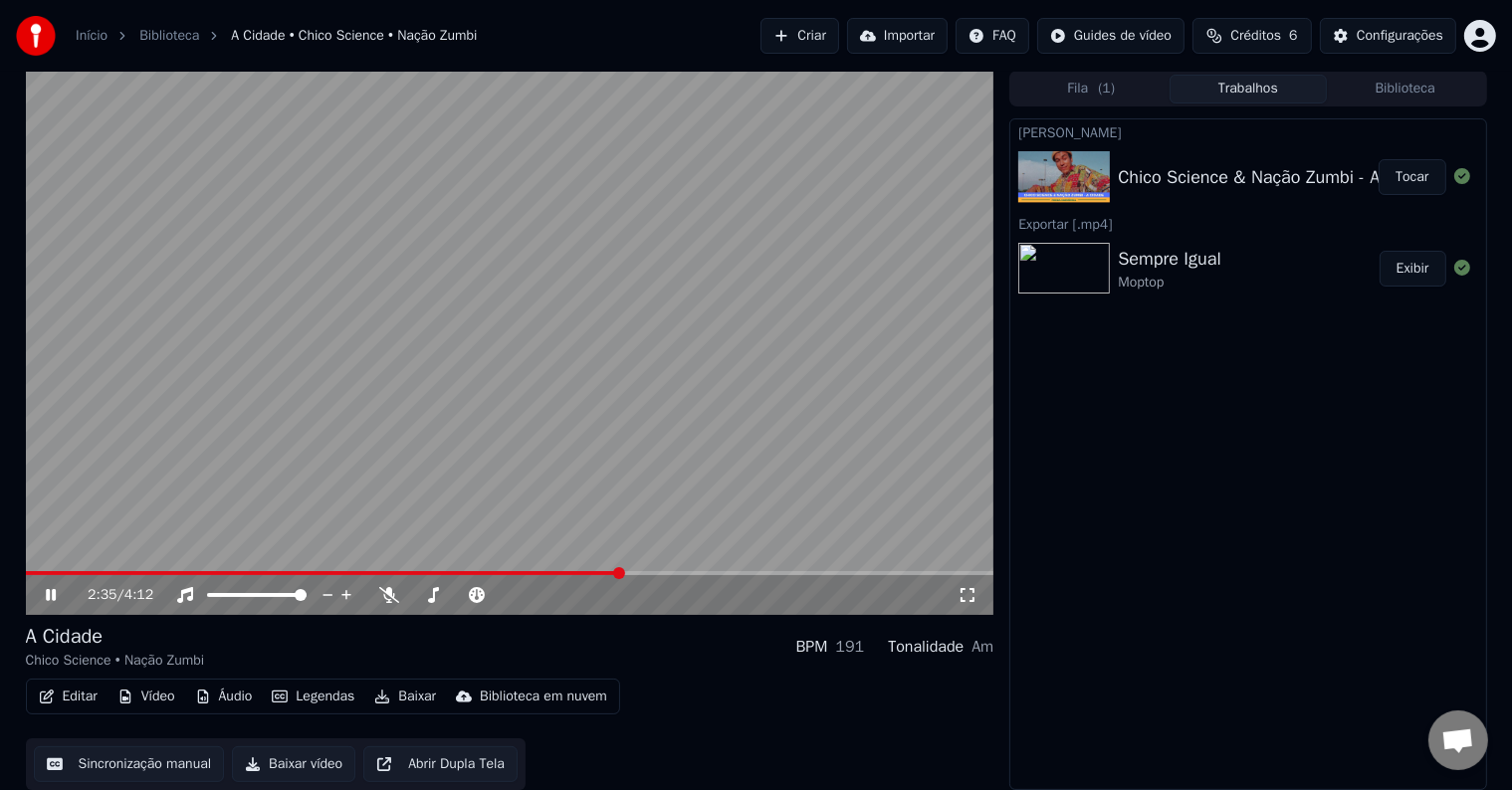 click at bounding box center [510, 573] 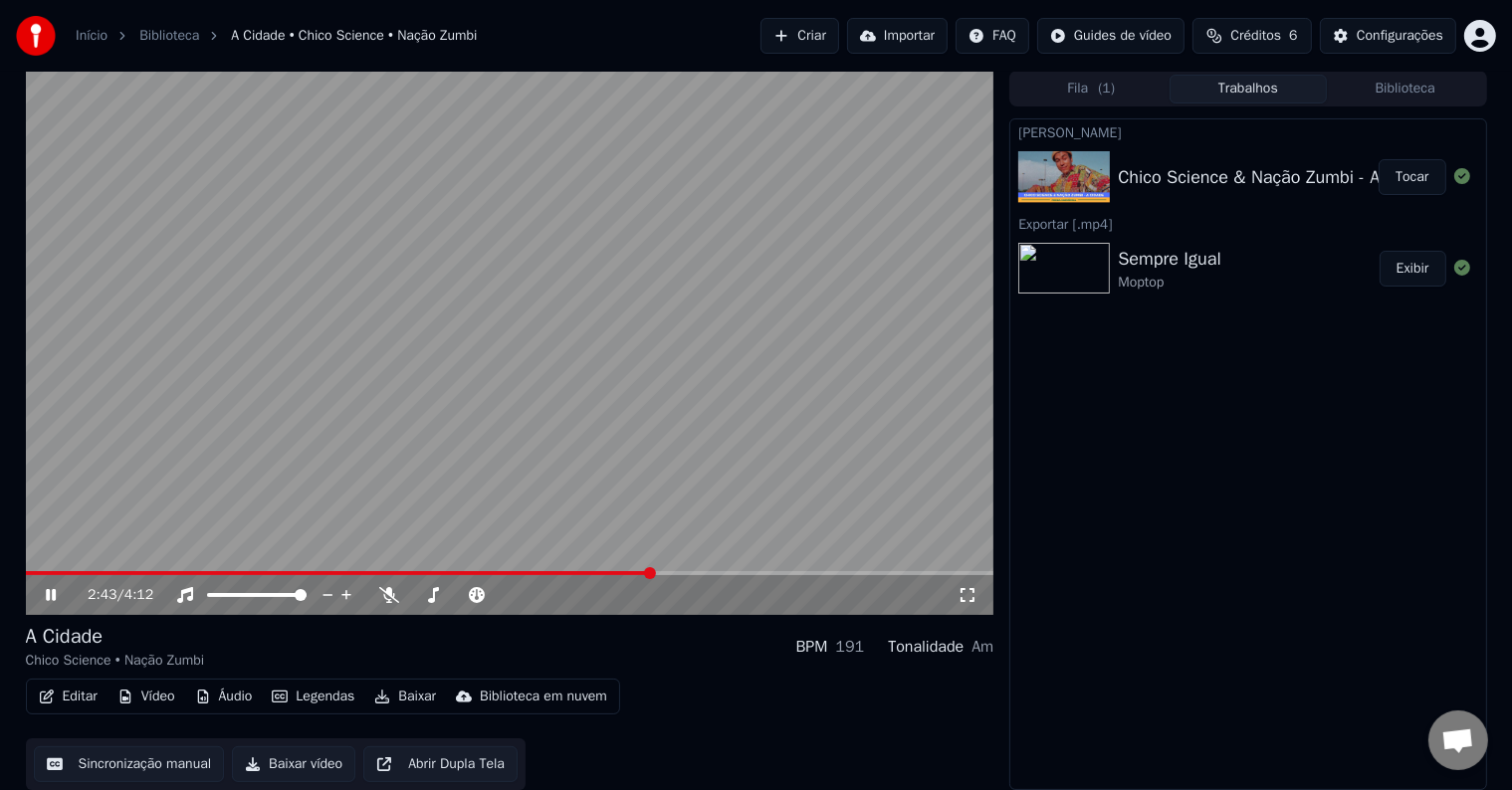click at bounding box center [510, 342] 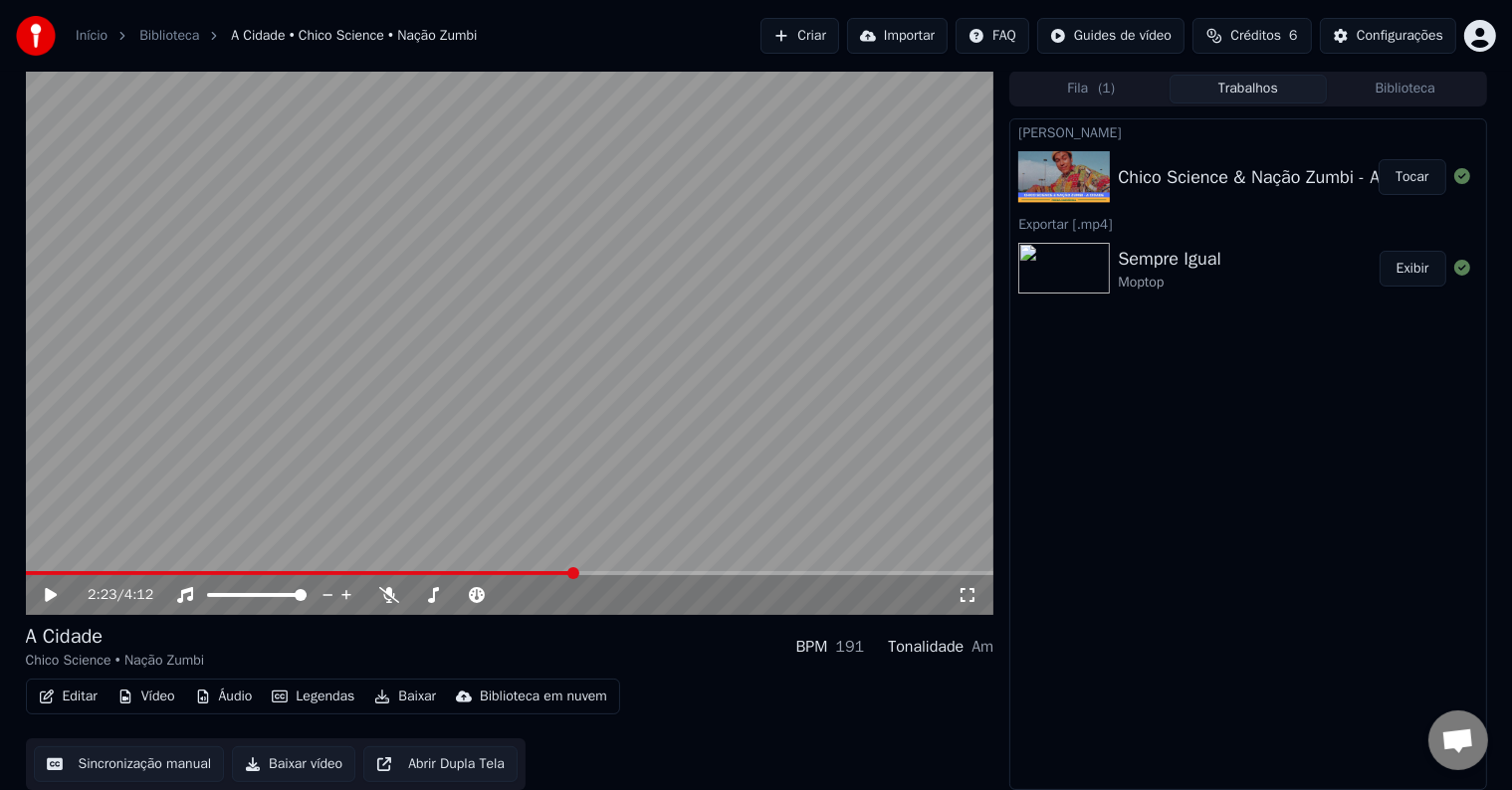 click at bounding box center (300, 573) 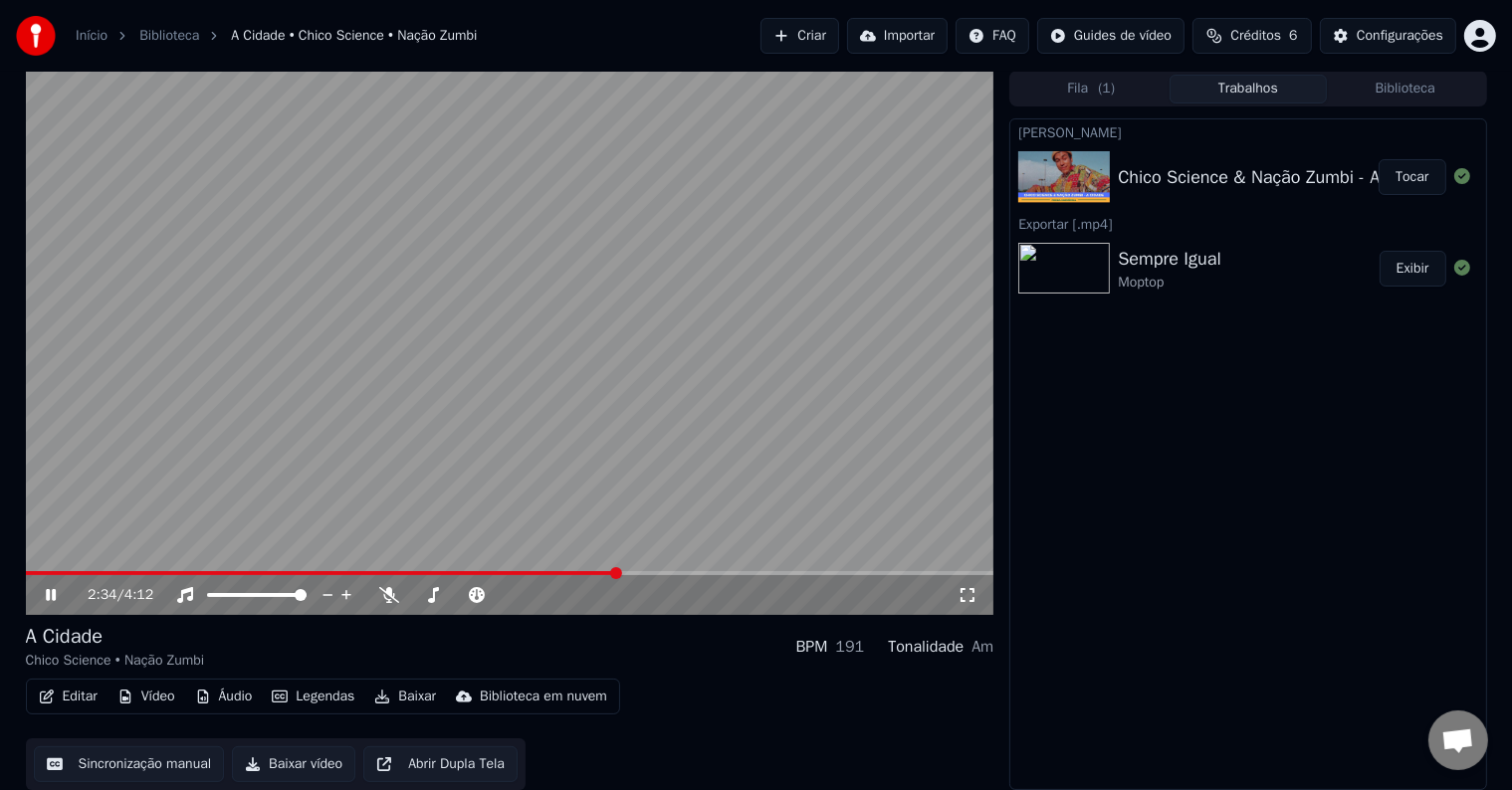 drag, startPoint x: 956, startPoint y: 575, endPoint x: 973, endPoint y: 573, distance: 17.117243 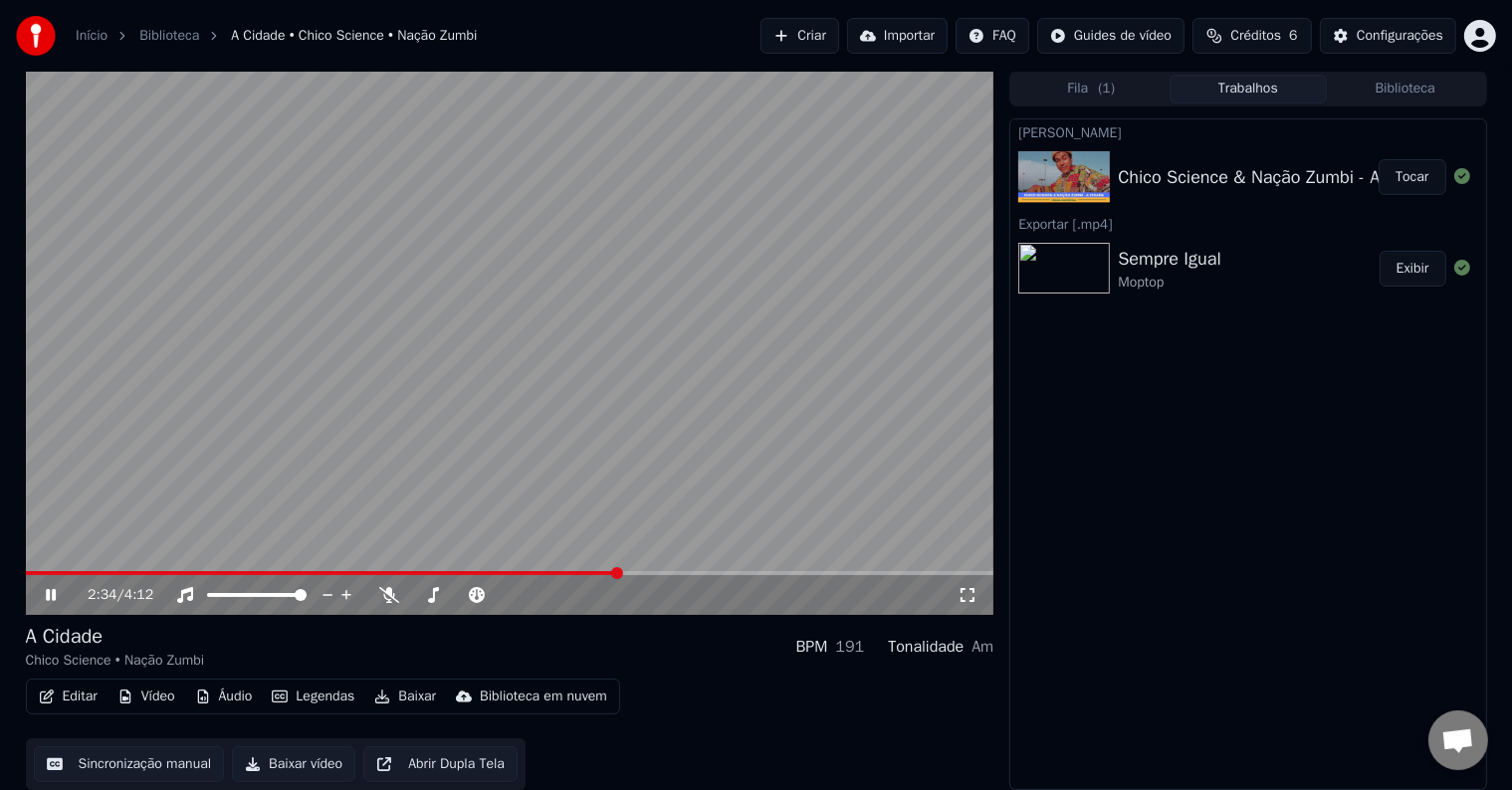 click at bounding box center (510, 573) 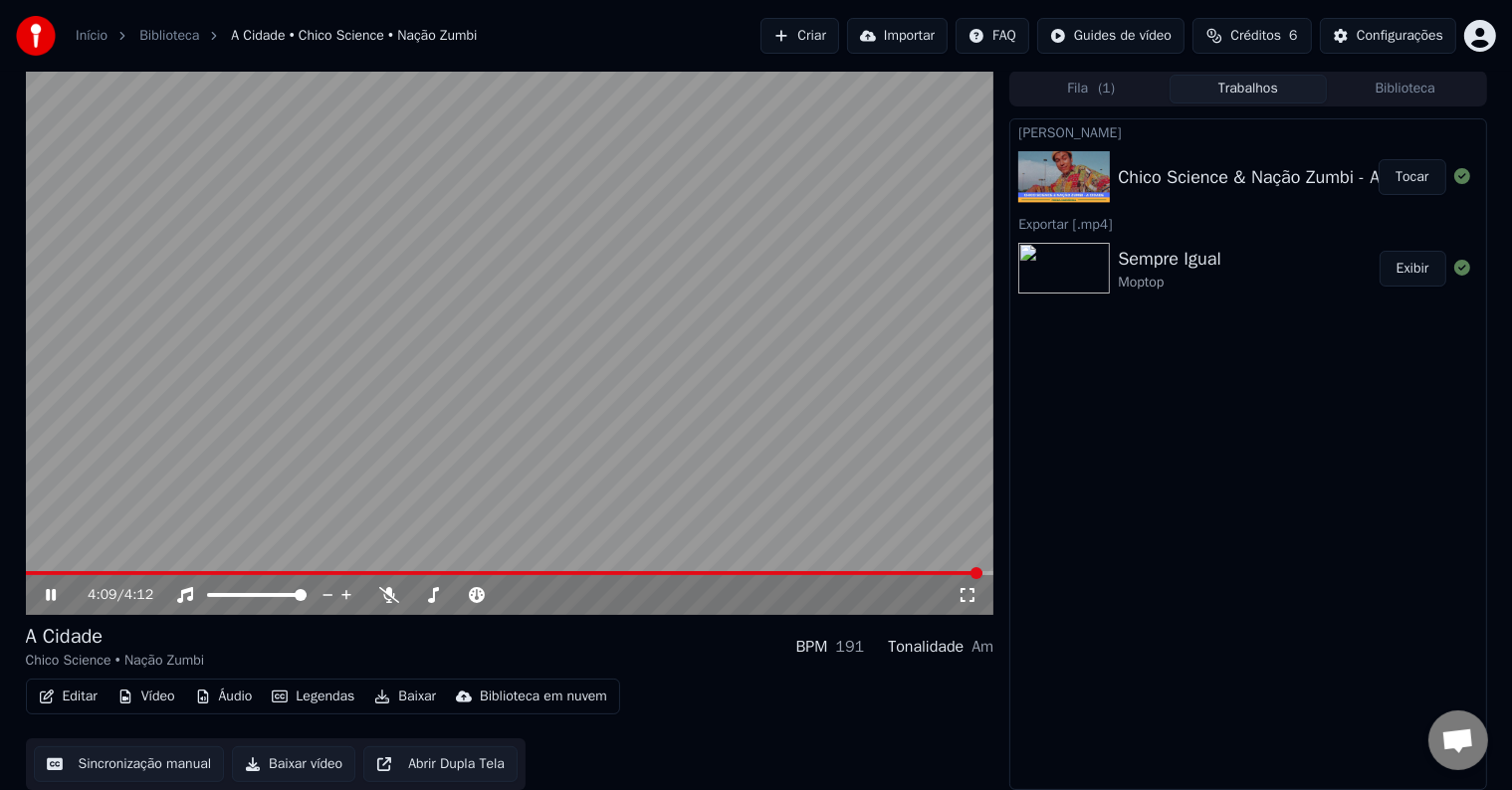click at bounding box center (505, 573) 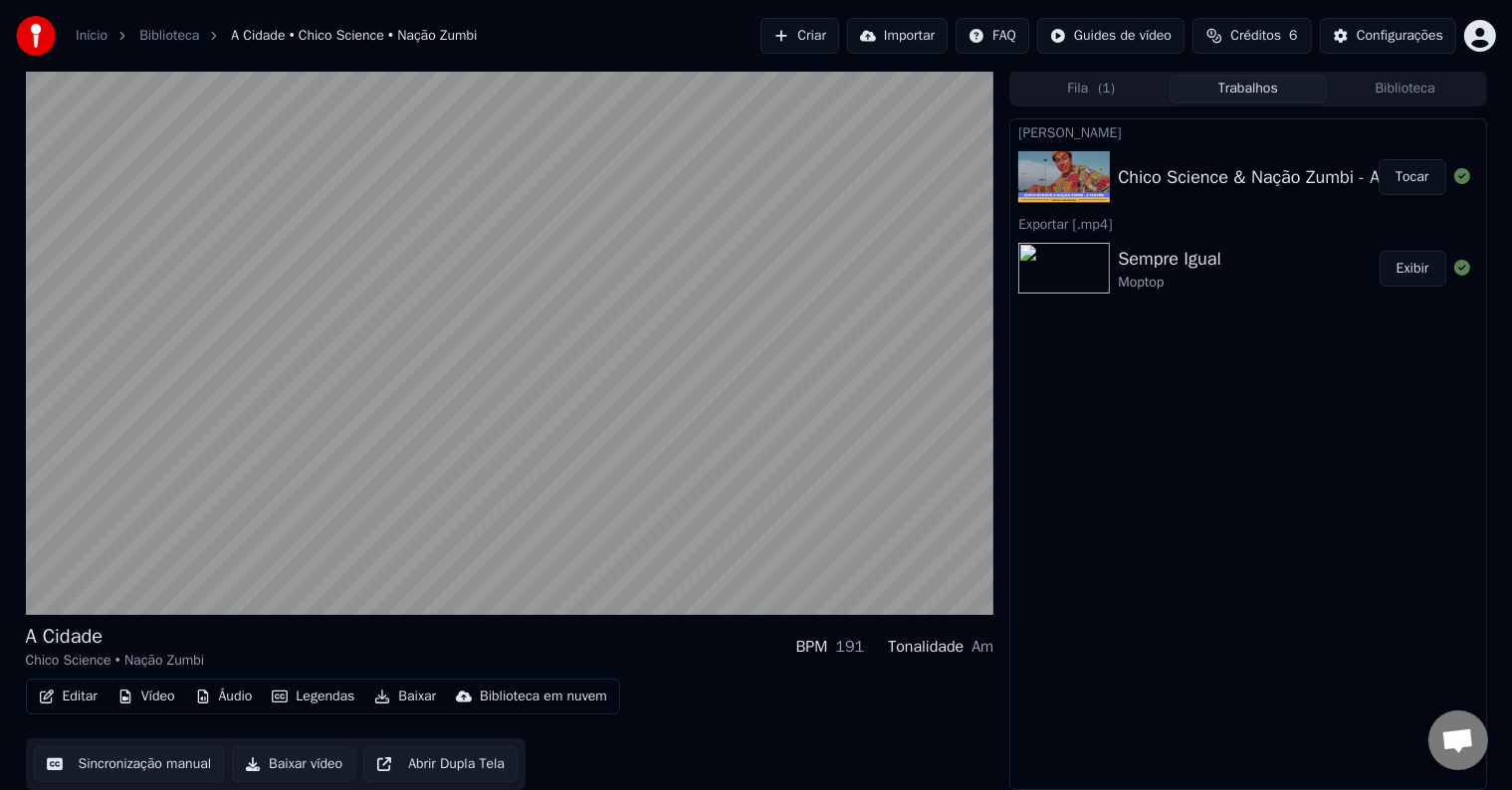 click on "Sincronização manual" at bounding box center (129, 764) 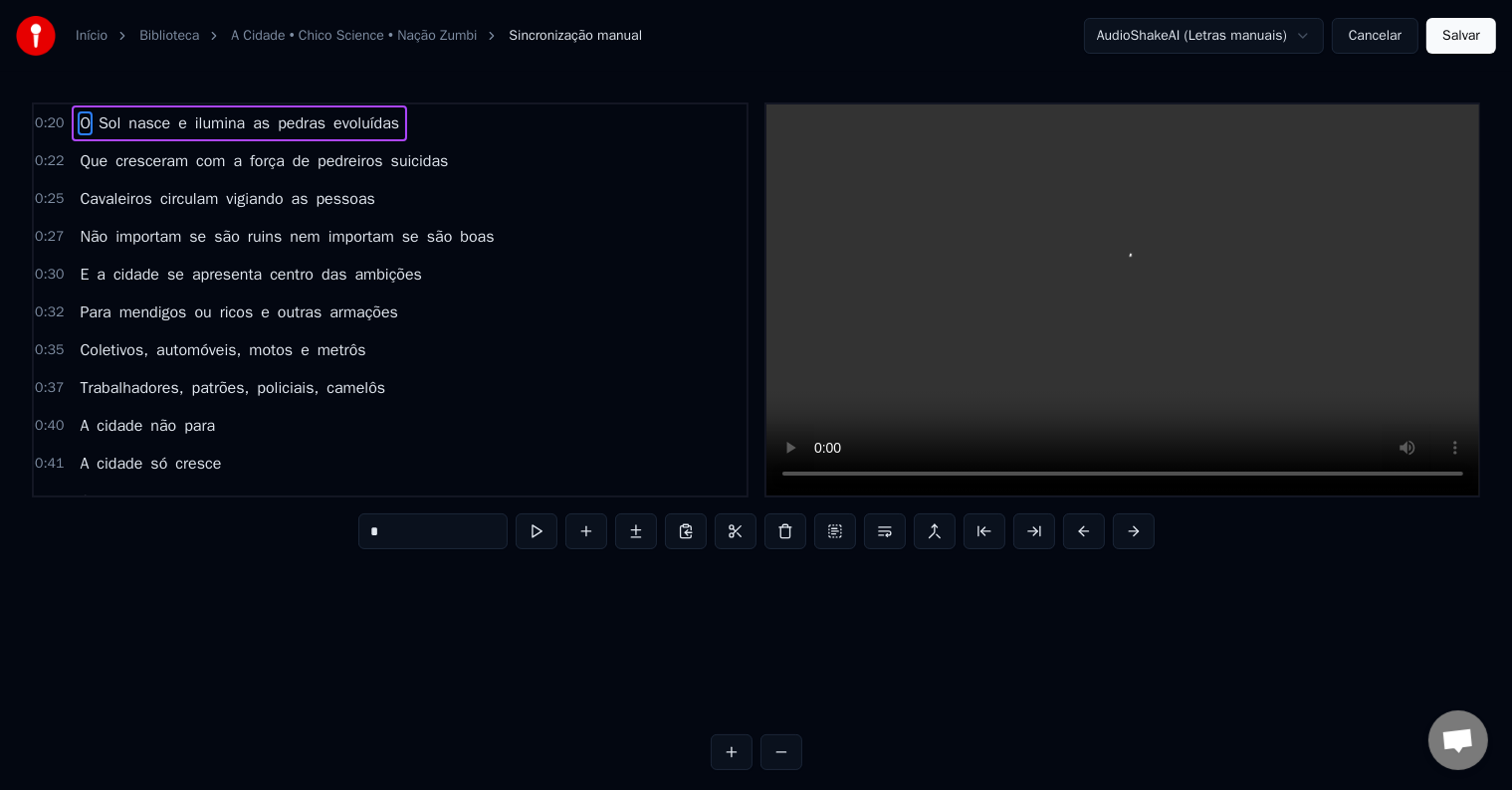 scroll, scrollTop: 0, scrollLeft: 0, axis: both 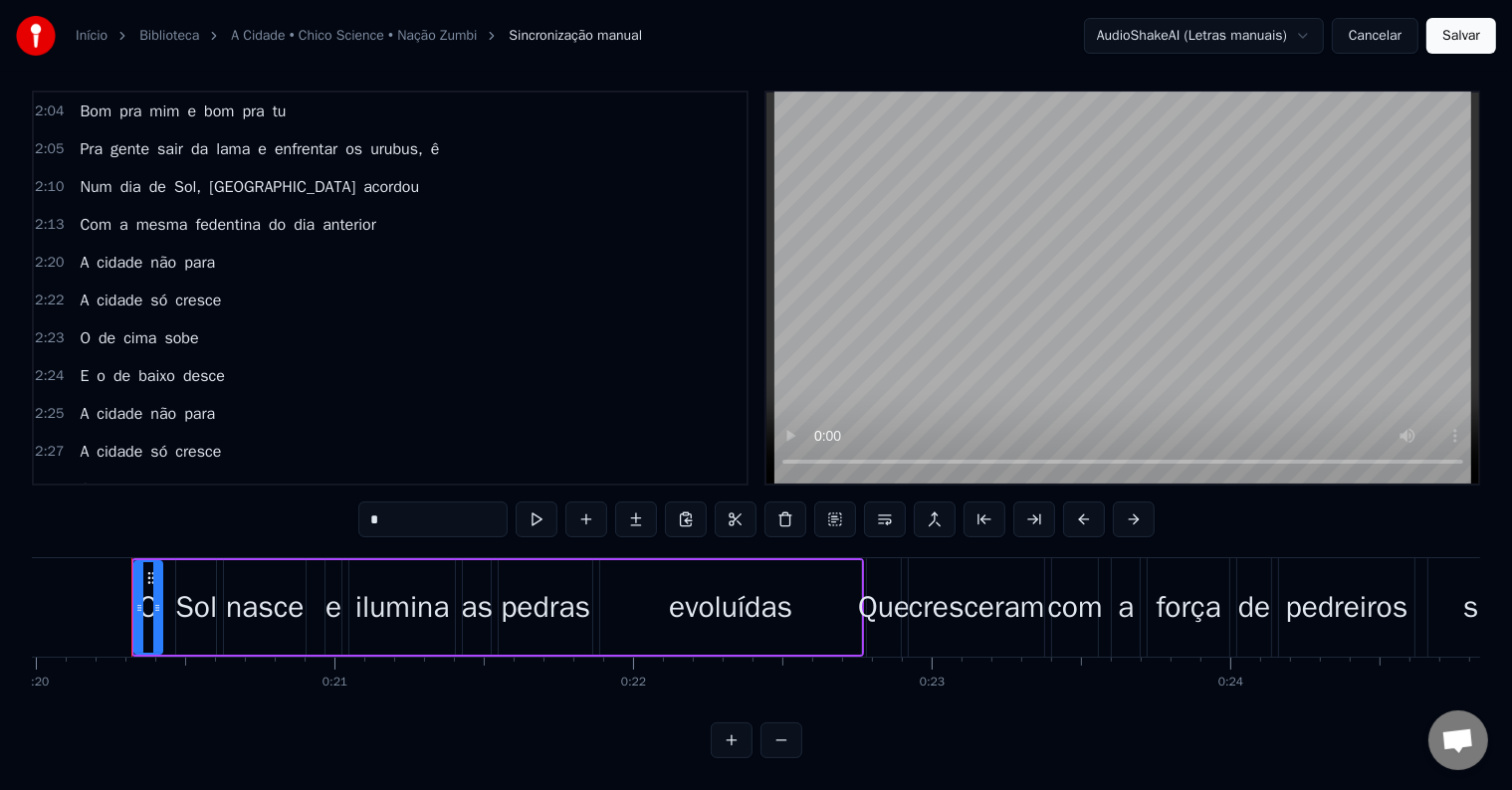 click on "desce" at bounding box center [204, 527] 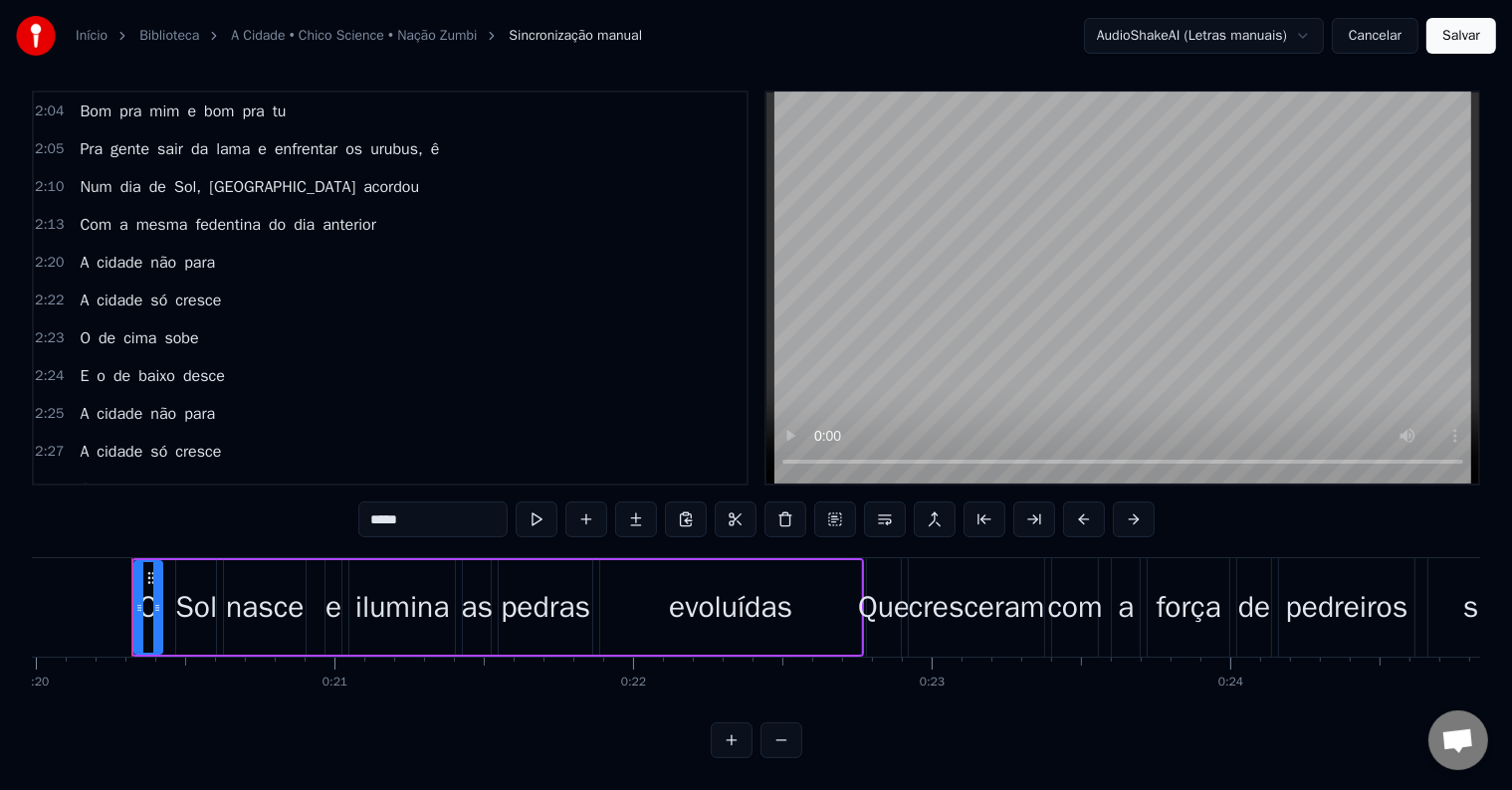 scroll, scrollTop: 0, scrollLeft: 73285, axis: horizontal 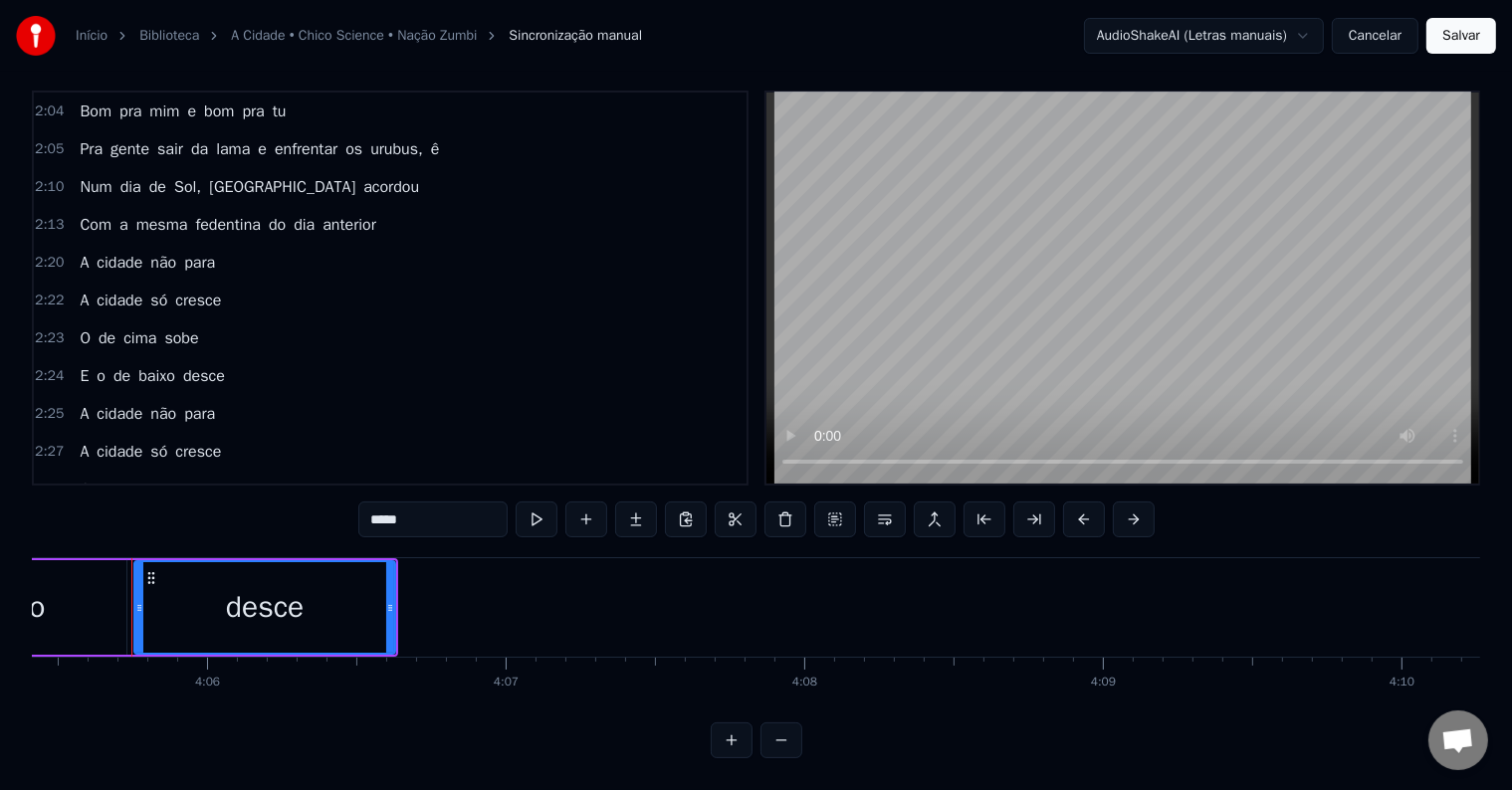 click on "E o de baixo desce" at bounding box center [151, 527] 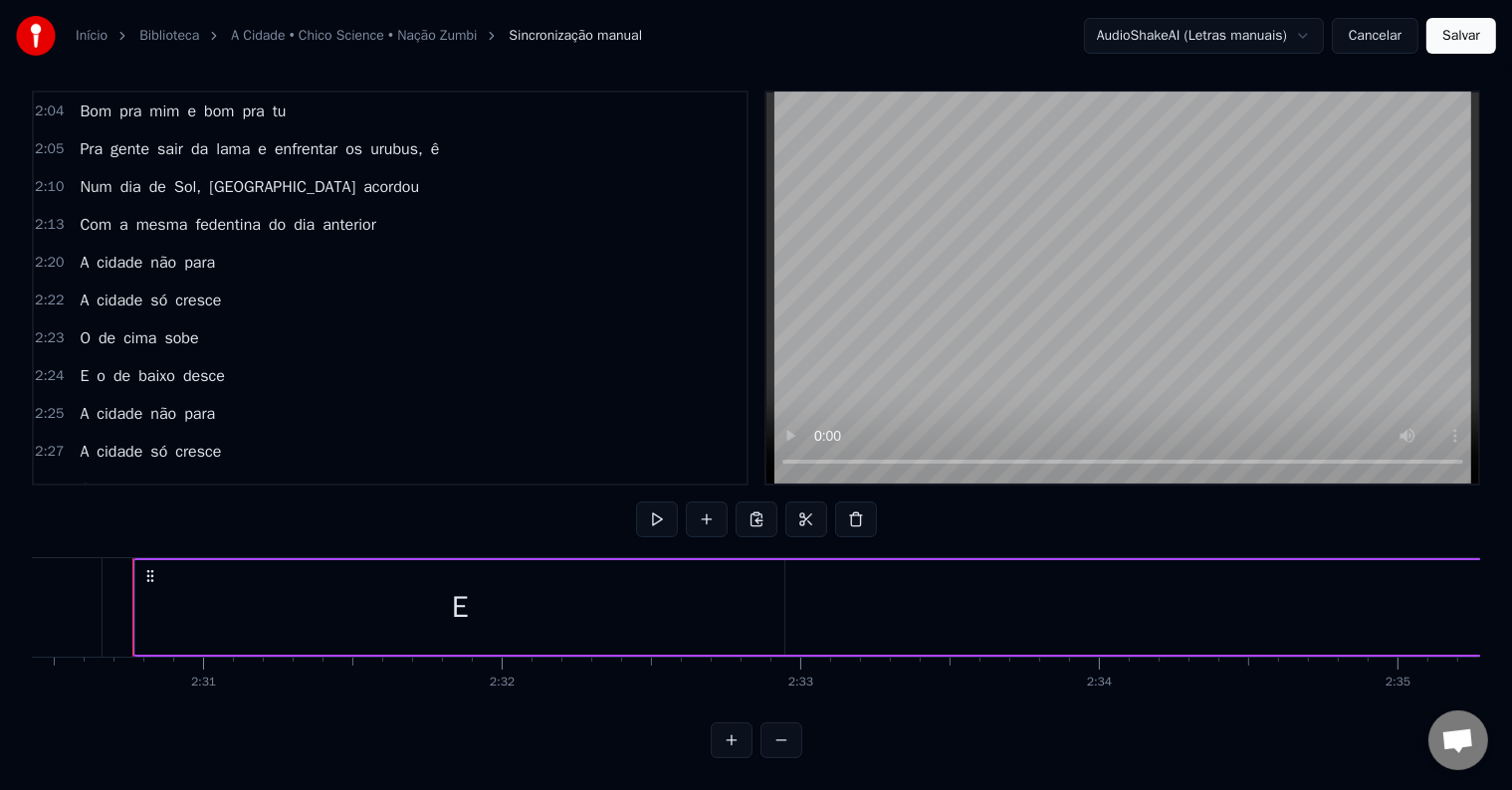 click on "2:30" at bounding box center [49, 527] 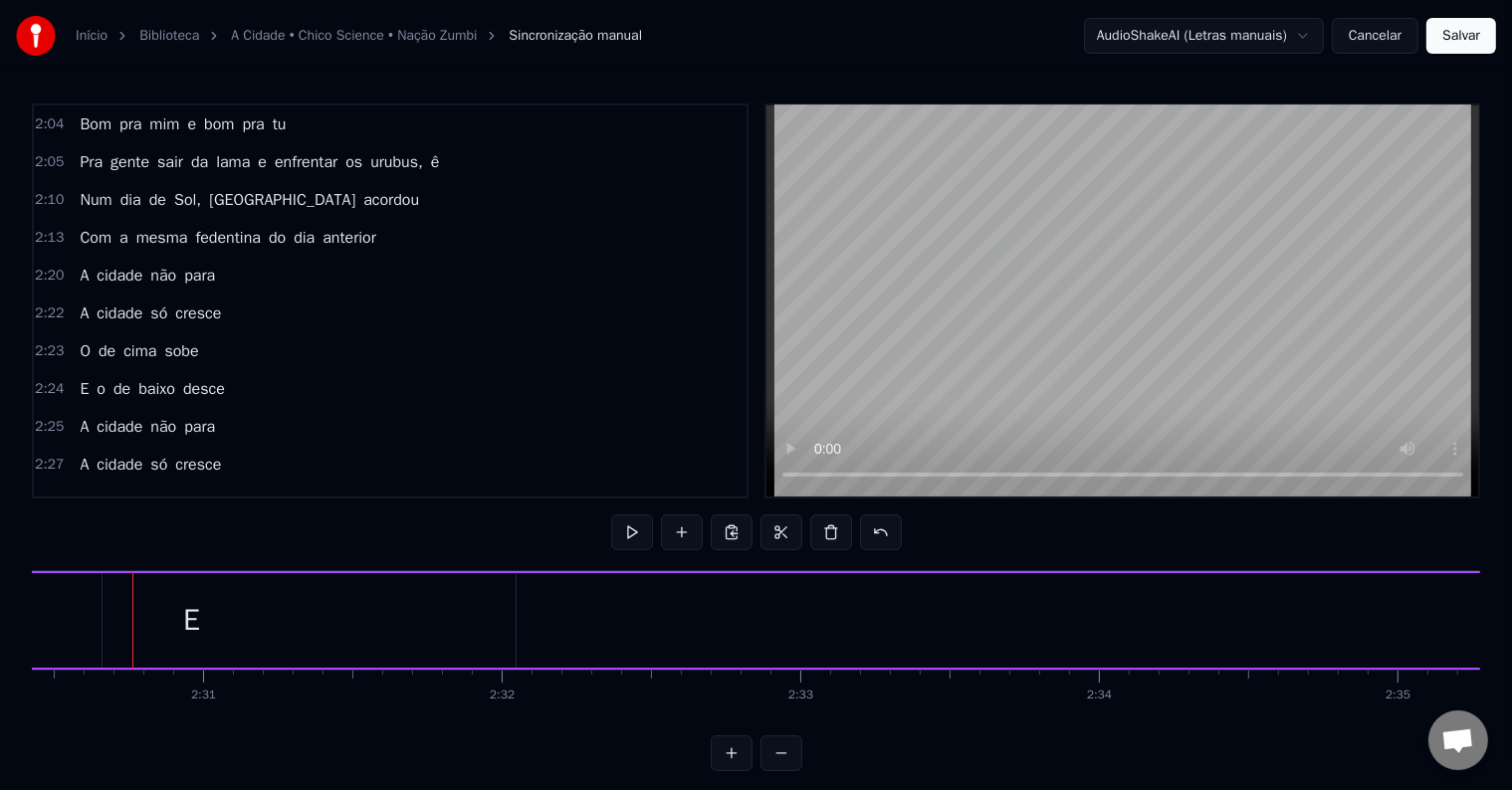 scroll, scrollTop: 30, scrollLeft: 0, axis: vertical 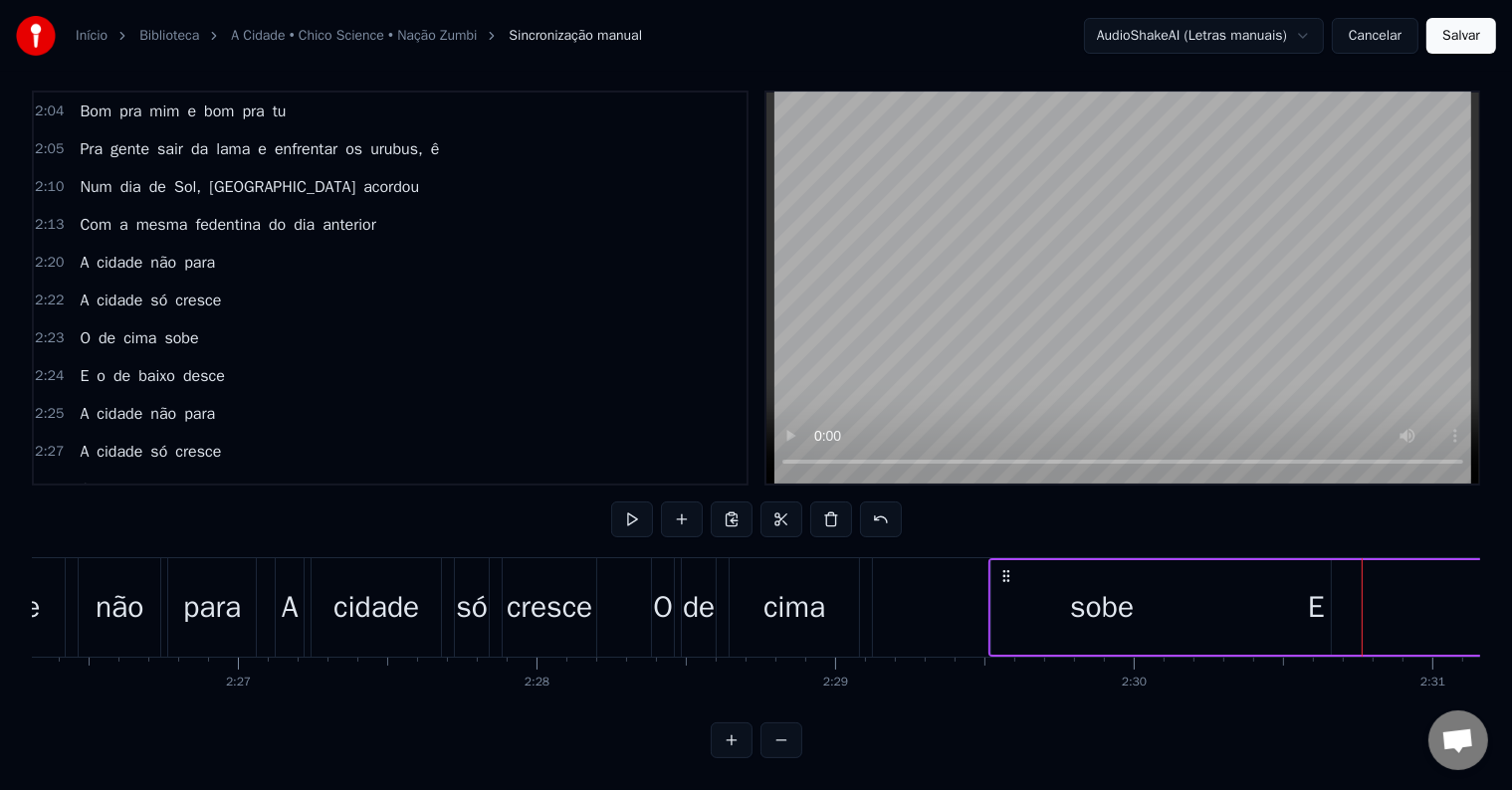 click on "E" at bounding box center (1316, 607) 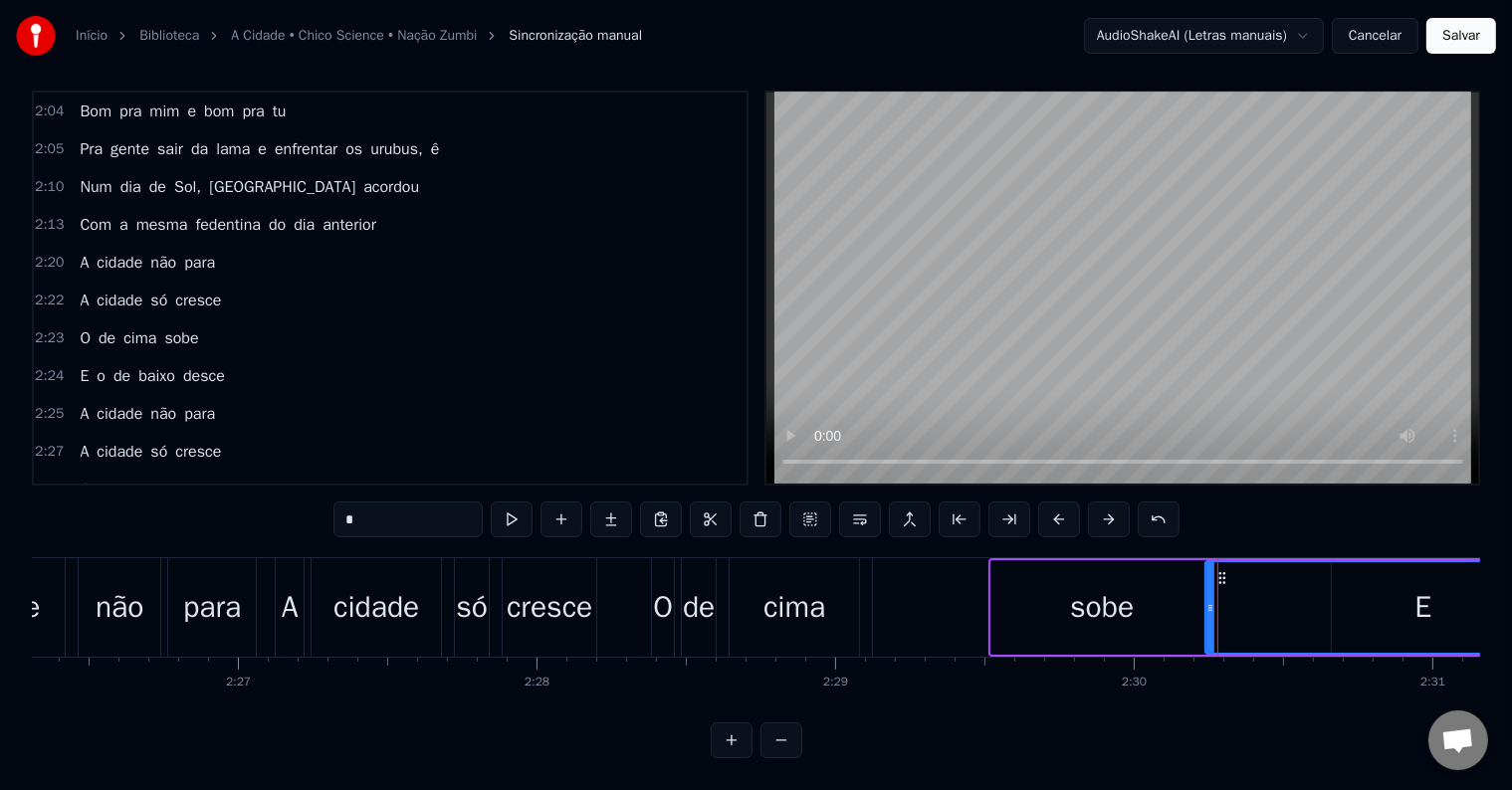 drag, startPoint x: 995, startPoint y: 591, endPoint x: 1179, endPoint y: 597, distance: 184.0978 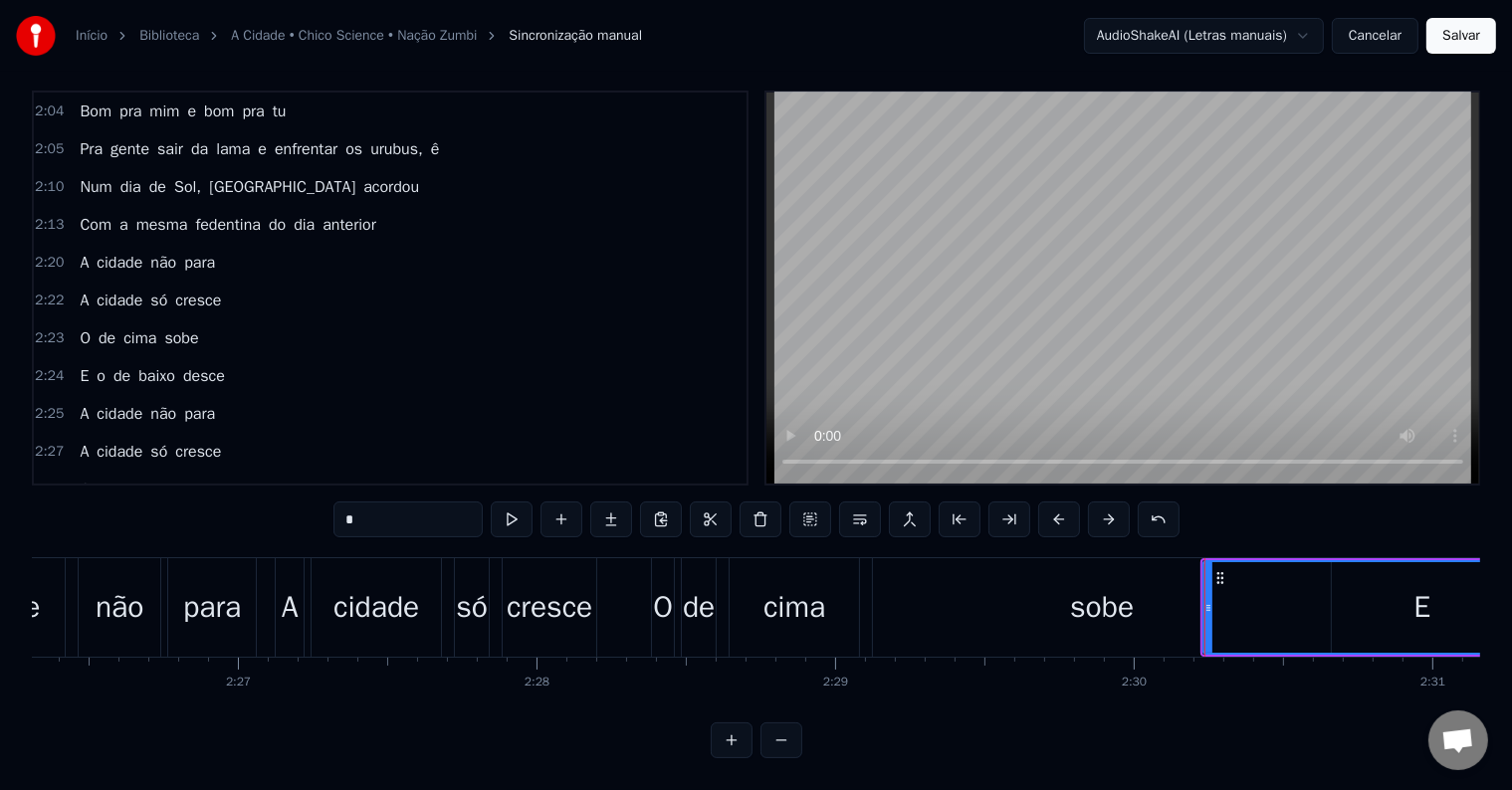 click on "sobe" at bounding box center (1102, 607) 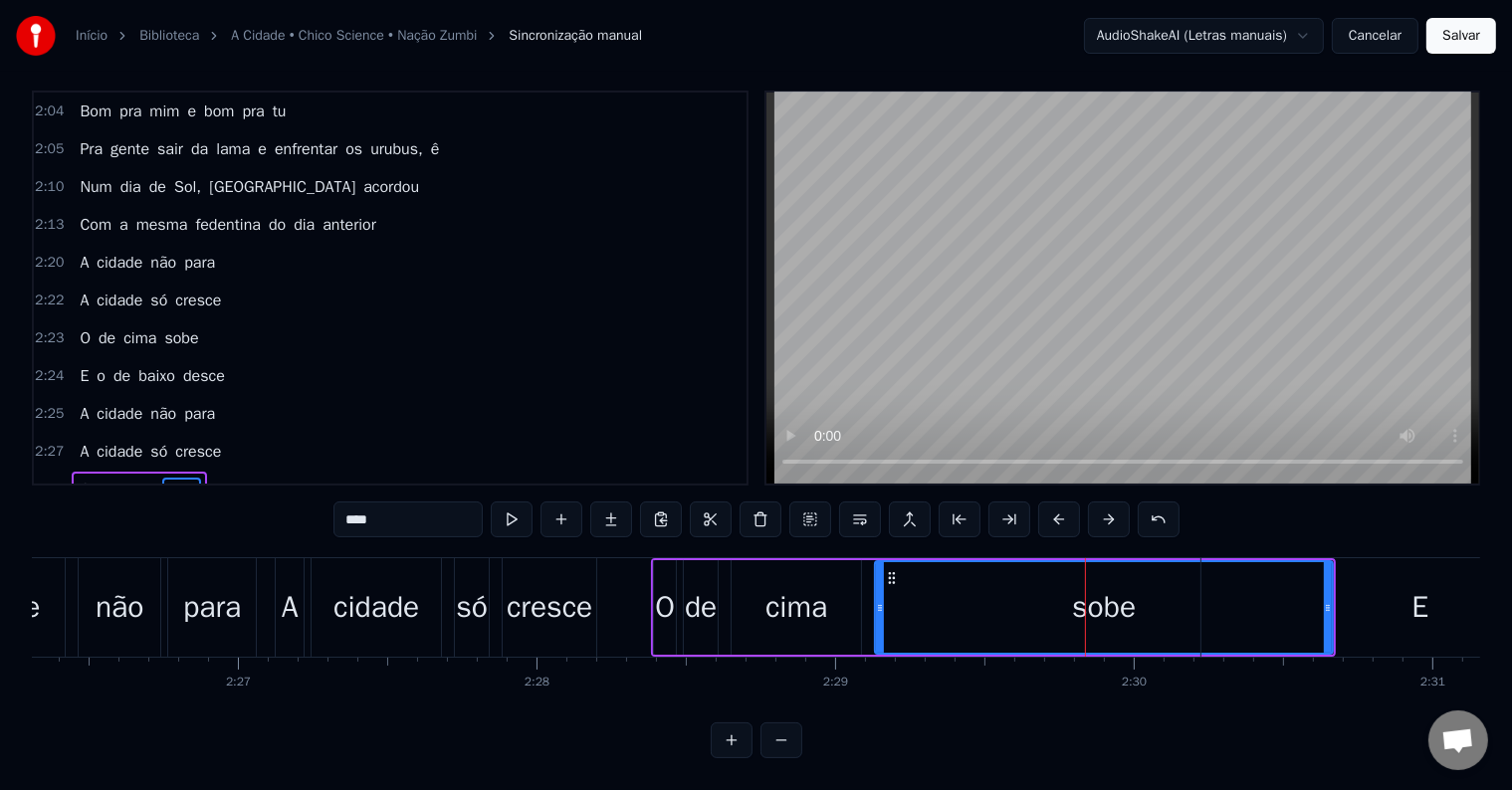 drag, startPoint x: 1328, startPoint y: 593, endPoint x: 1031, endPoint y: 601, distance: 297.10772 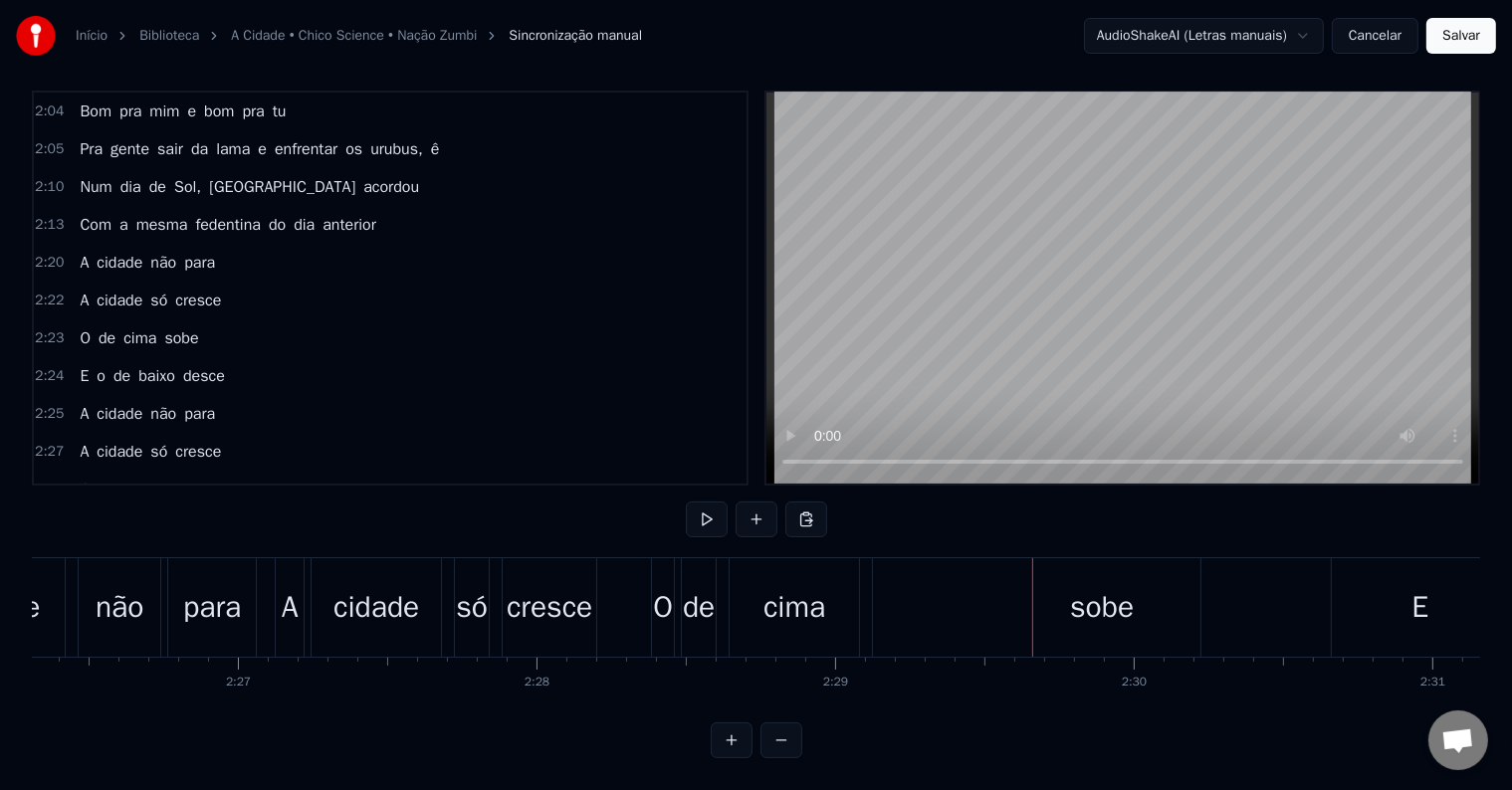 click on "sobe" at bounding box center [1102, 607] 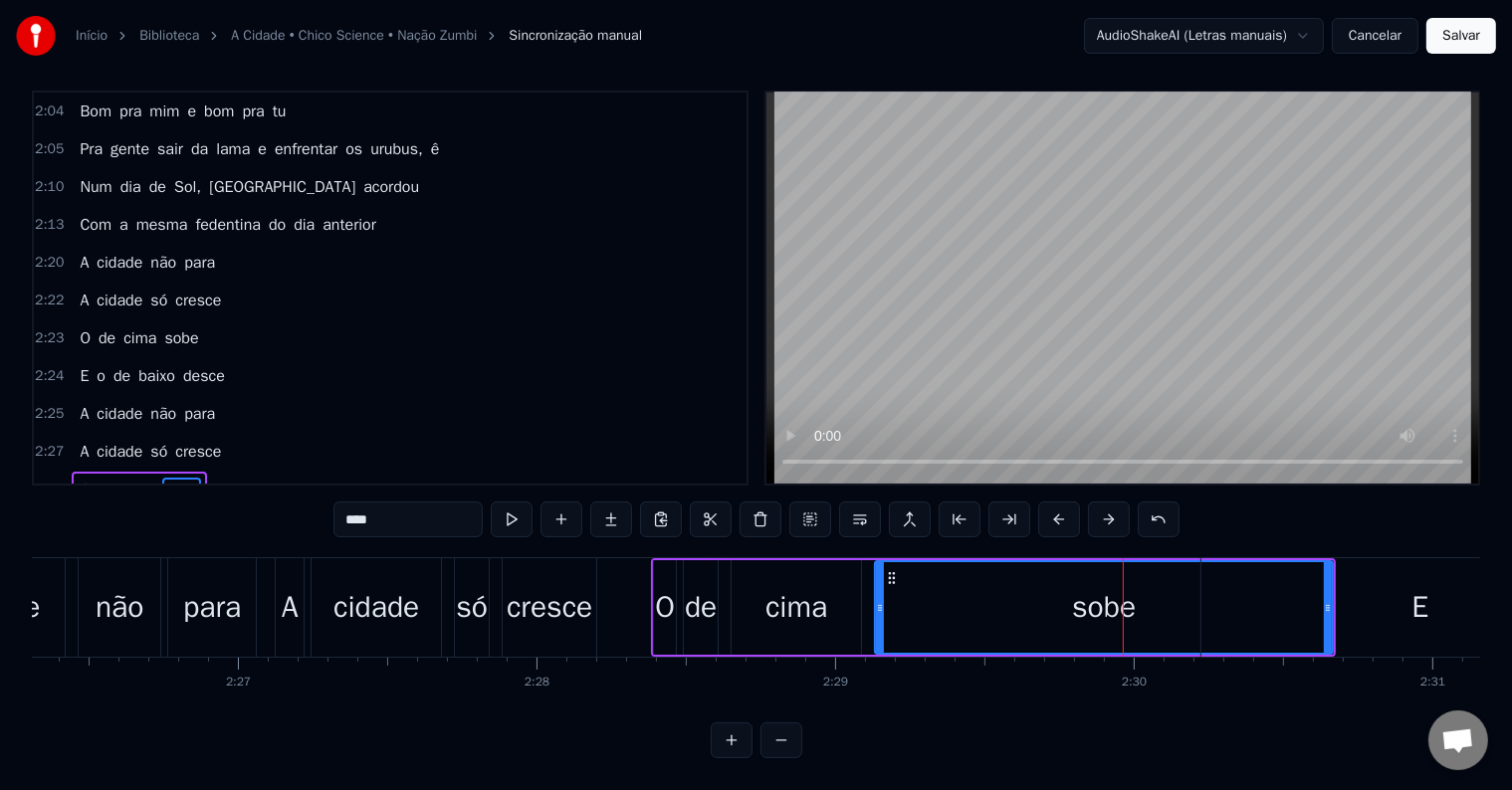 drag, startPoint x: 1326, startPoint y: 589, endPoint x: 1198, endPoint y: 588, distance: 128.0039 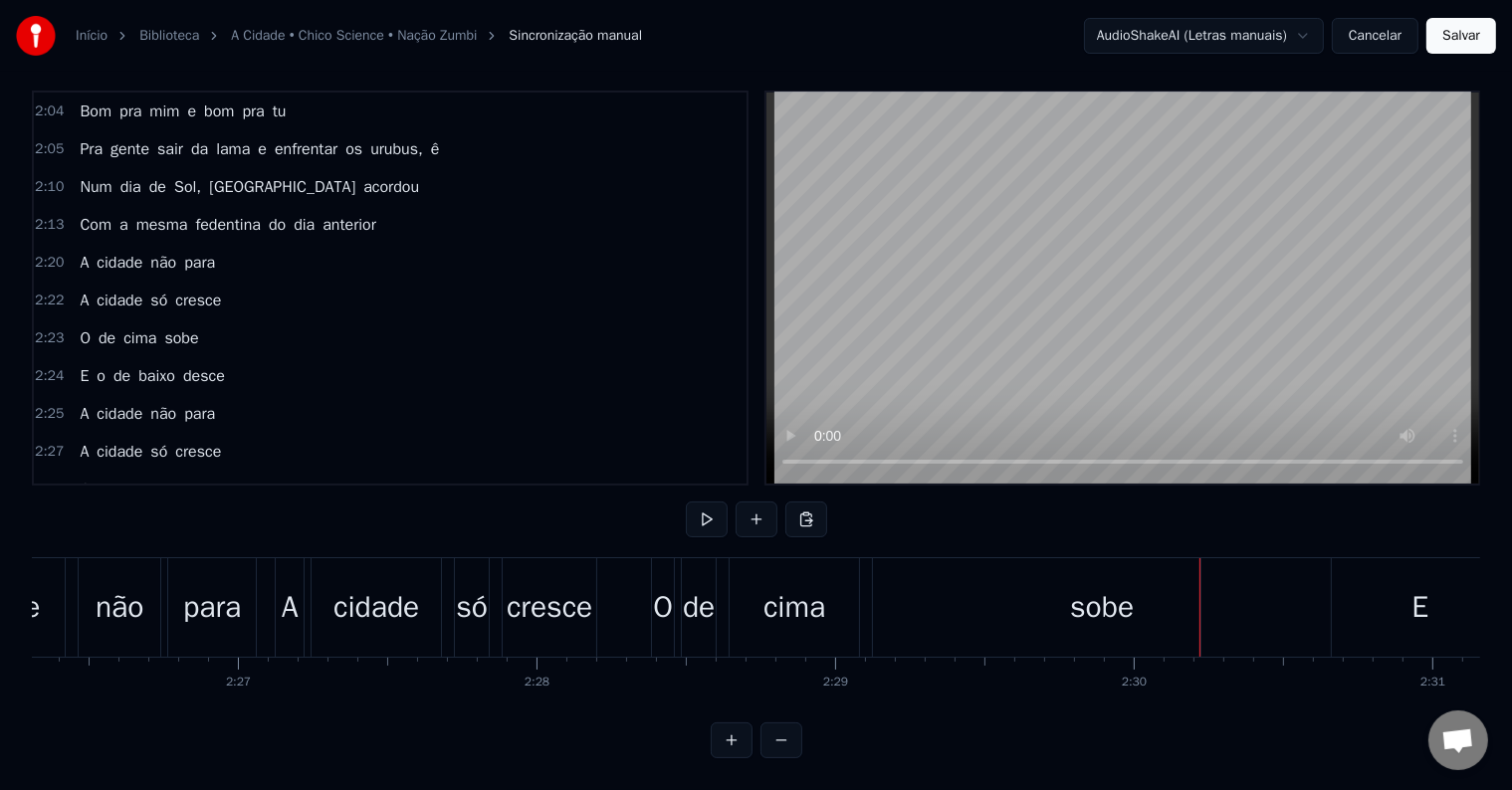 click on "cima" at bounding box center (794, 607) 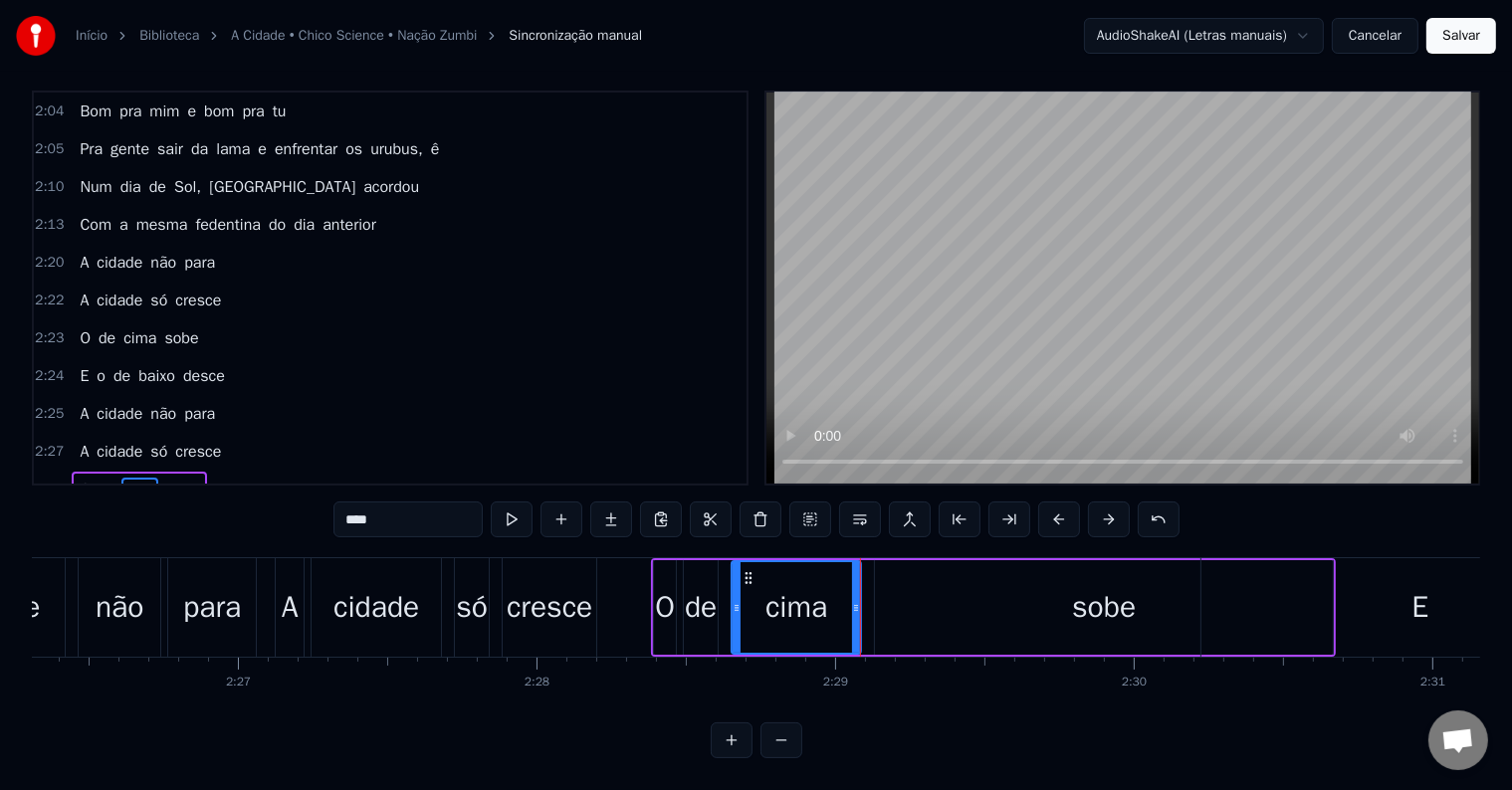 click on "sobe" at bounding box center (1104, 607) 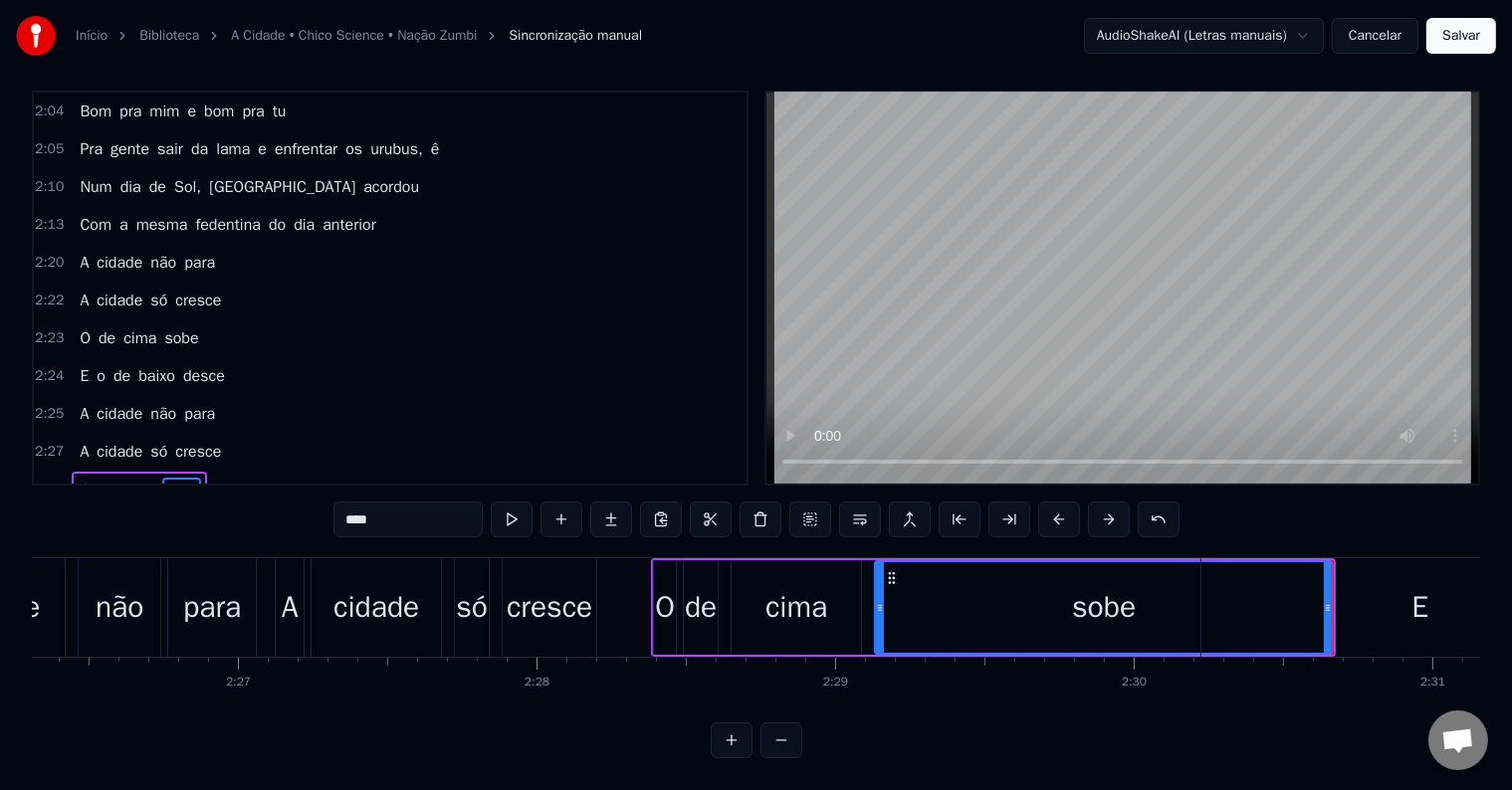 drag, startPoint x: 1324, startPoint y: 588, endPoint x: 1278, endPoint y: 599, distance: 47.296934 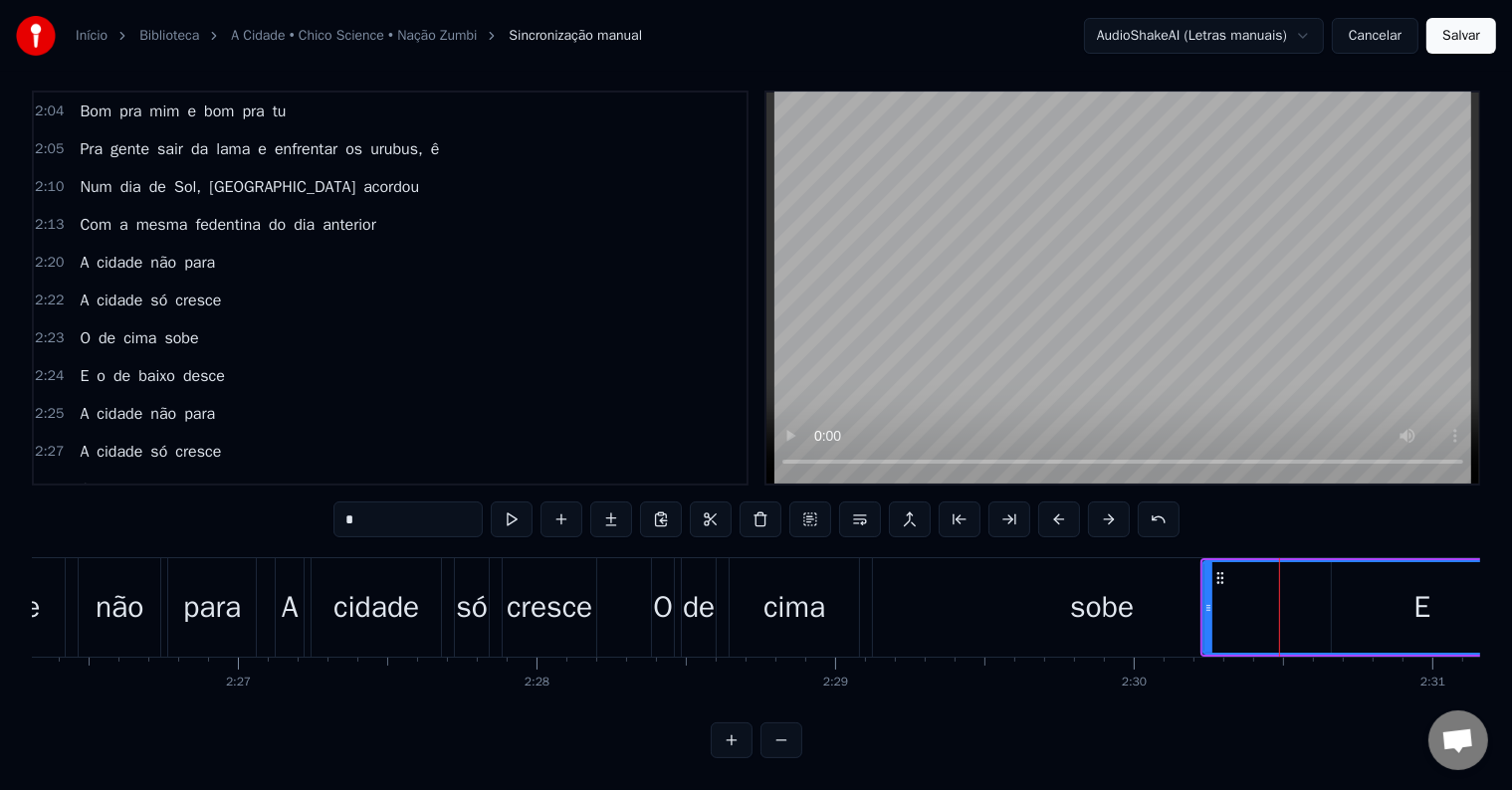 click on "sobe" at bounding box center (1102, 607) 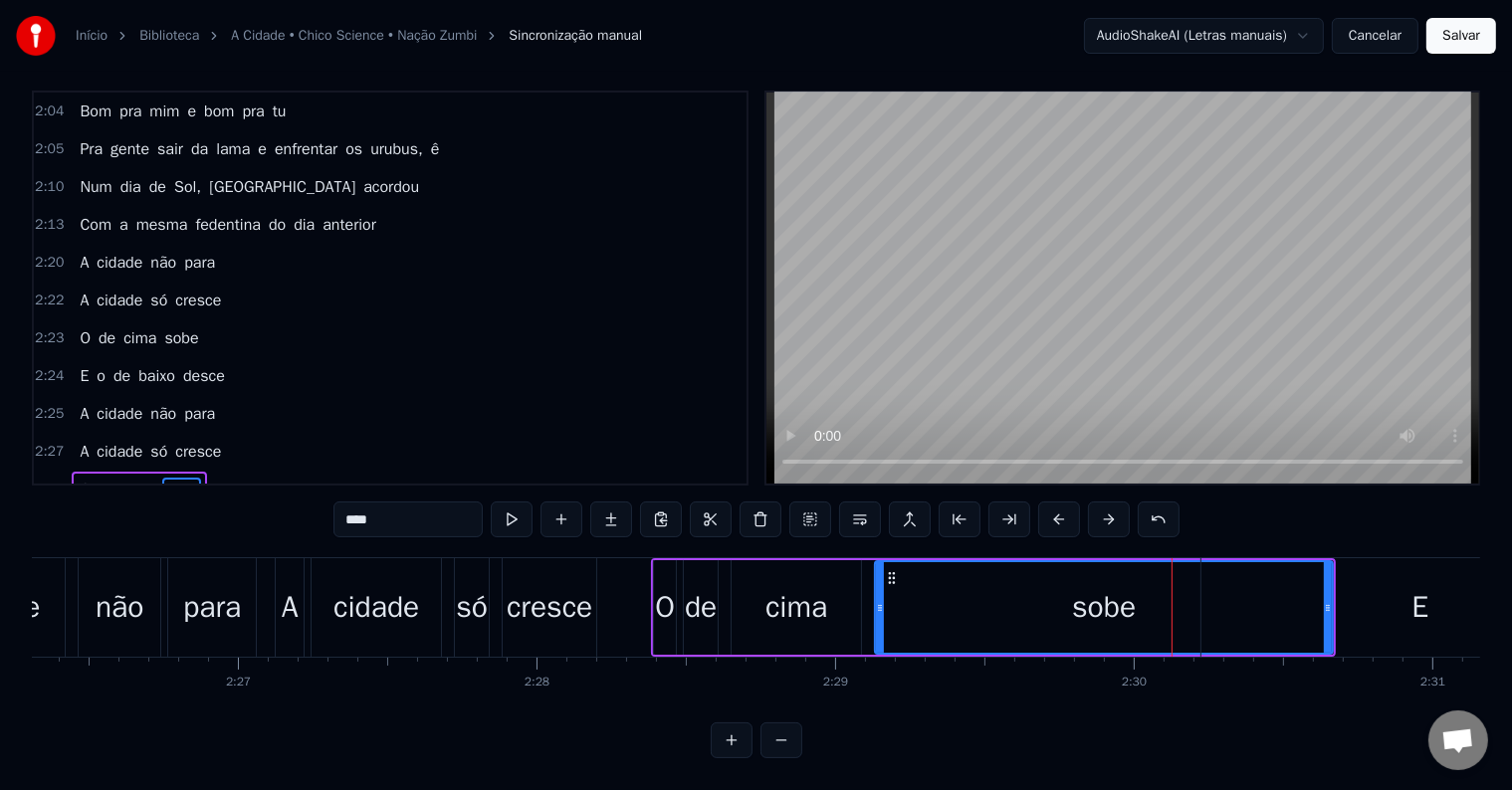 drag, startPoint x: 1324, startPoint y: 592, endPoint x: 1159, endPoint y: 593, distance: 165.003 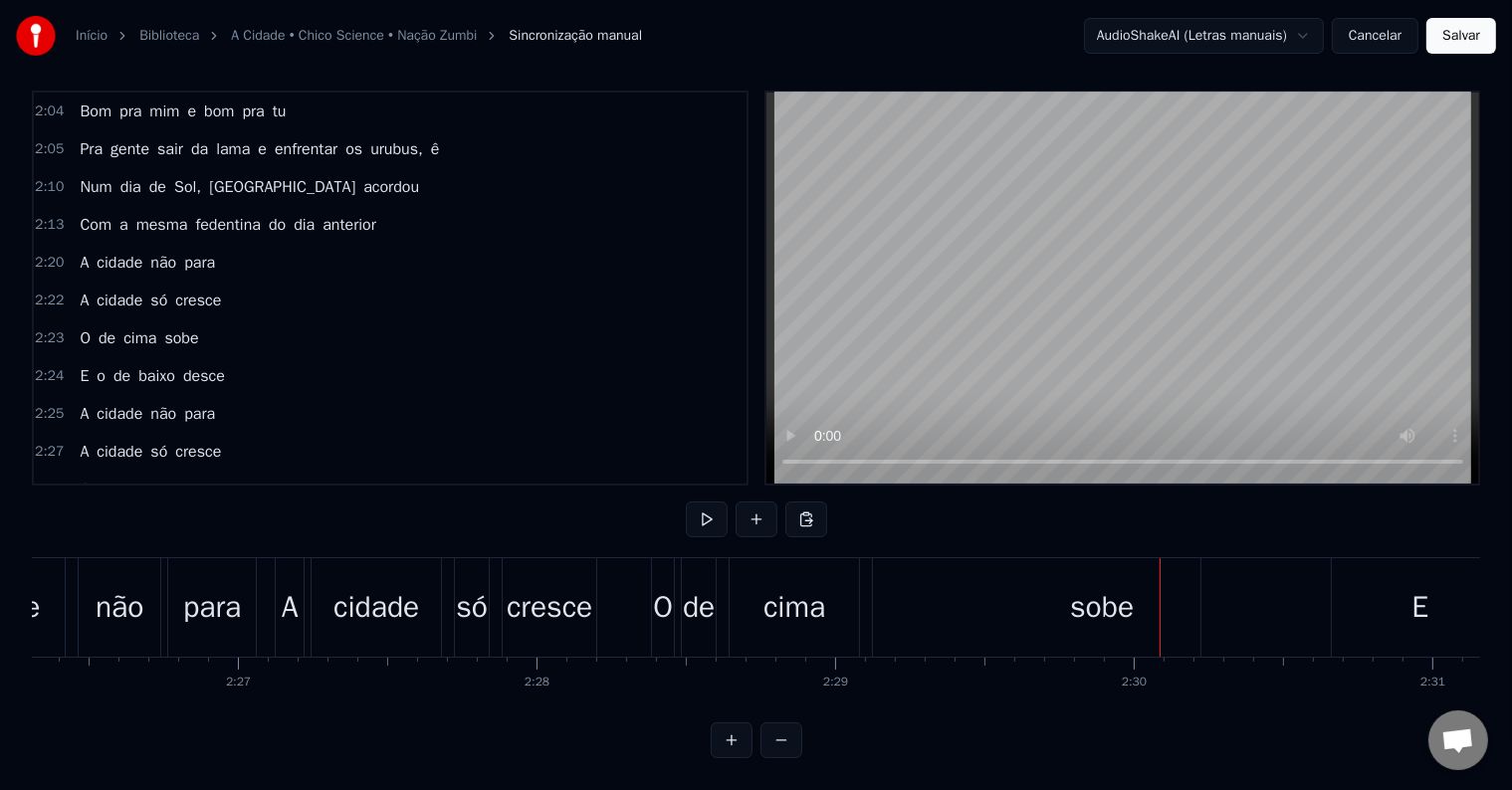 click on "E" at bounding box center [1419, 607] 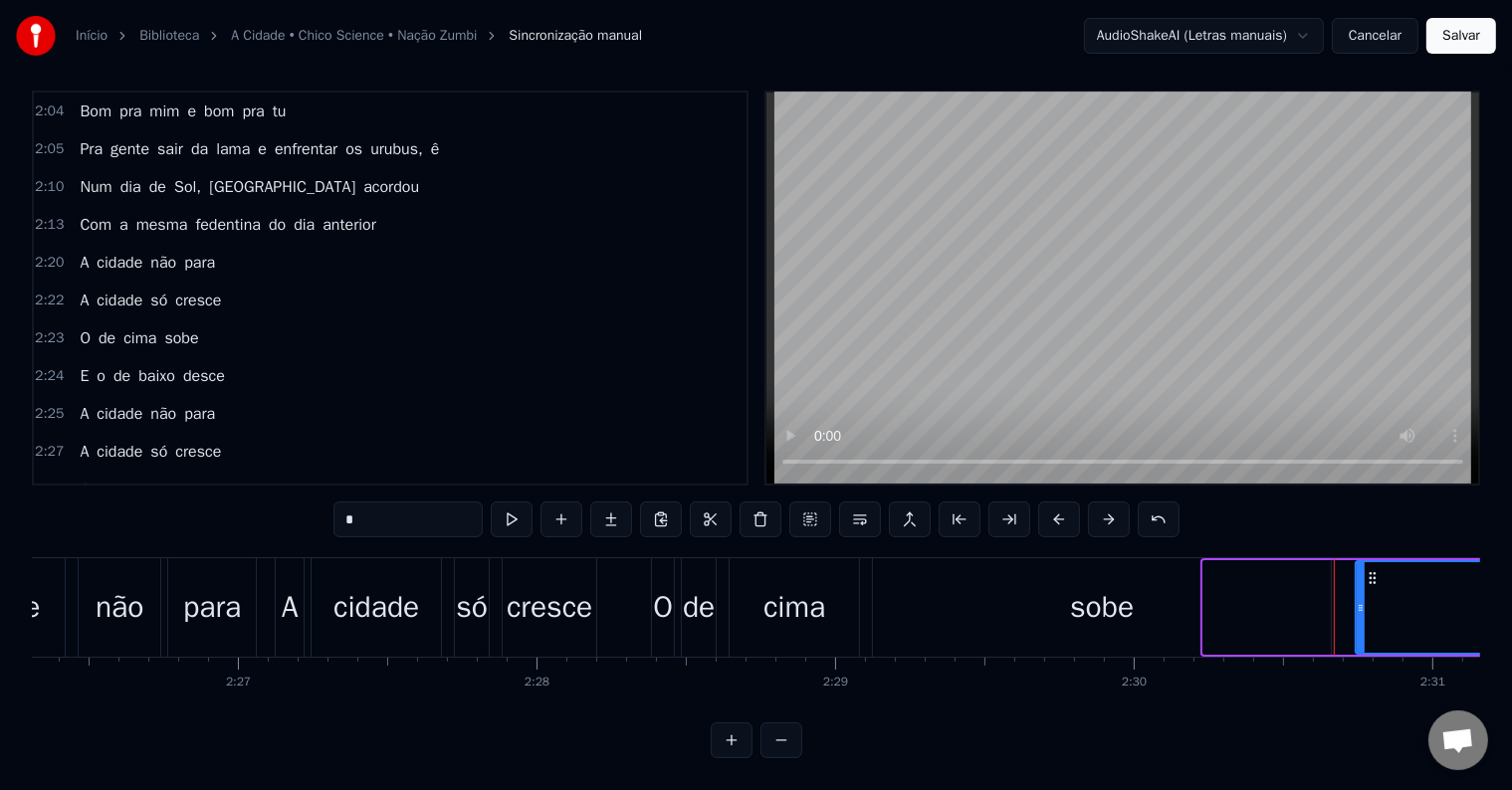 drag, startPoint x: 1209, startPoint y: 589, endPoint x: 1303, endPoint y: 593, distance: 94.08507 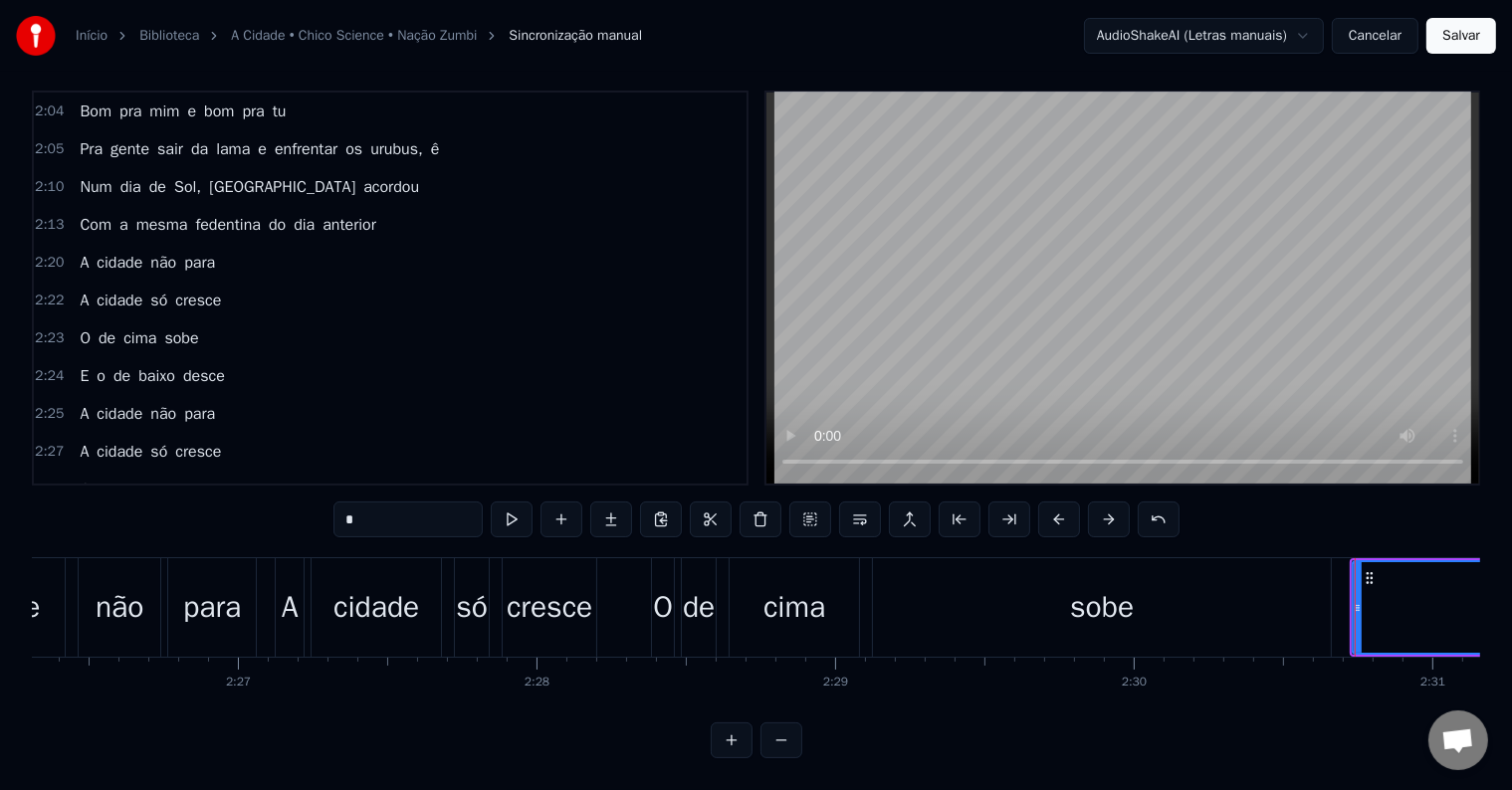 click on "sobe" at bounding box center (1102, 607) 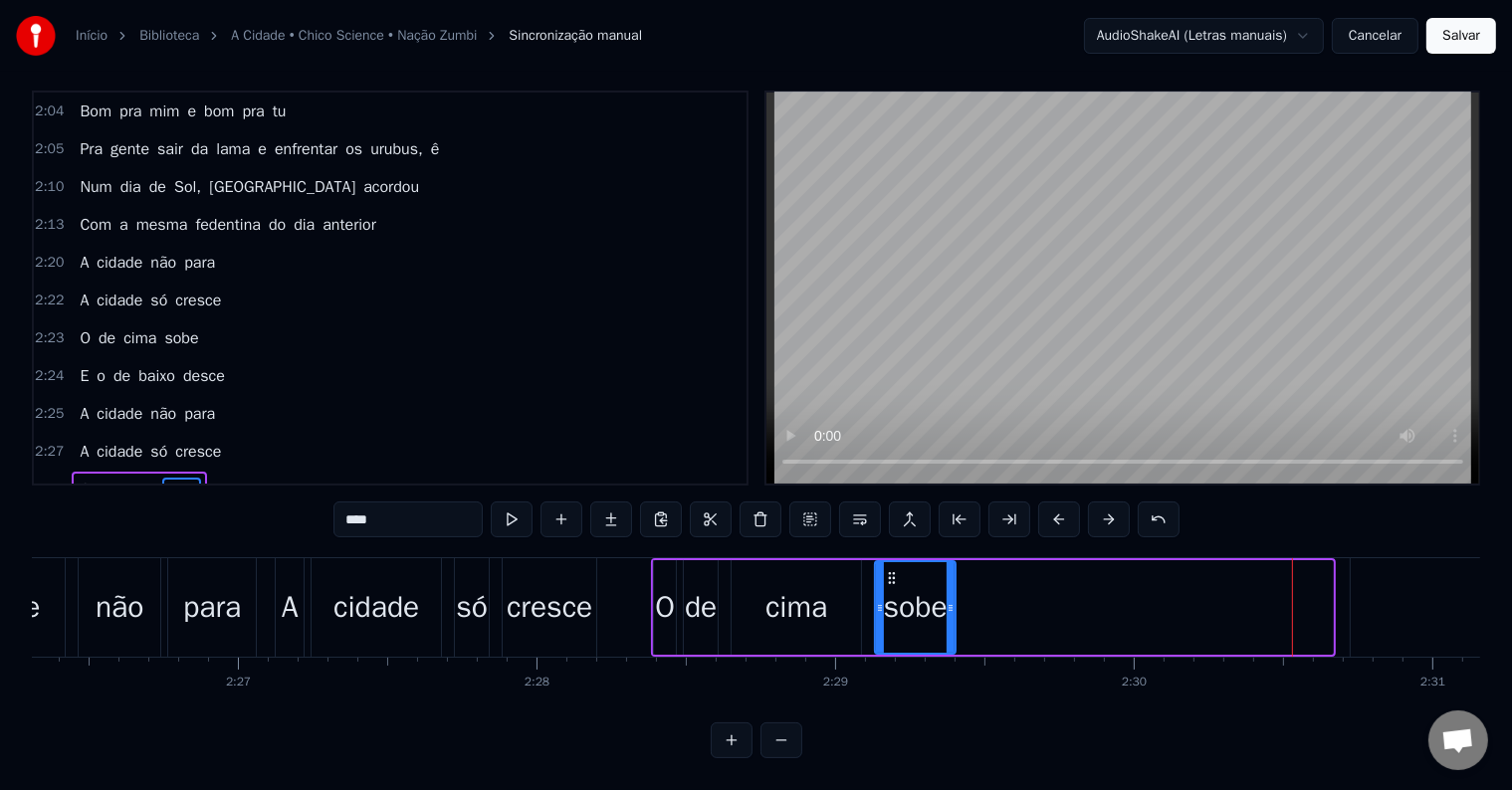 drag, startPoint x: 1330, startPoint y: 593, endPoint x: 952, endPoint y: 594, distance: 378.0013 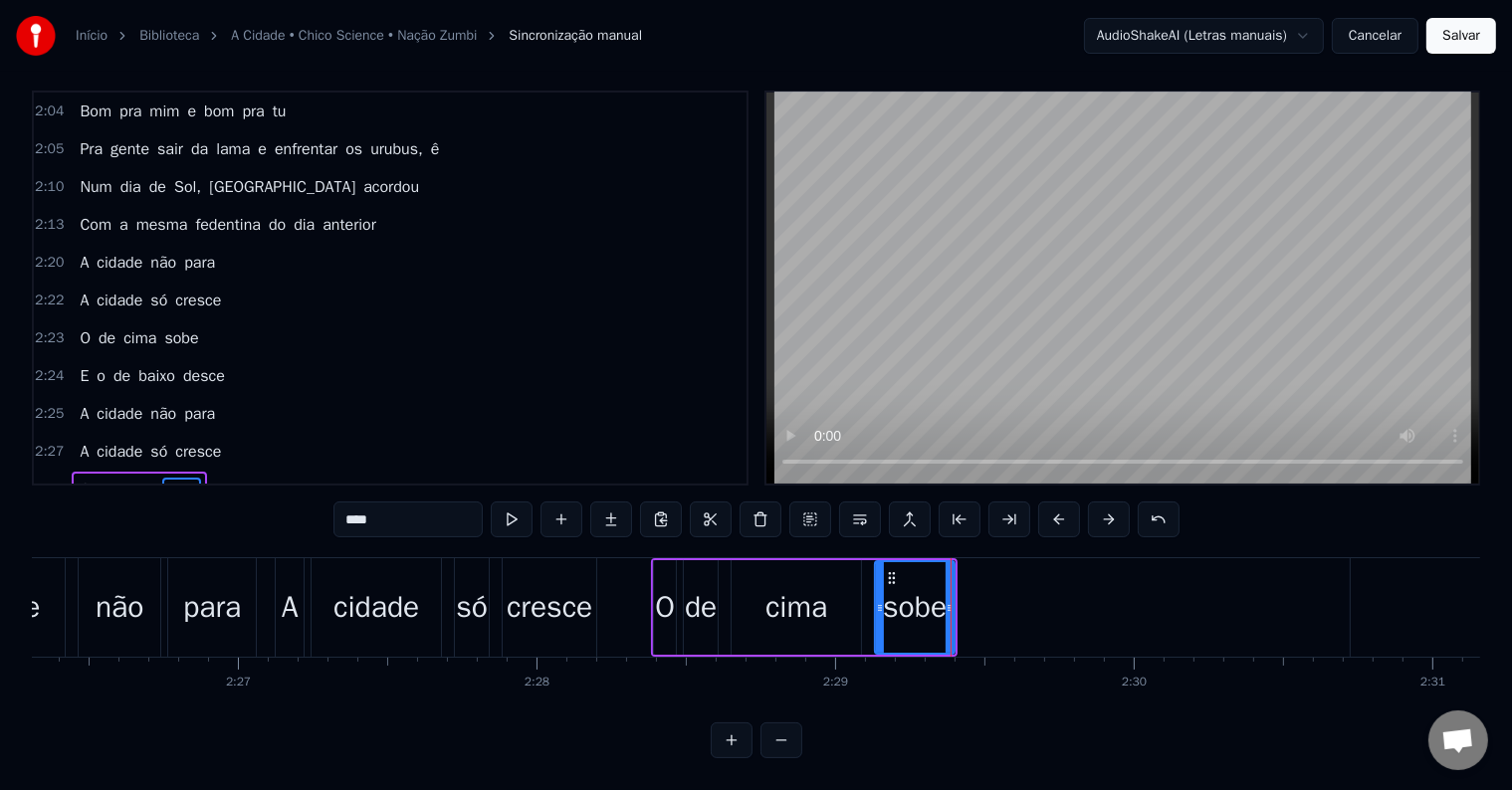 click on "E" at bounding box center [1494, 607] 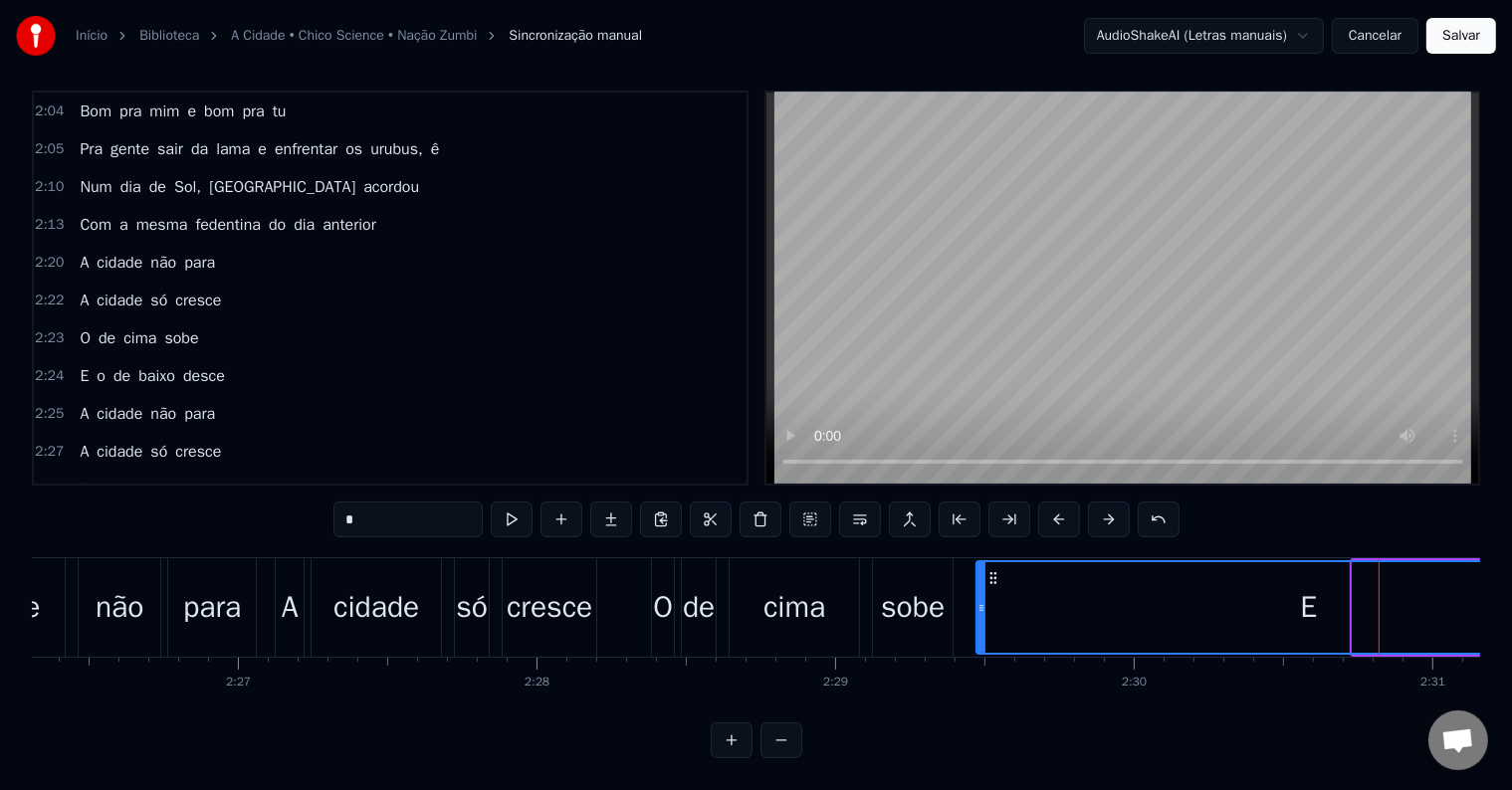 drag, startPoint x: 1358, startPoint y: 593, endPoint x: 981, endPoint y: 590, distance: 377.0119 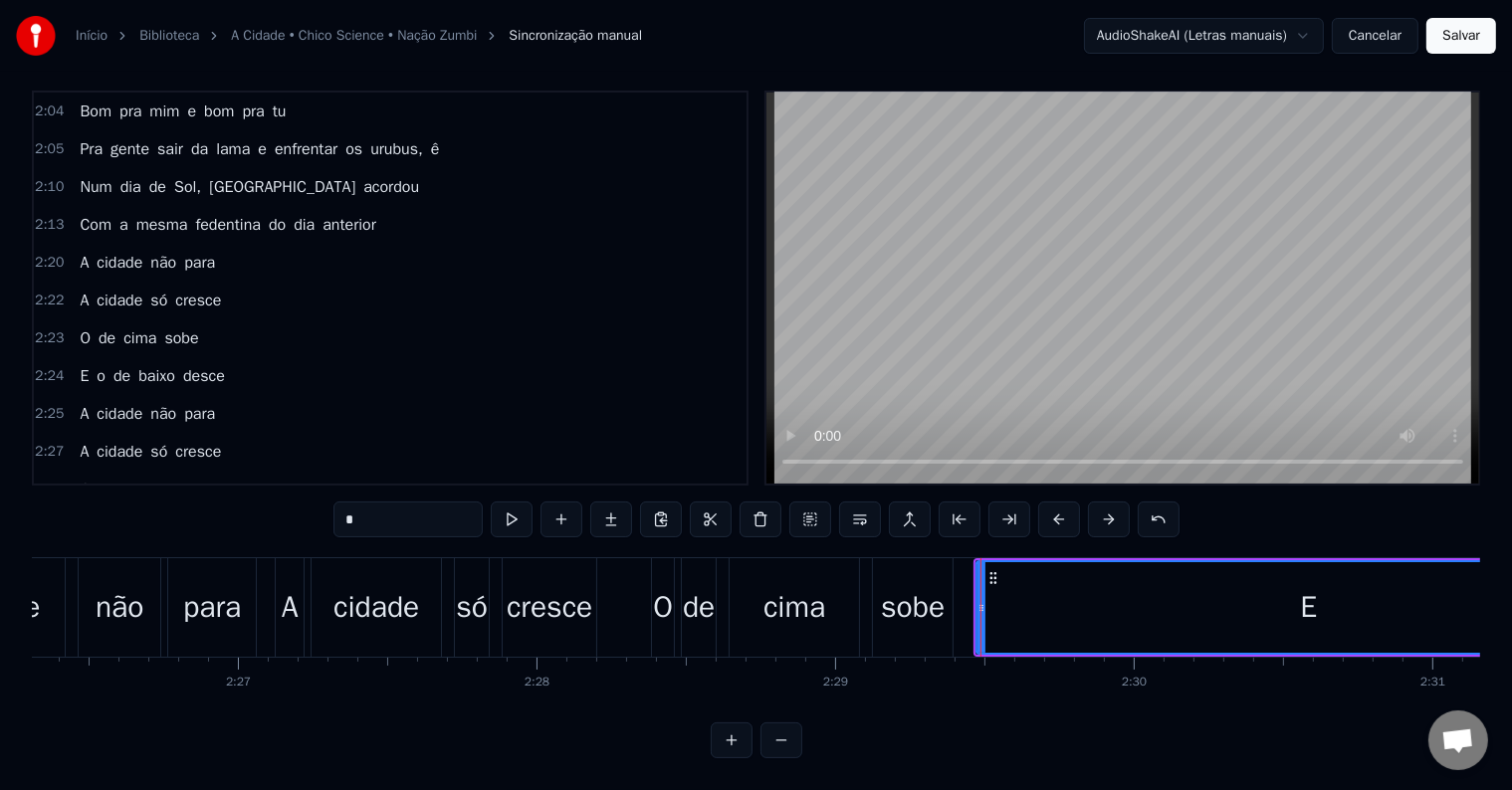 click on "sobe" at bounding box center (913, 607) 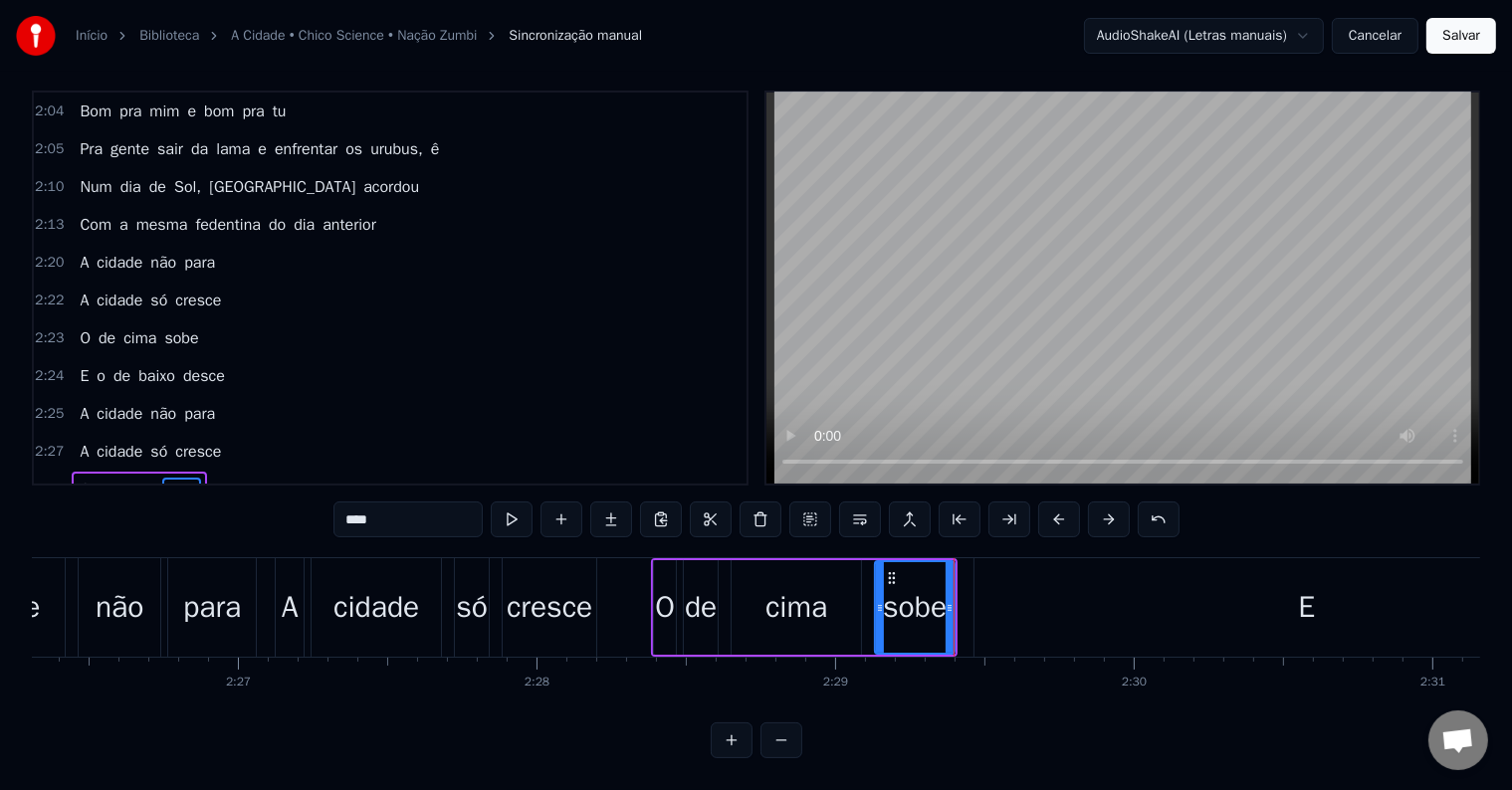 click on "E" at bounding box center (1306, 607) 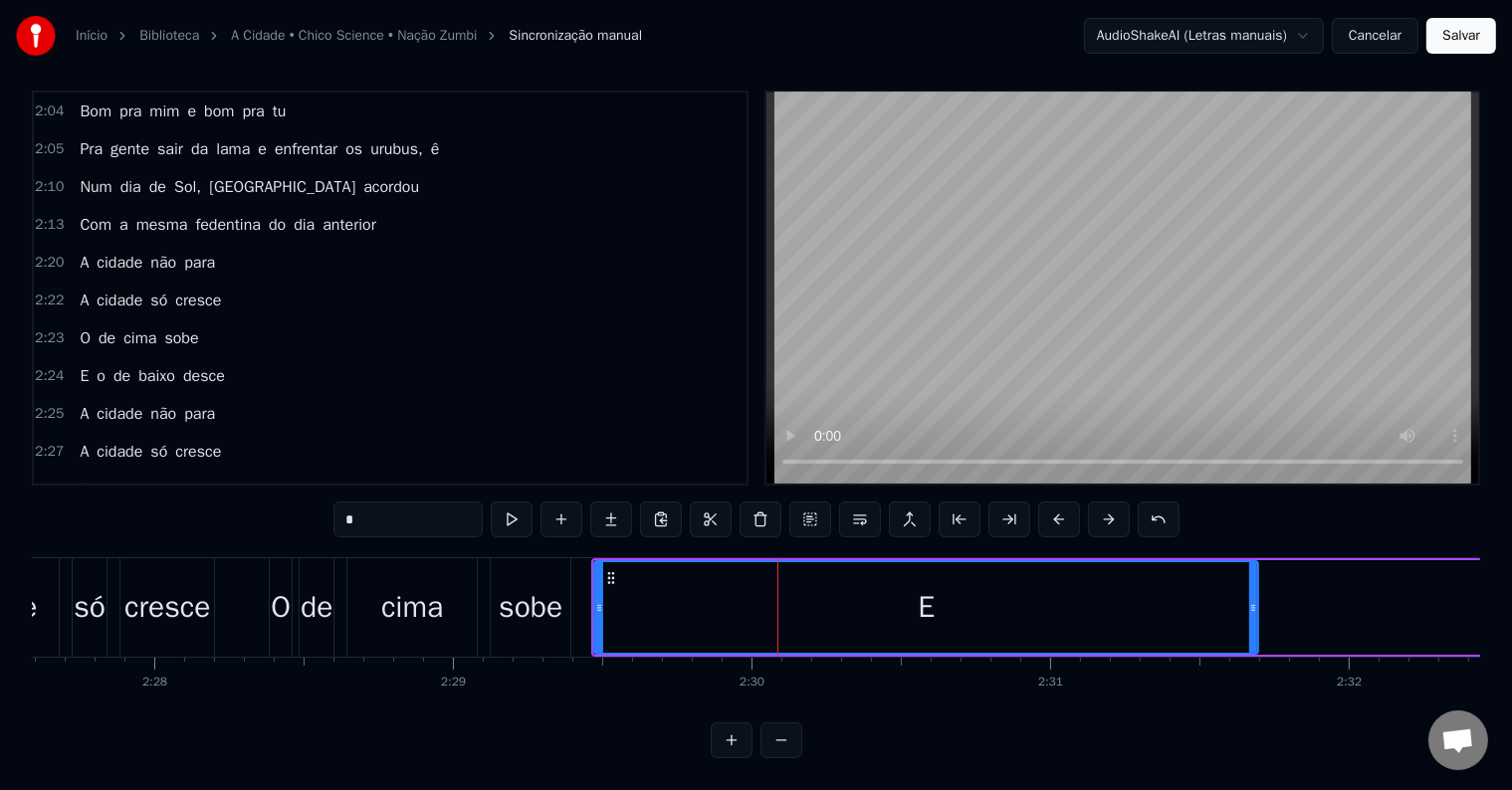 scroll, scrollTop: 0, scrollLeft: 44159, axis: horizontal 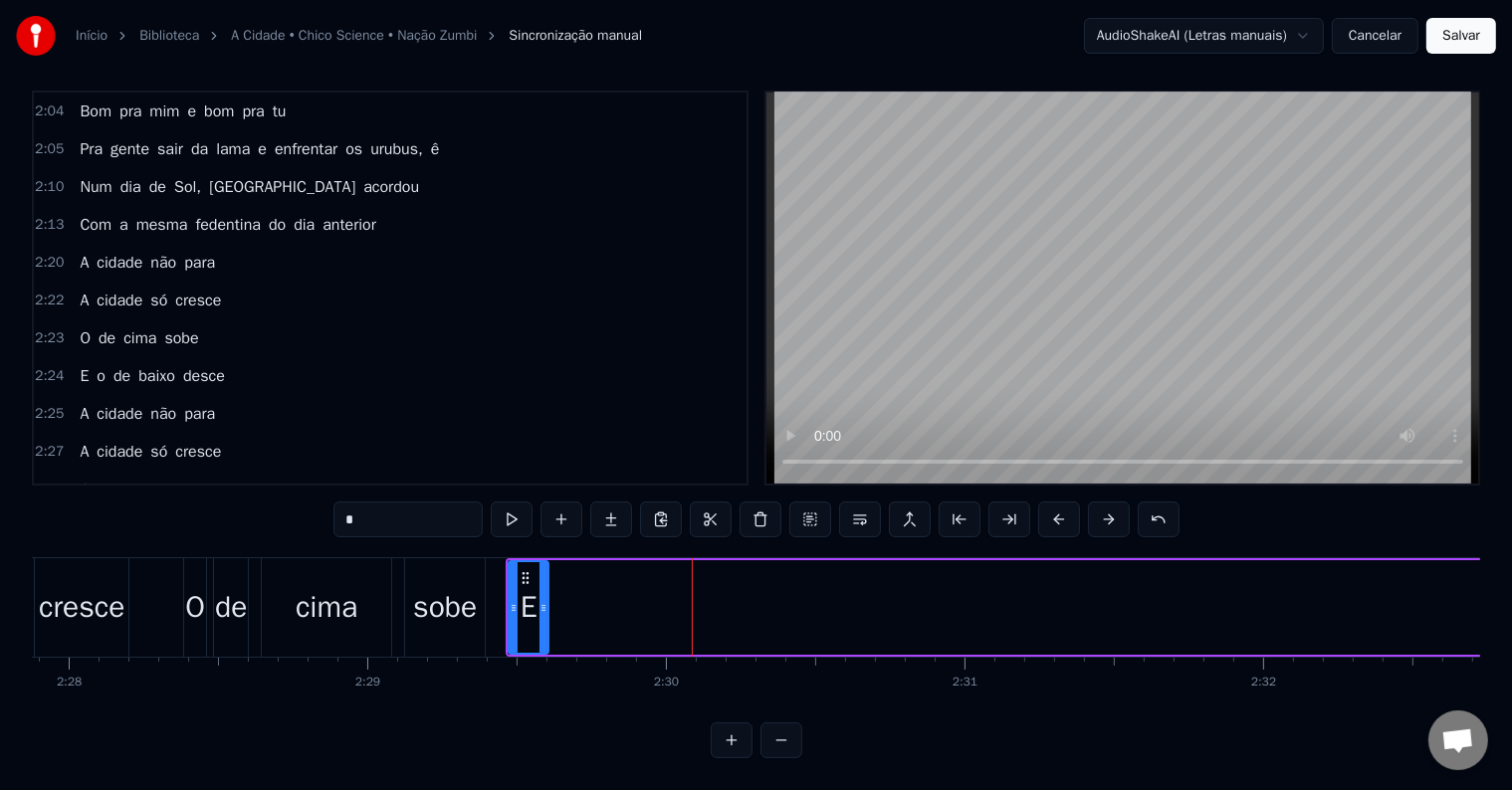 drag, startPoint x: 1166, startPoint y: 589, endPoint x: 541, endPoint y: 588, distance: 625.0008 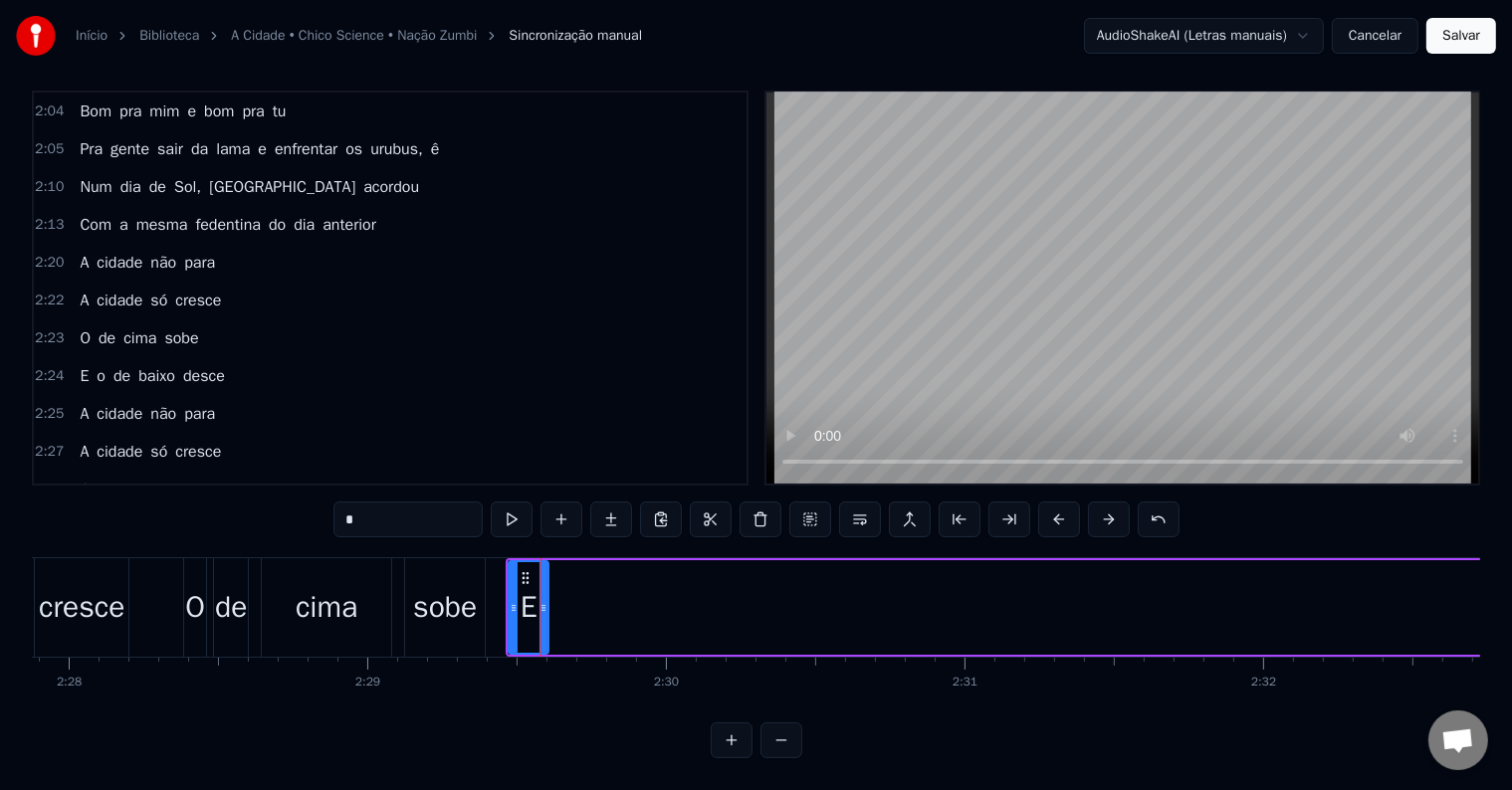 click on "E o de baixo desce" at bounding box center [14828, 607] 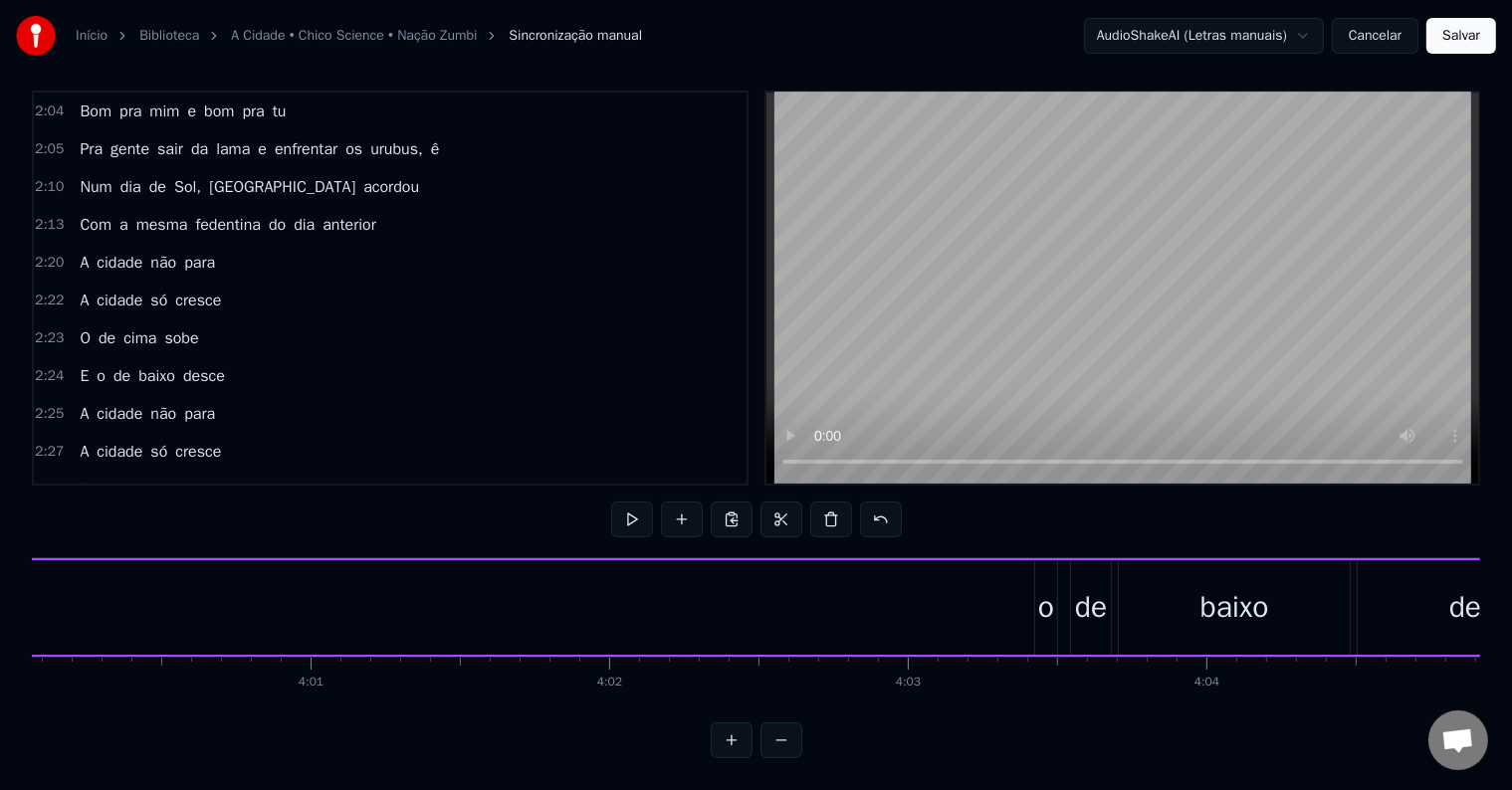 click on "o" at bounding box center (1046, 607) 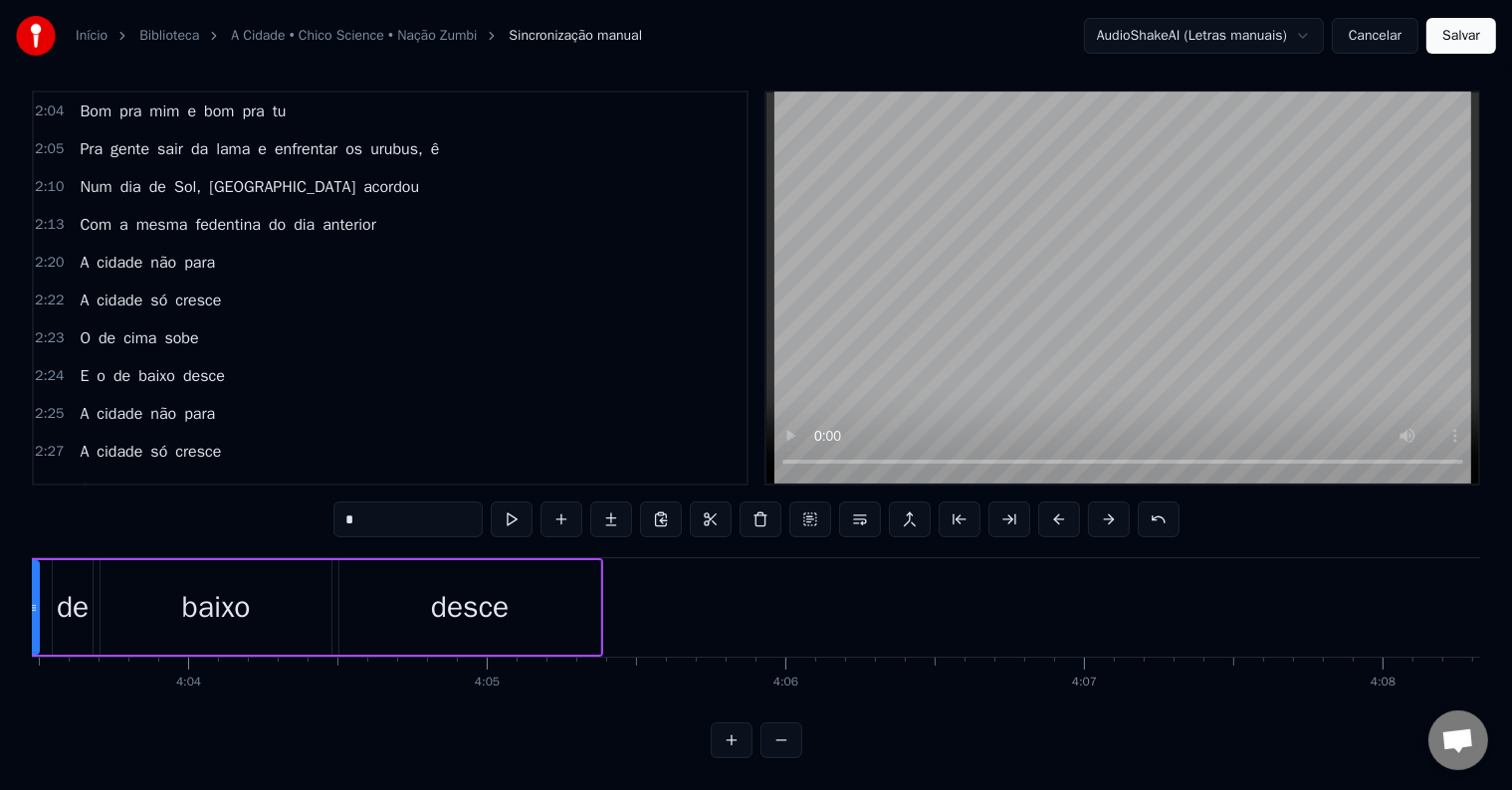 scroll, scrollTop: 0, scrollLeft: 71688, axis: horizontal 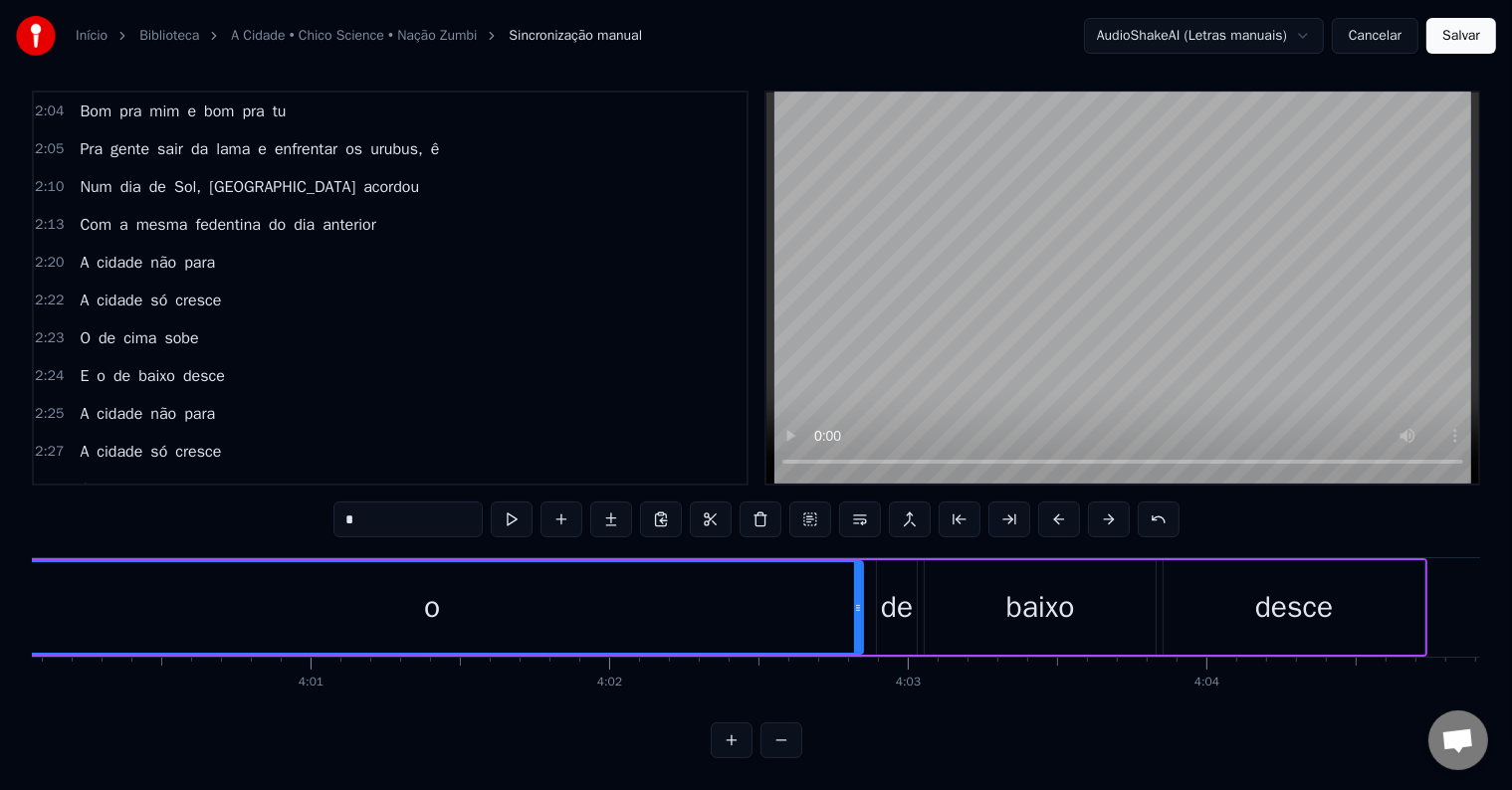 drag, startPoint x: 840, startPoint y: 593, endPoint x: 0, endPoint y: 595, distance: 840.0024 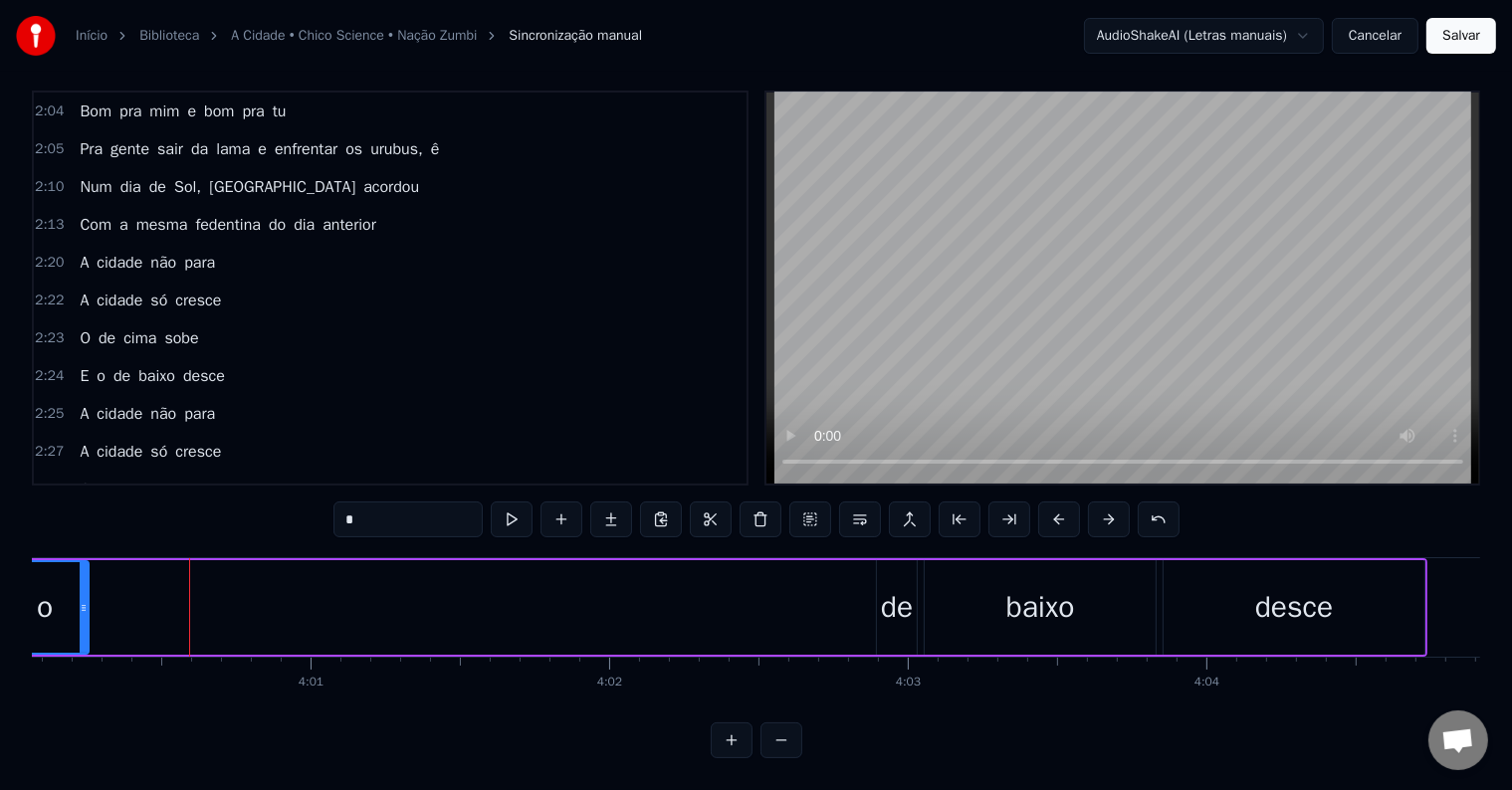 drag, startPoint x: 856, startPoint y: 593, endPoint x: 72, endPoint y: 605, distance: 784.0918 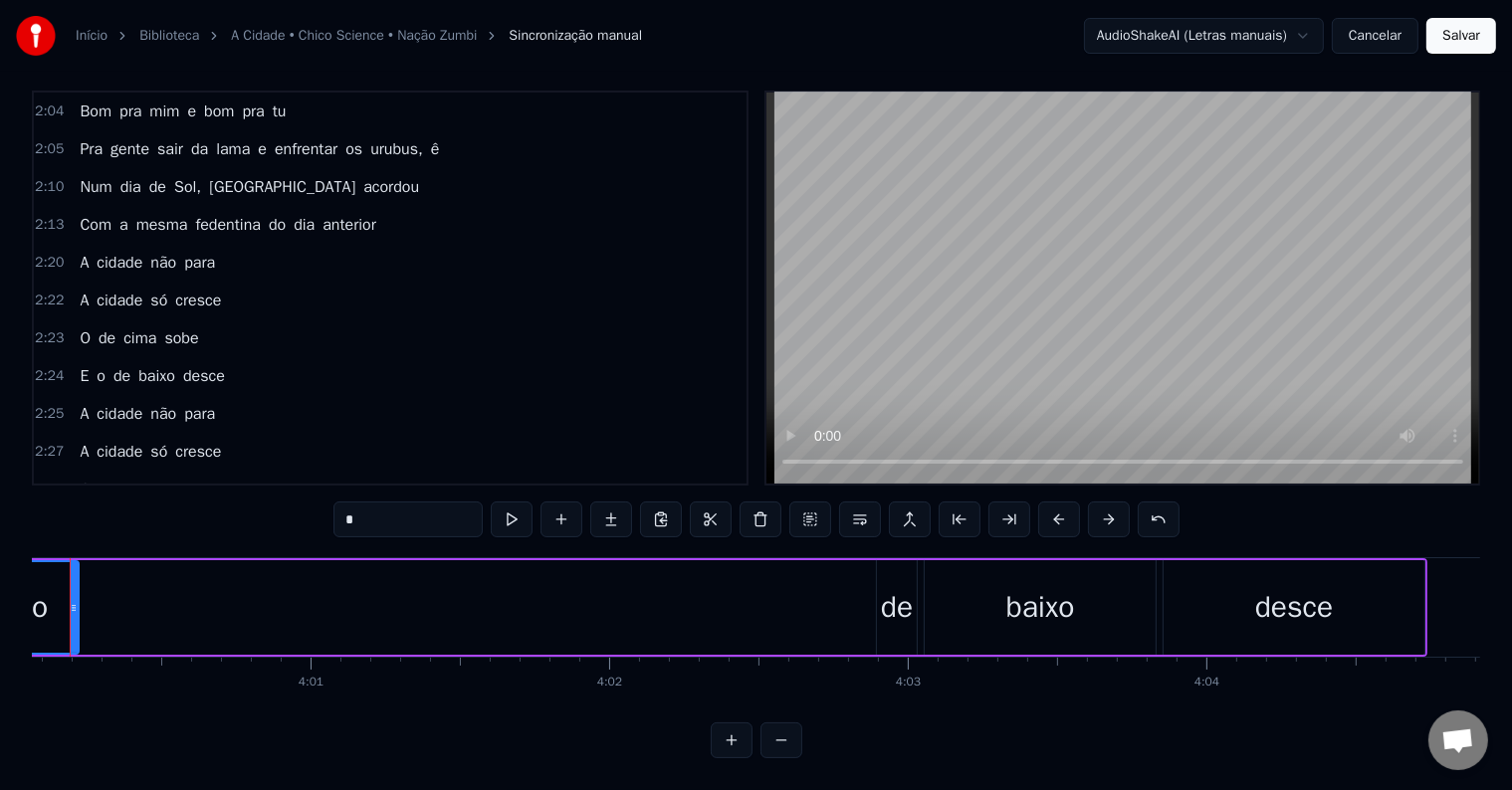 scroll, scrollTop: 0, scrollLeft: 71626, axis: horizontal 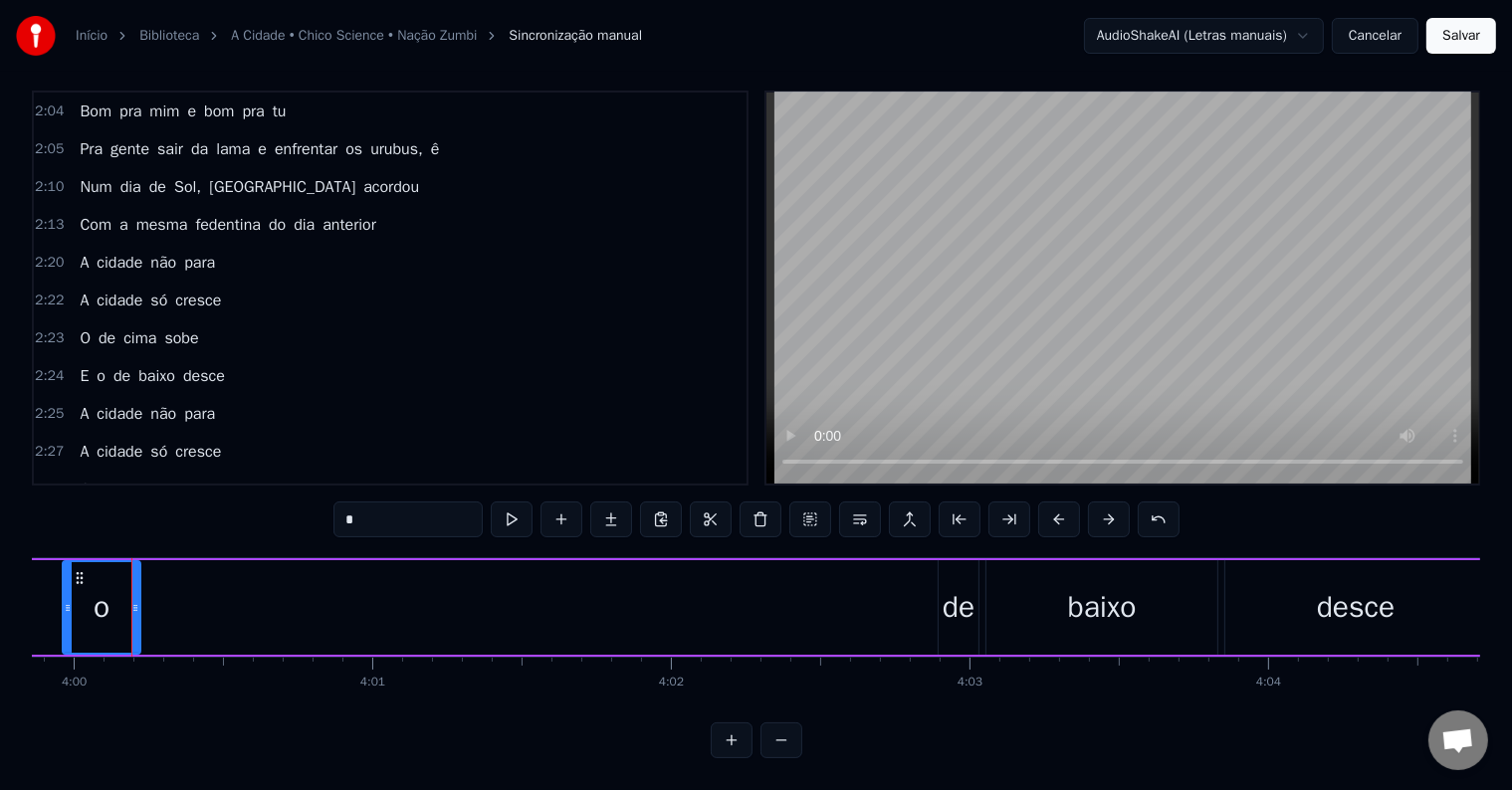 click on "de" at bounding box center (959, 607) 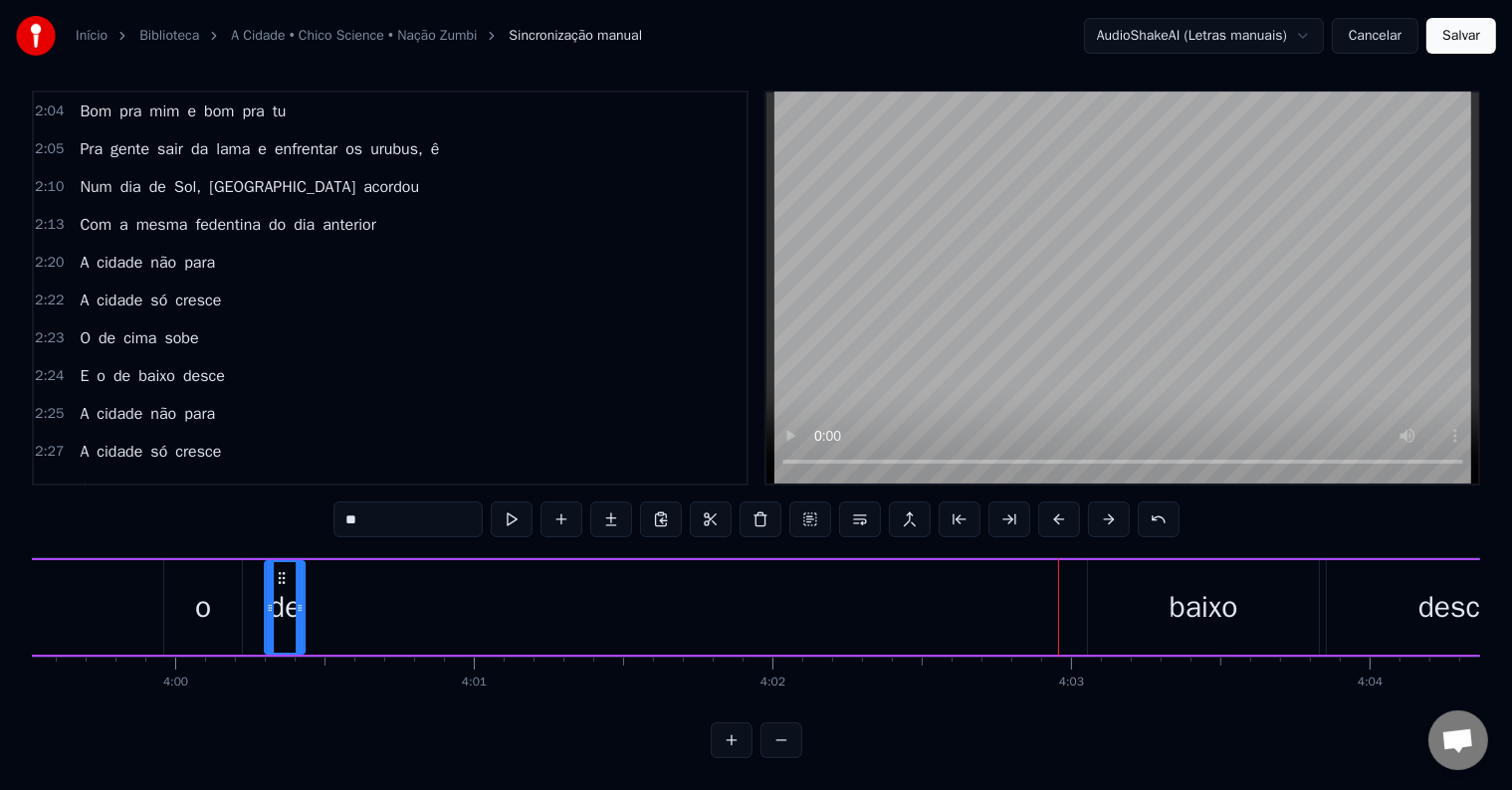 scroll, scrollTop: 0, scrollLeft: 71473, axis: horizontal 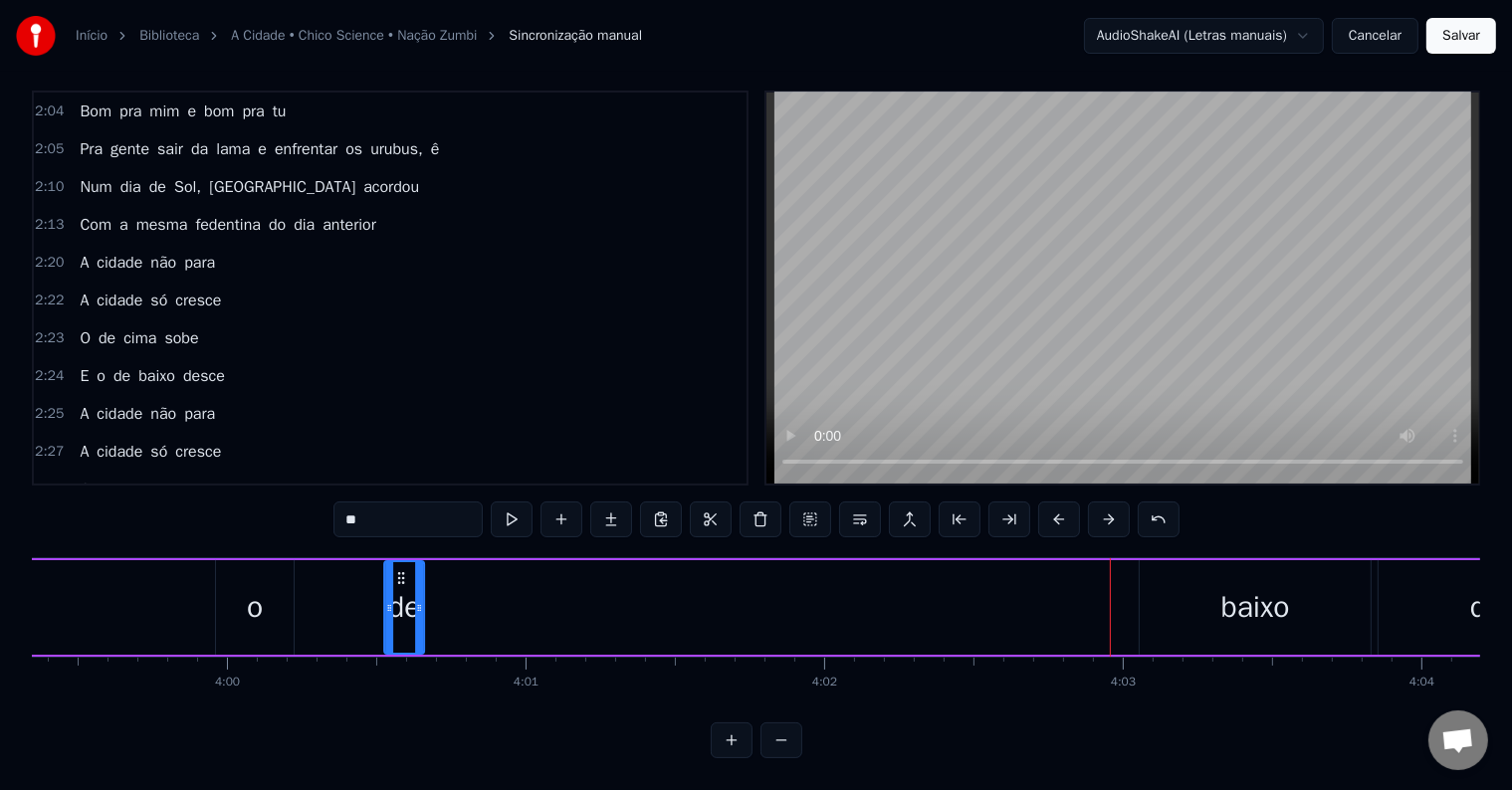 drag, startPoint x: 955, startPoint y: 559, endPoint x: 401, endPoint y: 589, distance: 554.8117 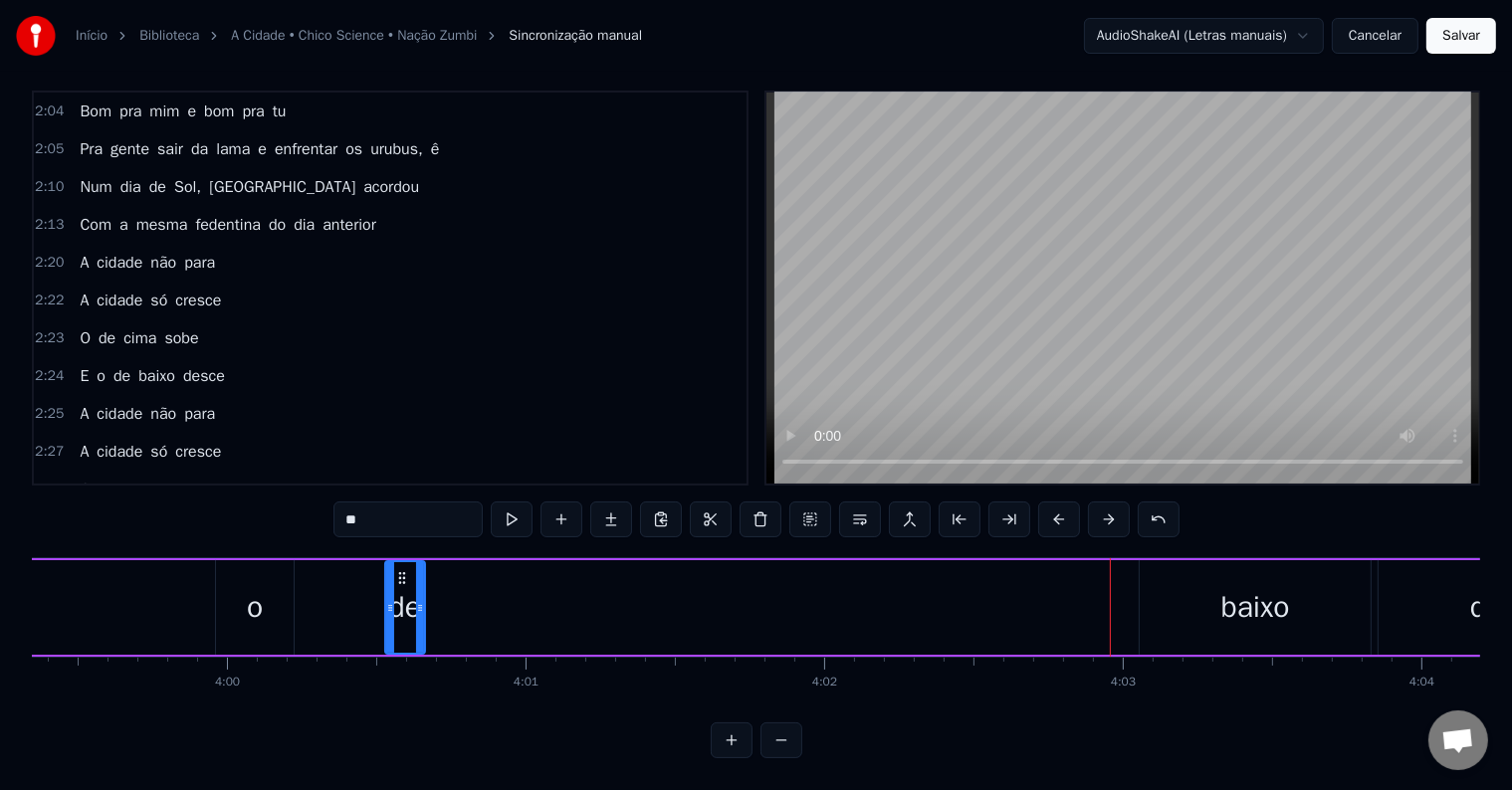click on "baixo" at bounding box center [1255, 607] 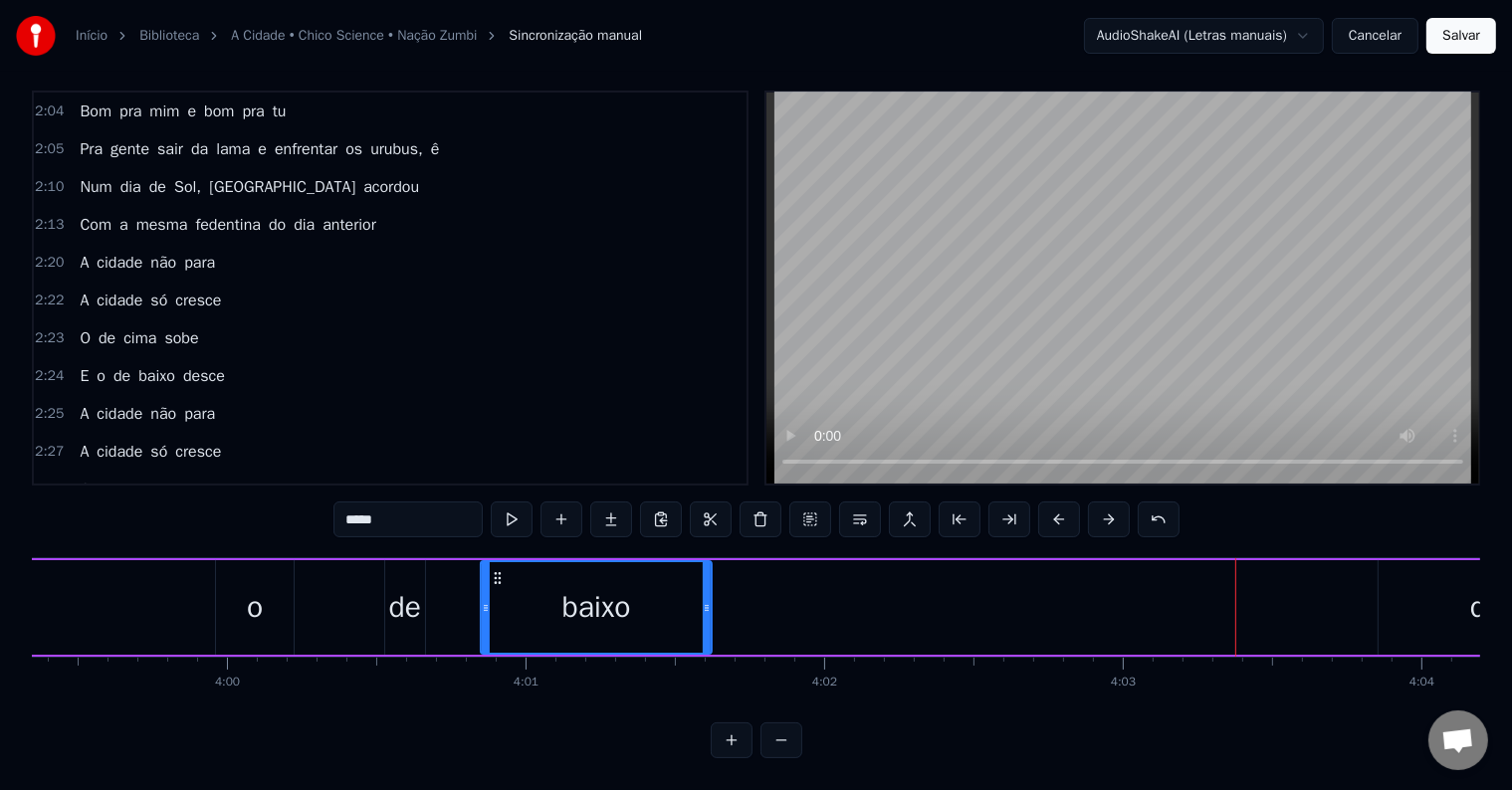 drag, startPoint x: 1156, startPoint y: 557, endPoint x: 839, endPoint y: 573, distance: 317.40353 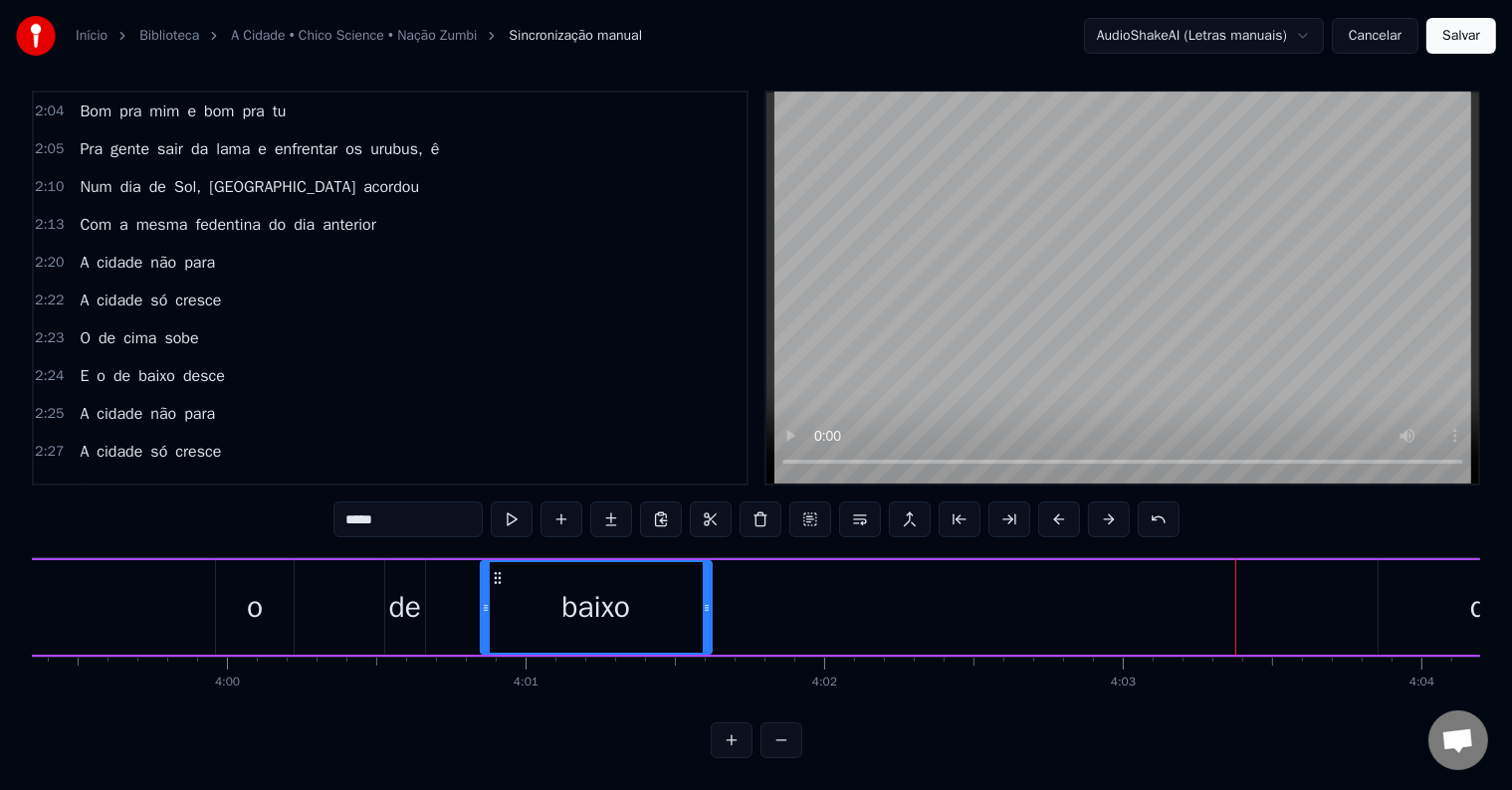 click on "desce" at bounding box center (1509, 607) 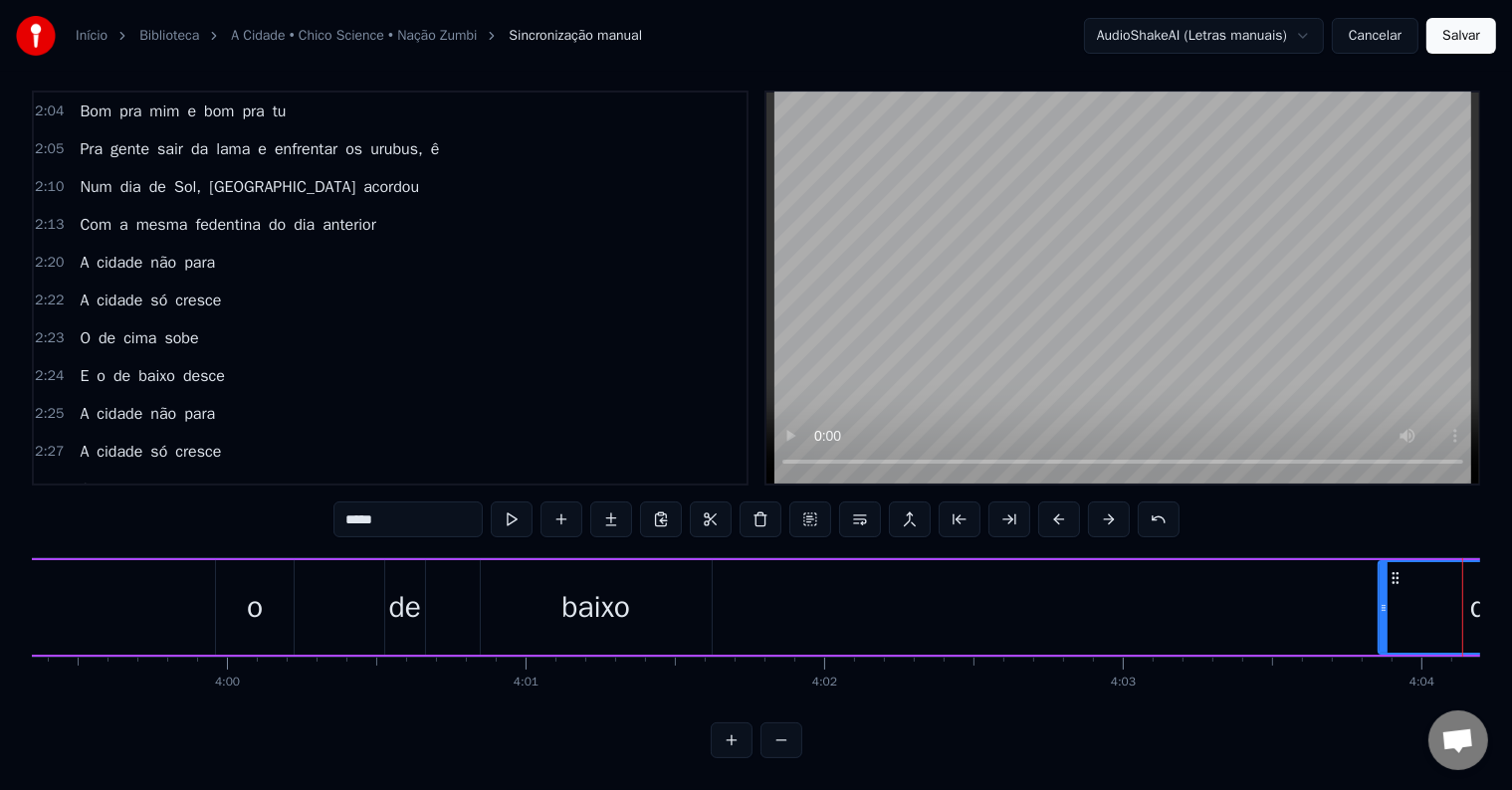 scroll, scrollTop: 0, scrollLeft: 72803, axis: horizontal 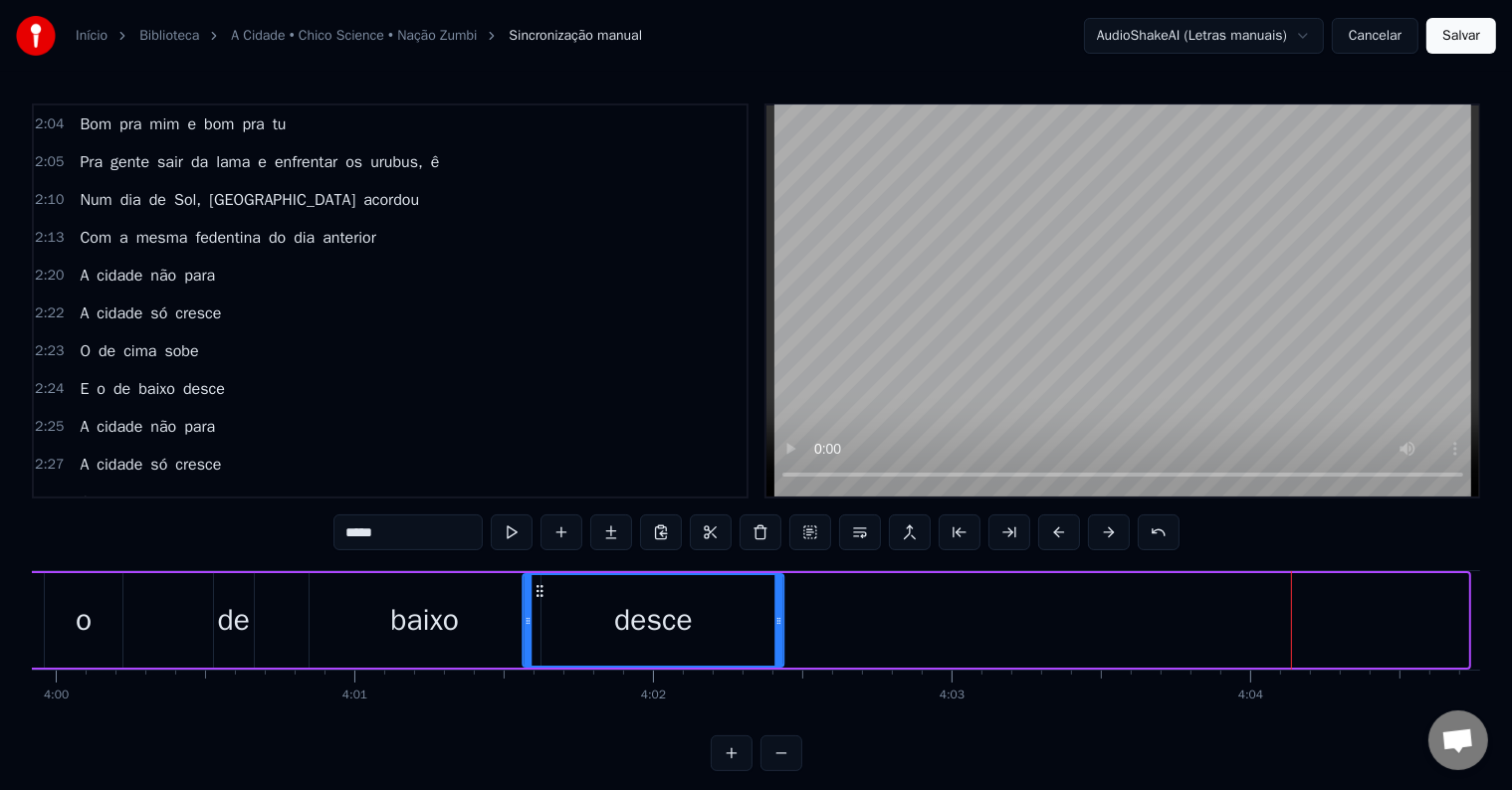 drag, startPoint x: 67, startPoint y: 590, endPoint x: 541, endPoint y: 603, distance: 474.17824 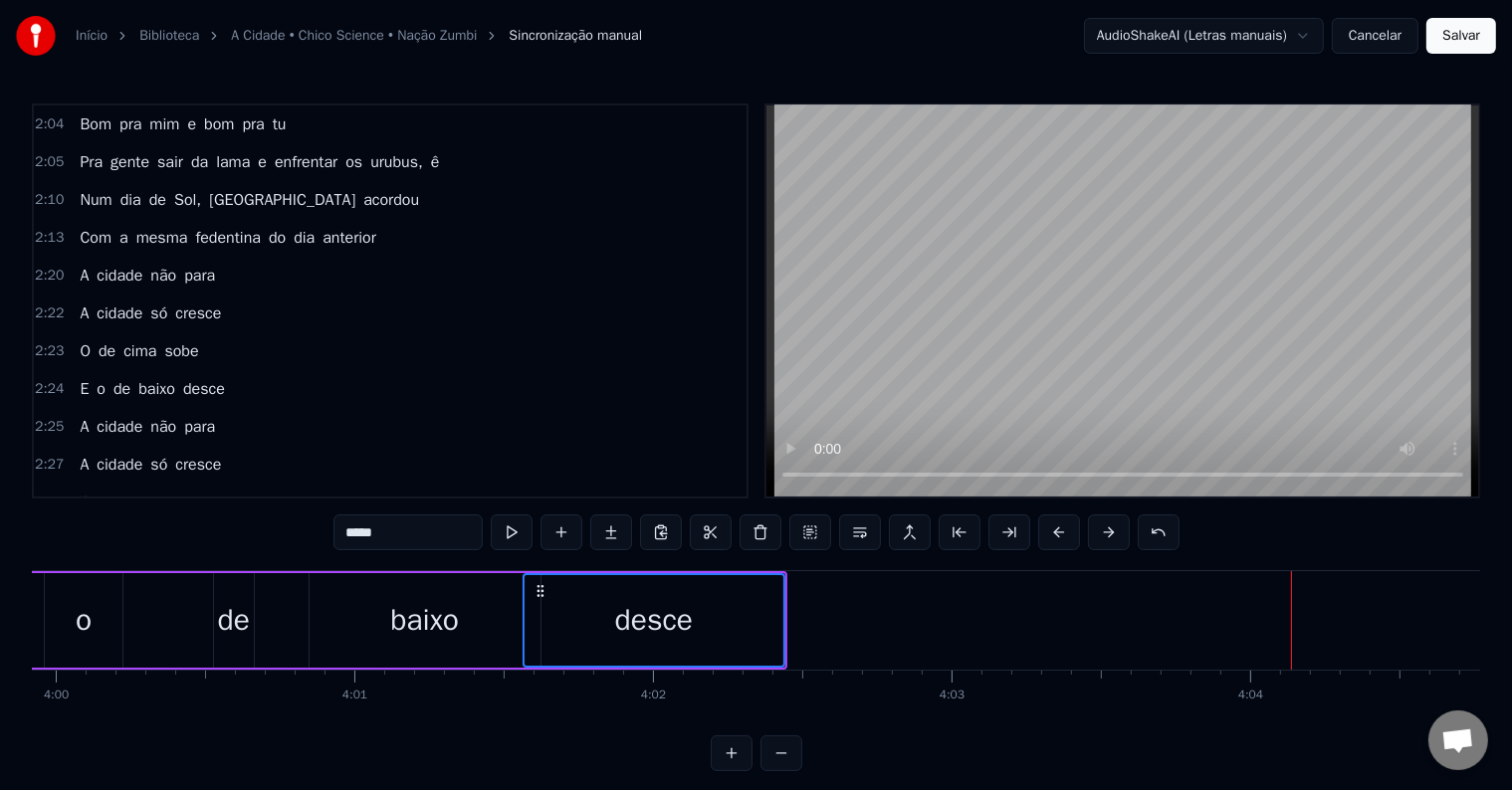 click on "baixo" at bounding box center (424, 620) 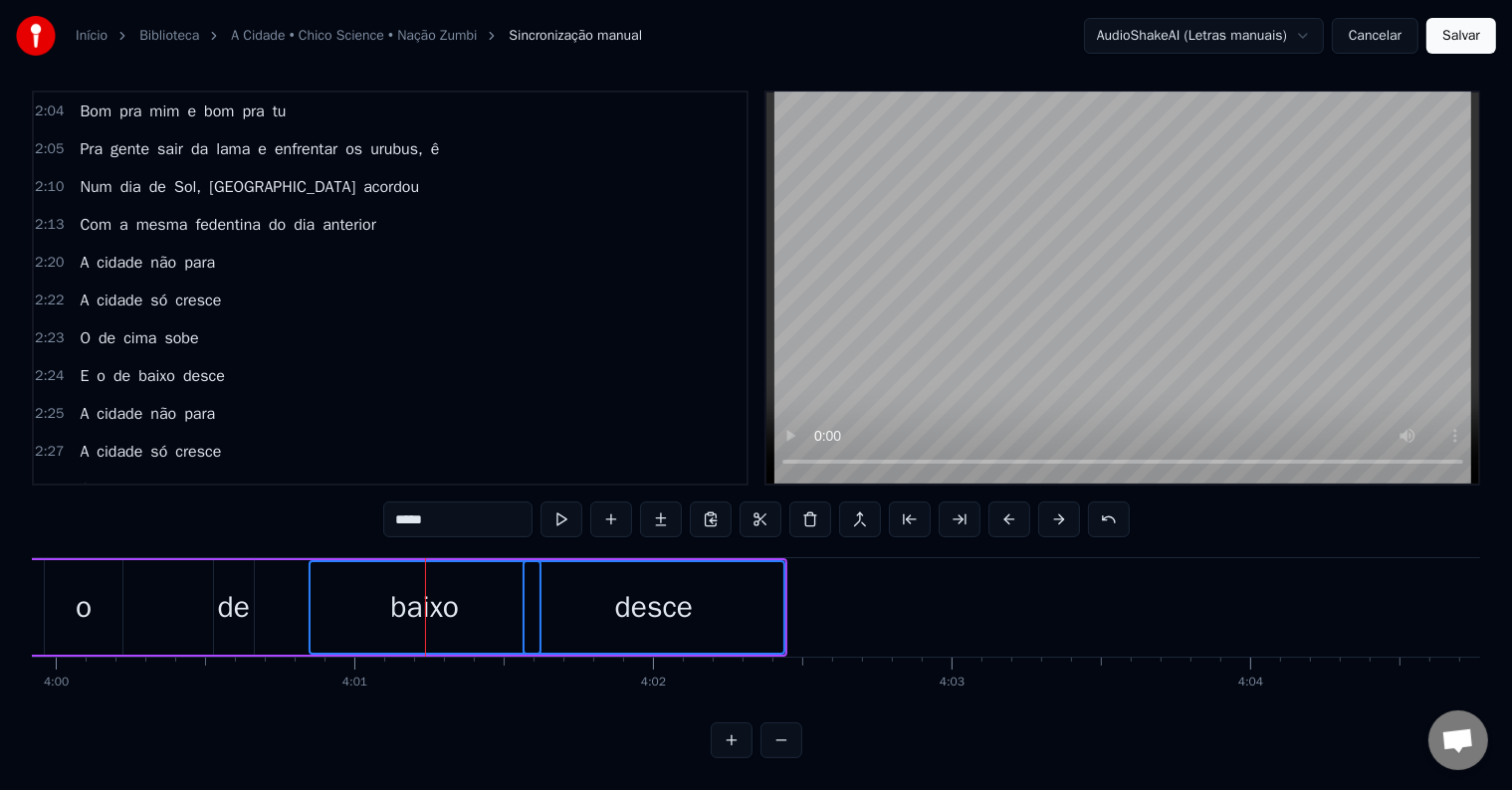 click on "de" at bounding box center (234, 607) 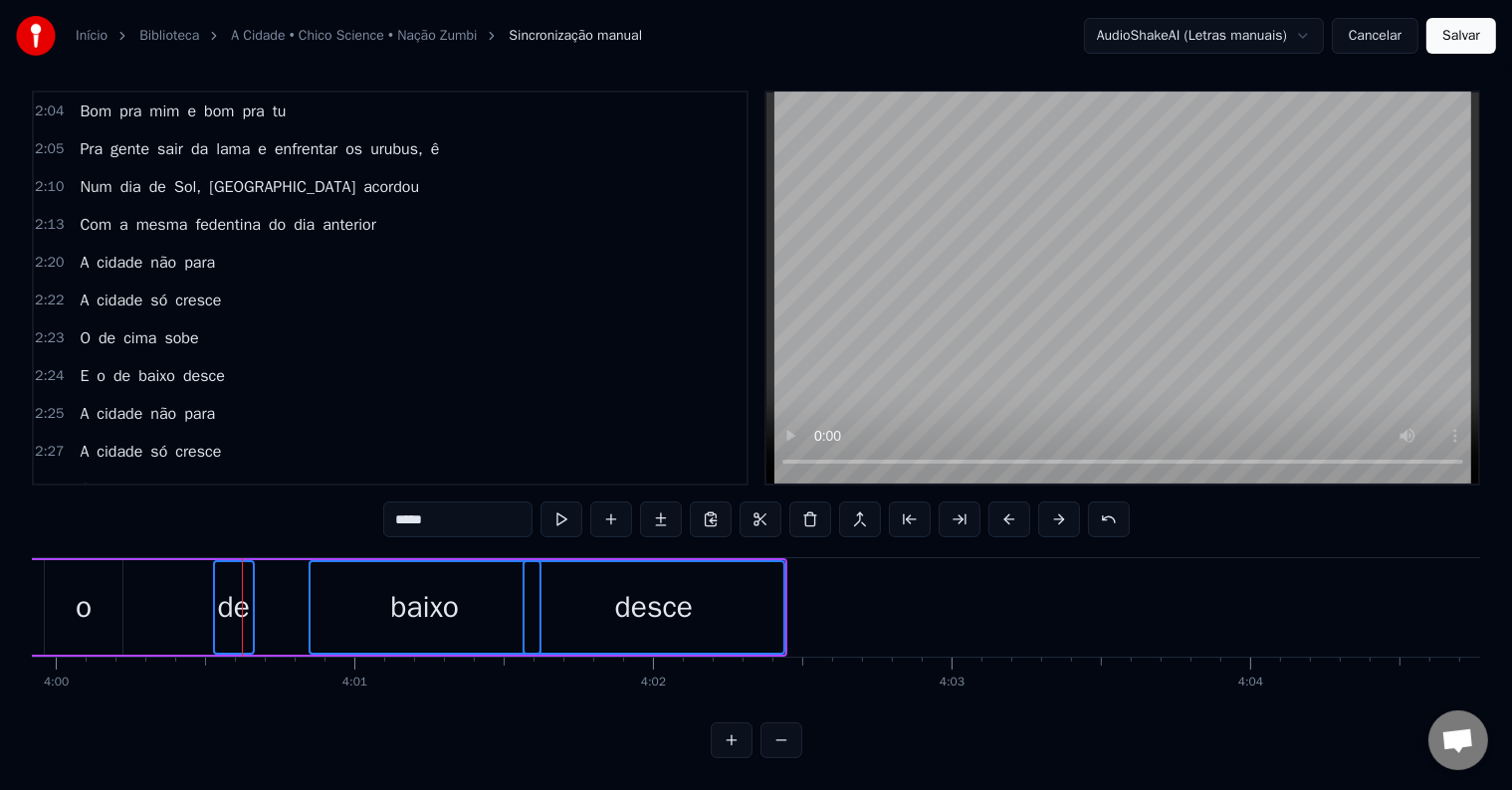 click on "o" at bounding box center (84, 607) 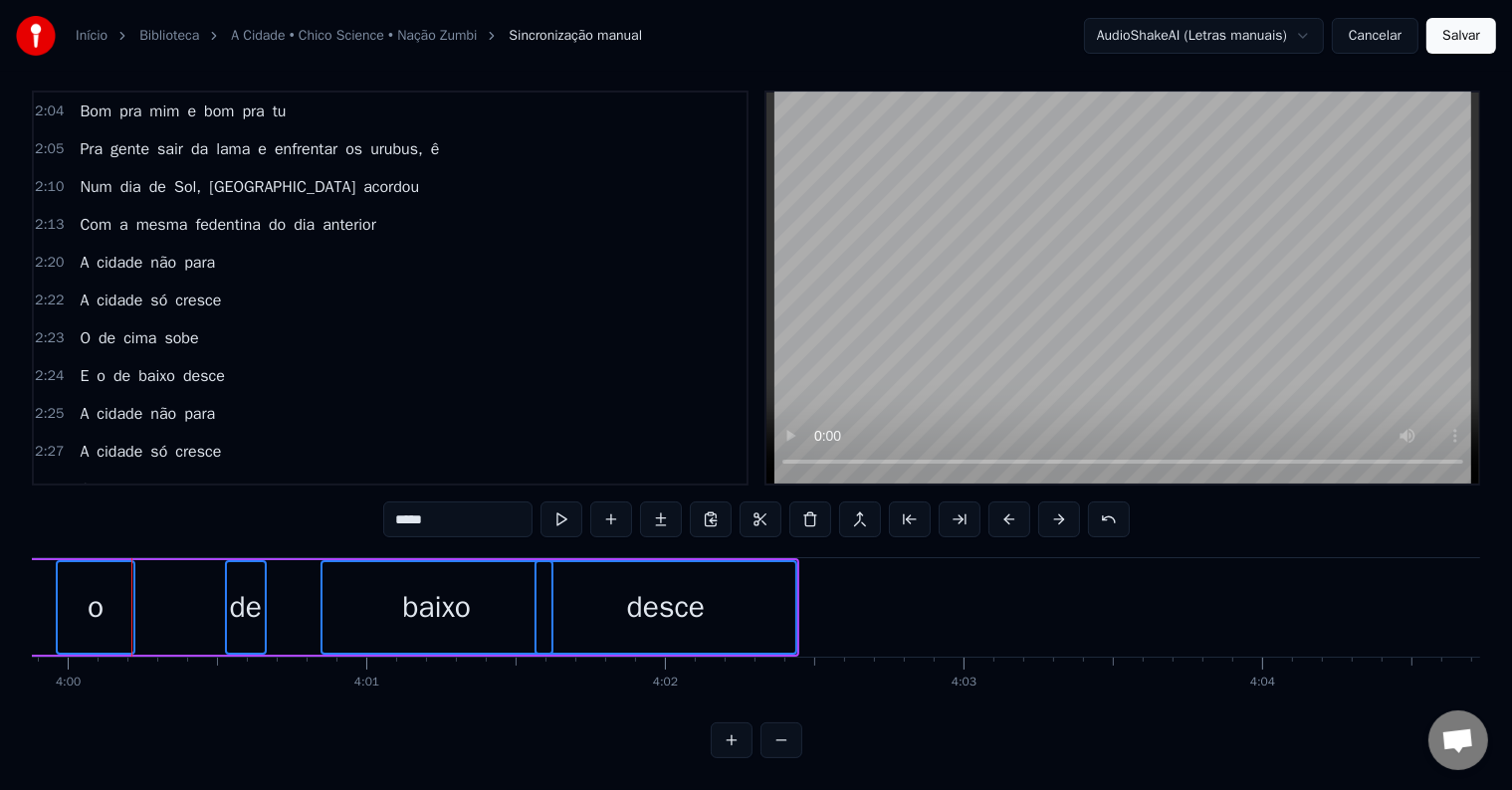 scroll, scrollTop: 0, scrollLeft: 0, axis: both 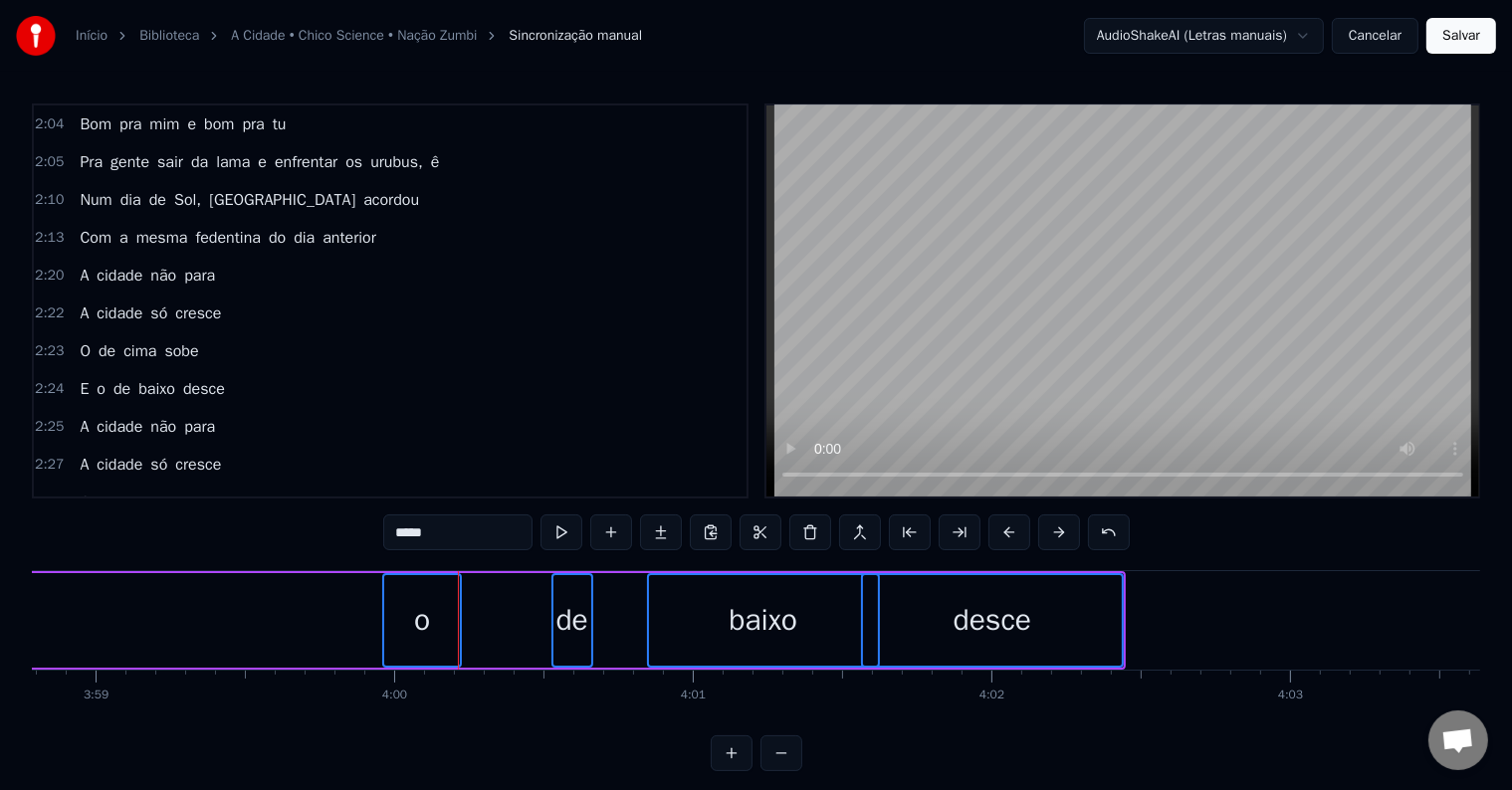 drag, startPoint x: 406, startPoint y: 590, endPoint x: 366, endPoint y: 594, distance: 40.1995 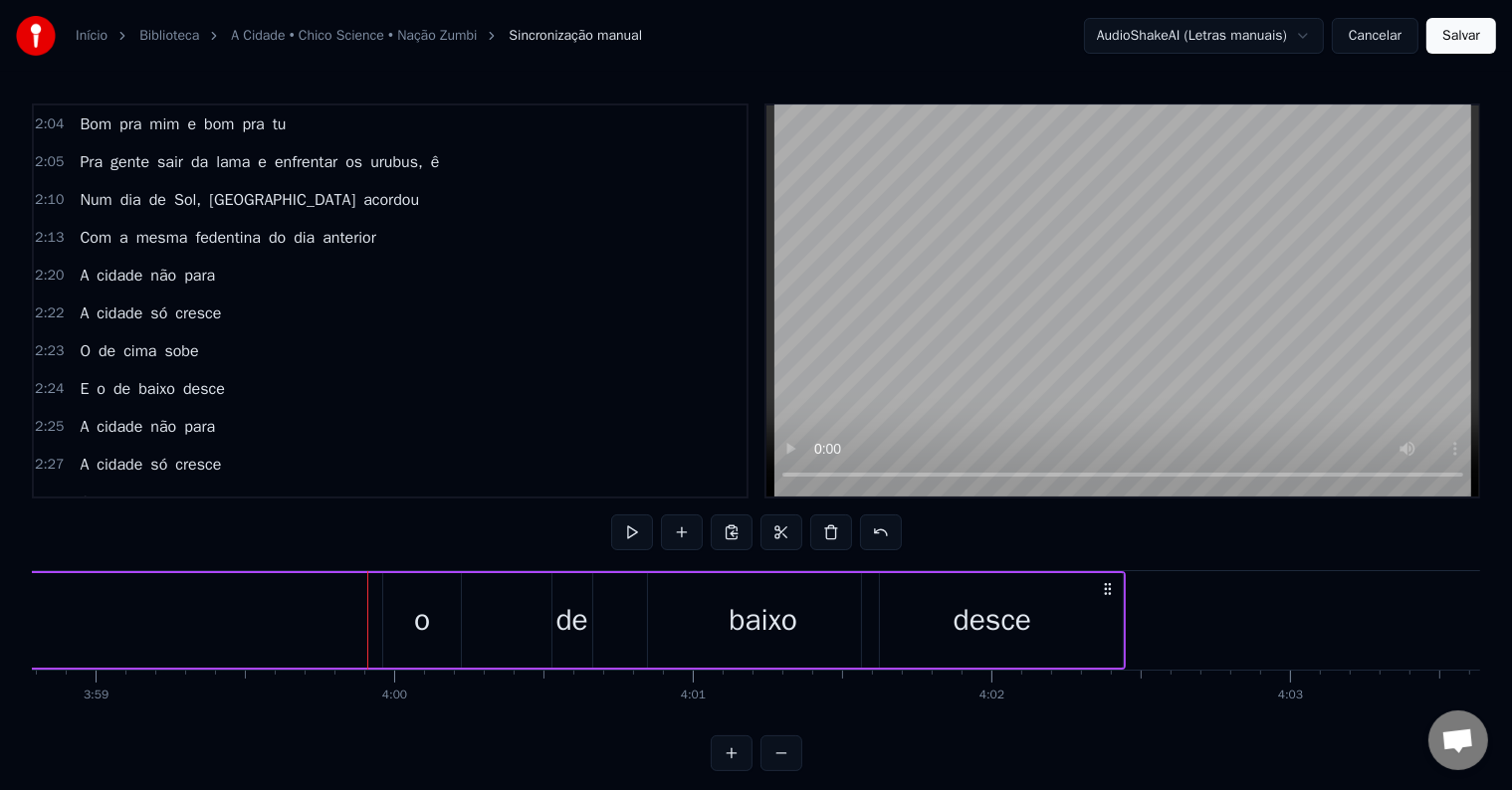 click on "E o de baixo desce" at bounding box center (-12855, 620) 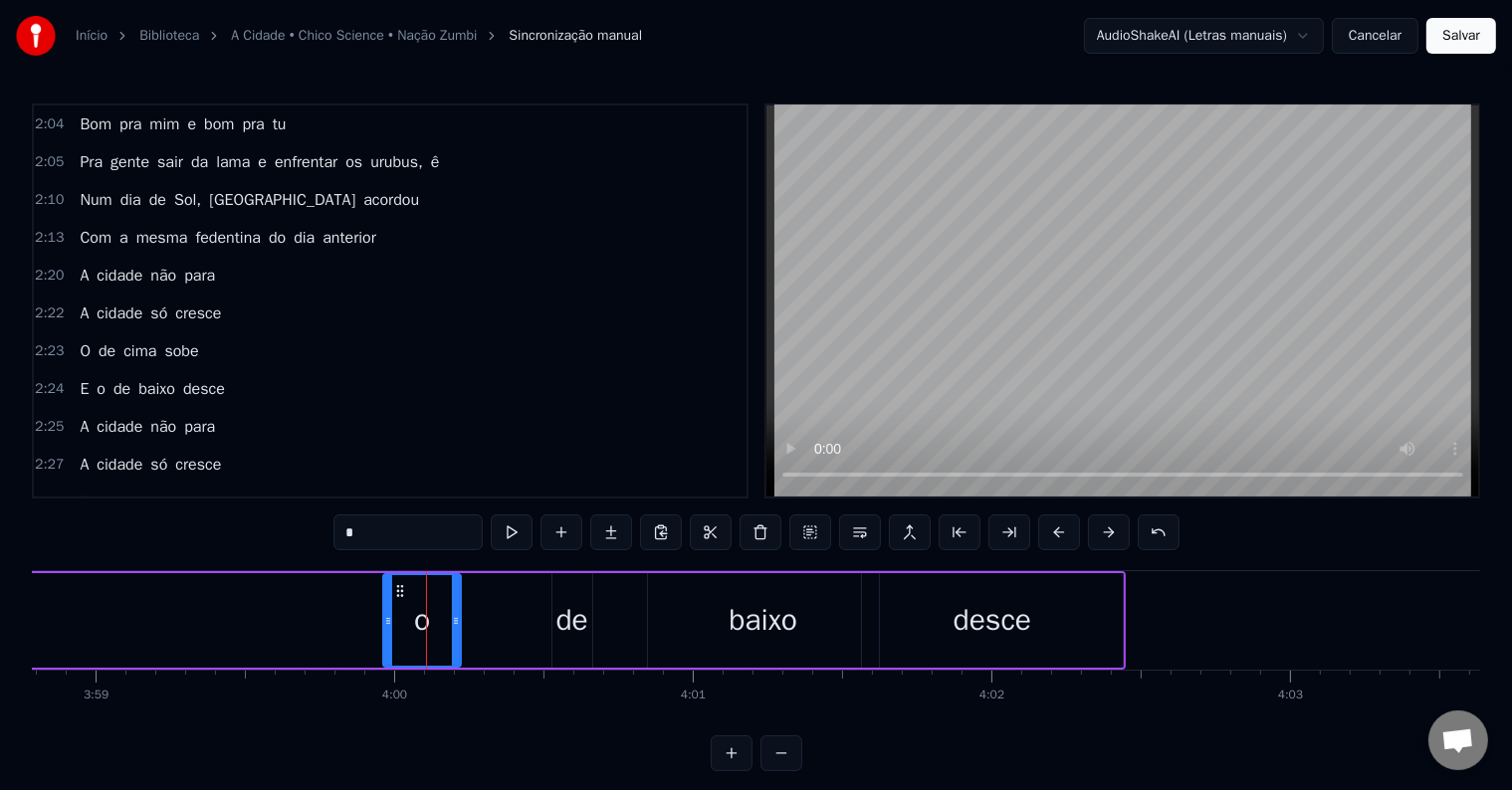 scroll, scrollTop: 30, scrollLeft: 0, axis: vertical 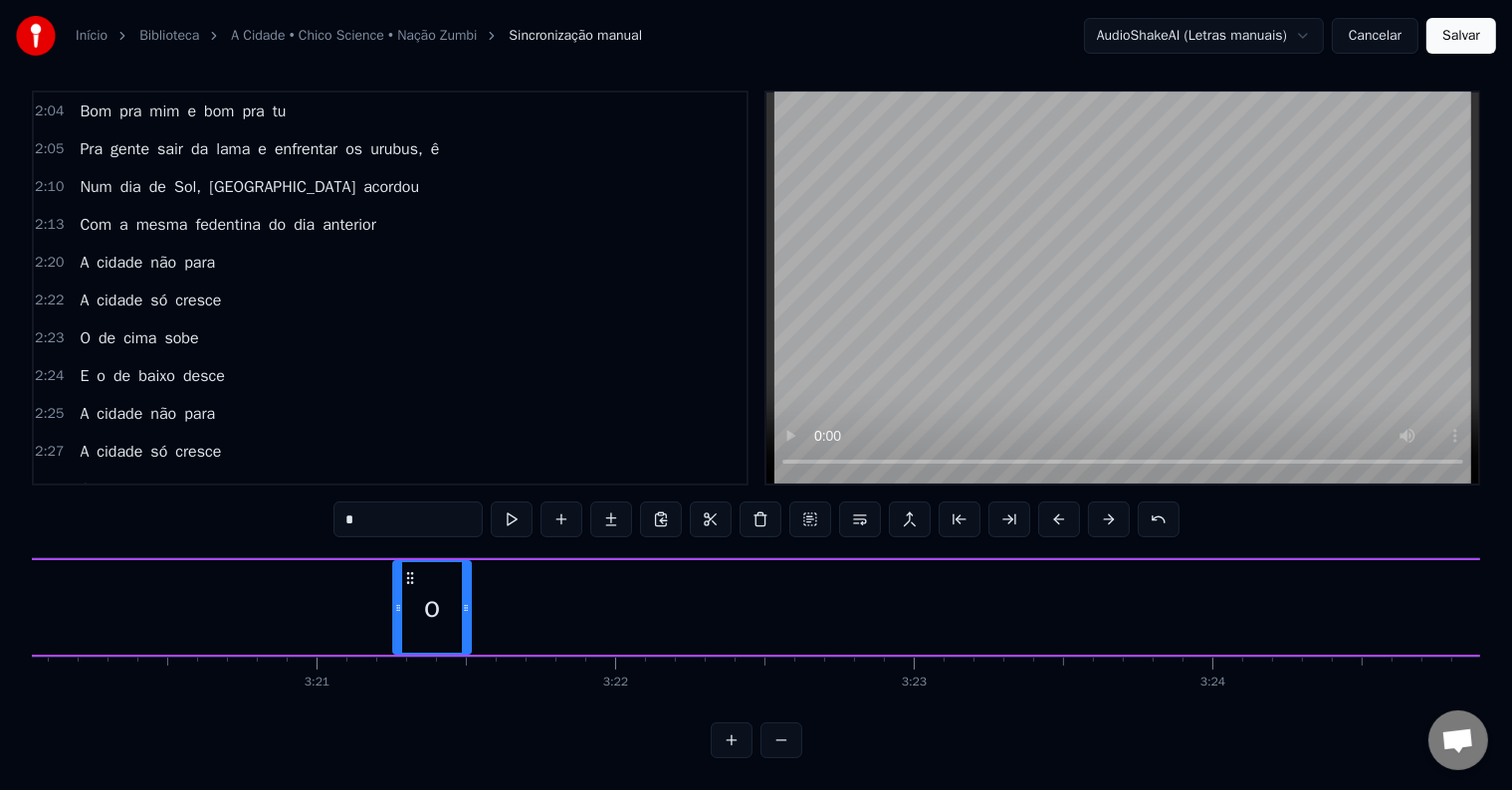 drag, startPoint x: 401, startPoint y: 559, endPoint x: 411, endPoint y: 570, distance: 14.866069 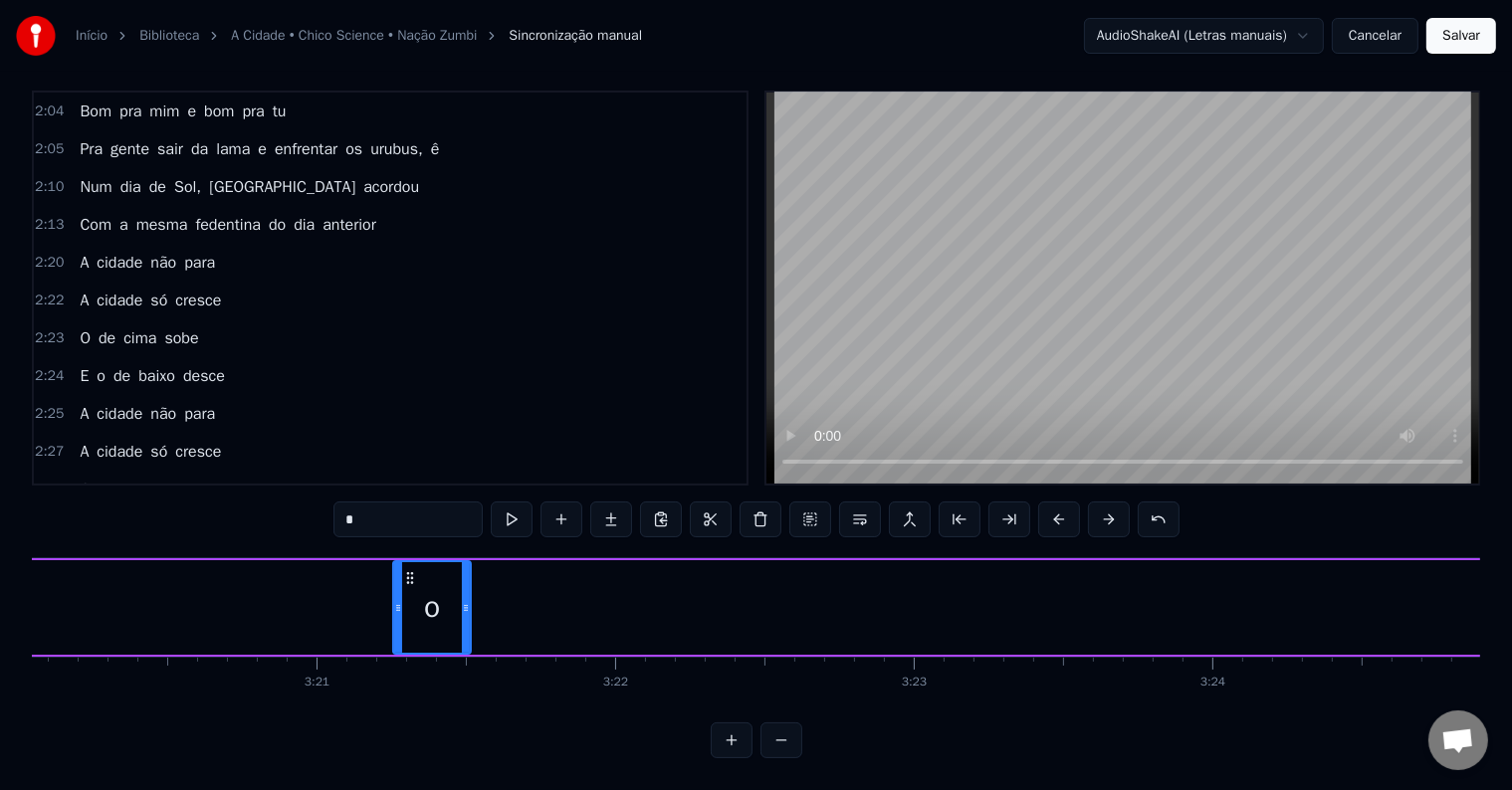 click at bounding box center (781, 740) 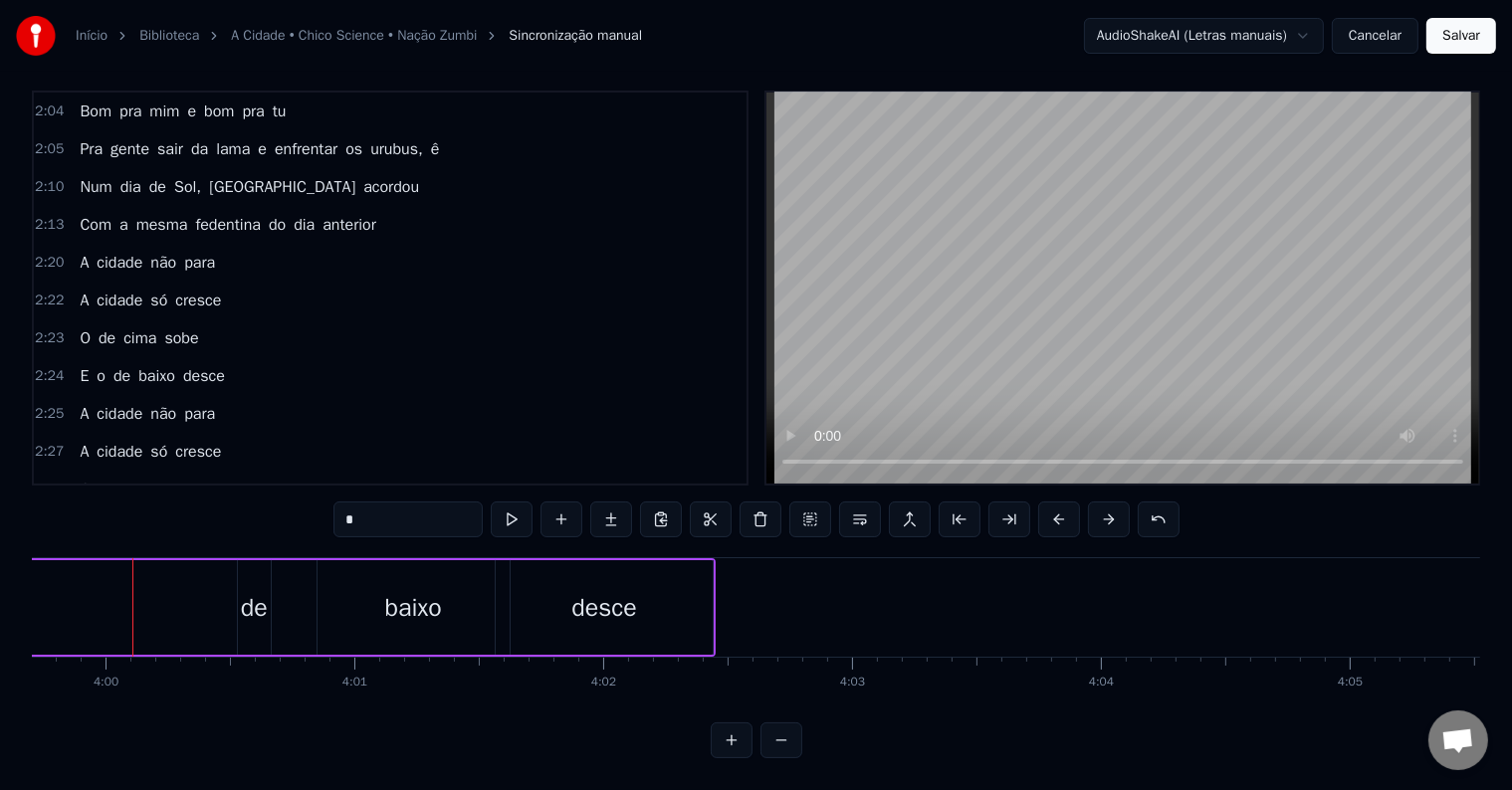 click at bounding box center (781, 740) 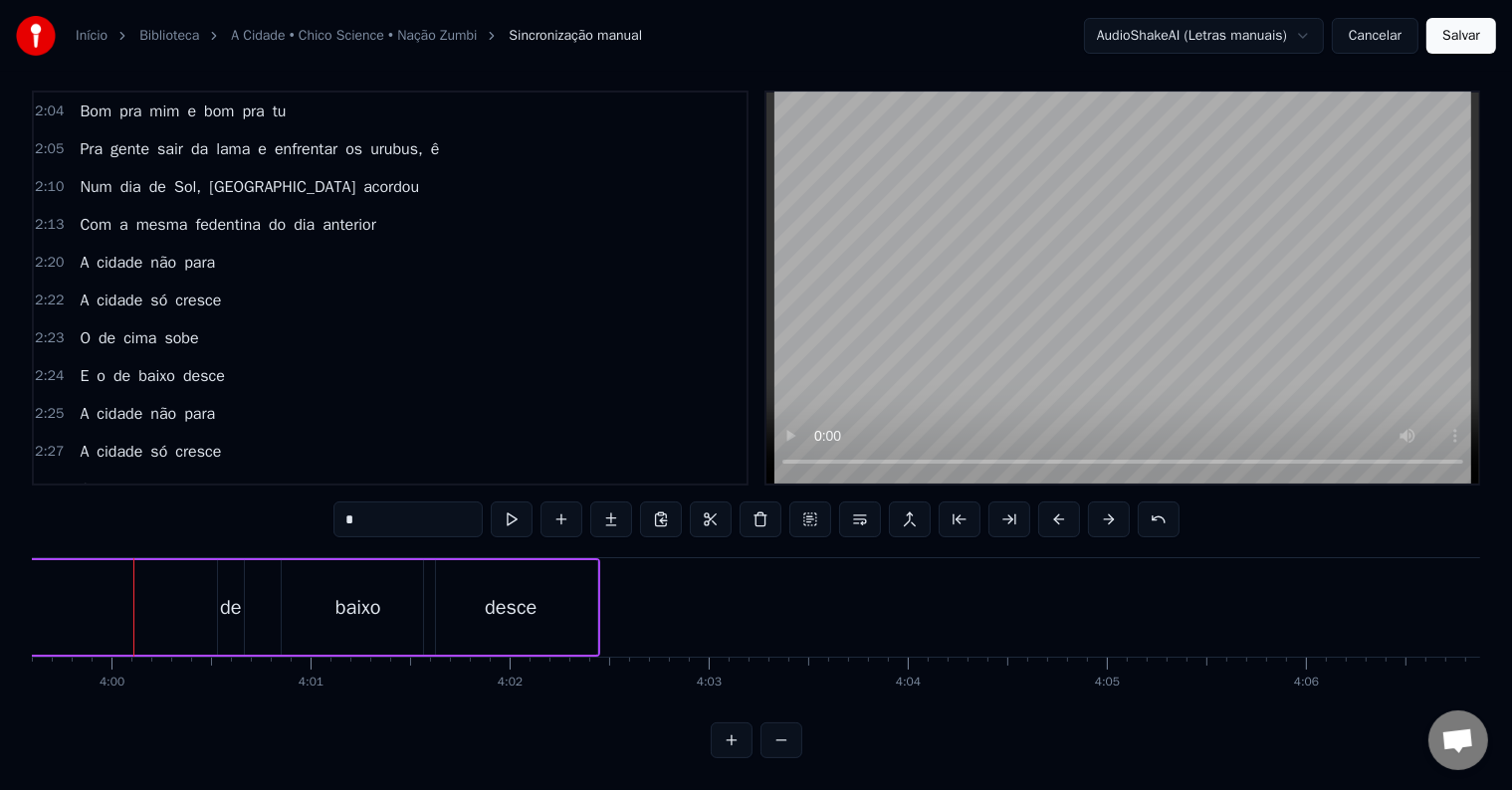 click at bounding box center [781, 740] 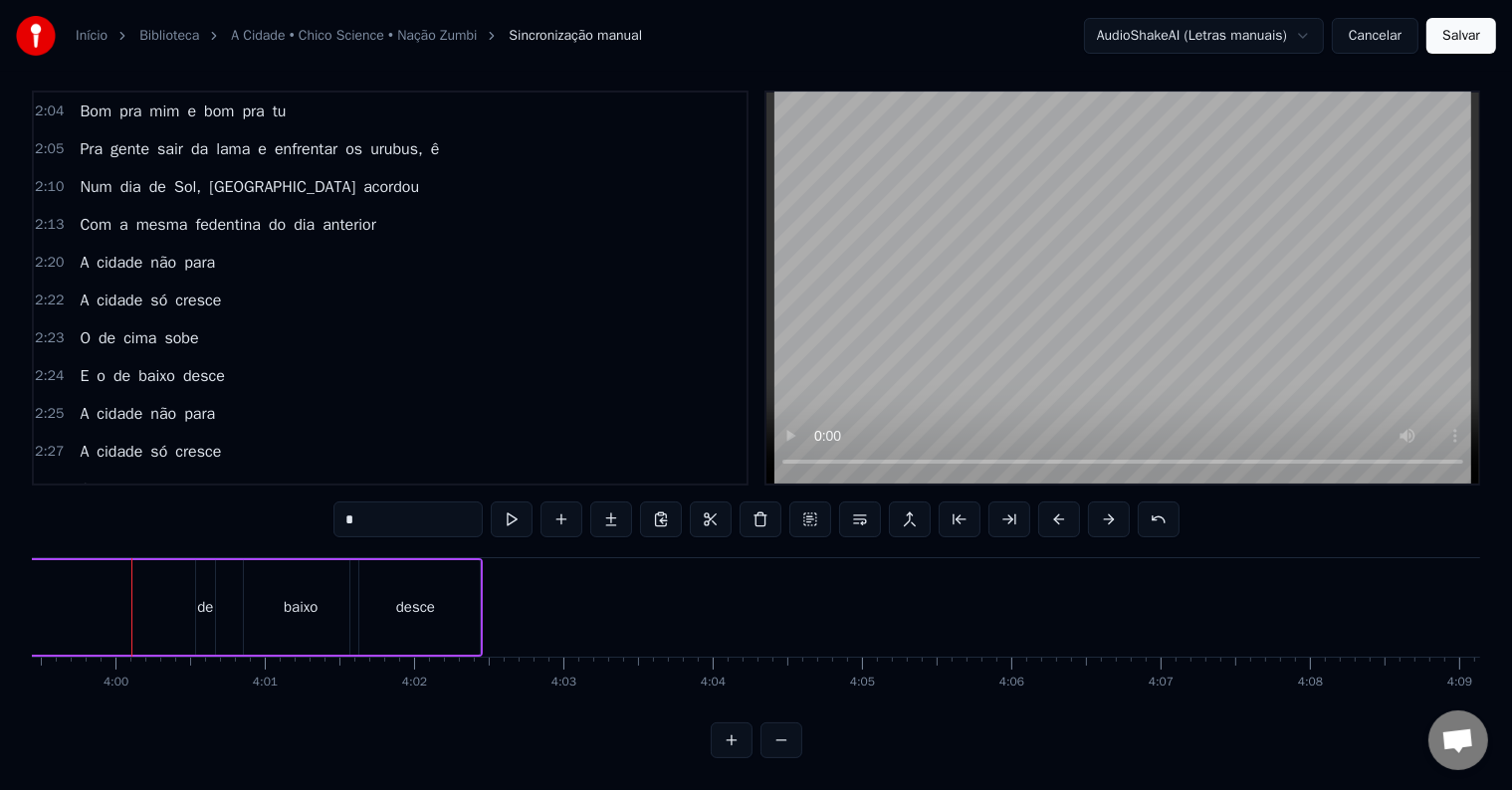 click at bounding box center [781, 740] 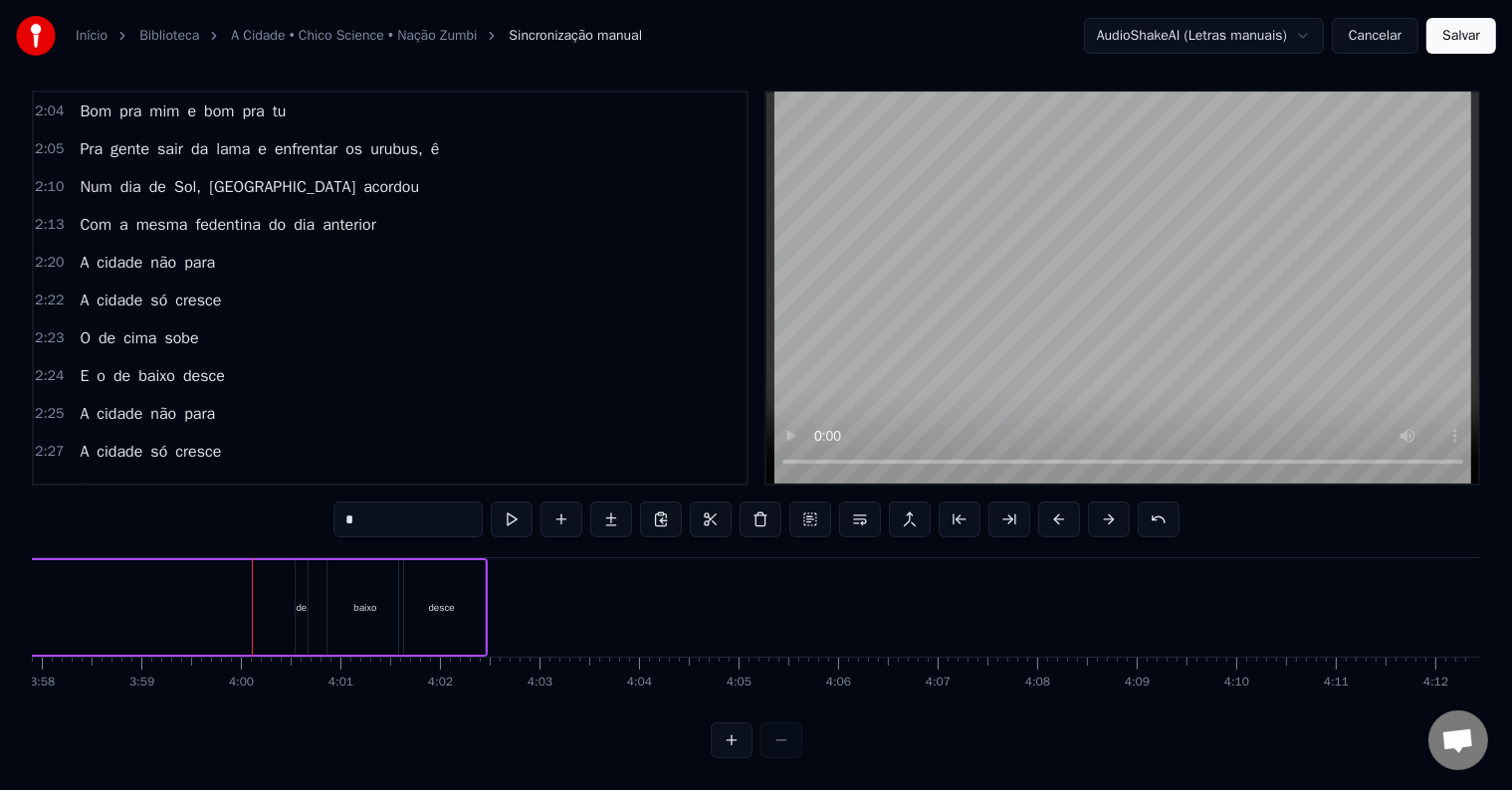 scroll, scrollTop: 0, scrollLeft: 23679, axis: horizontal 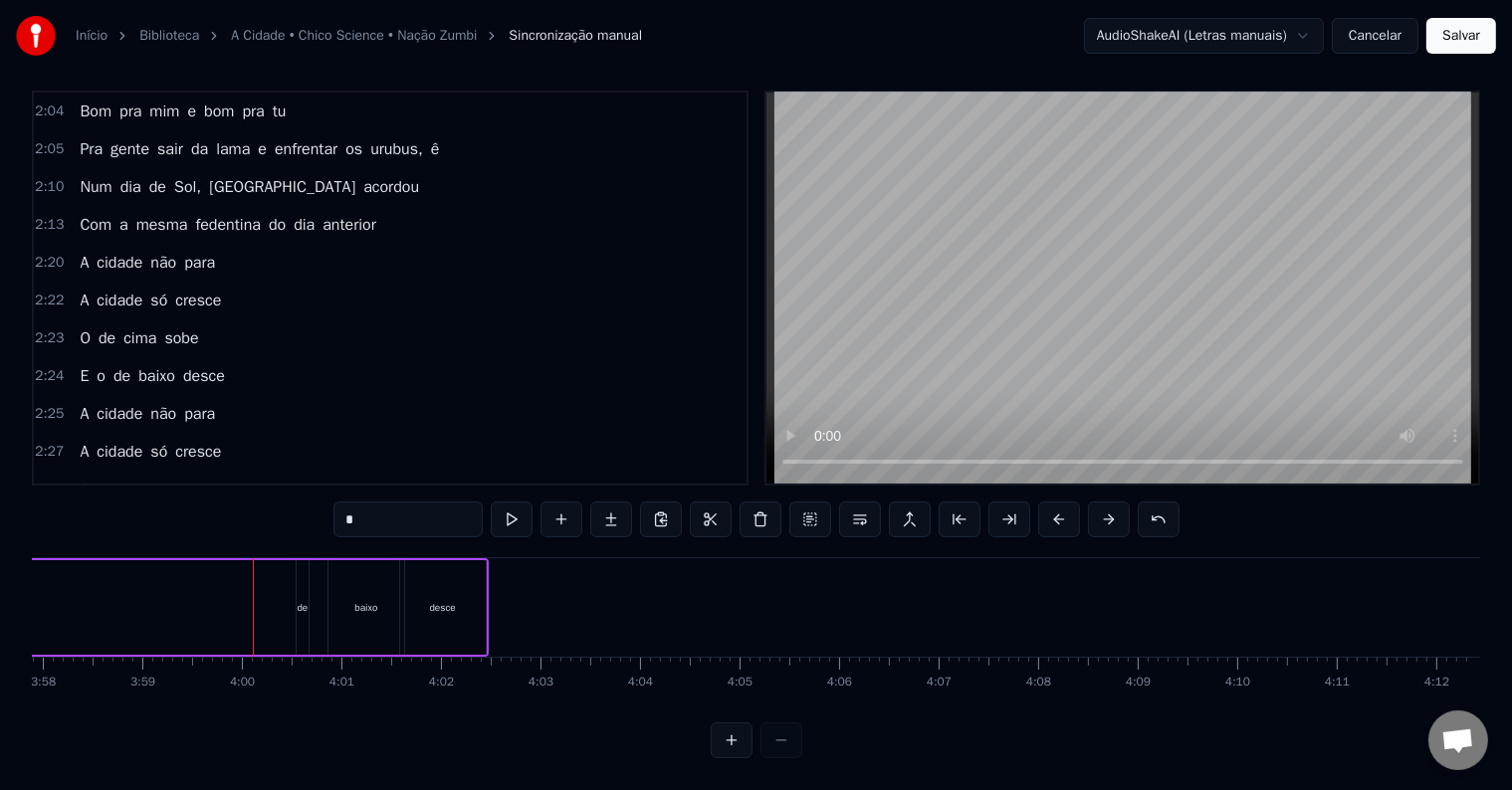 click at bounding box center [756, 740] 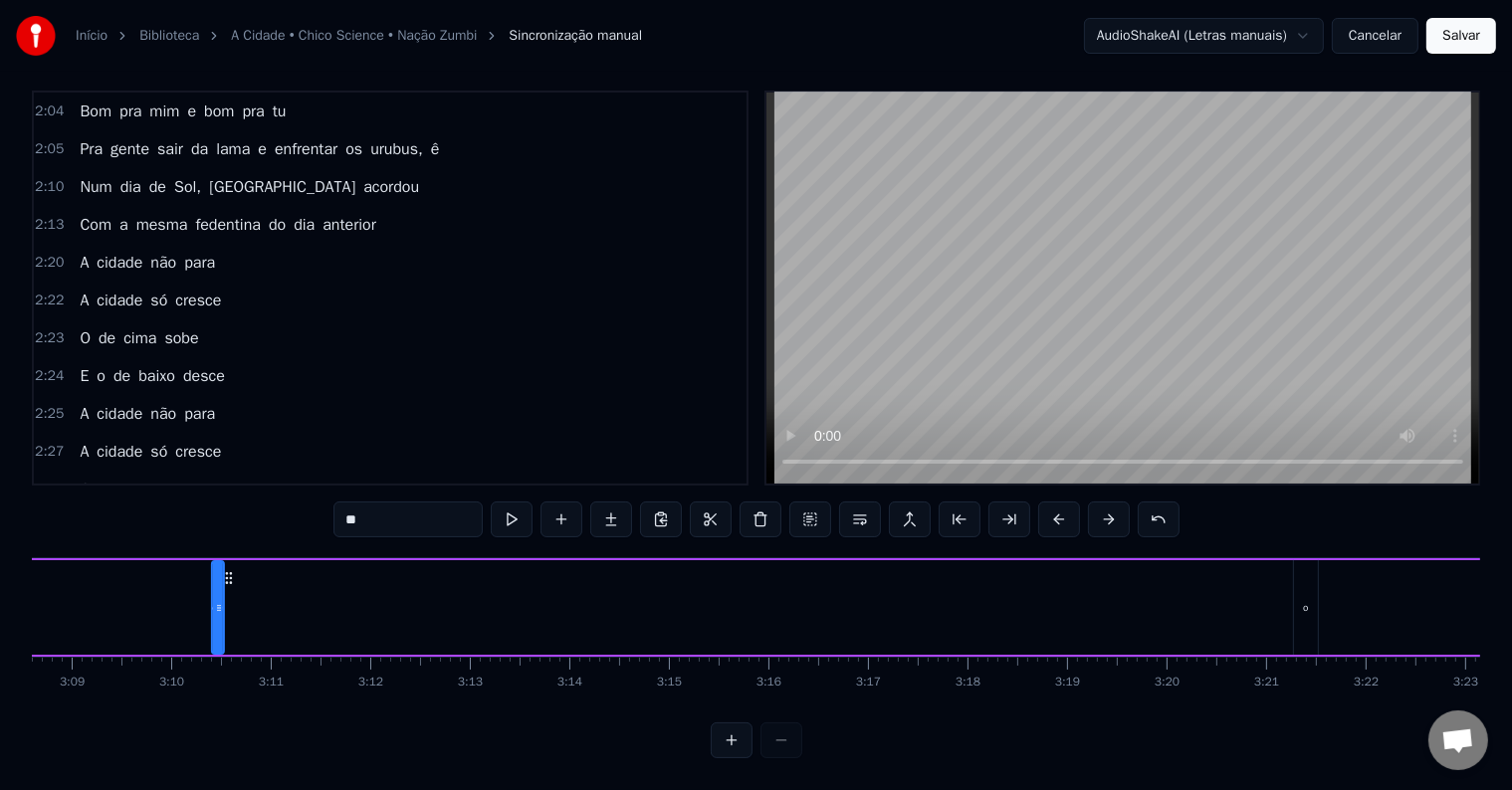 scroll, scrollTop: 0, scrollLeft: 18759, axis: horizontal 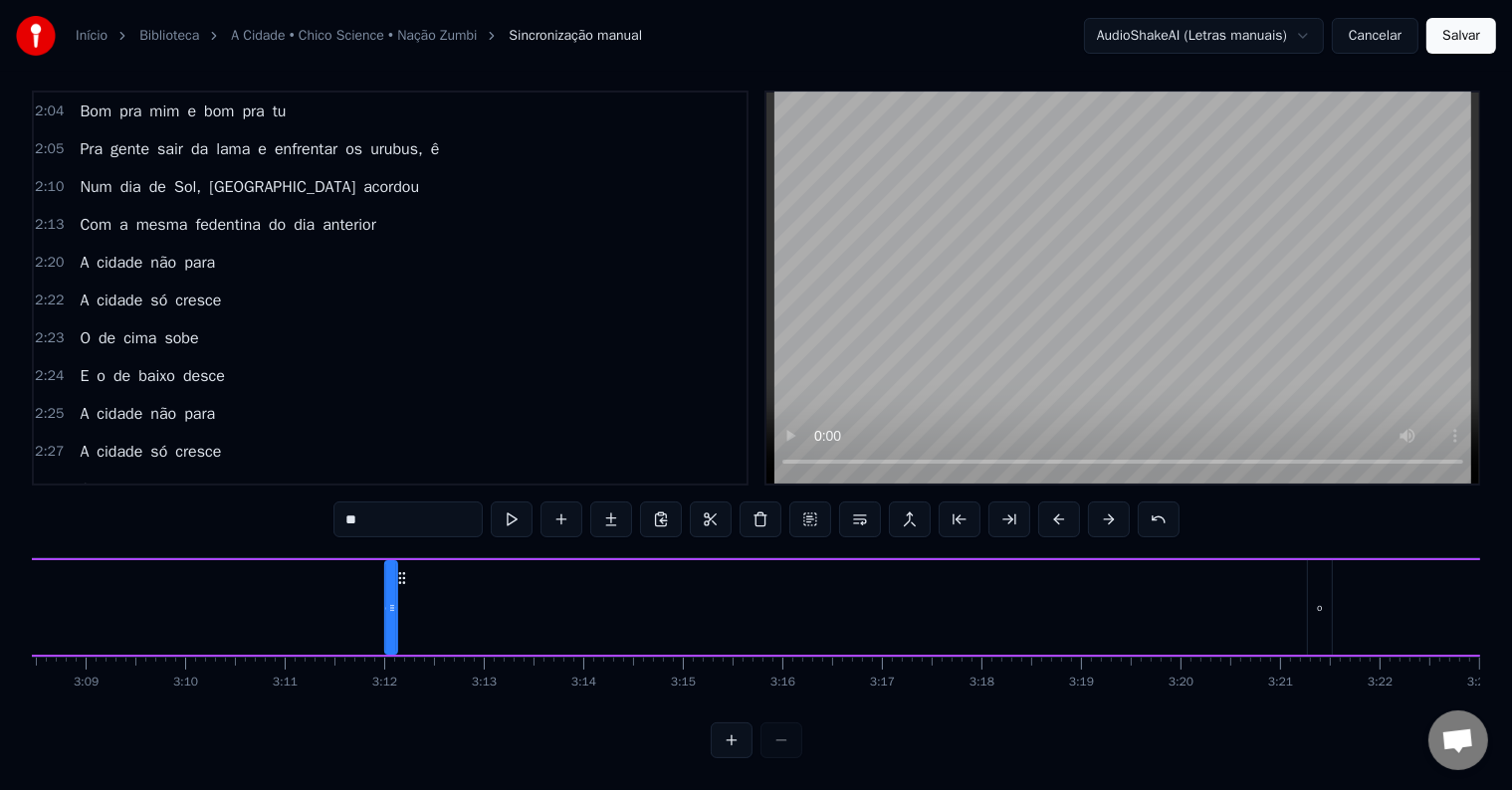drag, startPoint x: 311, startPoint y: 559, endPoint x: 400, endPoint y: 591, distance: 94.57801 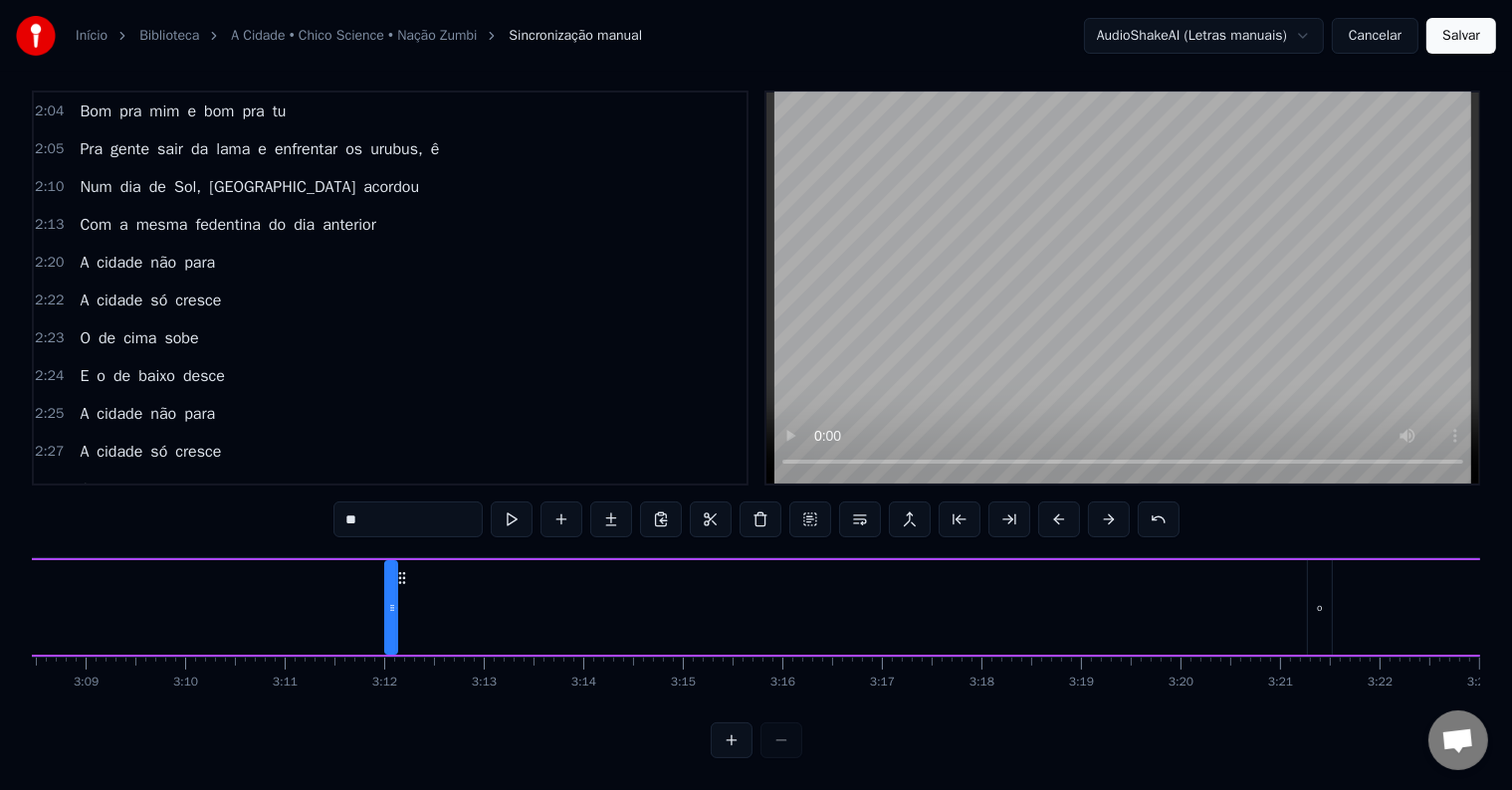 click on "o" at bounding box center [1320, 607] 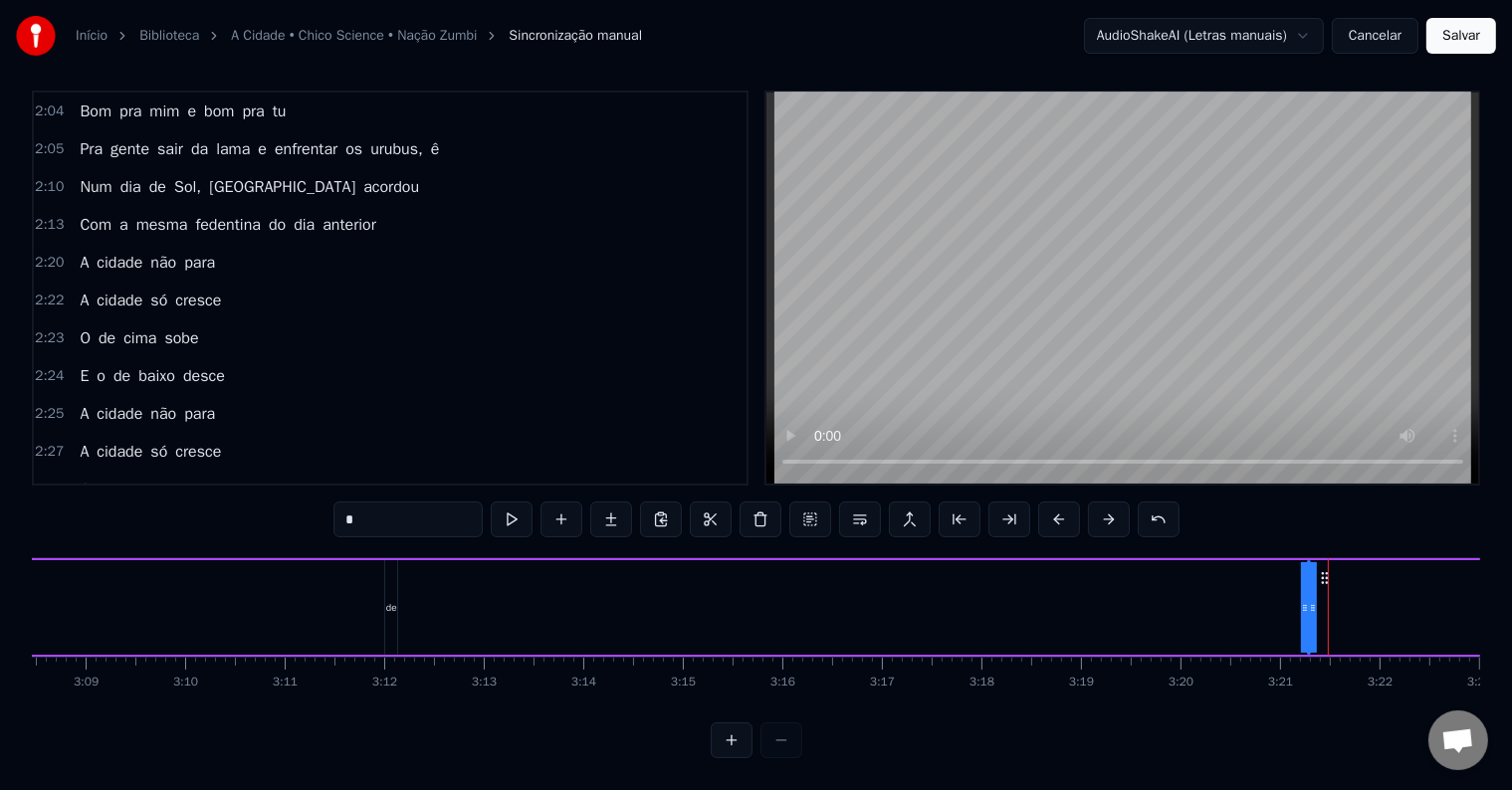 drag, startPoint x: 1325, startPoint y: 559, endPoint x: 1084, endPoint y: 569, distance: 241.20738 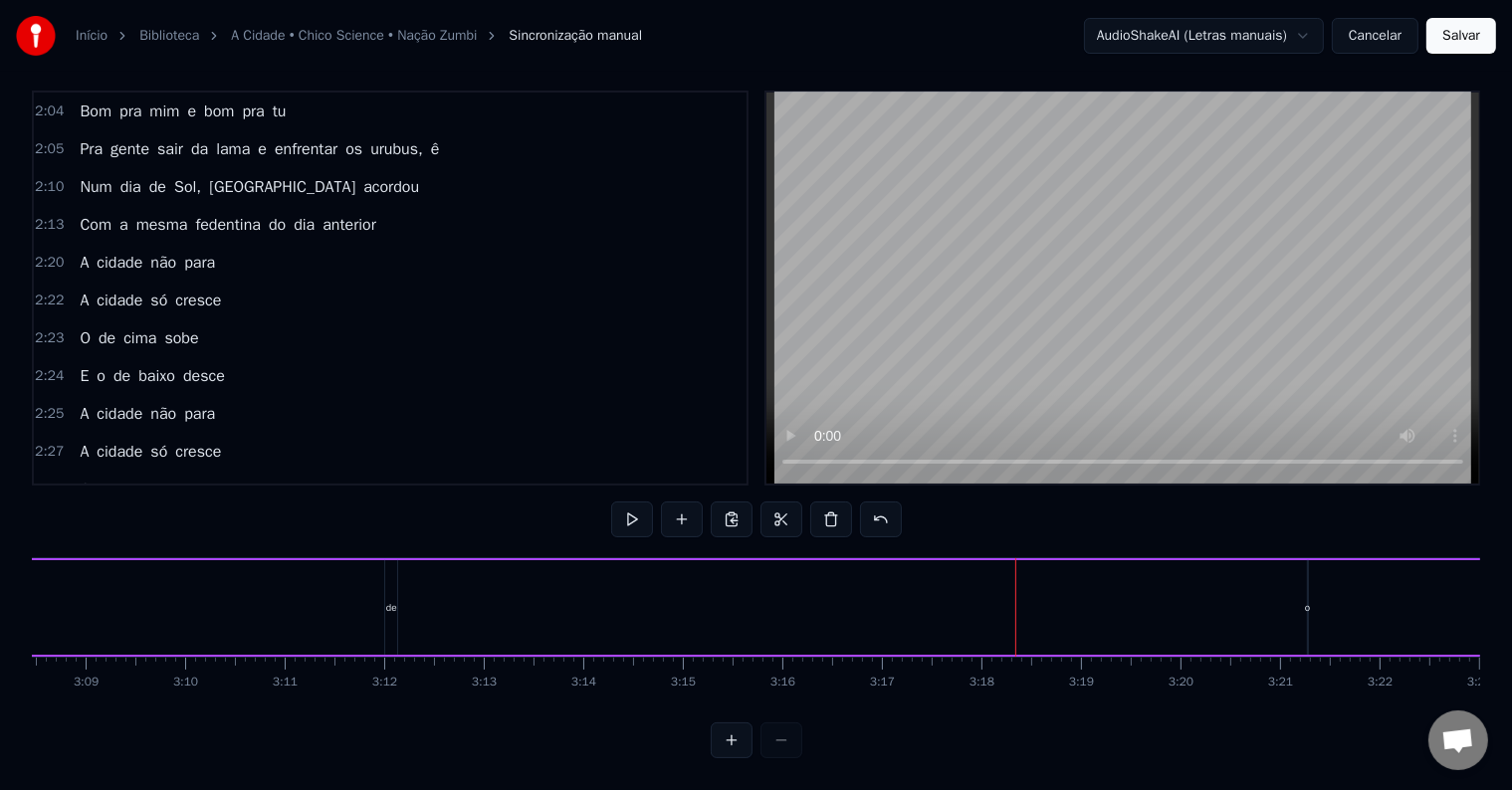 click on "o" at bounding box center (1307, 607) 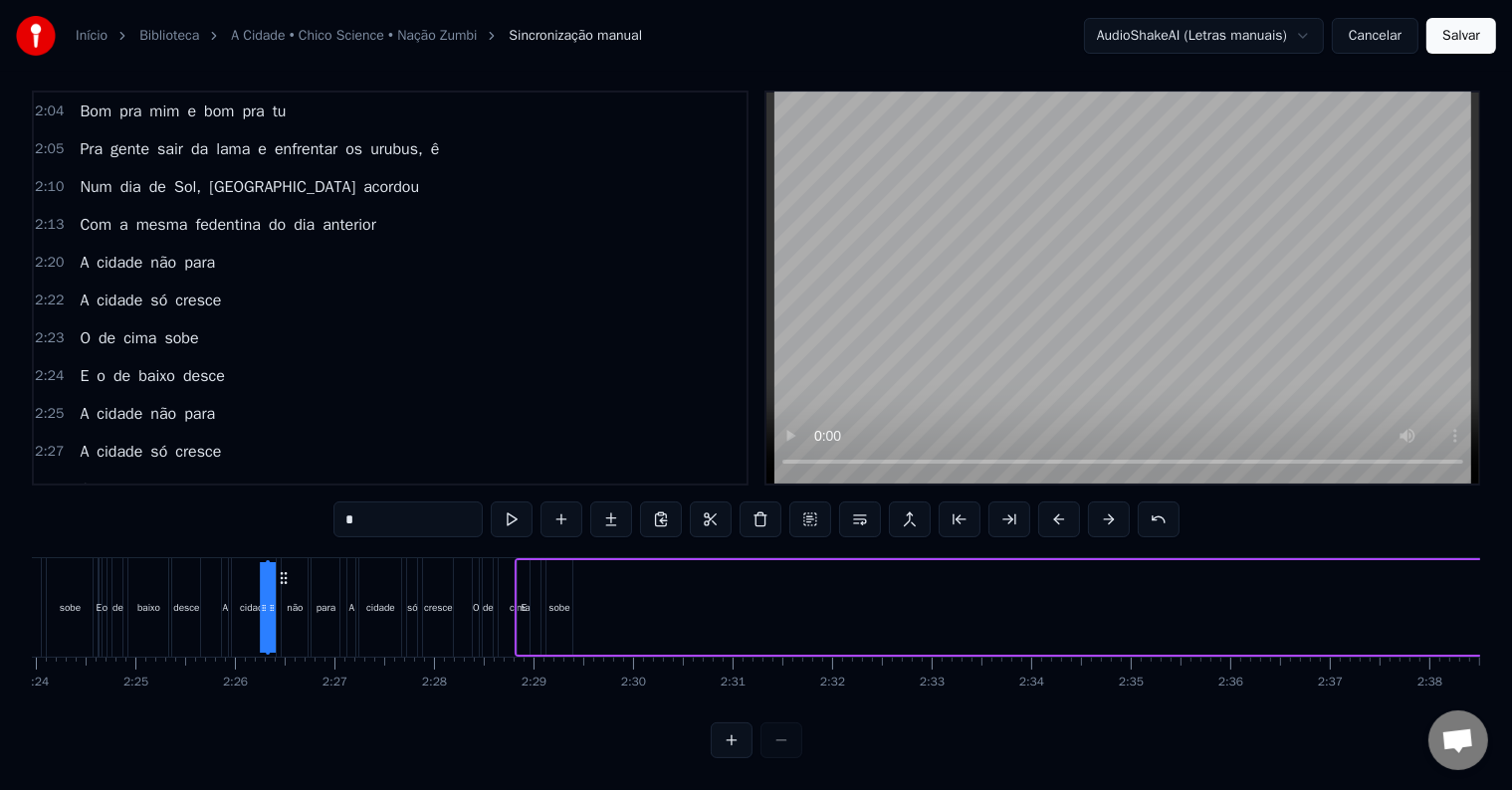 scroll, scrollTop: 0, scrollLeft: 14305, axis: horizontal 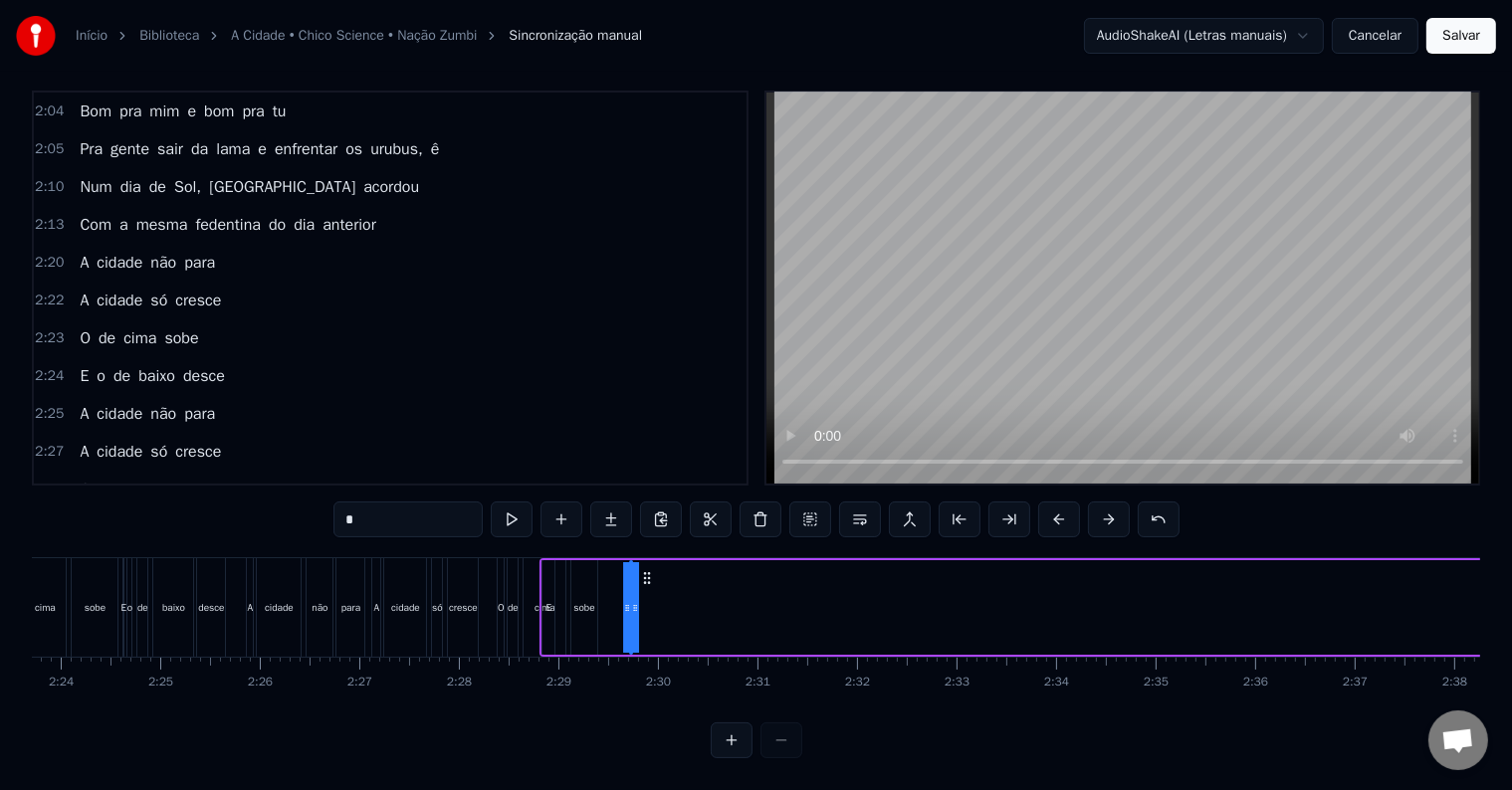 drag, startPoint x: 1318, startPoint y: 557, endPoint x: 646, endPoint y: 585, distance: 672.5831 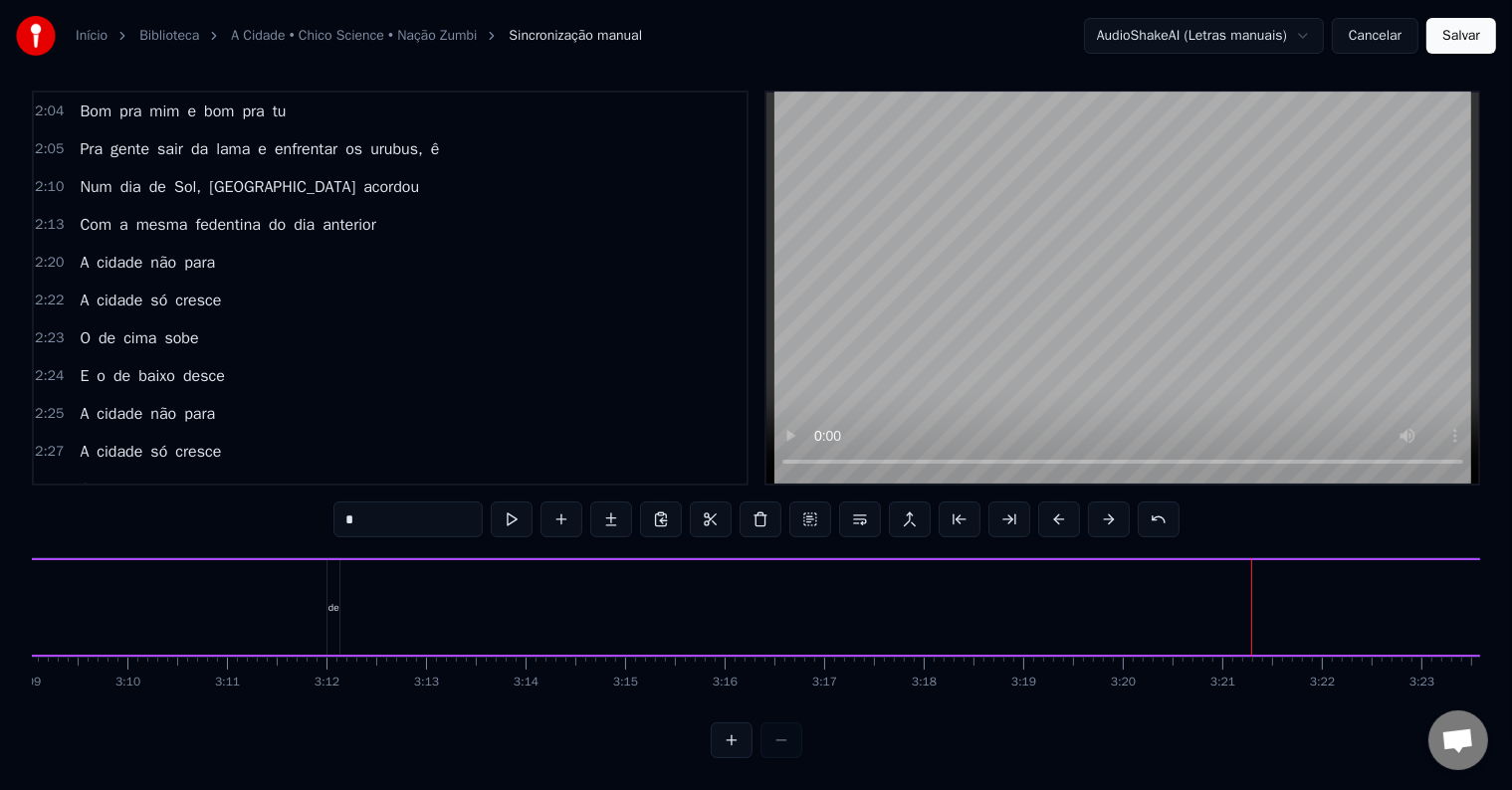 scroll, scrollTop: 0, scrollLeft: 18195, axis: horizontal 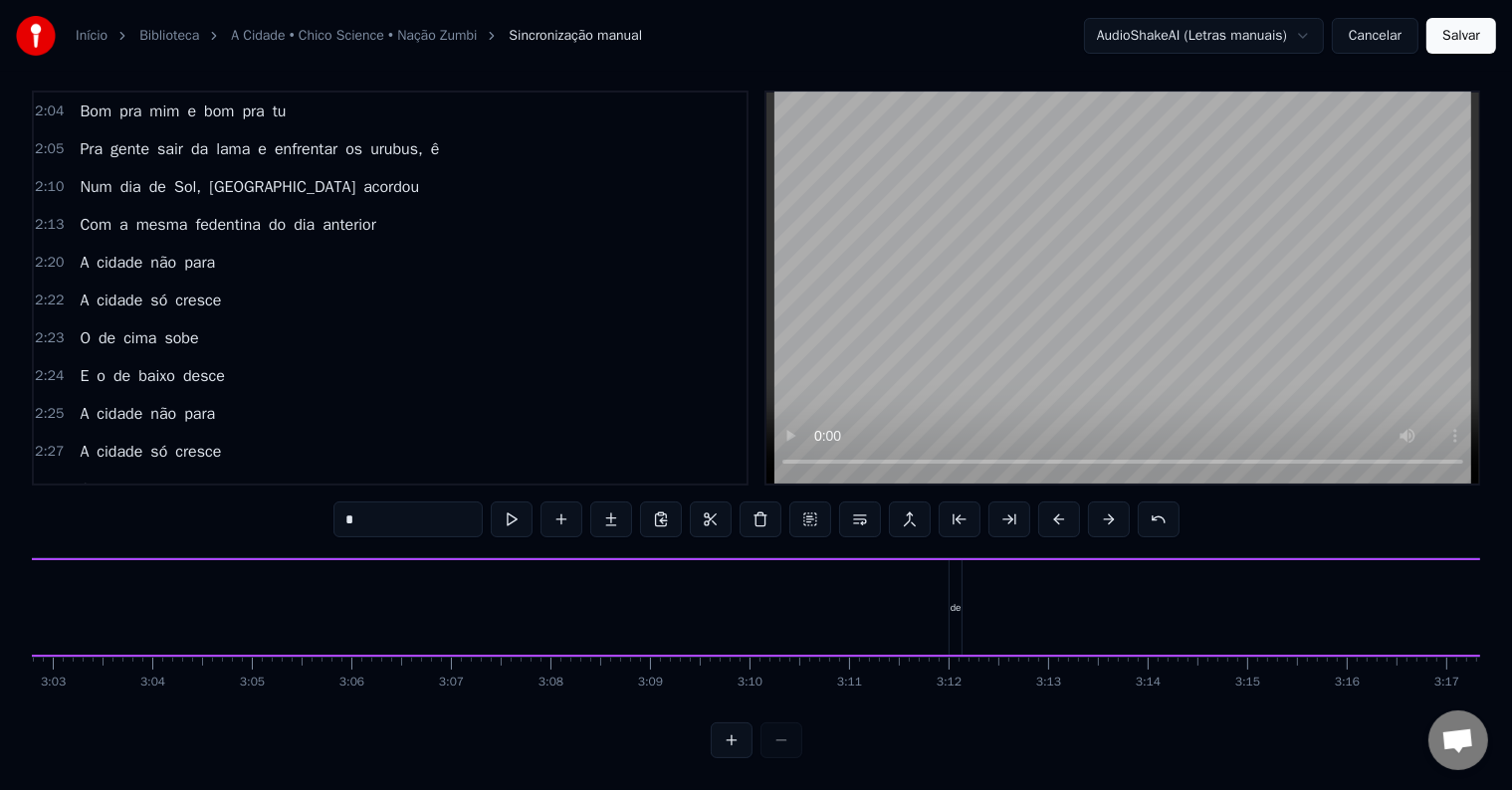 click on "de" at bounding box center [956, 607] 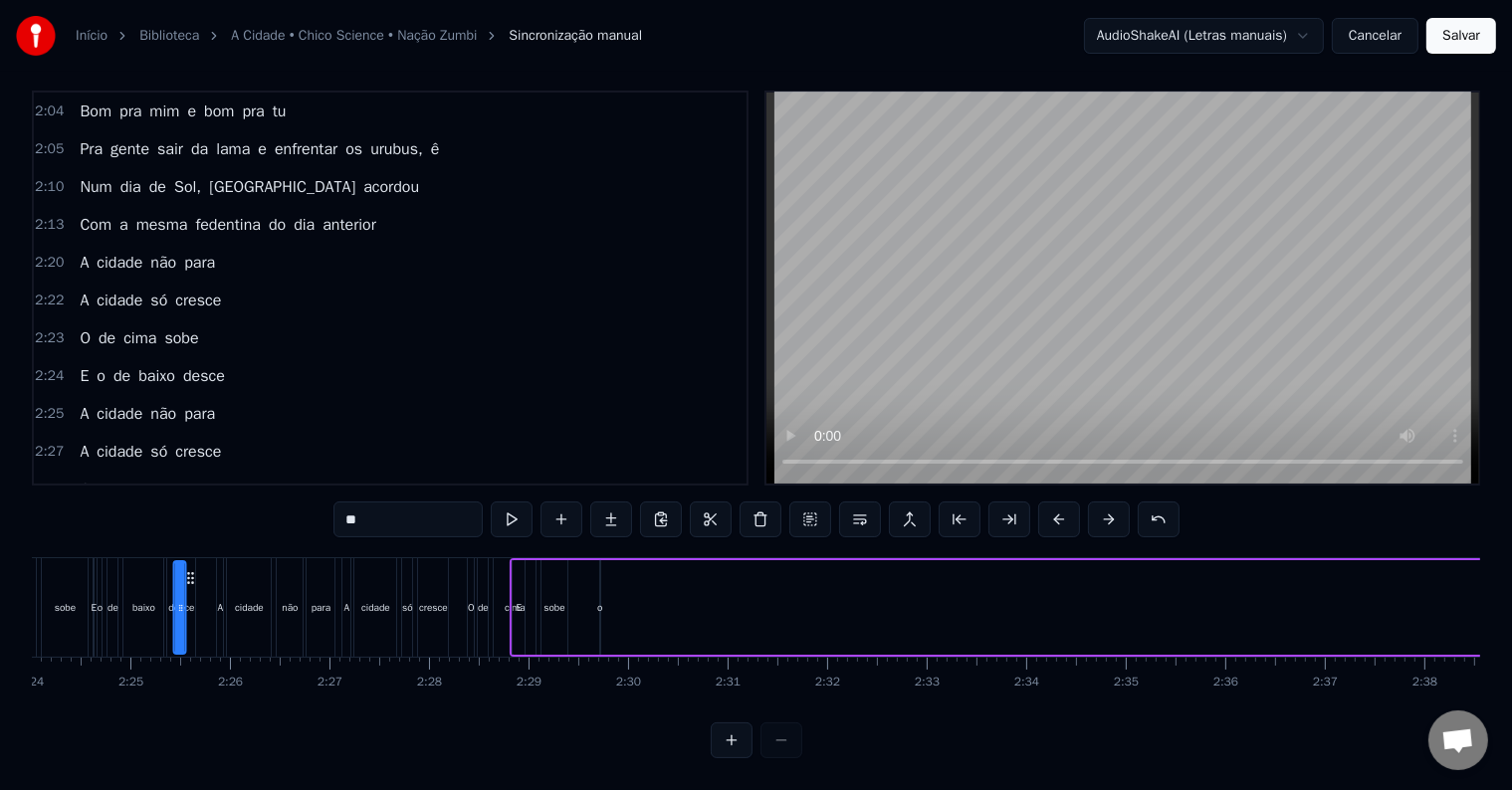 scroll, scrollTop: 0, scrollLeft: 14296, axis: horizontal 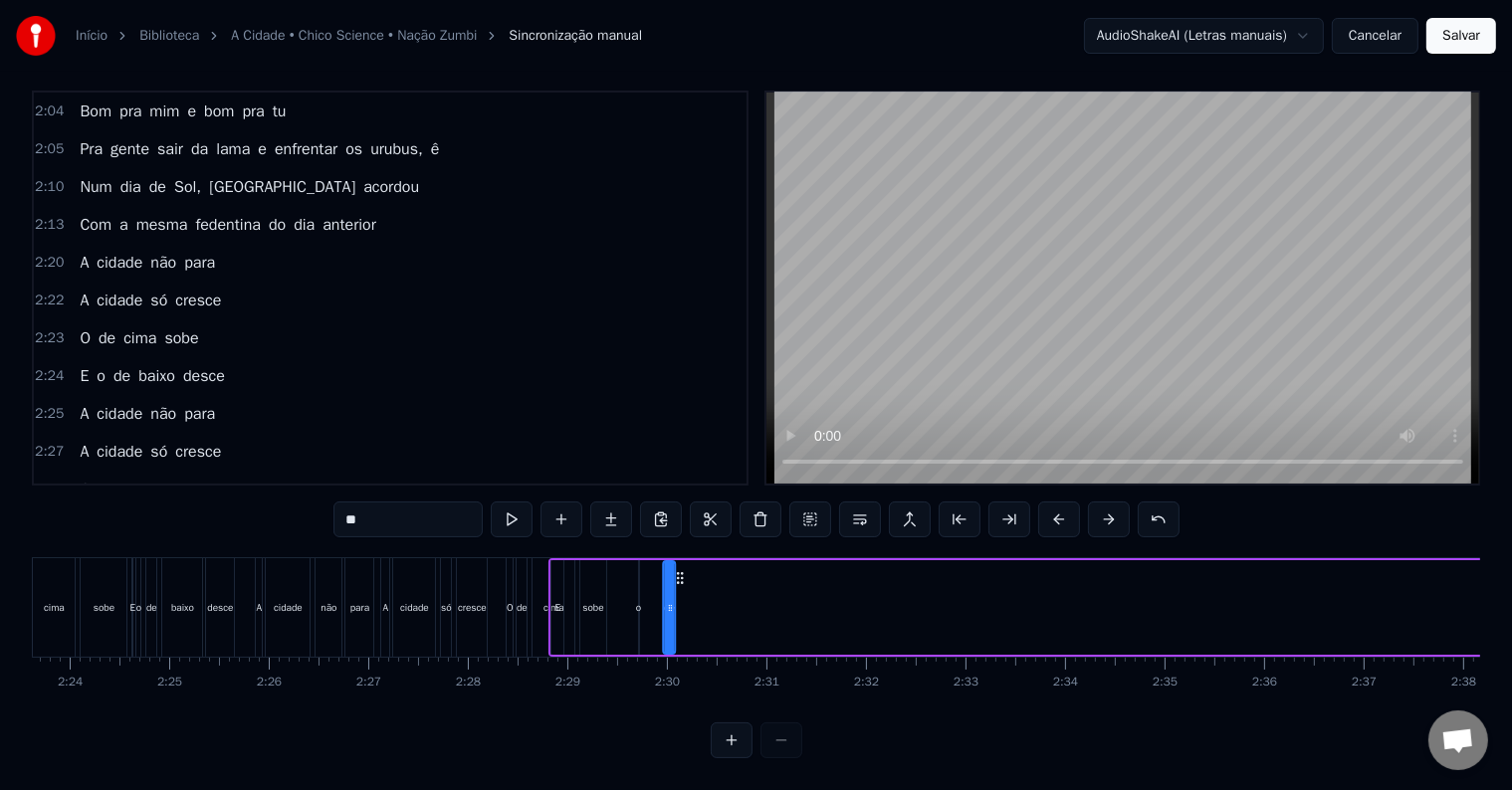 drag, startPoint x: 968, startPoint y: 557, endPoint x: 681, endPoint y: 613, distance: 292.41238 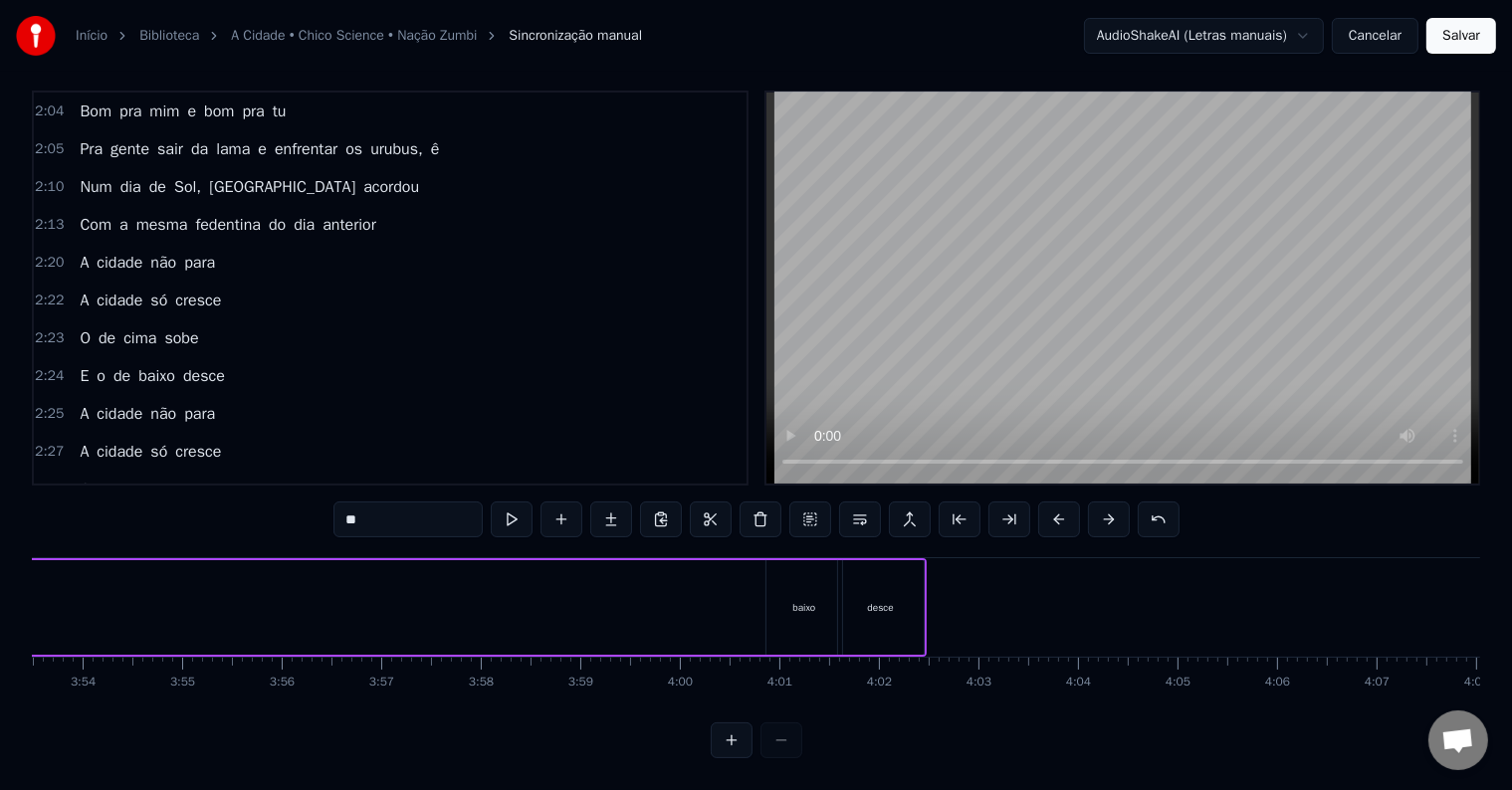 scroll, scrollTop: 0, scrollLeft: 23057, axis: horizontal 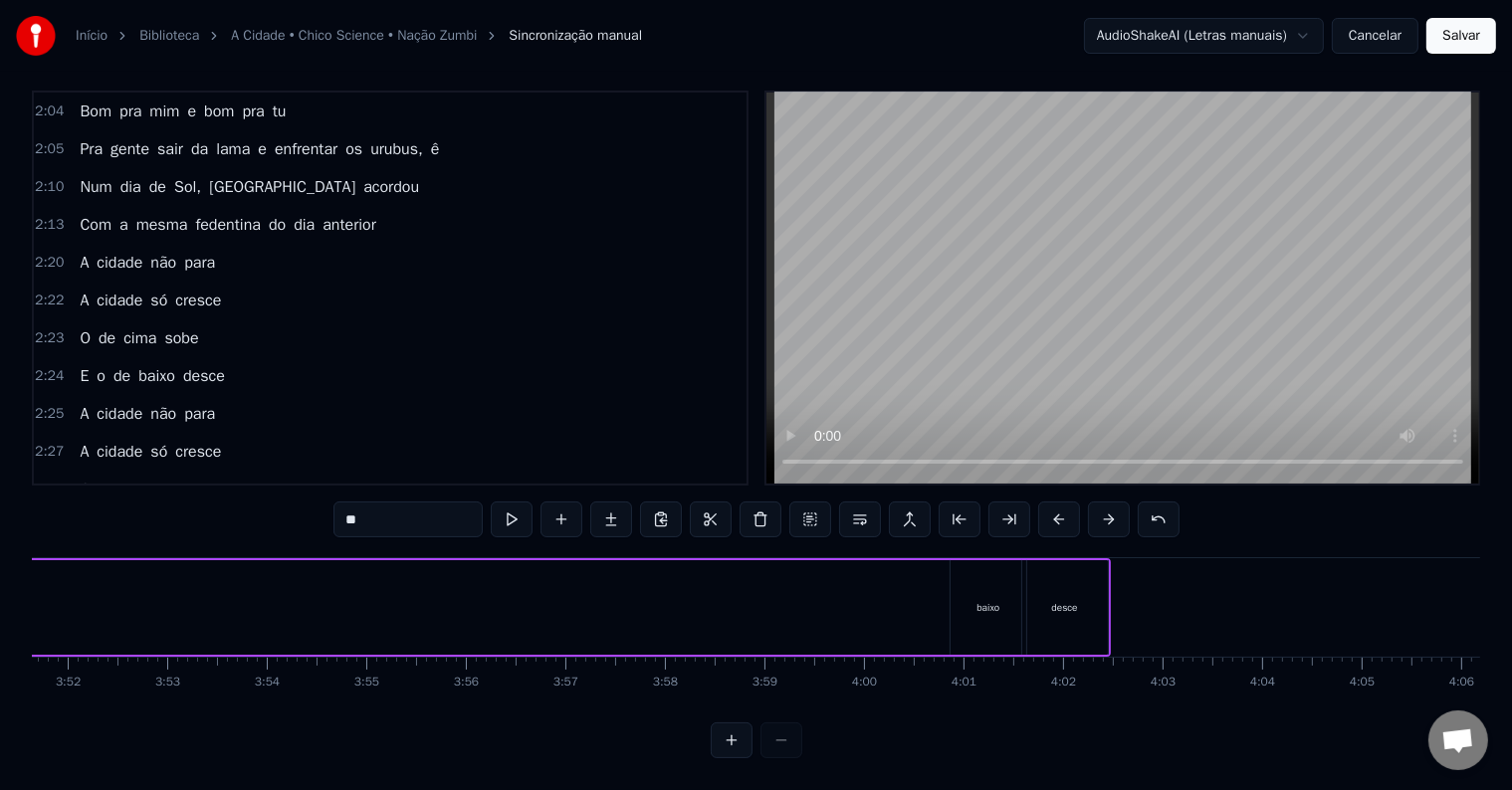 click on "baixo" at bounding box center [988, 607] 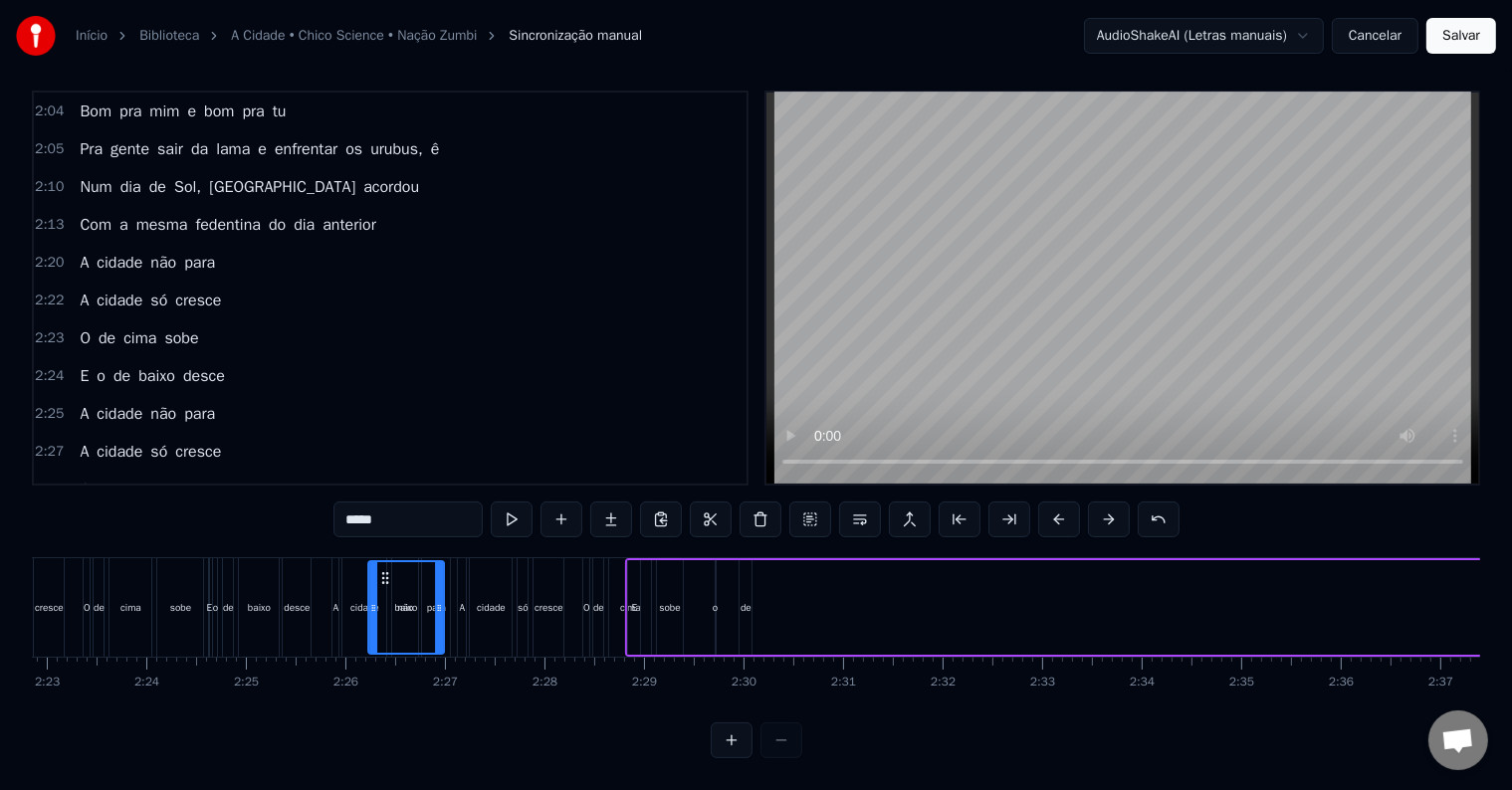 scroll, scrollTop: 0, scrollLeft: 14218, axis: horizontal 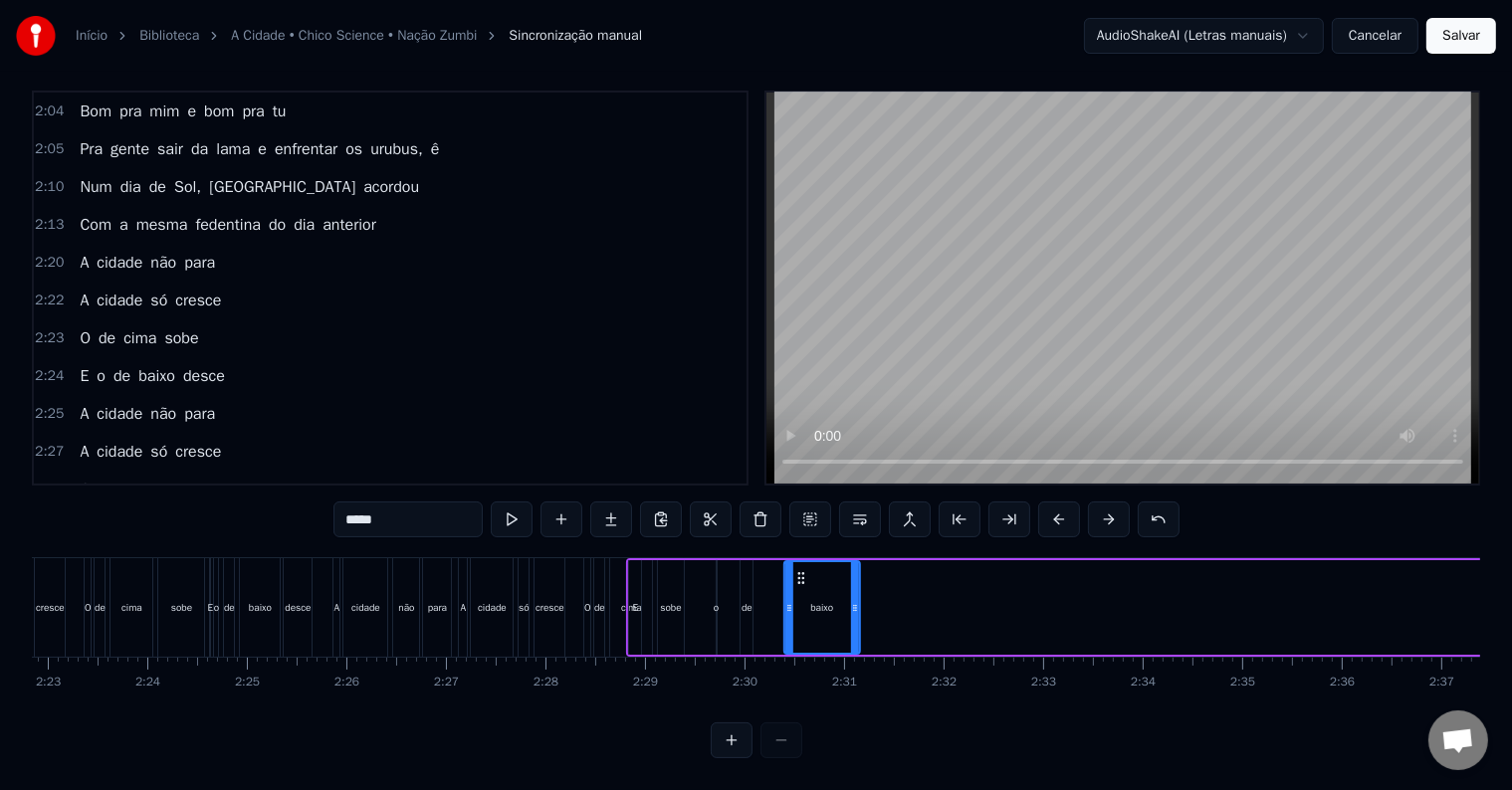 drag, startPoint x: 968, startPoint y: 558, endPoint x: 800, endPoint y: 586, distance: 170.31735 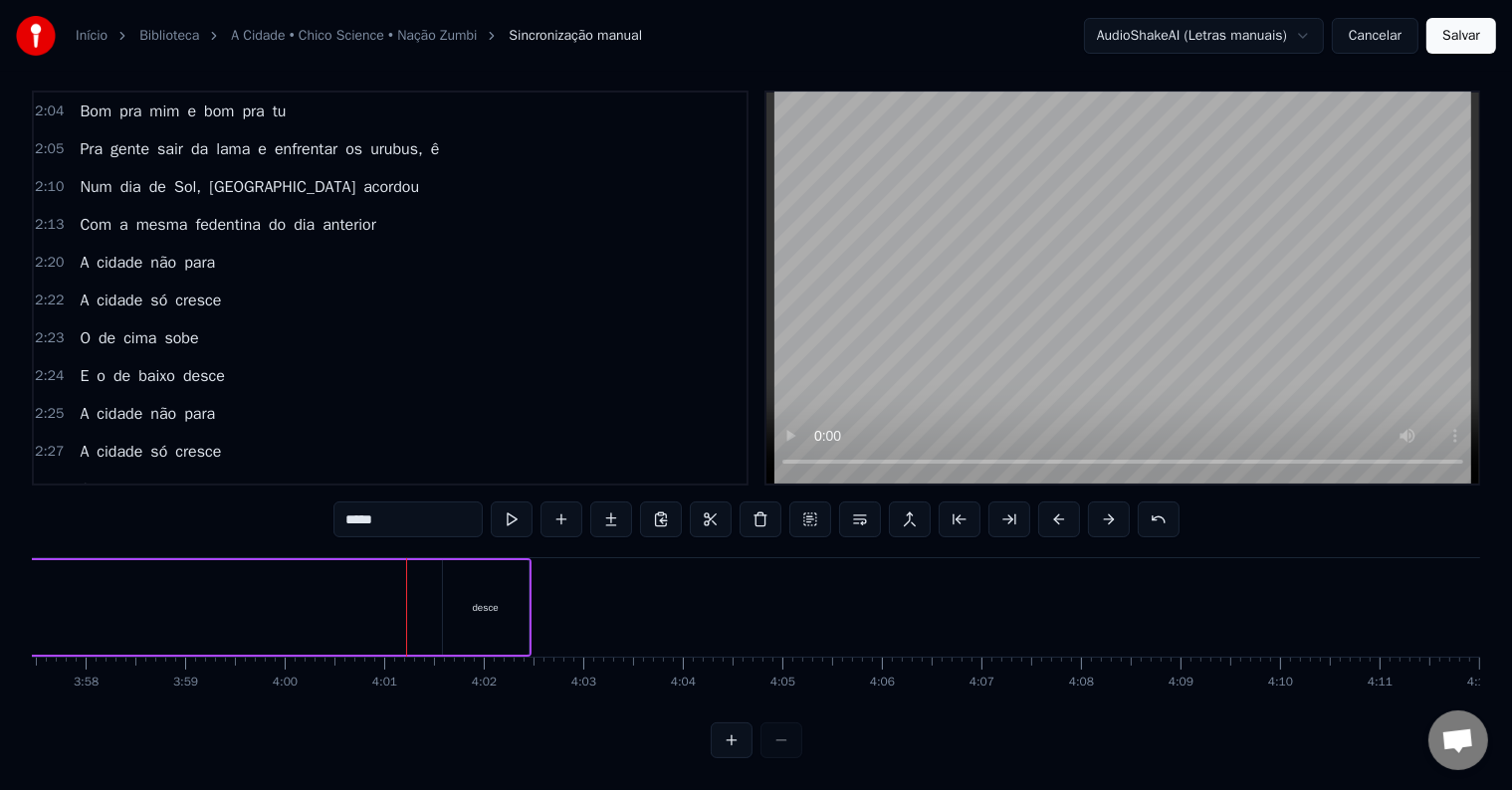 scroll, scrollTop: 0, scrollLeft: 23679, axis: horizontal 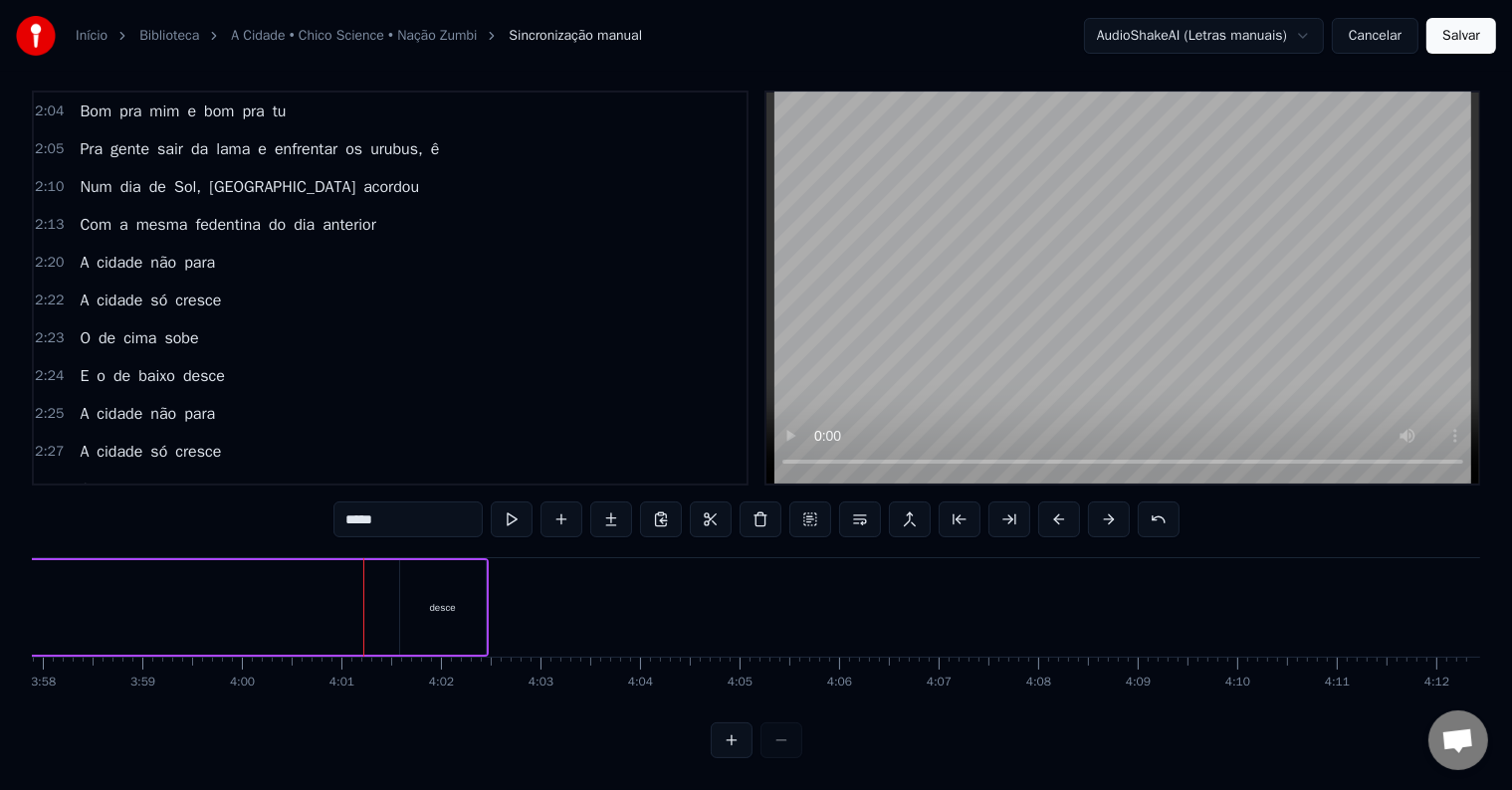 click on "desce" at bounding box center [443, 607] 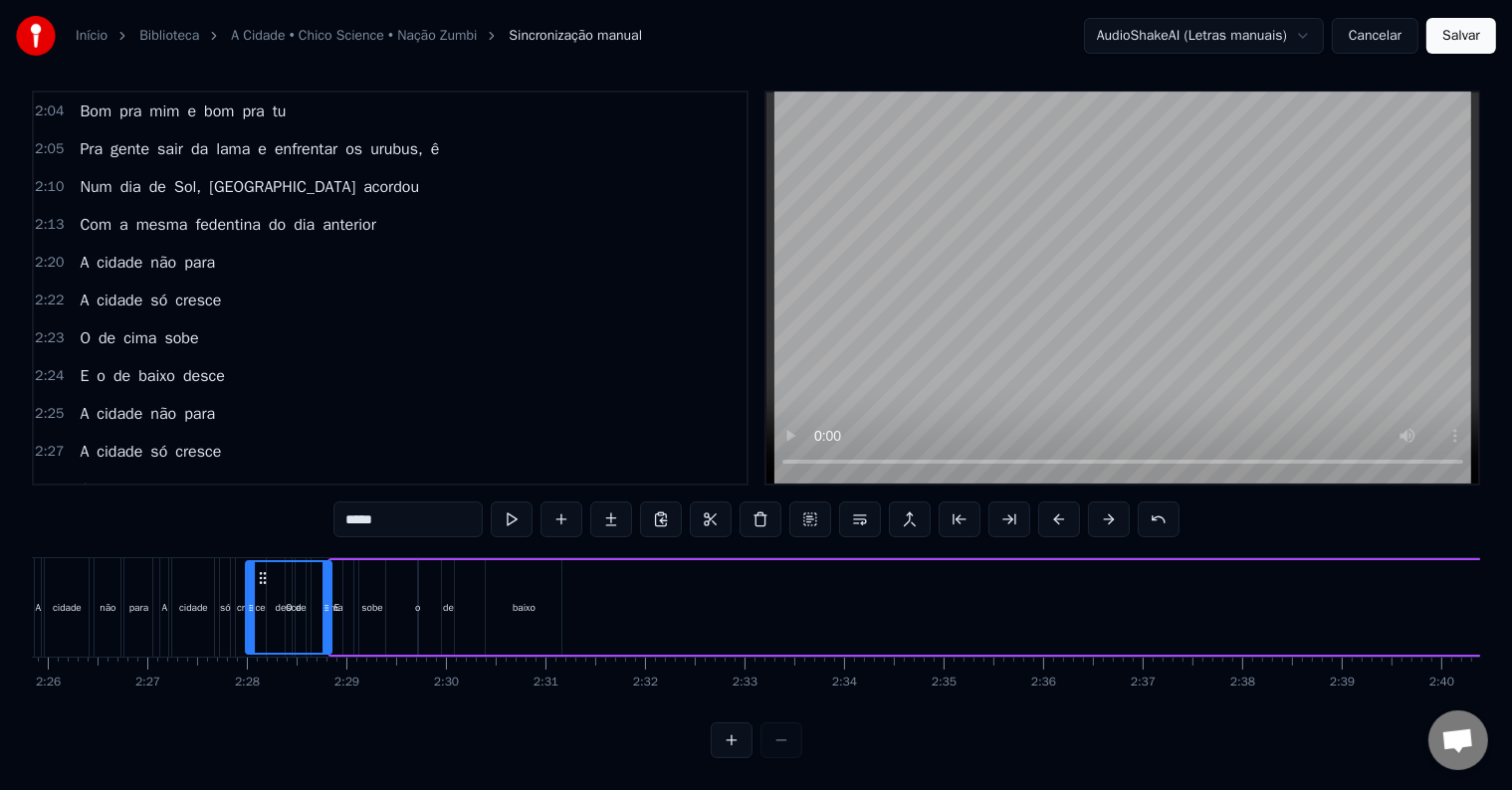 scroll, scrollTop: 0, scrollLeft: 14473, axis: horizontal 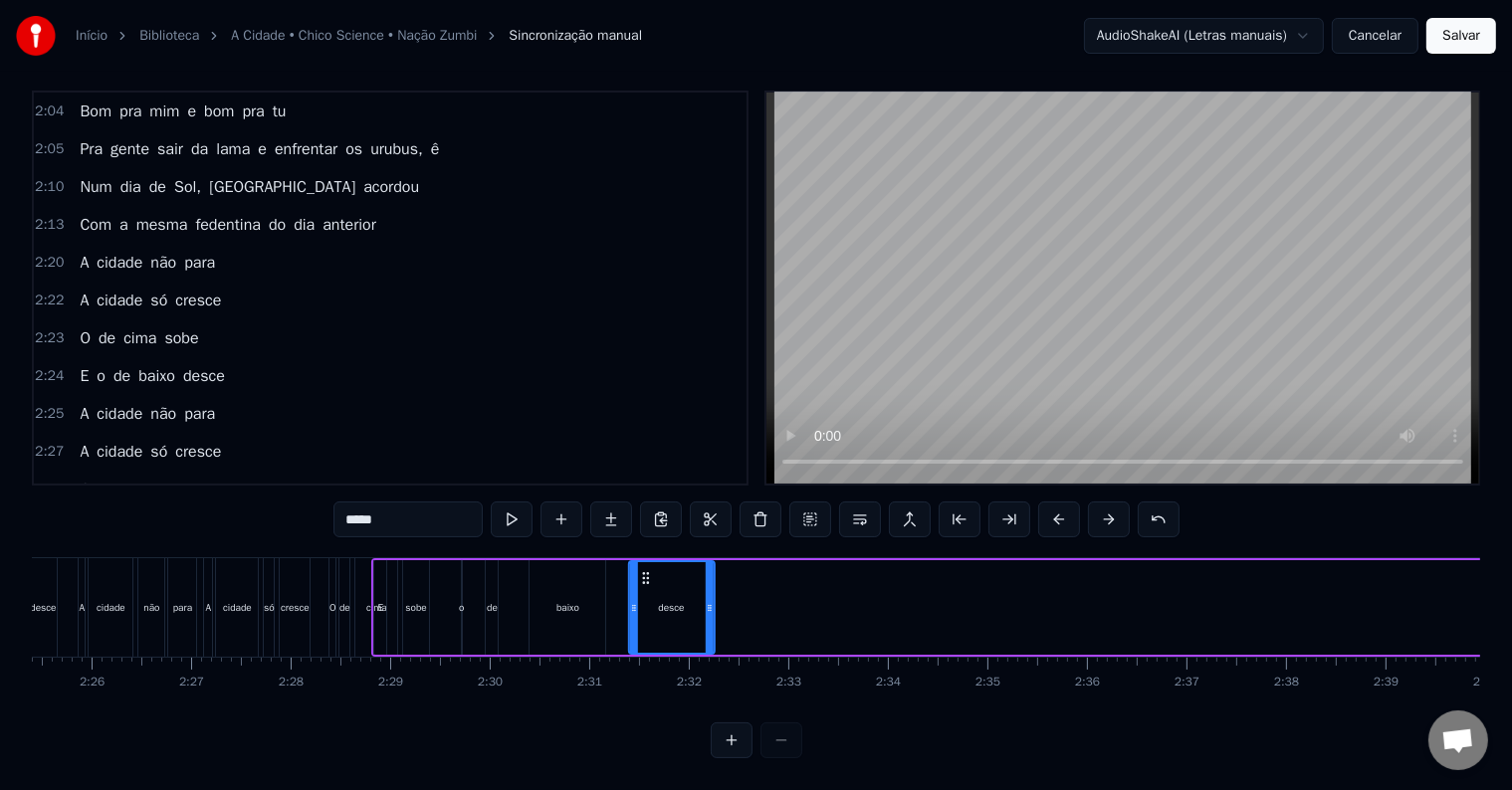 drag, startPoint x: 412, startPoint y: 557, endPoint x: 641, endPoint y: 582, distance: 230.3606 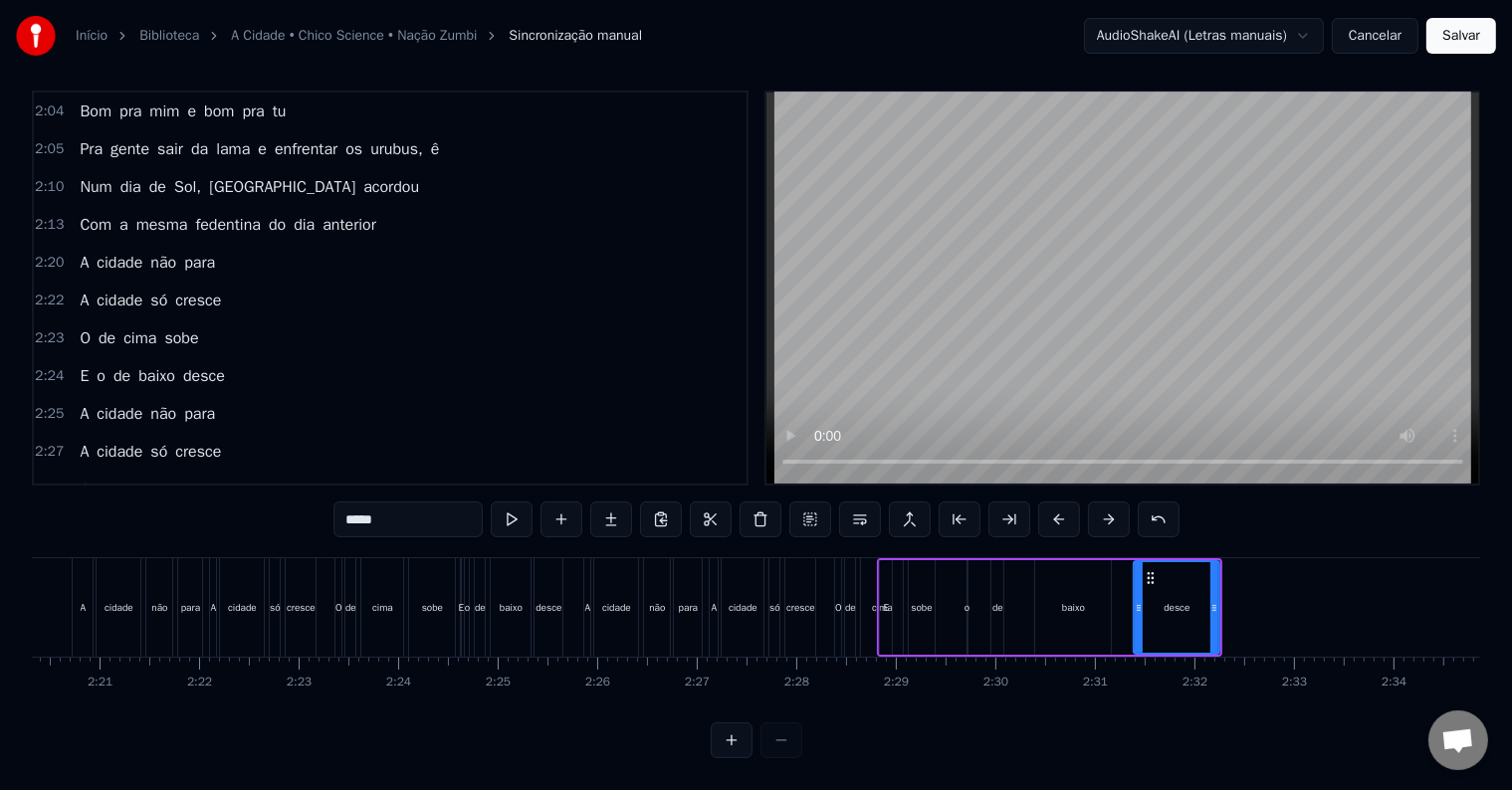 scroll, scrollTop: 0, scrollLeft: 13995, axis: horizontal 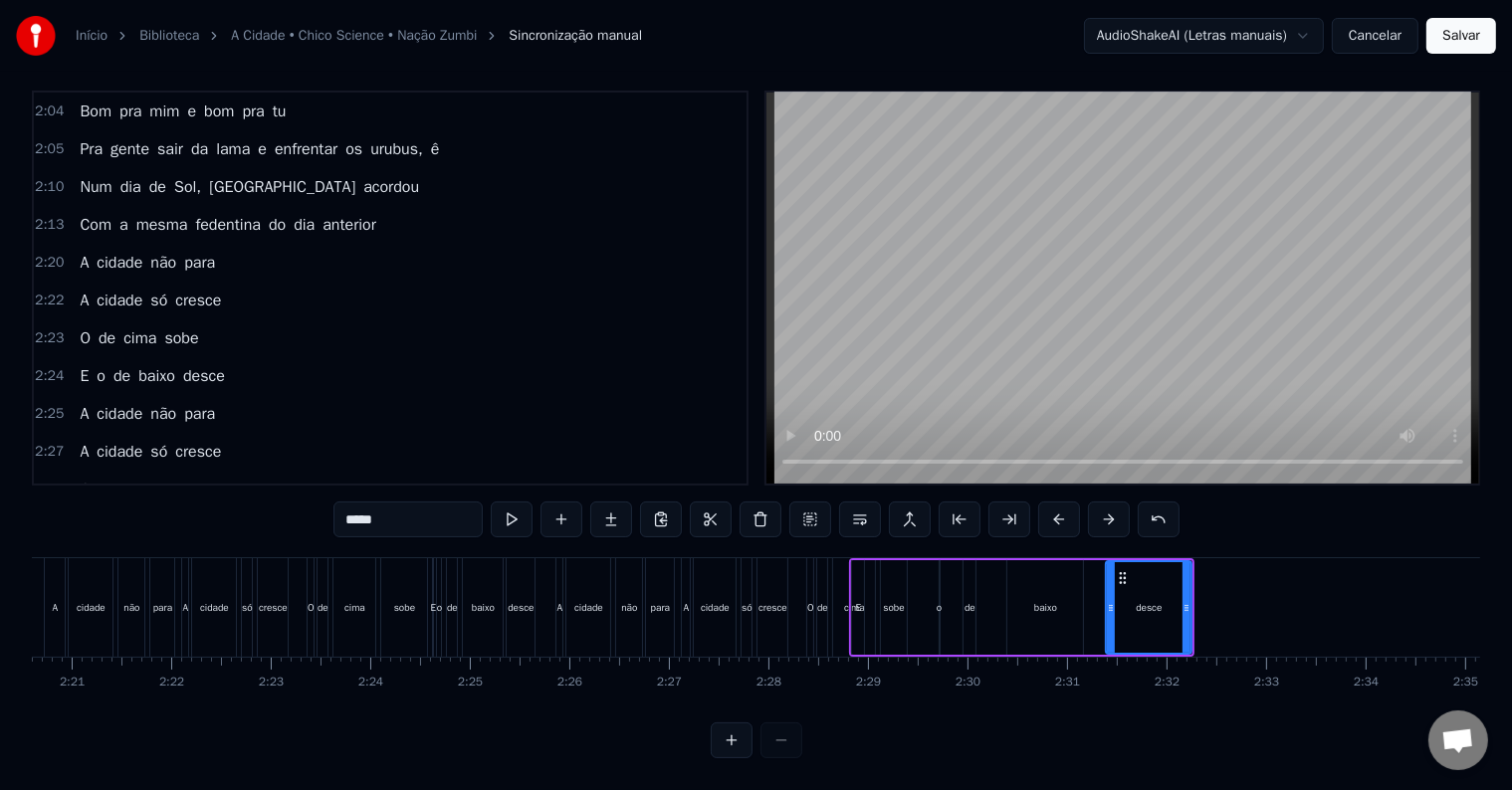 click on "de" at bounding box center (822, 607) 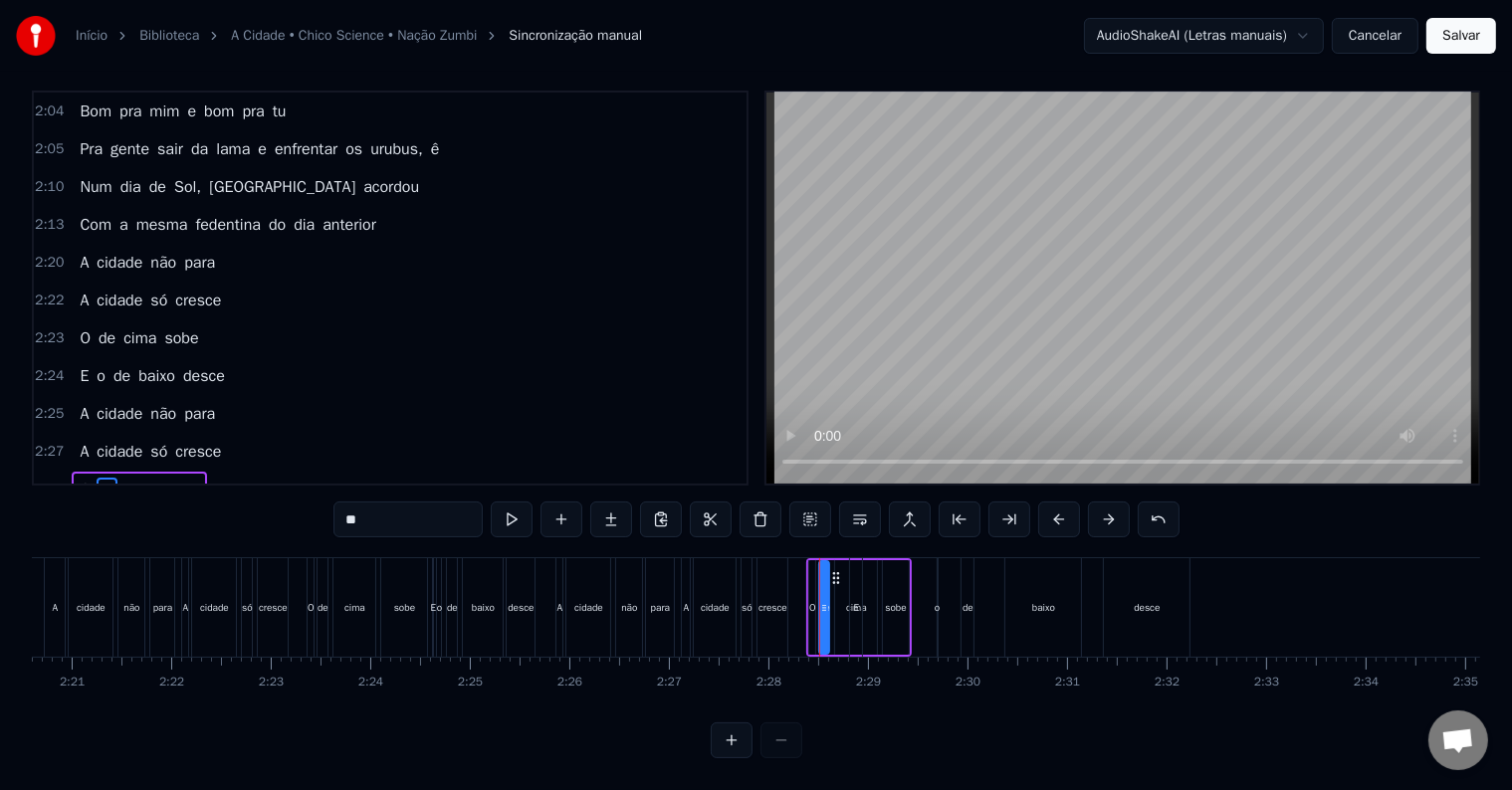 click at bounding box center (732, 740) 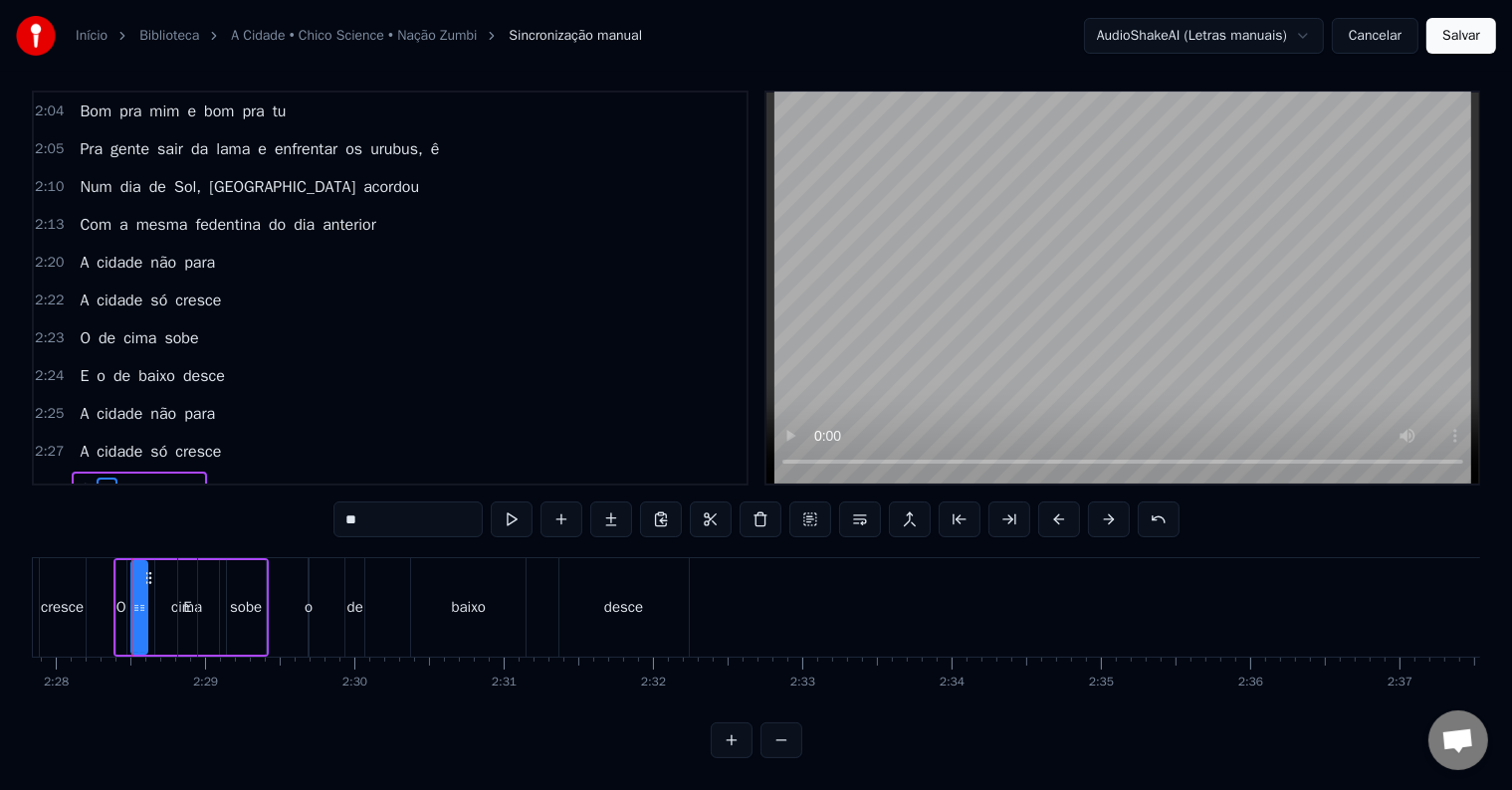 click at bounding box center (732, 740) 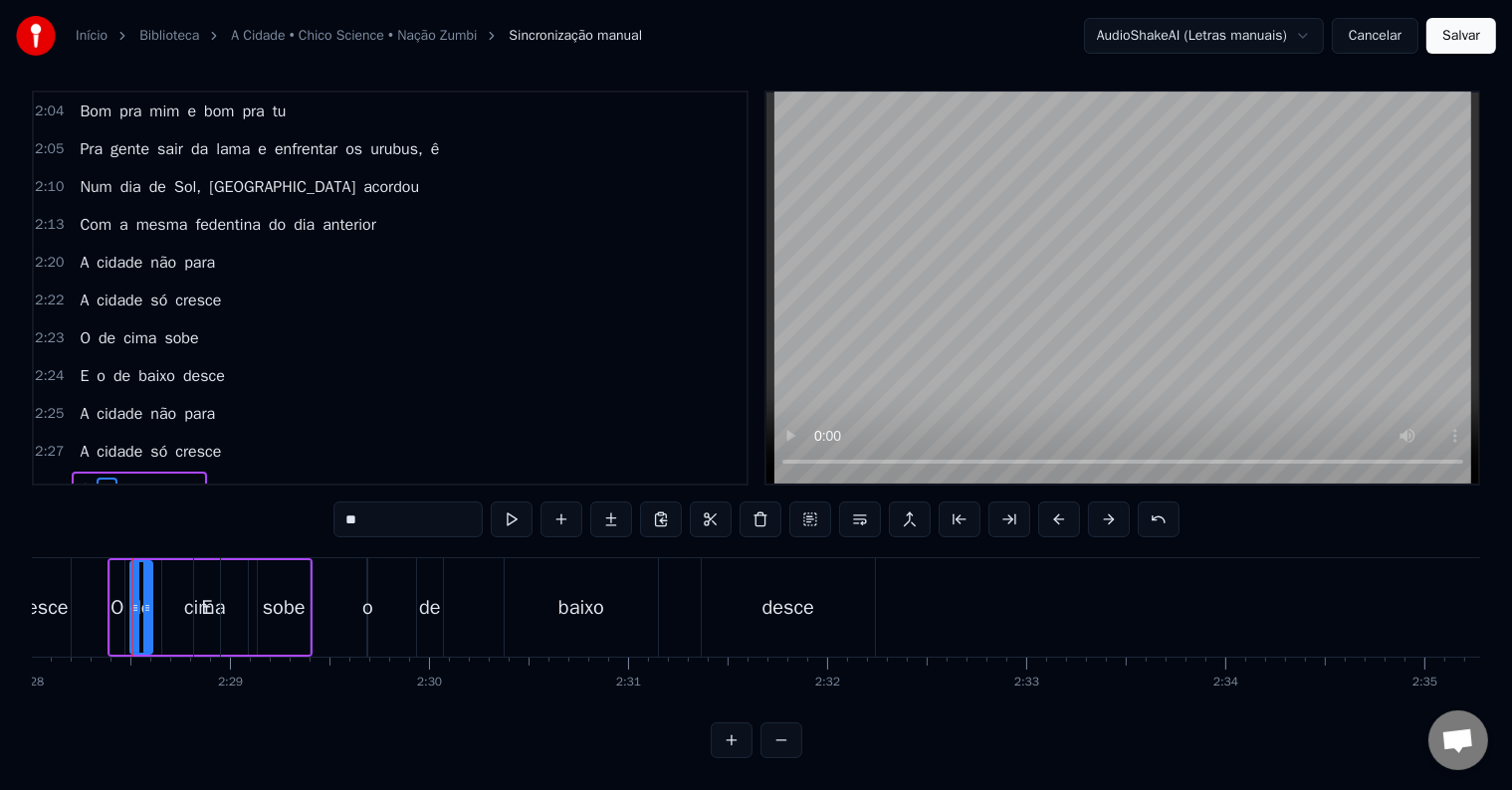 click at bounding box center [732, 740] 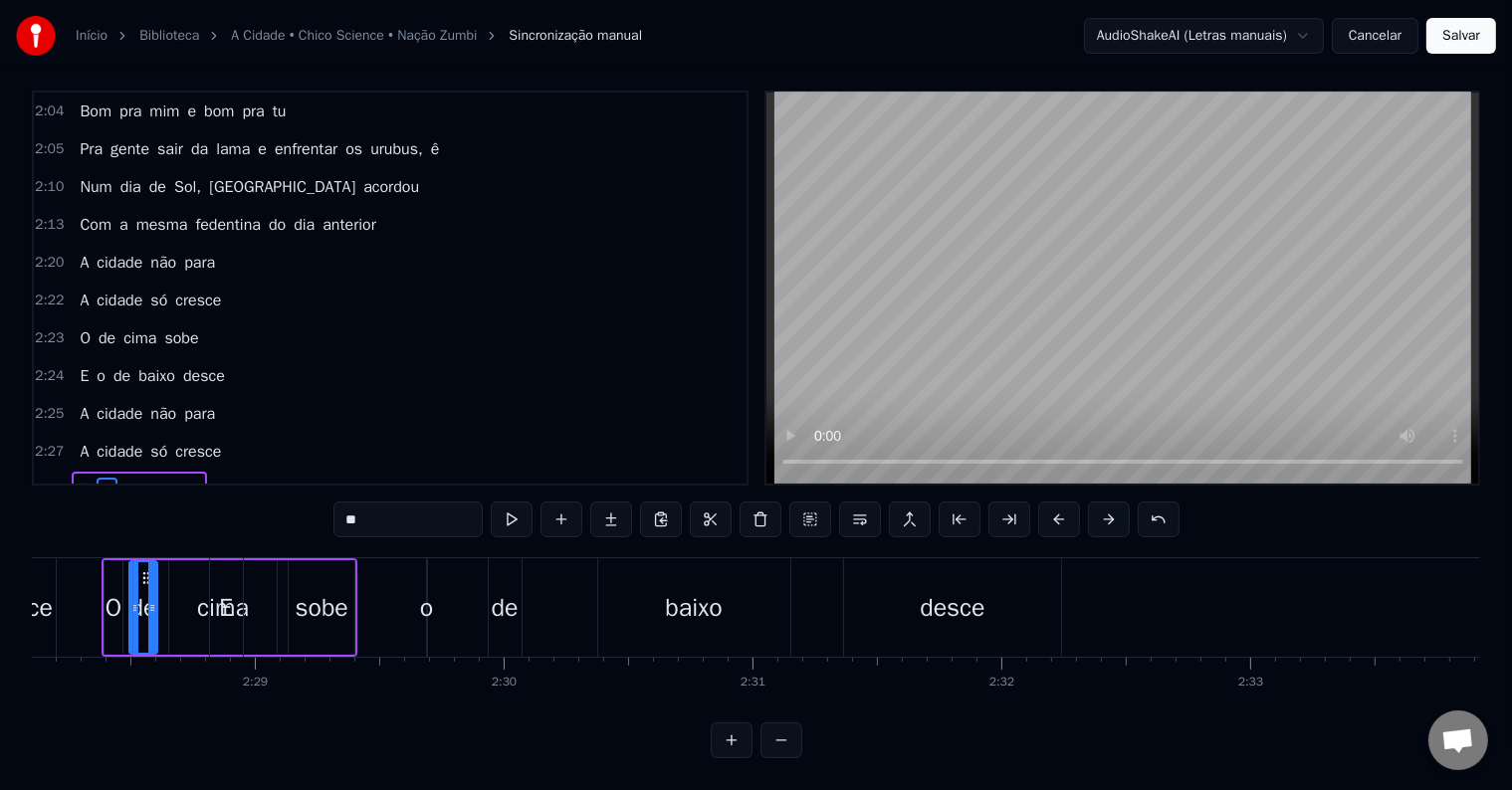 drag, startPoint x: 900, startPoint y: 565, endPoint x: 956, endPoint y: 565, distance: 56 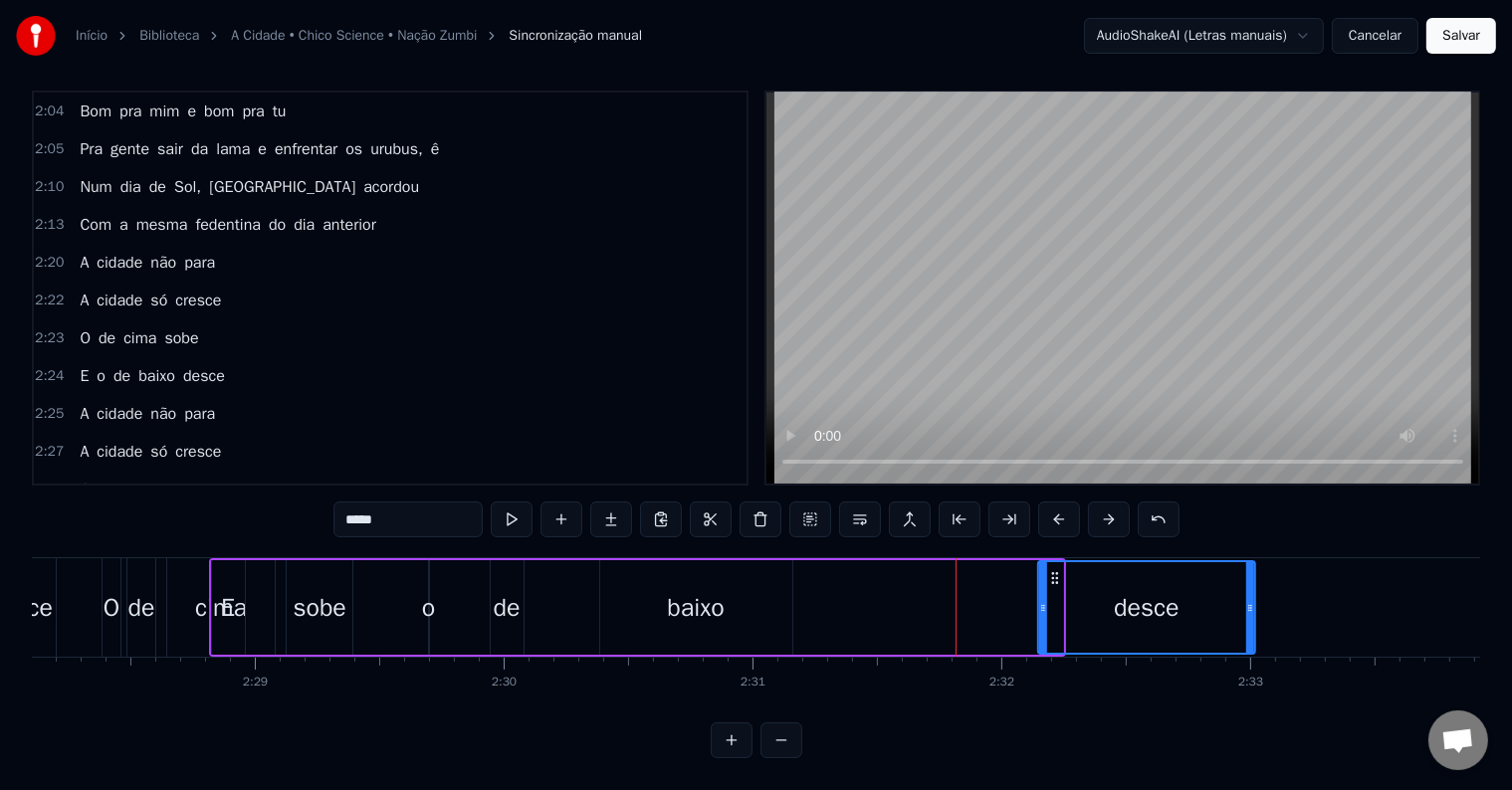 drag, startPoint x: 862, startPoint y: 558, endPoint x: 1085, endPoint y: 560, distance: 223.00897 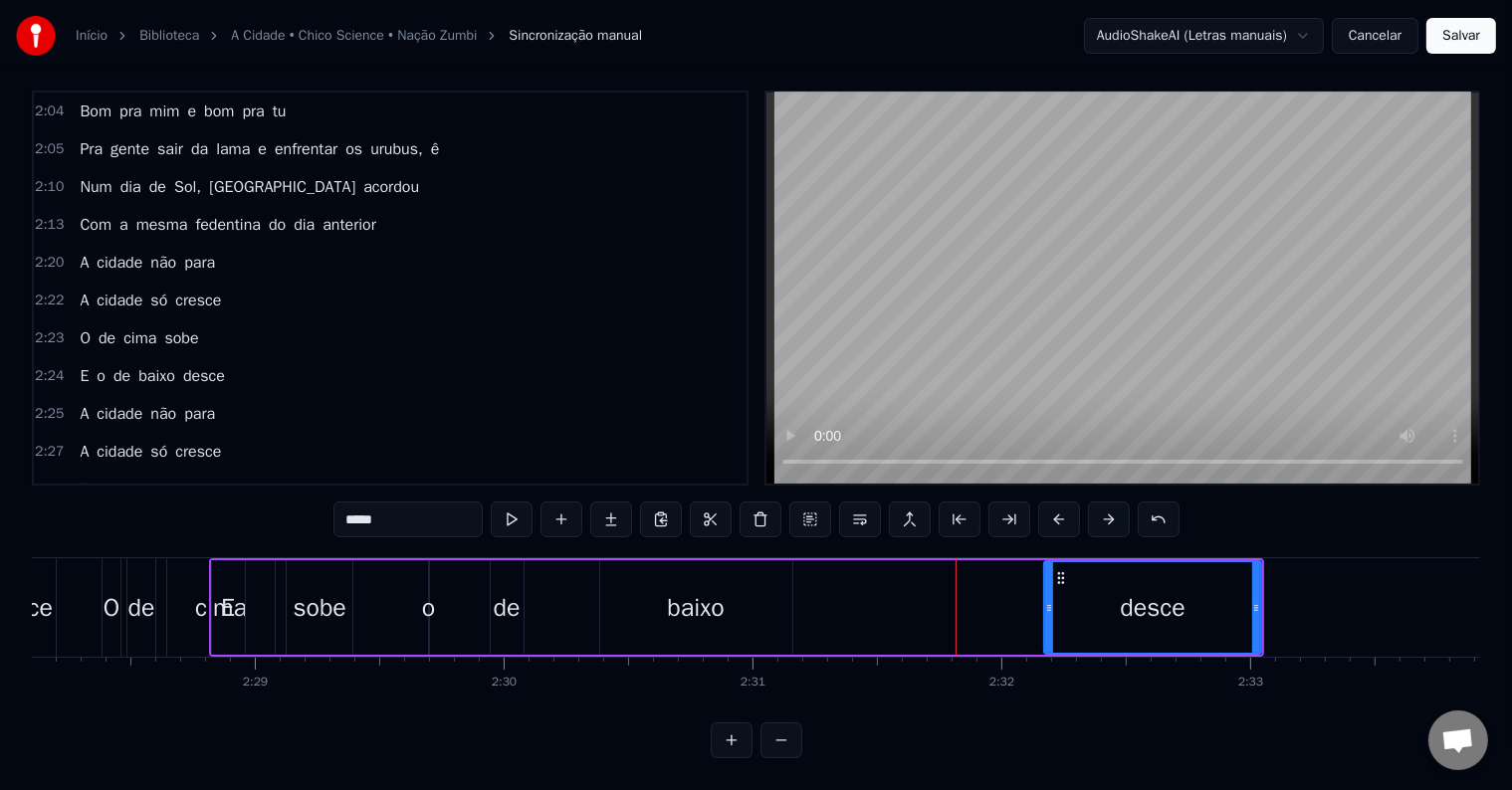 click on "E o de baixo desce" at bounding box center [737, 607] 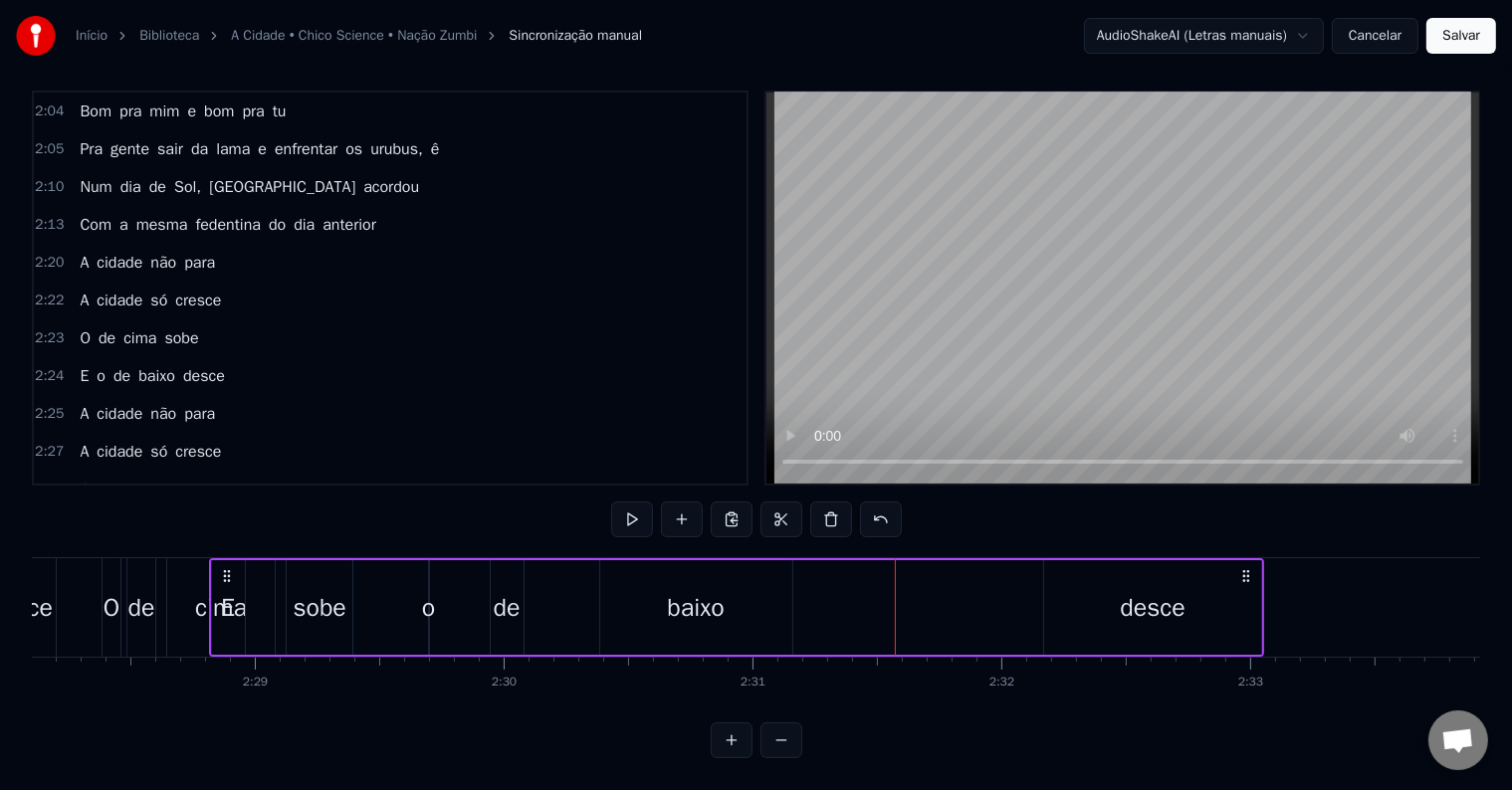 drag, startPoint x: 612, startPoint y: 561, endPoint x: 733, endPoint y: 561, distance: 121 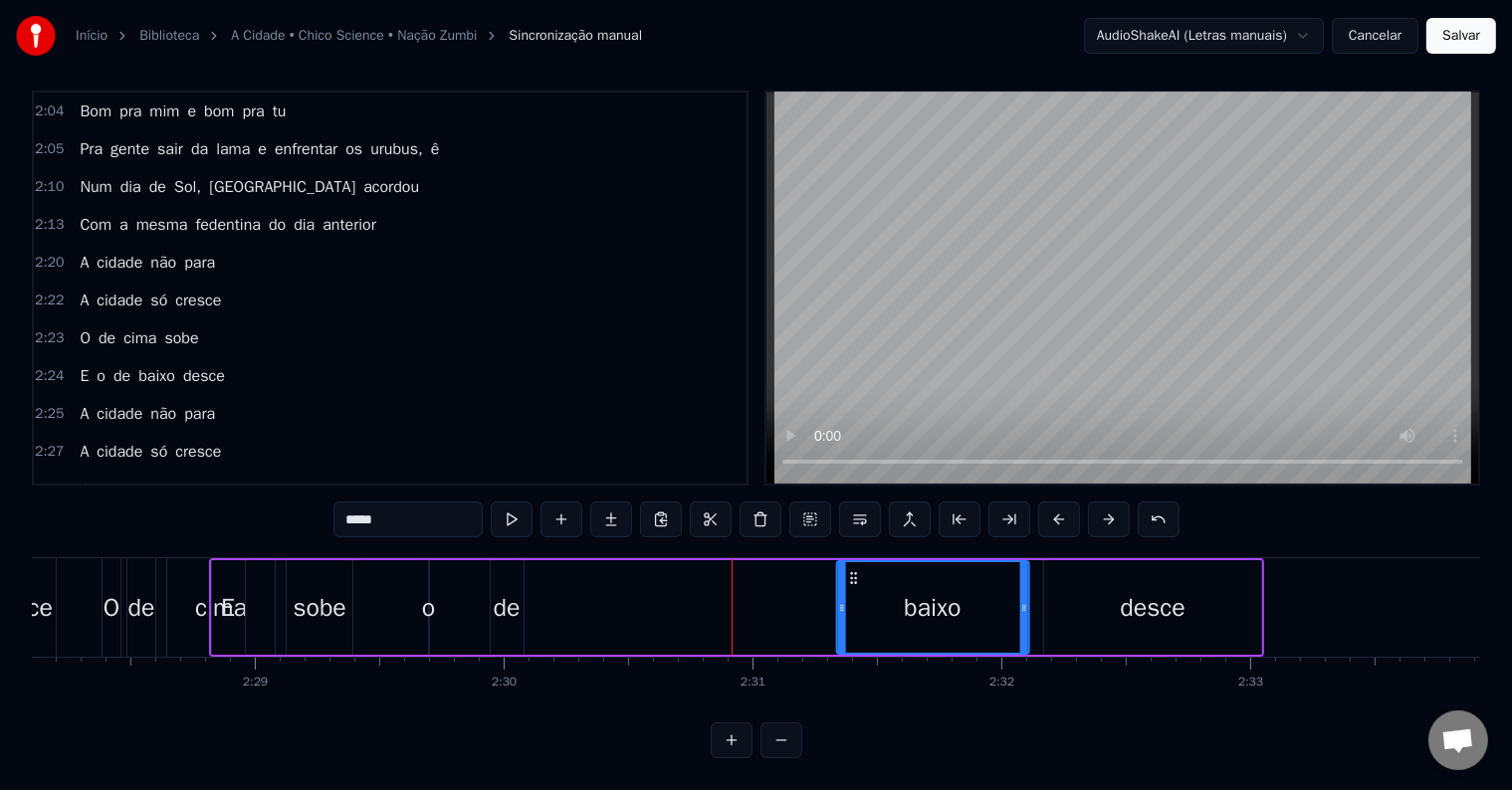 drag, startPoint x: 615, startPoint y: 557, endPoint x: 852, endPoint y: 569, distance: 237.3036 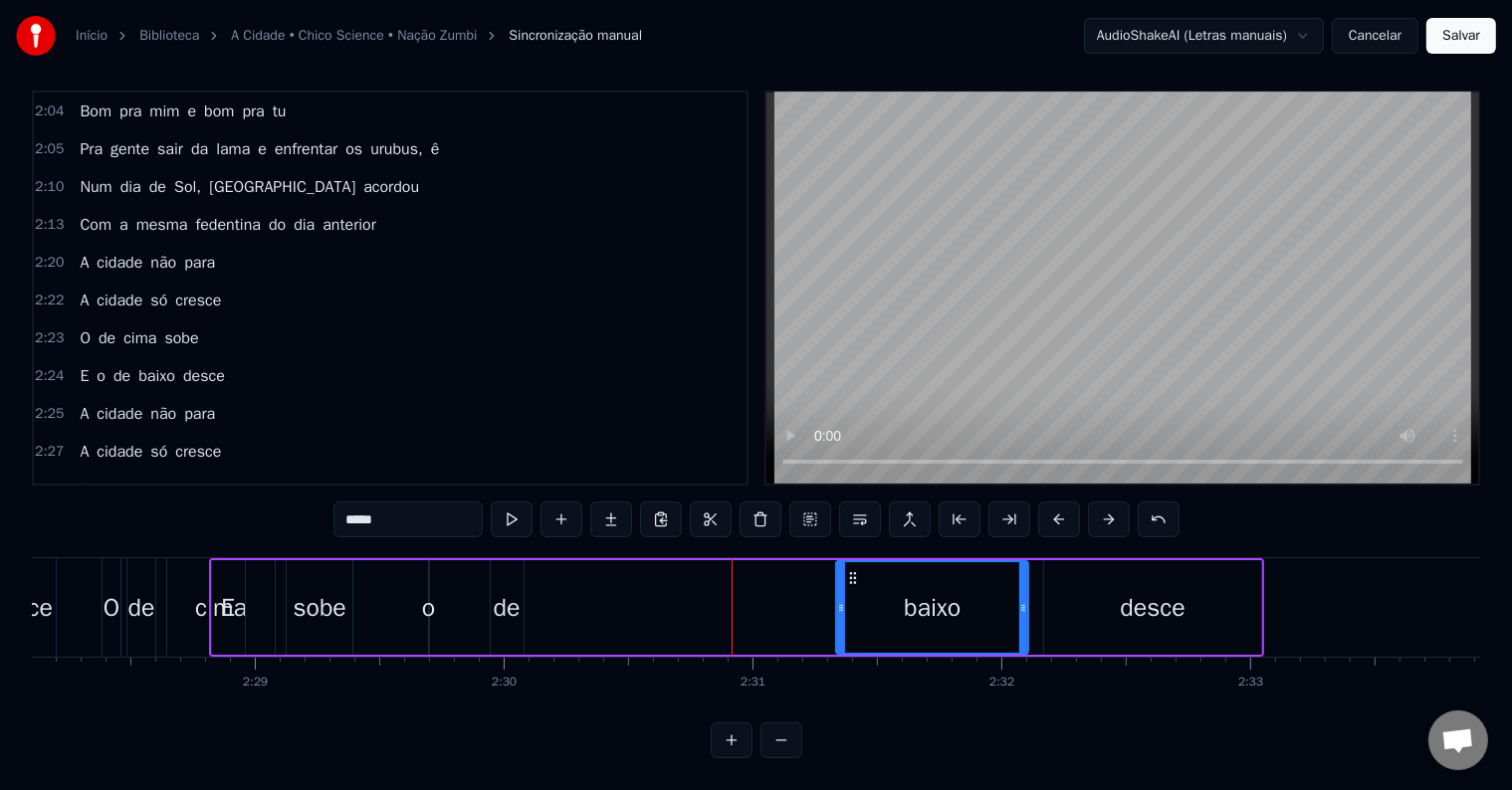 click on "E o de baixo desce" at bounding box center [737, 607] 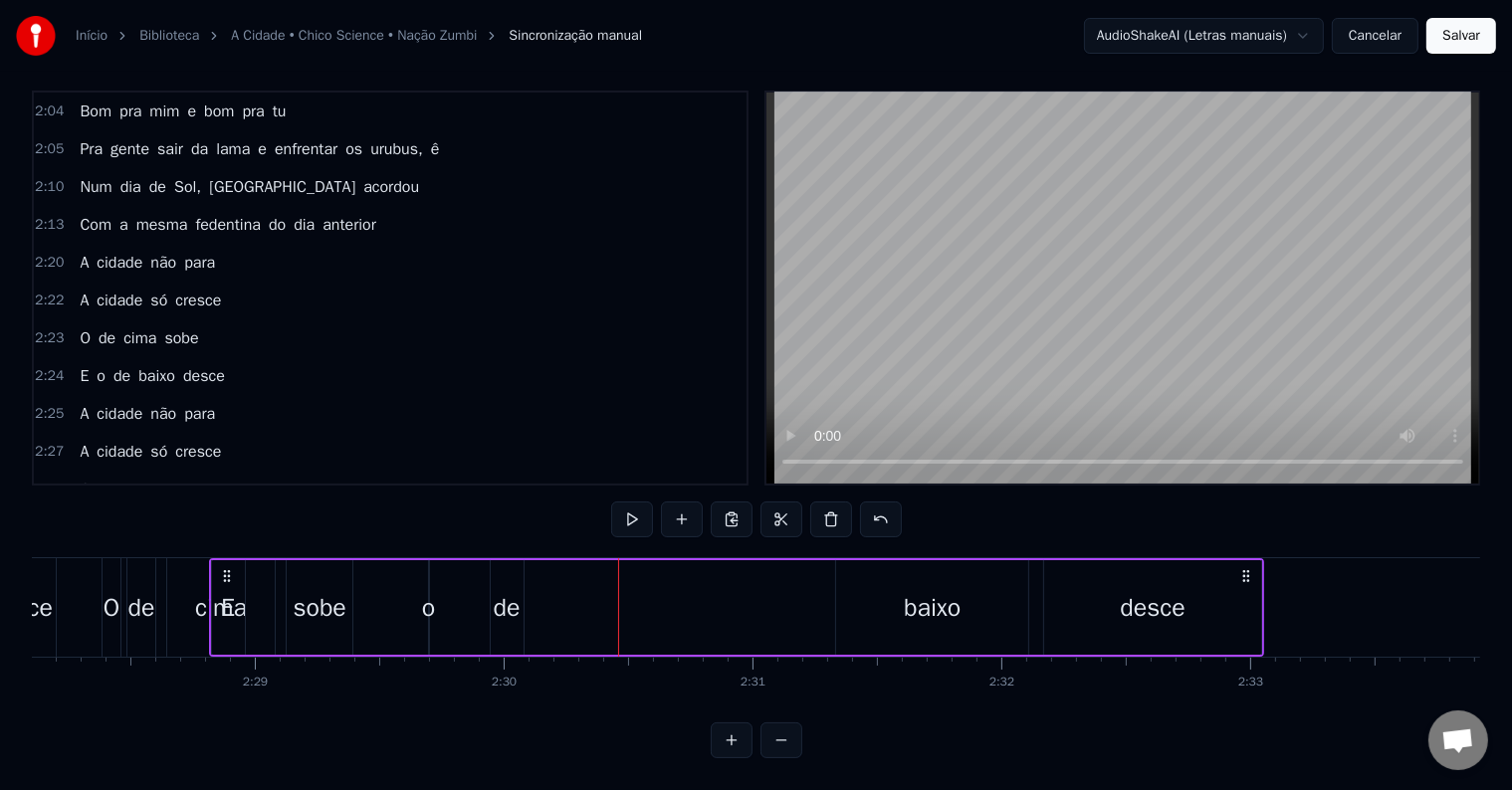 click on "de" at bounding box center (507, 607) 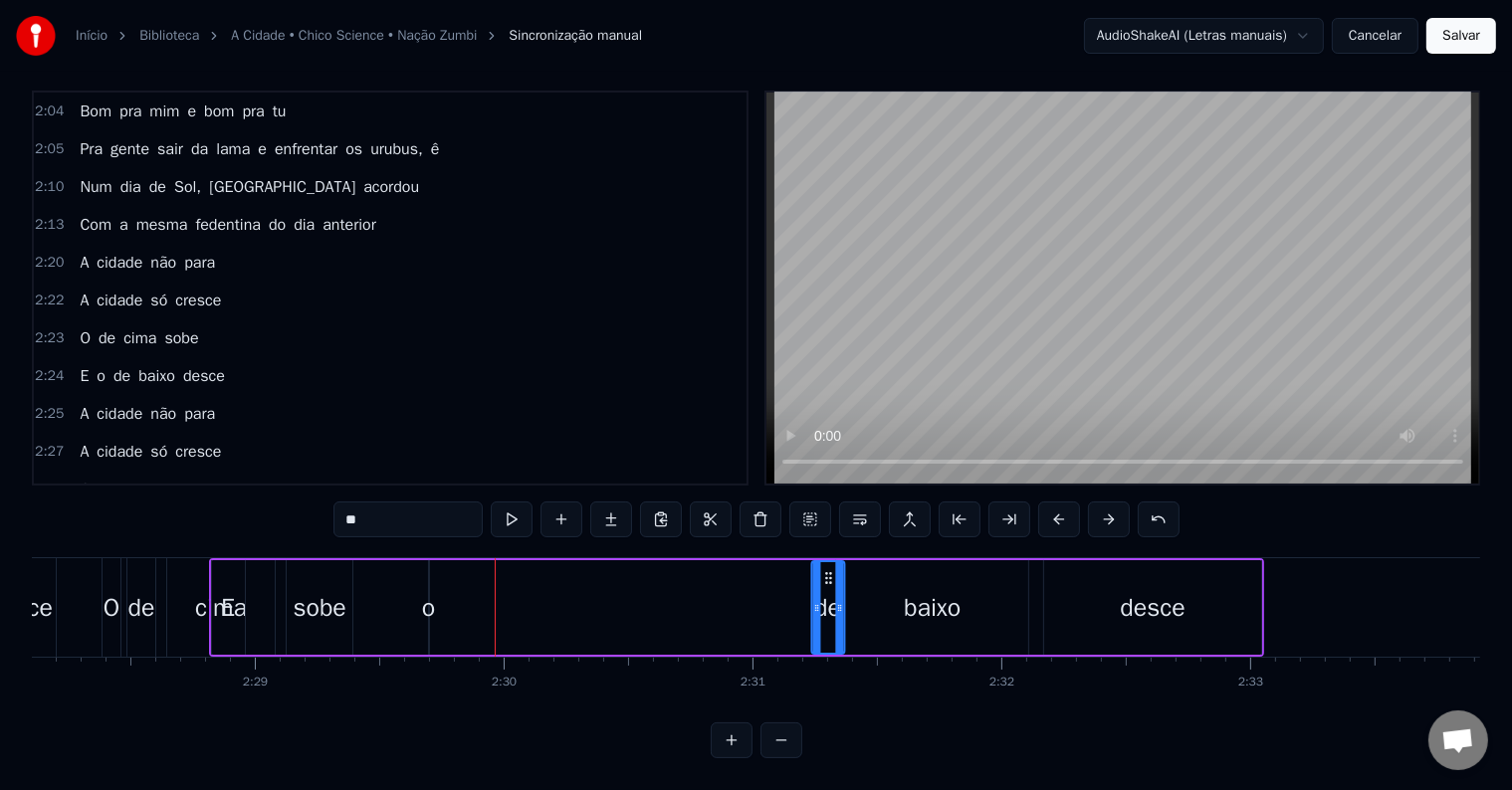 drag, startPoint x: 506, startPoint y: 555, endPoint x: 827, endPoint y: 564, distance: 321.12614 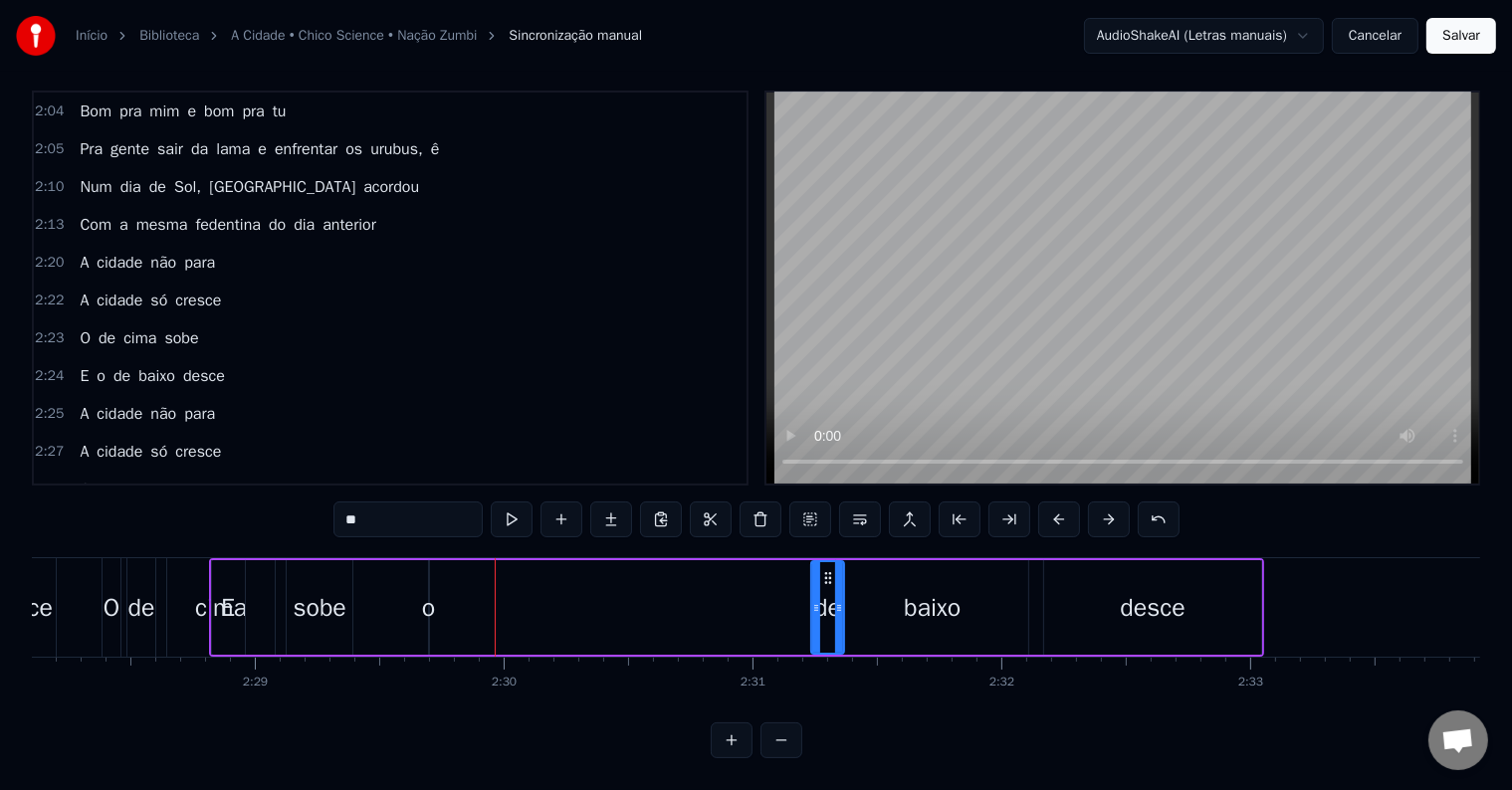 click on "E o de baixo desce" at bounding box center (737, 607) 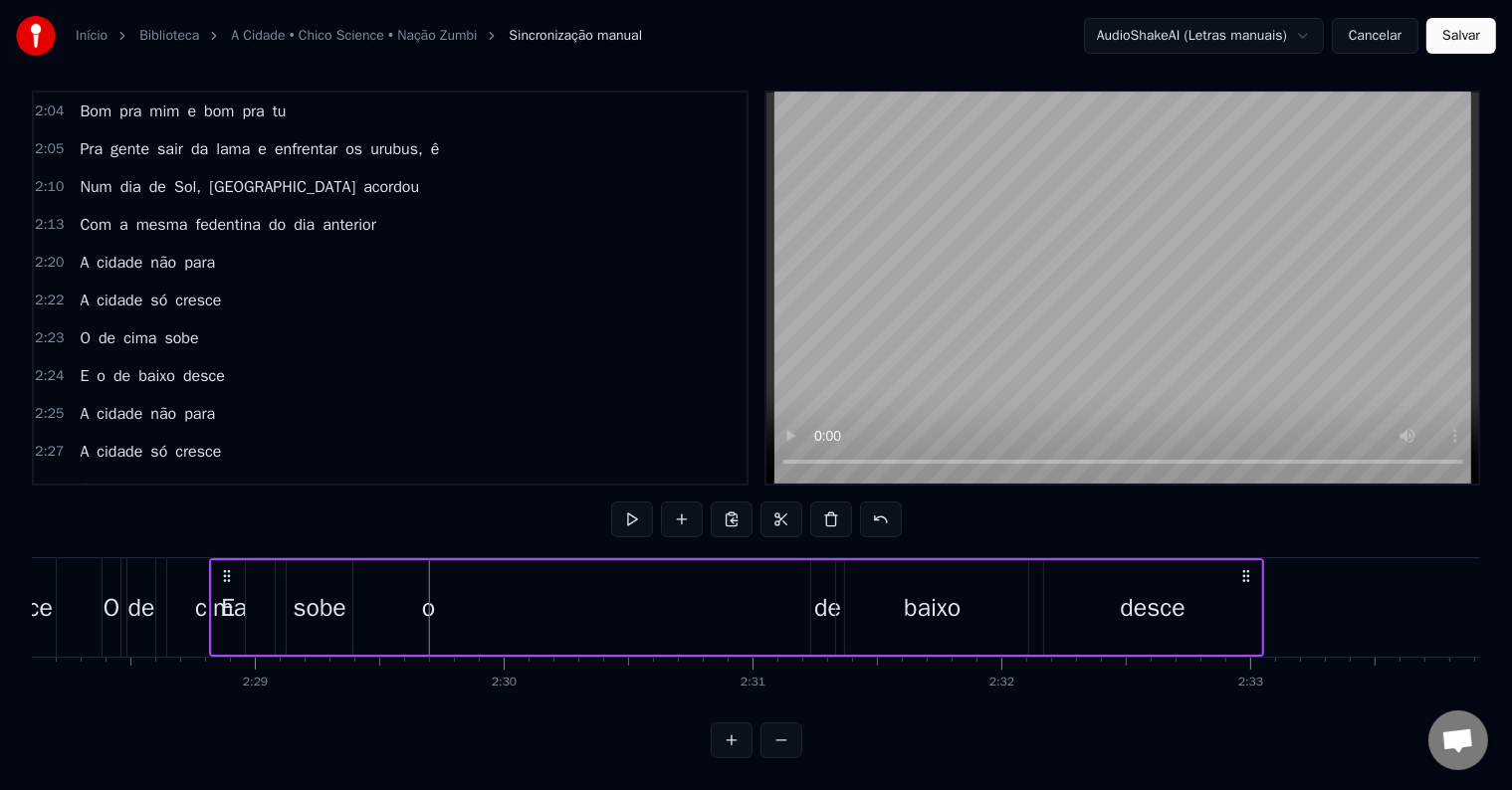 click on "E o de baixo desce" at bounding box center [737, 607] 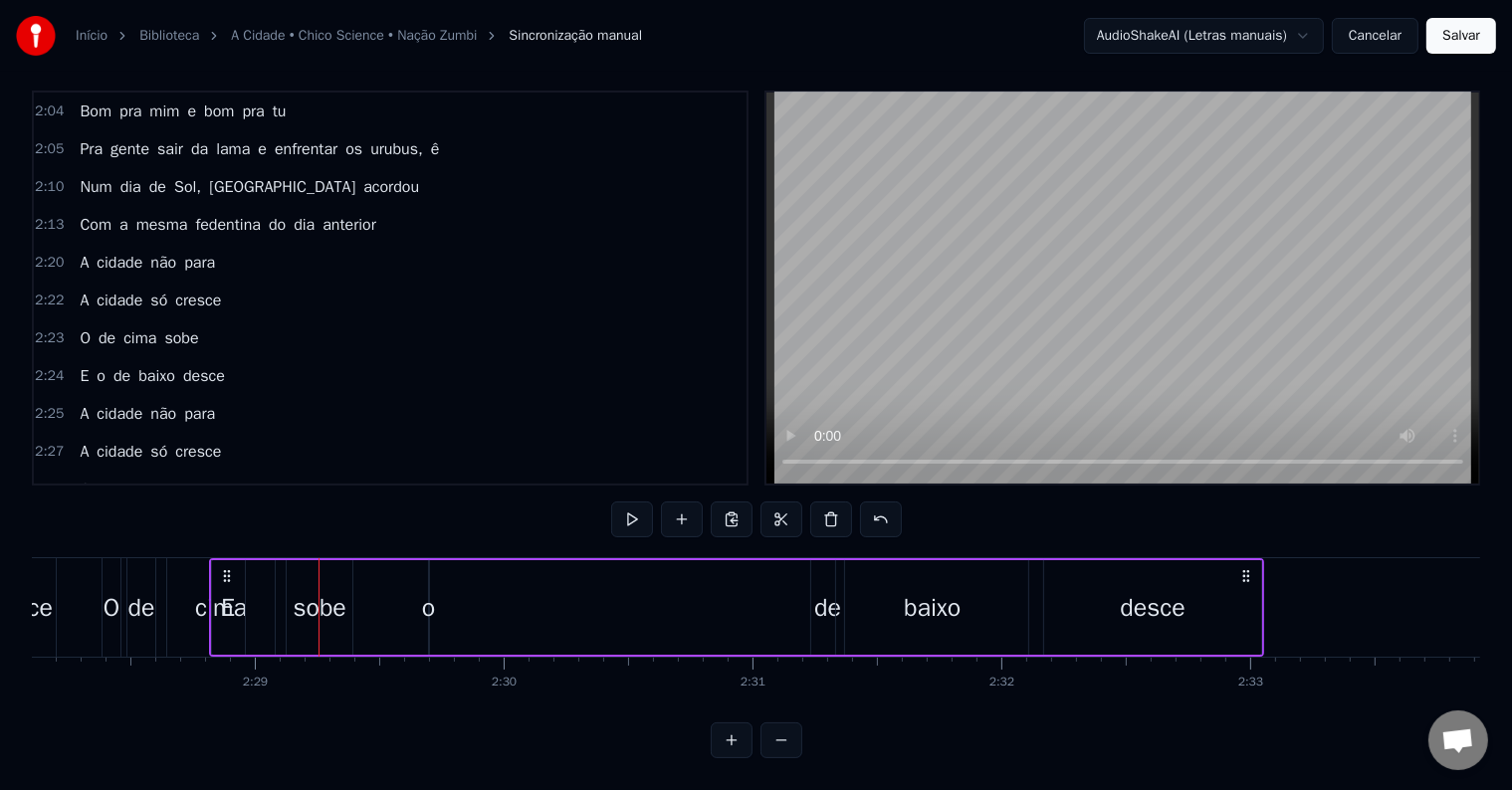 click on "E" at bounding box center (228, 607) 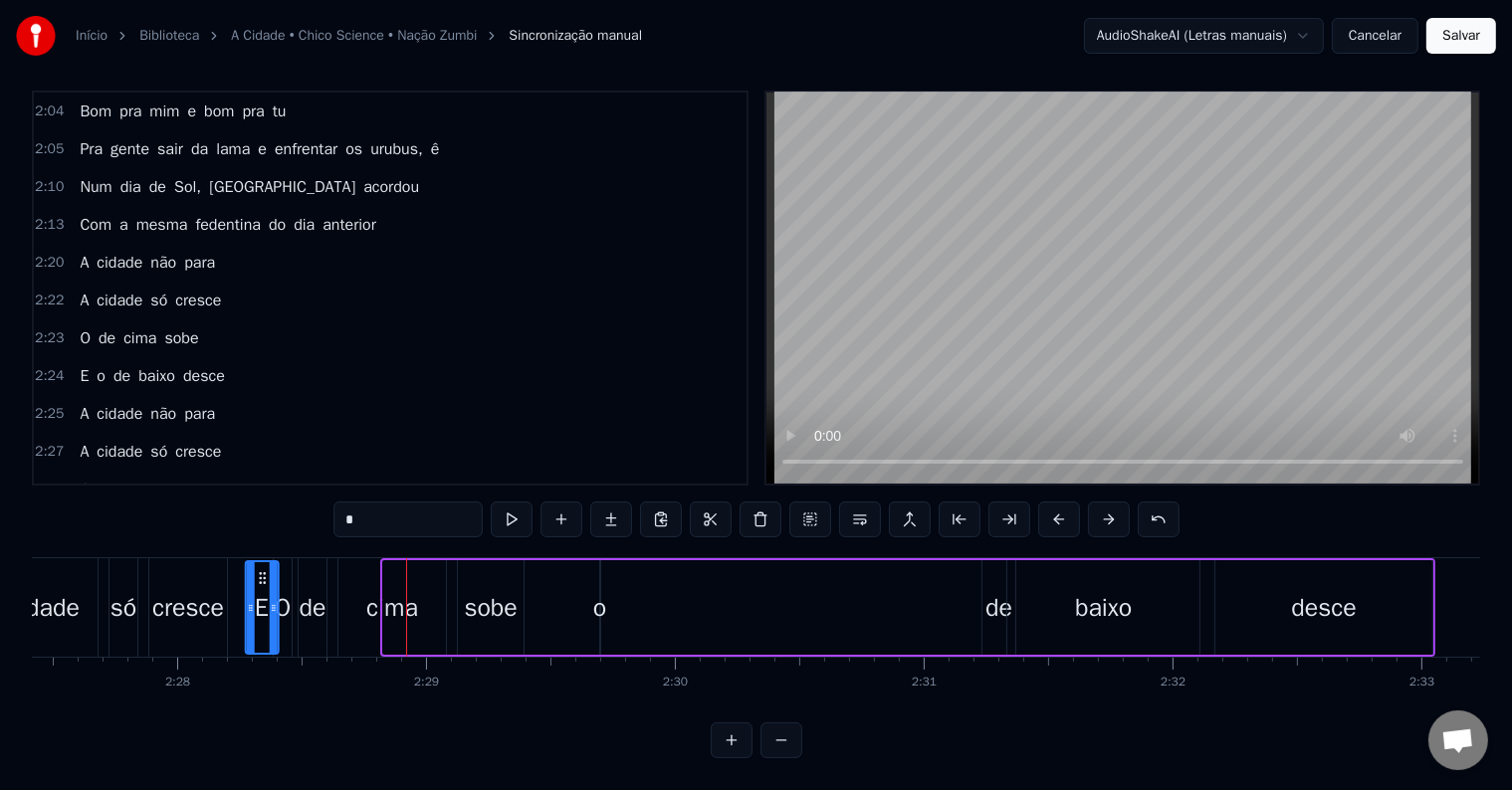 scroll, scrollTop: 0, scrollLeft: 36674, axis: horizontal 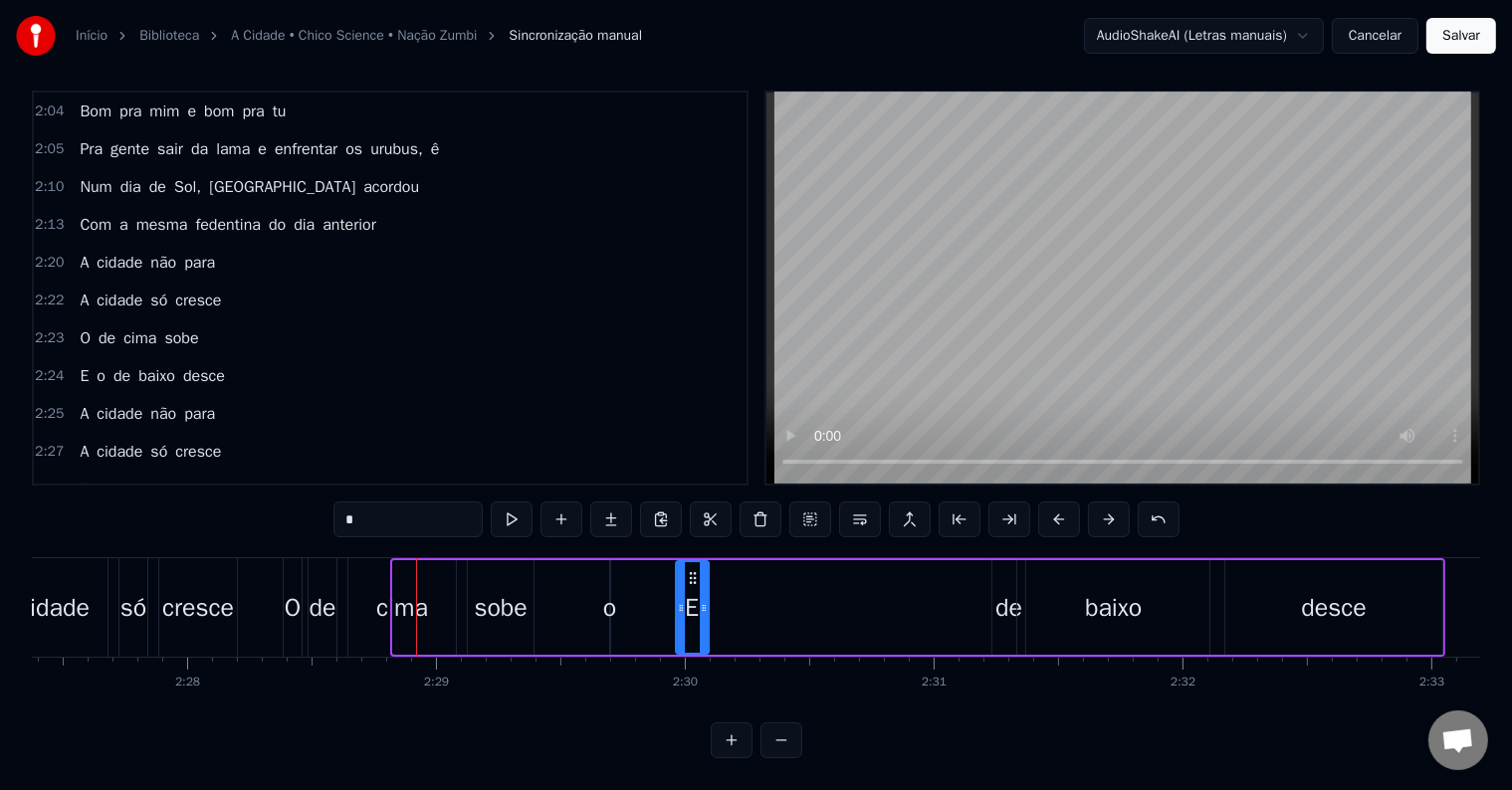 drag, startPoint x: 227, startPoint y: 556, endPoint x: 683, endPoint y: 592, distance: 457.41885 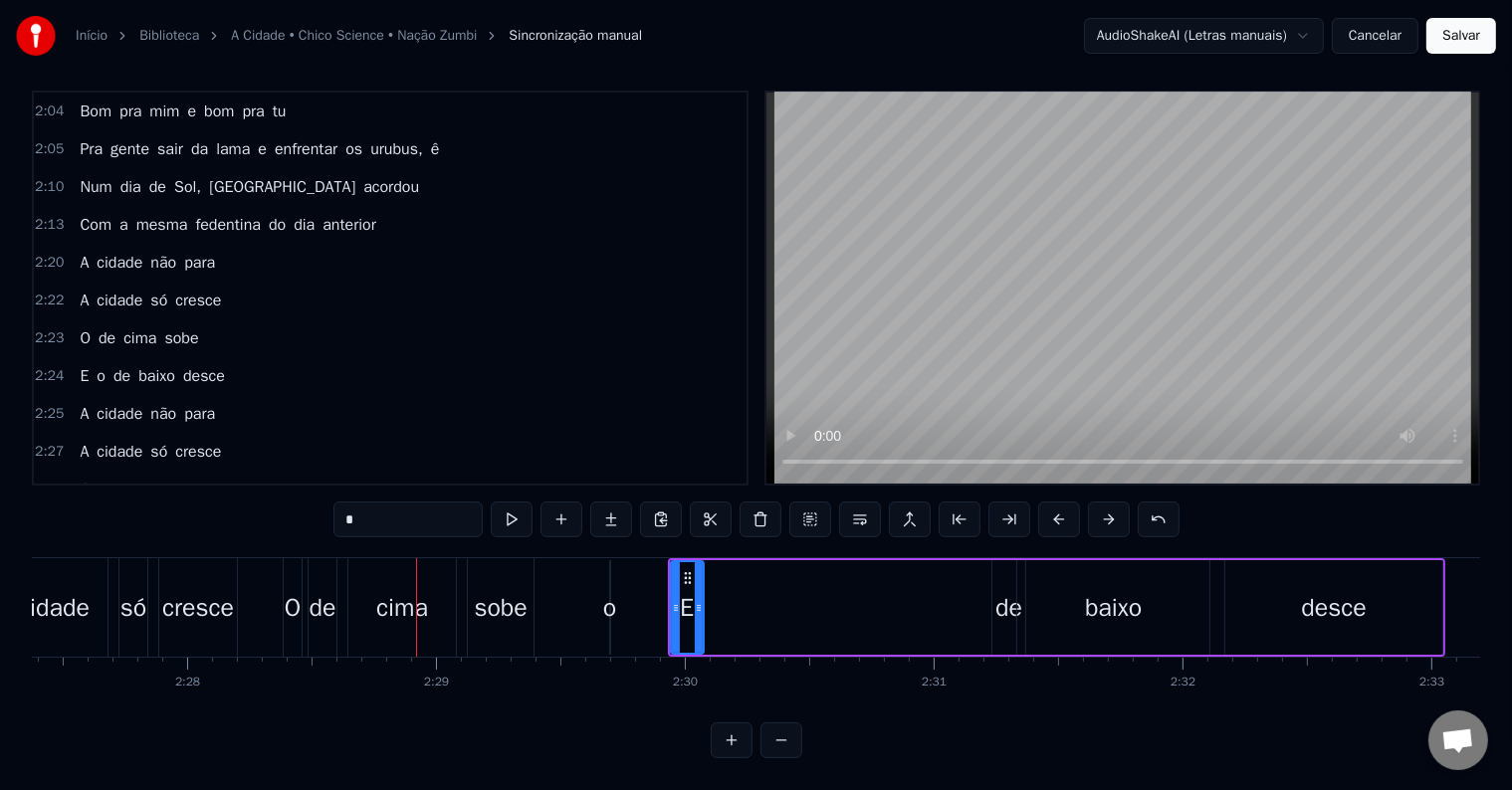 click on "o" at bounding box center (609, 608) 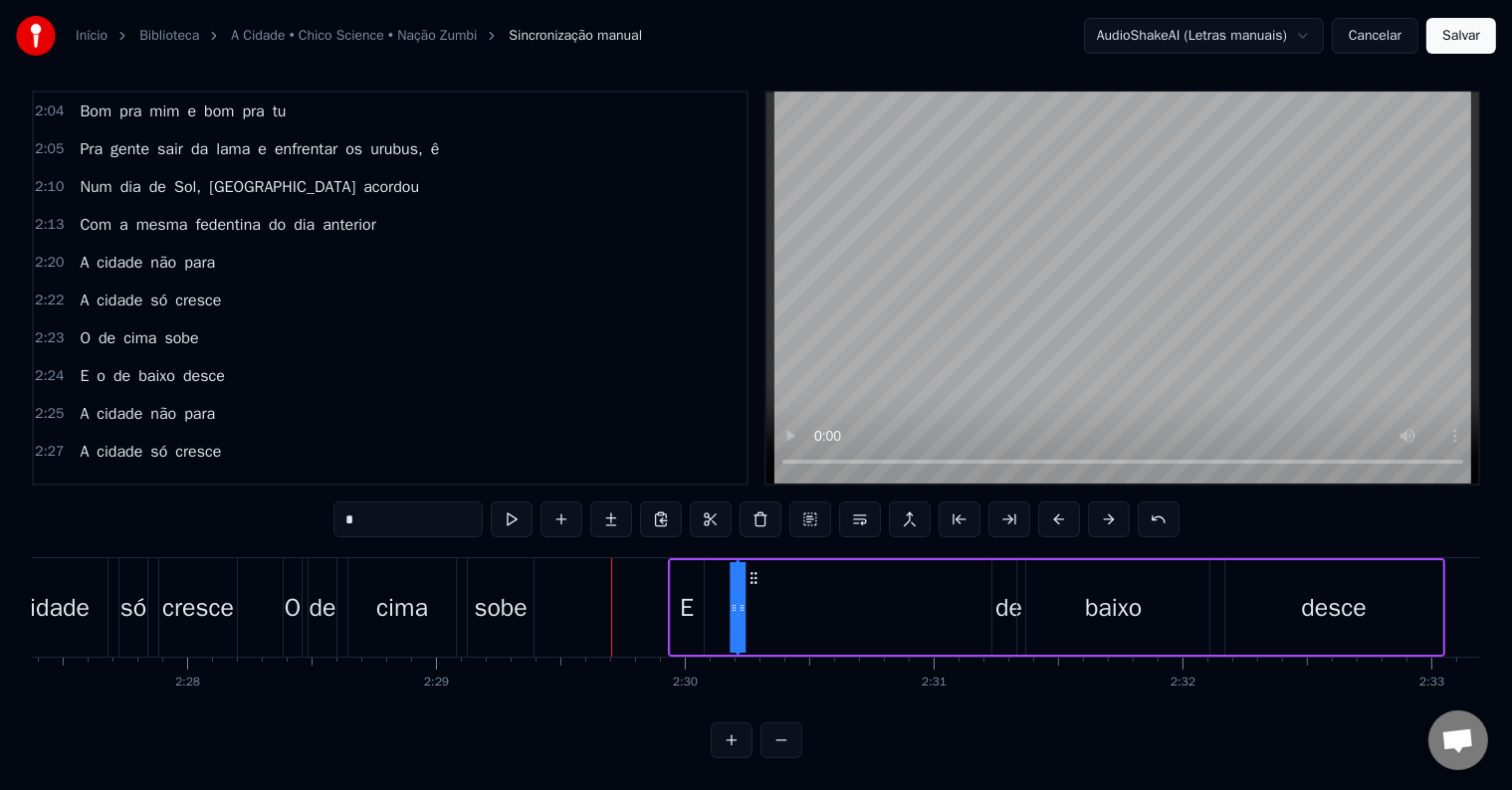 drag, startPoint x: 625, startPoint y: 557, endPoint x: 748, endPoint y: 558, distance: 123.00406 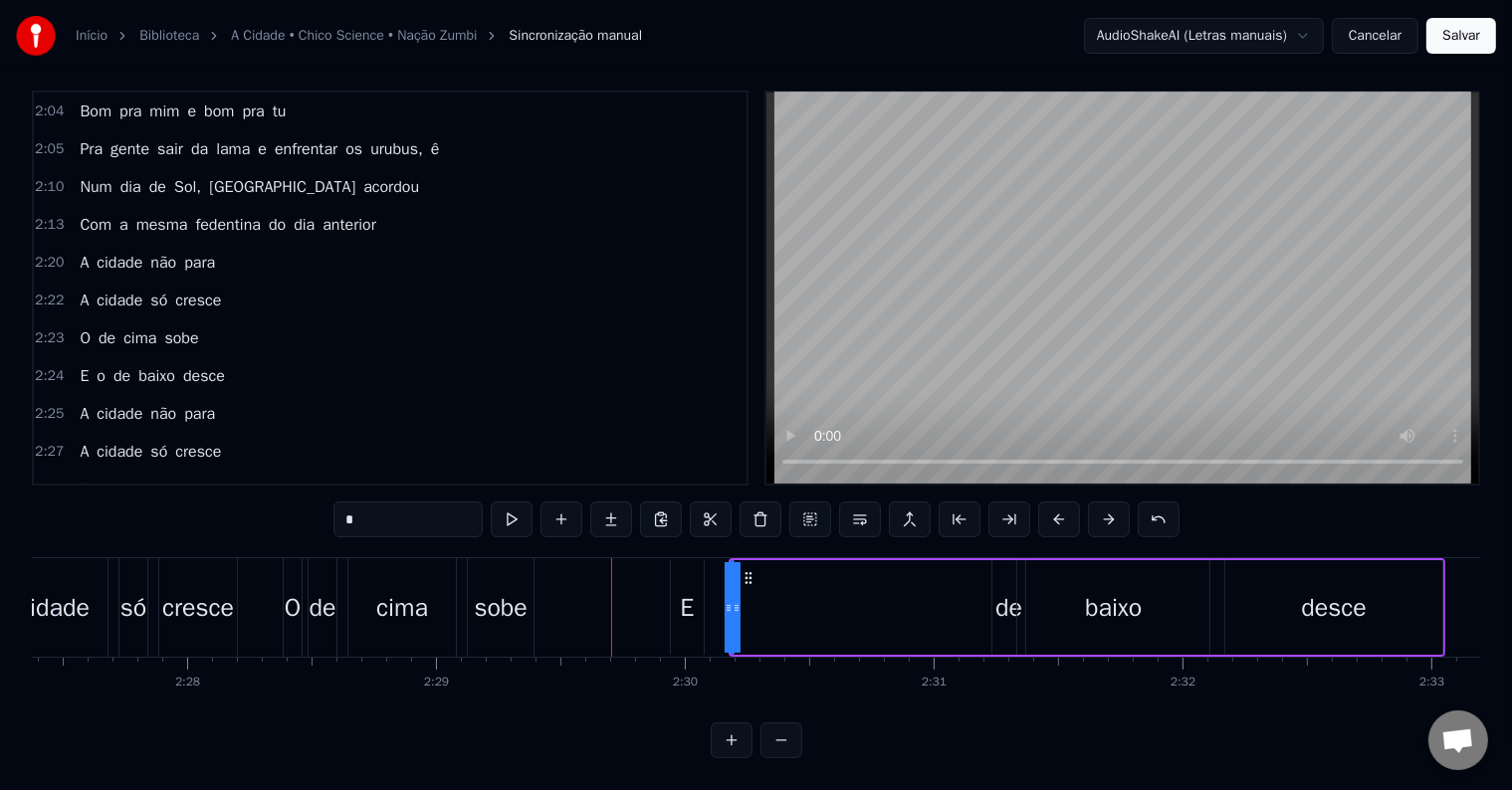 click on "E" at bounding box center [687, 608] 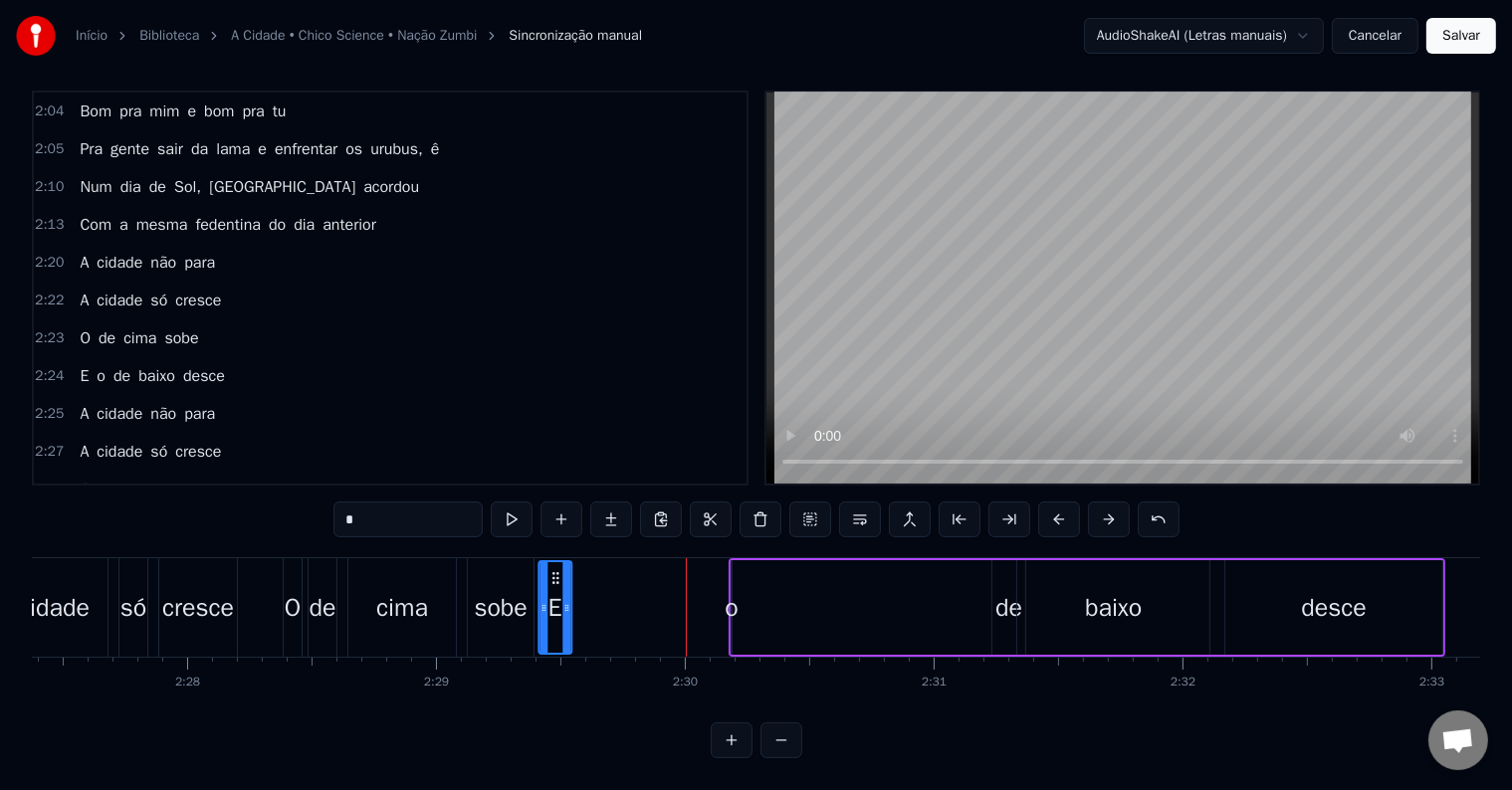 drag, startPoint x: 686, startPoint y: 556, endPoint x: 553, endPoint y: 557, distance: 133.00376 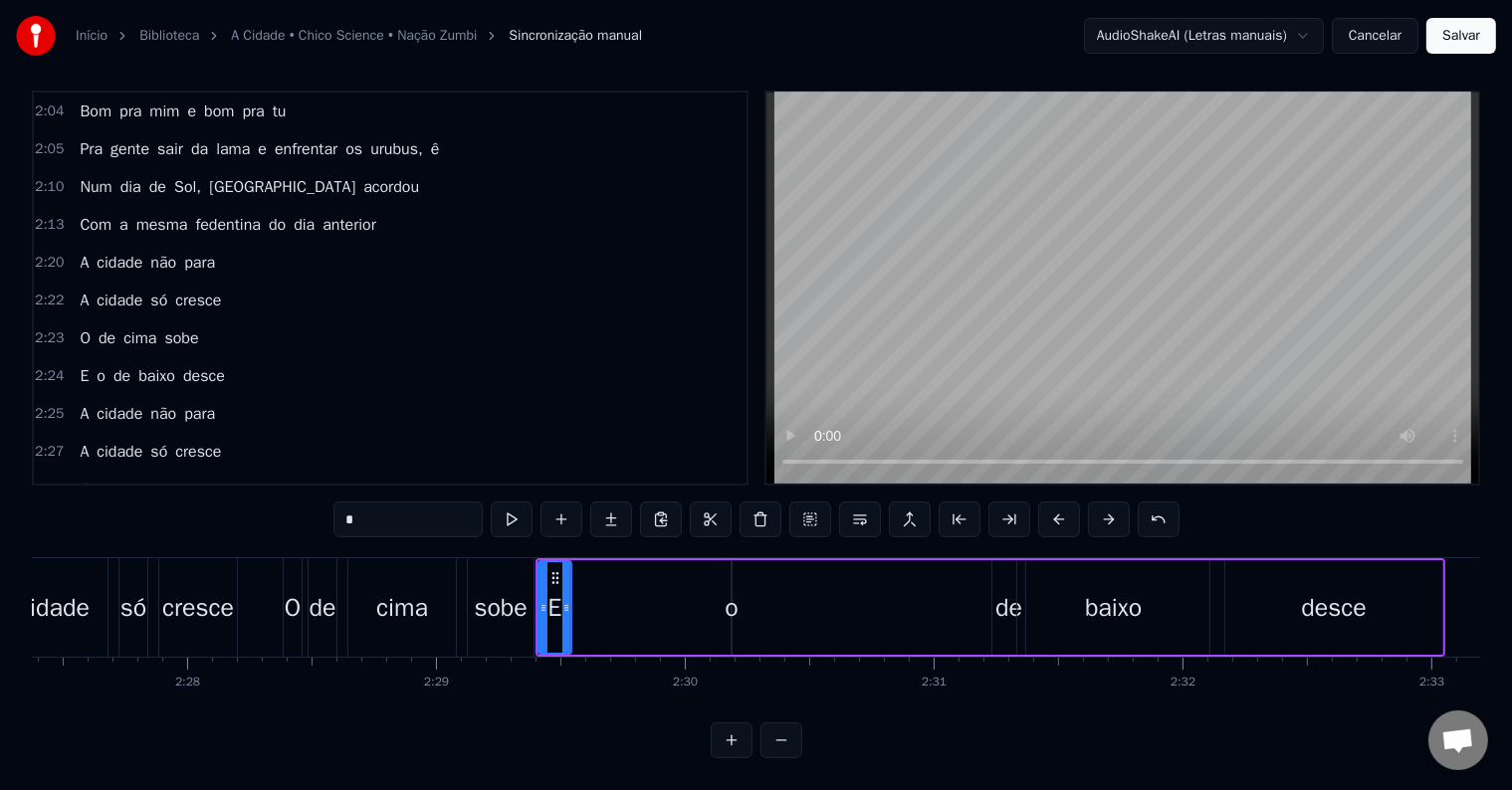 click on "o" at bounding box center [731, 608] 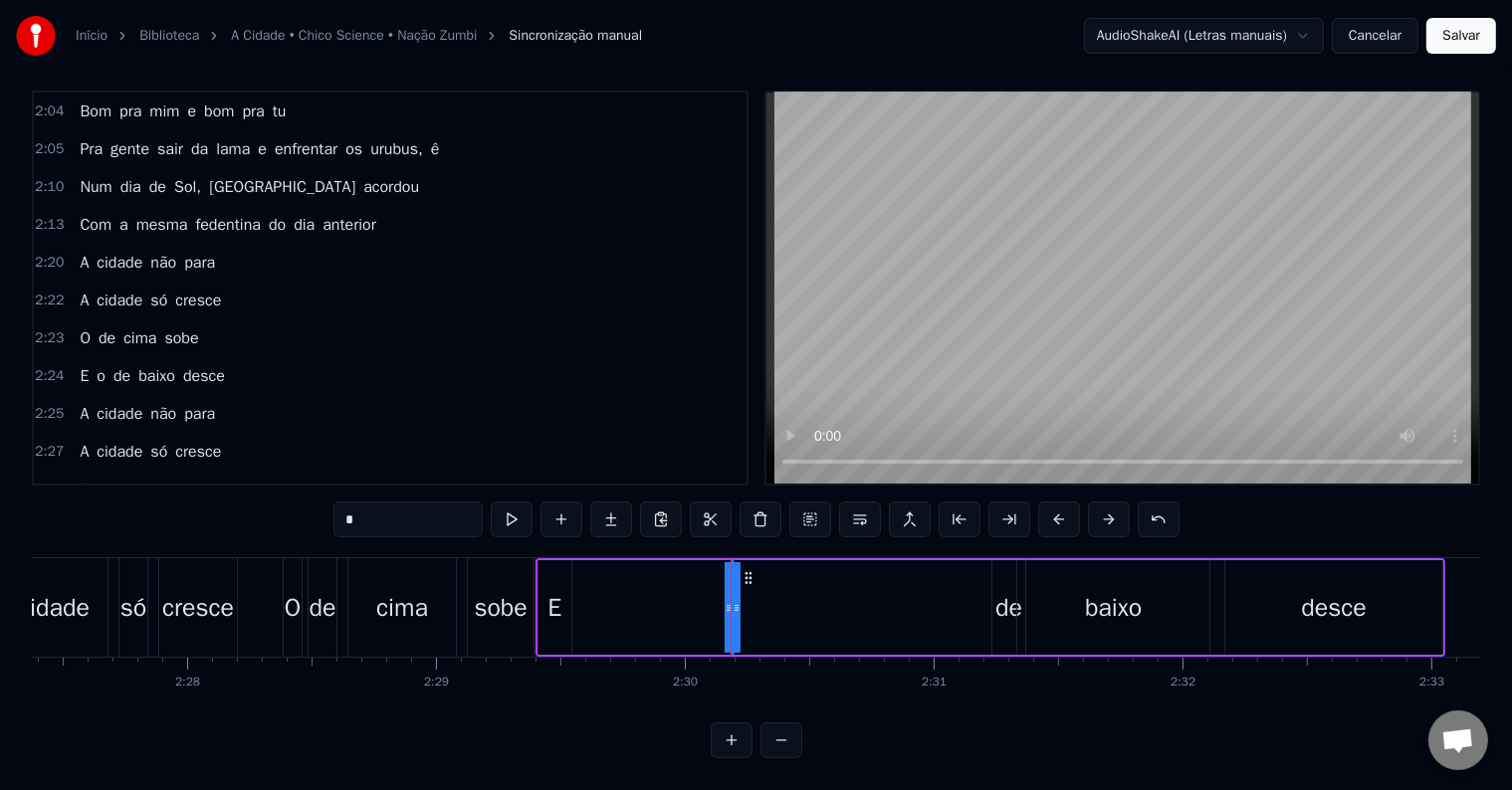 click at bounding box center (732, 740) 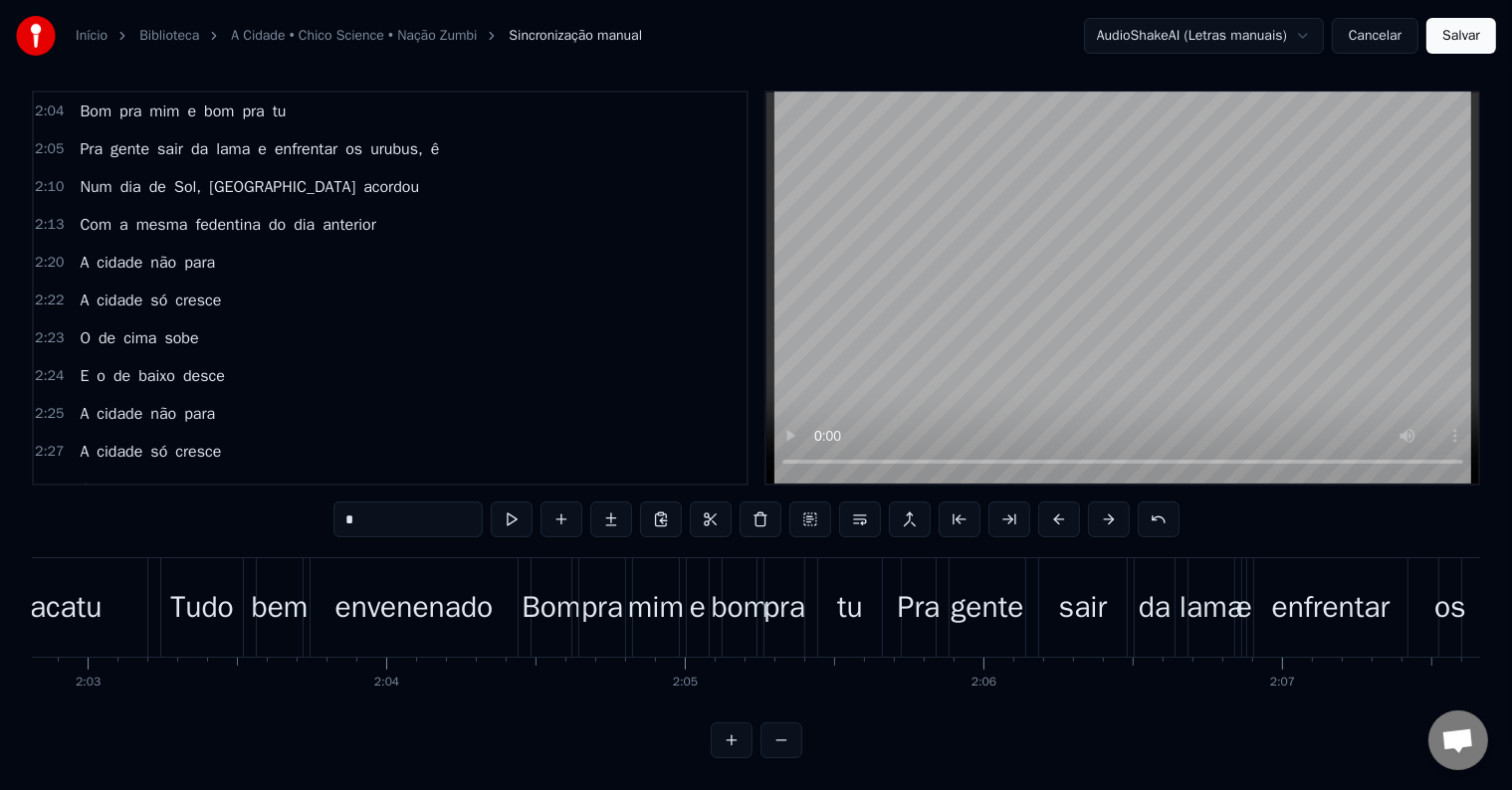 scroll, scrollTop: 0, scrollLeft: 44748, axis: horizontal 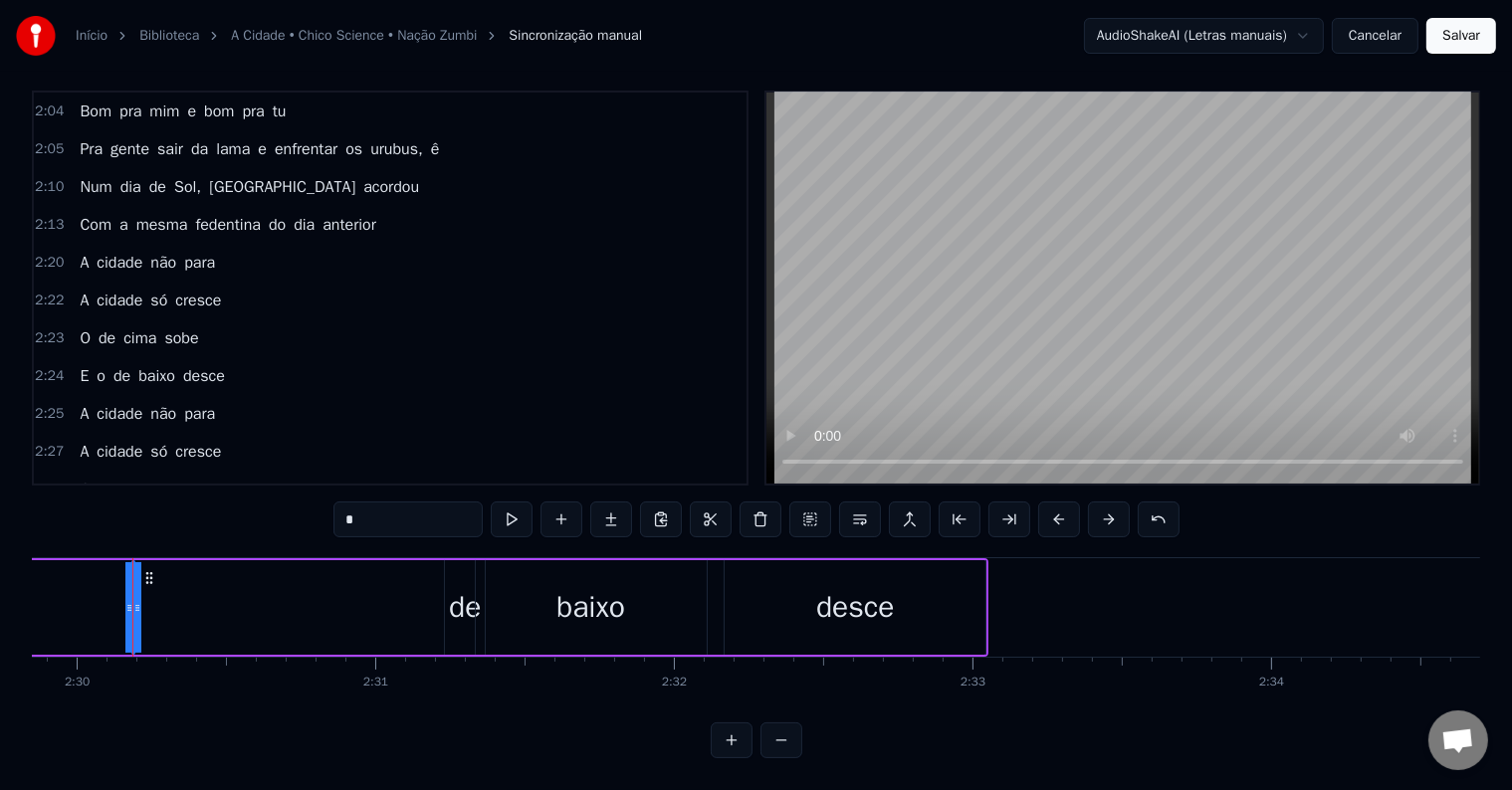 click at bounding box center (732, 740) 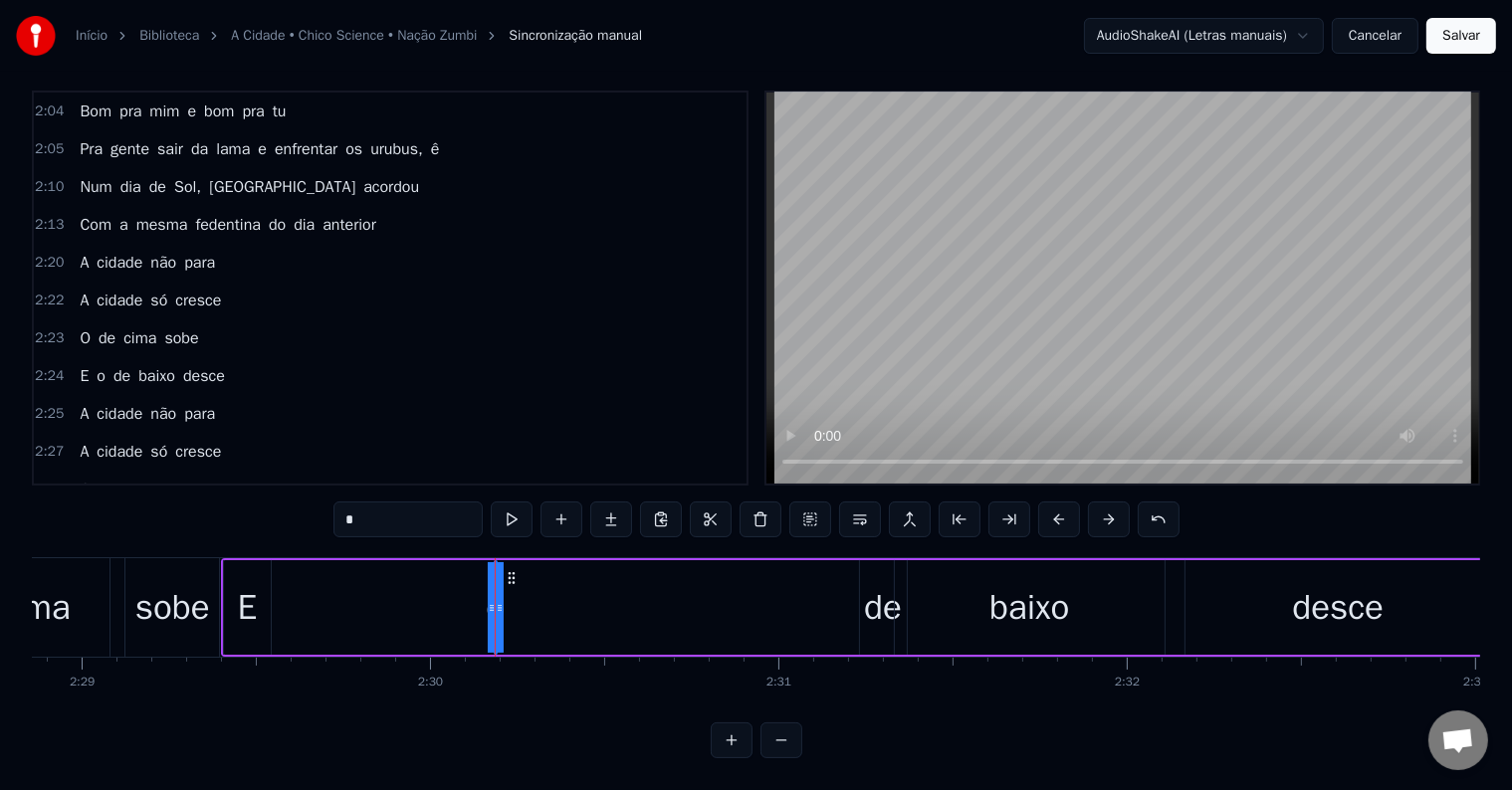 scroll, scrollTop: 0, scrollLeft: 51514, axis: horizontal 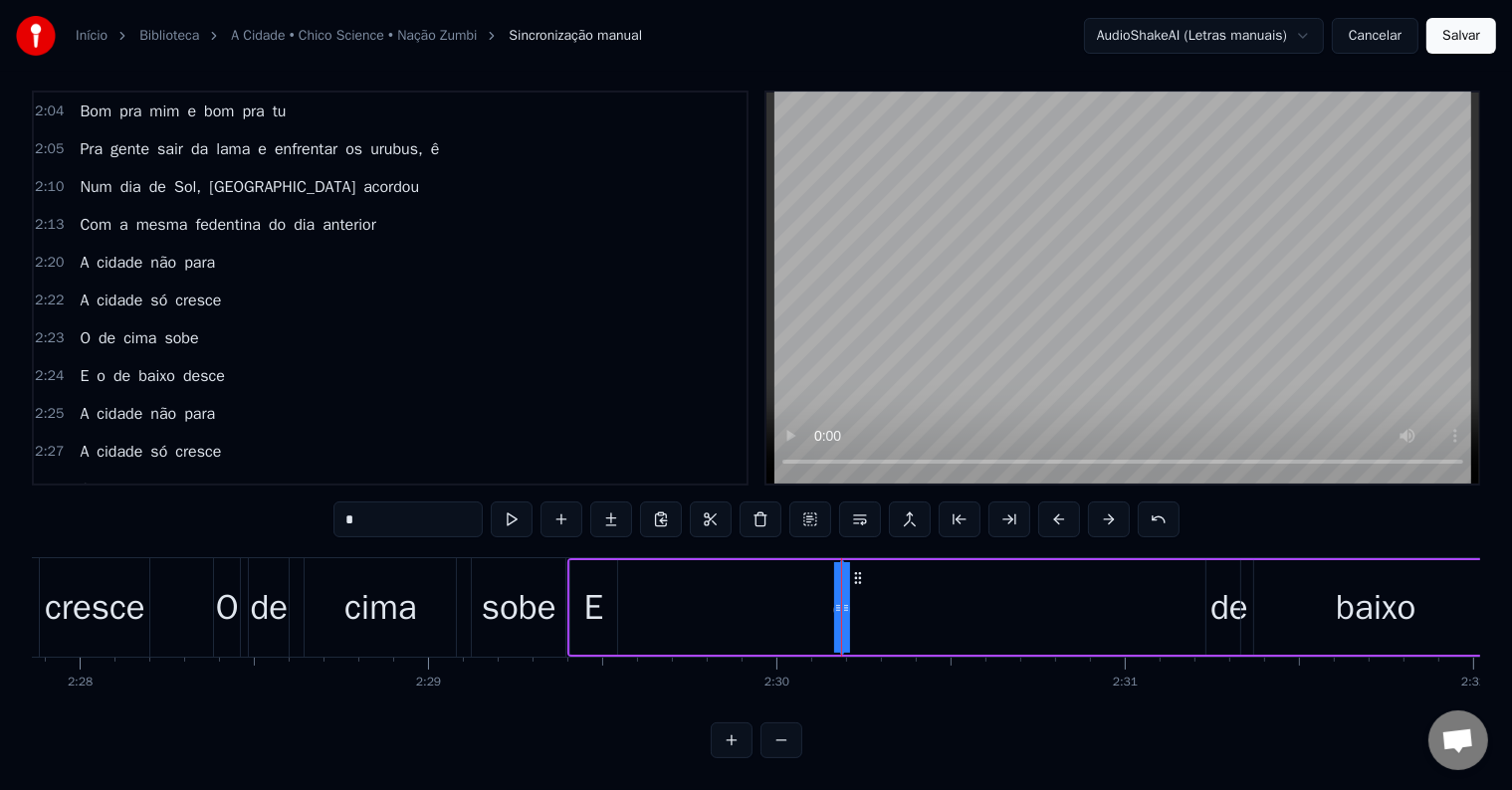 drag, startPoint x: 836, startPoint y: 592, endPoint x: 705, endPoint y: 595, distance: 131.03435 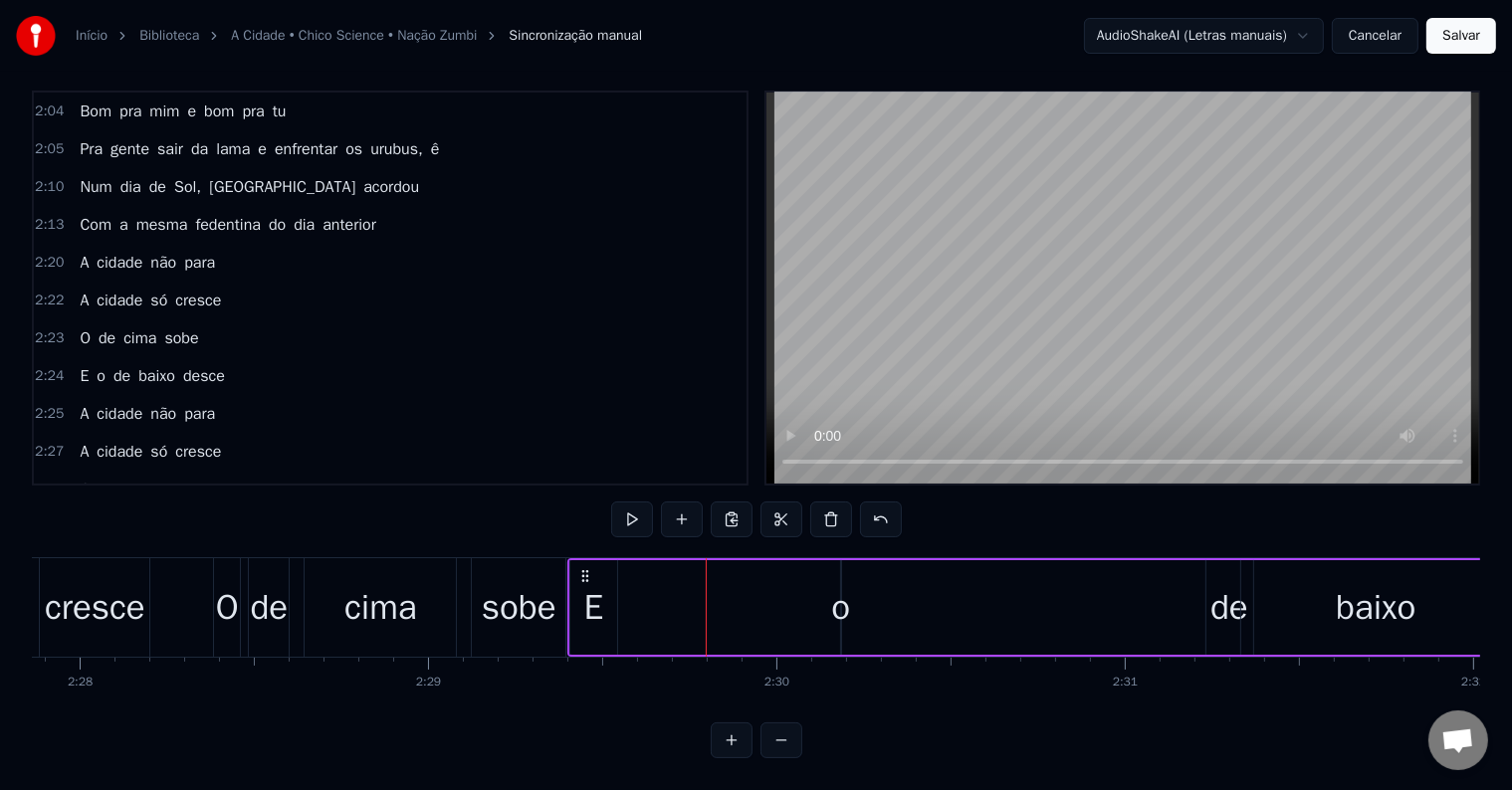 click on "o" at bounding box center (840, 607) 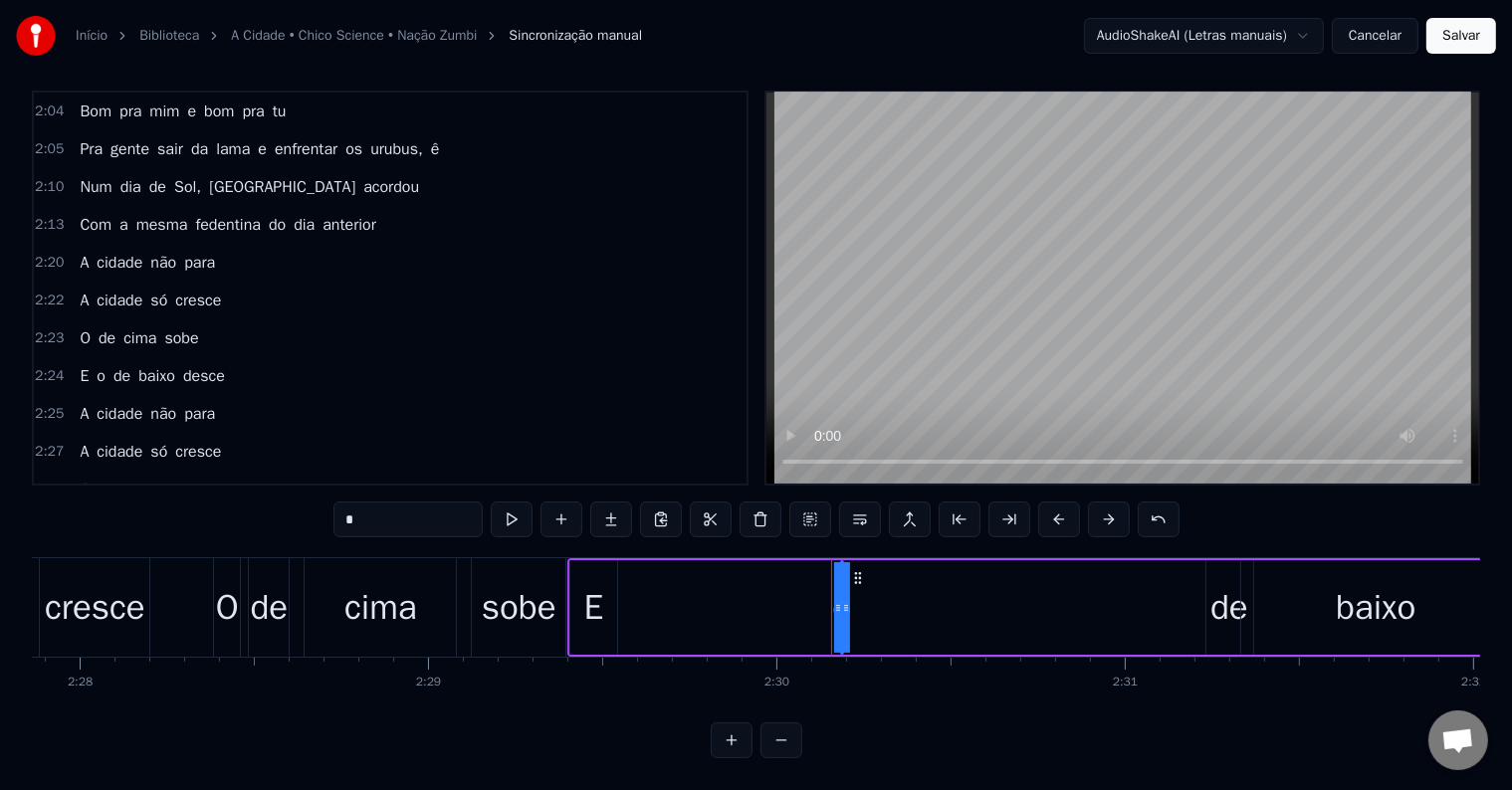 drag, startPoint x: 833, startPoint y: 593, endPoint x: 792, endPoint y: 593, distance: 41 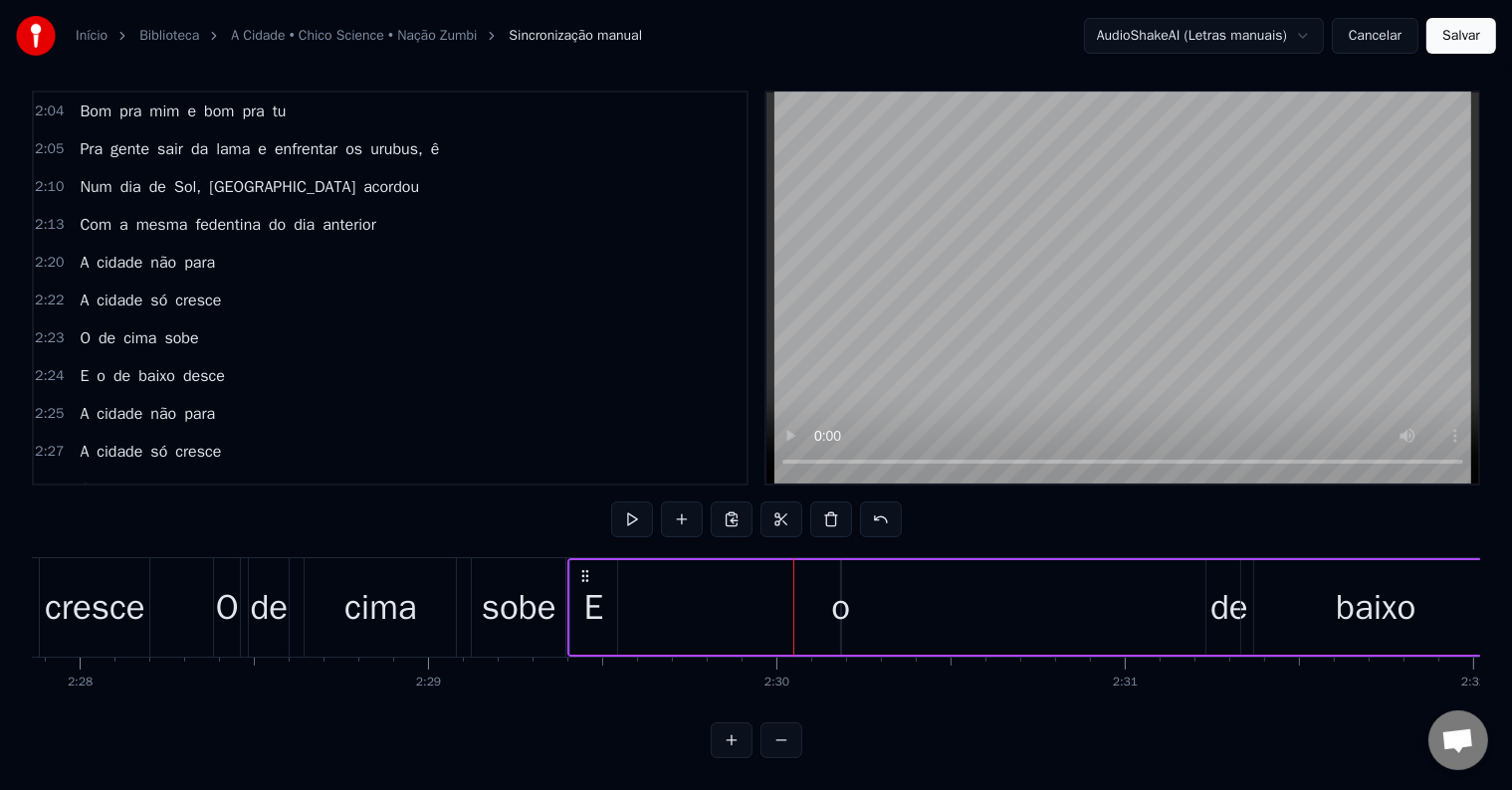 click on "o" at bounding box center (840, 607) 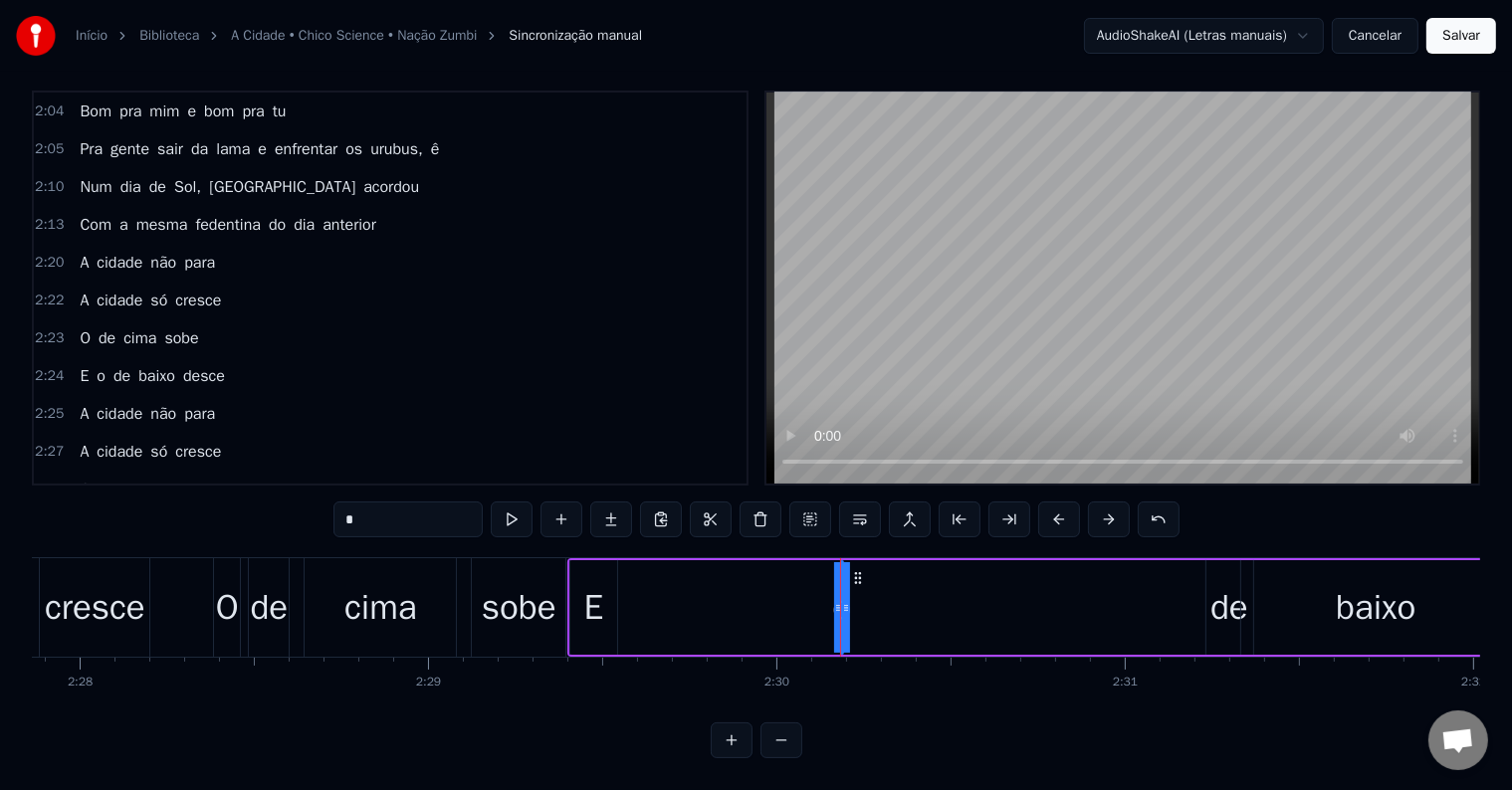 drag, startPoint x: 844, startPoint y: 593, endPoint x: 888, endPoint y: 599, distance: 44.407207 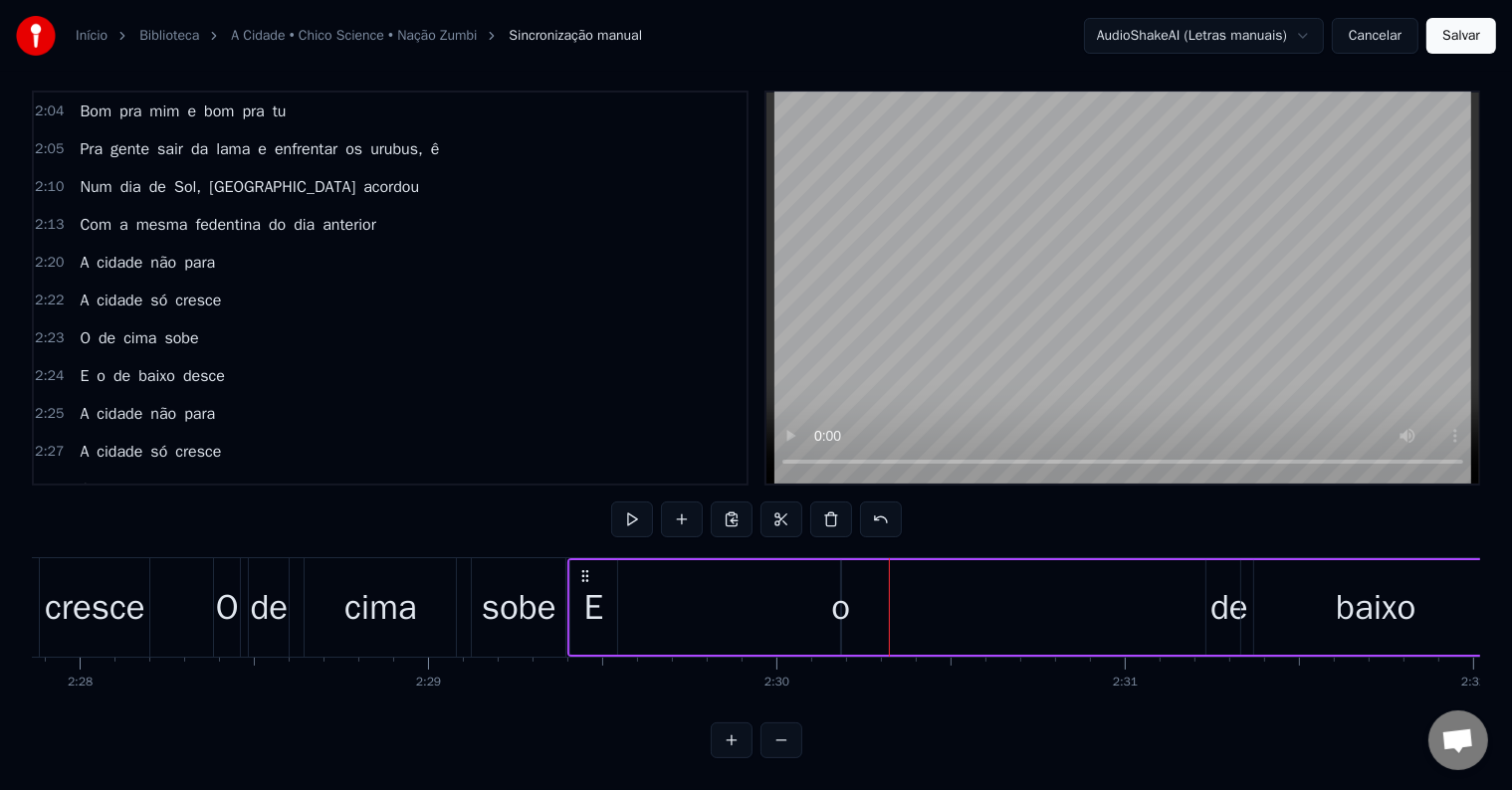 click on "E o de baixo desce" at bounding box center (1203, 607) 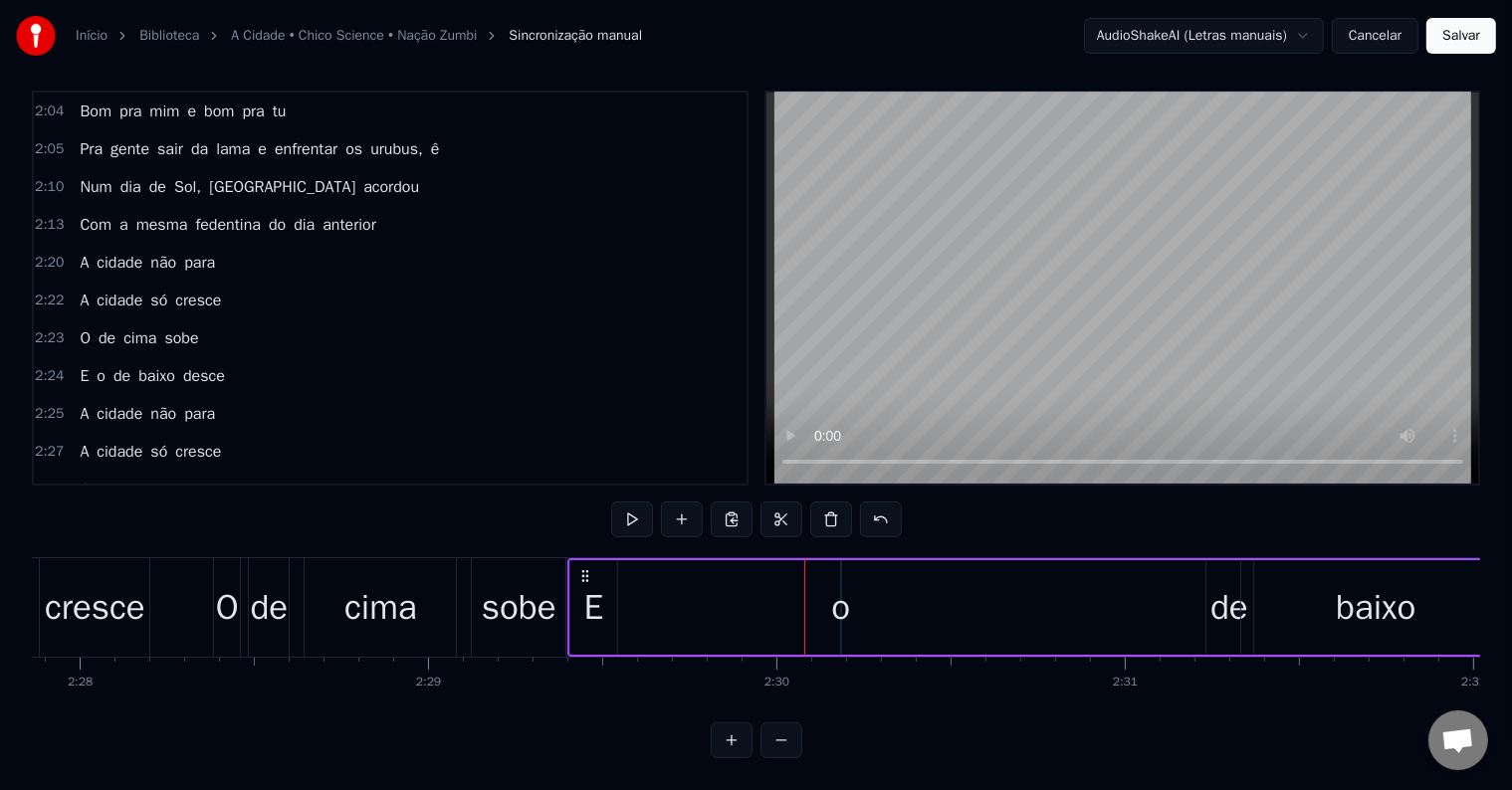 click on "o" at bounding box center [840, 607] 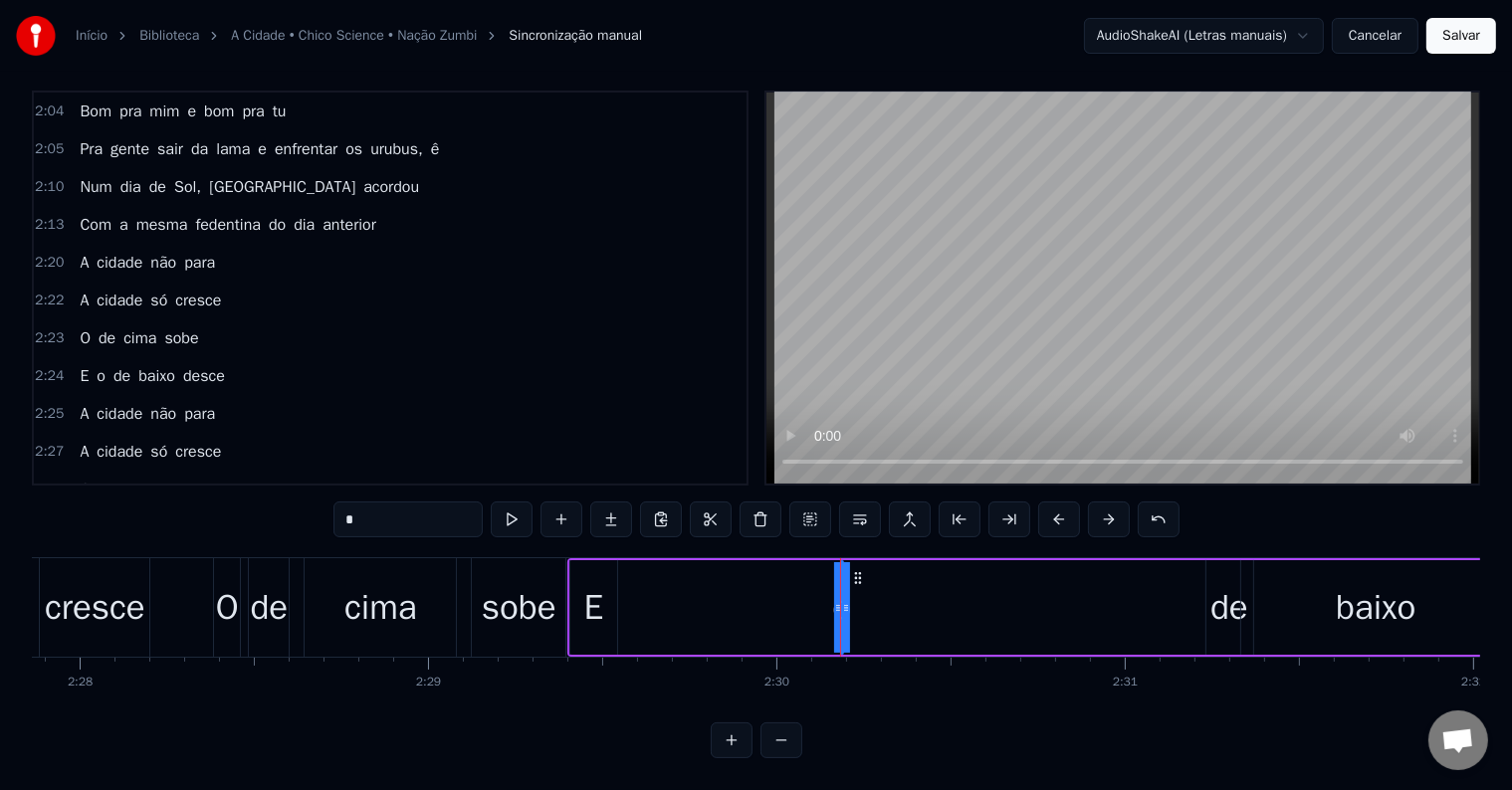 click on "E o de baixo desce" at bounding box center (1203, 607) 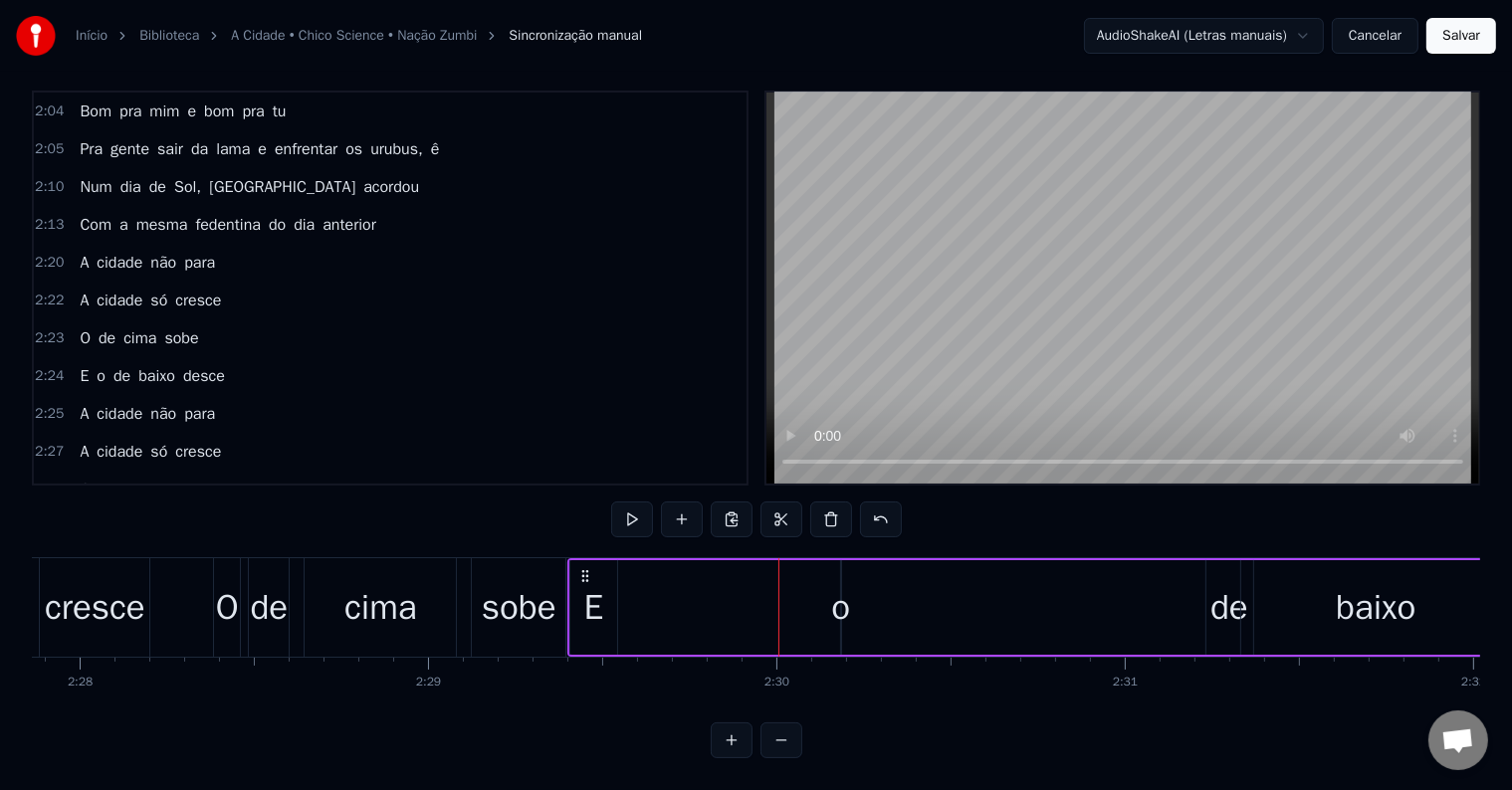 click on "o" at bounding box center [840, 607] 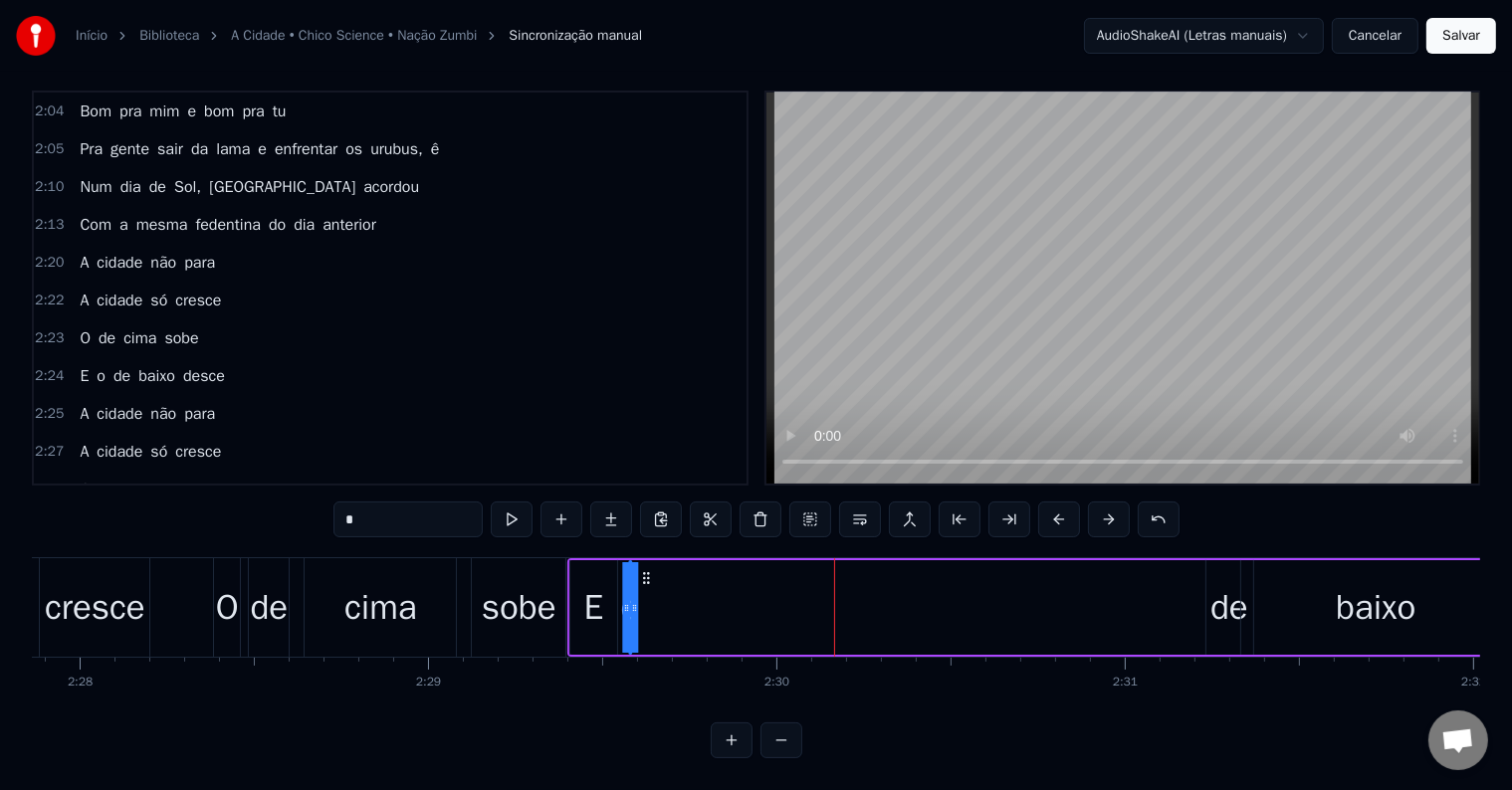 drag, startPoint x: 858, startPoint y: 557, endPoint x: 646, endPoint y: 564, distance: 212.11553 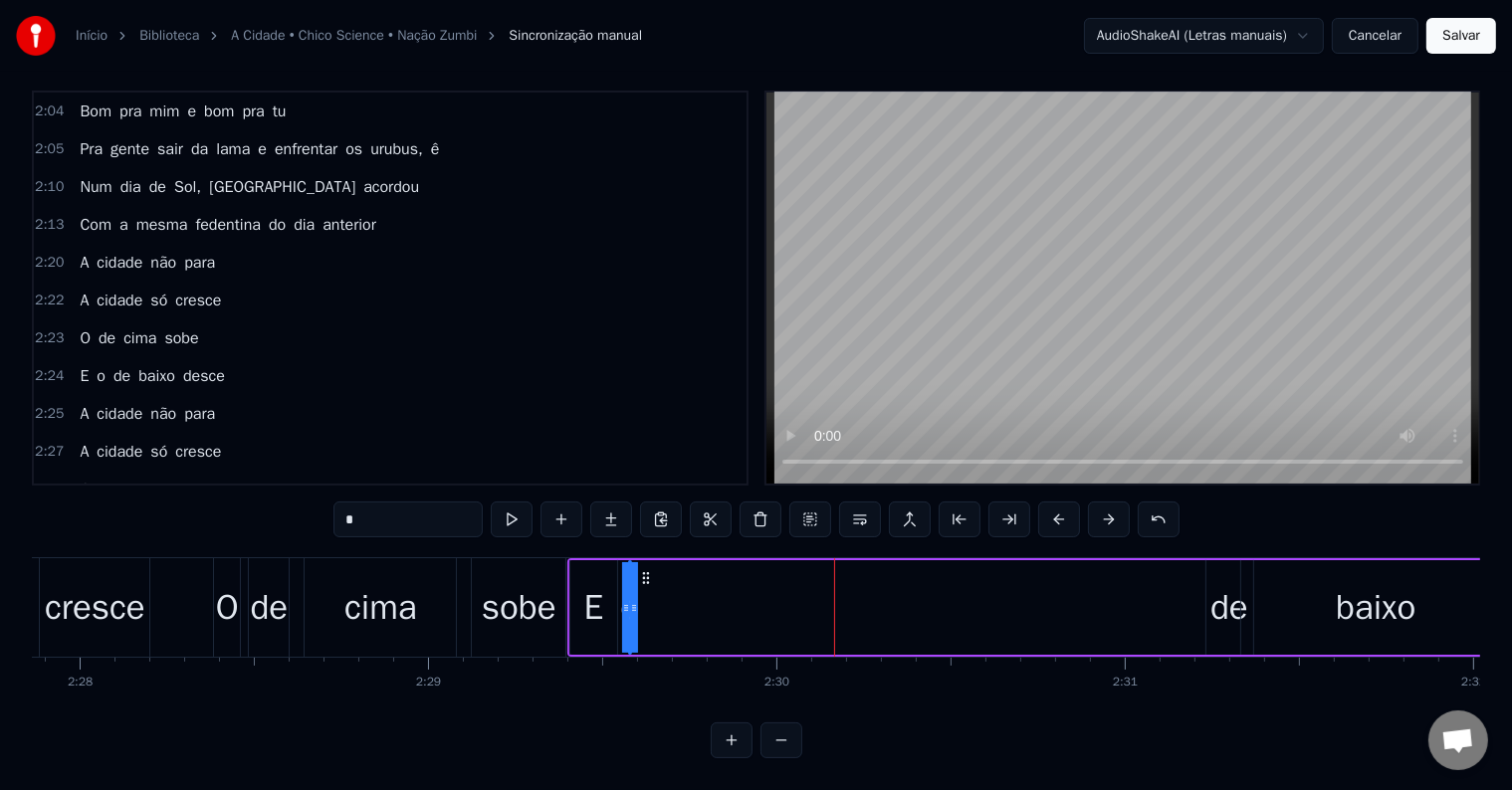 click on "de" at bounding box center (1229, 607) 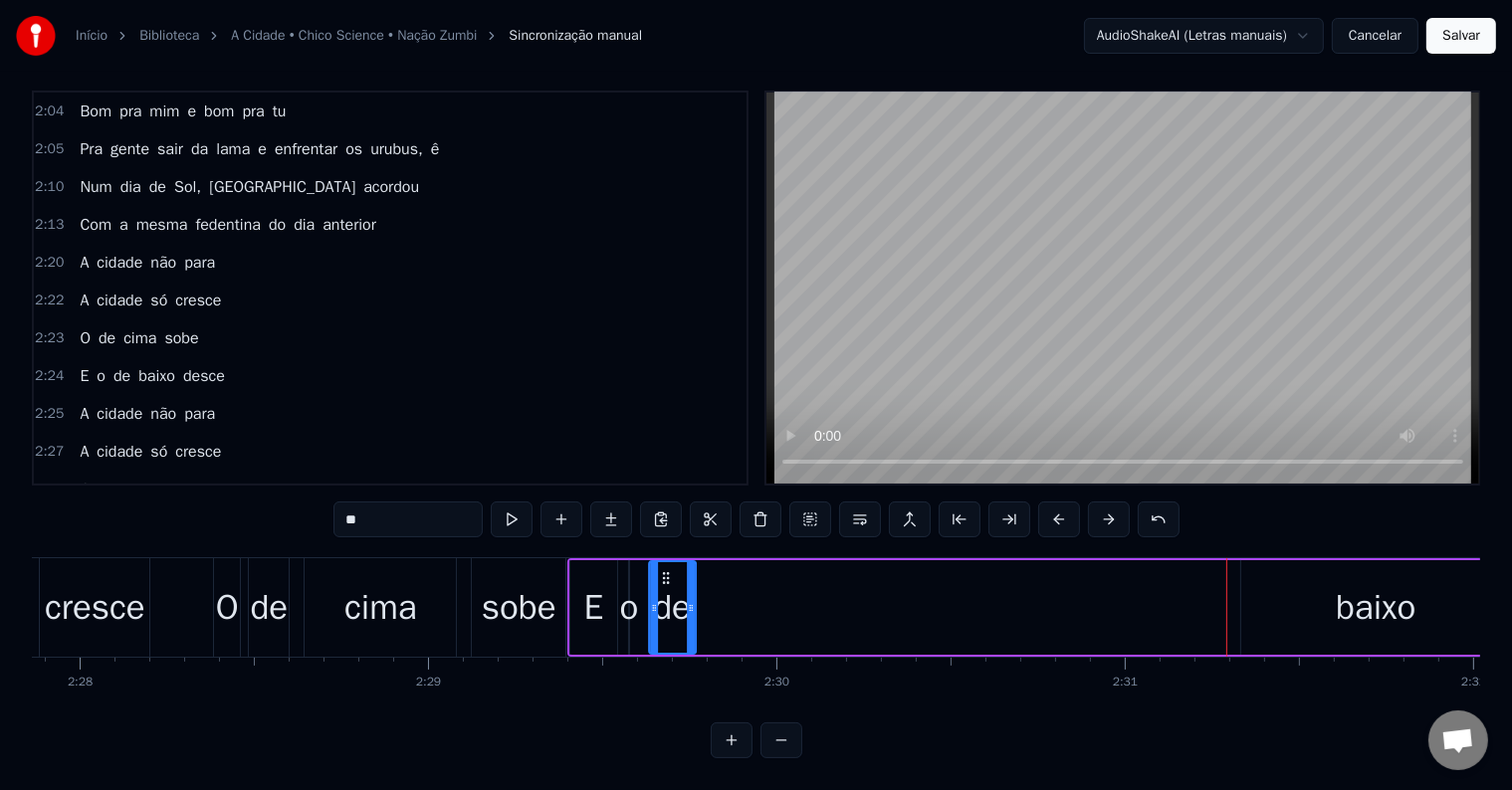 drag, startPoint x: 1221, startPoint y: 561, endPoint x: 664, endPoint y: 567, distance: 557.03232 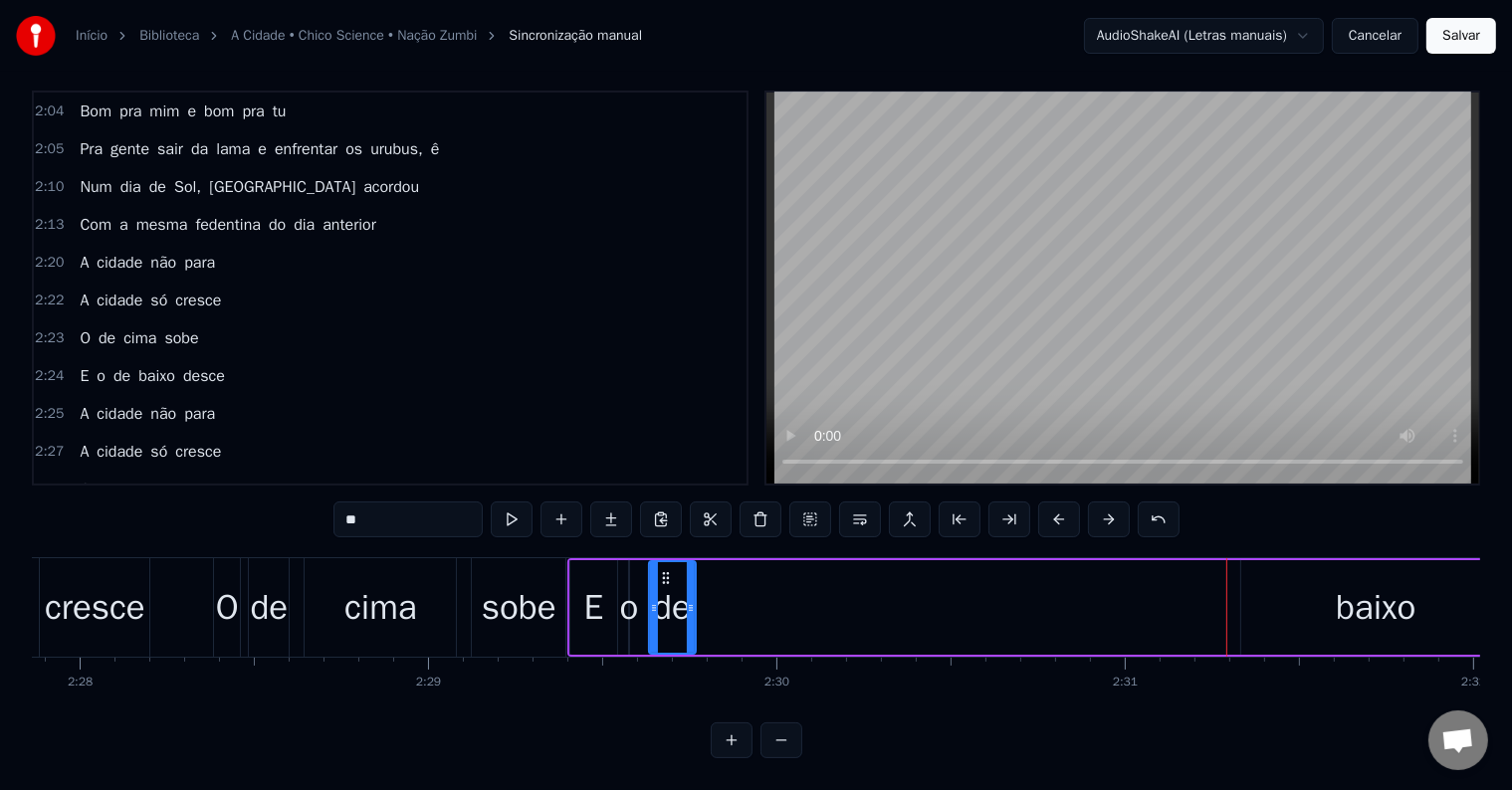 click on "baixo" at bounding box center [1376, 607] 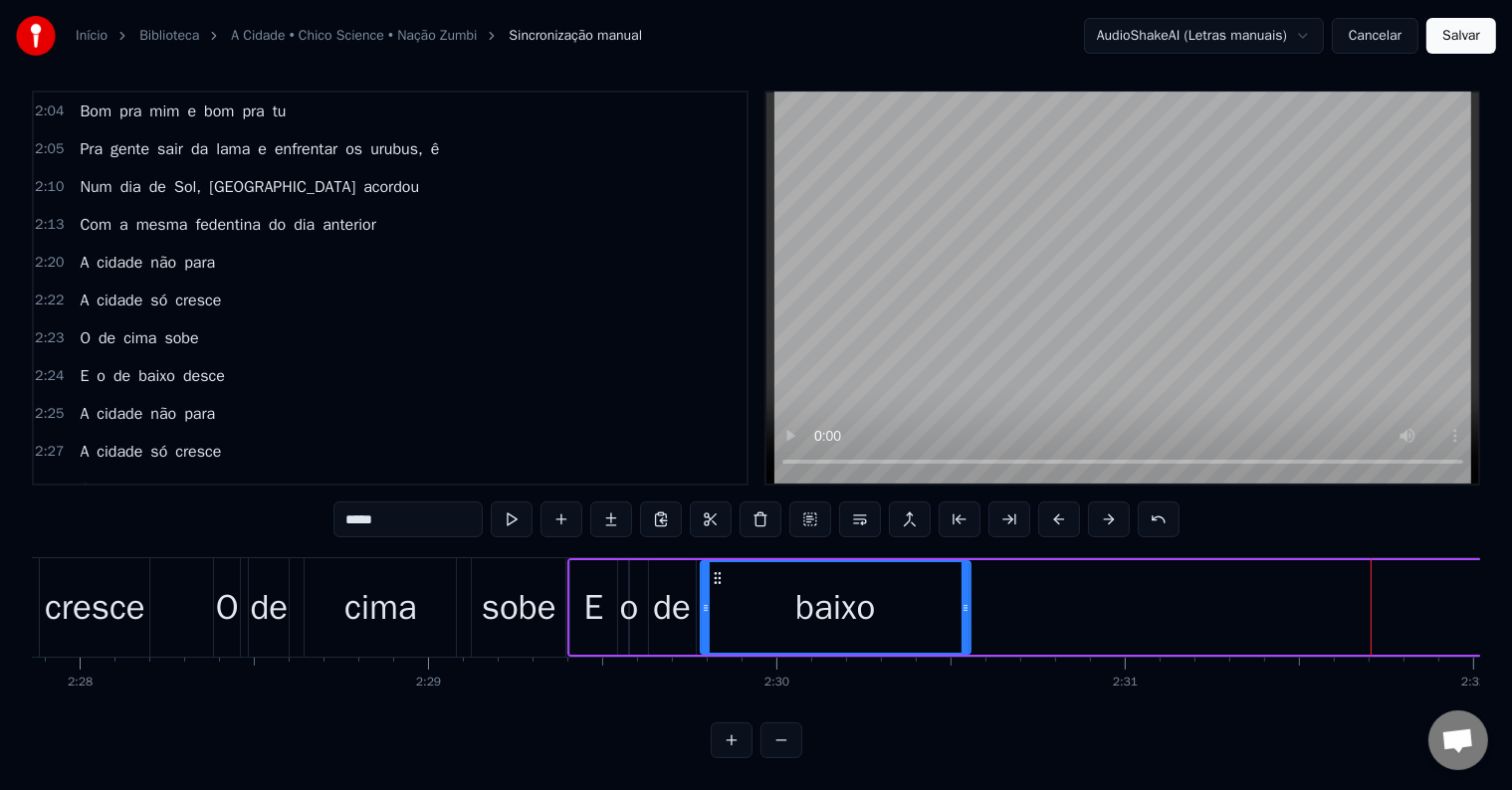 drag, startPoint x: 1258, startPoint y: 555, endPoint x: 717, endPoint y: 571, distance: 541.2365 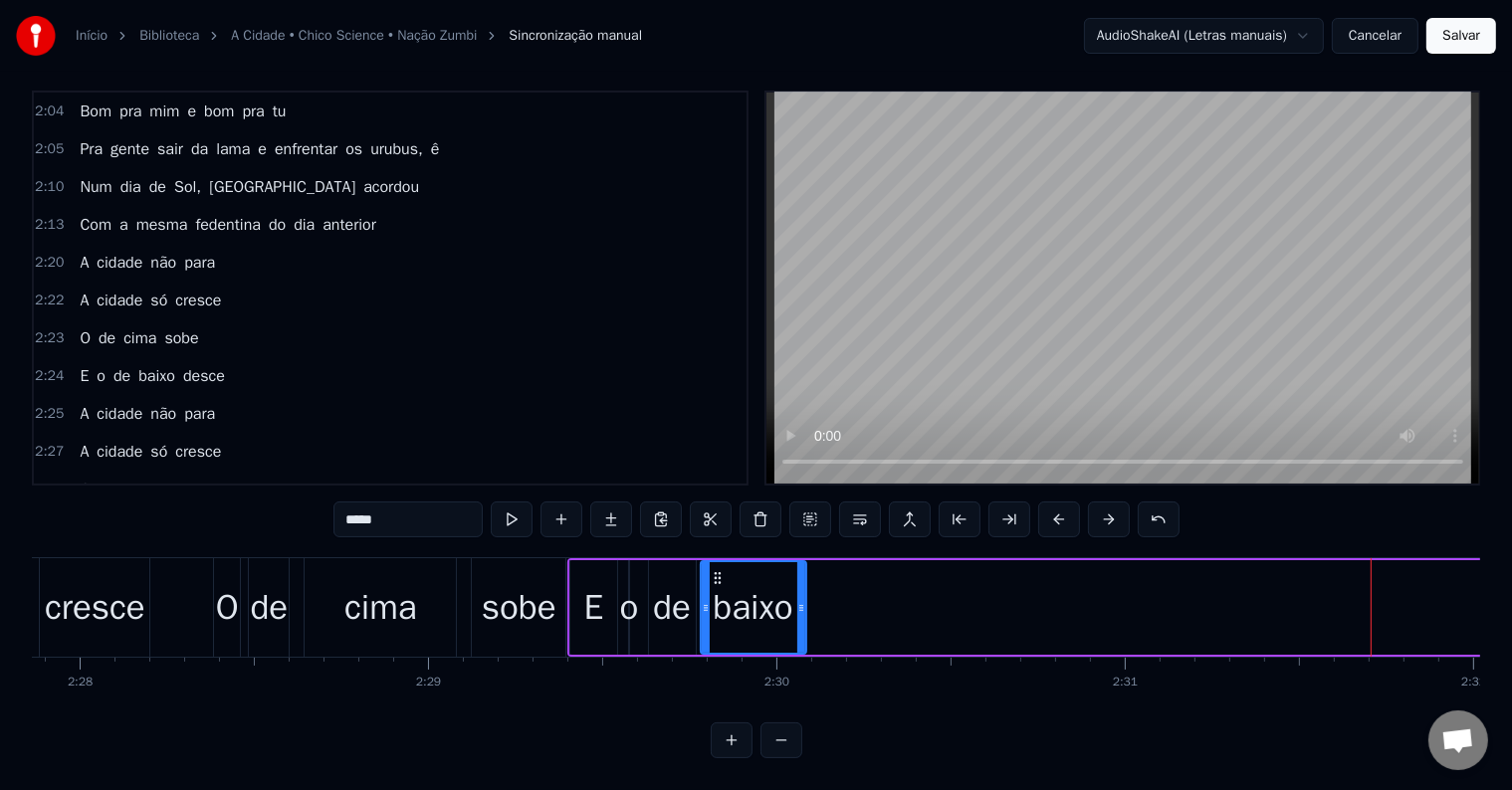 drag, startPoint x: 964, startPoint y: 587, endPoint x: 799, endPoint y: 581, distance: 165.10905 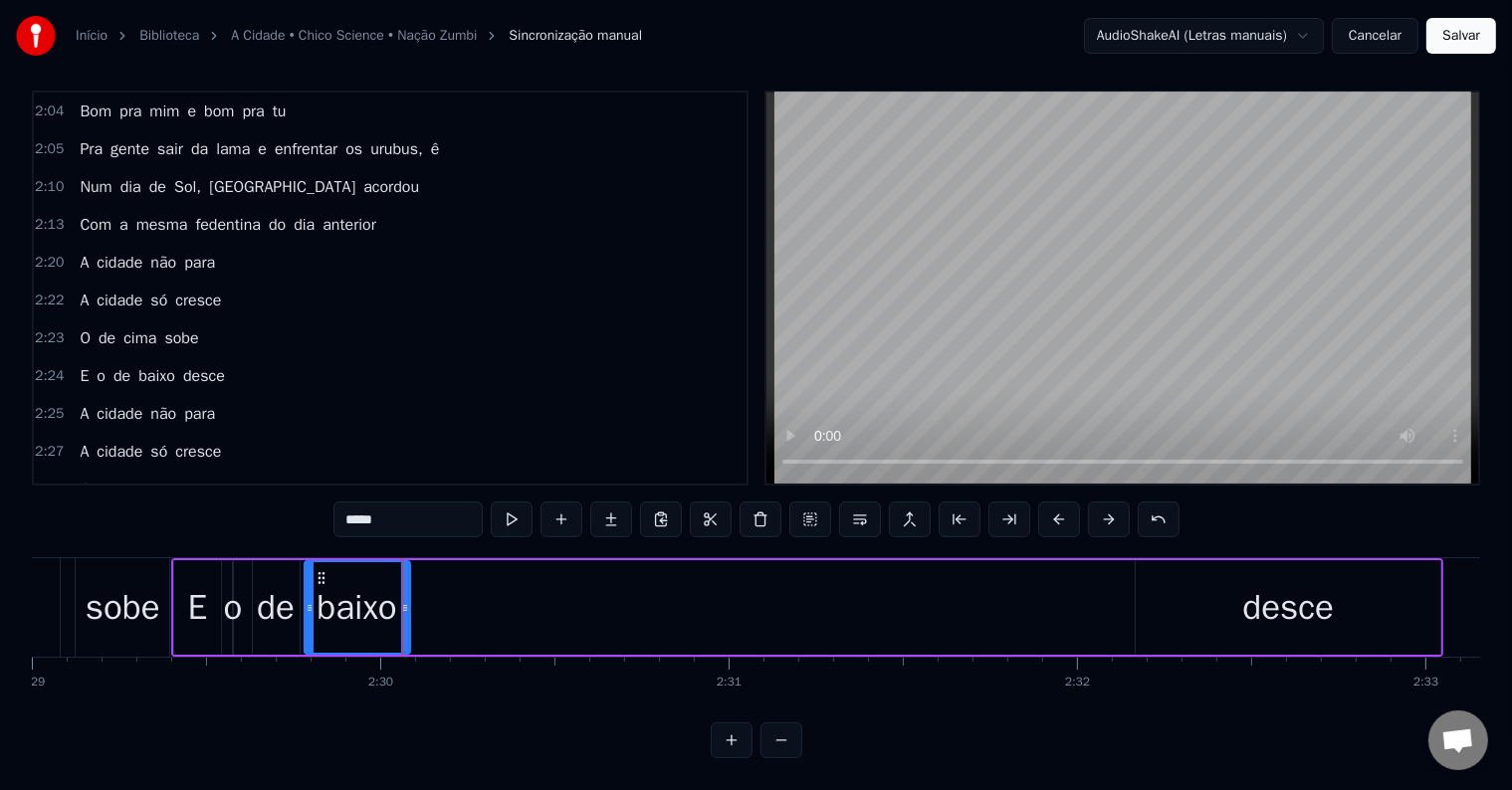 scroll, scrollTop: 0, scrollLeft: 51811, axis: horizontal 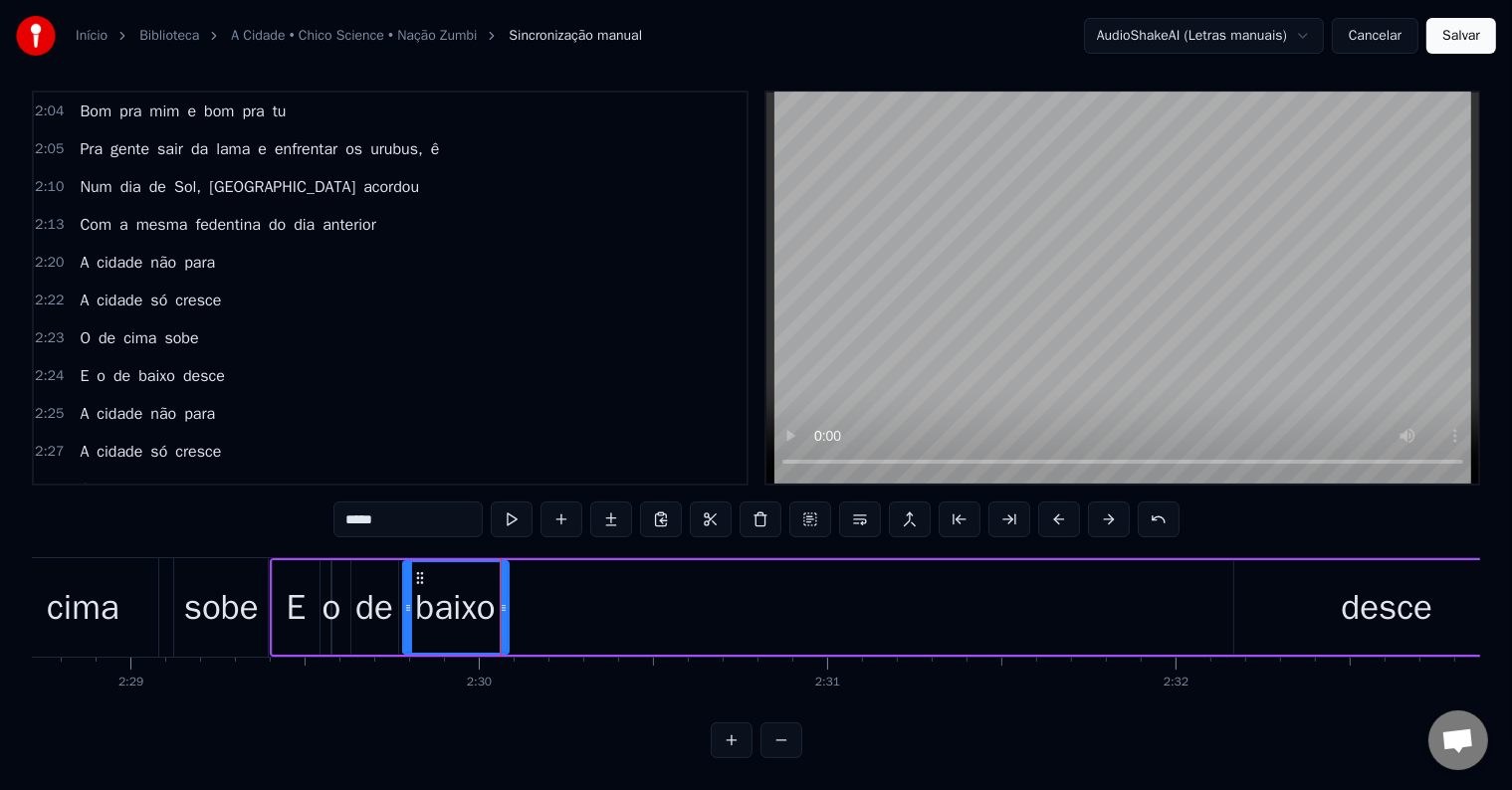 click on "desce" at bounding box center [1387, 607] 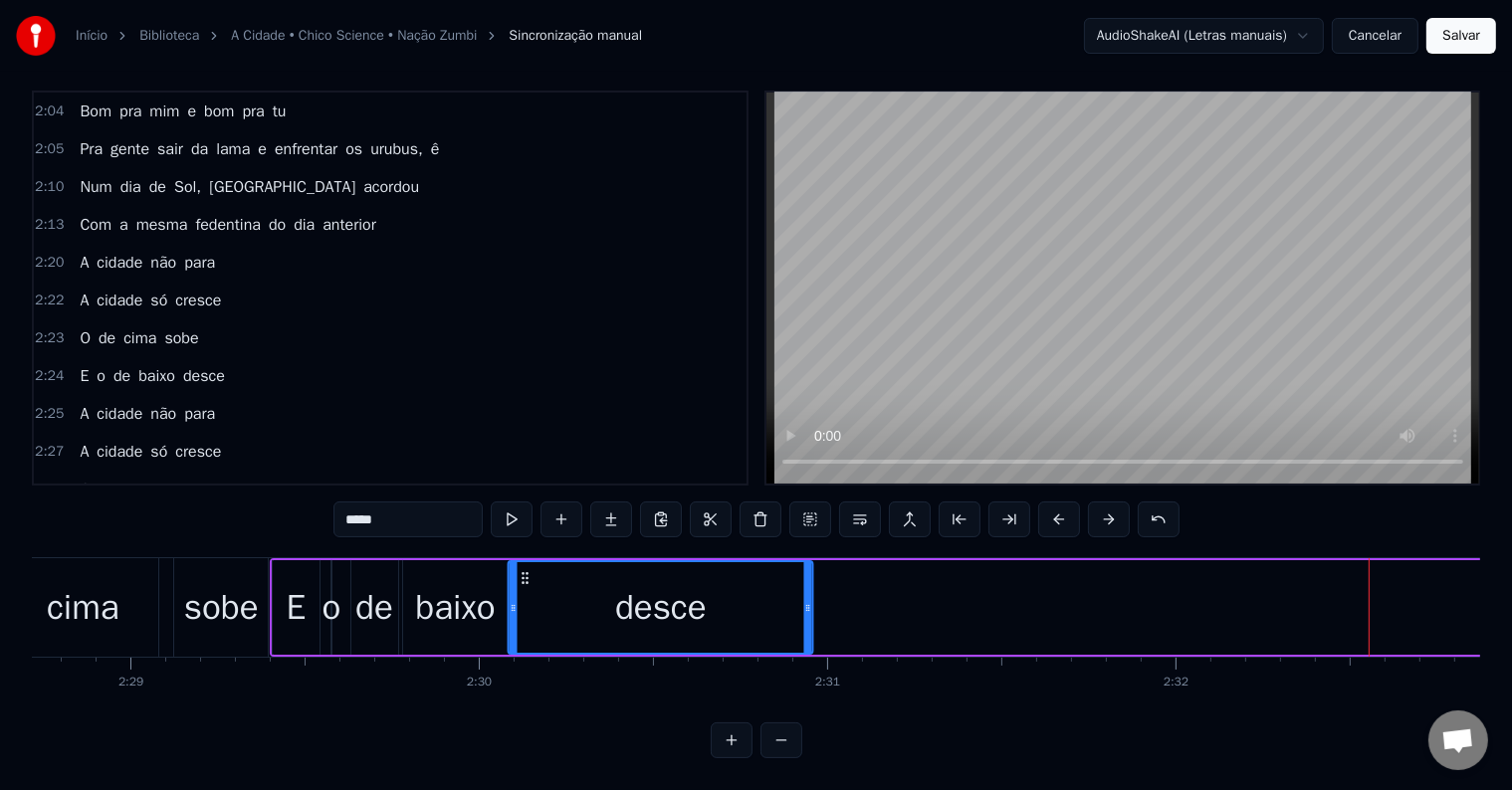 drag, startPoint x: 1253, startPoint y: 557, endPoint x: 526, endPoint y: 585, distance: 727.539 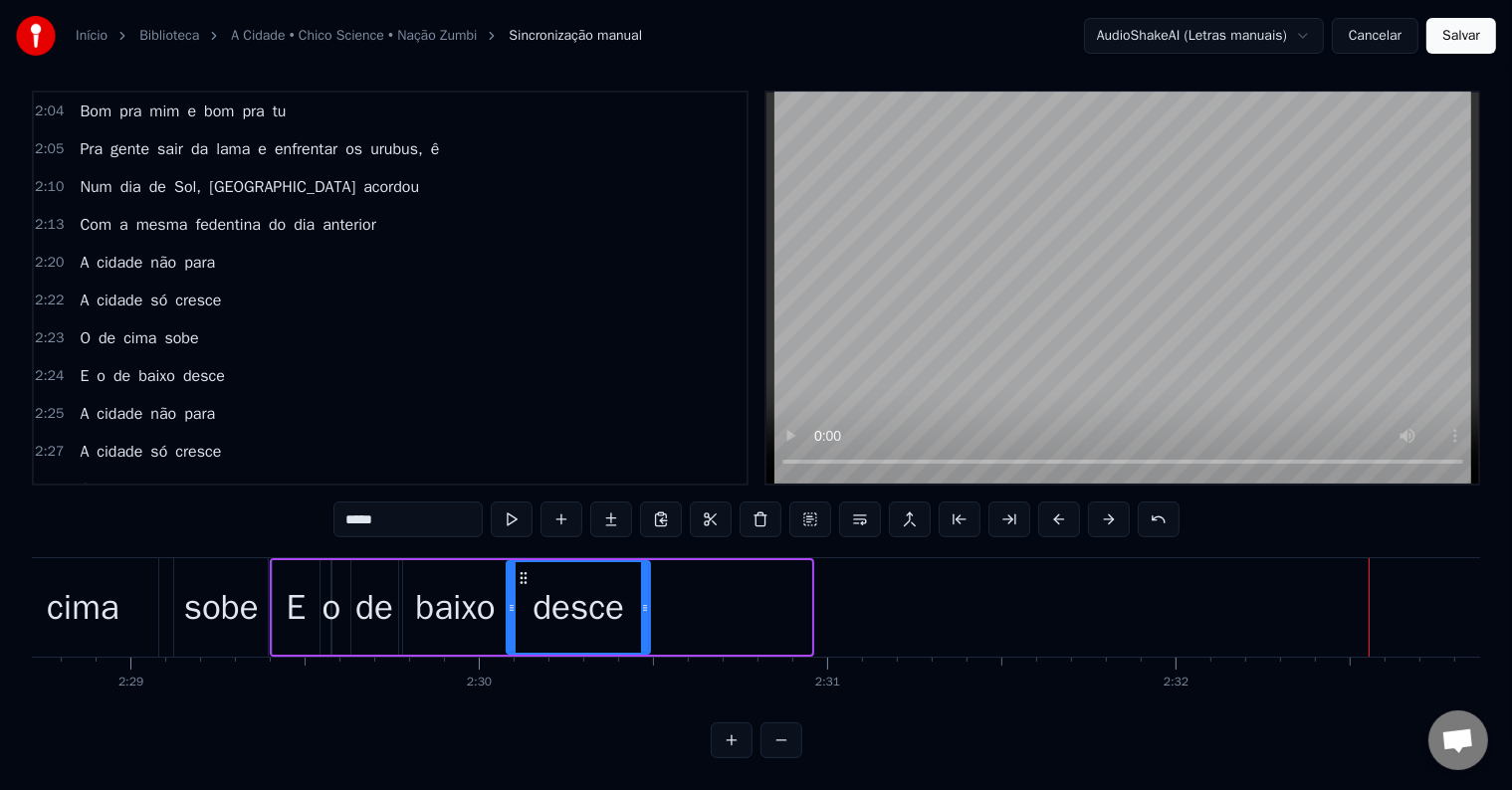 drag, startPoint x: 762, startPoint y: 583, endPoint x: 644, endPoint y: 586, distance: 118.03813 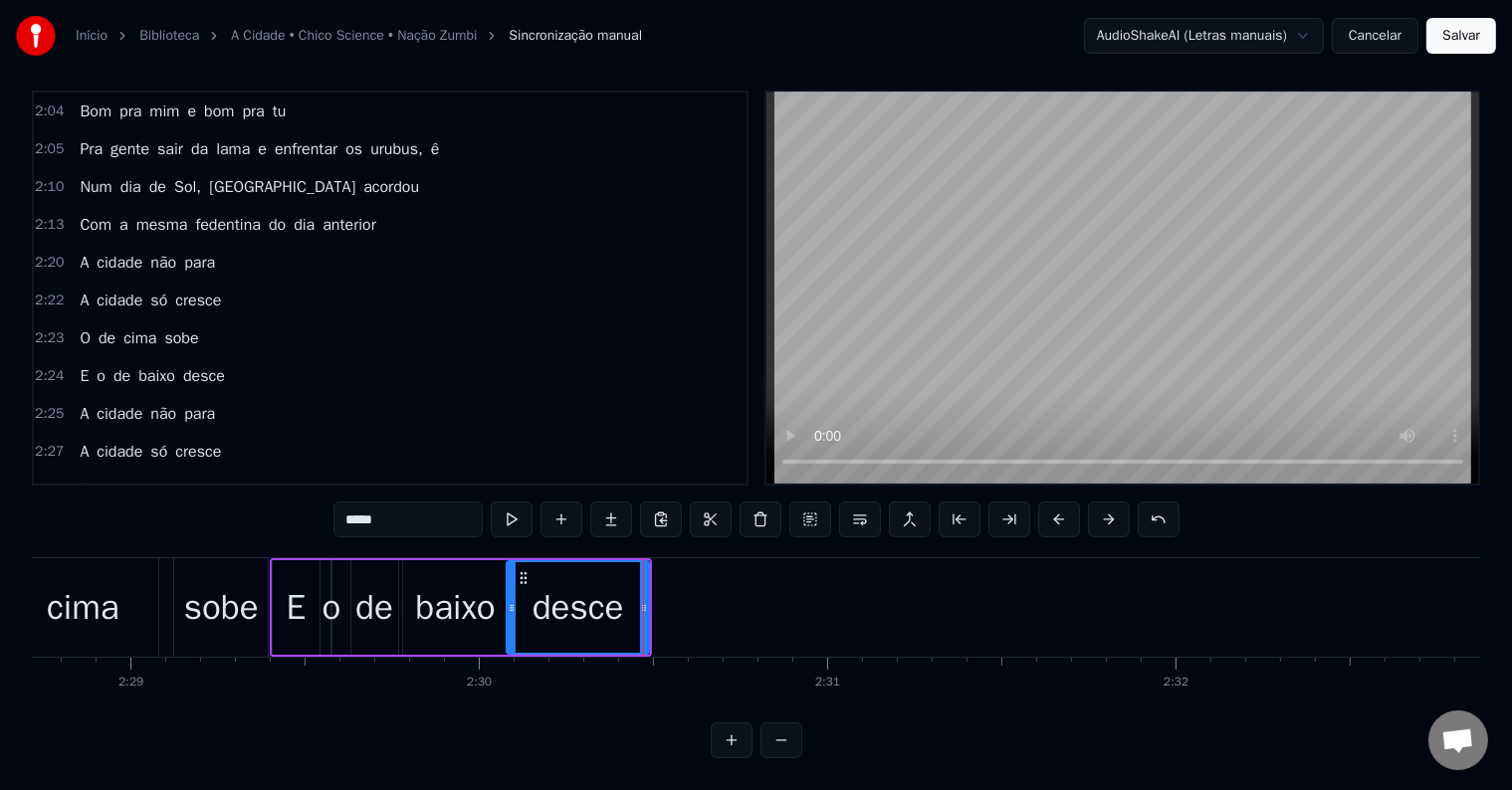 click on "E" at bounding box center [84, 527] 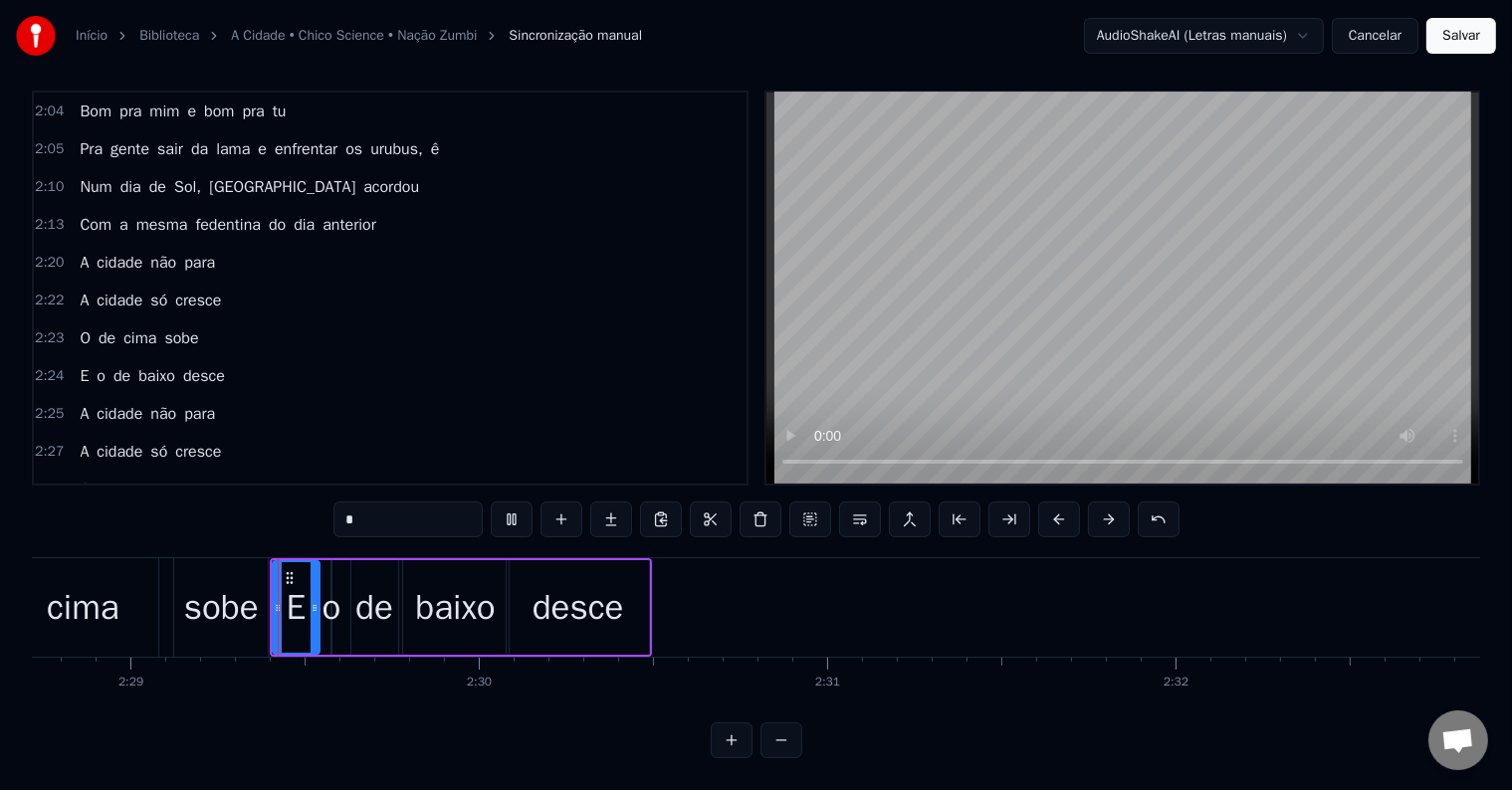 click on "2:29 E o de baixo desce" at bounding box center [390, 527] 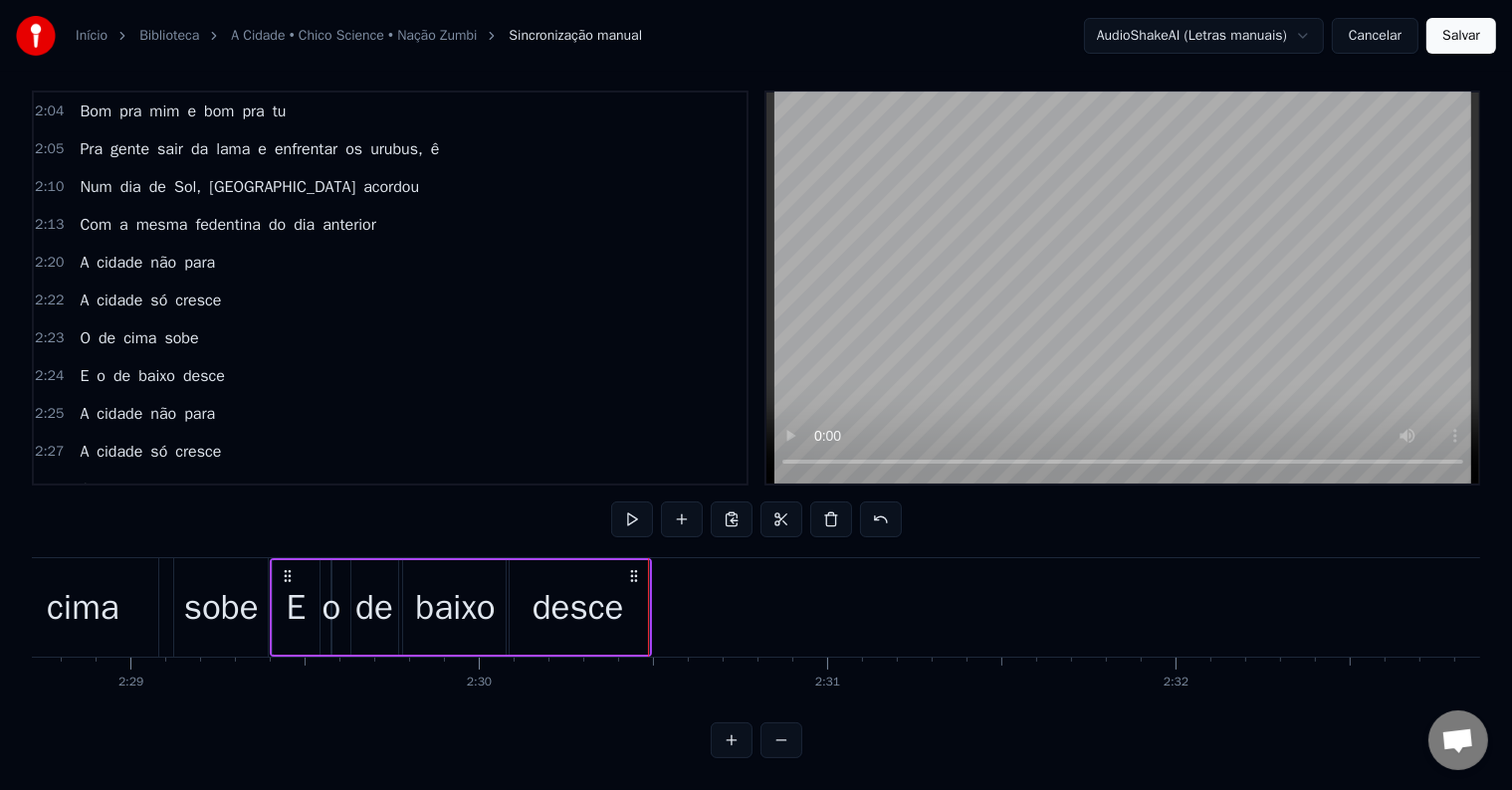 click on "0:20 O Sol nasce e ilumina as pedras evoluídas 0:22 Que cresceram com a força de pedreiros suicidas 0:25 Cavaleiros circulam vigiando as pessoas 0:27 Não importam se são ruins nem importam se são boas 0:30 E a cidade se apresenta centro das ambições 0:32 Para mendigos ou ricos e outras armações 0:35 Coletivos, automóveis, motos e metrôs 0:37 Trabalhadores, patrões, policiais, camelôs 0:40 A cidade não para 0:41 A cidade só cresce 0:42 O de cima sobe 0:44 E o de baixo desce 0:45 A cidade não para 0:46 A cidade só cresce 0:47 O de cima sobe 0:49 E o de baixo desce 1:00 A cidade se encontra prostituída 1:02 Por aqueles que a usaram em busca de saída 1:05 Ilusora de pessoas de outros lugares 1:08 A cidade e sua fama vai além dos mares 1:10 No meio da esperteza internacional 1:13 A cidade até que não está tão mal 1:15 E a situação sempre mais ou menos 1:18 Sempre uns com mais e outros com menos 1:20 A cidade não para 1:21 A cidade só cresce 1:23 O de cima sobe 1:24 E o de baixo desce A" at bounding box center [756, 424] 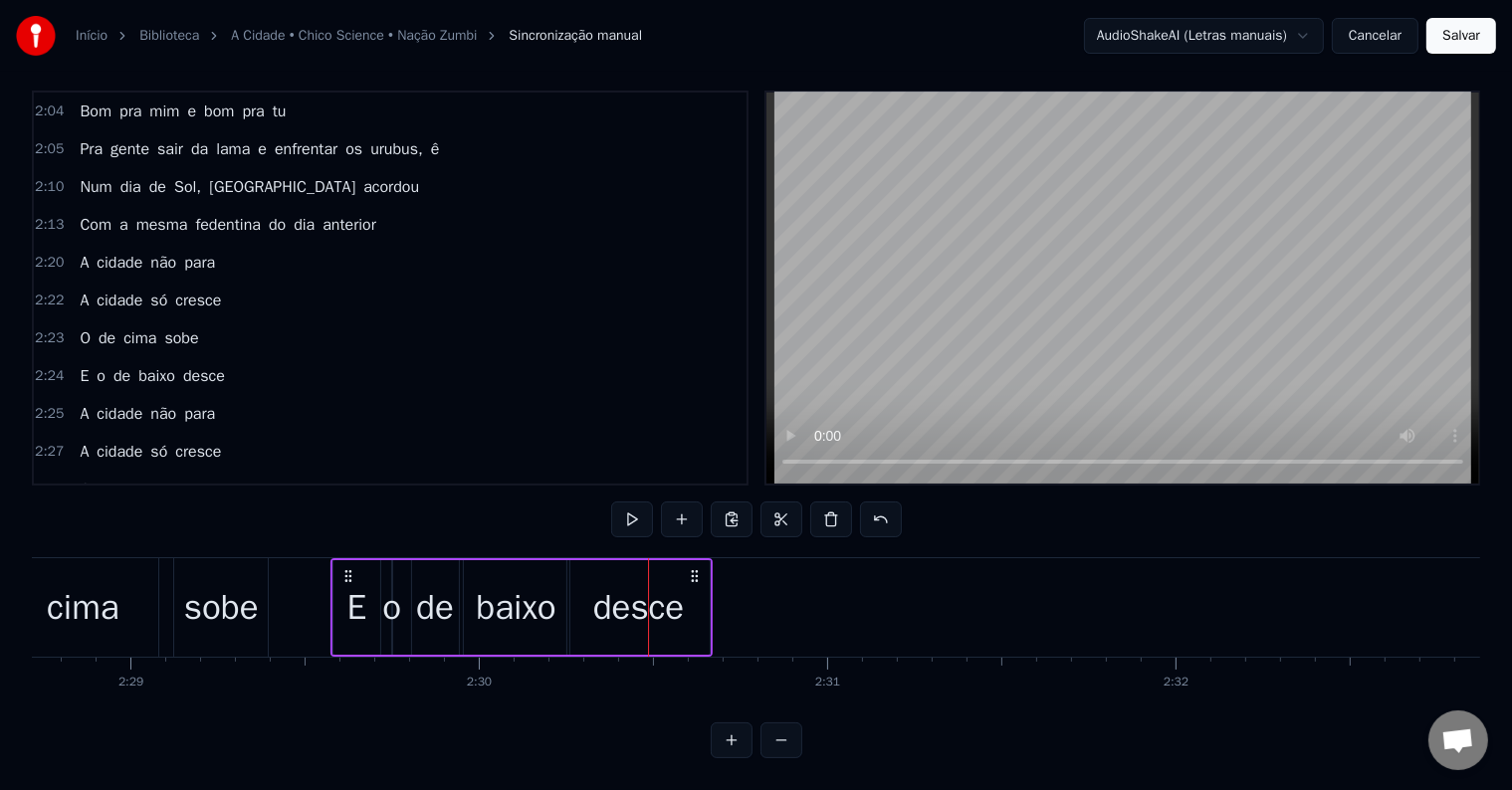 drag, startPoint x: 632, startPoint y: 560, endPoint x: 693, endPoint y: 553, distance: 61.400326 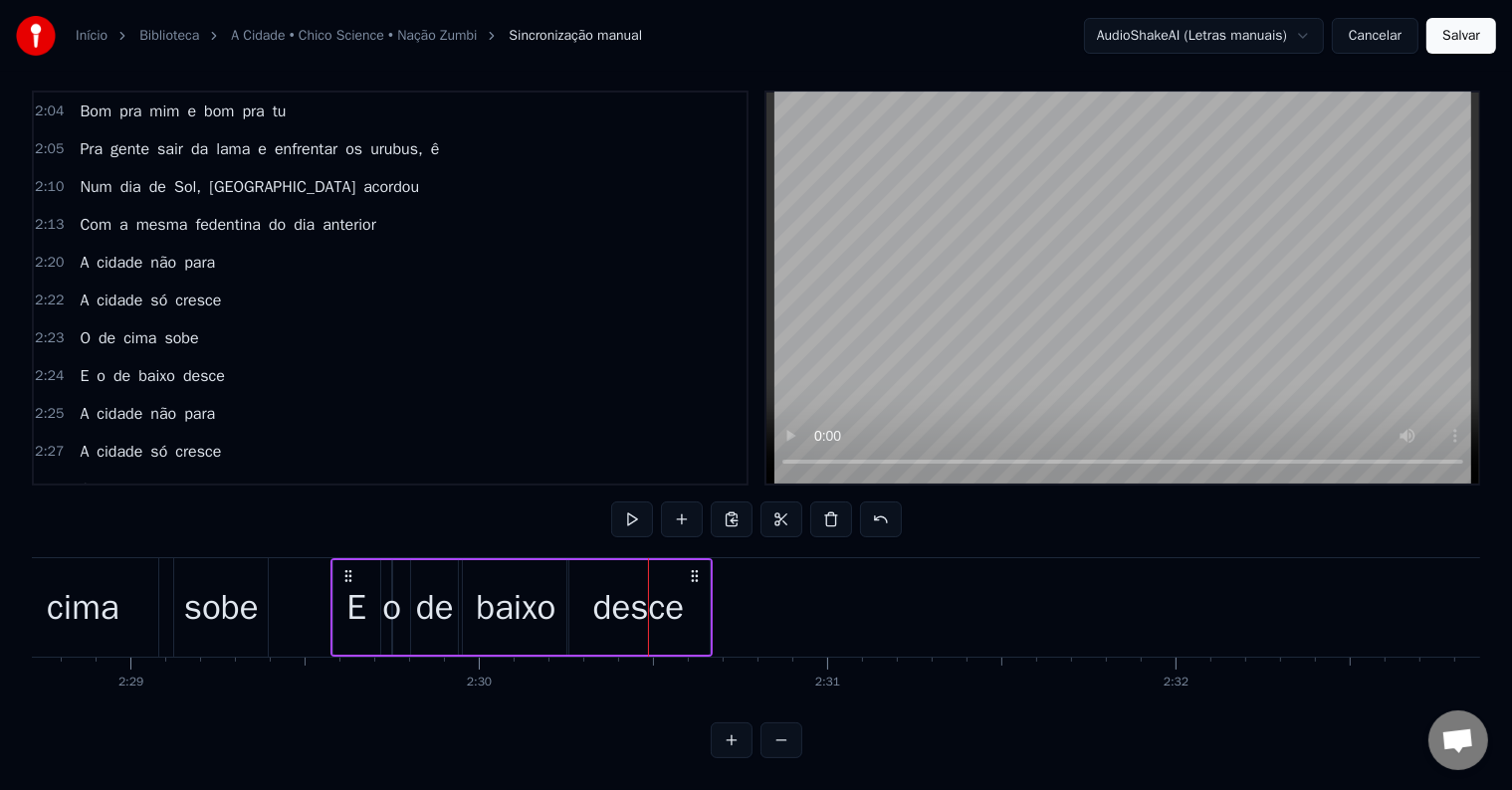 click on "0:20 O Sol nasce e ilumina as pedras evoluídas 0:22 Que cresceram com a força de pedreiros suicidas 0:25 Cavaleiros circulam vigiando as pessoas 0:27 Não importam se são ruins nem importam se são boas 0:30 E a cidade se apresenta centro das ambições 0:32 Para mendigos ou ricos e outras armações 0:35 Coletivos, automóveis, motos e metrôs 0:37 Trabalhadores, patrões, policiais, camelôs 0:40 A cidade não para 0:41 A cidade só cresce 0:42 O de cima sobe 0:44 E o de baixo desce 0:45 A cidade não para 0:46 A cidade só cresce 0:47 O de cima sobe 0:49 E o de baixo desce 1:00 A cidade se encontra prostituída 1:02 Por aqueles que a usaram em busca de saída 1:05 Ilusora de pessoas de outros lugares 1:08 A cidade e sua fama vai além dos mares 1:10 No meio da esperteza internacional 1:13 A cidade até que não está tão mal 1:15 E a situação sempre mais ou menos 1:18 Sempre uns com mais e outros com menos 1:20 A cidade não para 1:21 A cidade só cresce 1:23 O de cima sobe 1:24 E o de baixo desce A" at bounding box center [756, 424] 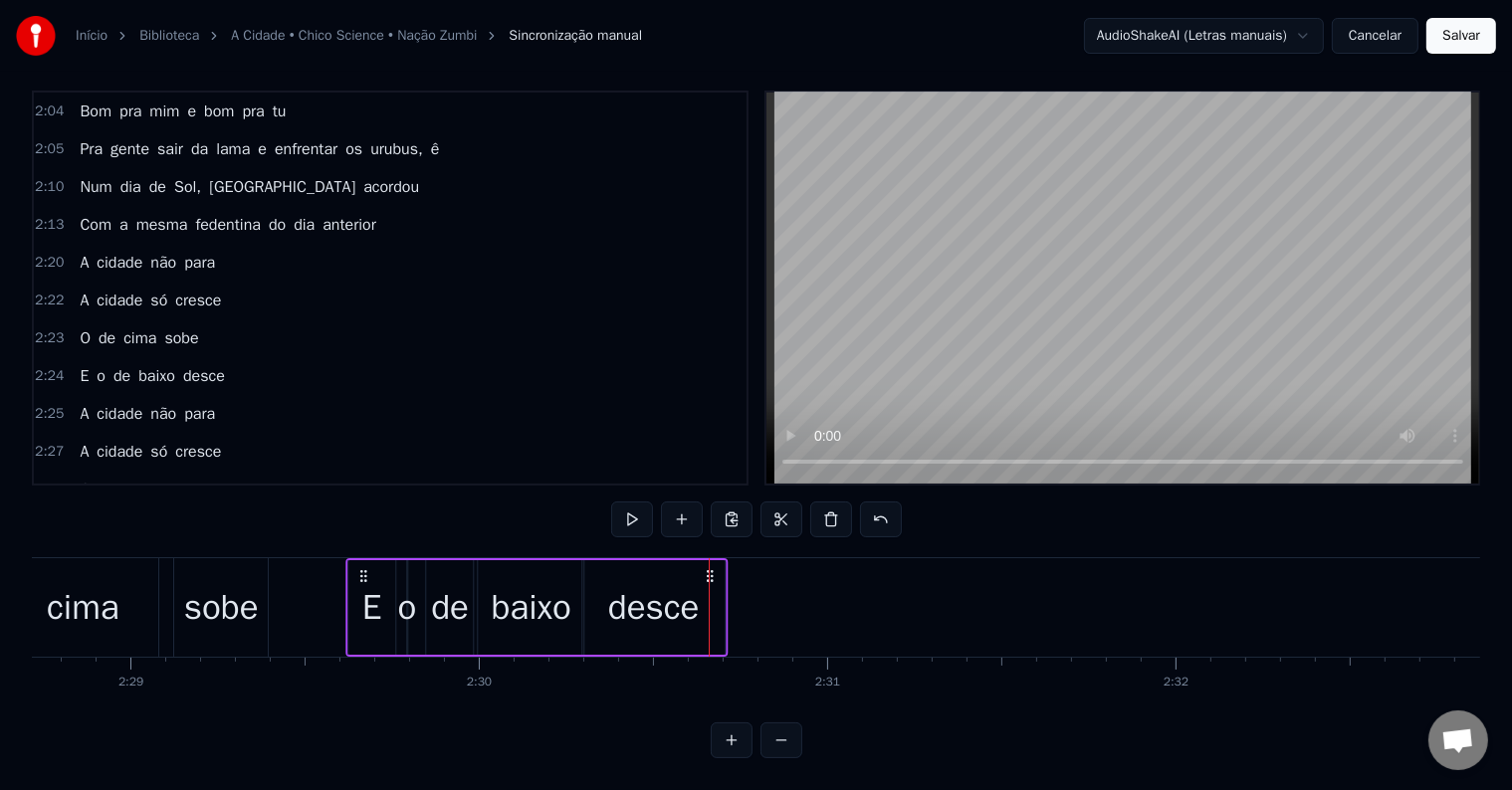 drag, startPoint x: 693, startPoint y: 552, endPoint x: 709, endPoint y: 552, distance: 16 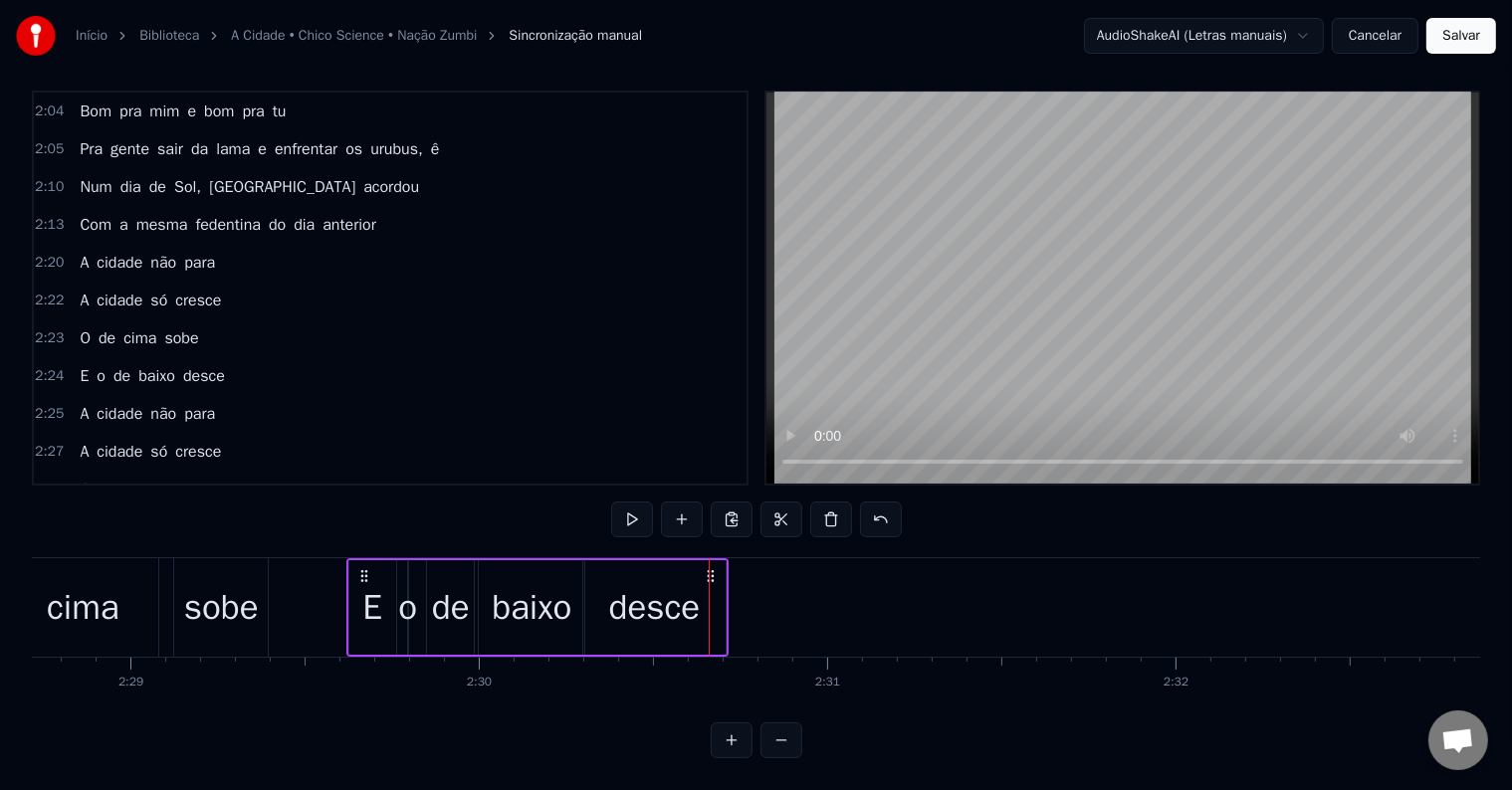 click on "0:20 O Sol nasce e ilumina as pedras evoluídas 0:22 Que cresceram com a força de pedreiros suicidas 0:25 Cavaleiros circulam vigiando as pessoas 0:27 Não importam se são ruins nem importam se são boas 0:30 E a cidade se apresenta centro das ambições 0:32 Para mendigos ou ricos e outras armações 0:35 Coletivos, automóveis, motos e metrôs 0:37 Trabalhadores, patrões, policiais, camelôs 0:40 A cidade não para 0:41 A cidade só cresce 0:42 O de cima sobe 0:44 E o de baixo desce 0:45 A cidade não para 0:46 A cidade só cresce 0:47 O de cima sobe 0:49 E o de baixo desce 1:00 A cidade se encontra prostituída 1:02 Por aqueles que a usaram em busca de saída 1:05 Ilusora de pessoas de outros lugares 1:08 A cidade e sua fama vai além dos mares 1:10 No meio da esperteza internacional 1:13 A cidade até que não está tão mal 1:15 E a situação sempre mais ou menos 1:18 Sempre uns com mais e outros com menos 1:20 A cidade não para 1:21 A cidade só cresce 1:23 O de cima sobe 1:24 E o de baixo desce A" at bounding box center [756, 424] 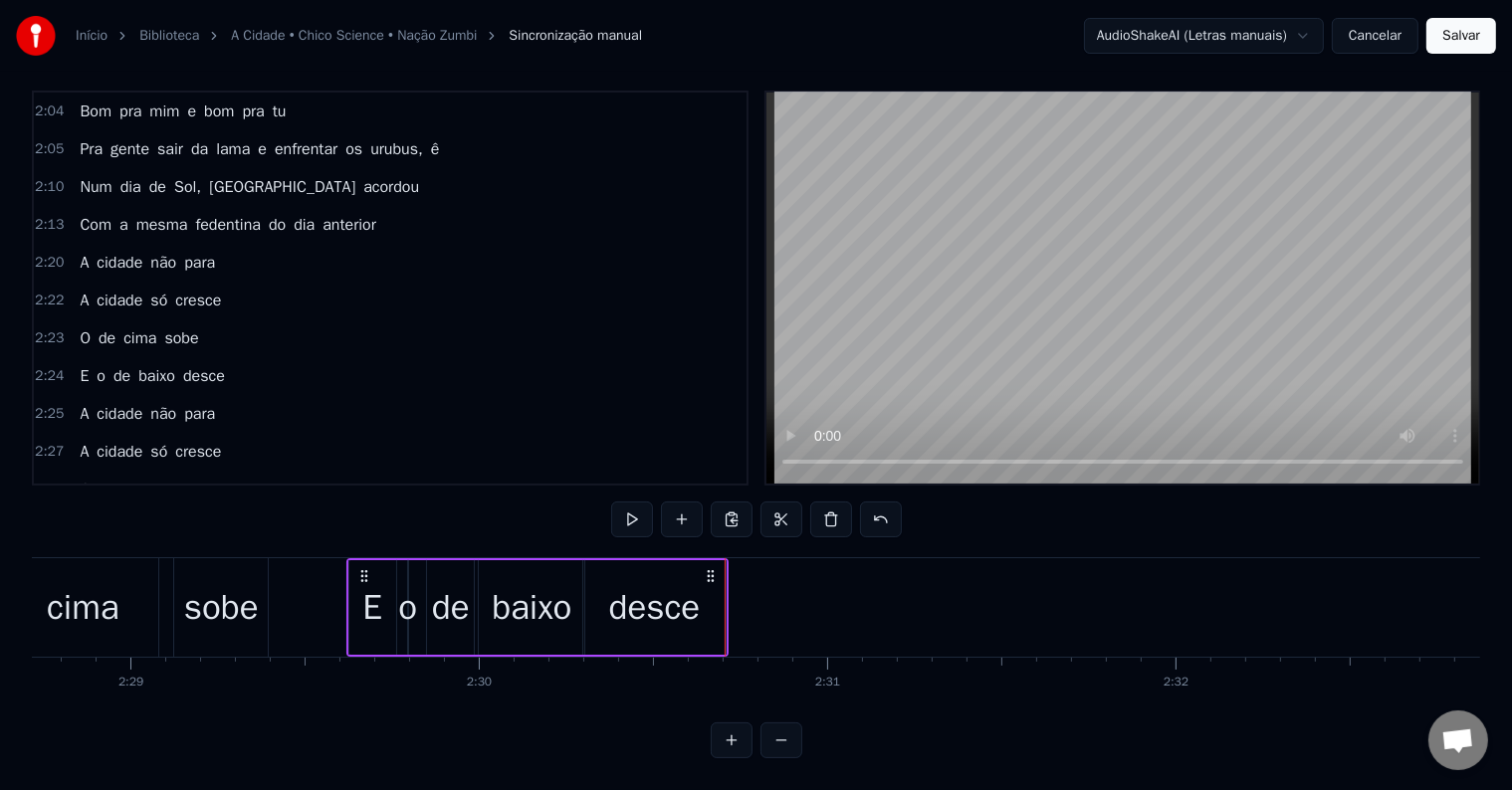 click on "desce" at bounding box center [655, 607] 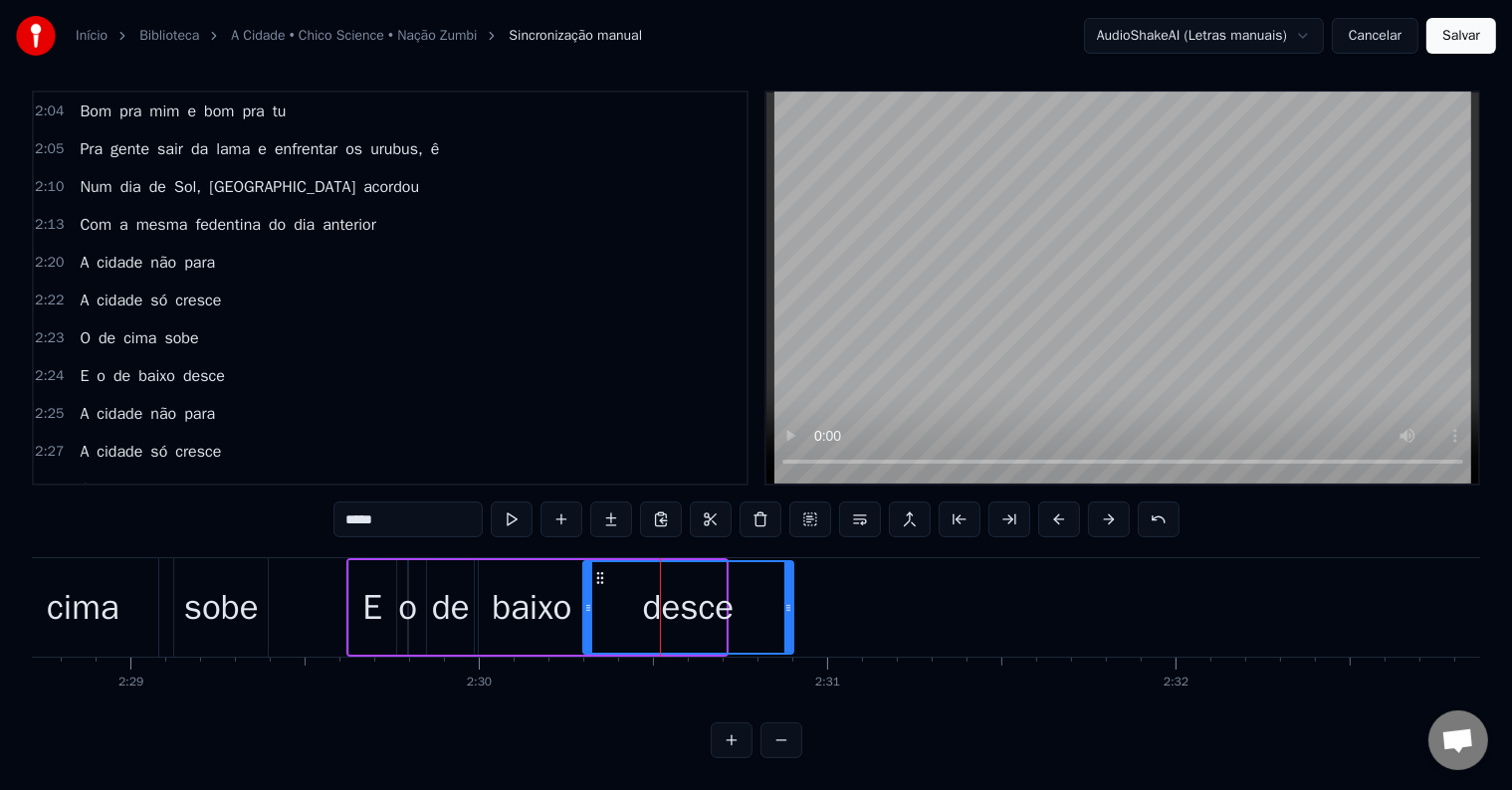 drag, startPoint x: 724, startPoint y: 581, endPoint x: 791, endPoint y: 579, distance: 67.0298 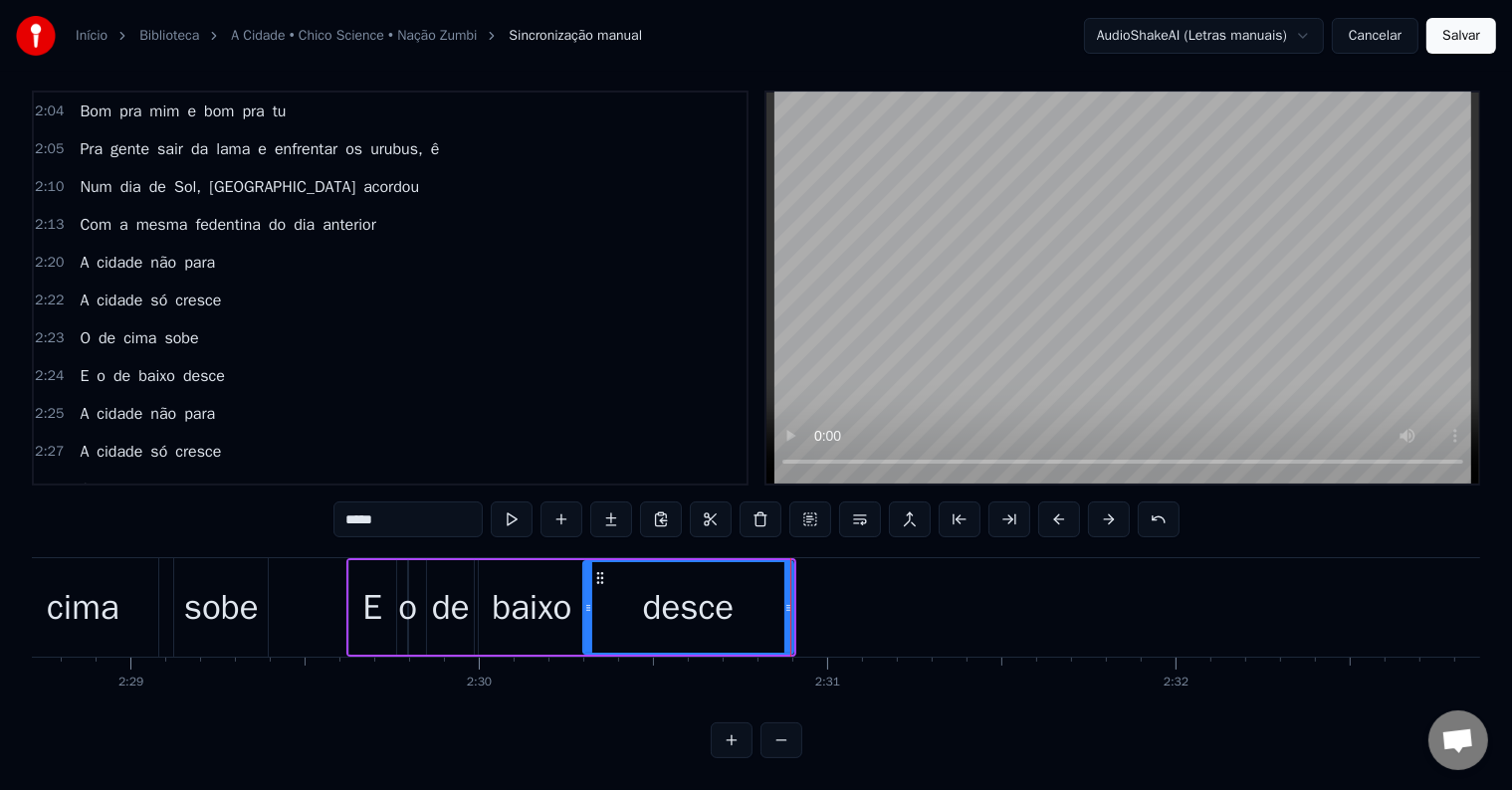click on "0:20 O Sol nasce e ilumina as pedras evoluídas 0:22 Que cresceram com a força de pedreiros suicidas 0:25 Cavaleiros circulam vigiando as pessoas 0:27 Não importam se são ruins nem importam se são boas 0:30 E a cidade se apresenta centro das ambições 0:32 Para mendigos ou ricos e outras armações 0:35 Coletivos, automóveis, motos e metrôs 0:37 Trabalhadores, patrões, policiais, camelôs 0:40 A cidade não para 0:41 A cidade só cresce 0:42 O de cima sobe 0:44 E o de baixo desce 0:45 A cidade não para 0:46 A cidade só cresce 0:47 O de cima sobe 0:49 E o de baixo desce 1:00 A cidade se encontra prostituída 1:02 Por aqueles que a usaram em busca de saída 1:05 Ilusora de pessoas de outros lugares 1:08 A cidade e sua fama vai além dos mares 1:10 No meio da esperteza internacional 1:13 A cidade até que não está tão mal 1:15 E a situação sempre mais ou menos 1:18 Sempre uns com mais e outros com menos 1:20 A cidade não para 1:21 A cidade só cresce 1:23 O de cima sobe 1:24 E o de baixo desce A" at bounding box center (756, 424) 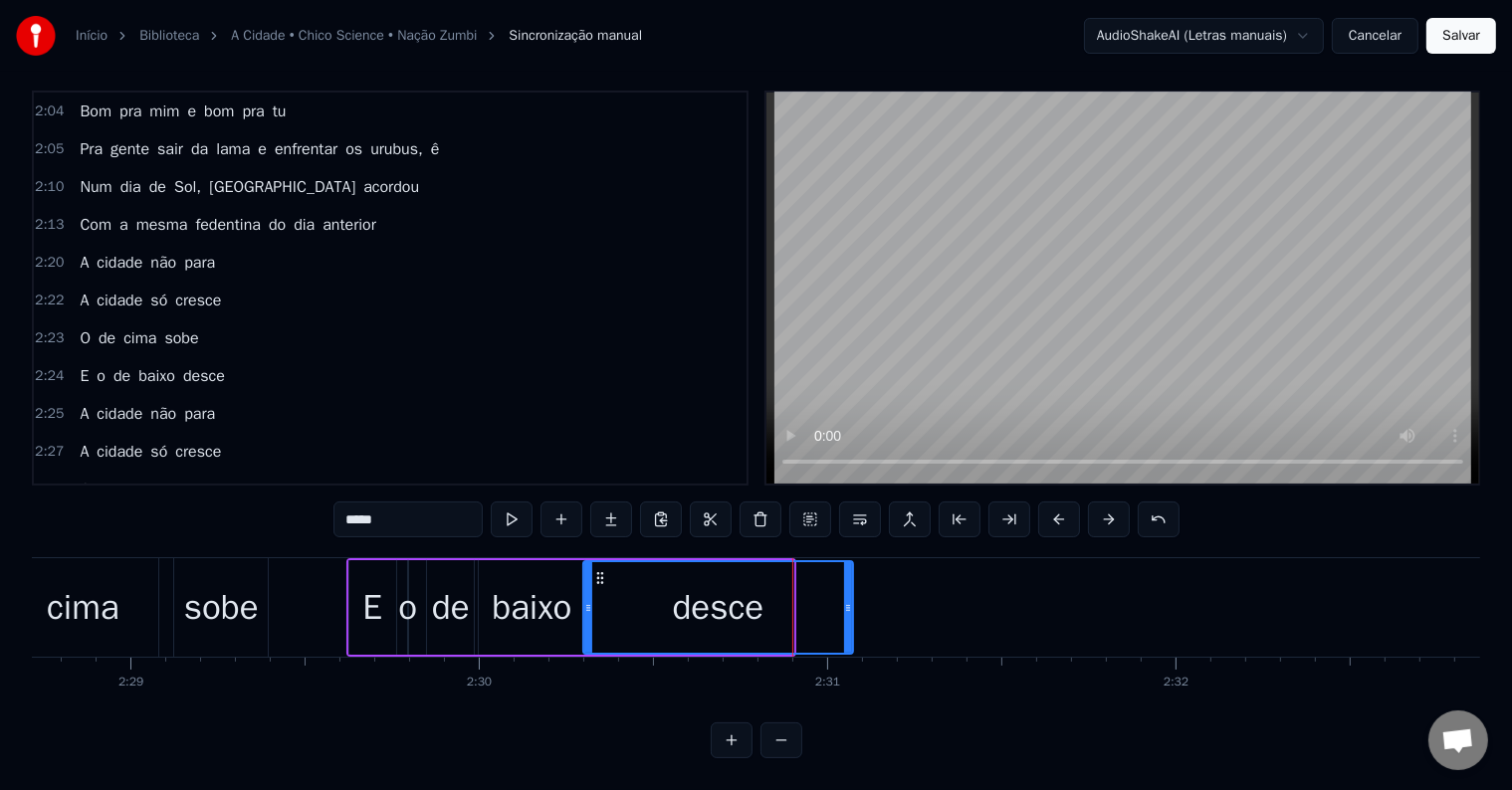 drag, startPoint x: 817, startPoint y: 589, endPoint x: 848, endPoint y: 589, distance: 31 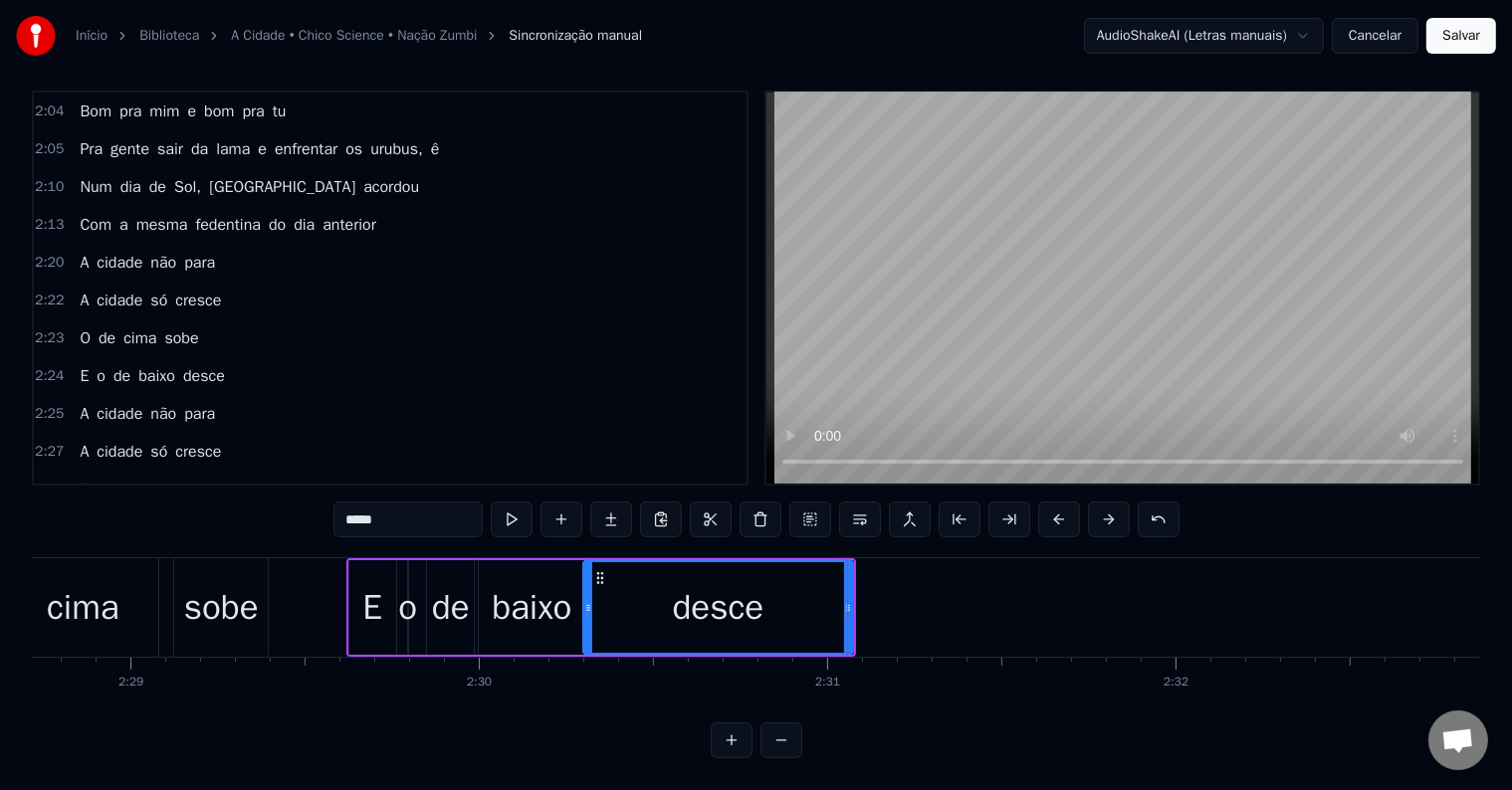 click on "0:20 O Sol nasce e ilumina as pedras evoluídas 0:22 Que cresceram com a força de pedreiros suicidas 0:25 Cavaleiros circulam vigiando as pessoas 0:27 Não importam se são ruins nem importam se são boas 0:30 E a cidade se apresenta centro das ambições 0:32 Para mendigos ou ricos e outras armações 0:35 Coletivos, automóveis, motos e metrôs 0:37 Trabalhadores, patrões, policiais, camelôs 0:40 A cidade não para 0:41 A cidade só cresce 0:42 O de cima sobe 0:44 E o de baixo desce 0:45 A cidade não para 0:46 A cidade só cresce 0:47 O de cima sobe 0:49 E o de baixo desce 1:00 A cidade se encontra prostituída 1:02 Por aqueles que a usaram em busca de saída 1:05 Ilusora de pessoas de outros lugares 1:08 A cidade e sua fama vai além dos mares 1:10 No meio da esperteza internacional 1:13 A cidade até que não está tão mal 1:15 E a situação sempre mais ou menos 1:18 Sempre uns com mais e outros com menos 1:20 A cidade não para 1:21 A cidade só cresce 1:23 O de cima sobe 1:24 E o de baixo desce A" at bounding box center (756, 424) 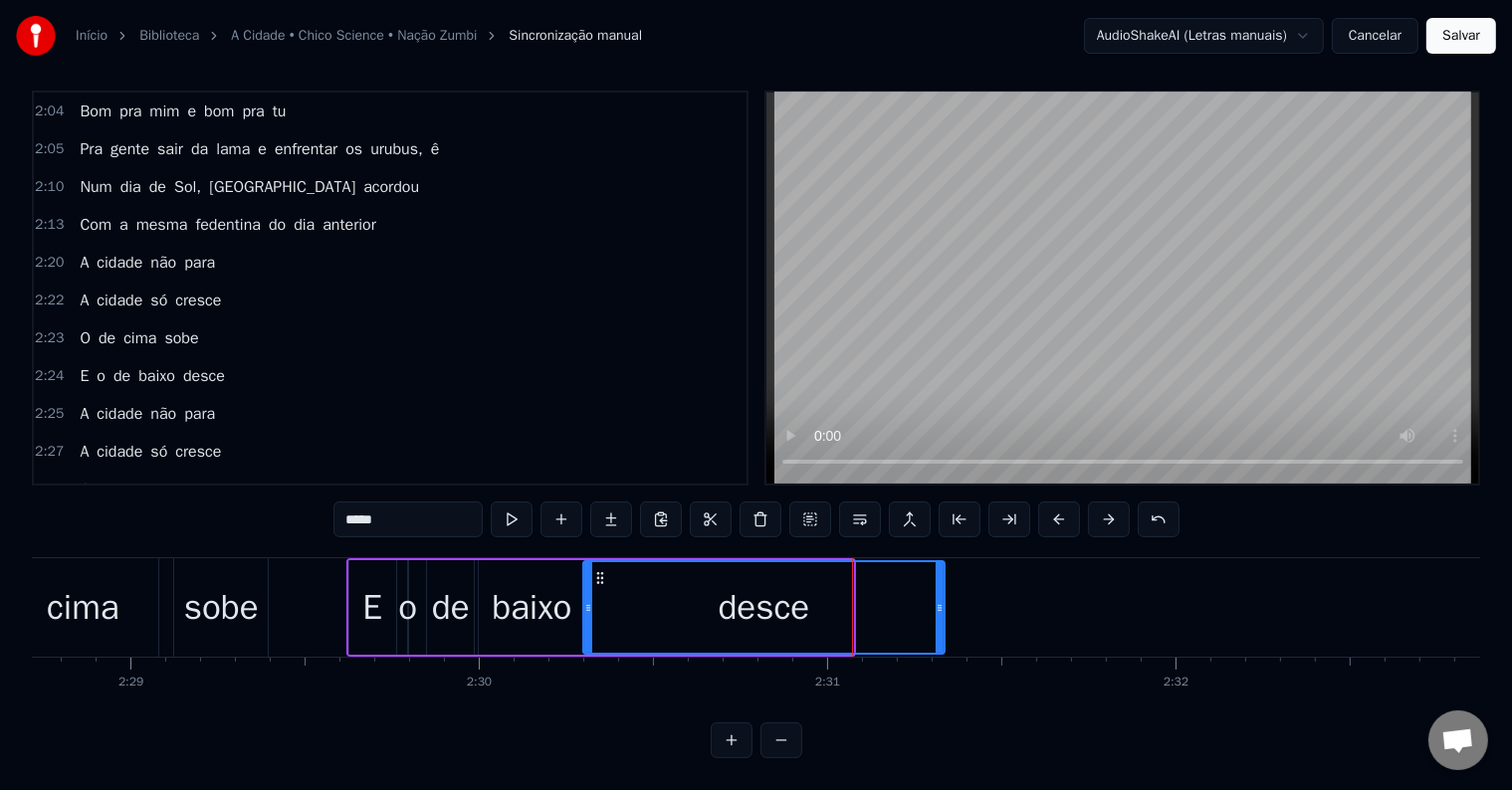 drag, startPoint x: 850, startPoint y: 589, endPoint x: 942, endPoint y: 593, distance: 92.086915 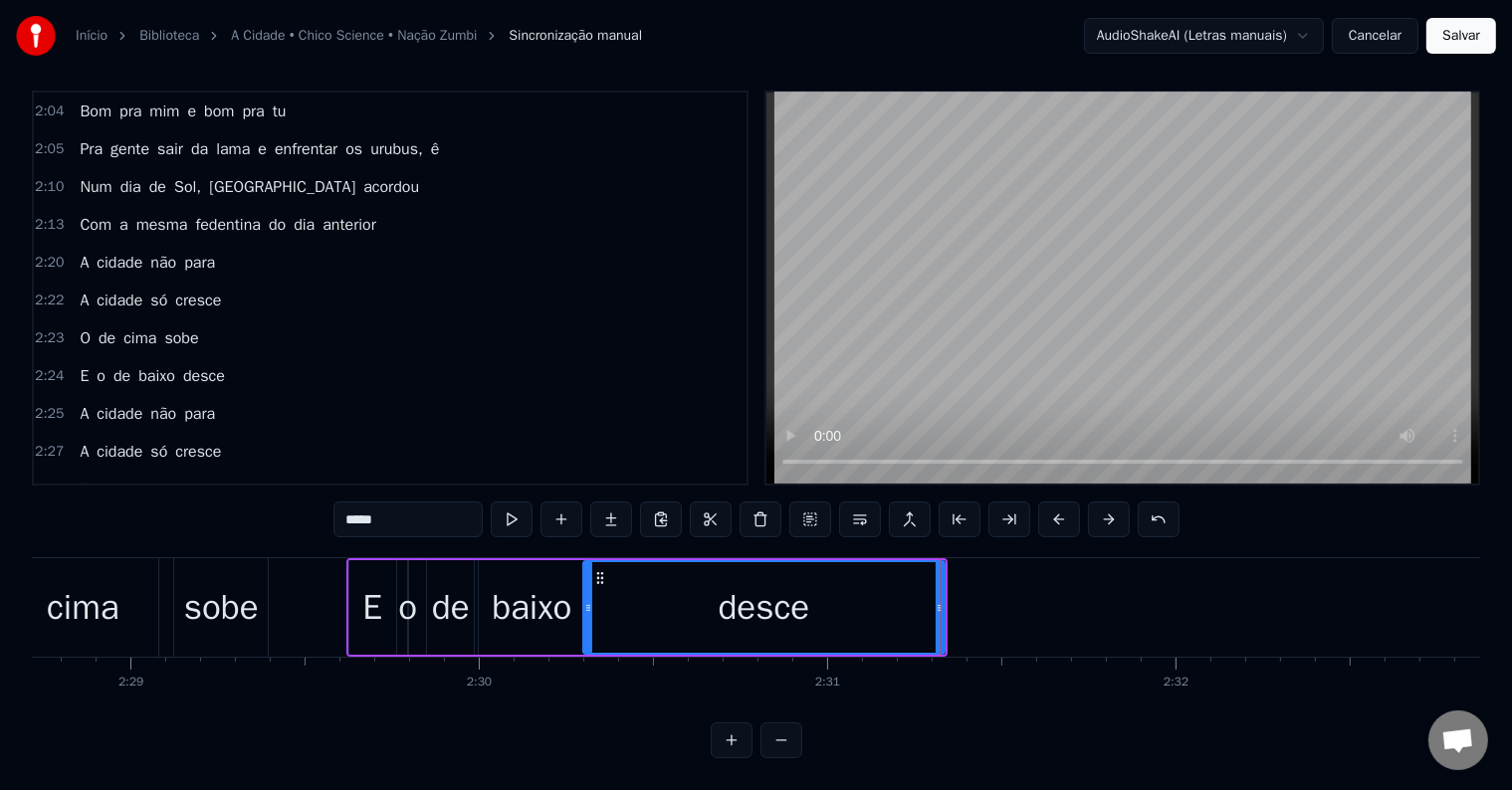 click on "0:20 O Sol nasce e ilumina as pedras evoluídas 0:22 Que cresceram com a força de pedreiros suicidas 0:25 Cavaleiros circulam vigiando as pessoas 0:27 Não importam se são ruins nem importam se são boas 0:30 E a cidade se apresenta centro das ambições 0:32 Para mendigos ou ricos e outras armações 0:35 Coletivos, automóveis, motos e metrôs 0:37 Trabalhadores, patrões, policiais, camelôs 0:40 A cidade não para 0:41 A cidade só cresce 0:42 O de cima sobe 0:44 E o de baixo desce 0:45 A cidade não para 0:46 A cidade só cresce 0:47 O de cima sobe 0:49 E o de baixo desce 1:00 A cidade se encontra prostituída 1:02 Por aqueles que a usaram em busca de saída 1:05 Ilusora de pessoas de outros lugares 1:08 A cidade e sua fama vai além dos mares 1:10 No meio da esperteza internacional 1:13 A cidade até que não está tão mal 1:15 E a situação sempre mais ou menos 1:18 Sempre uns com mais e outros com menos 1:20 A cidade não para 1:21 A cidade só cresce 1:23 O de cima sobe 1:24 E o de baixo desce A" at bounding box center (756, 424) 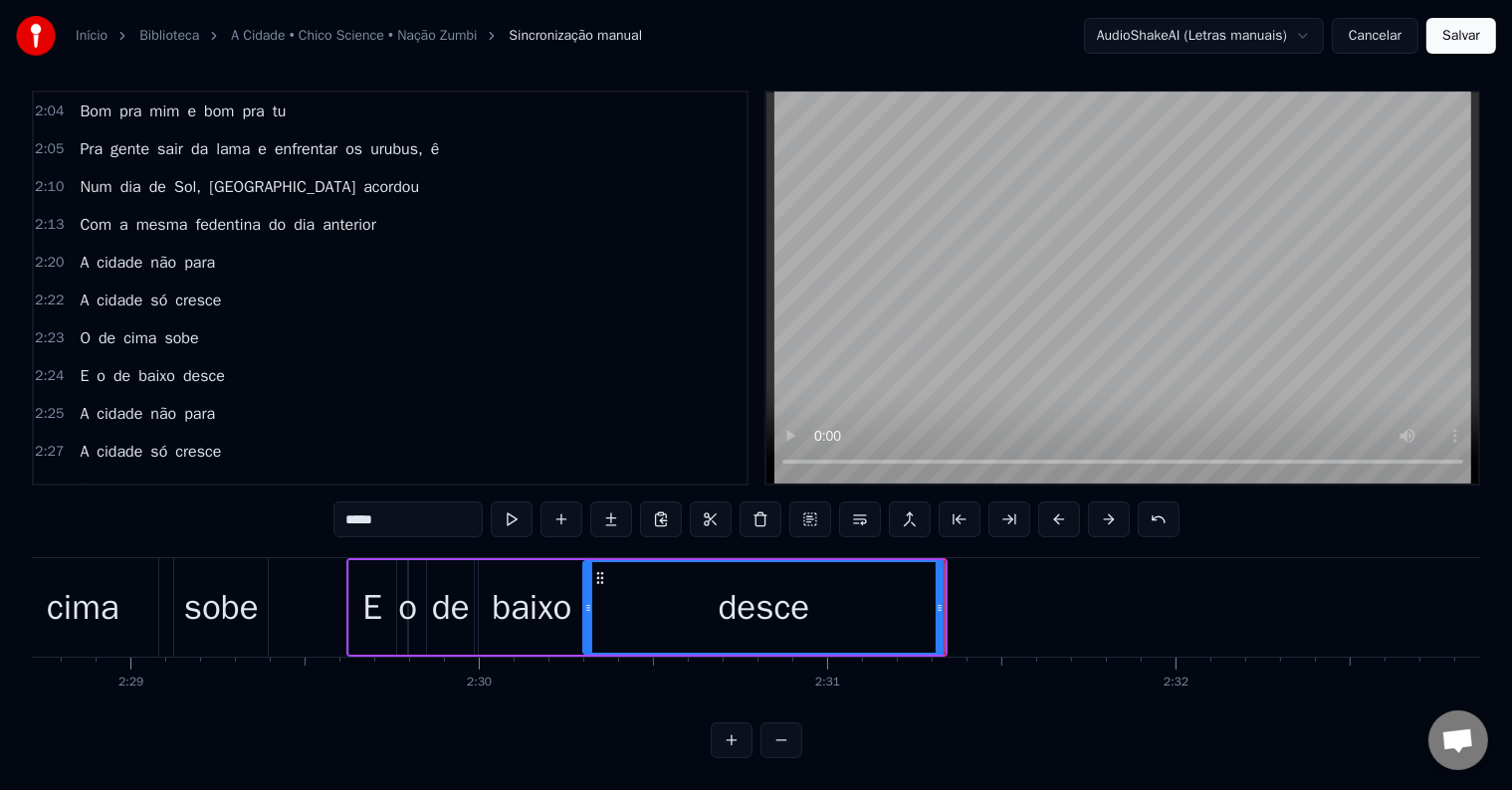 click on "o" at bounding box center (408, 607) 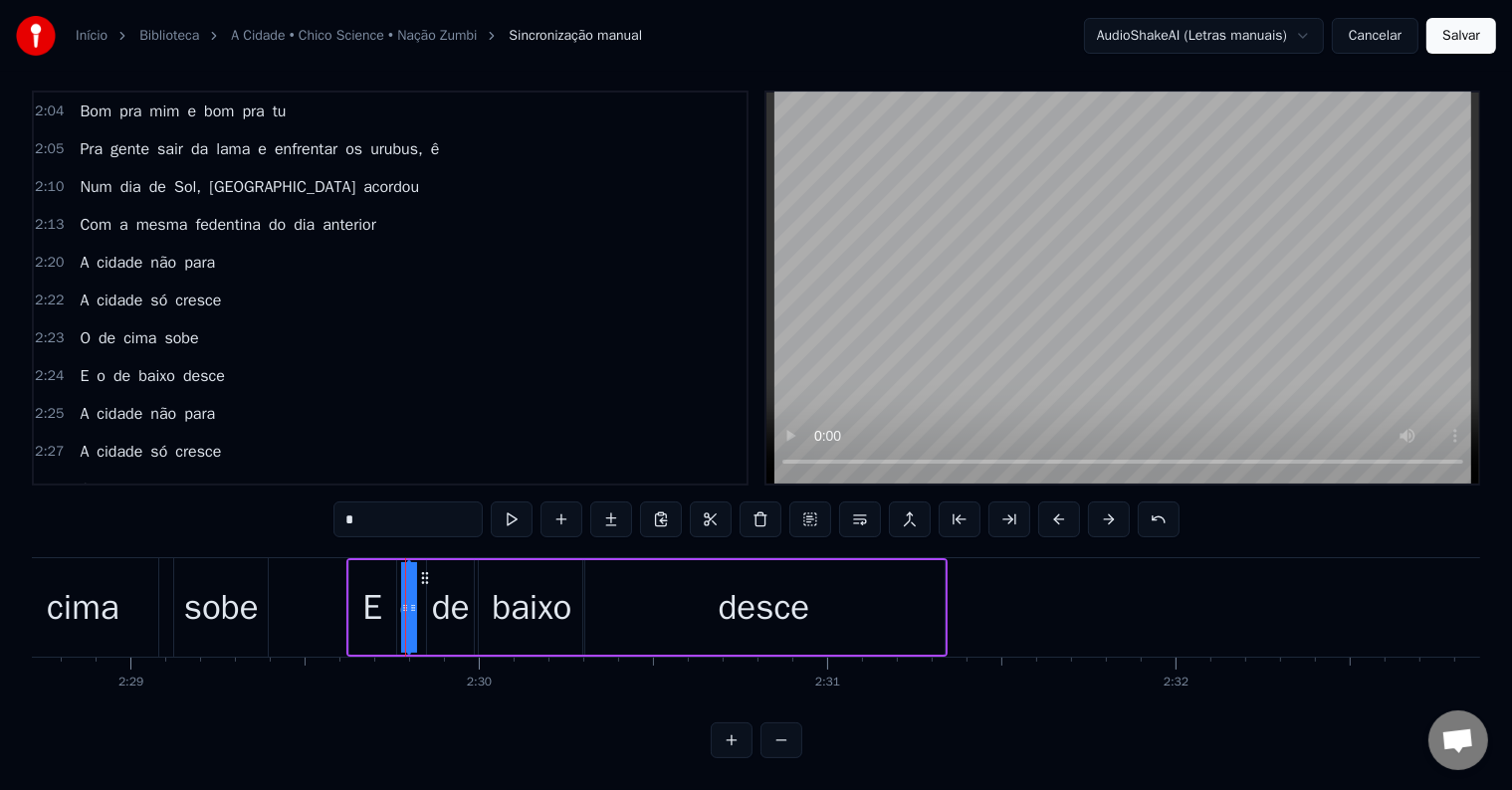 click on "2:29 E o de baixo desce" at bounding box center (390, 527) 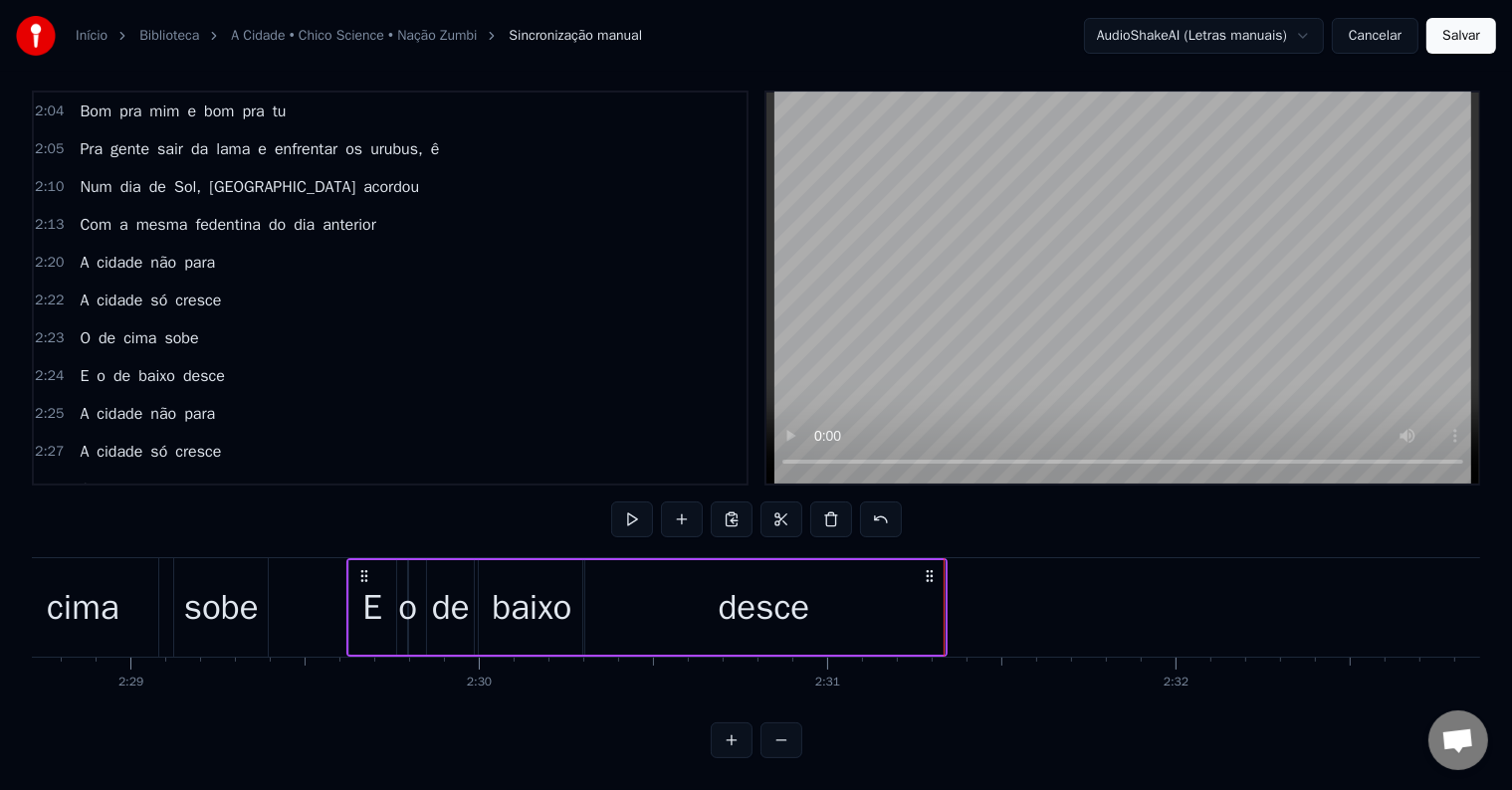 click on "Salvar" at bounding box center (1461, 36) 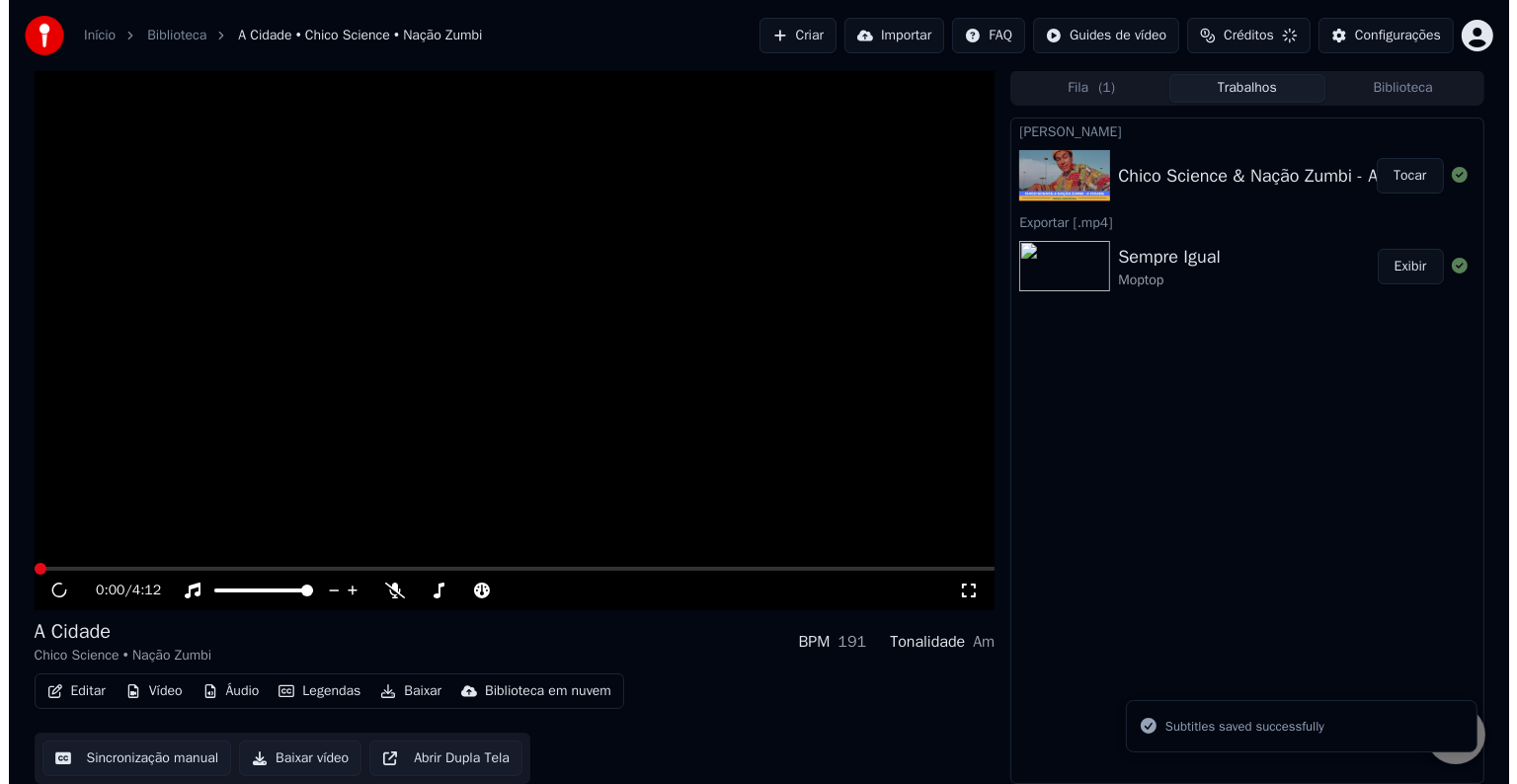 scroll, scrollTop: 1, scrollLeft: 0, axis: vertical 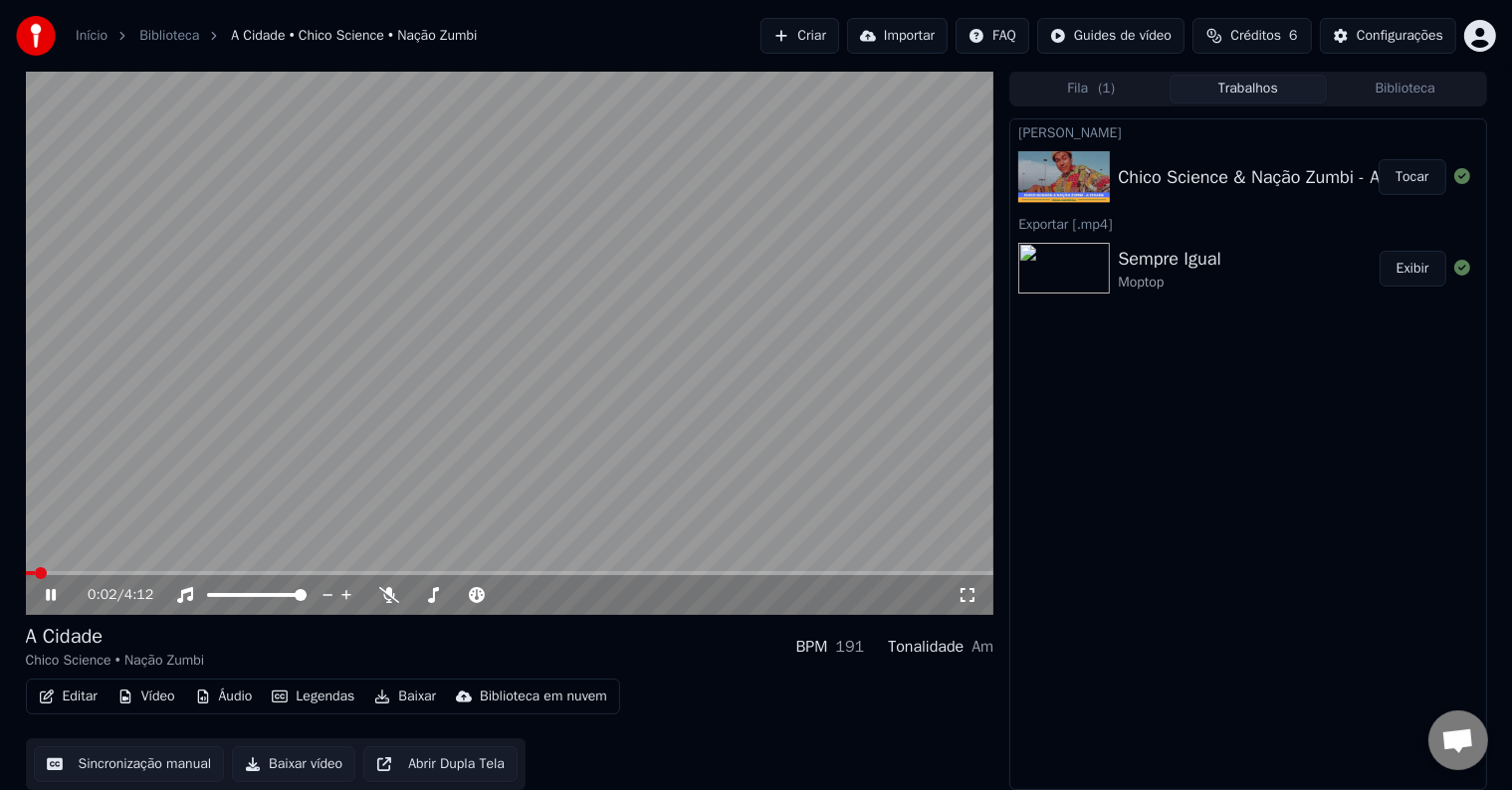 click at bounding box center (510, 573) 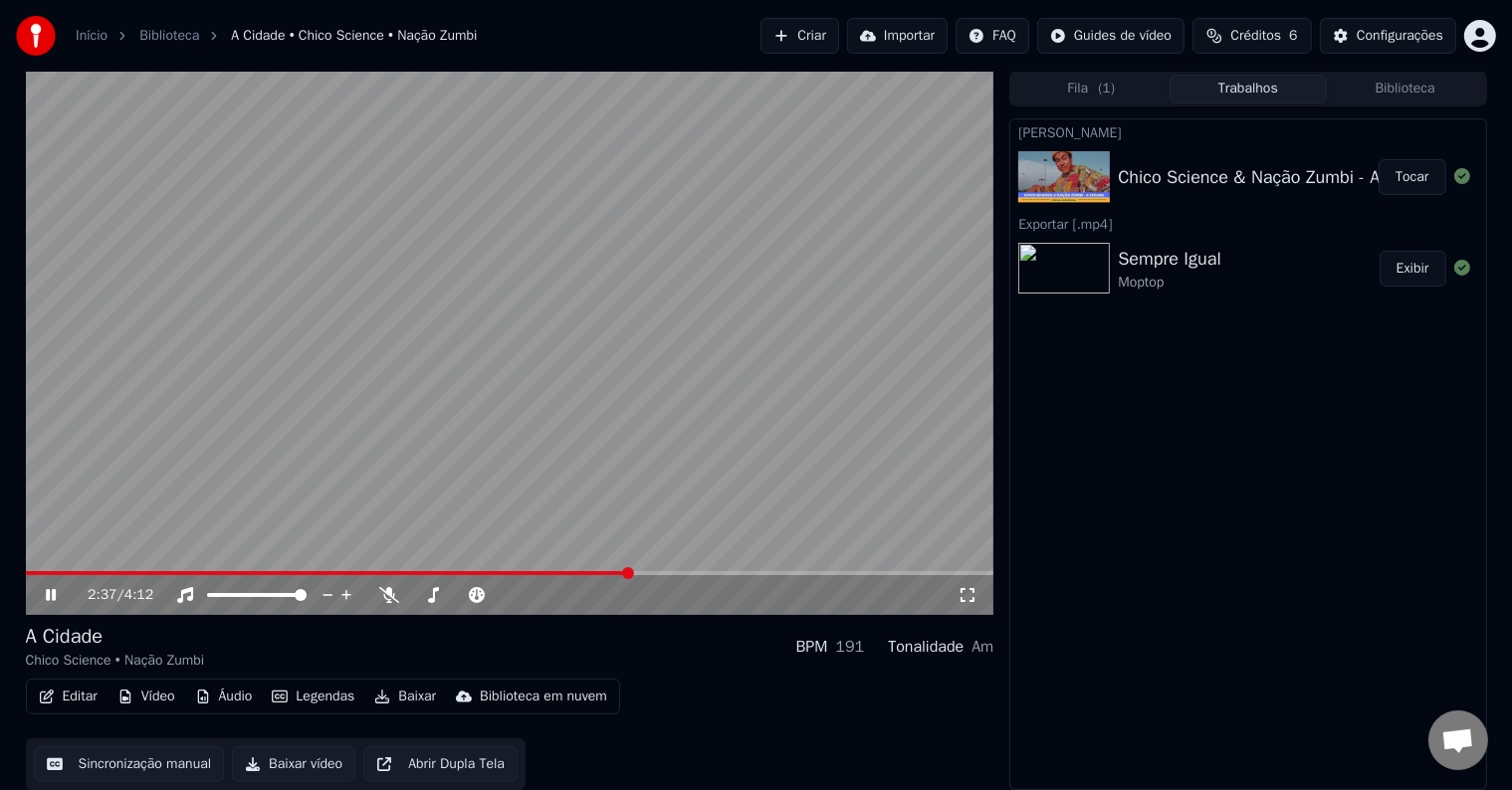 click 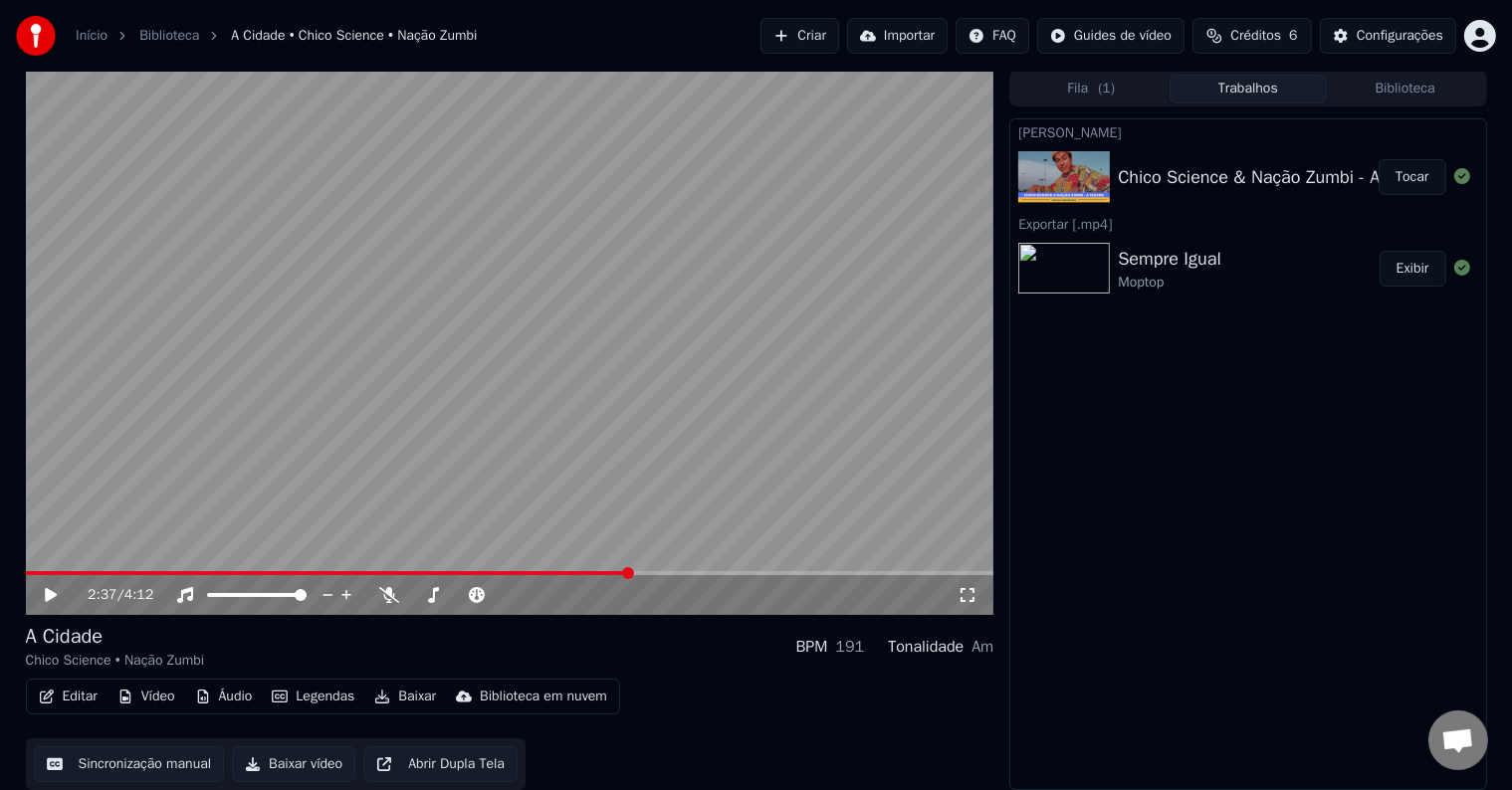 click on "Chico Science & Nação Zumbi - A Cidade Full HD Tocar" at bounding box center (1247, 177) 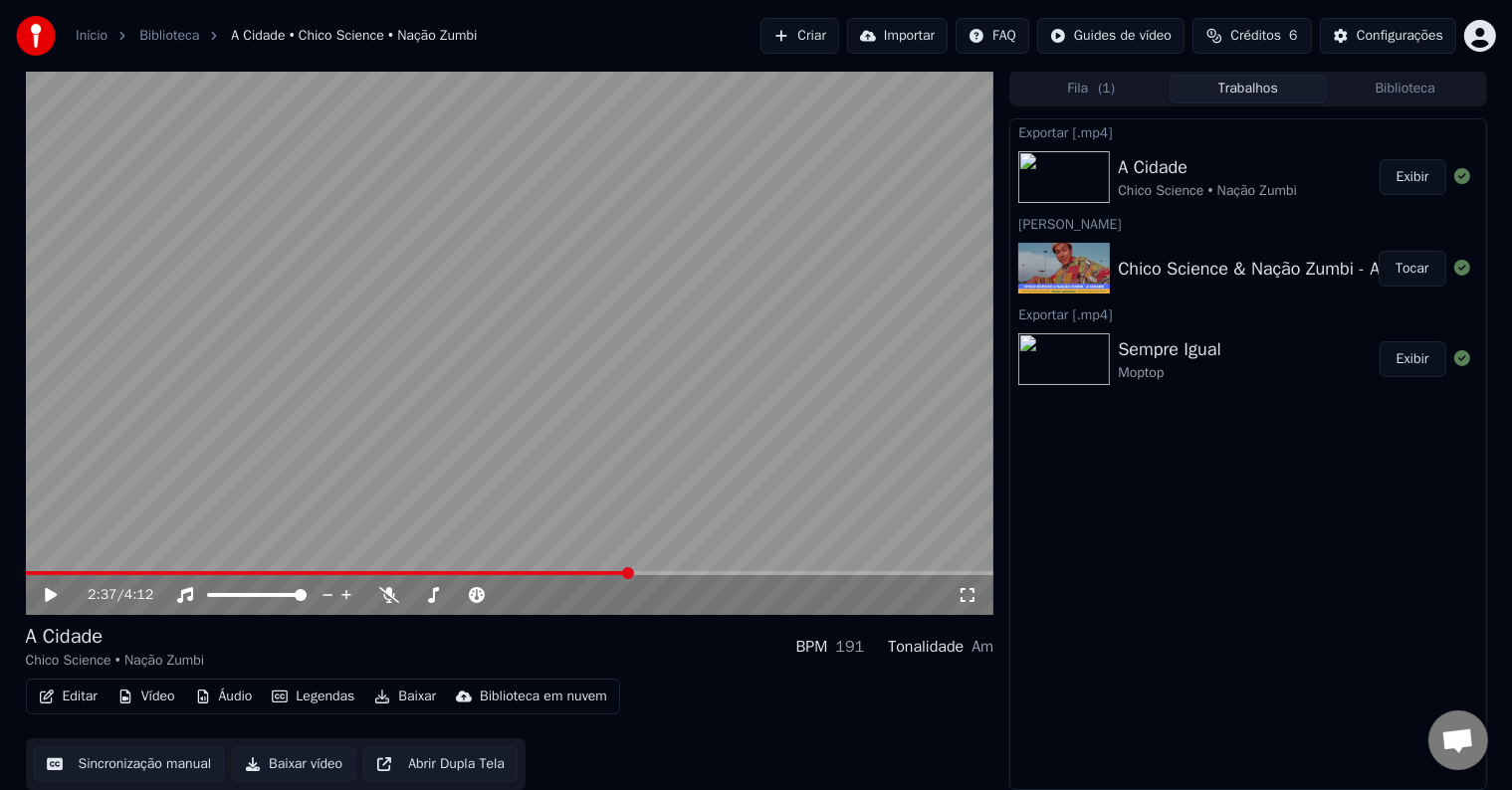 click on "Exibir" at bounding box center [1412, 177] 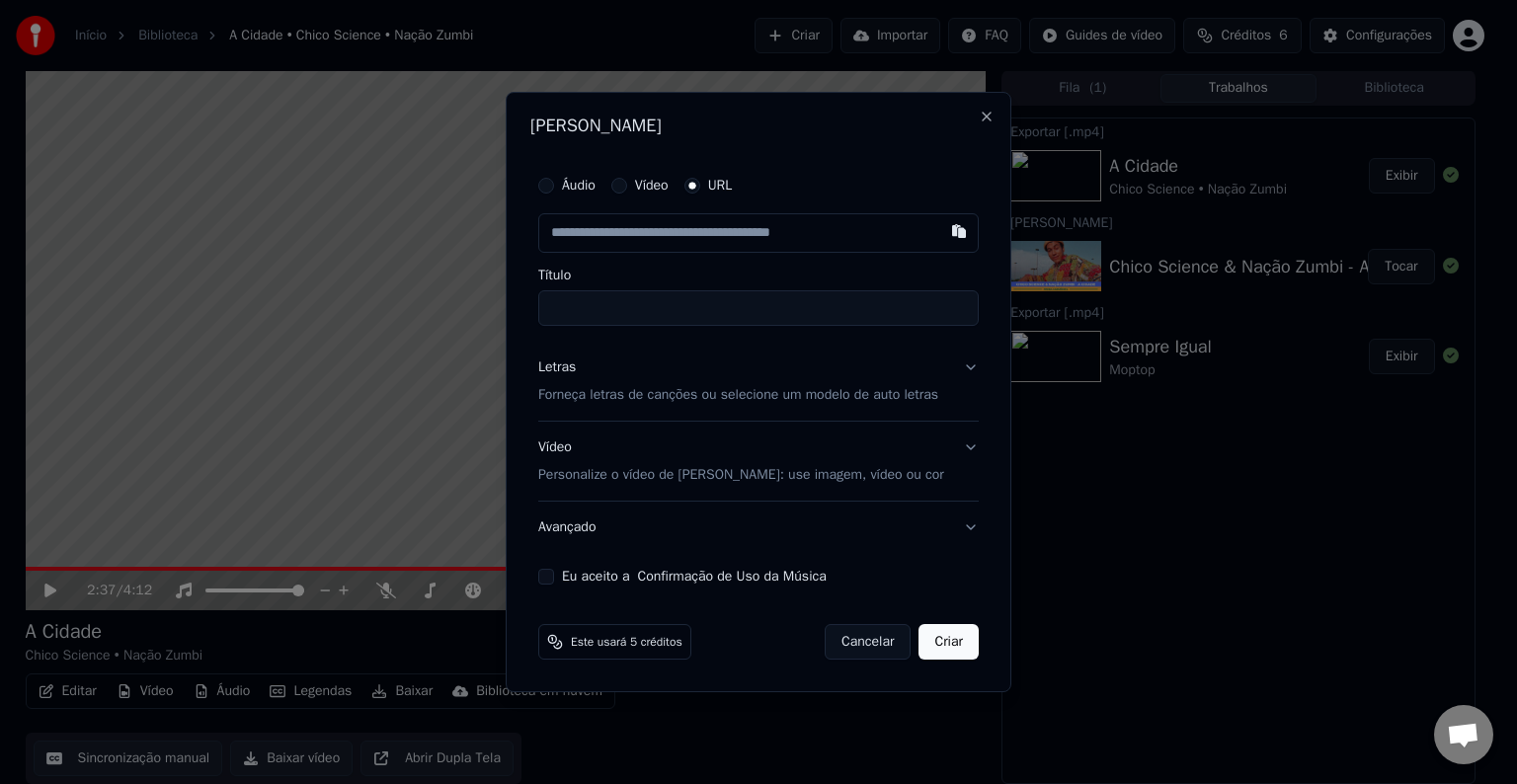 type on "**********" 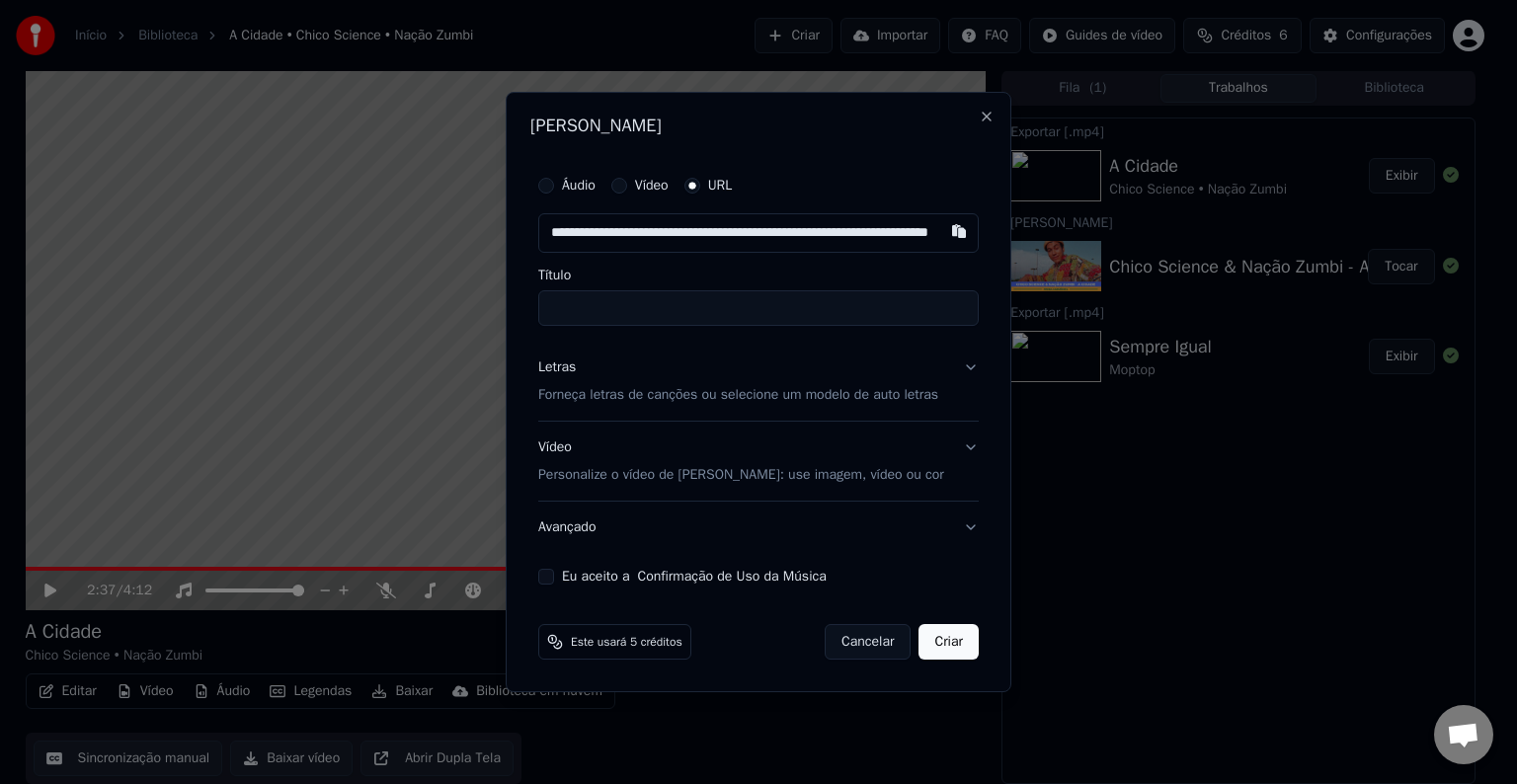 scroll, scrollTop: 0, scrollLeft: 112, axis: horizontal 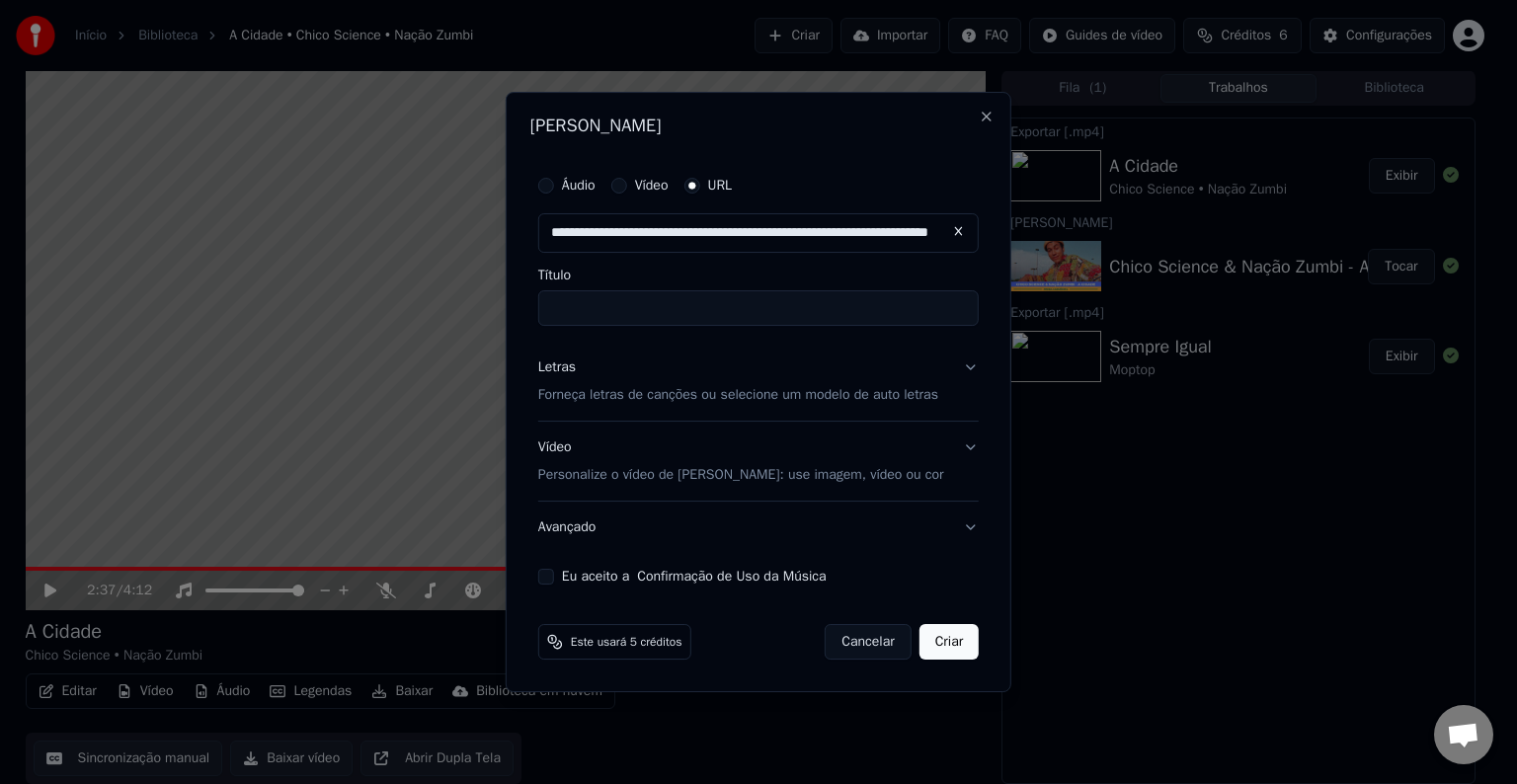 type on "**********" 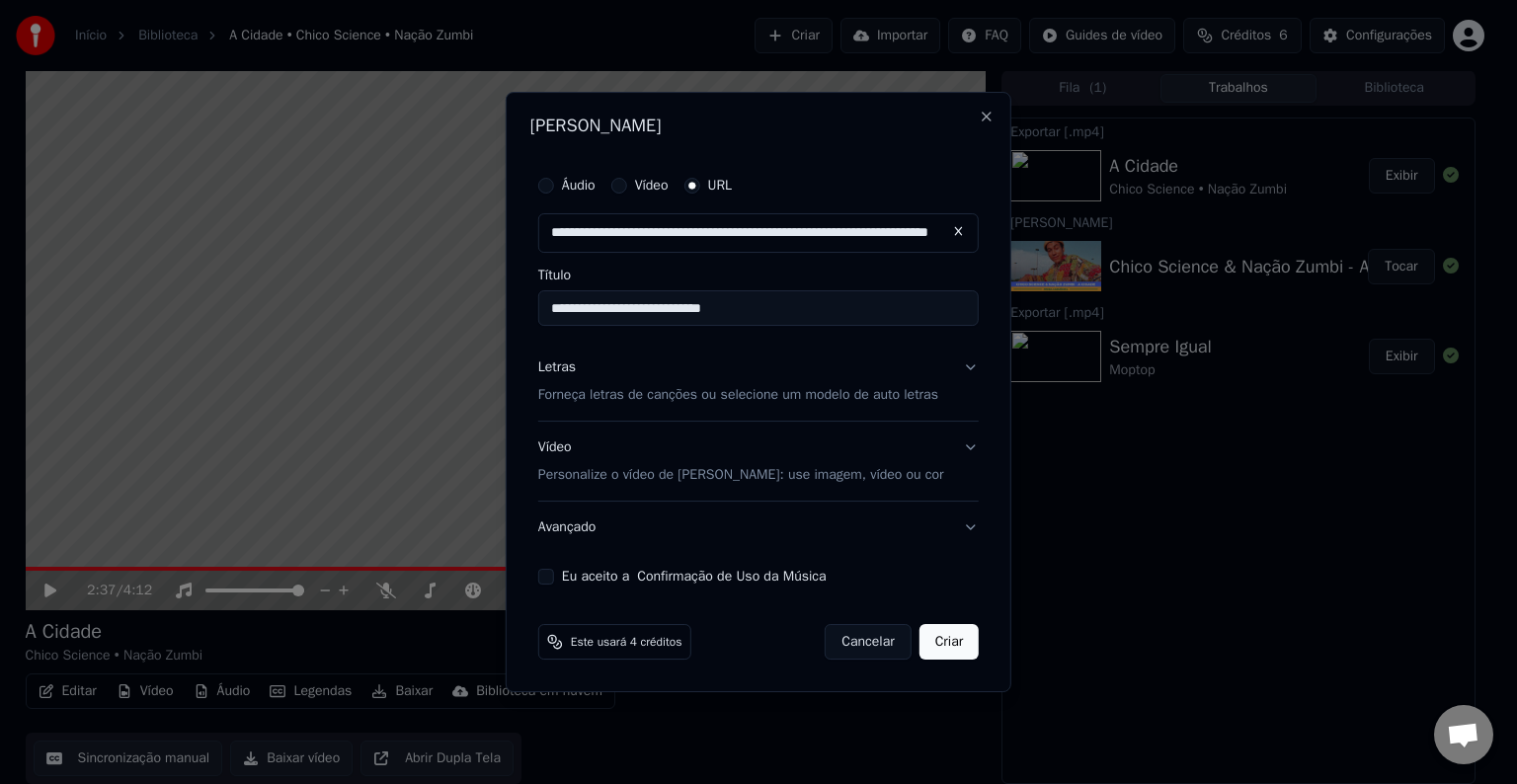 type on "**********" 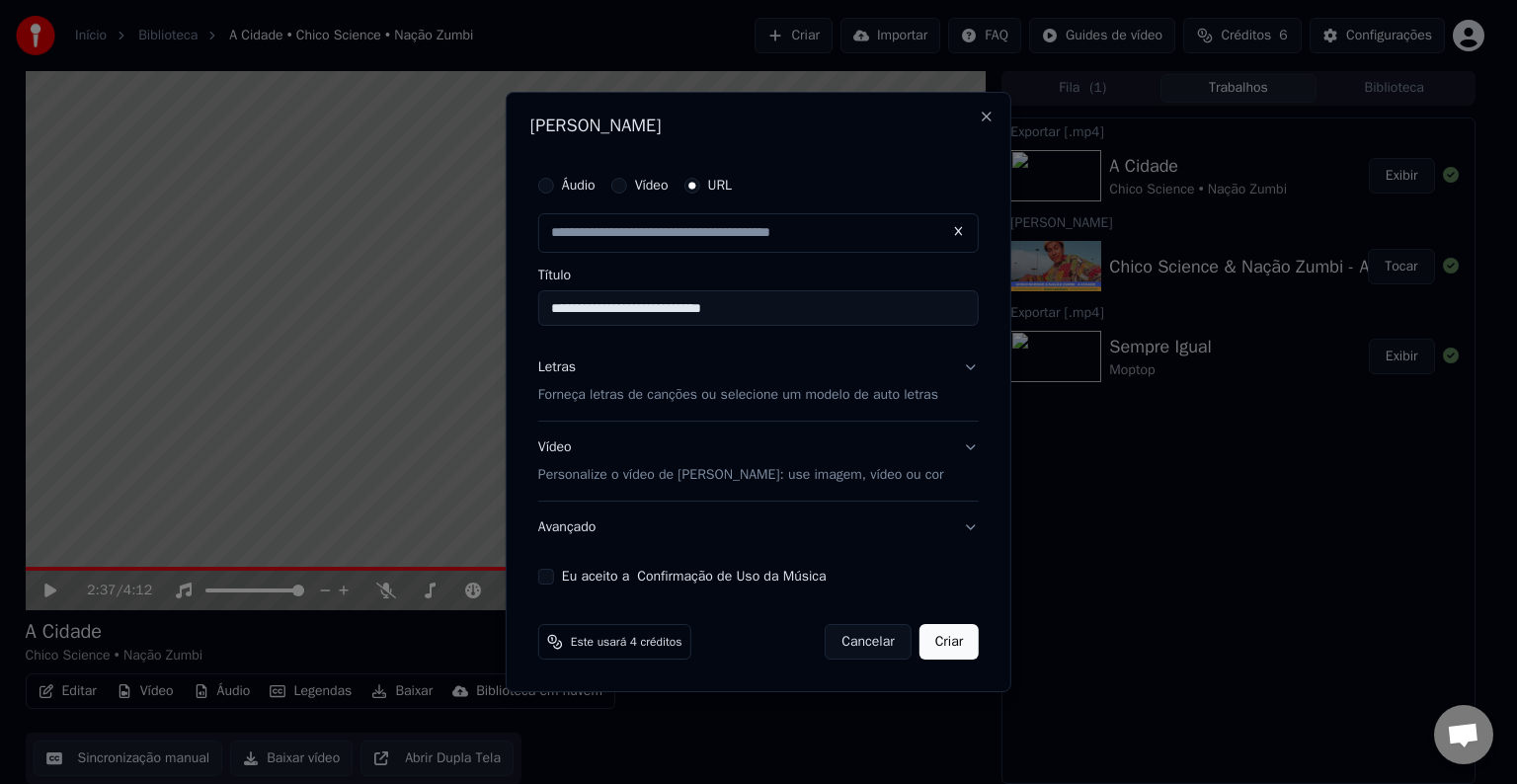 scroll, scrollTop: 0, scrollLeft: 0, axis: both 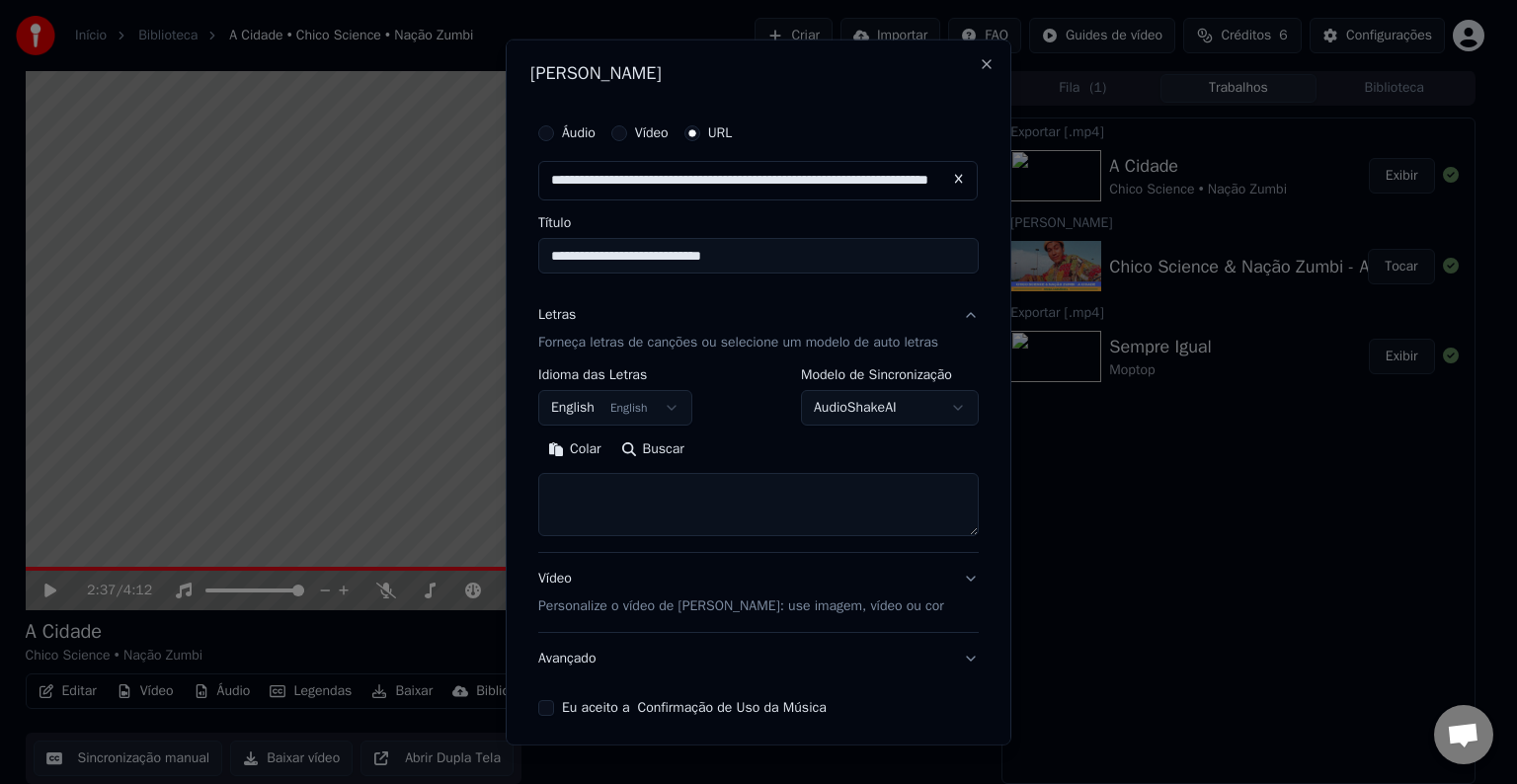 click at bounding box center (758, 505) 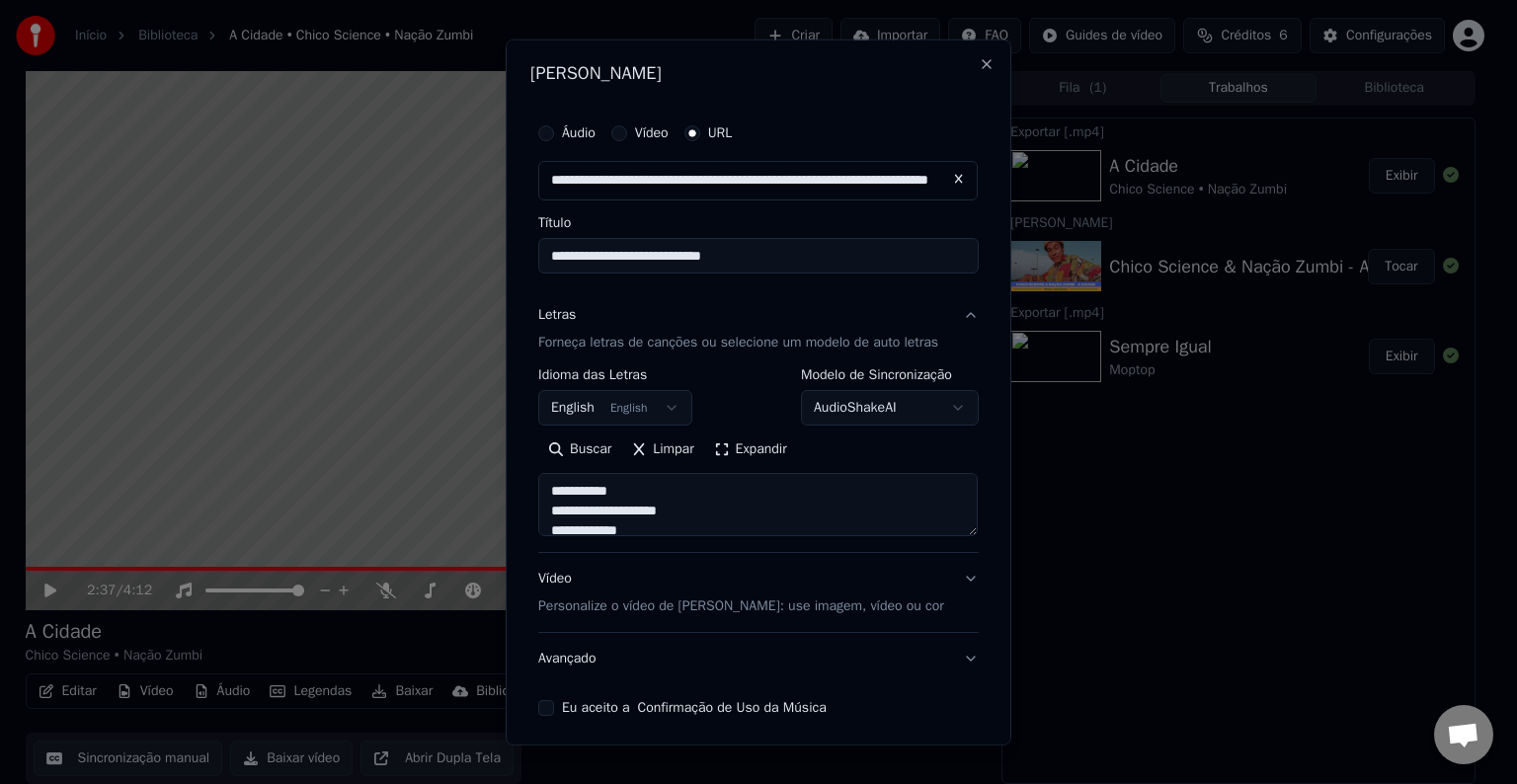 scroll, scrollTop: 656, scrollLeft: 0, axis: vertical 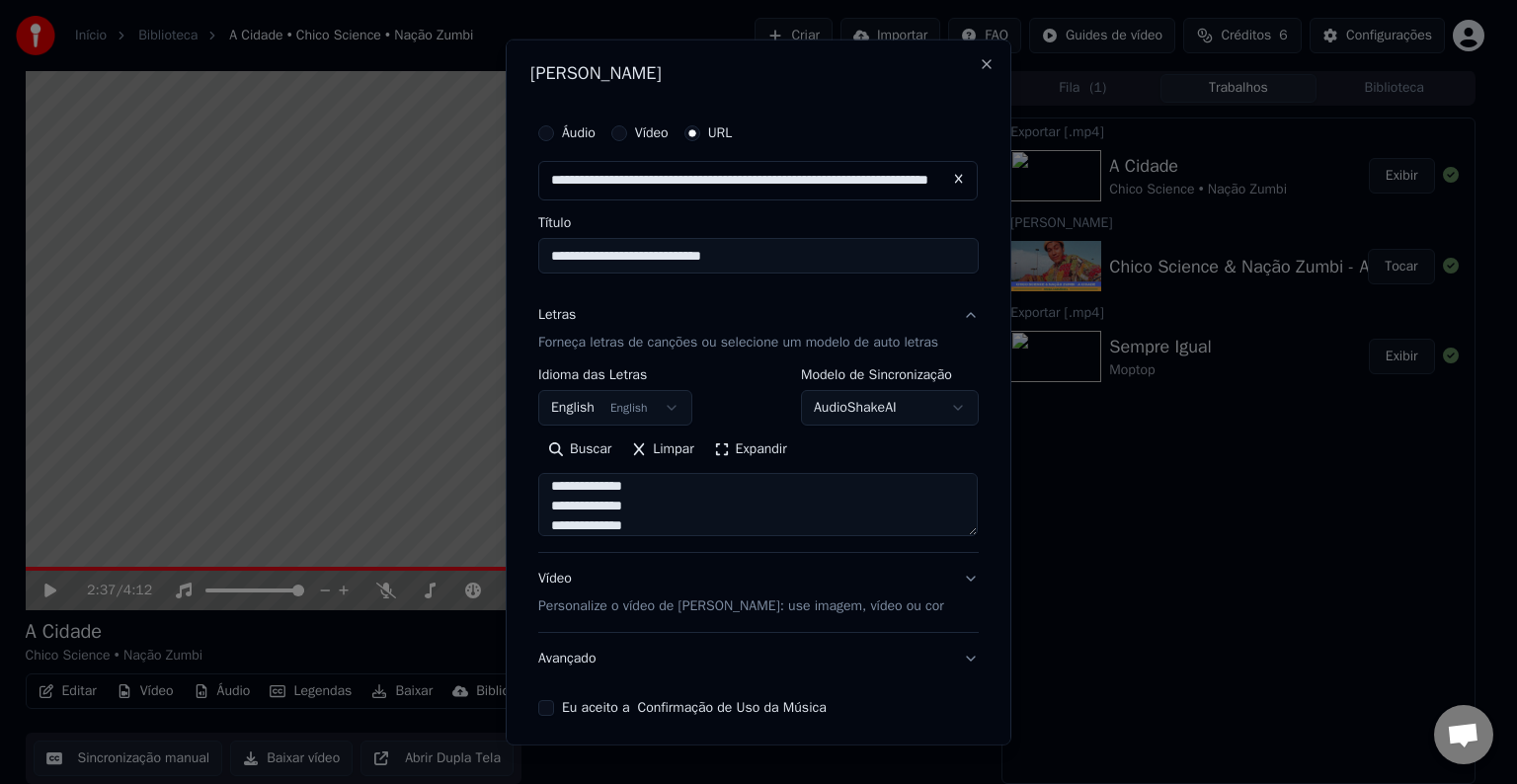 type on "**********" 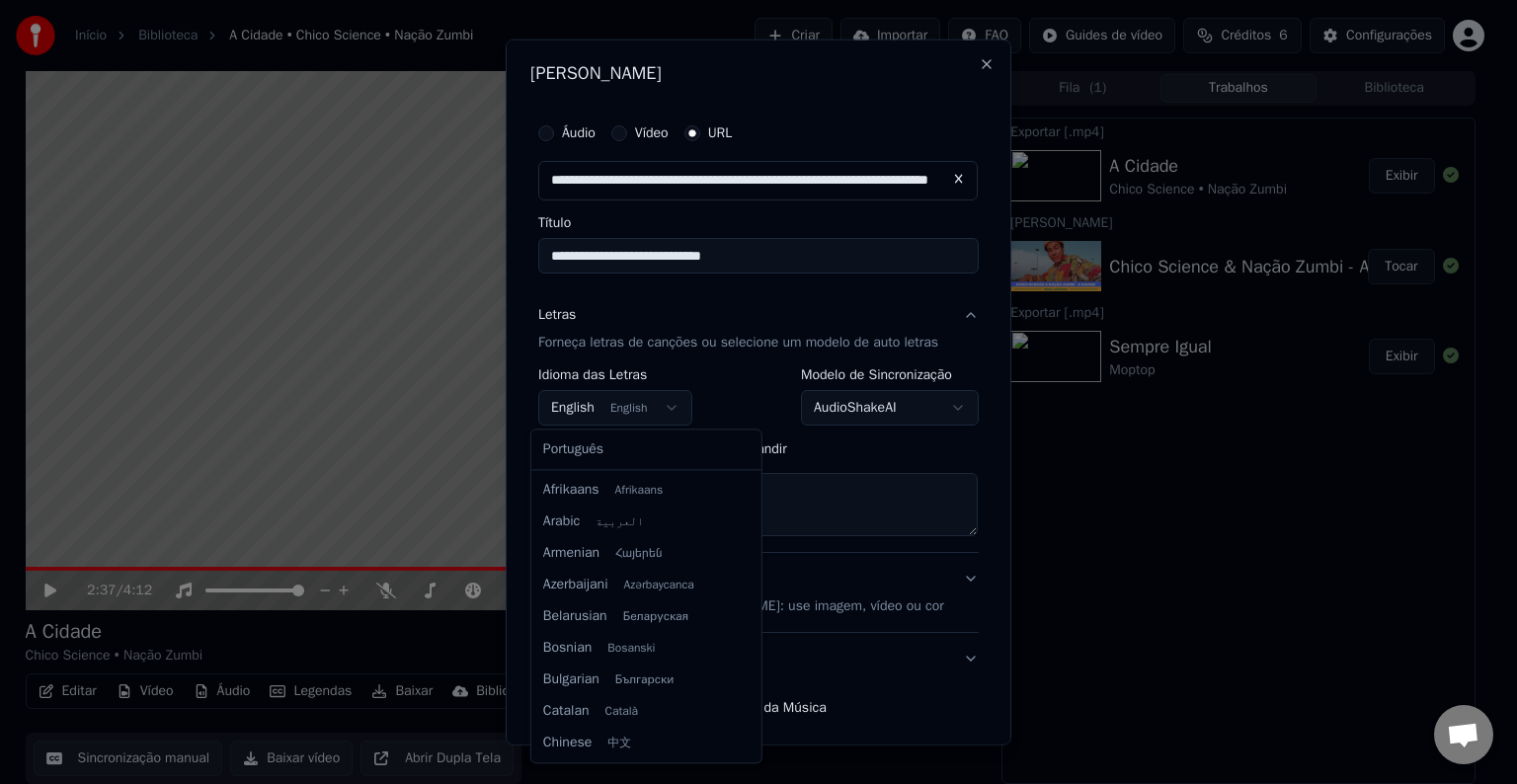 scroll, scrollTop: 158, scrollLeft: 0, axis: vertical 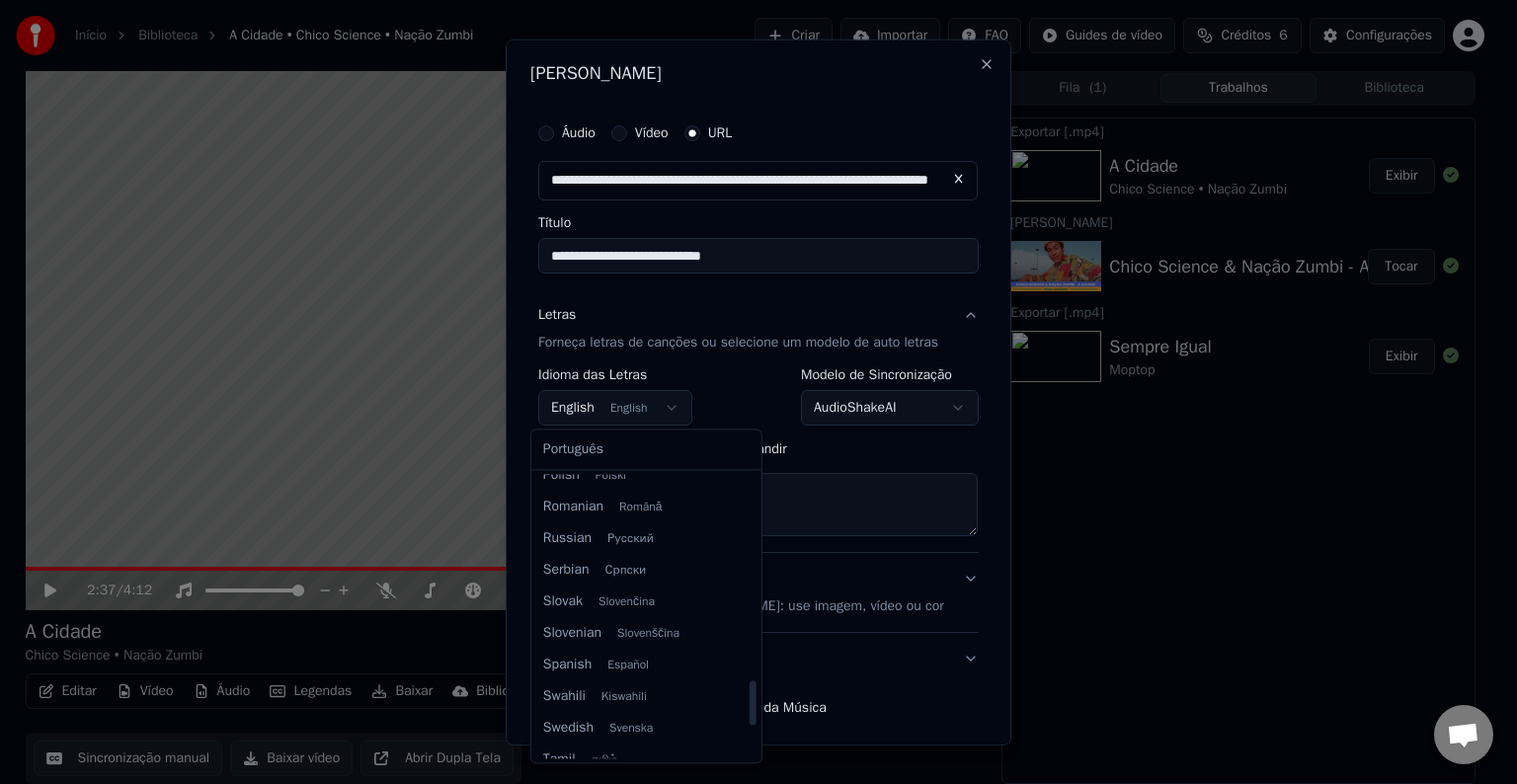 select on "**" 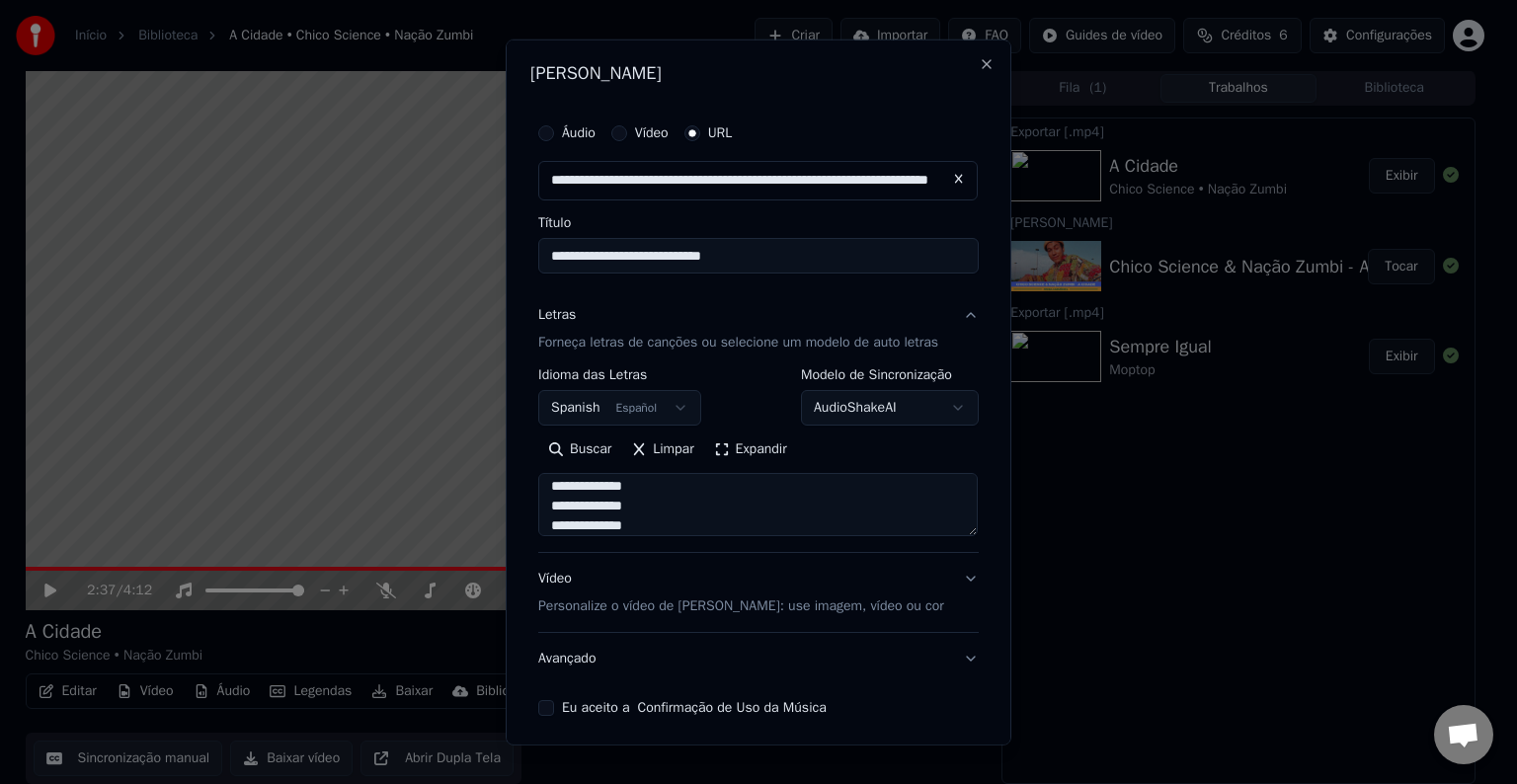 click on "**********" at bounding box center (758, 415) 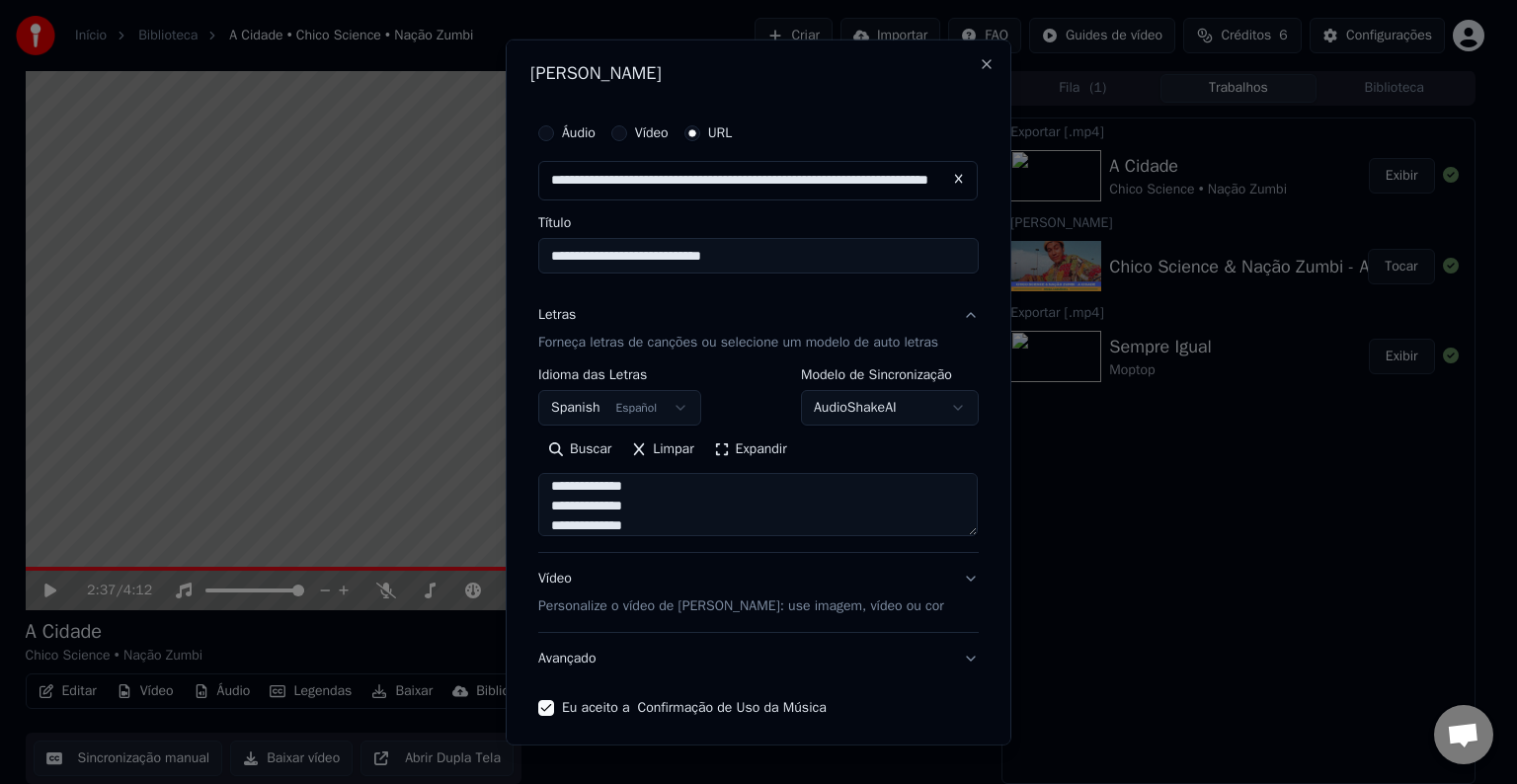 click on "Avançado" at bounding box center [758, 659] 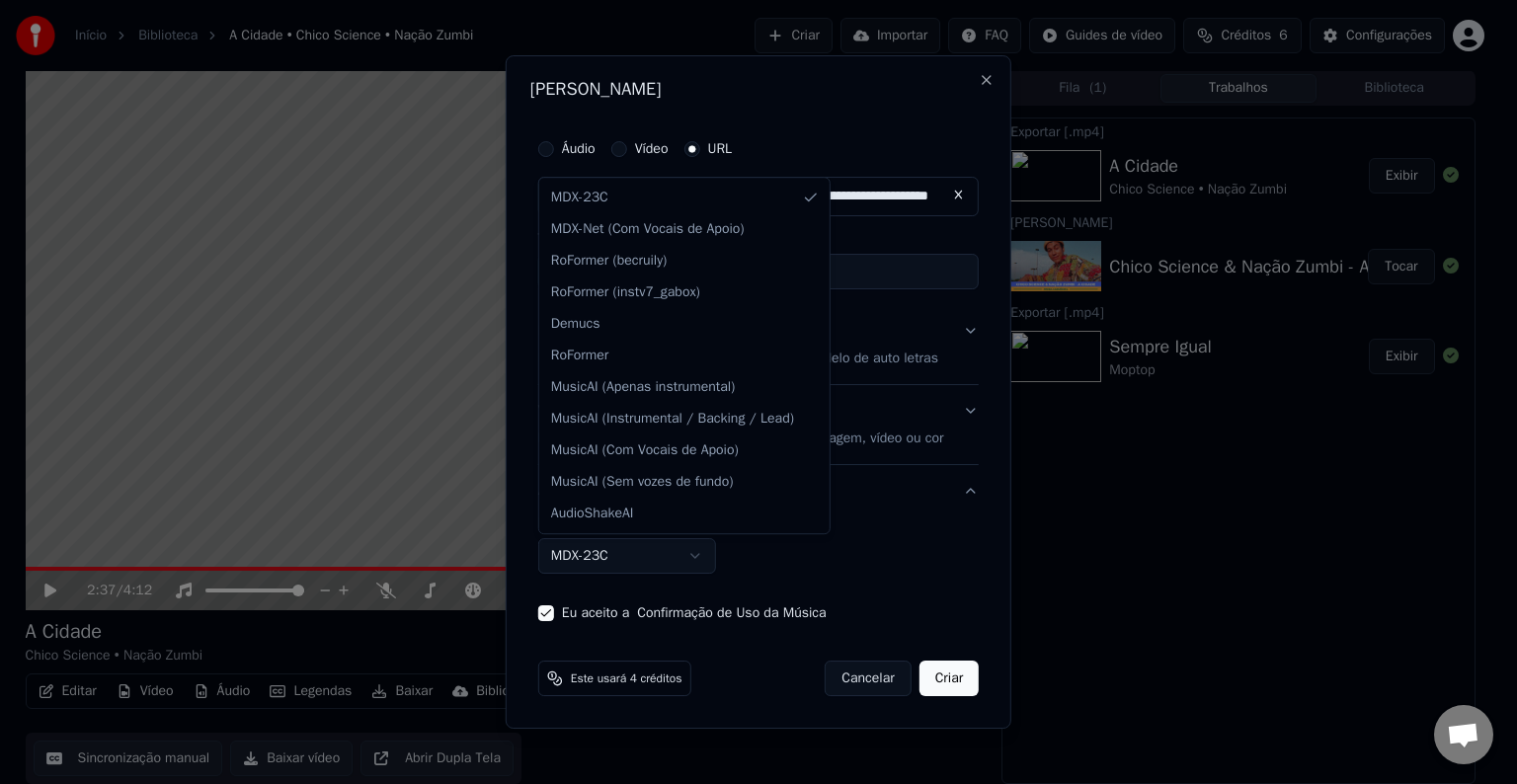 click on "**********" at bounding box center (750, 391) 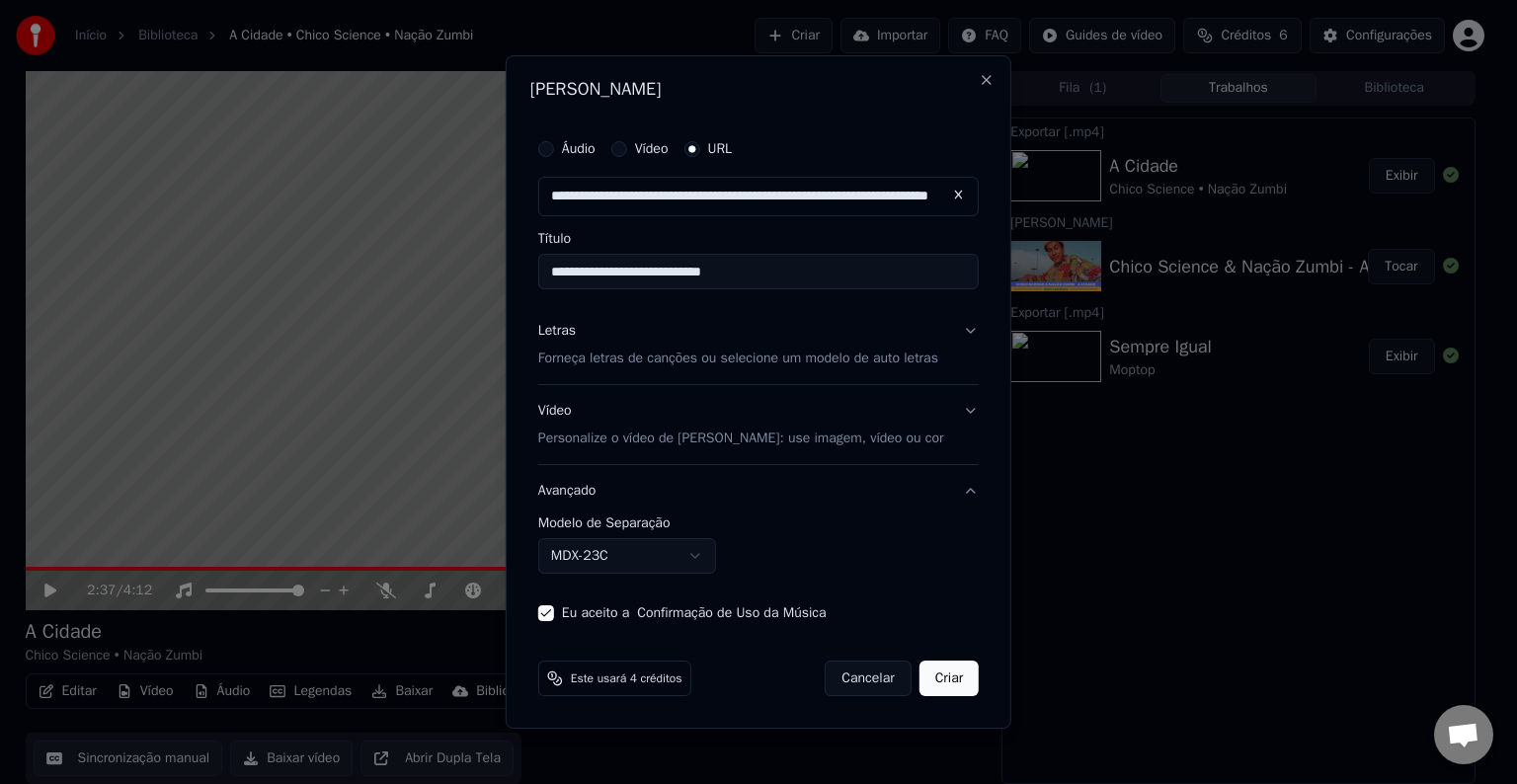 click on "**********" at bounding box center (750, 391) 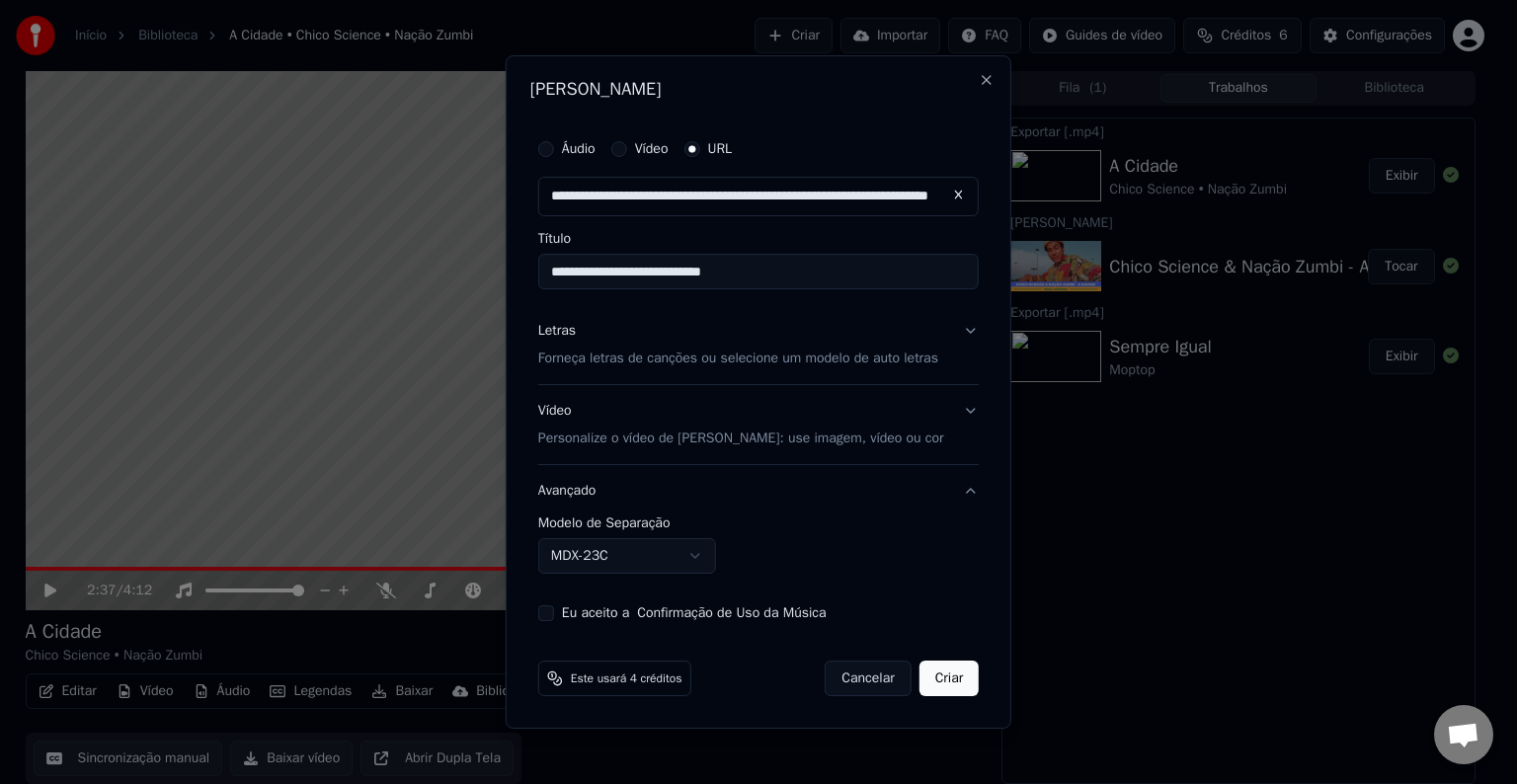 click on "Eu aceito a   Confirmação de Uso da Música" at bounding box center [546, 613] 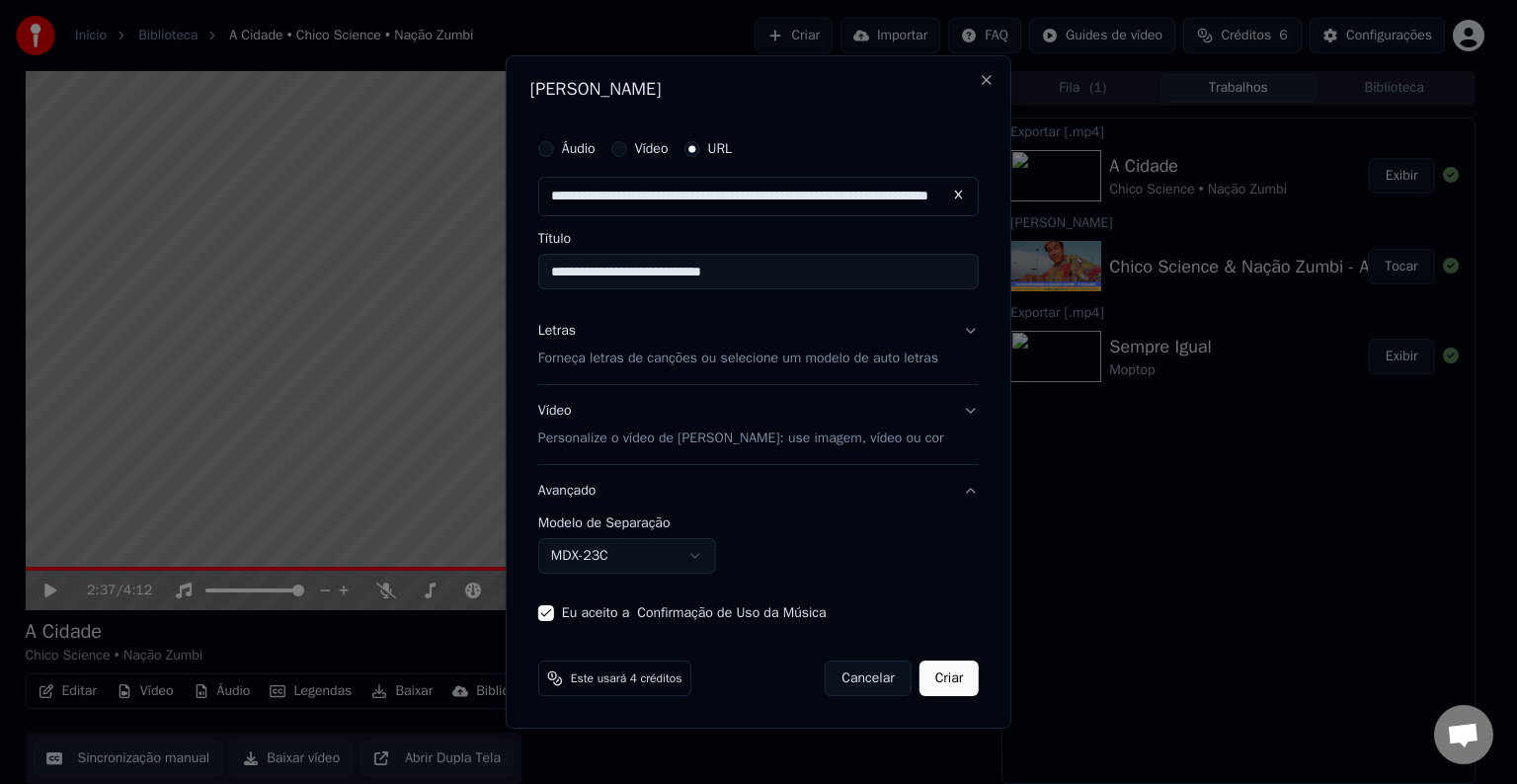 click on "Criar" at bounding box center (949, 678) 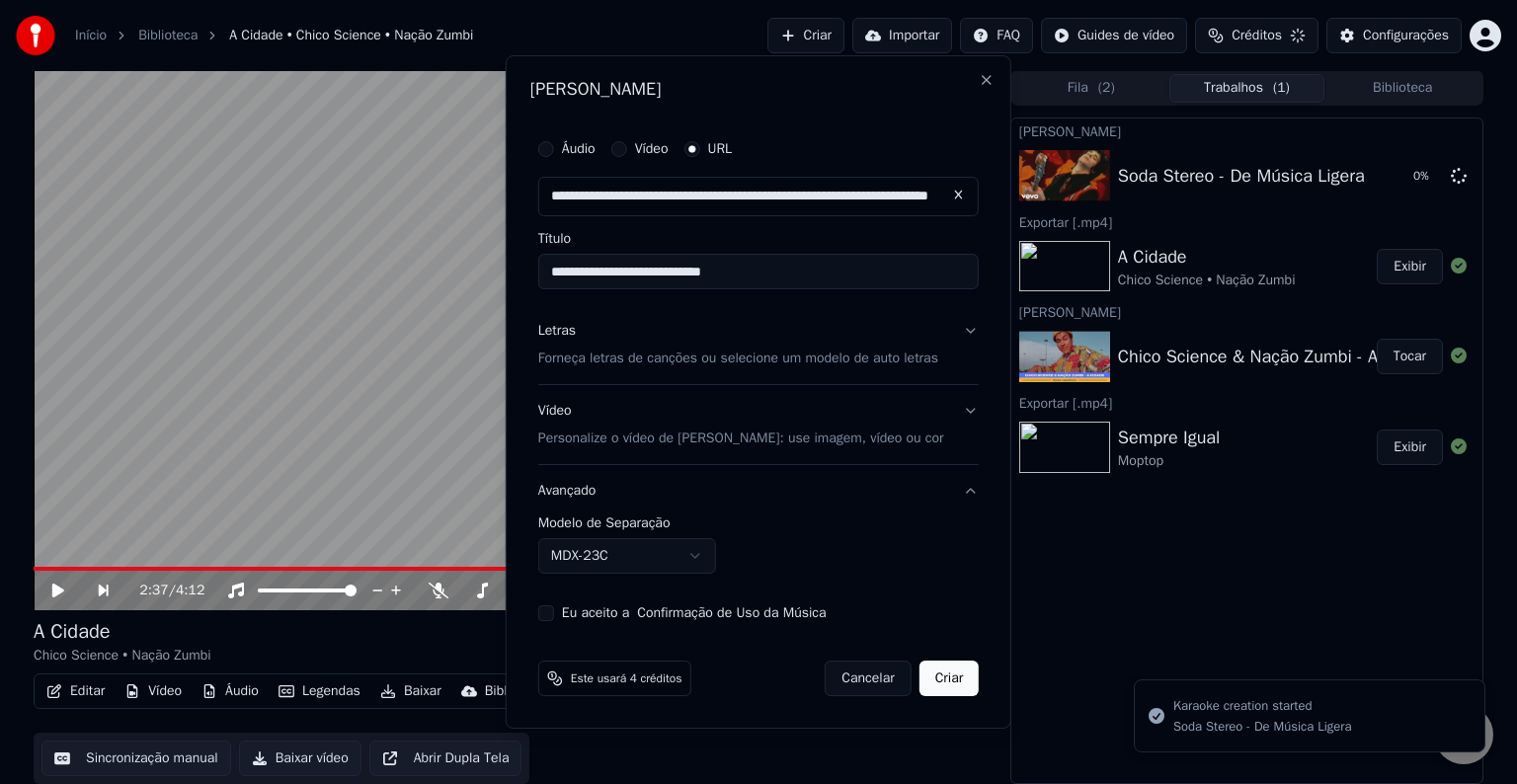 type 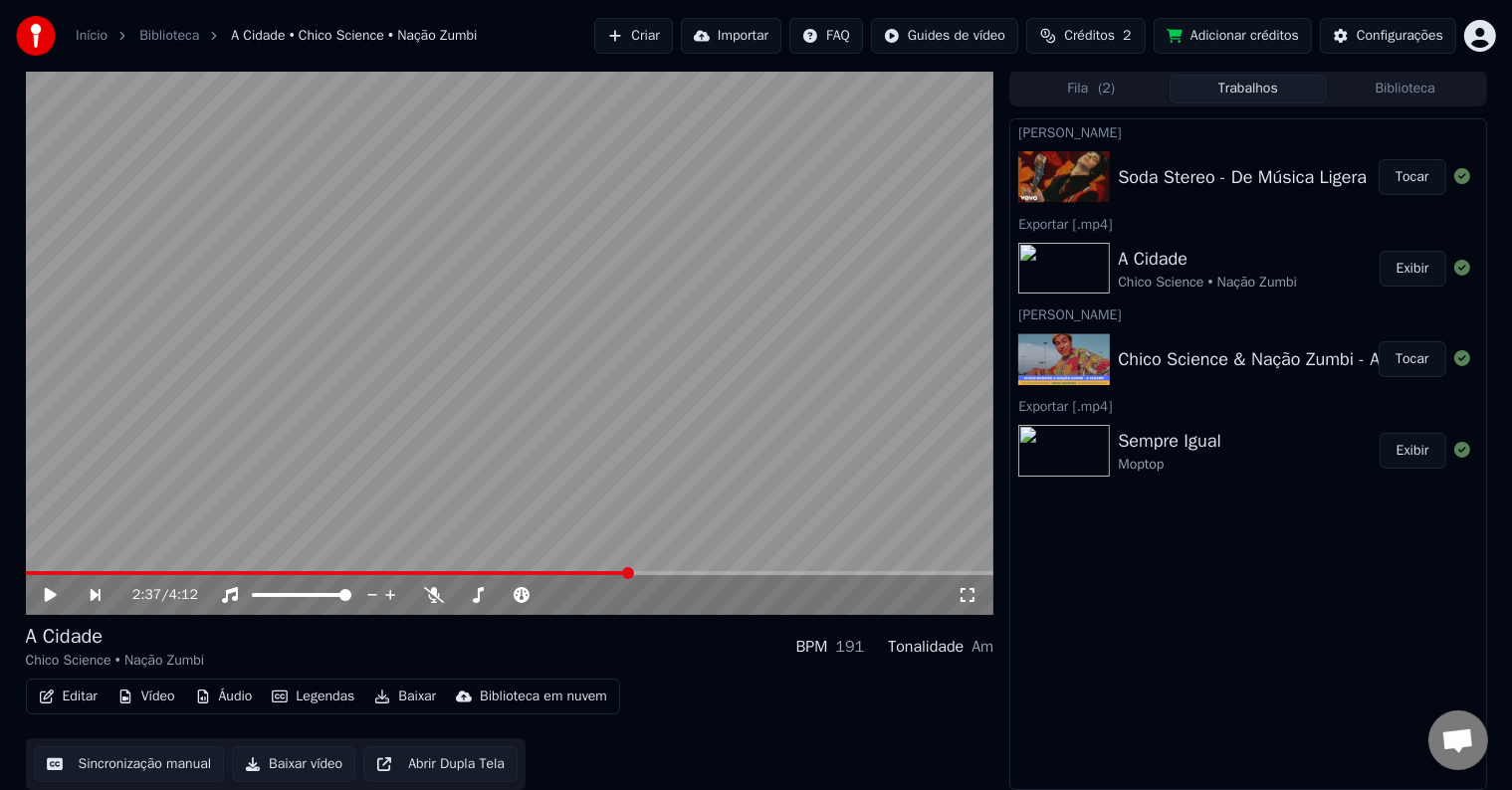 click on "Tocar" at bounding box center (1411, 177) 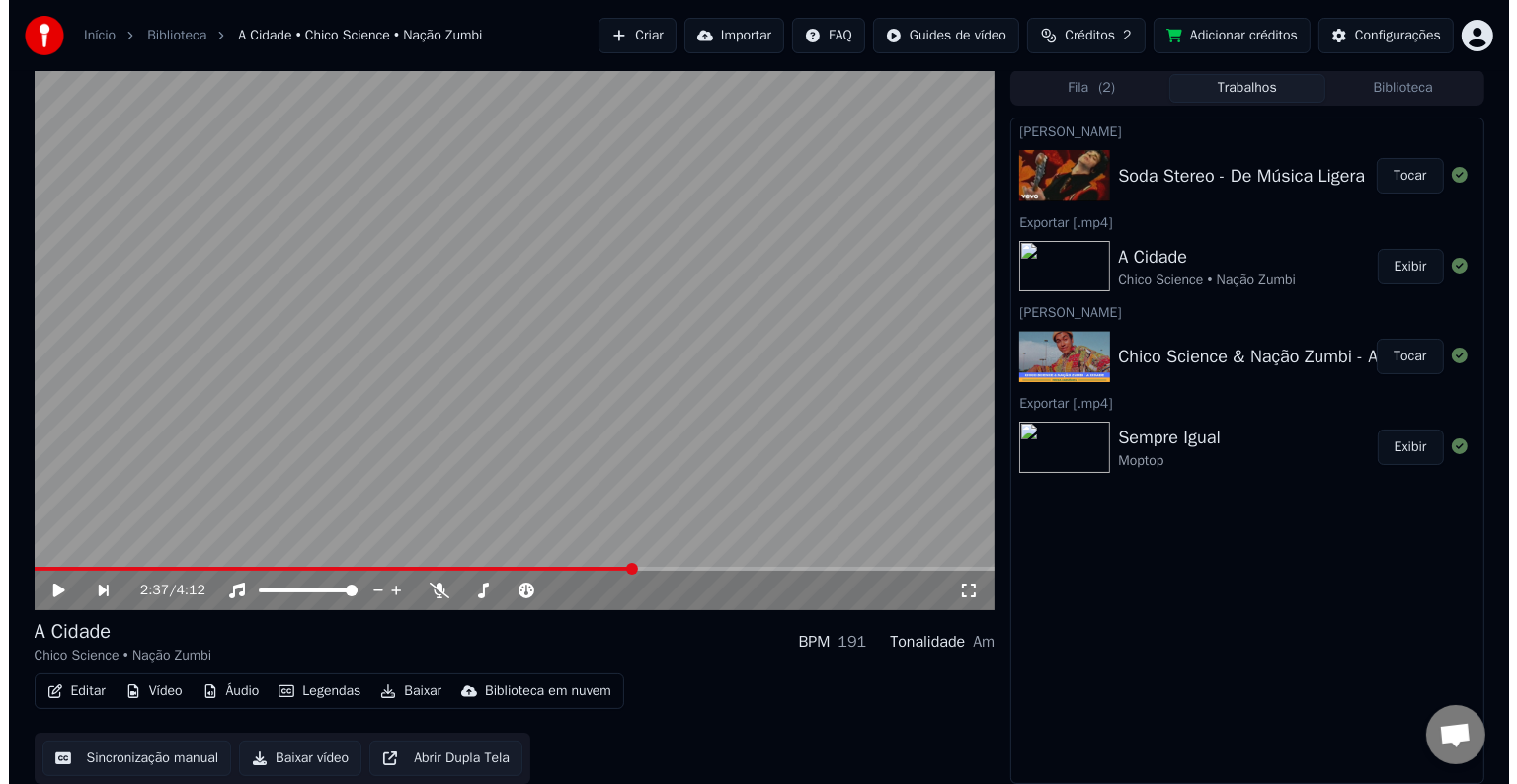scroll, scrollTop: 1, scrollLeft: 0, axis: vertical 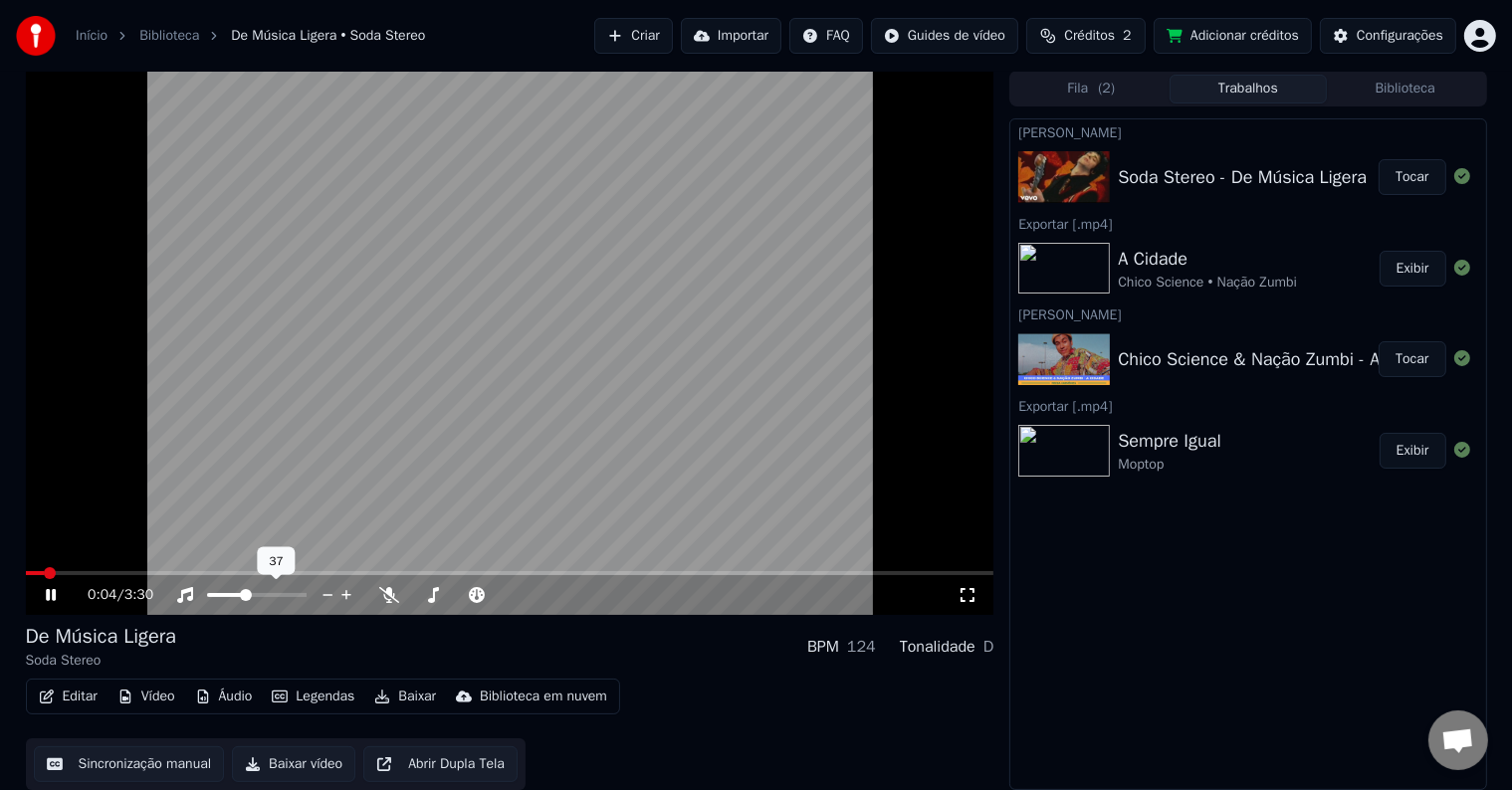 click at bounding box center [225, 595] 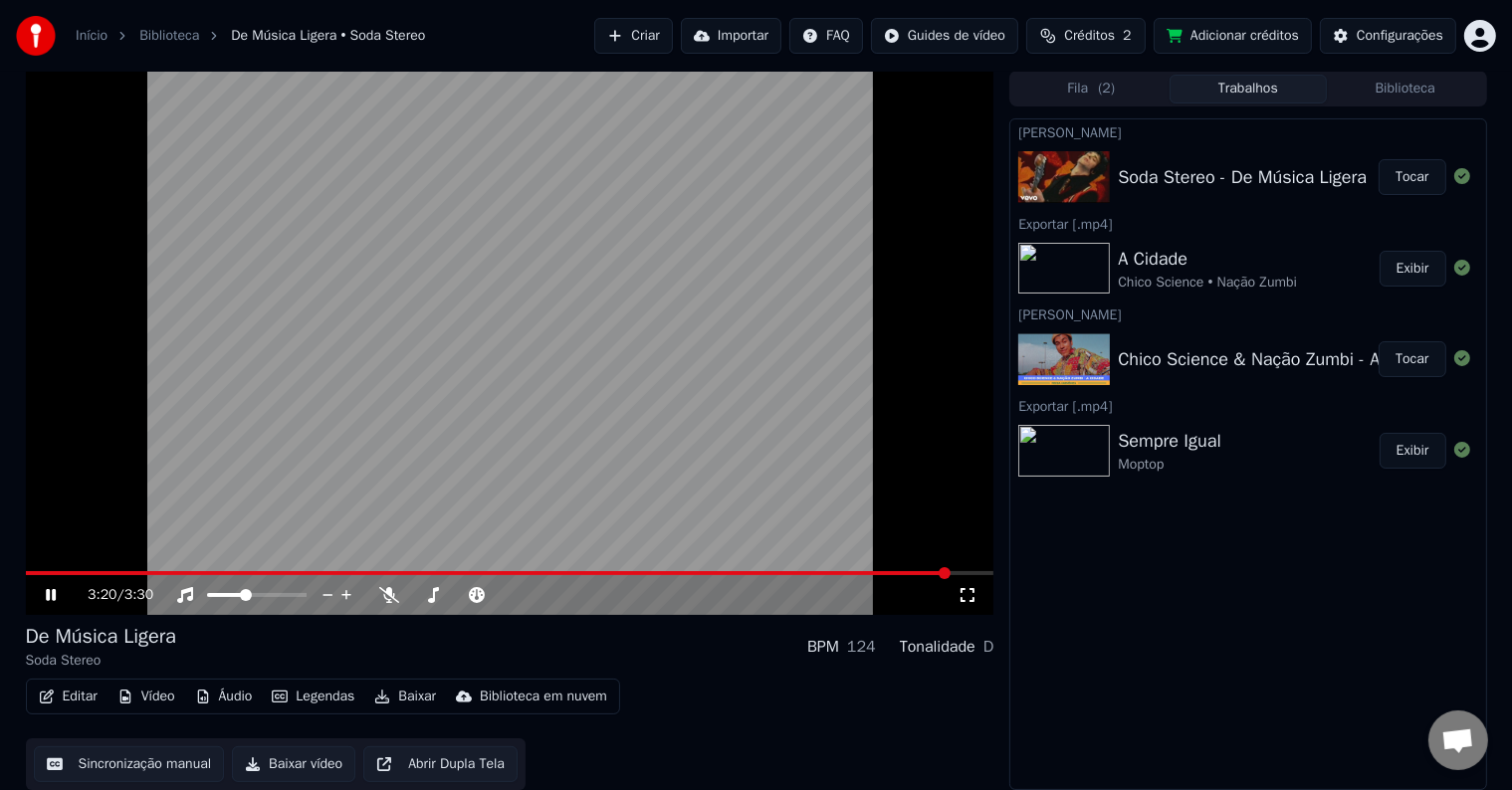 click at bounding box center [510, 342] 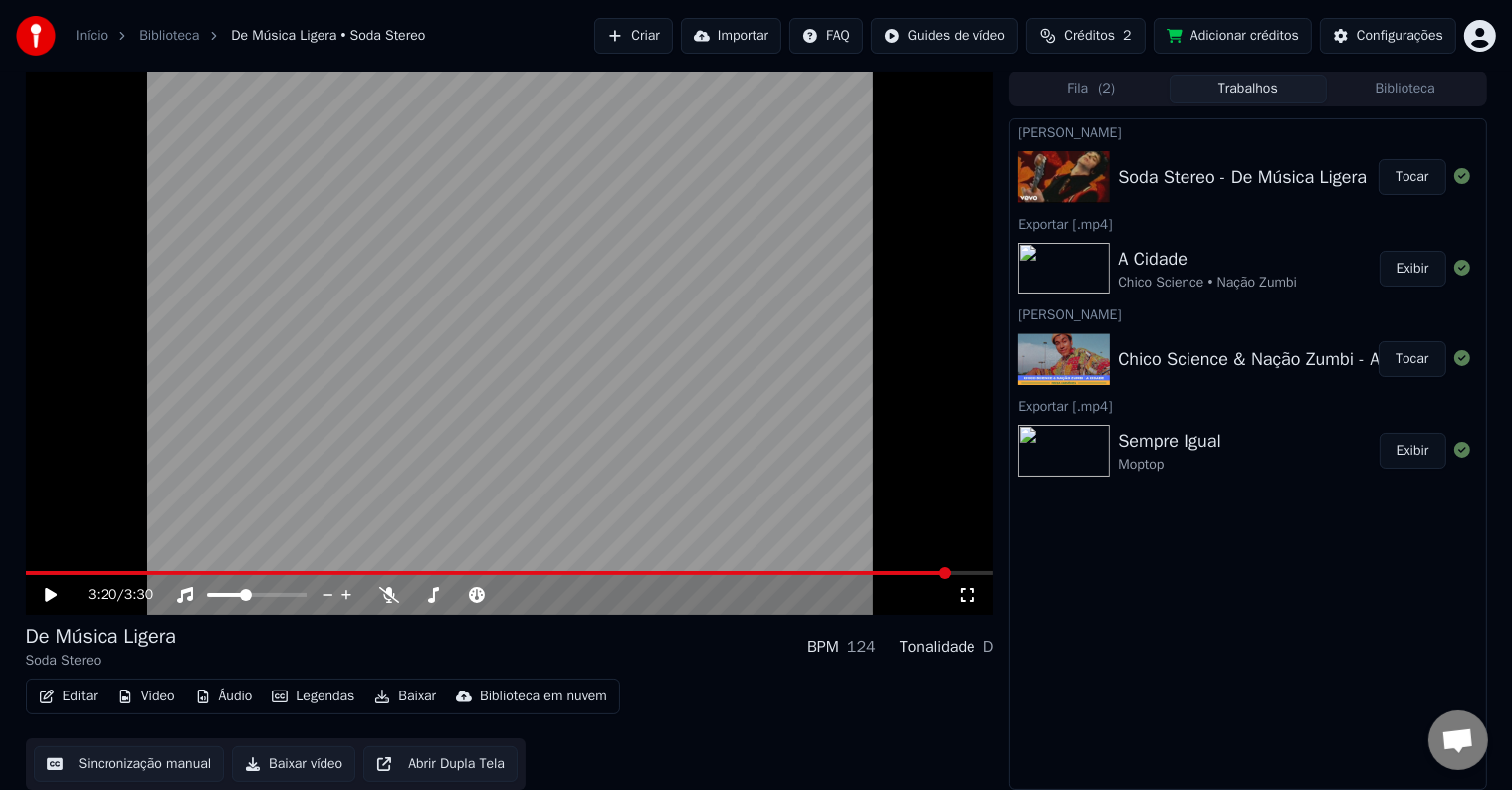 click at bounding box center (1064, 177) 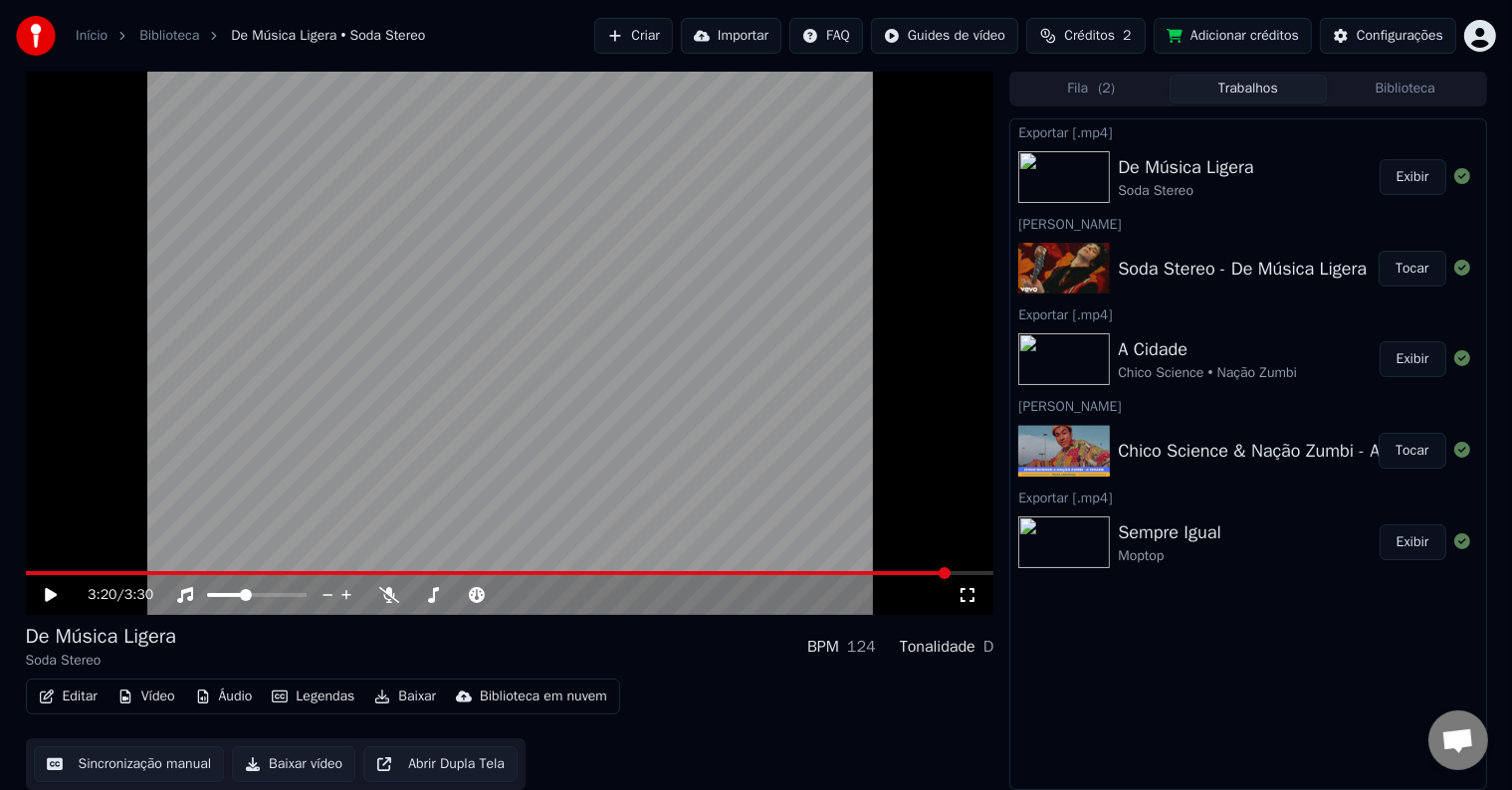 click on "Criar" at bounding box center (633, 36) 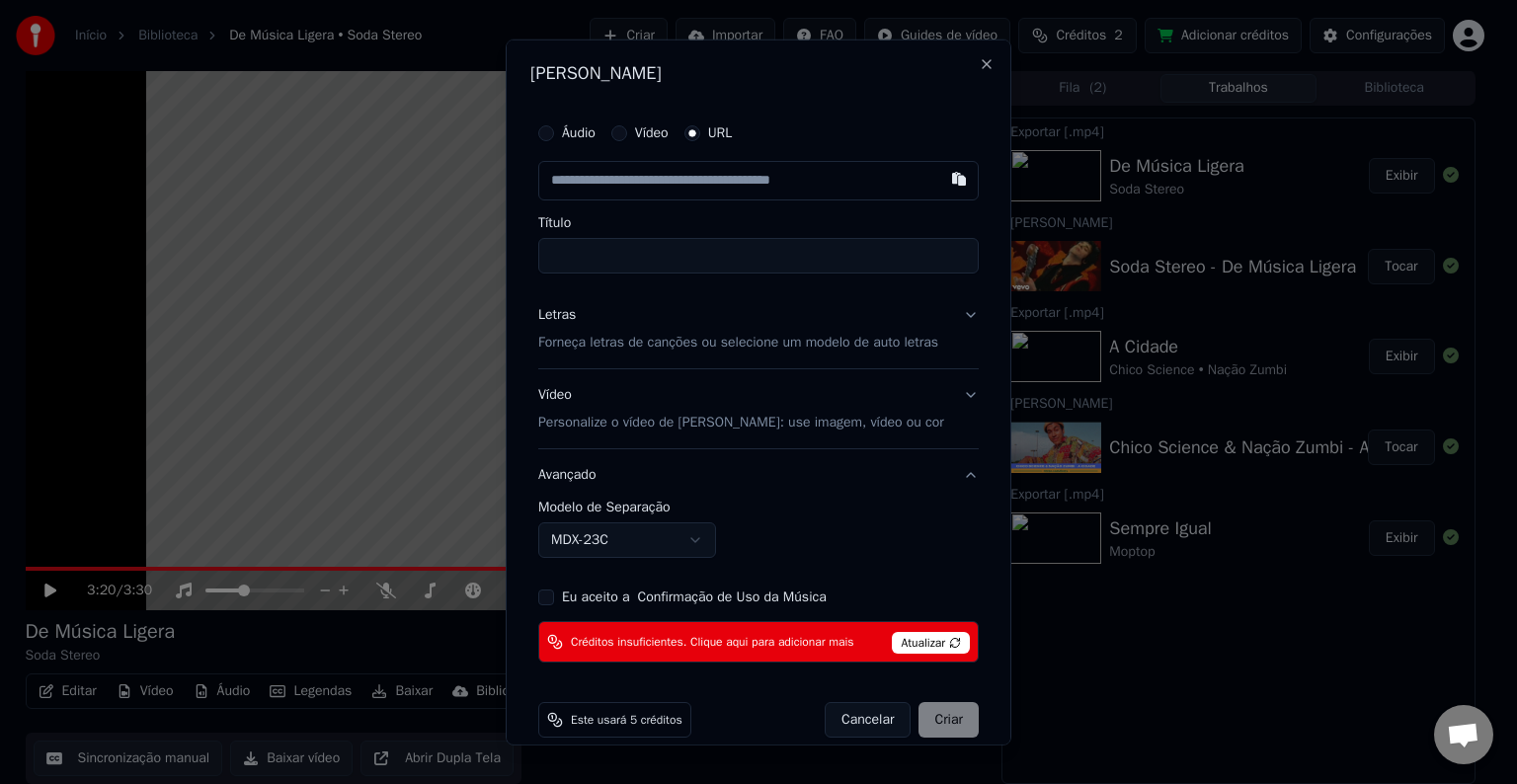 type on "**********" 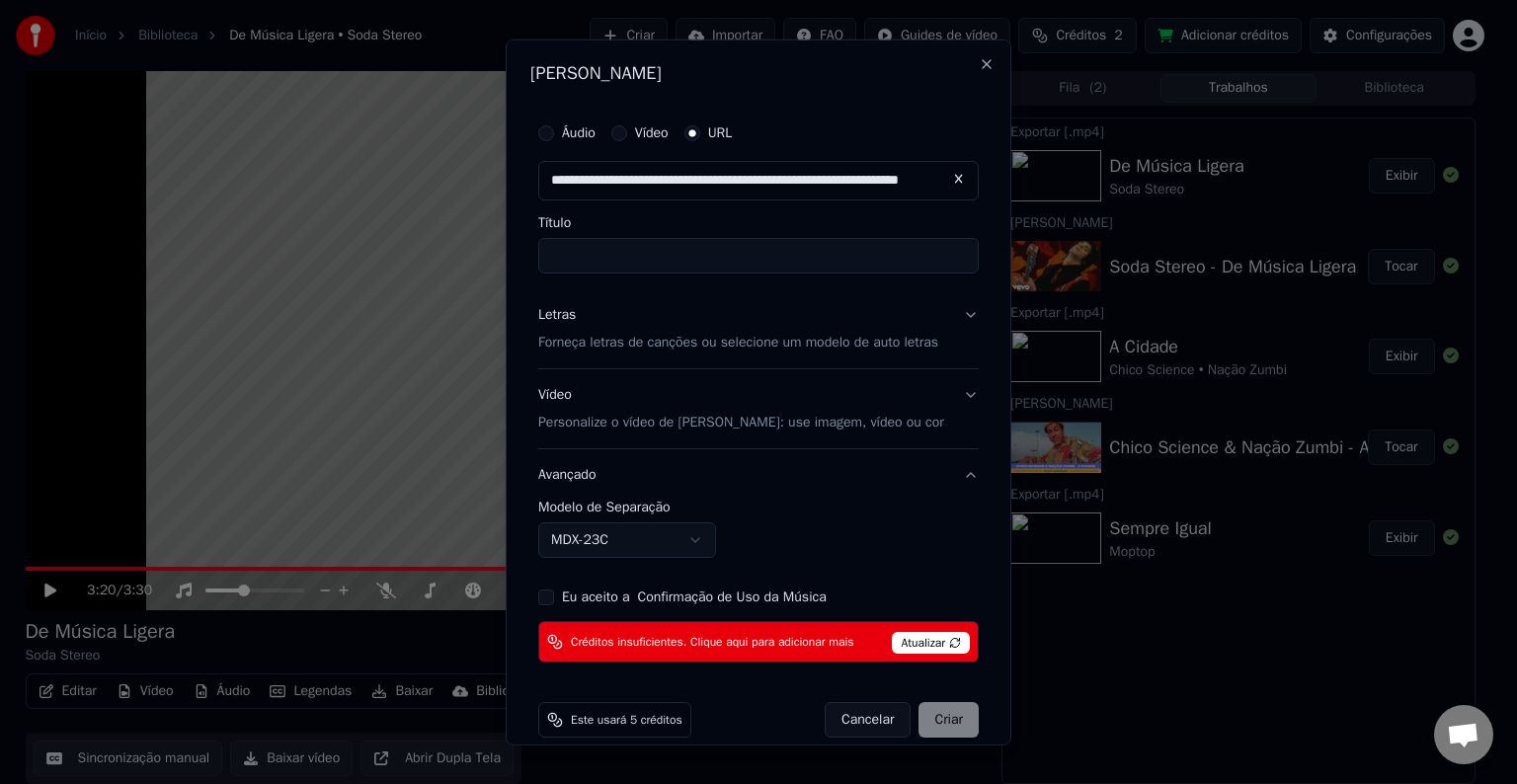 scroll, scrollTop: 0, scrollLeft: 96, axis: horizontal 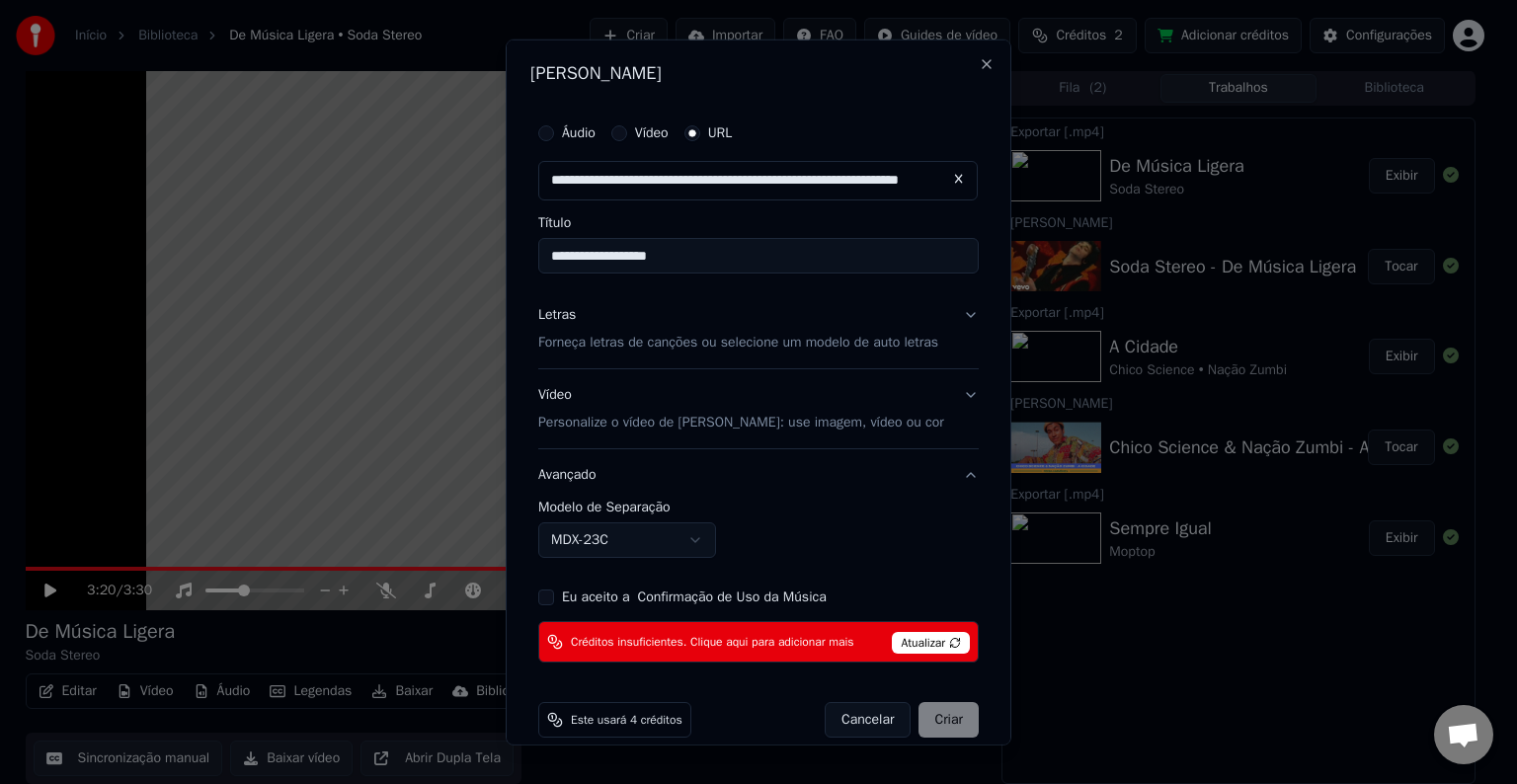 type on "**********" 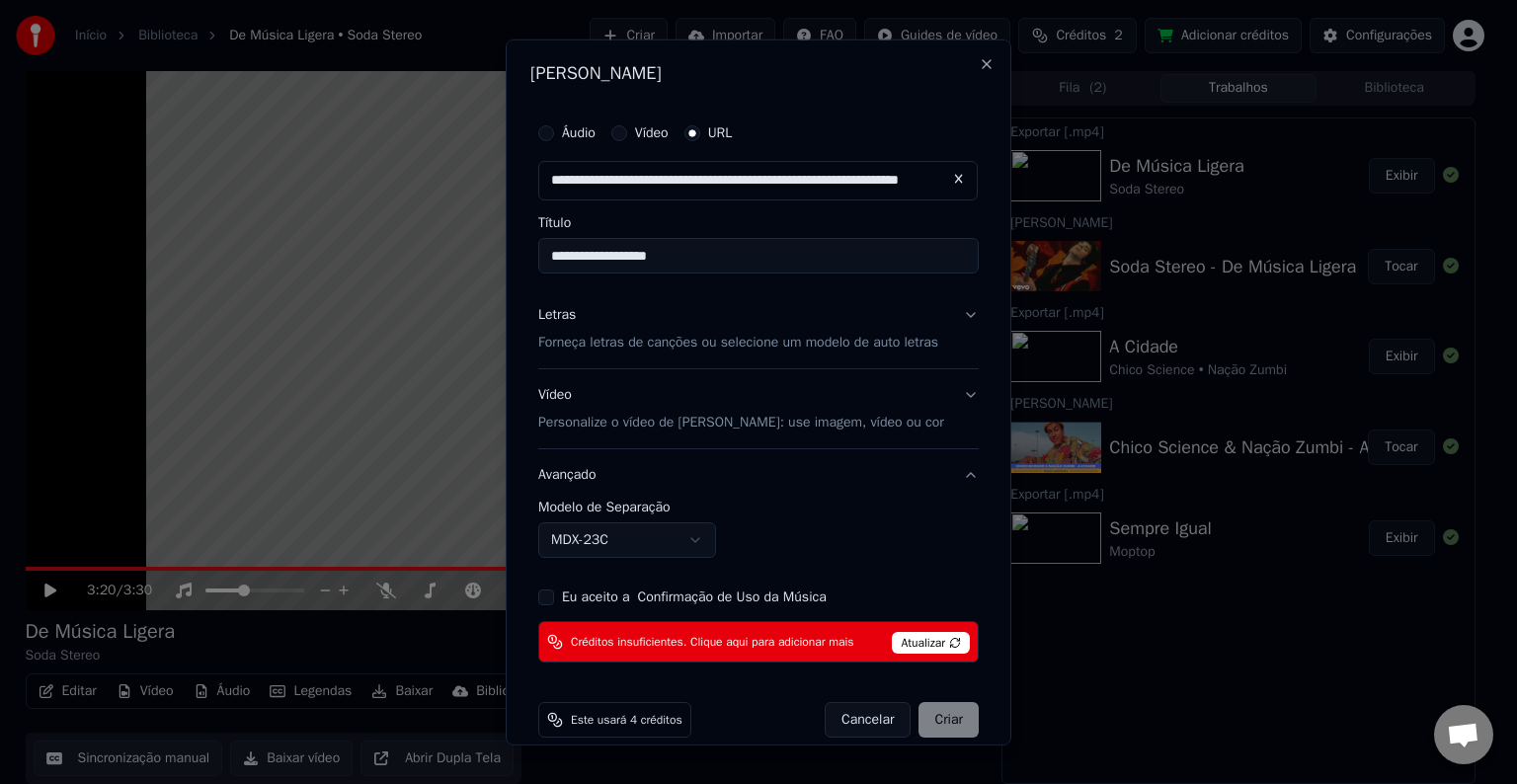 type on "**********" 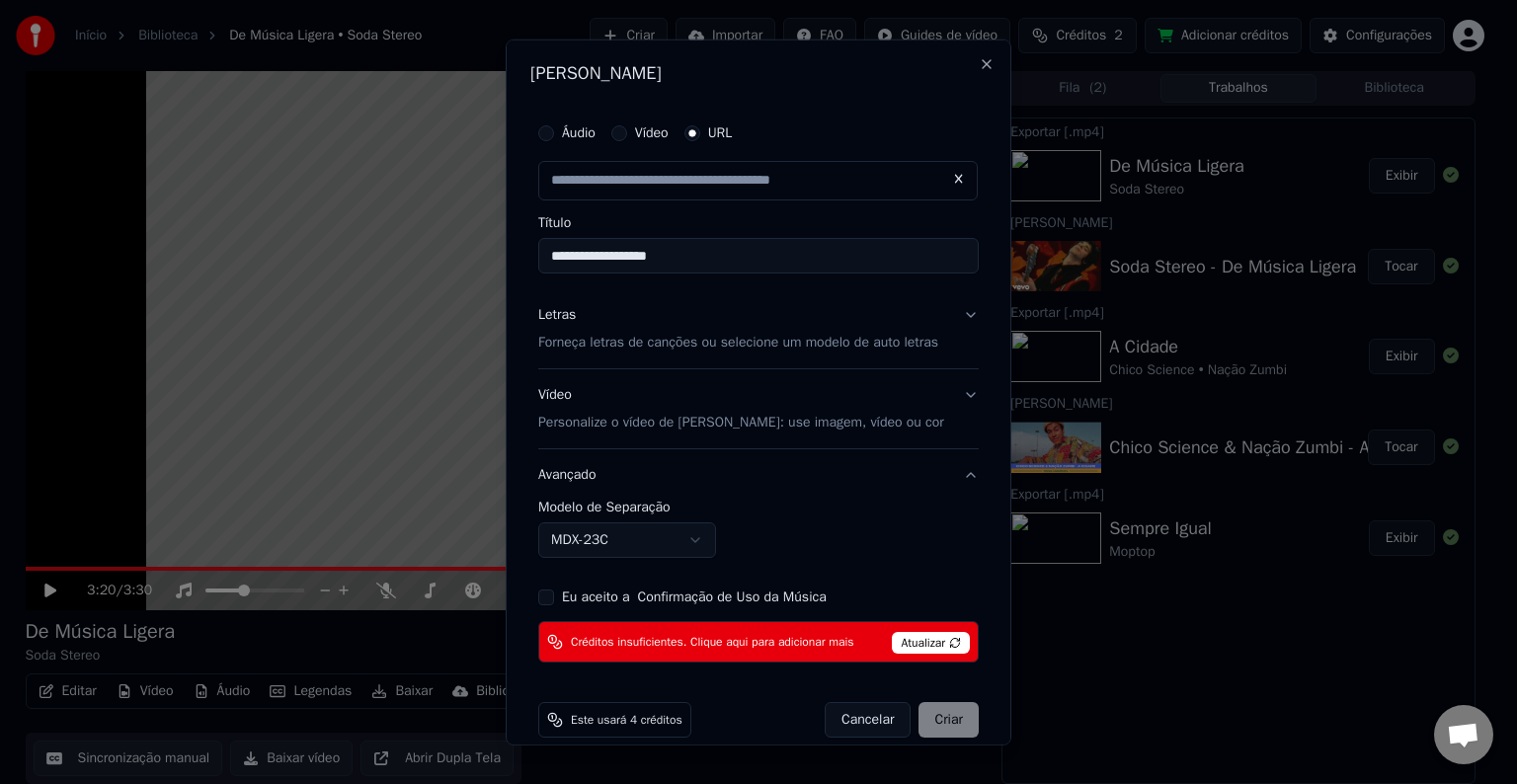 scroll, scrollTop: 0, scrollLeft: 0, axis: both 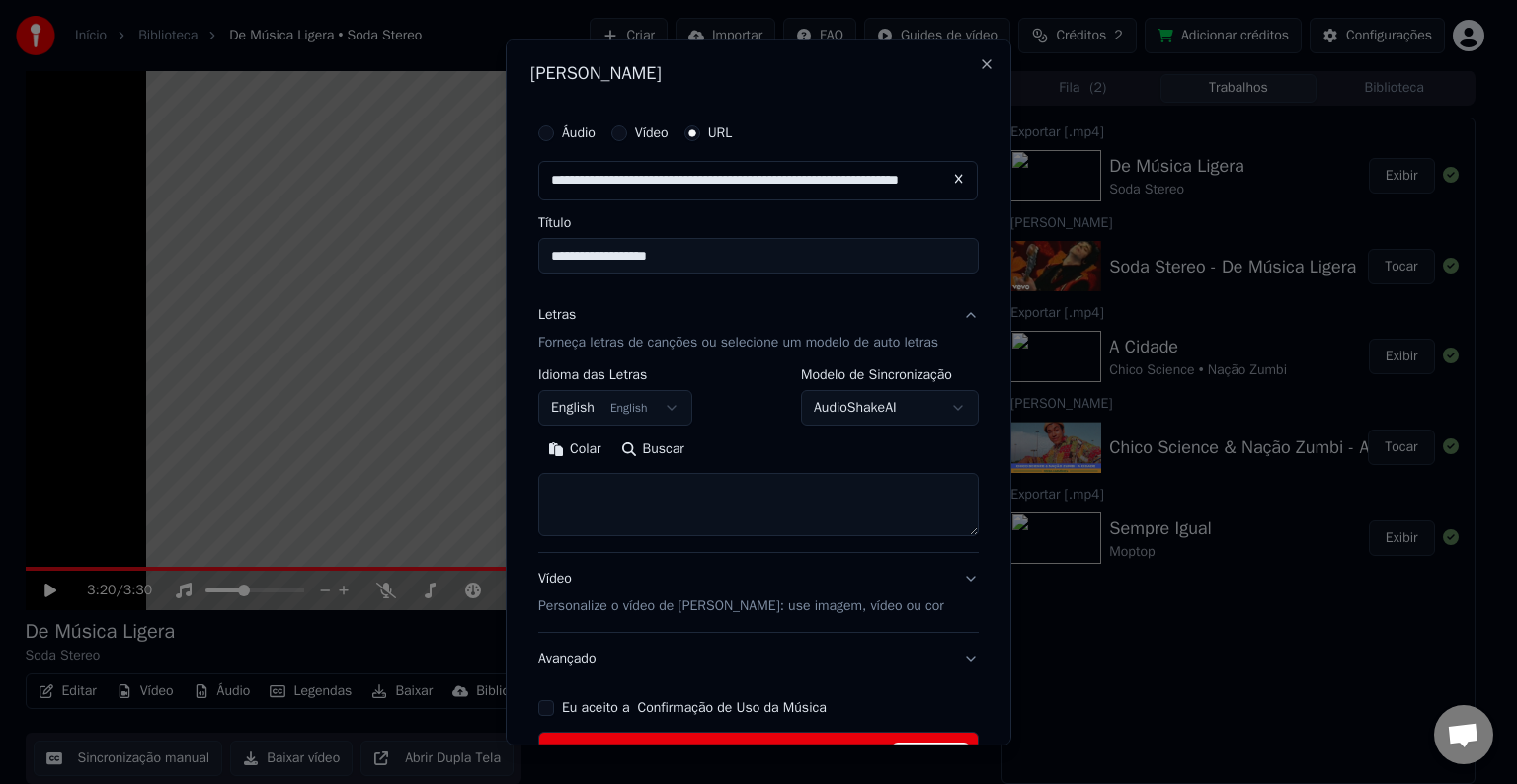 type 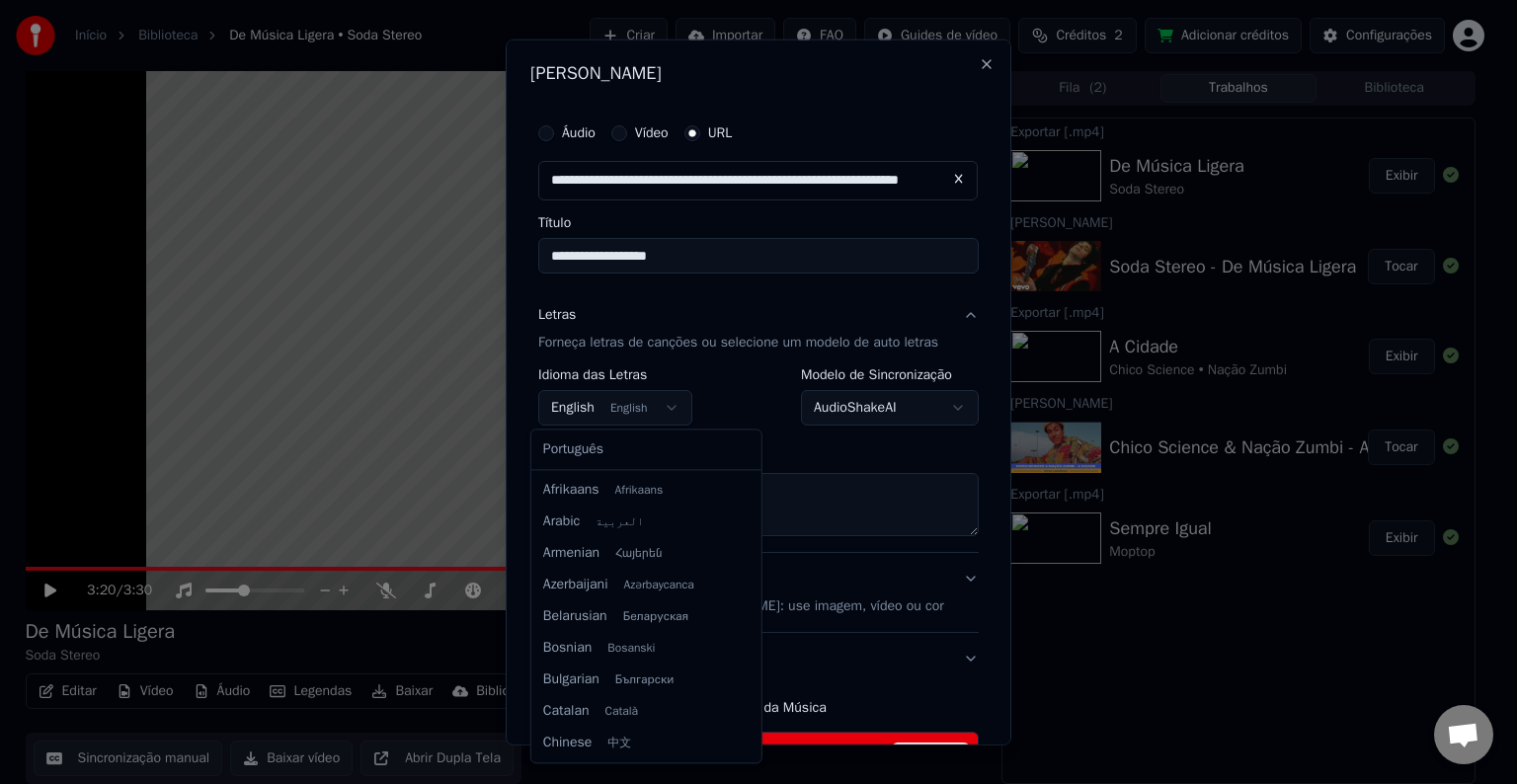 click on "**********" at bounding box center [750, 391] 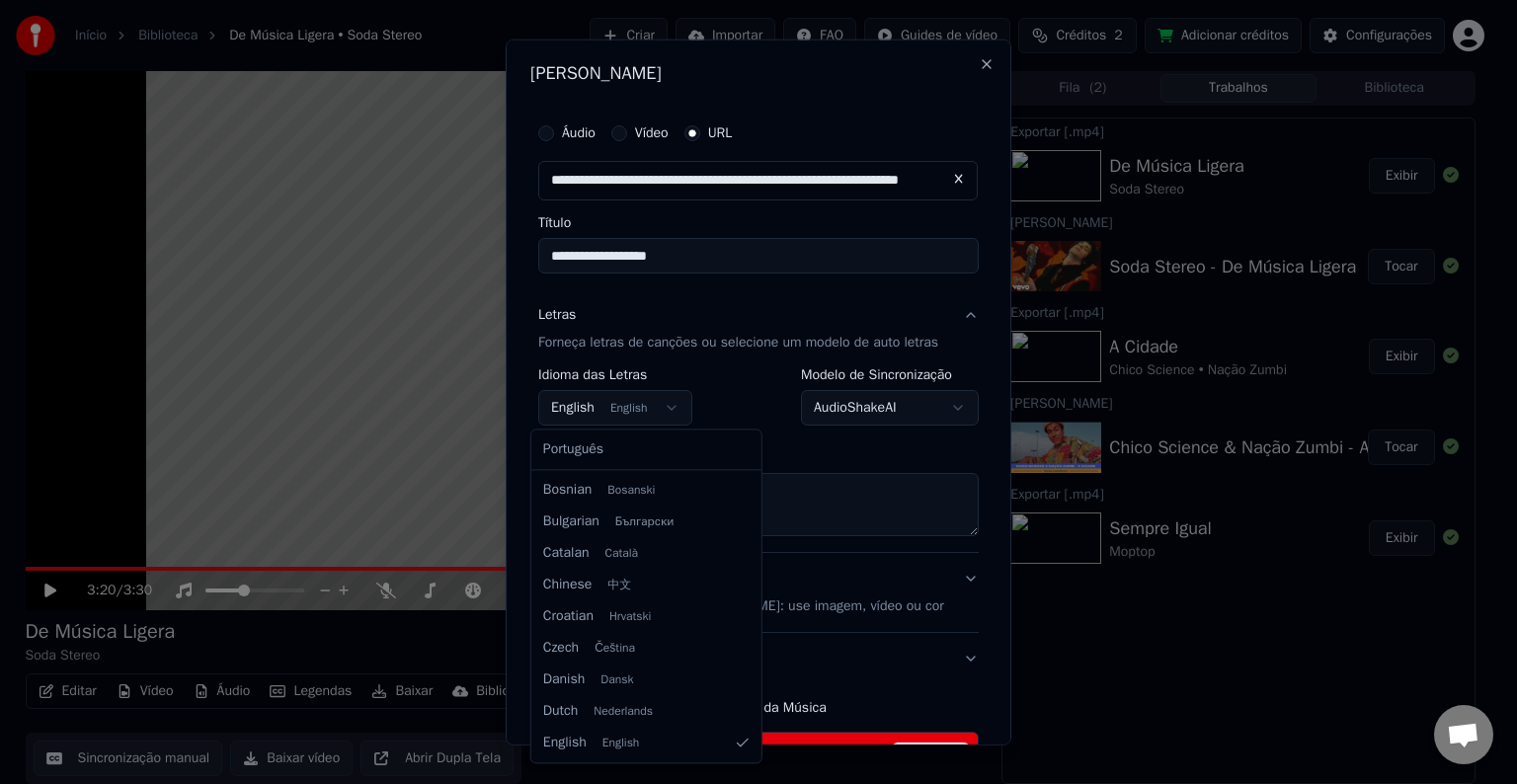 select on "**" 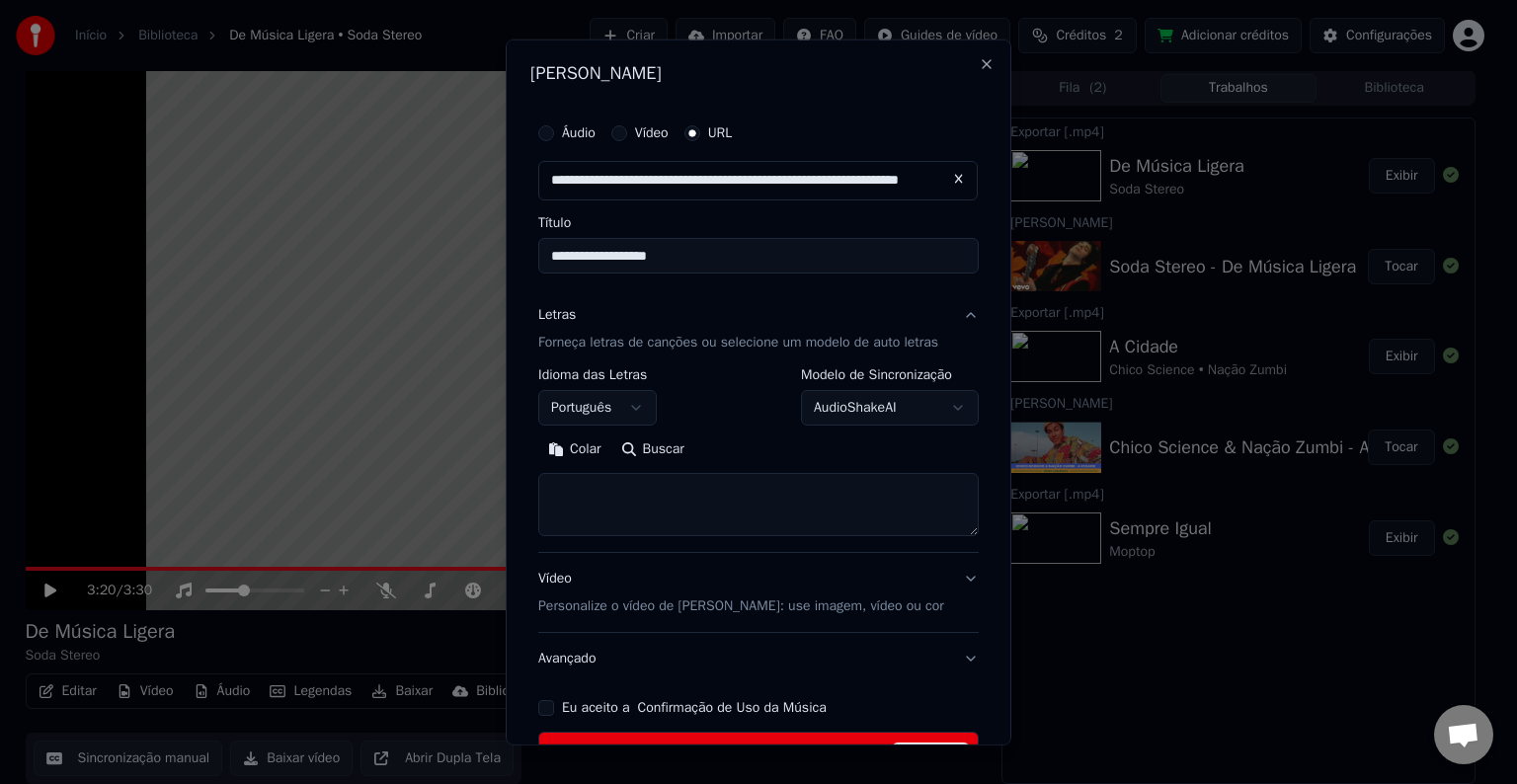 click on "Colar" at bounding box center (575, 449) 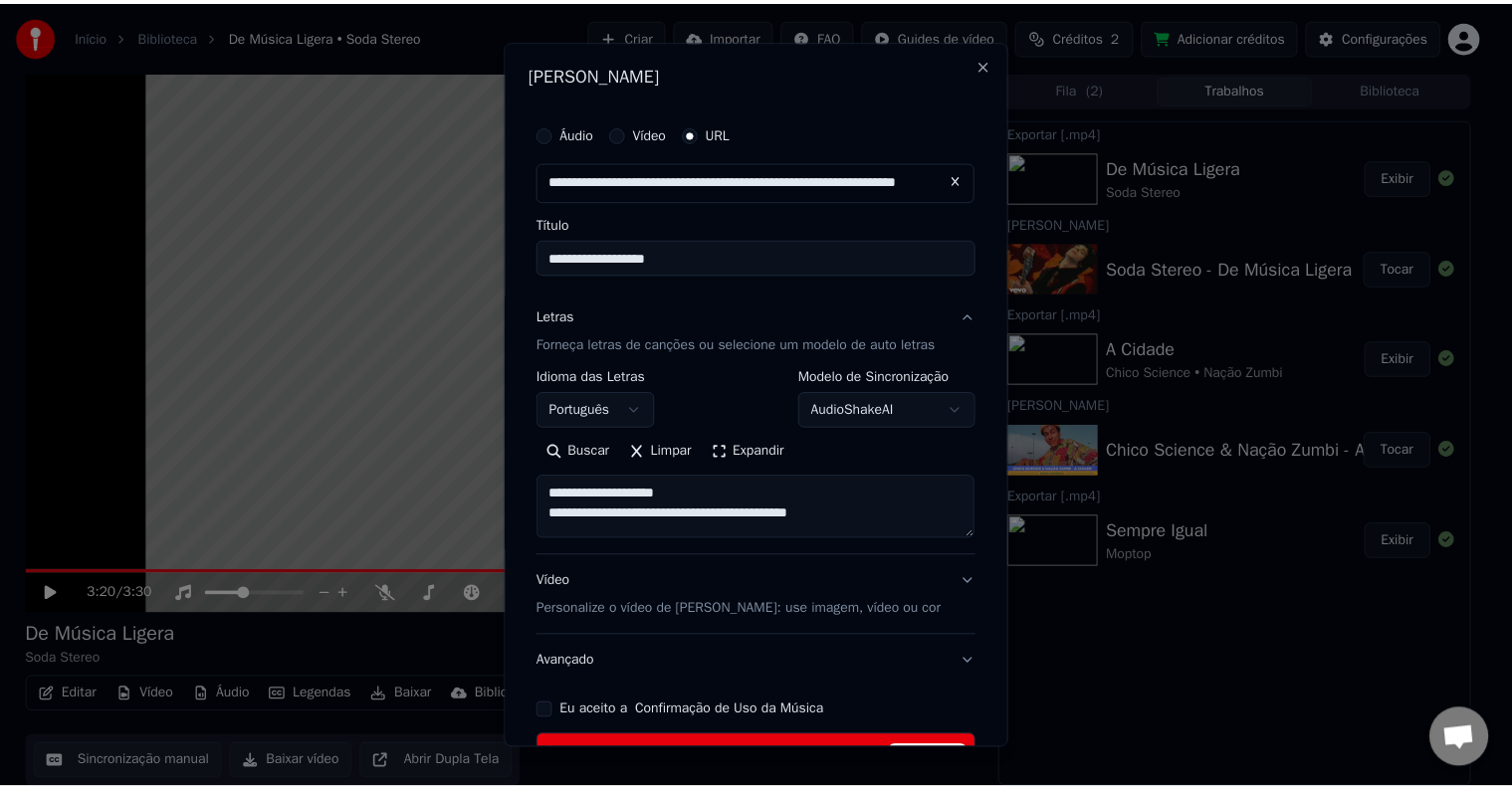 scroll, scrollTop: 135, scrollLeft: 0, axis: vertical 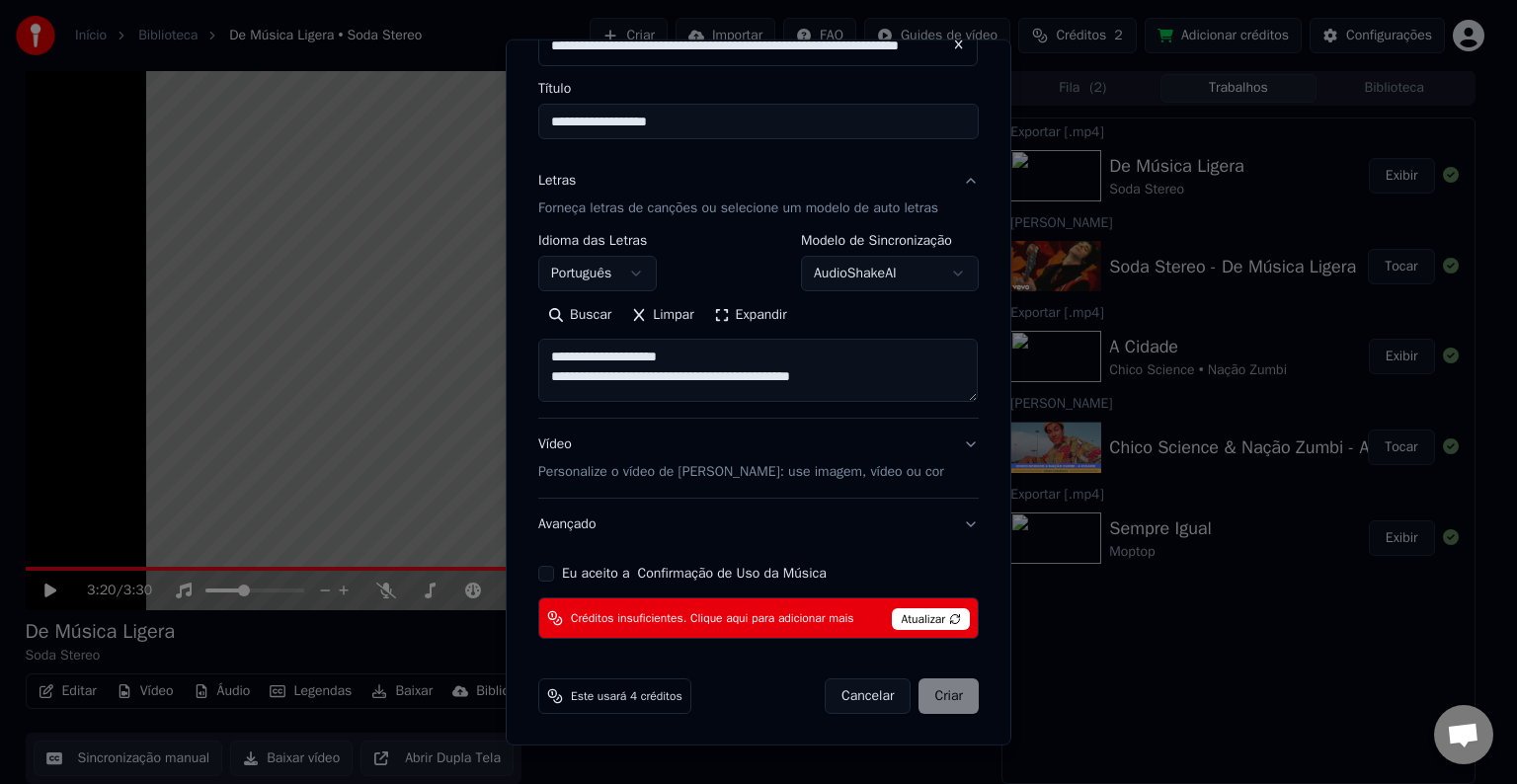 click on "Atualizar" at bounding box center (930, 619) 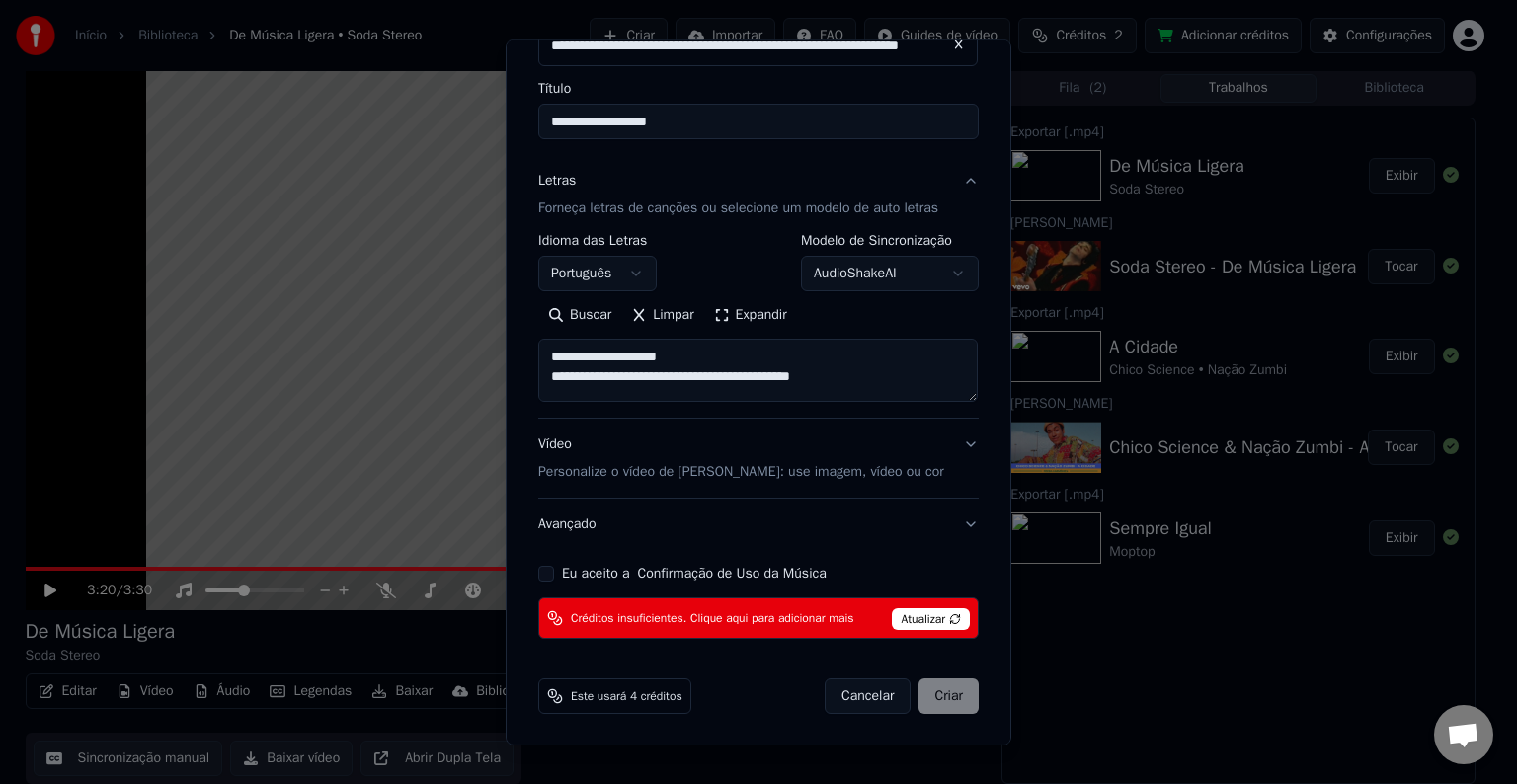 click on "Atualizar" at bounding box center (930, 619) 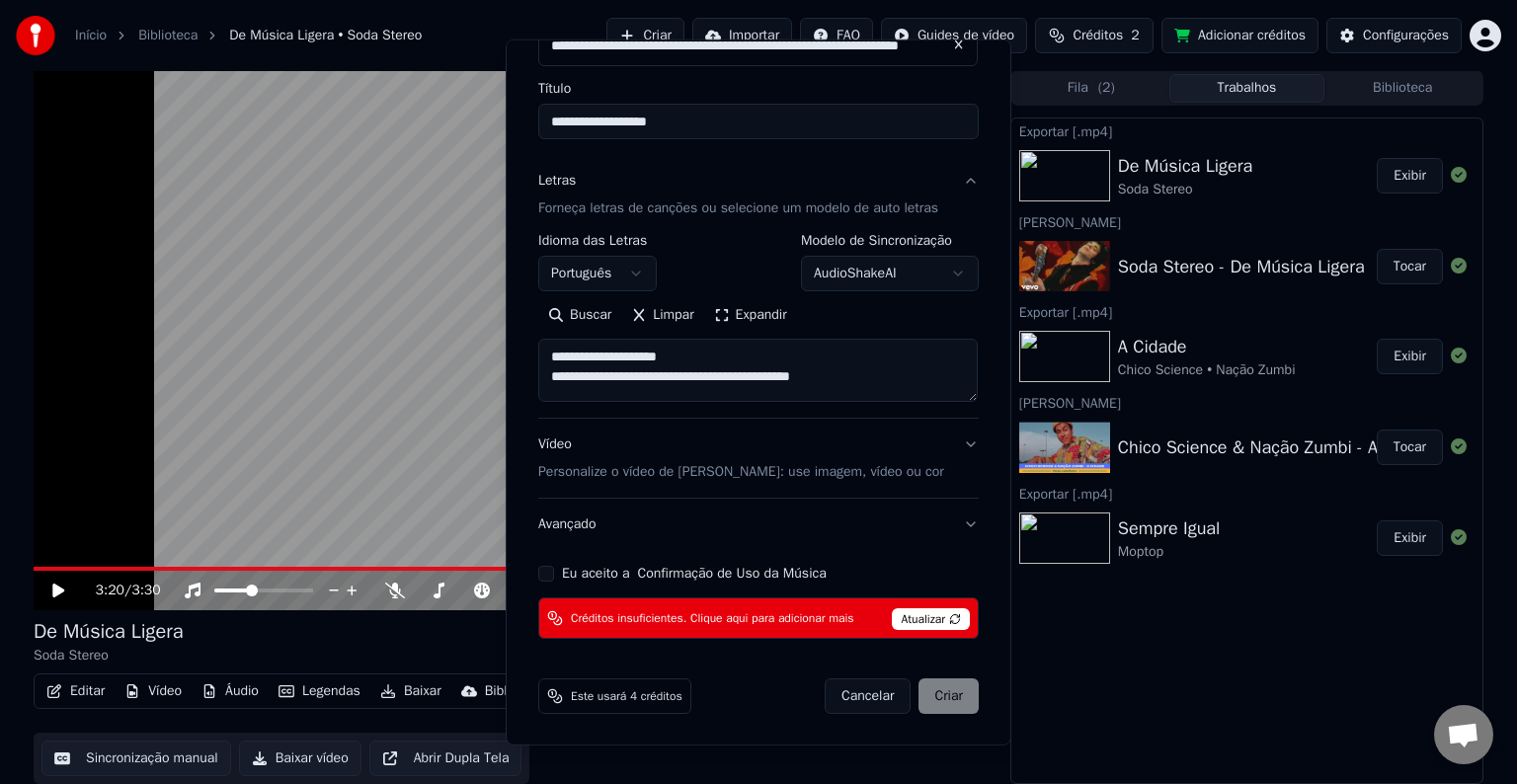type 